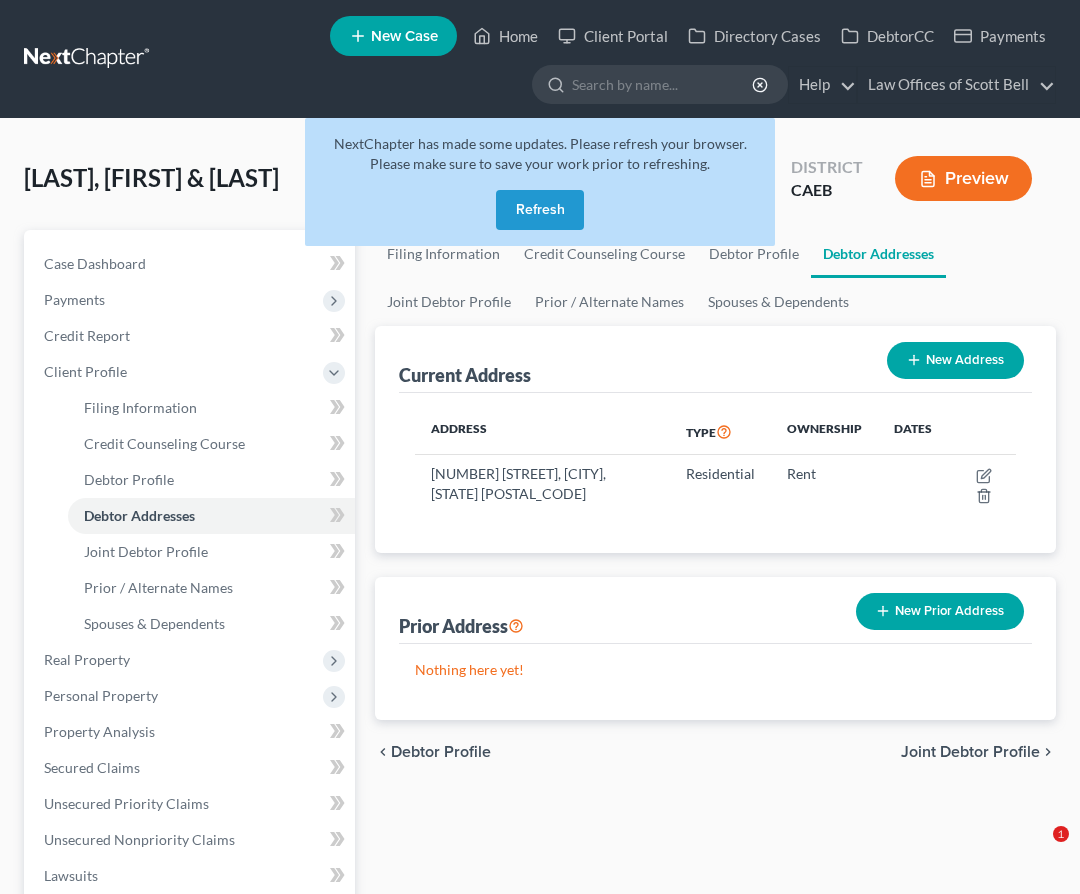 scroll, scrollTop: 0, scrollLeft: 0, axis: both 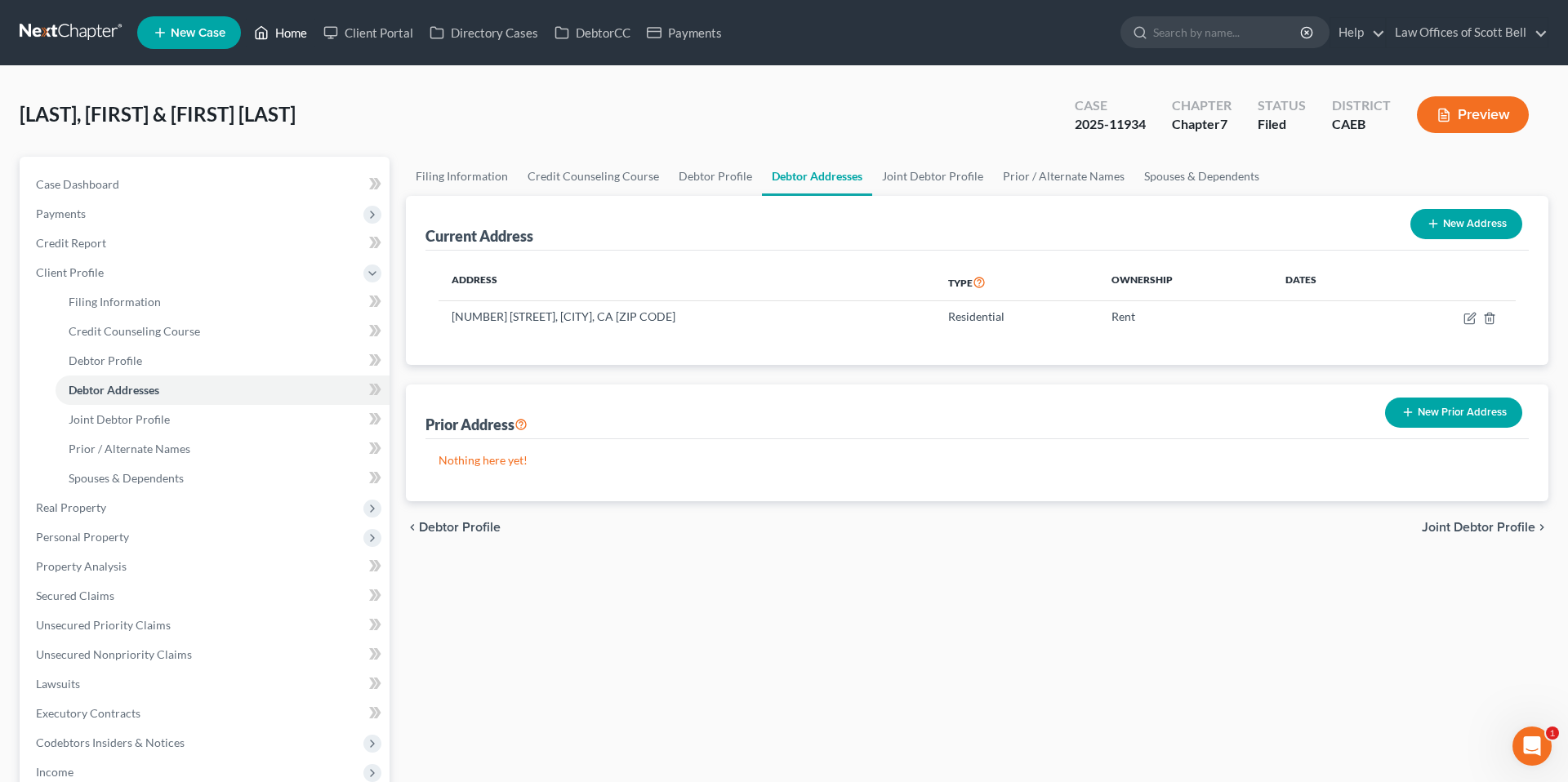 click on "Home" at bounding box center [280, 33] 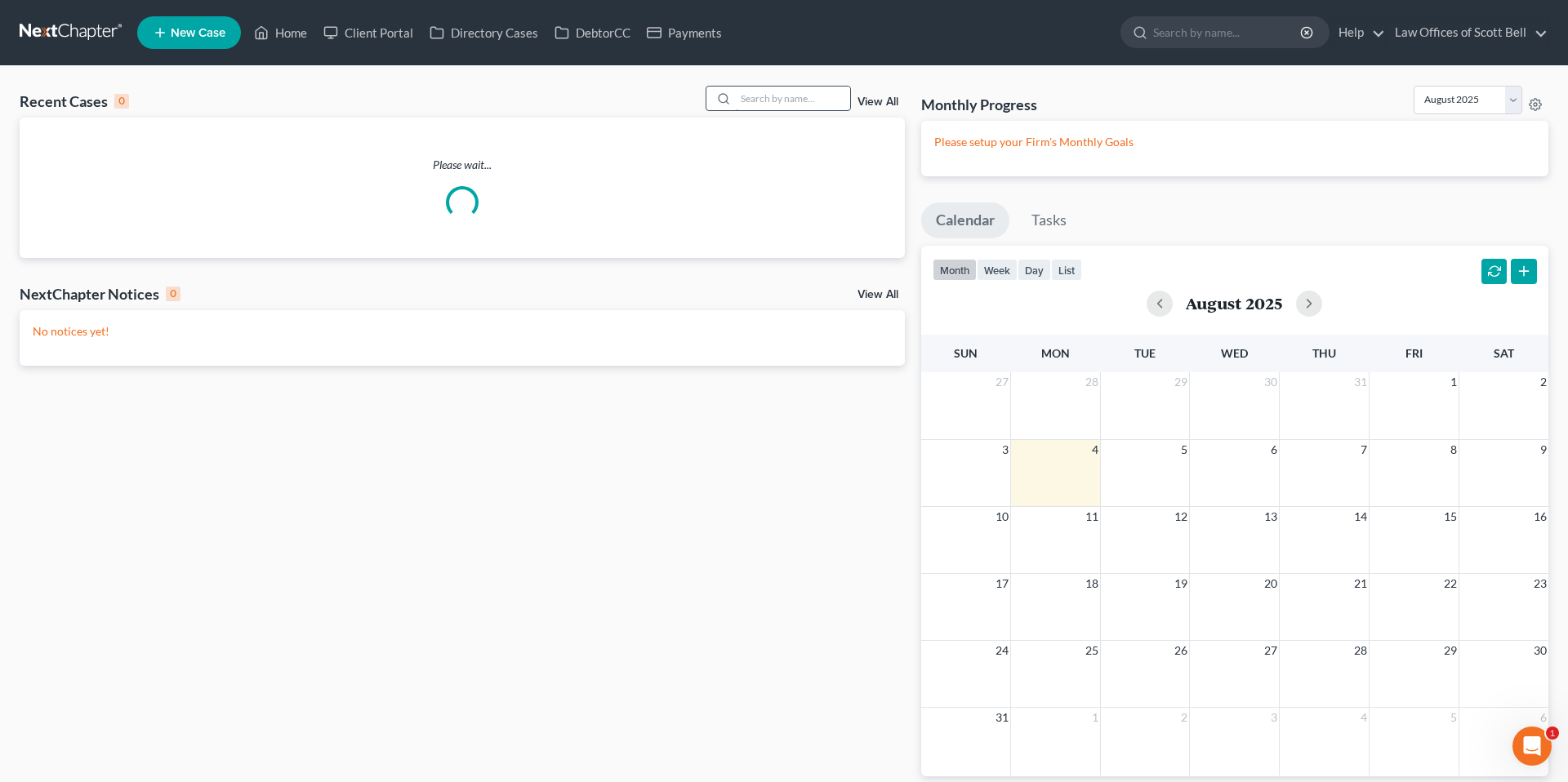 click at bounding box center [793, 98] 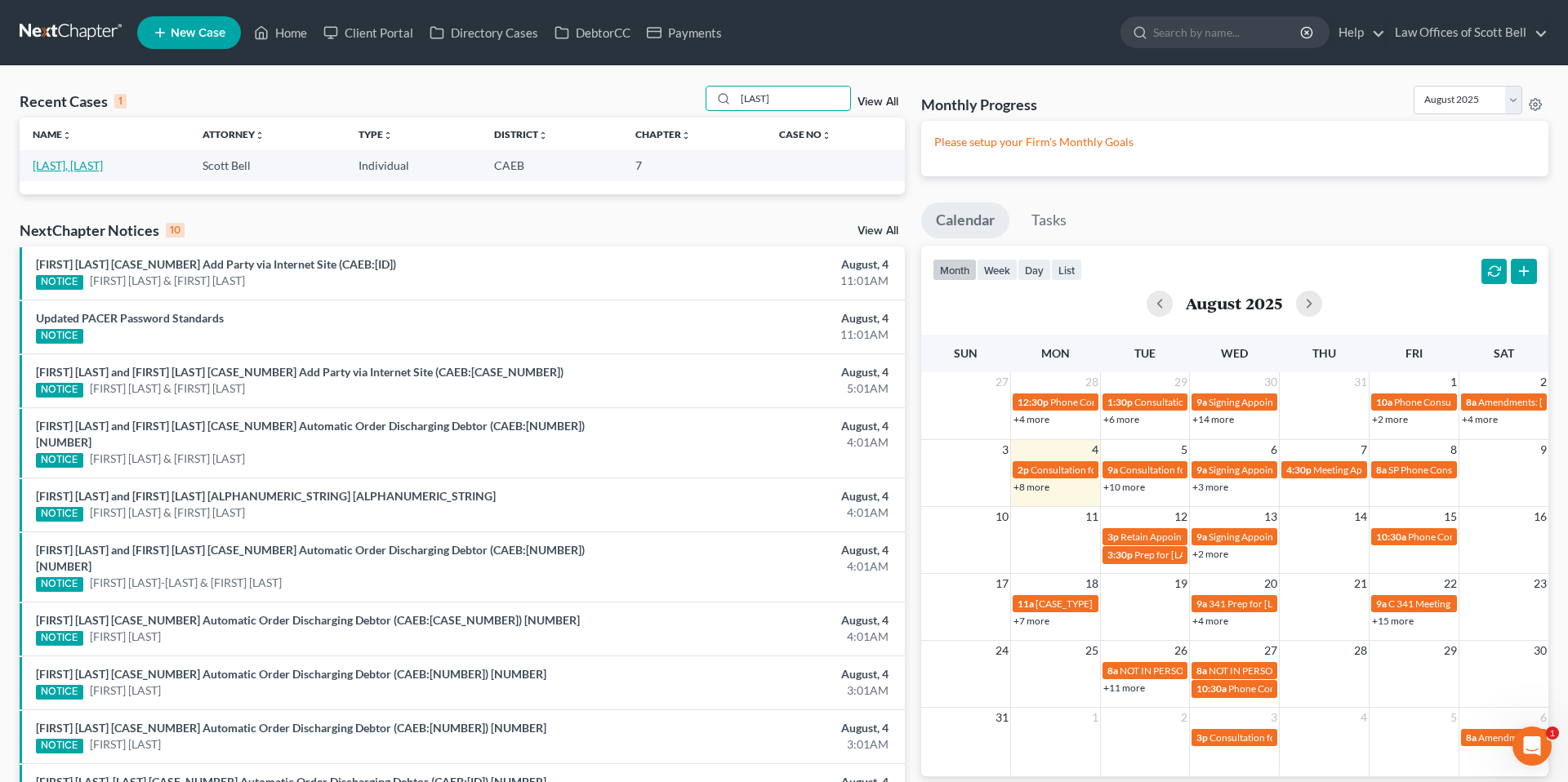type on "[LAST]" 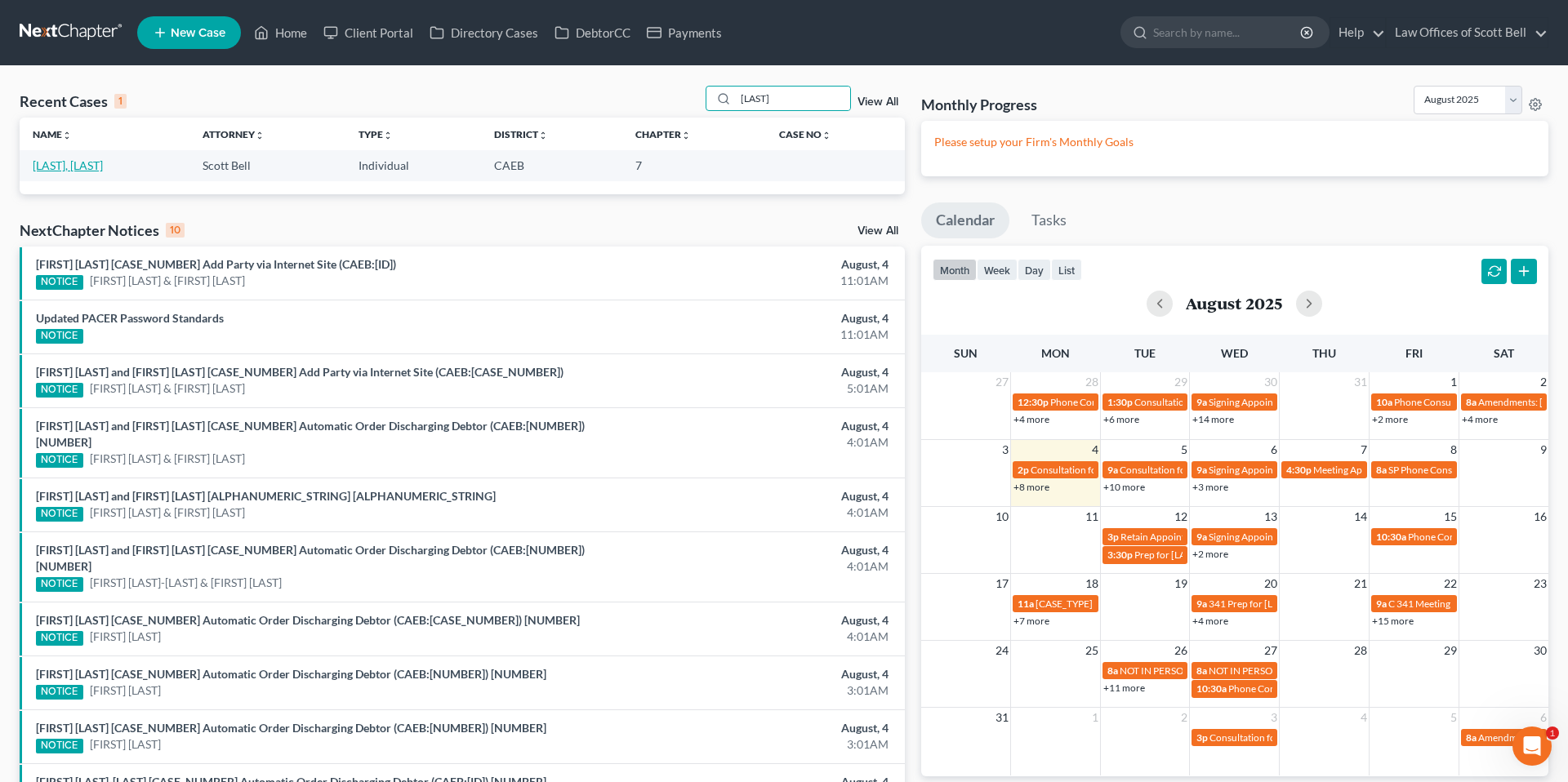 click on "[LAST], [LAST]" at bounding box center [68, 165] 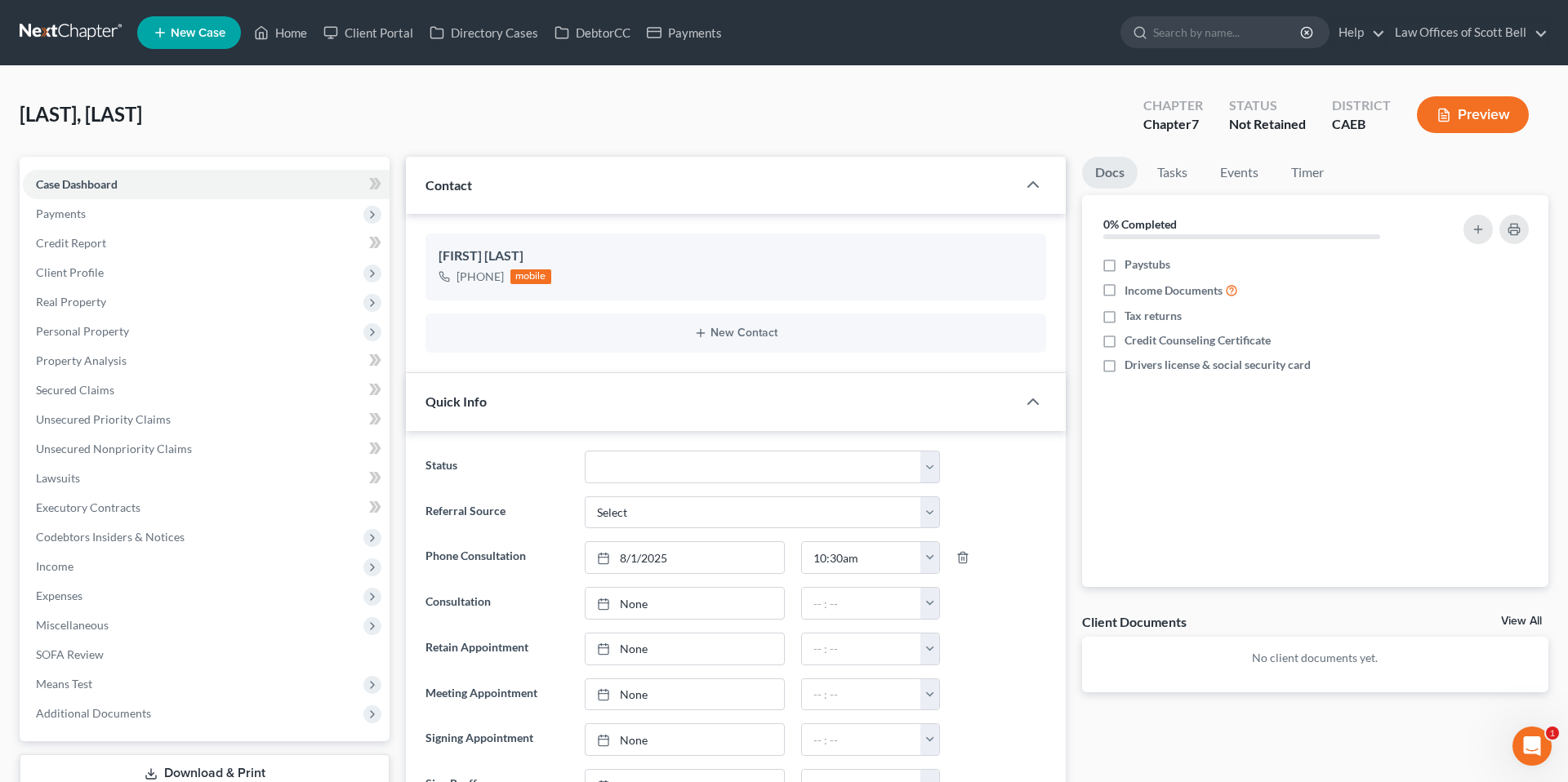 scroll, scrollTop: 574, scrollLeft: 0, axis: vertical 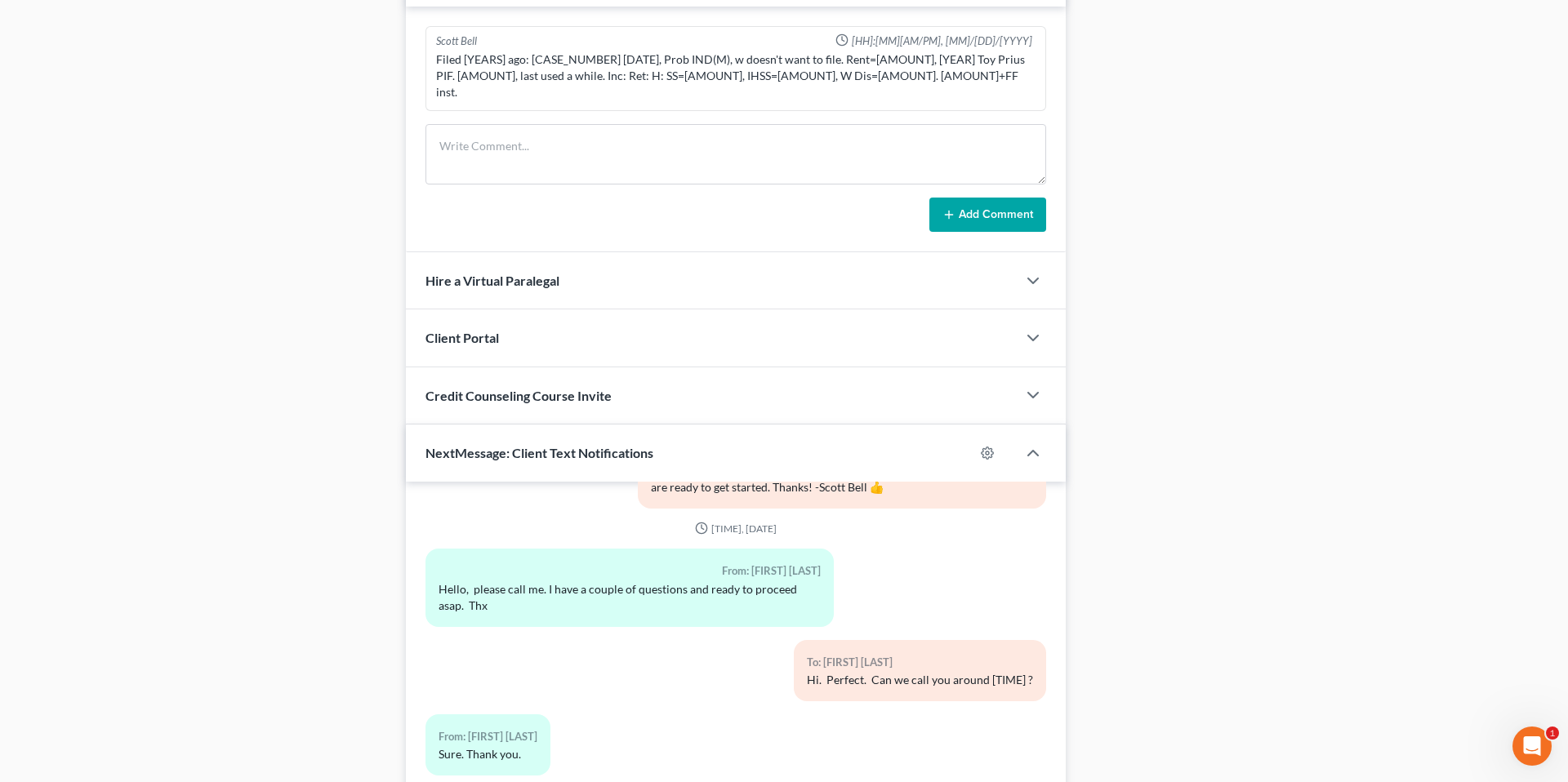 click on "Case Dashboard
Payments
Invoices
Payments
Payments
Credit Report
Client Profile" at bounding box center (204, 14) 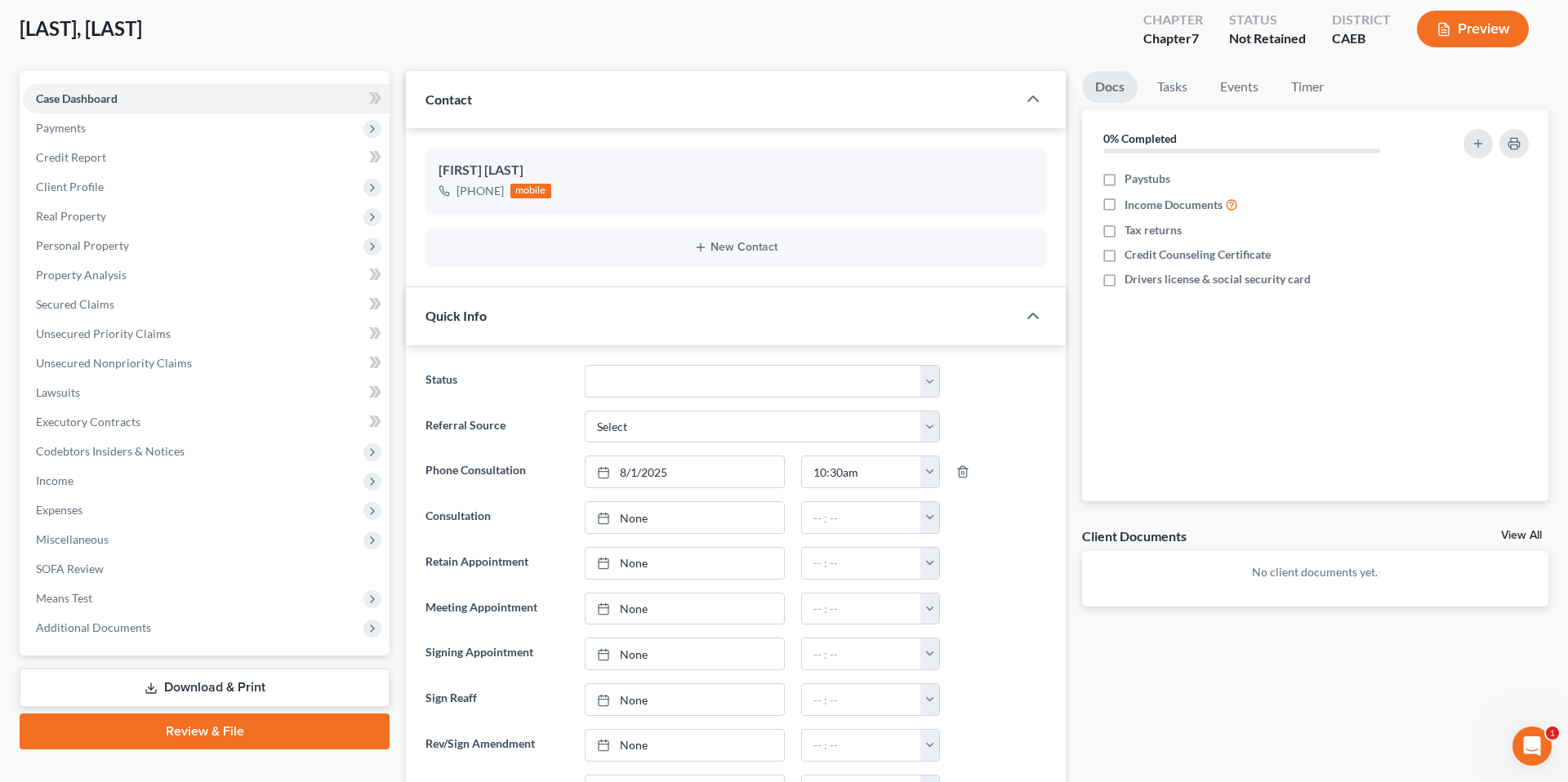 scroll, scrollTop: 0, scrollLeft: 0, axis: both 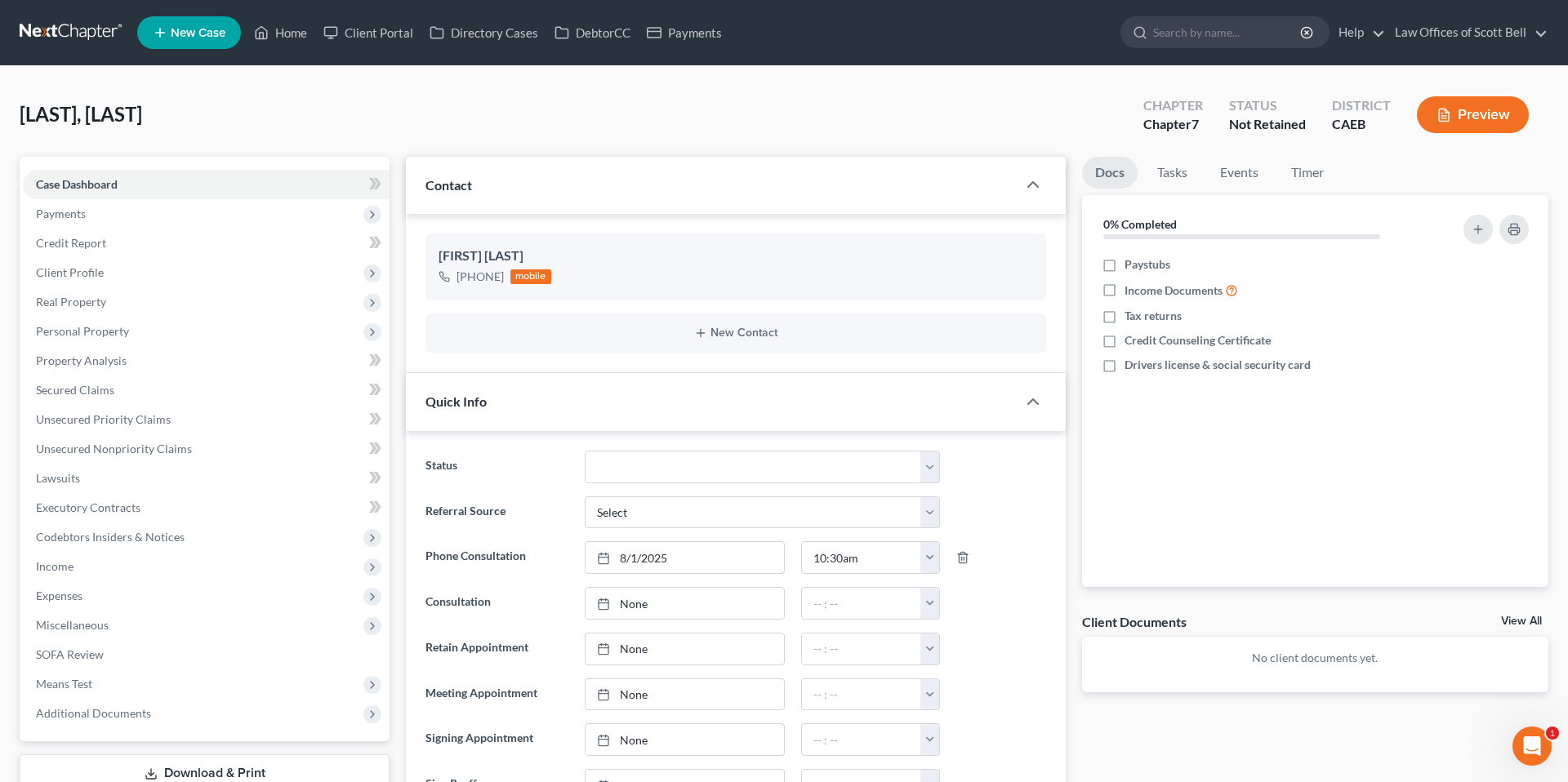 click on "Contact
[FIRST] [LAST] [PHONE] mobile New Contact
Quick Info Status Cancelled/Refund Closed Consultation Declined Discharged Filed Income Check In Progress Lead No Show Not Retained PIF Ready to File Referred Out Retained To Review Referral Source
Select Word Of mouth Previous Clients Direct Mail Website Google Search Modern Attorney Other (specify)
Phone Consultation
[MM]/[DD]/[YYYY]
close
Date
[MM]/[DD]/[YYYY]
Time
12:00 [AM/PM]
chevron_left
August [YYYY]
chevron_right
Su M Tu W Th F Sa
27 28 29 30 31 1 2
3 4 5 6 7 8 9
10 11 12 13 14 15 16
17 18 19 20 21 22 23
24" at bounding box center (736, 991) 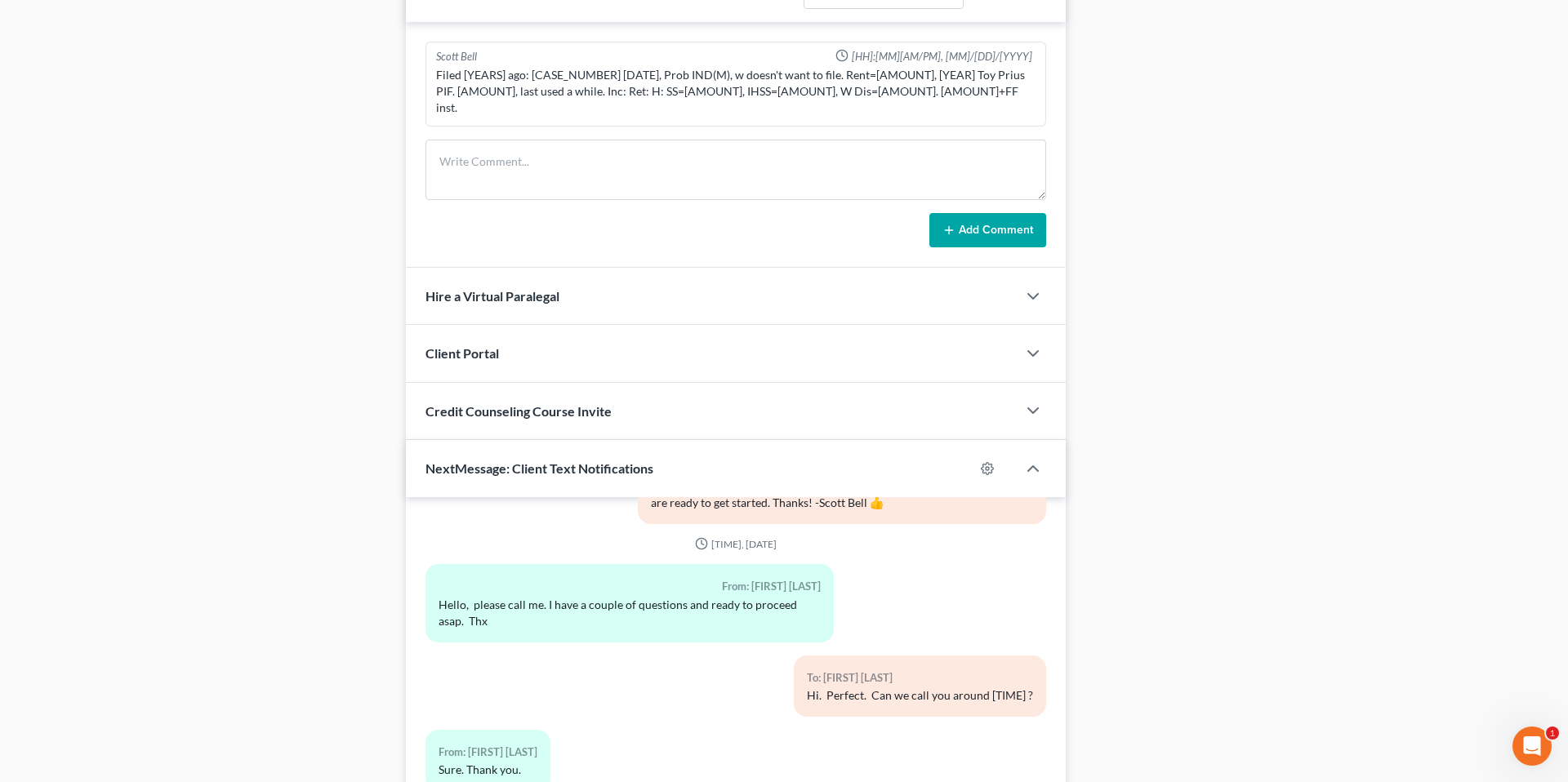 scroll, scrollTop: 1088, scrollLeft: 0, axis: vertical 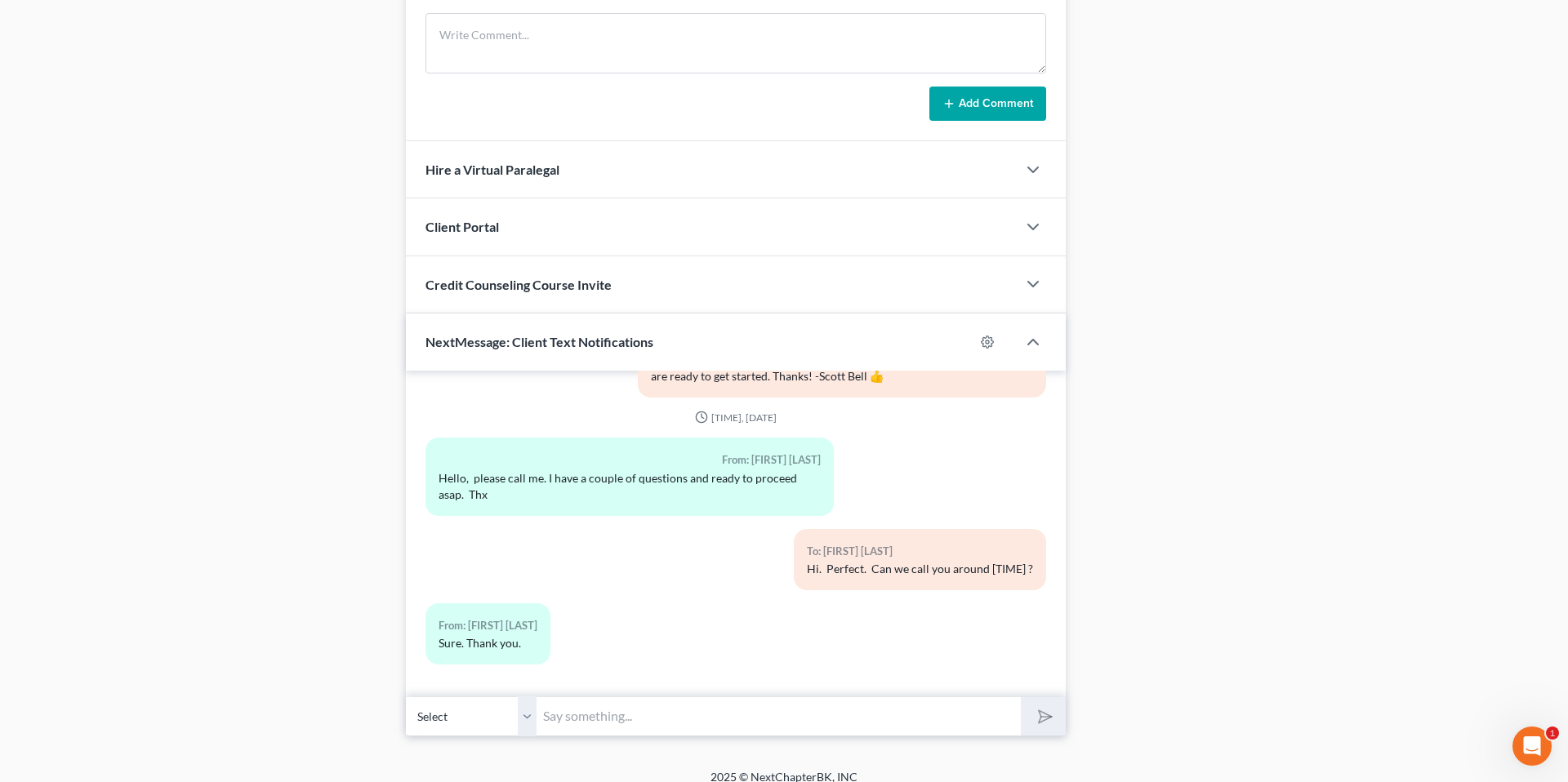 click at bounding box center (778, 716) 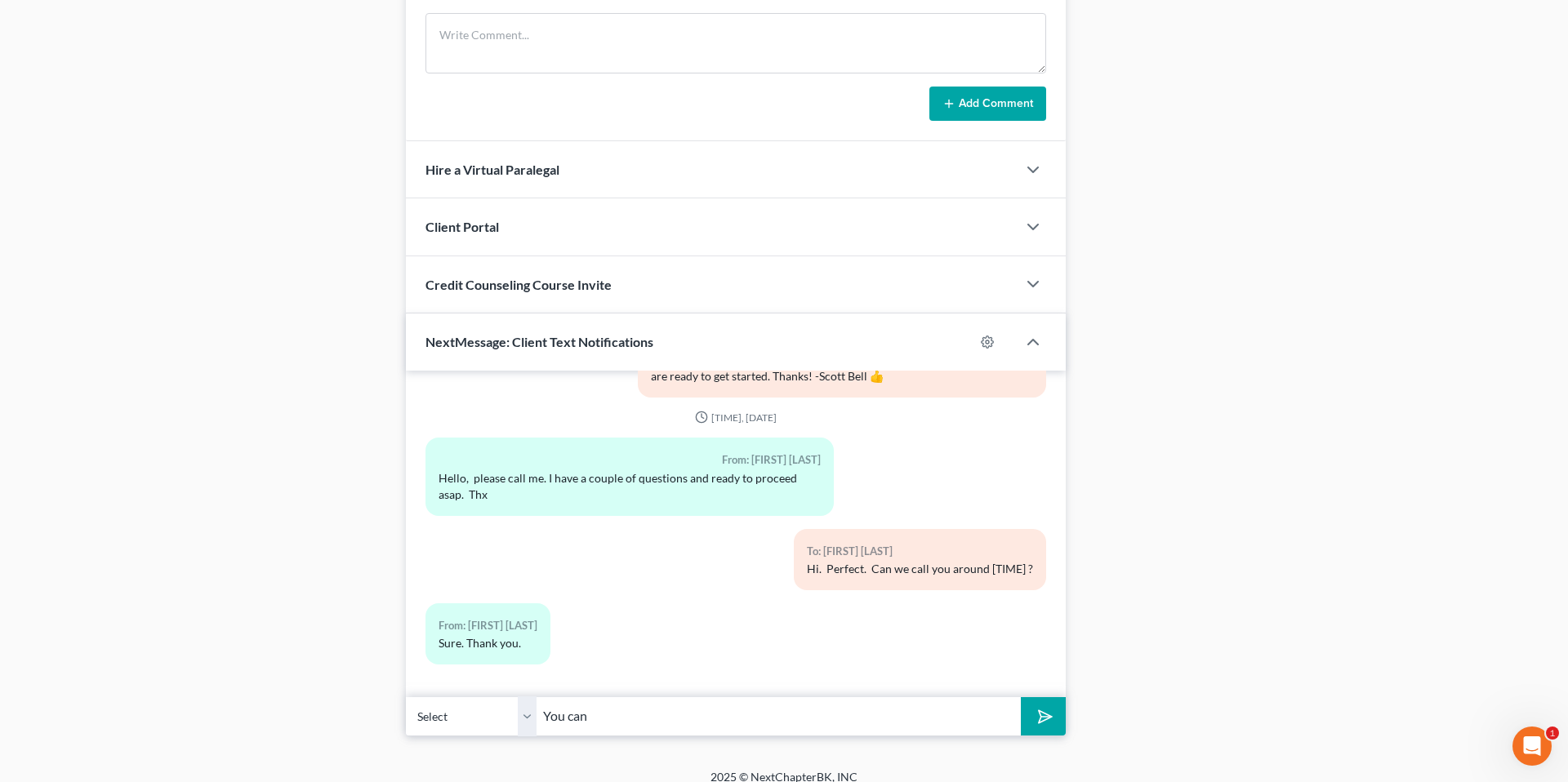 click on "Case Dashboard
Payments
Invoices
Payments
Payments
Credit Report
Client Profile" at bounding box center (204, -97) 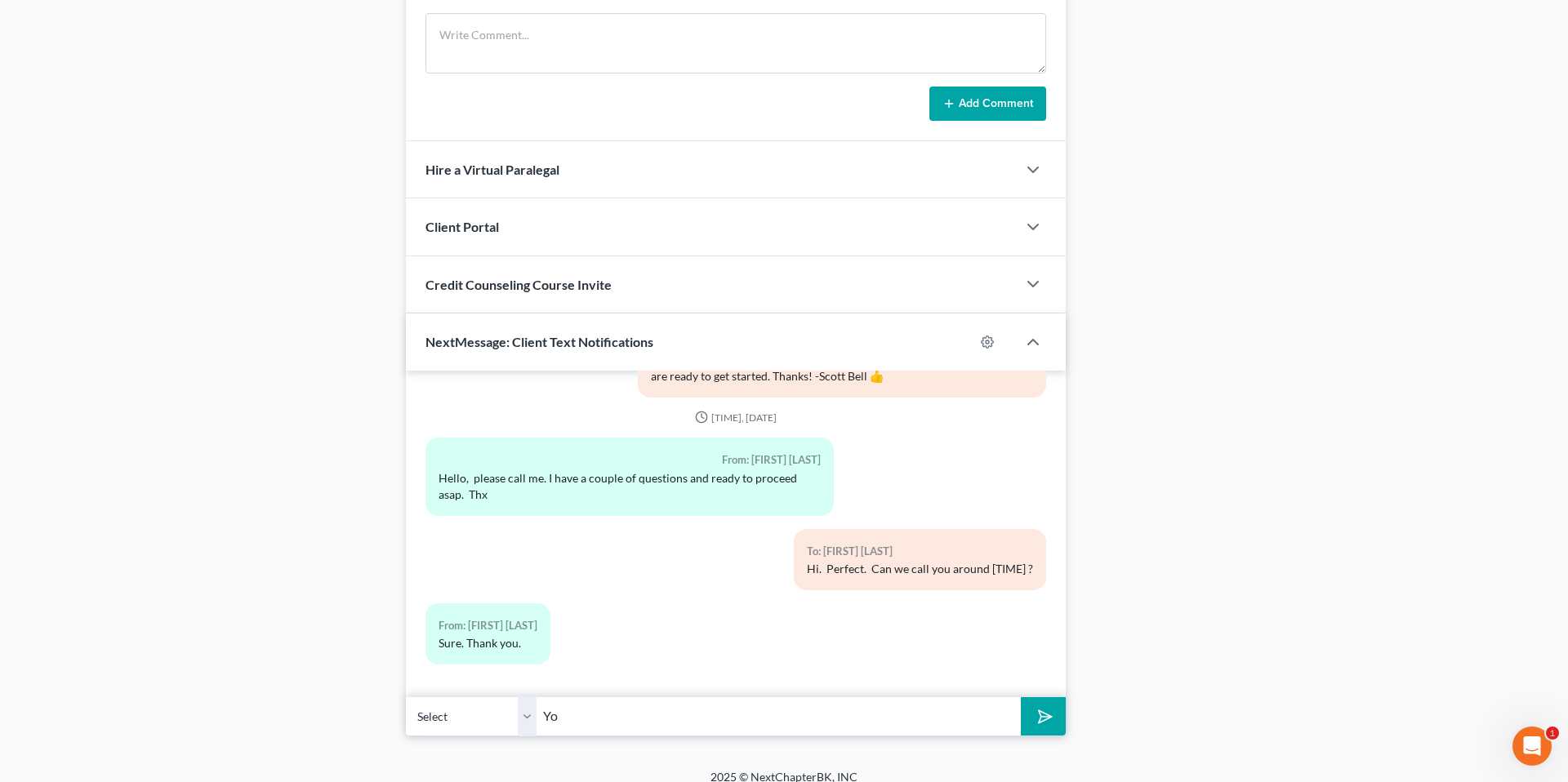 type on "Y" 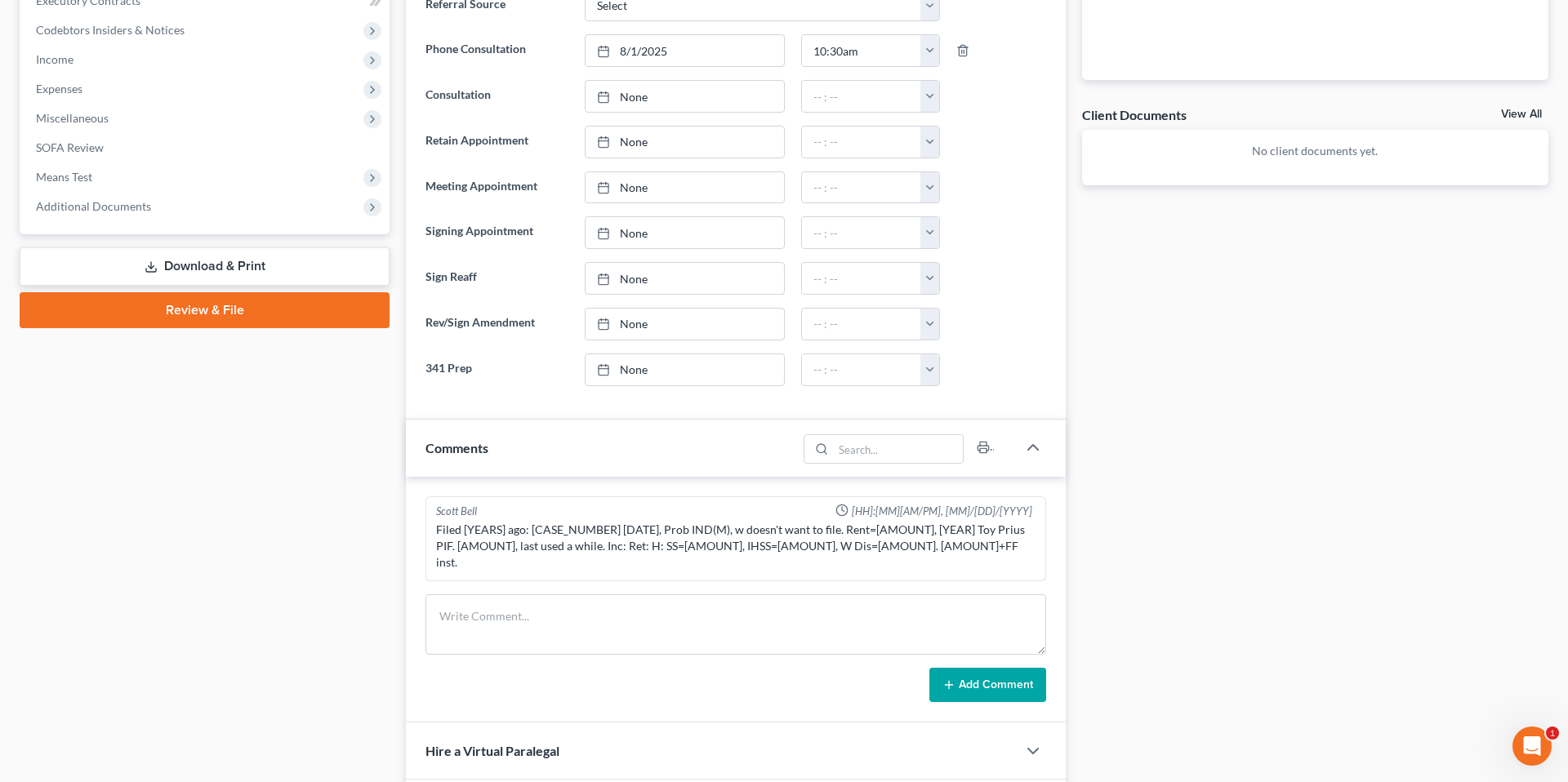 scroll, scrollTop: 508, scrollLeft: 0, axis: vertical 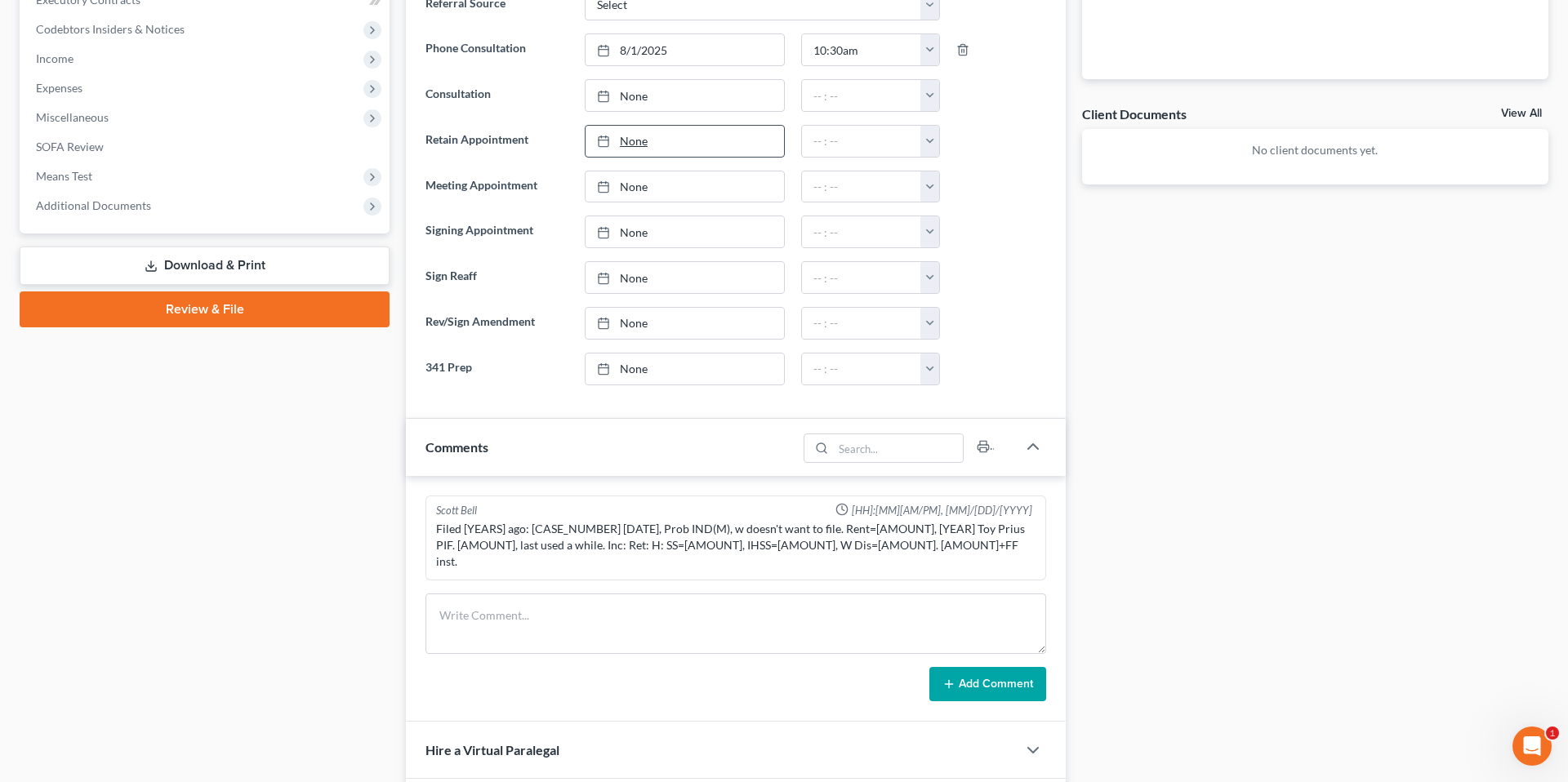type 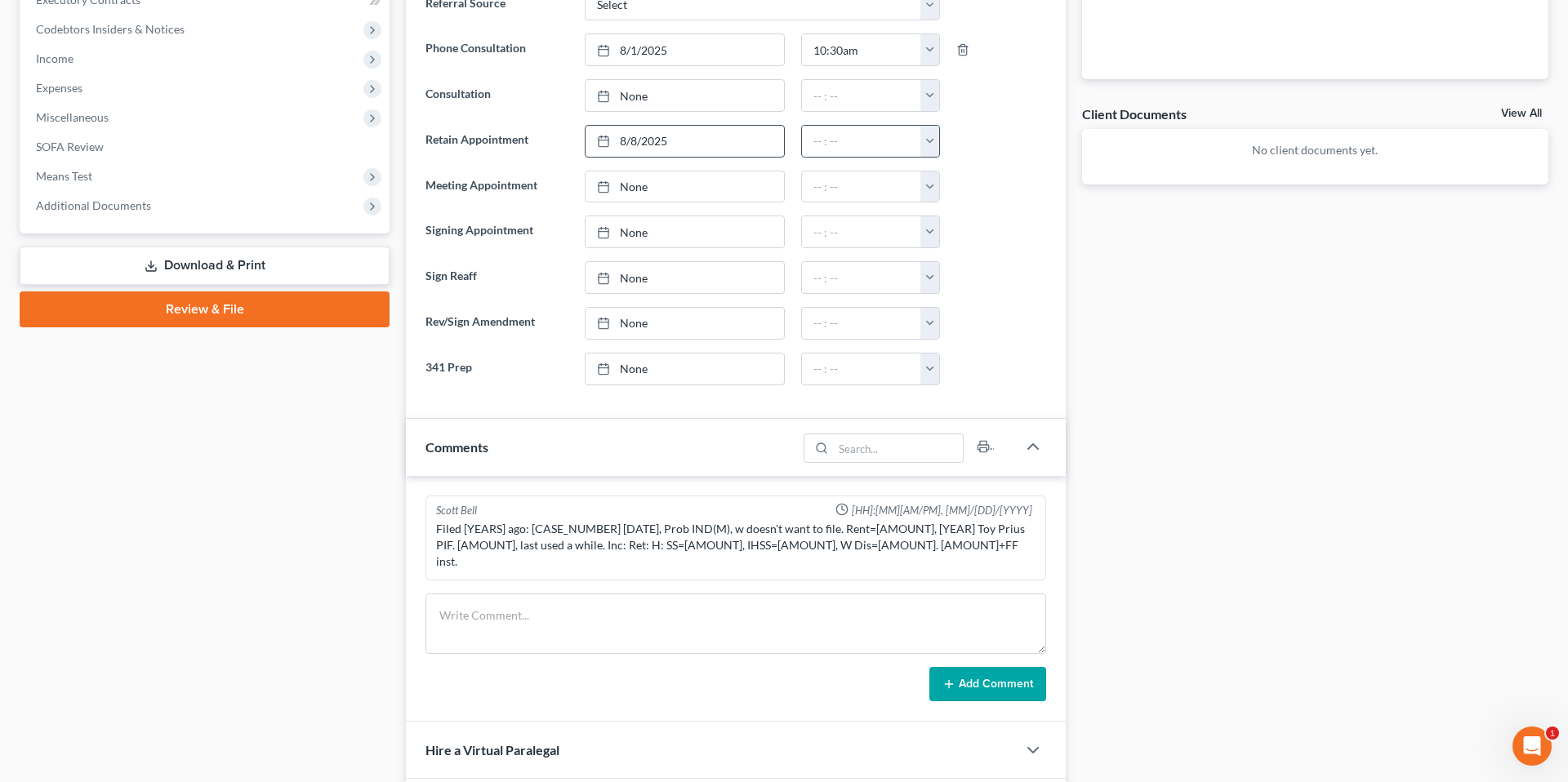 click at bounding box center (929, 141) 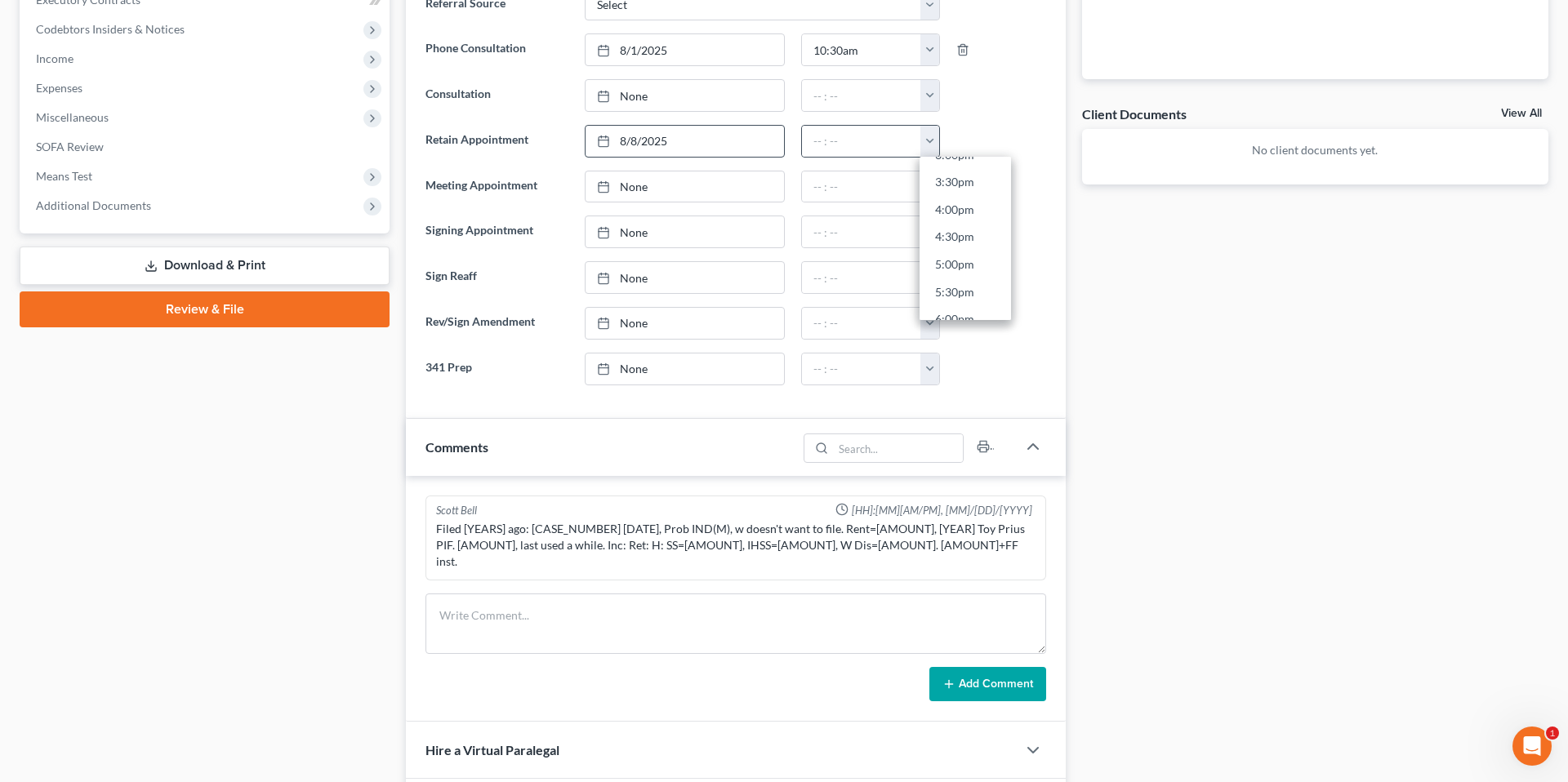 scroll, scrollTop: 852, scrollLeft: 0, axis: vertical 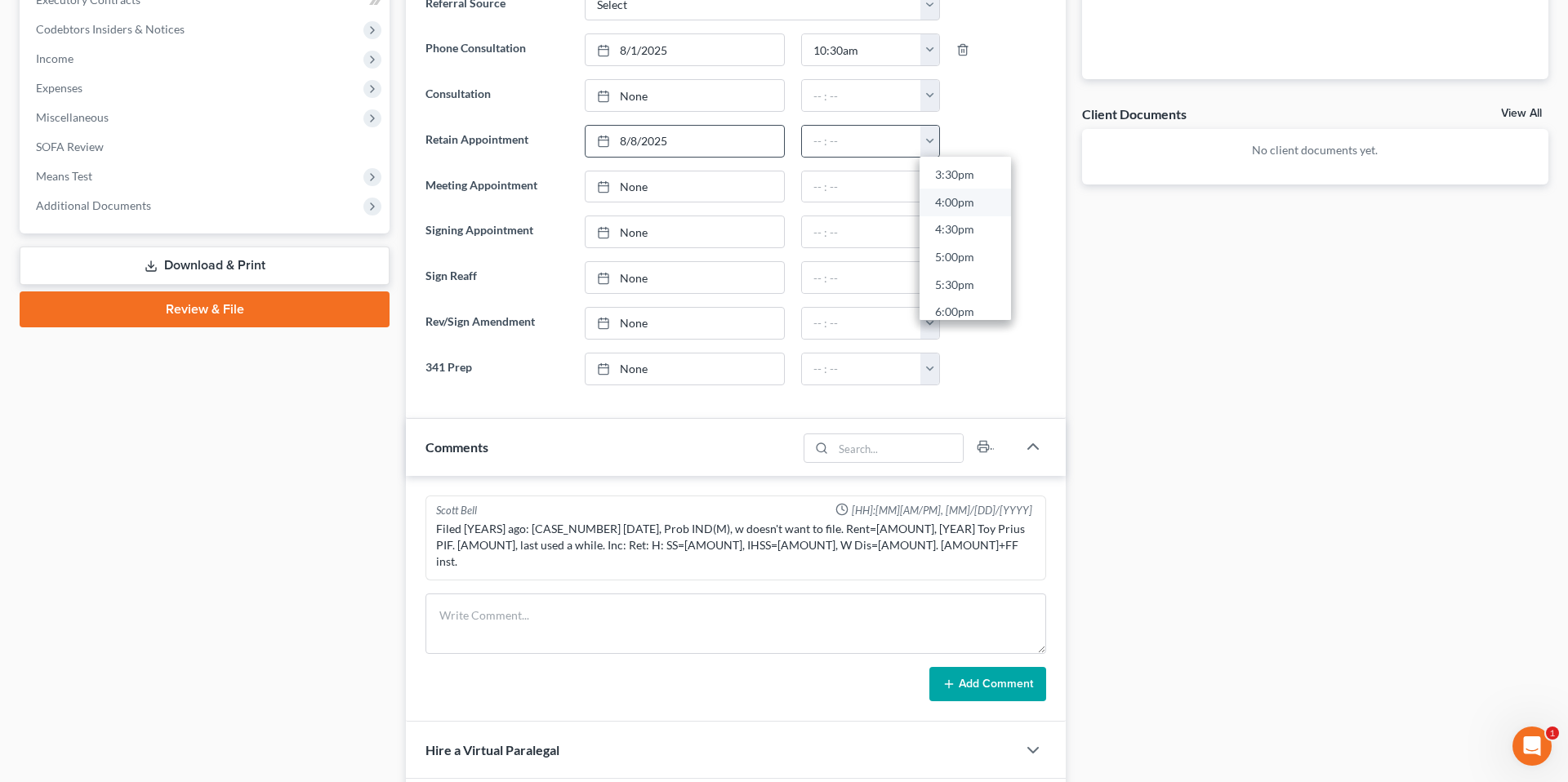 click on "4:00pm" at bounding box center (965, 202) 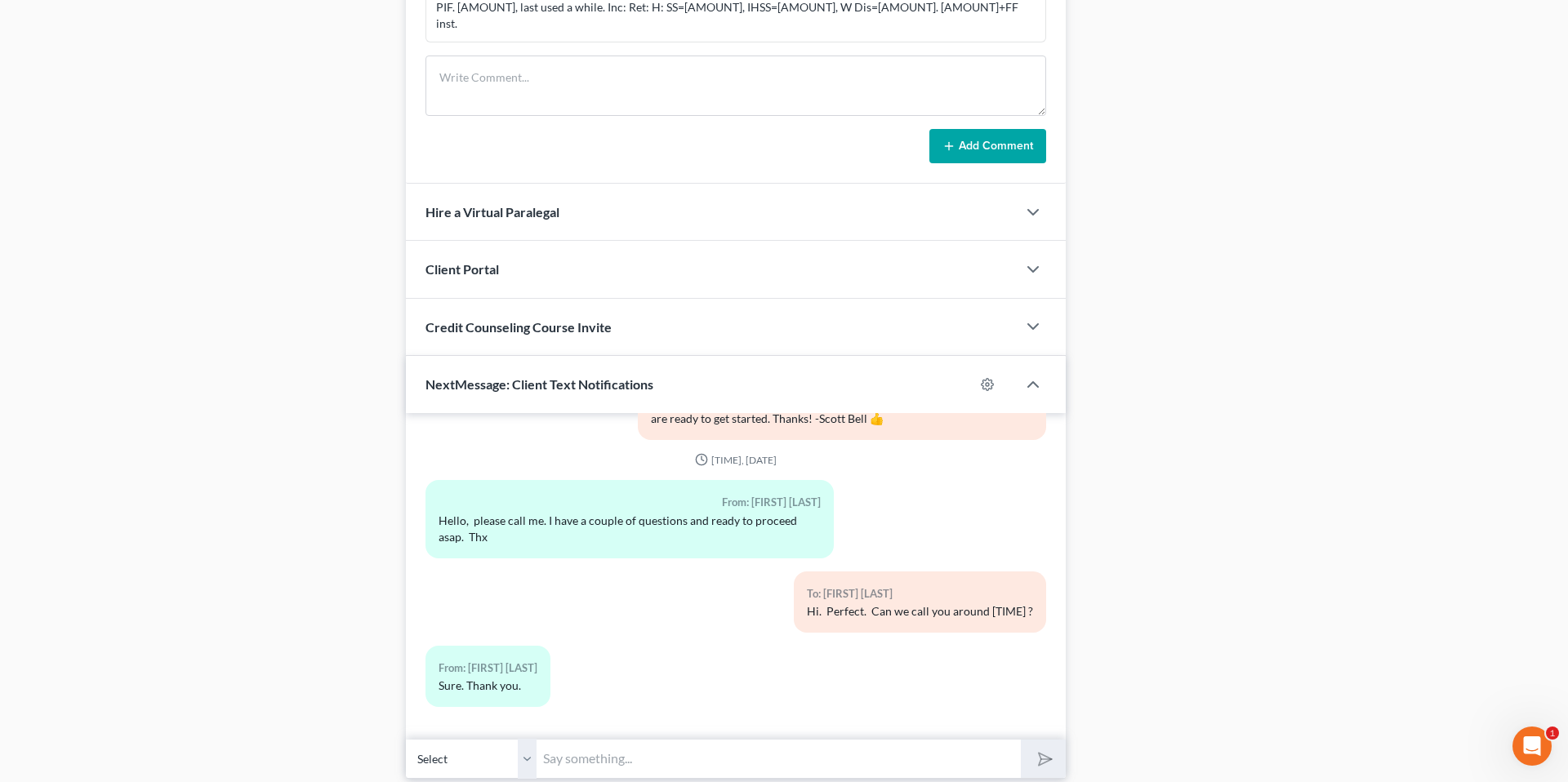 scroll, scrollTop: 1088, scrollLeft: 0, axis: vertical 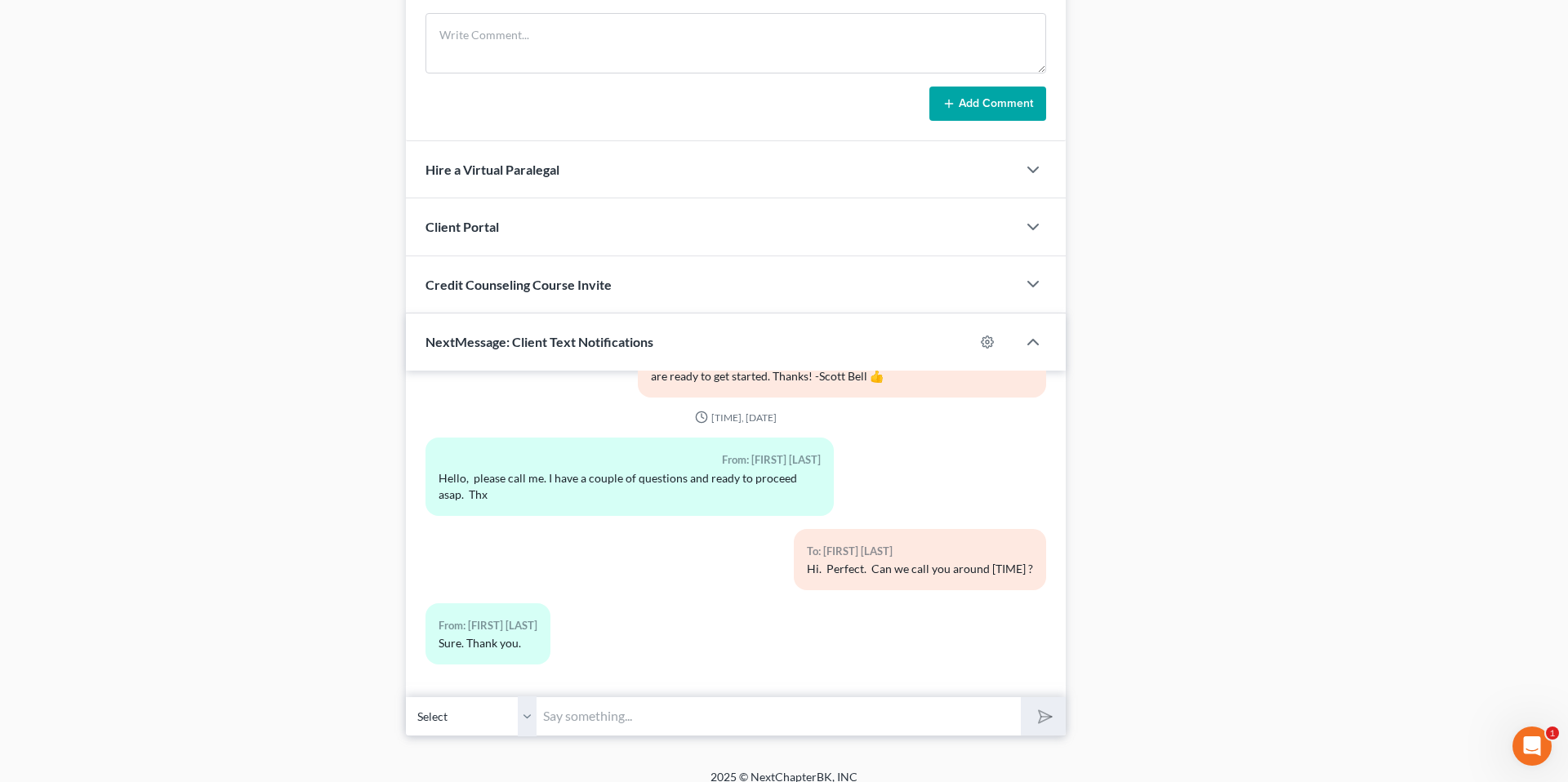 click at bounding box center [778, 716] 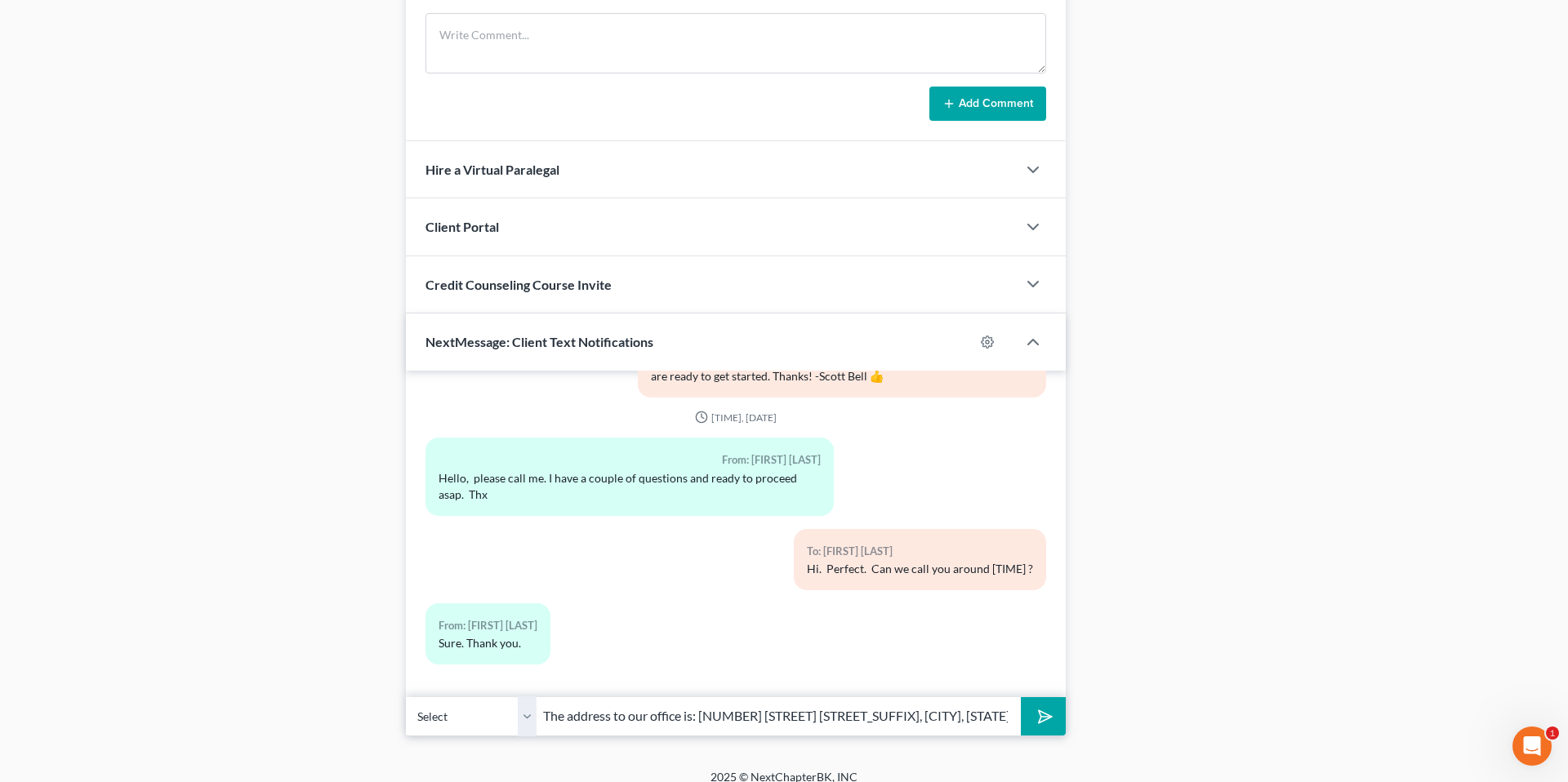 type on "The address to our office is: [NUMBER] [STREET] [STREET_SUFFIX], [CITY], [STATE] [ZIP]" 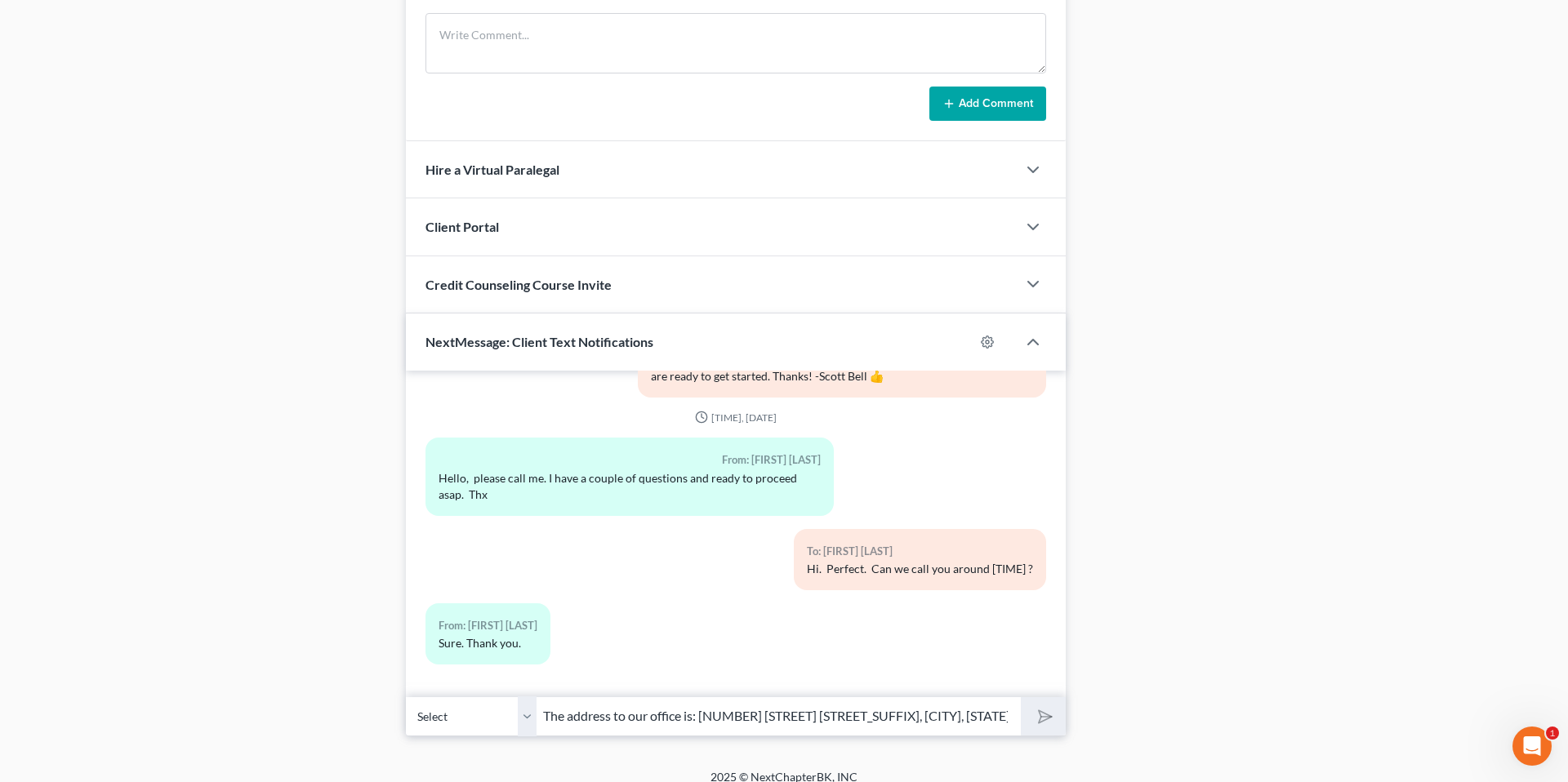 type 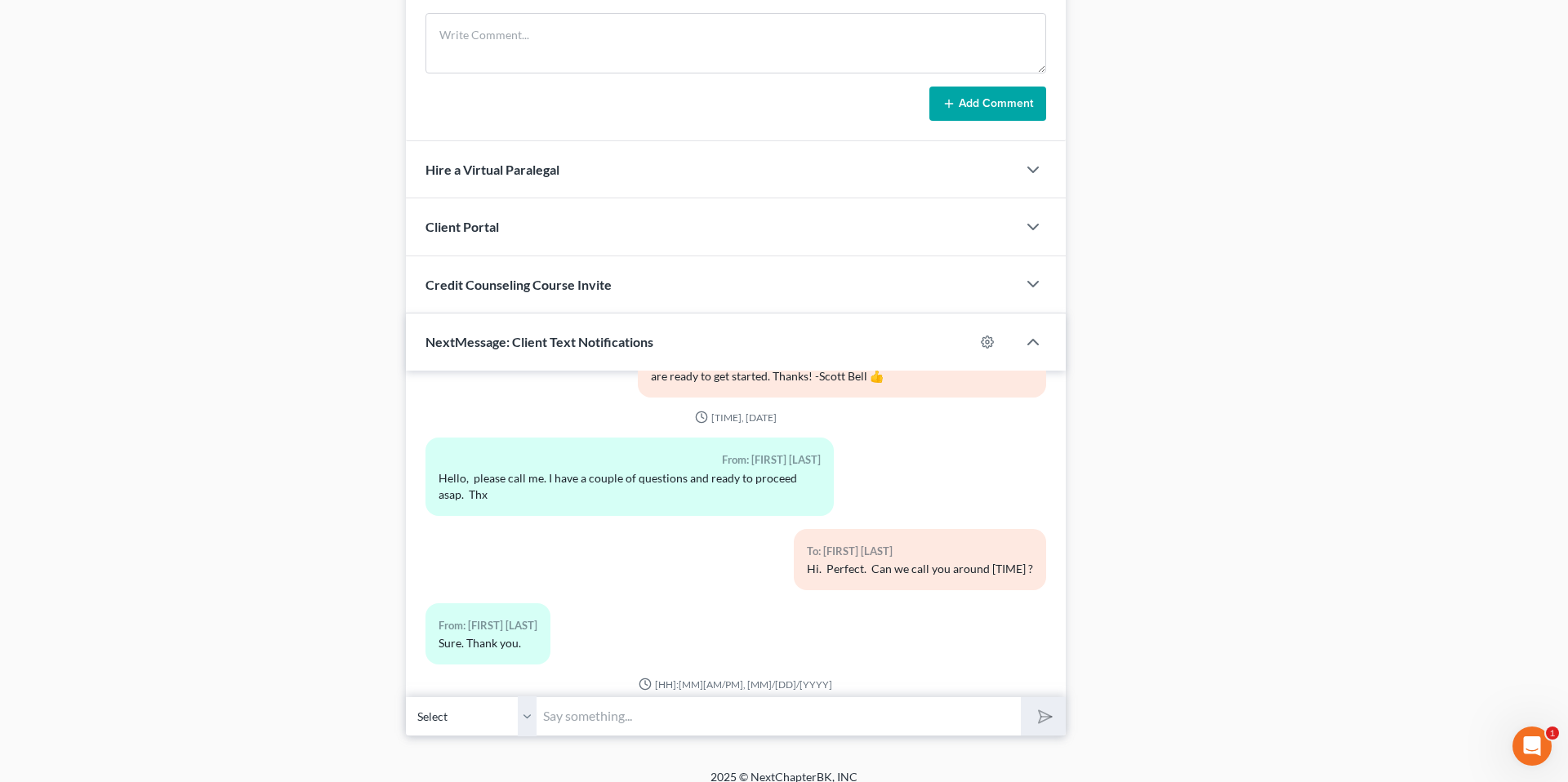 scroll, scrollTop: 676, scrollLeft: 0, axis: vertical 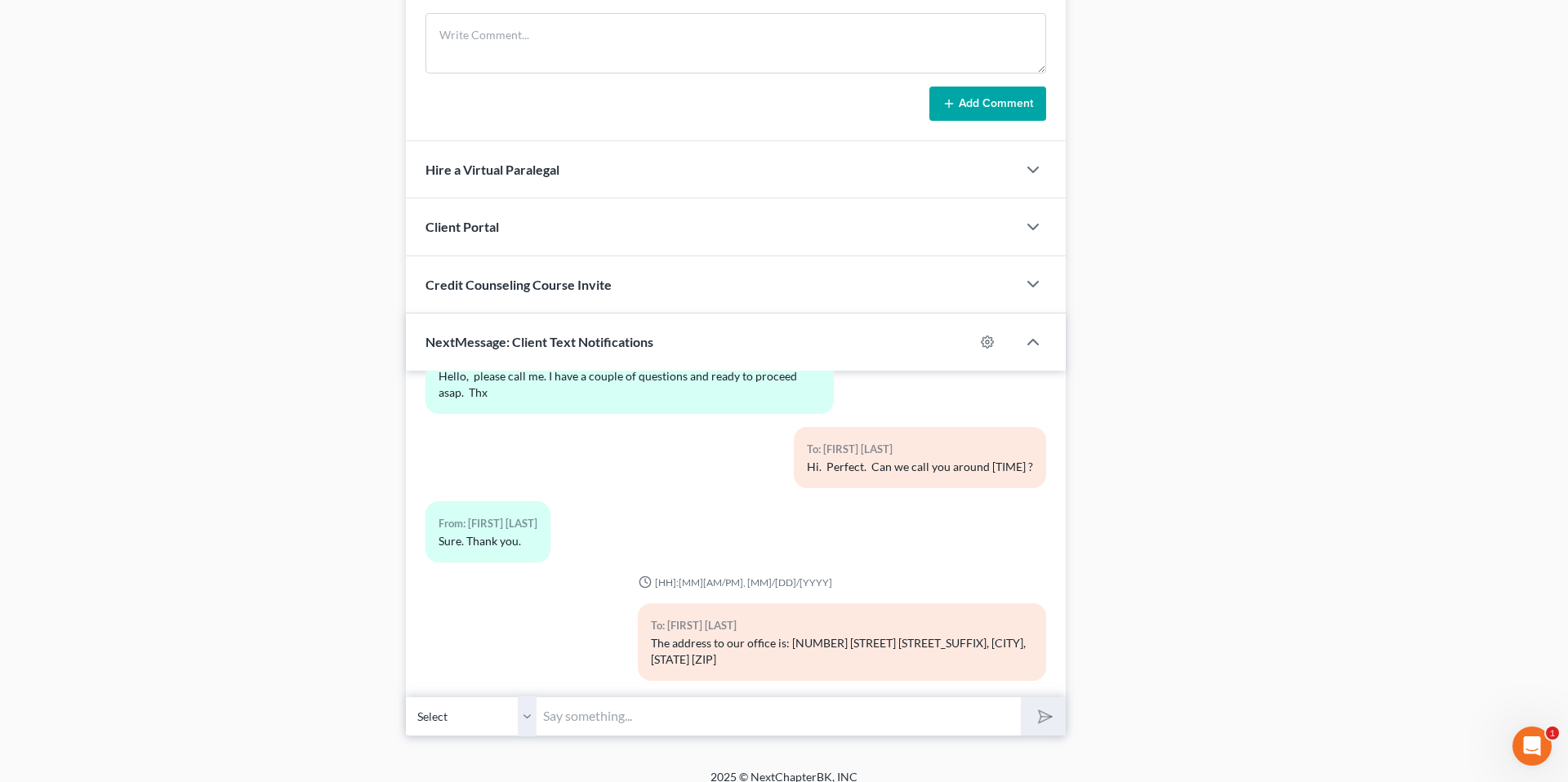 click on "Case Dashboard
Payments
Invoices
Payments
Payments
Credit Report
Client Profile" at bounding box center (204, -97) 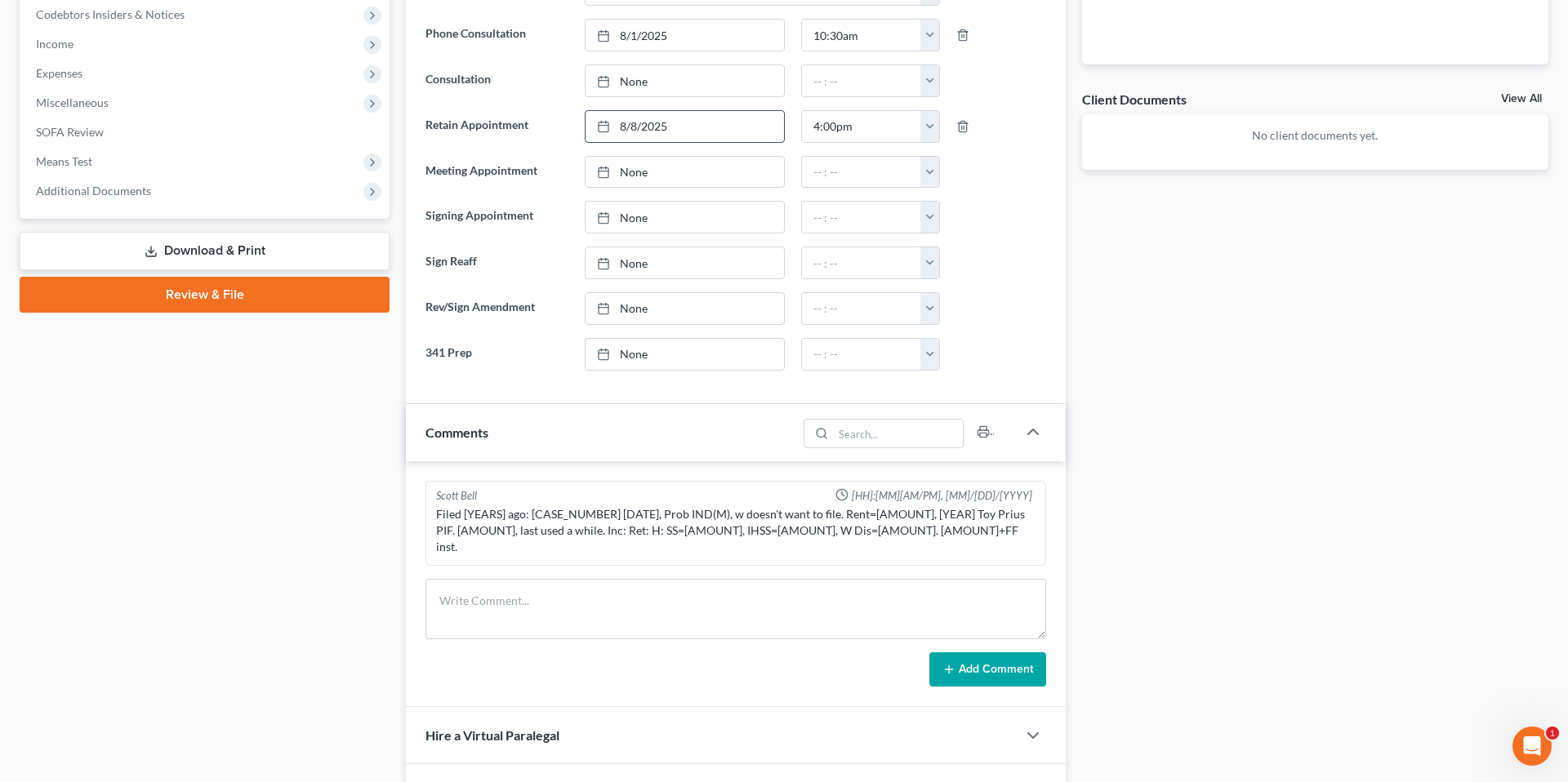 scroll, scrollTop: 0, scrollLeft: 0, axis: both 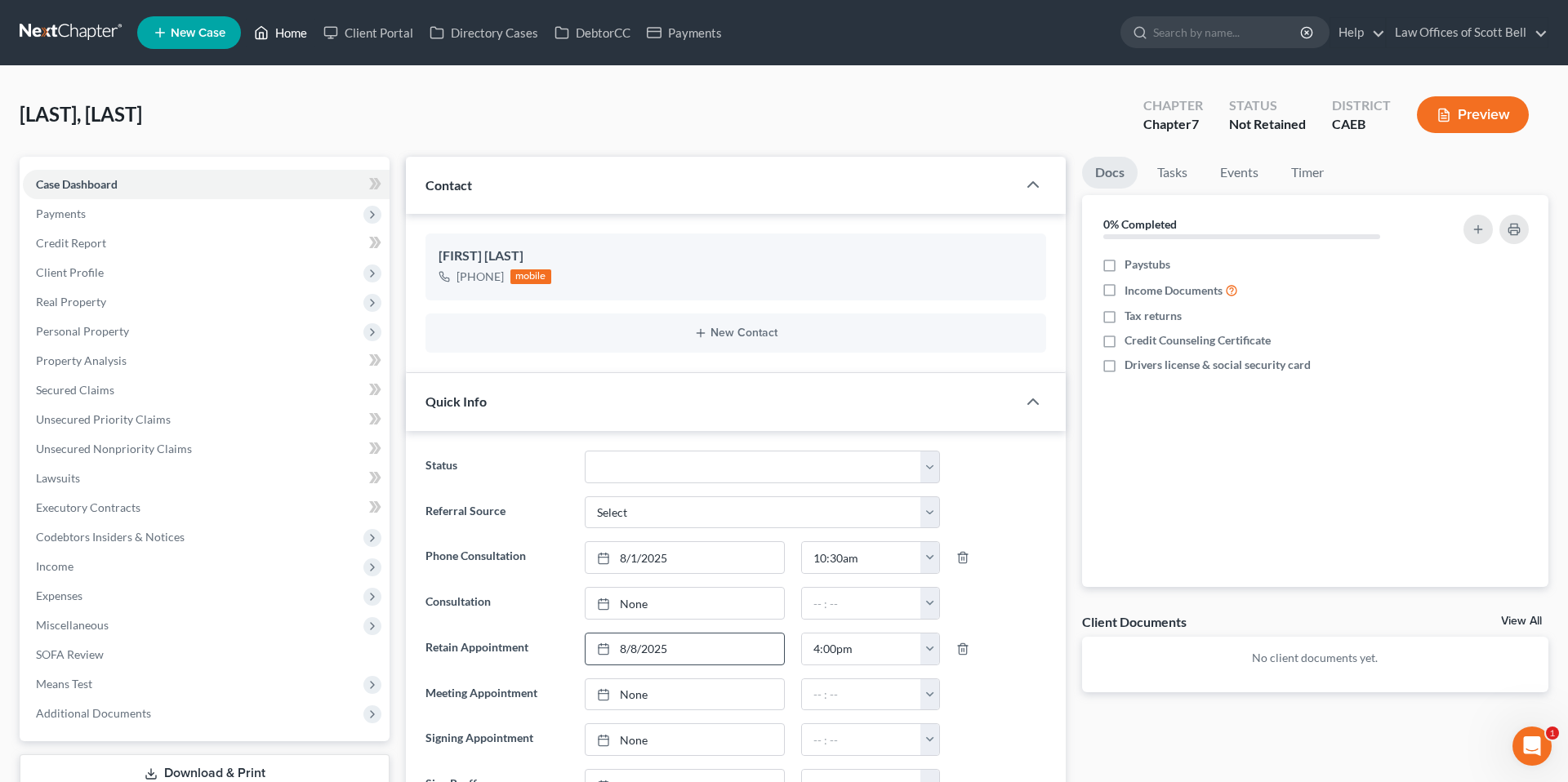 click on "Home" at bounding box center (280, 33) 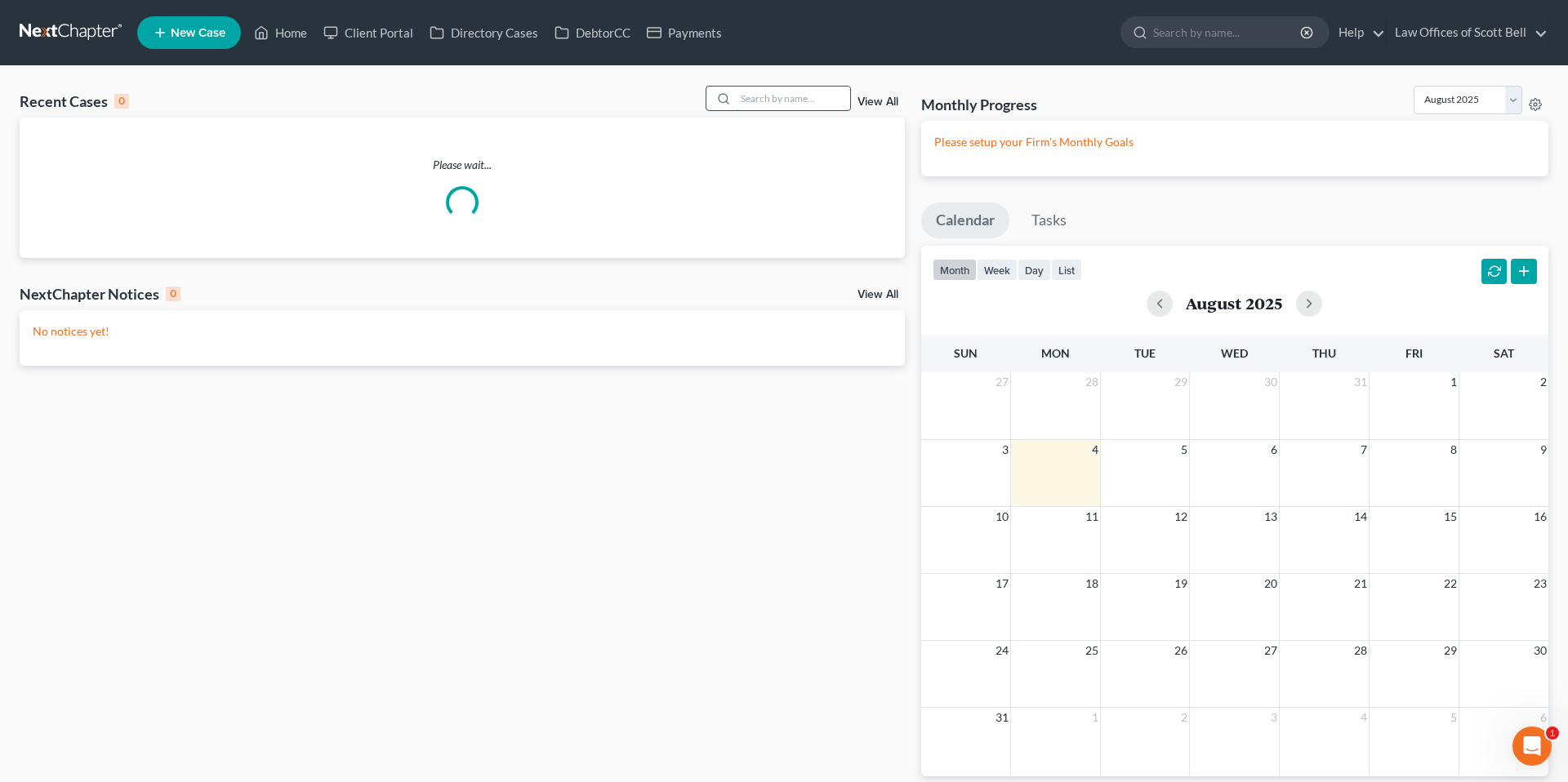 click at bounding box center [793, 98] 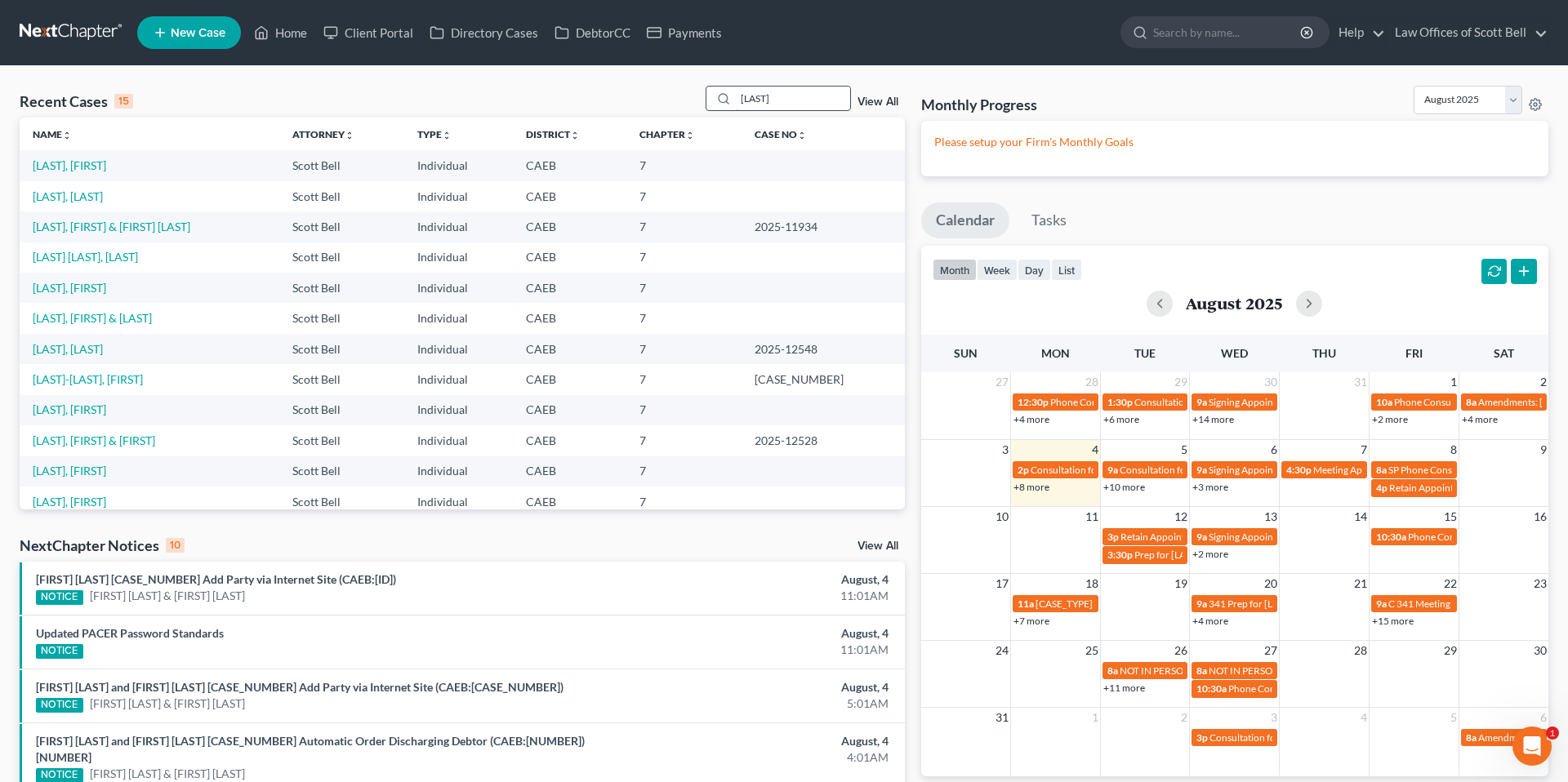 type on "[LAST]" 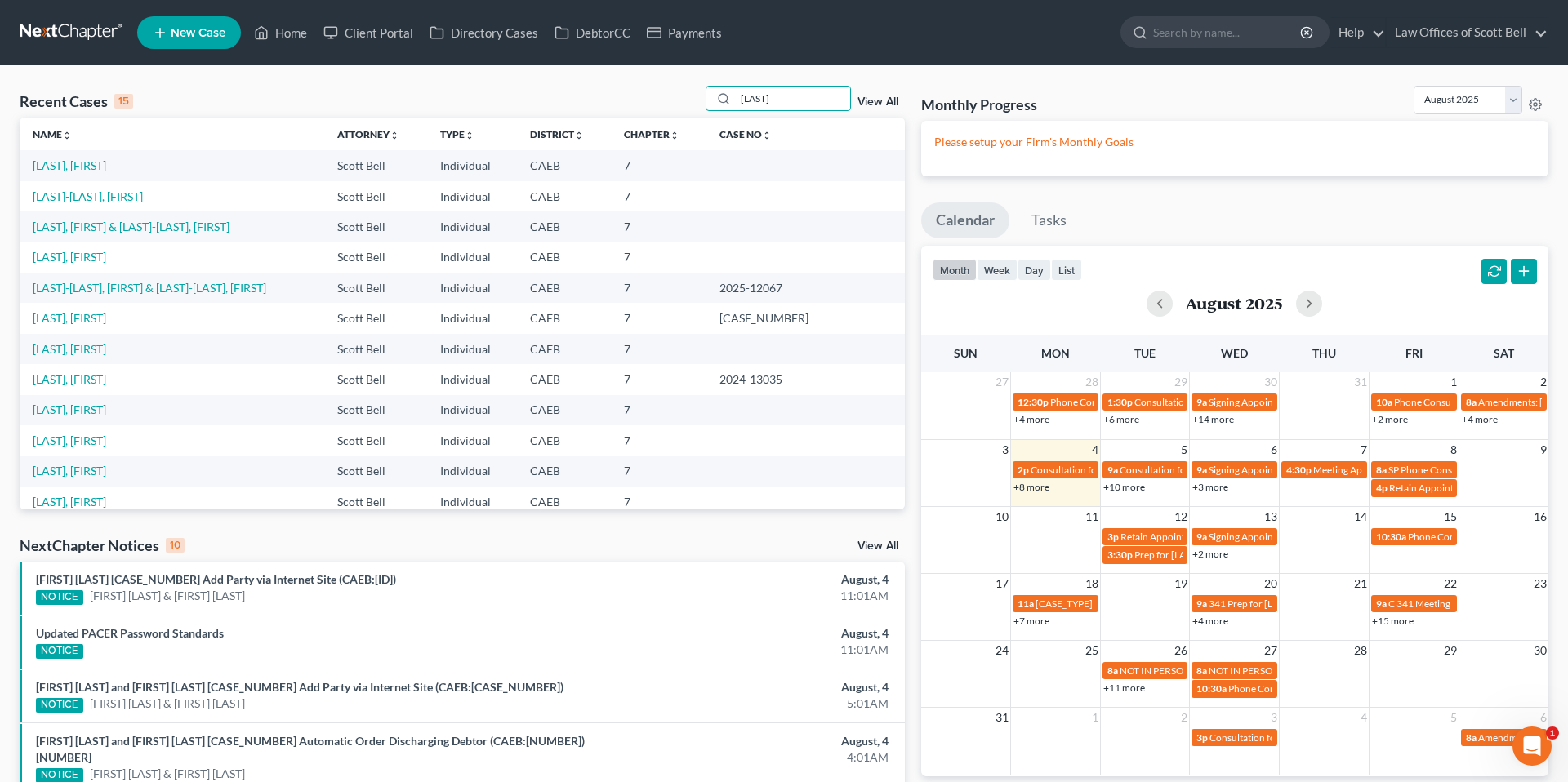click on "[LAST], [FIRST]" at bounding box center [69, 165] 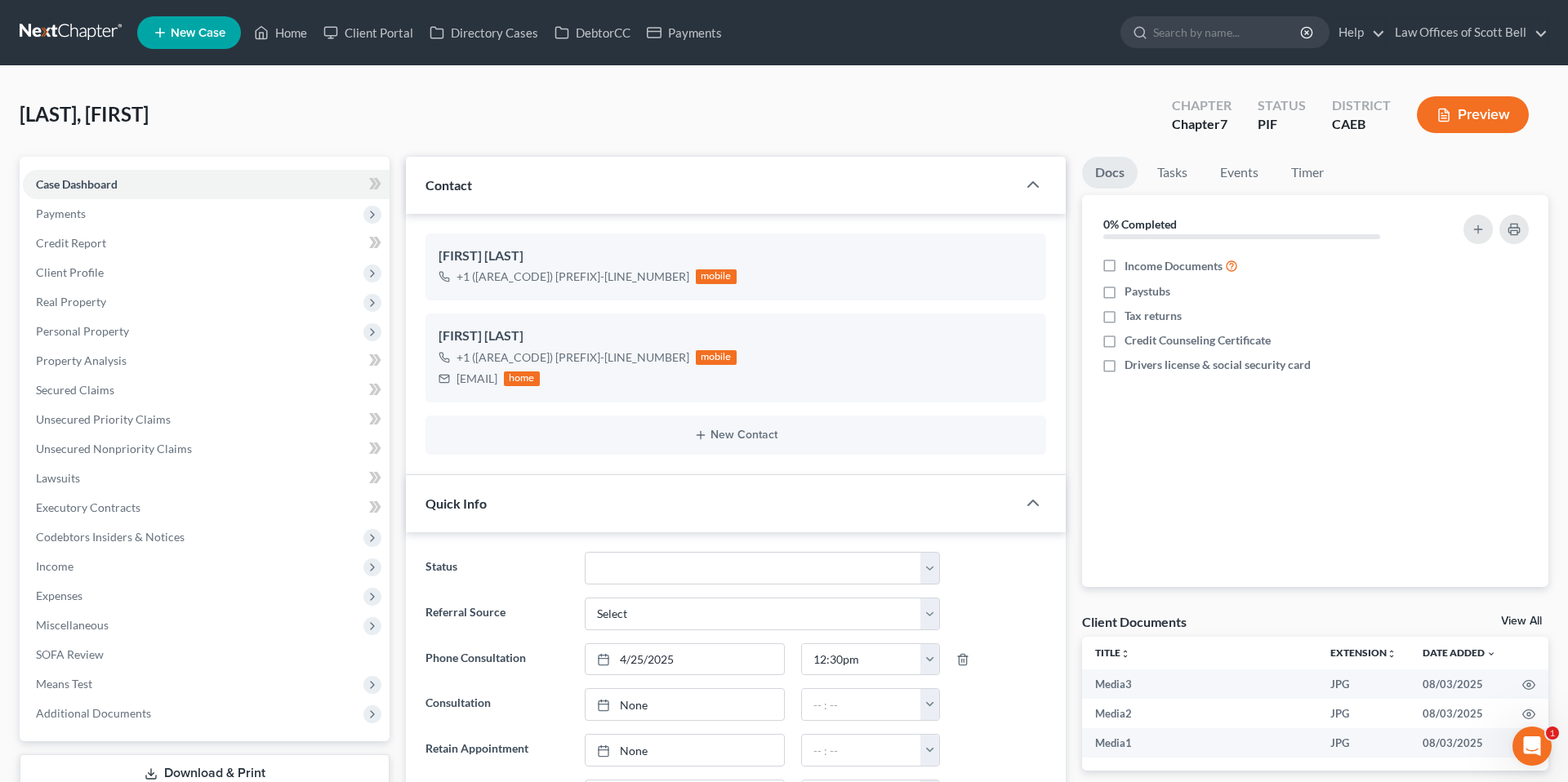 scroll, scrollTop: 658, scrollLeft: 0, axis: vertical 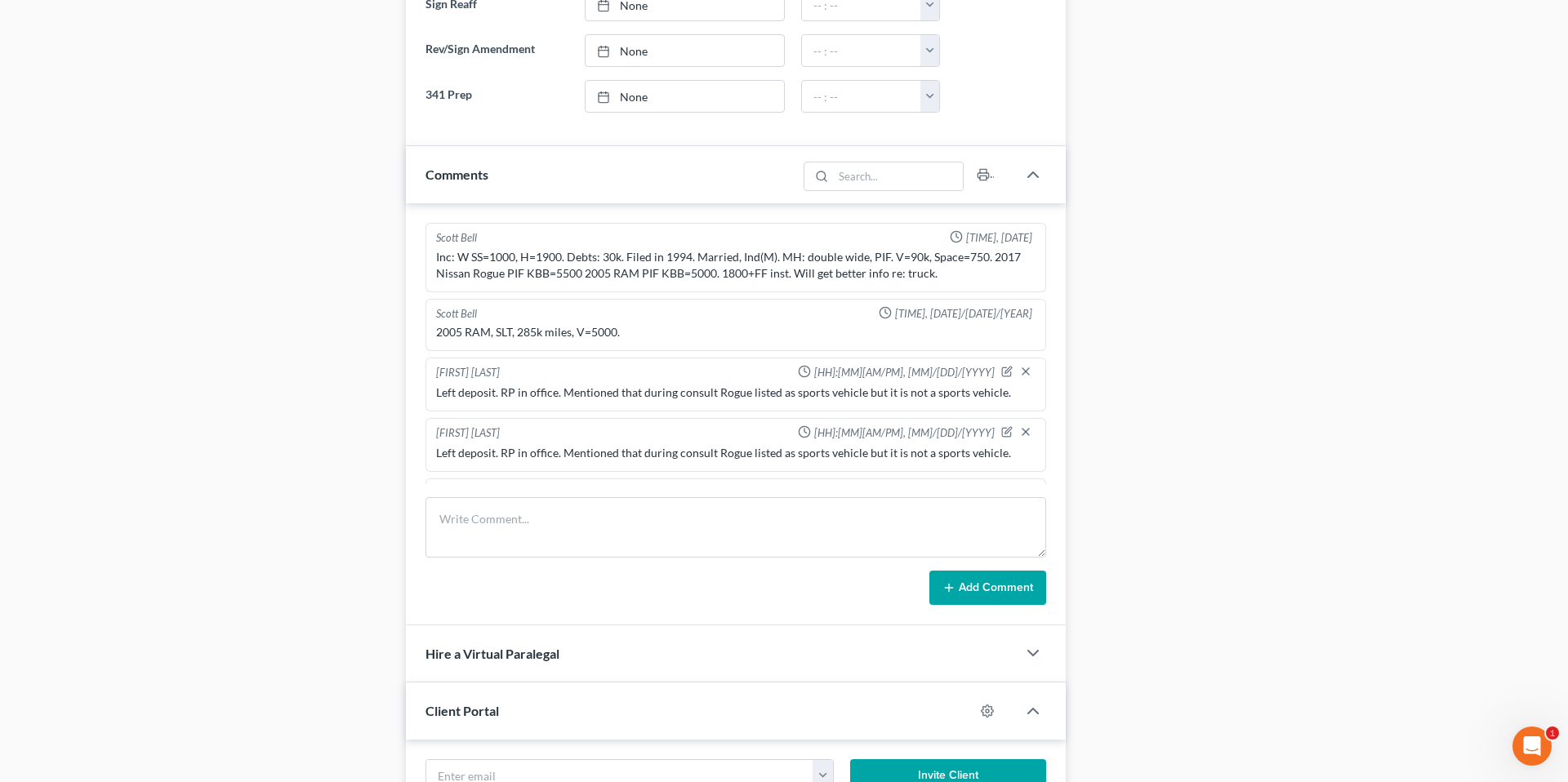 click on "Case Dashboard
Payments
Invoices
Payments
Payments
Credit Report
Client Profile" at bounding box center [204, 349] 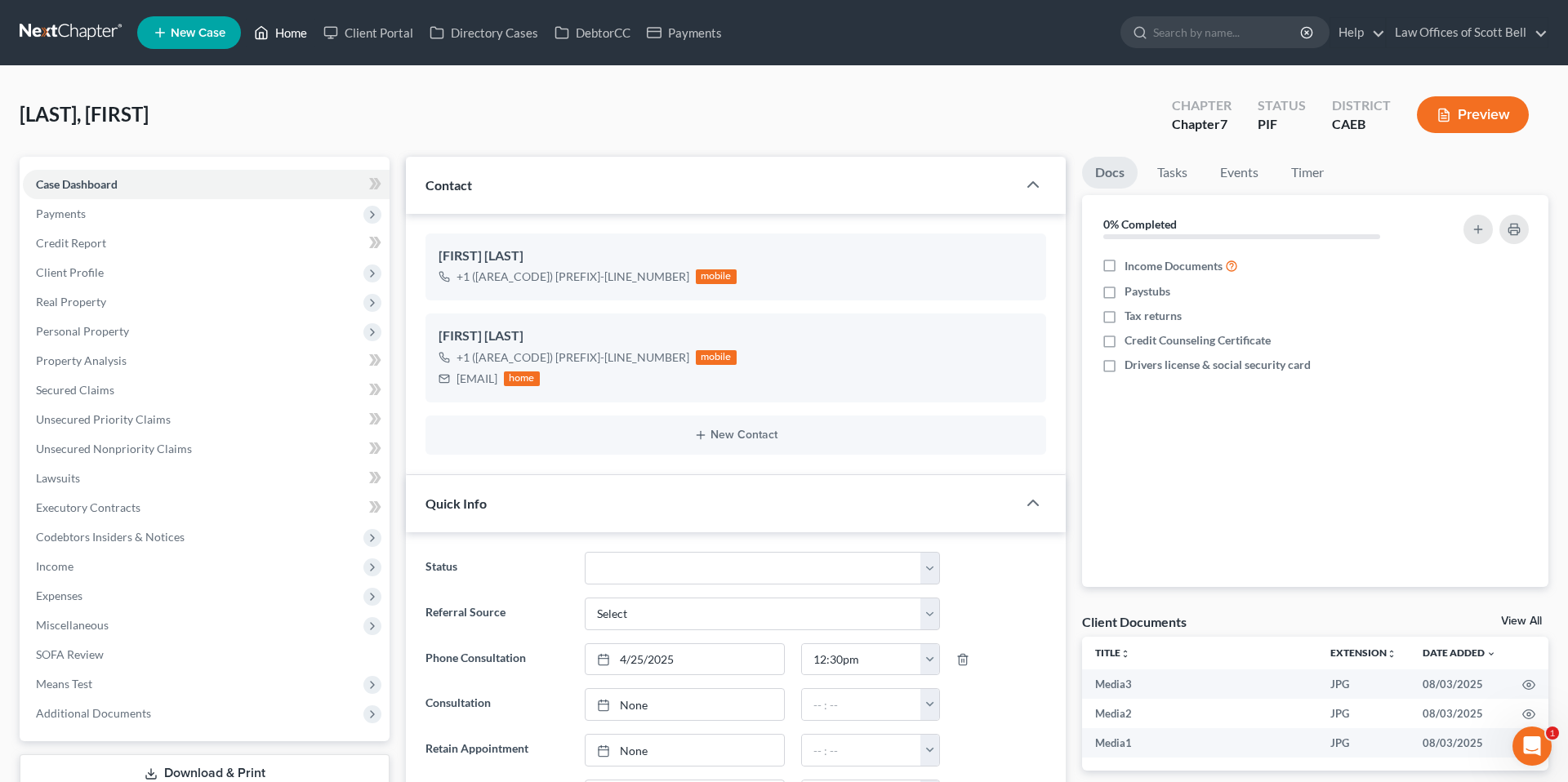 click on "Home" at bounding box center (280, 33) 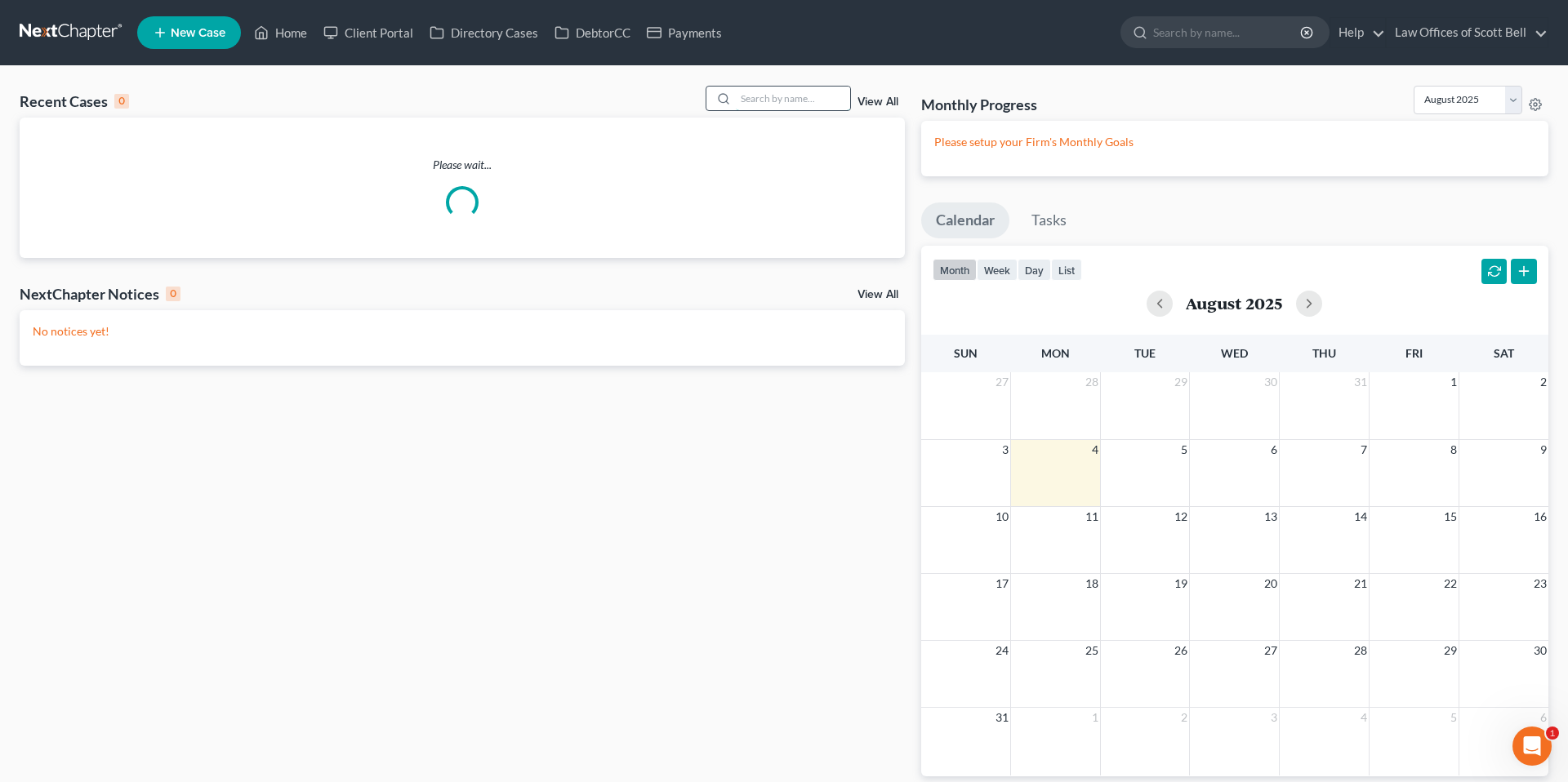 click at bounding box center (793, 98) 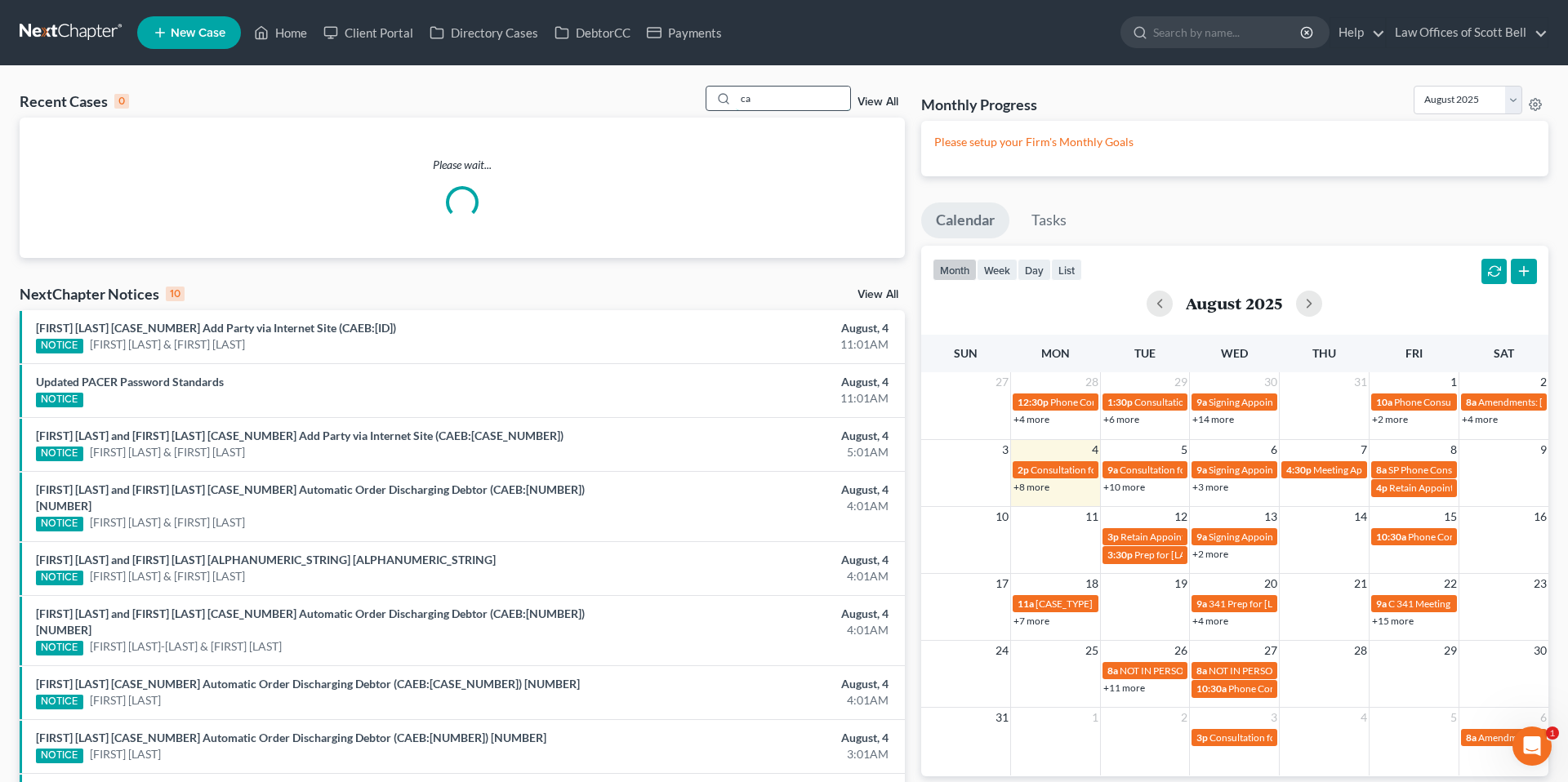 type on "c" 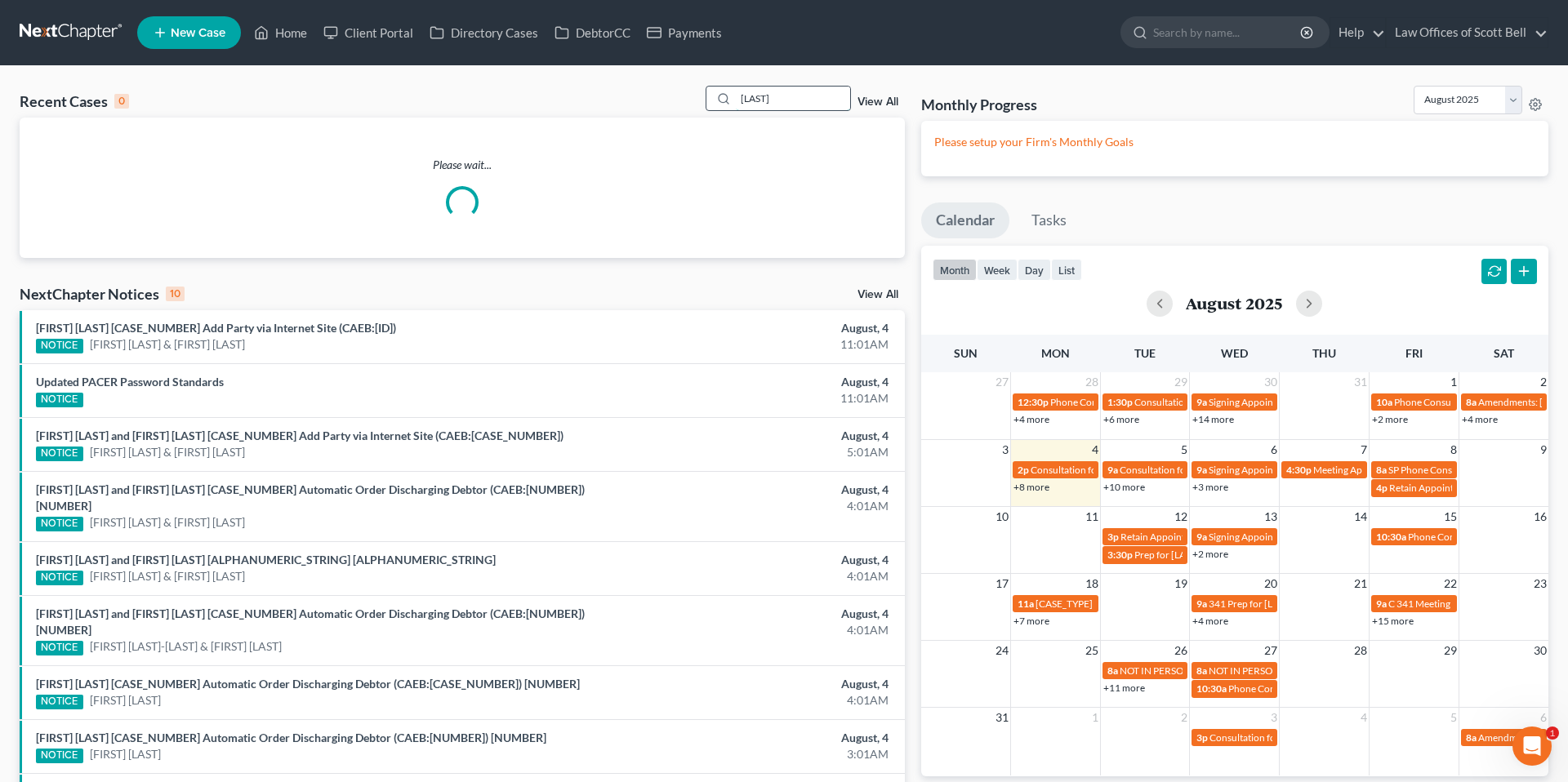 type on "[LAST]" 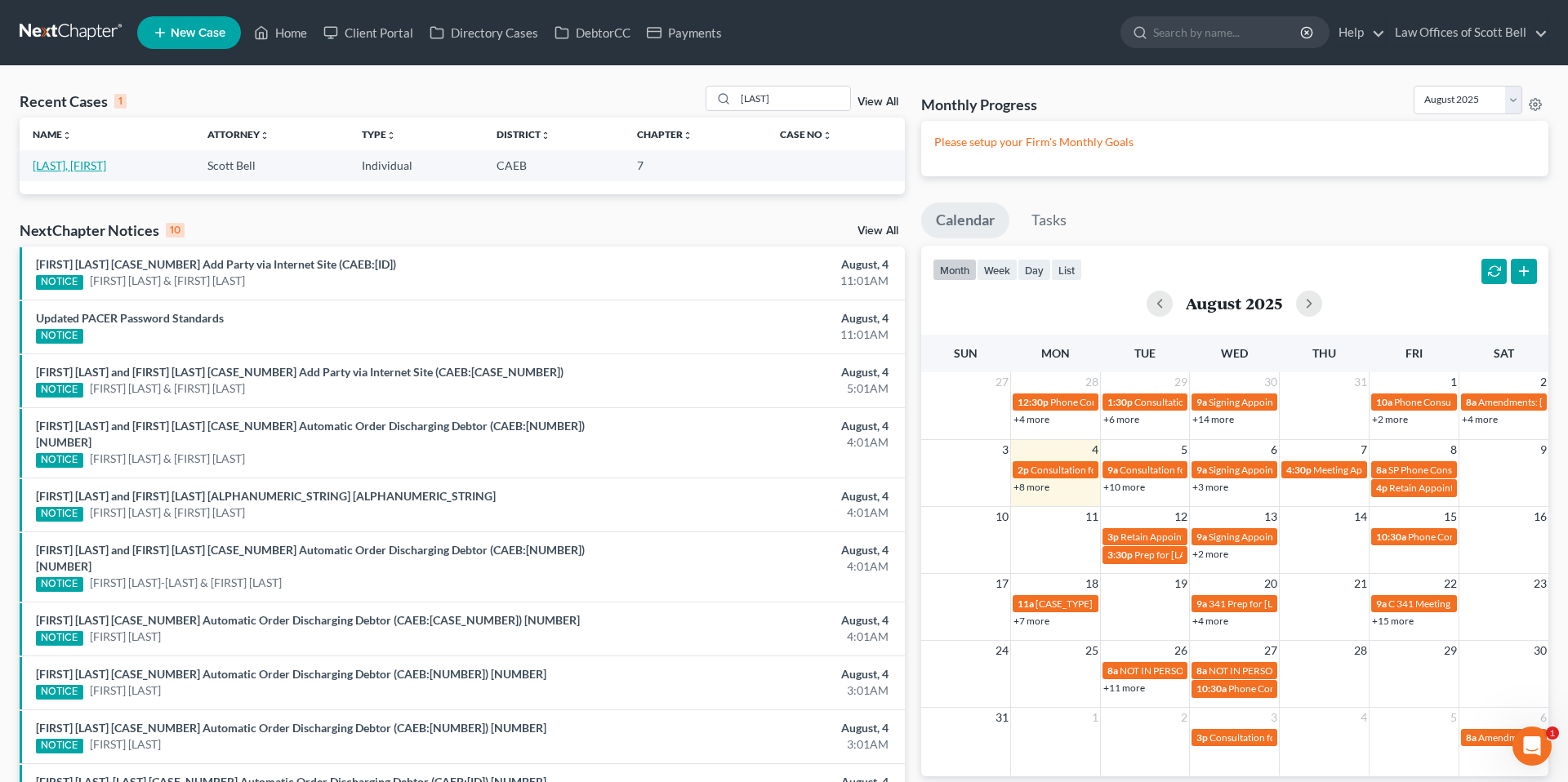 click on "[LAST], [FIRST]" at bounding box center [69, 165] 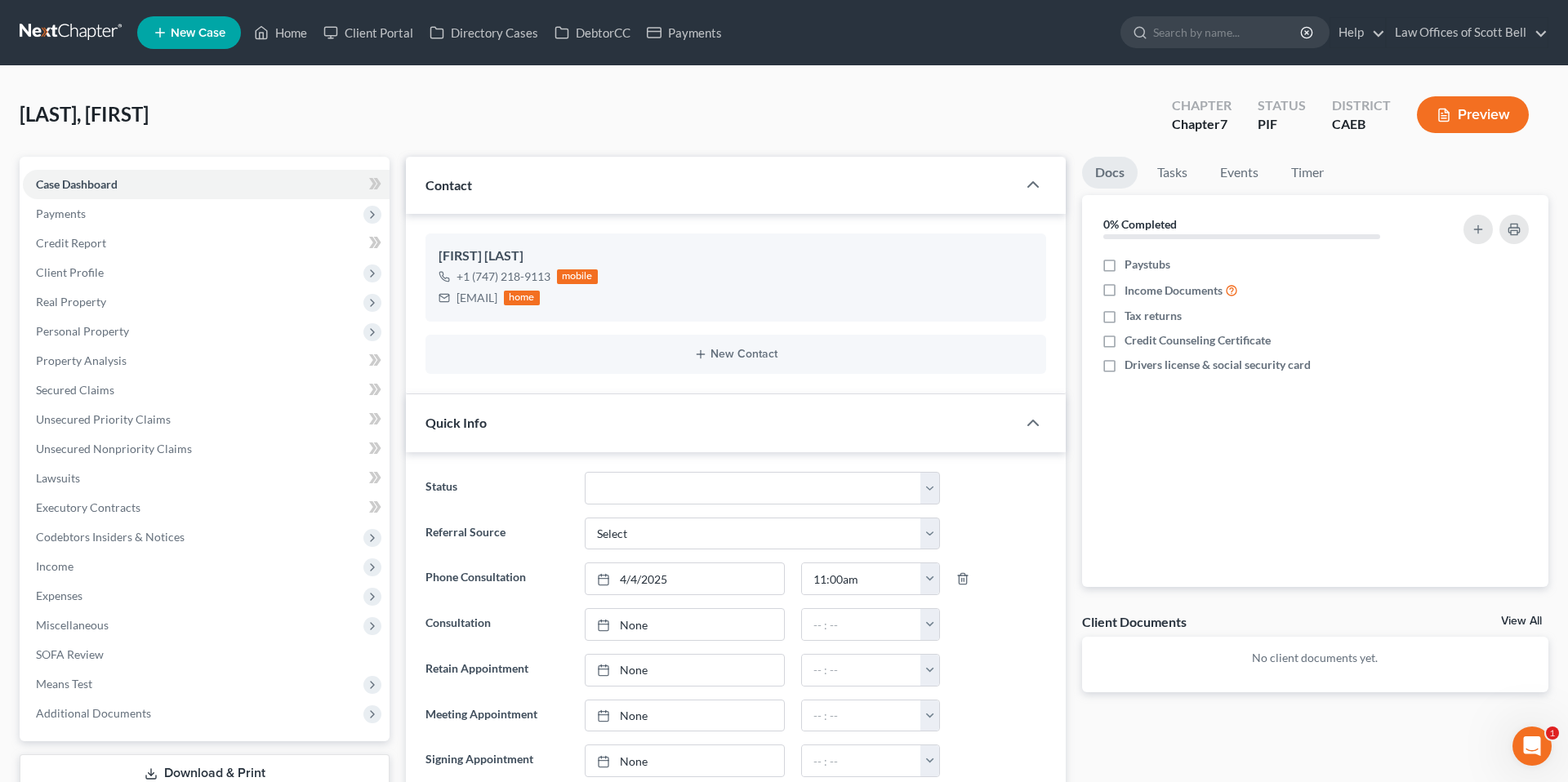 scroll, scrollTop: 1082, scrollLeft: 0, axis: vertical 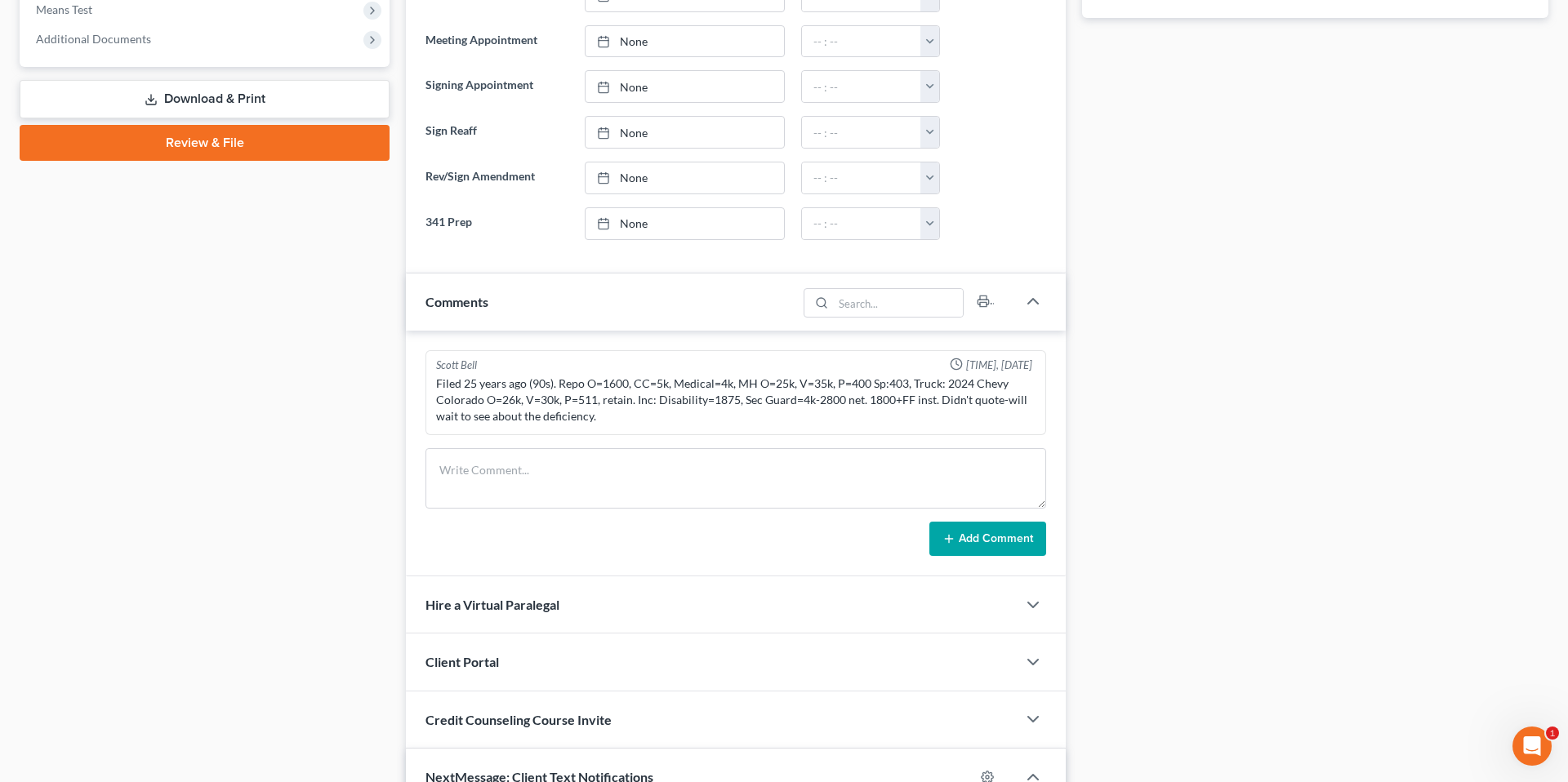 click on "Case Dashboard
Payments
Invoices
Payments
Payments
Credit Report
Client Profile" at bounding box center (204, 327) 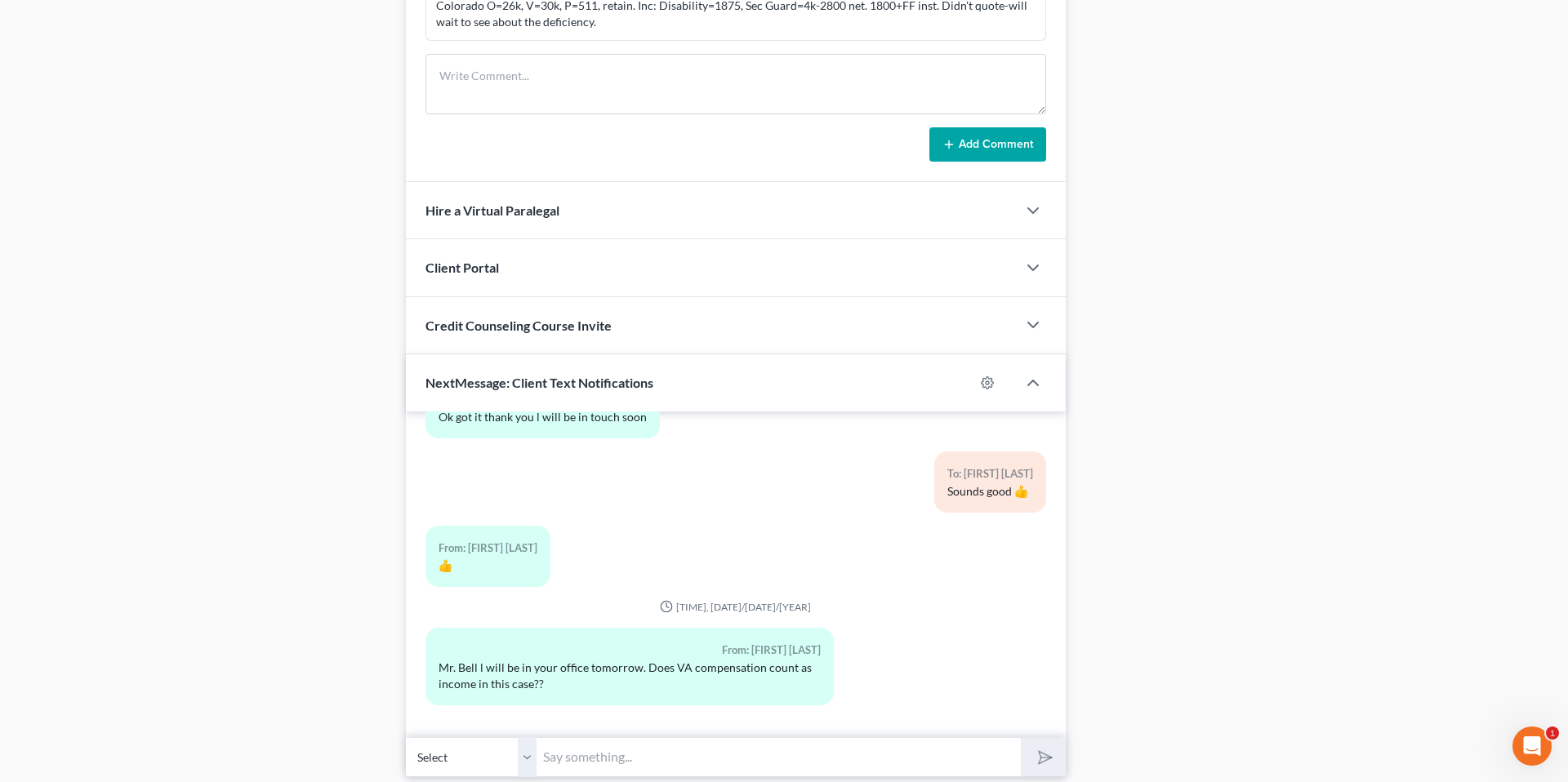 scroll, scrollTop: 1126, scrollLeft: 0, axis: vertical 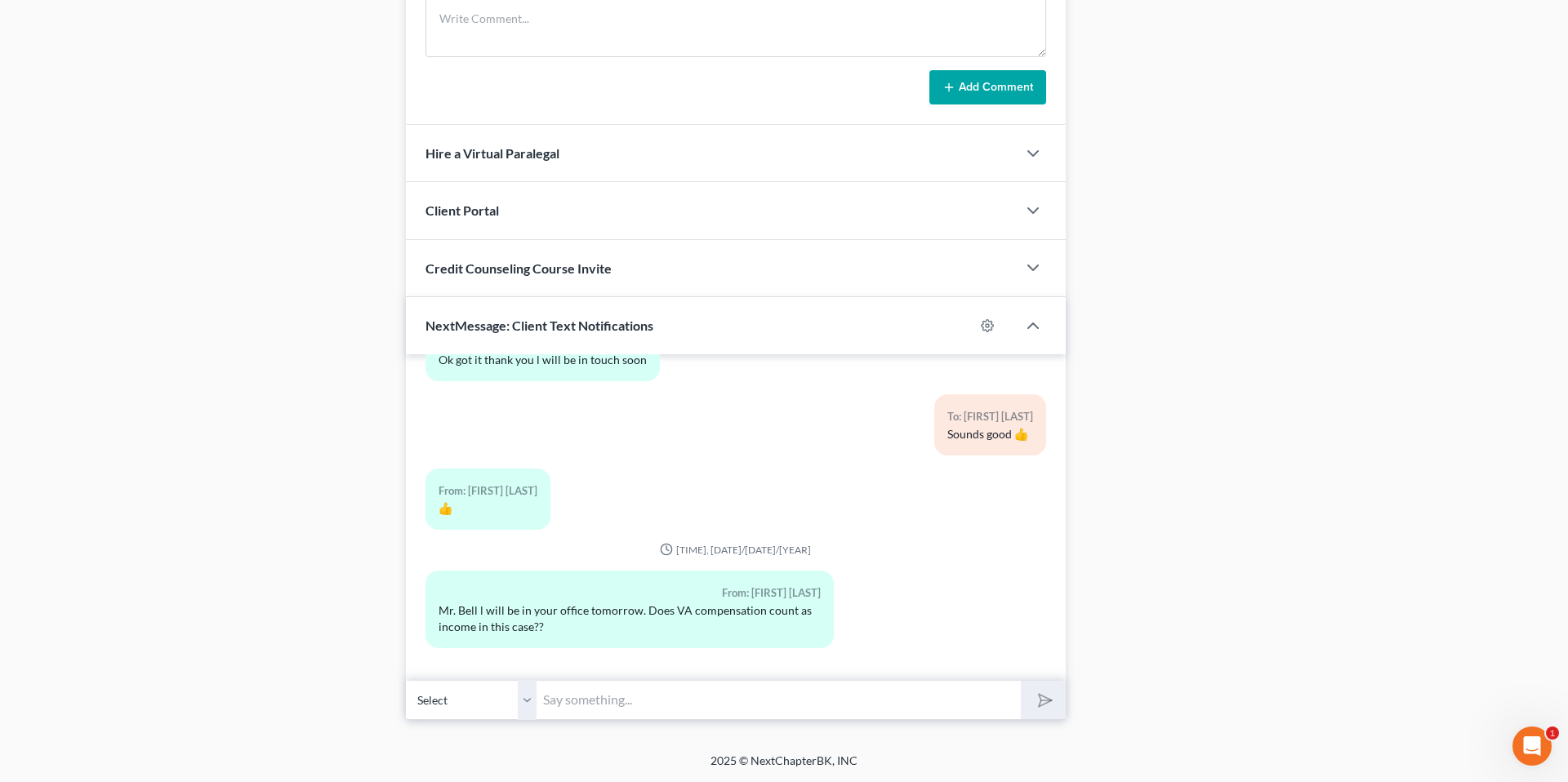click on "Case Dashboard
Payments
Invoices
Payments
Payments
Credit Report
Client Profile" at bounding box center [204, -124] 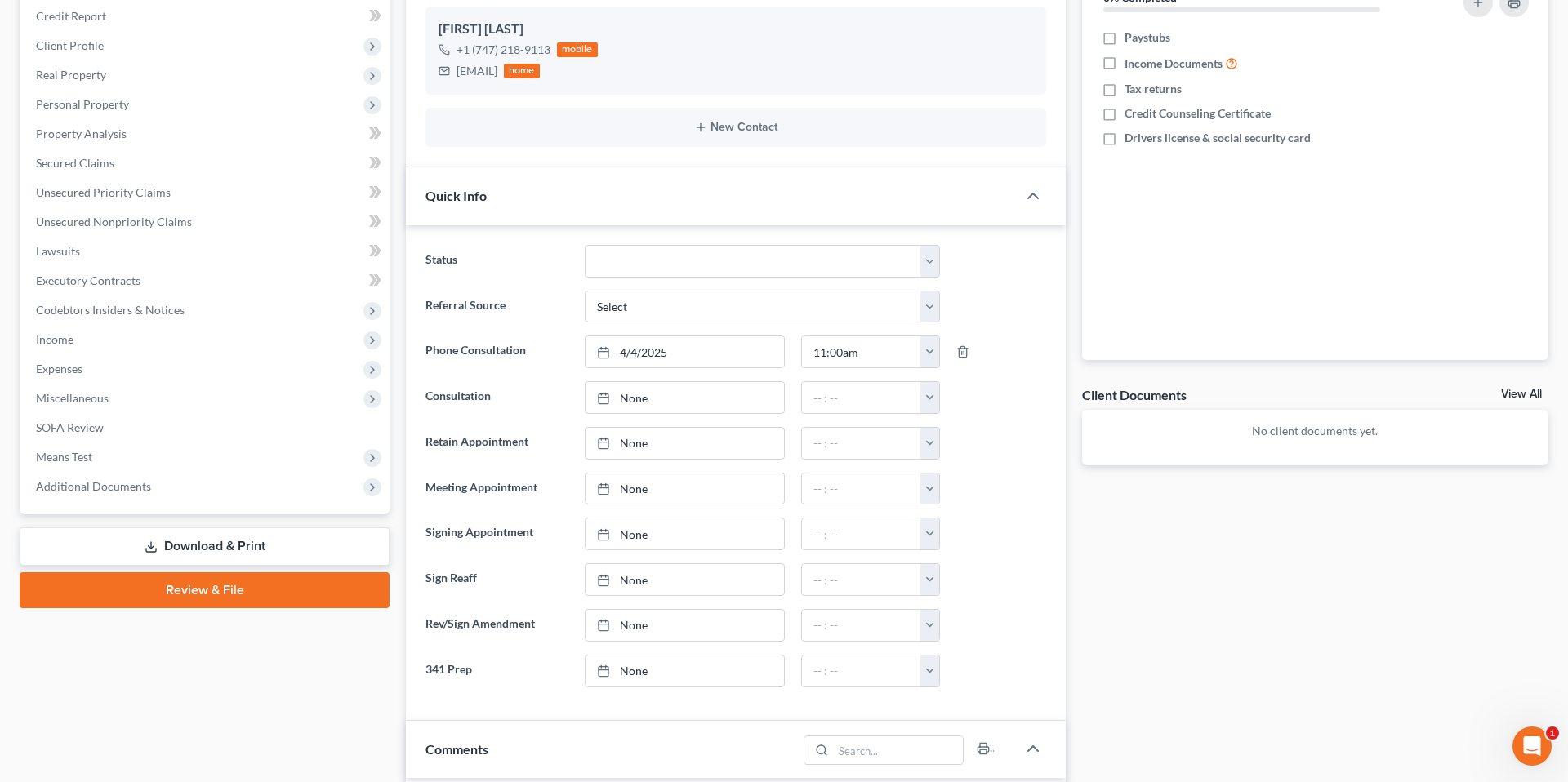 scroll, scrollTop: 0, scrollLeft: 0, axis: both 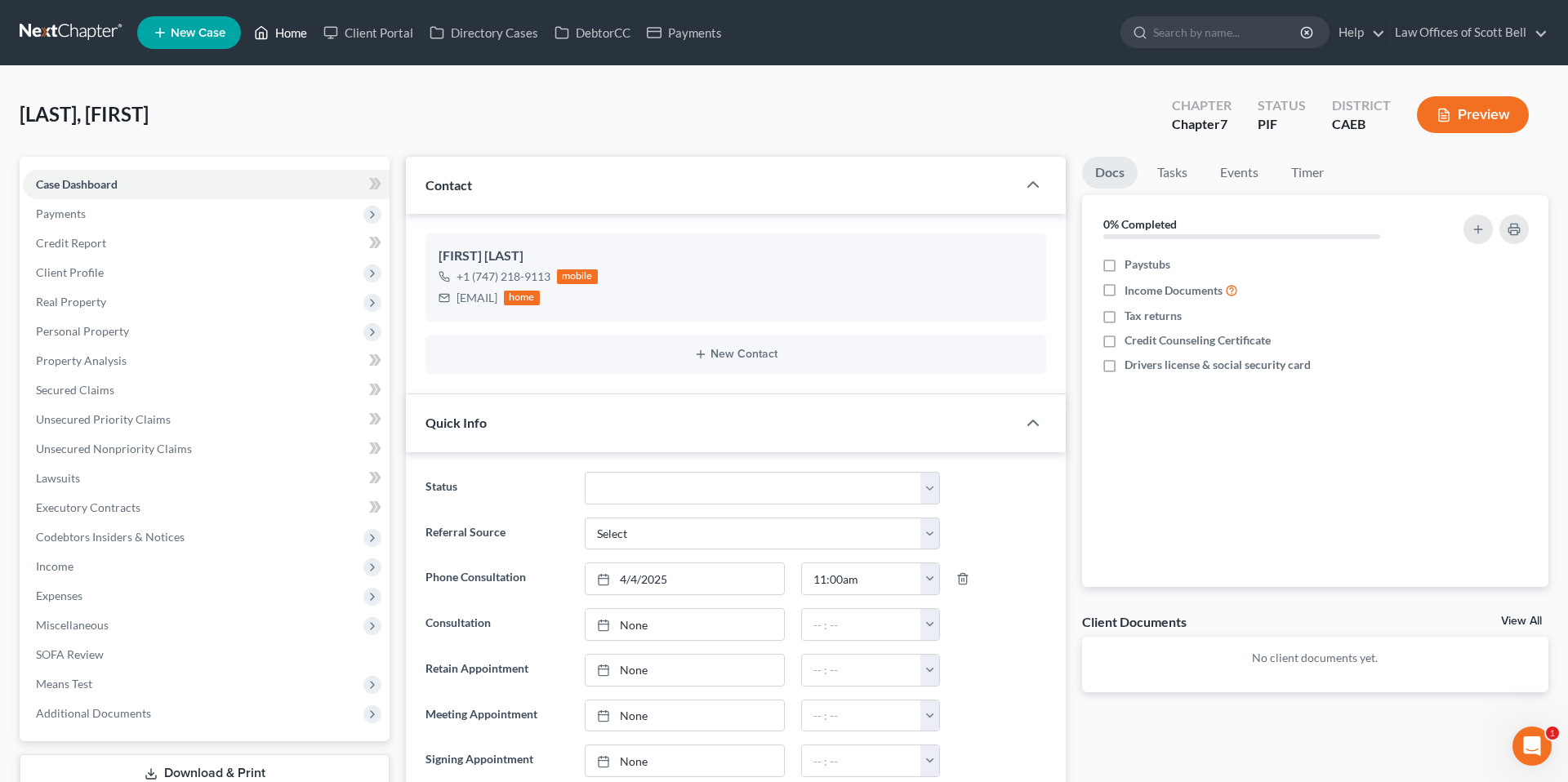 click on "Home" at bounding box center [280, 33] 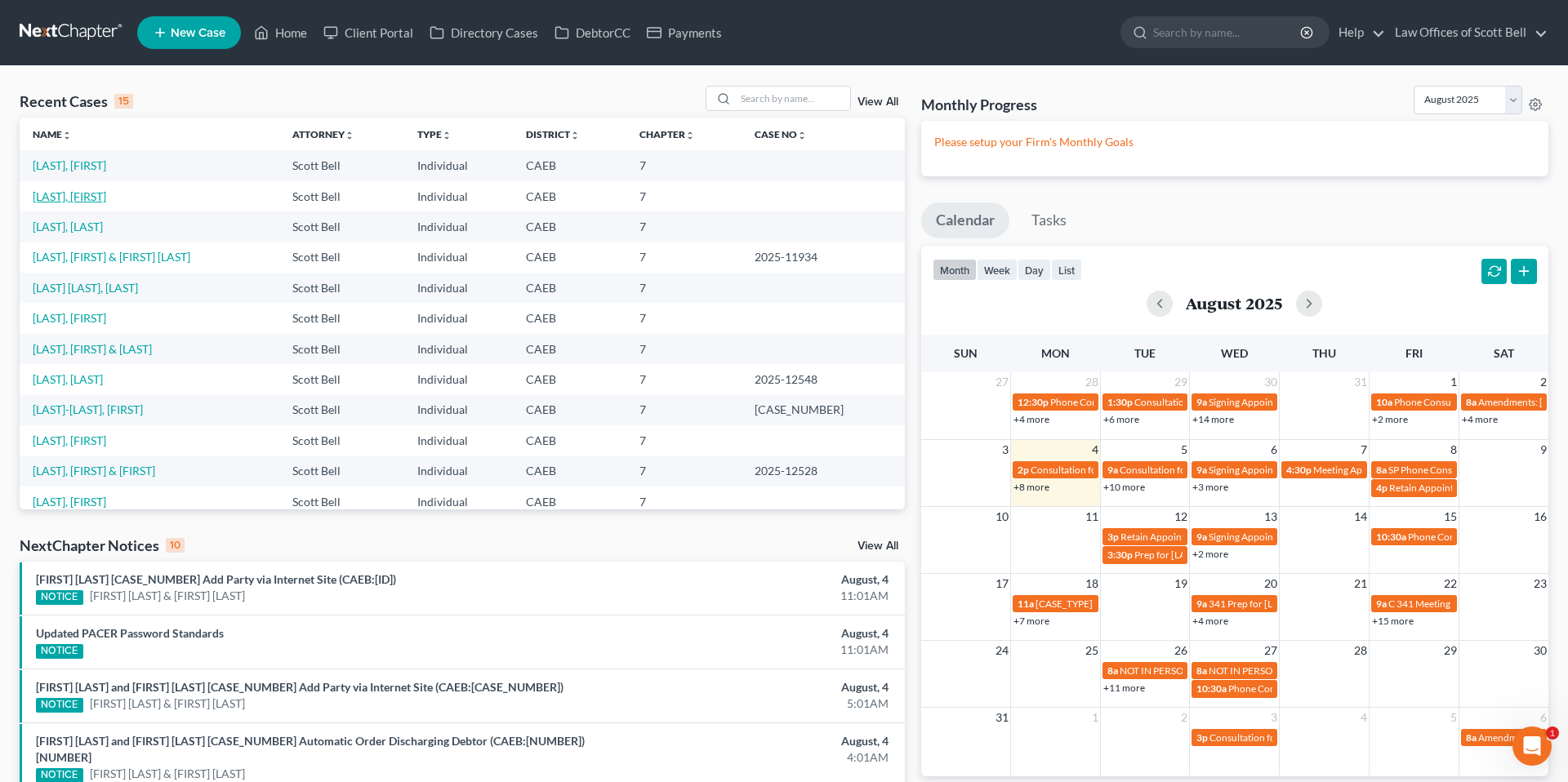 click on "[LAST], [FIRST]" at bounding box center (69, 196) 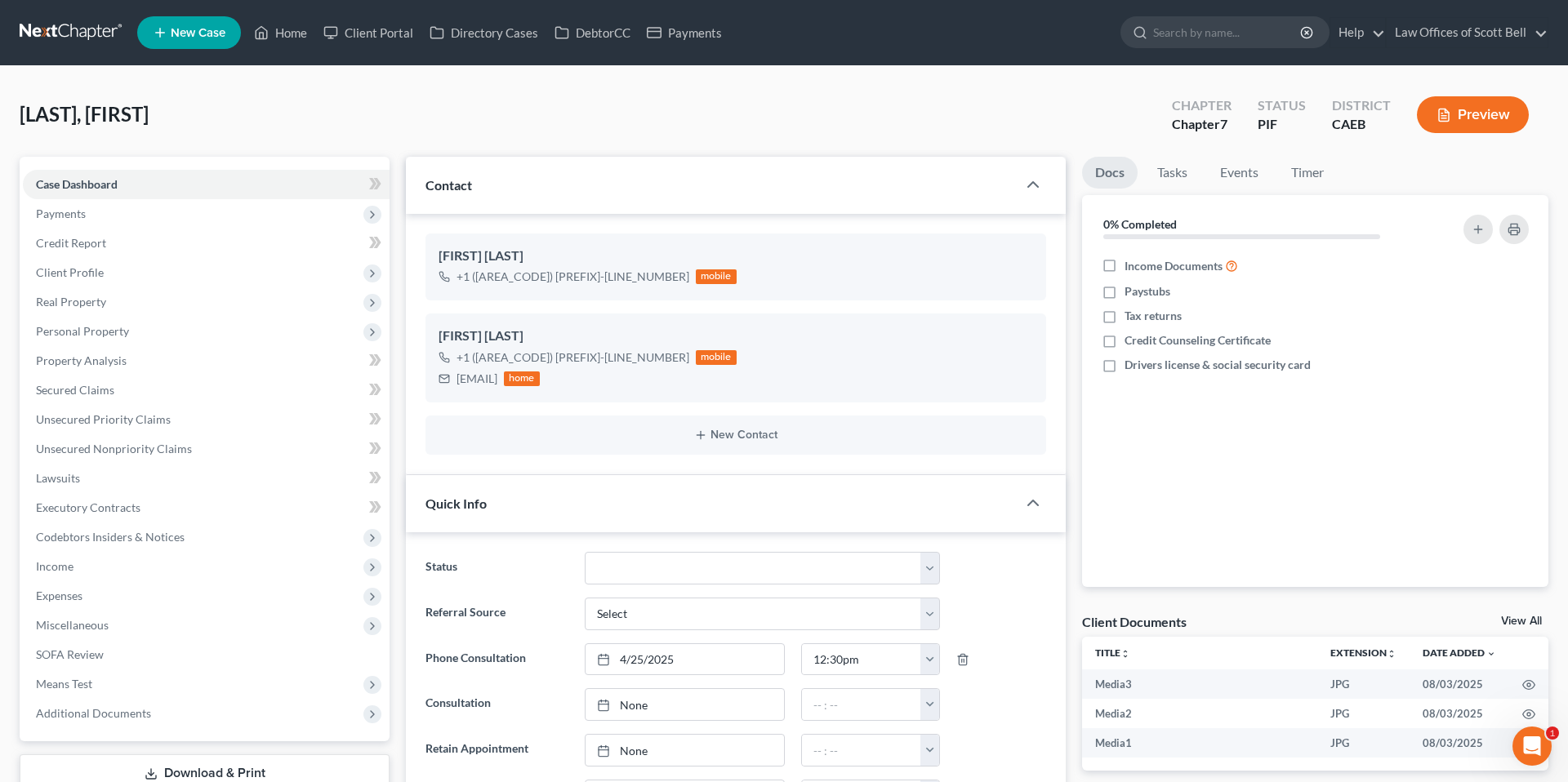 scroll, scrollTop: 658, scrollLeft: 0, axis: vertical 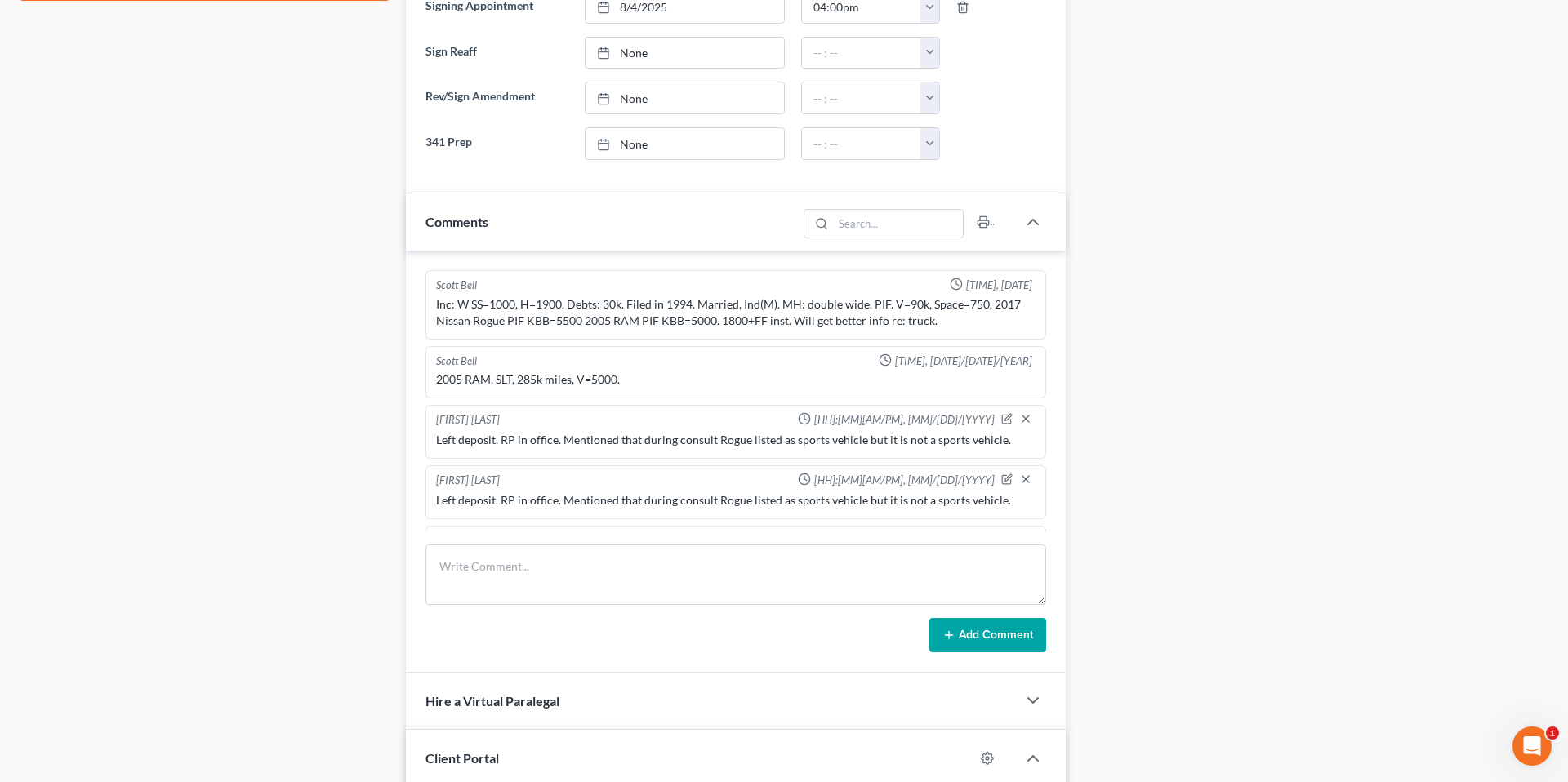 click on "Case Dashboard
Payments
Invoices
Payments
Payments
Credit Report
Client Profile" at bounding box center [204, 397] 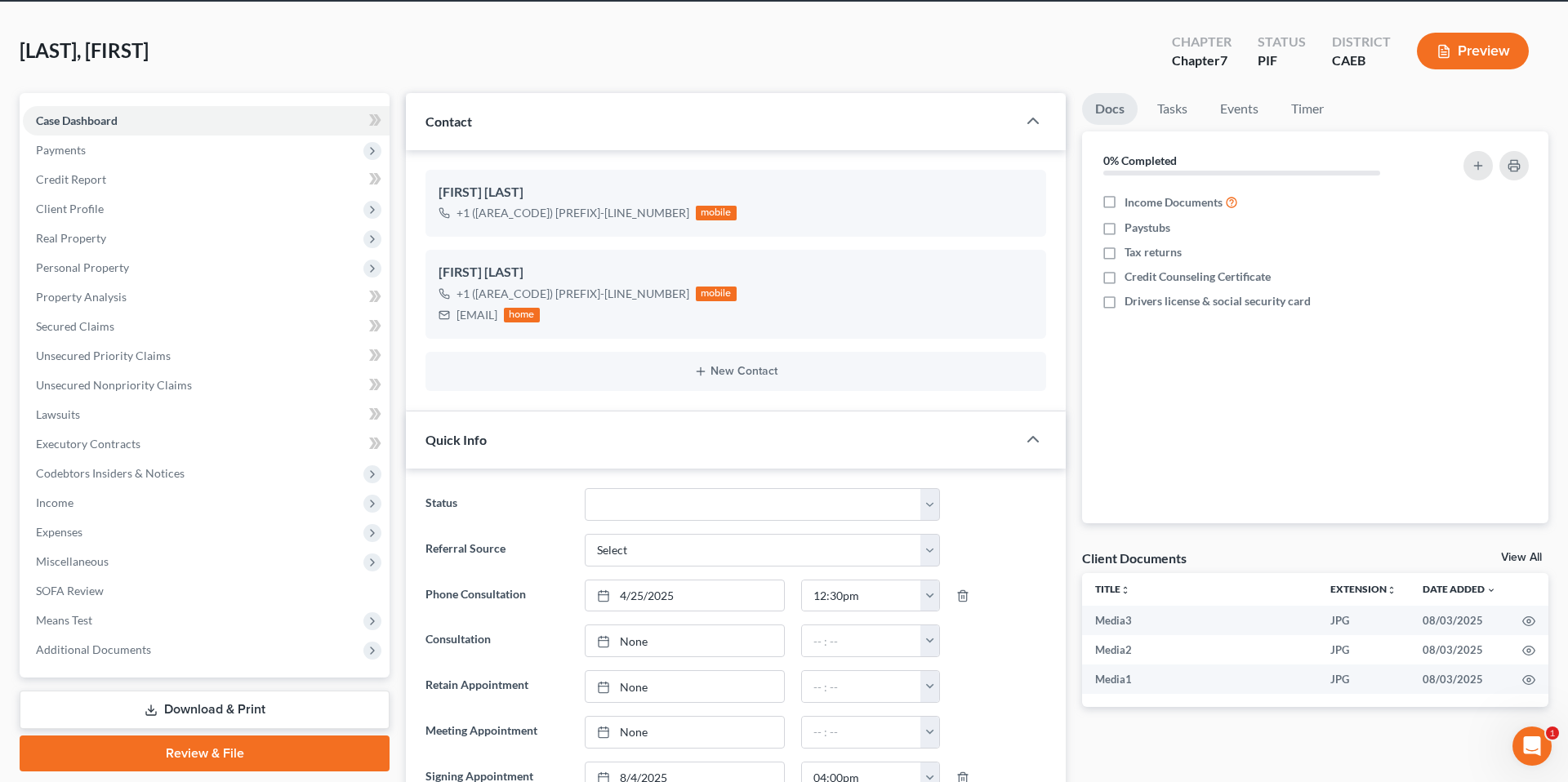 scroll, scrollTop: 0, scrollLeft: 0, axis: both 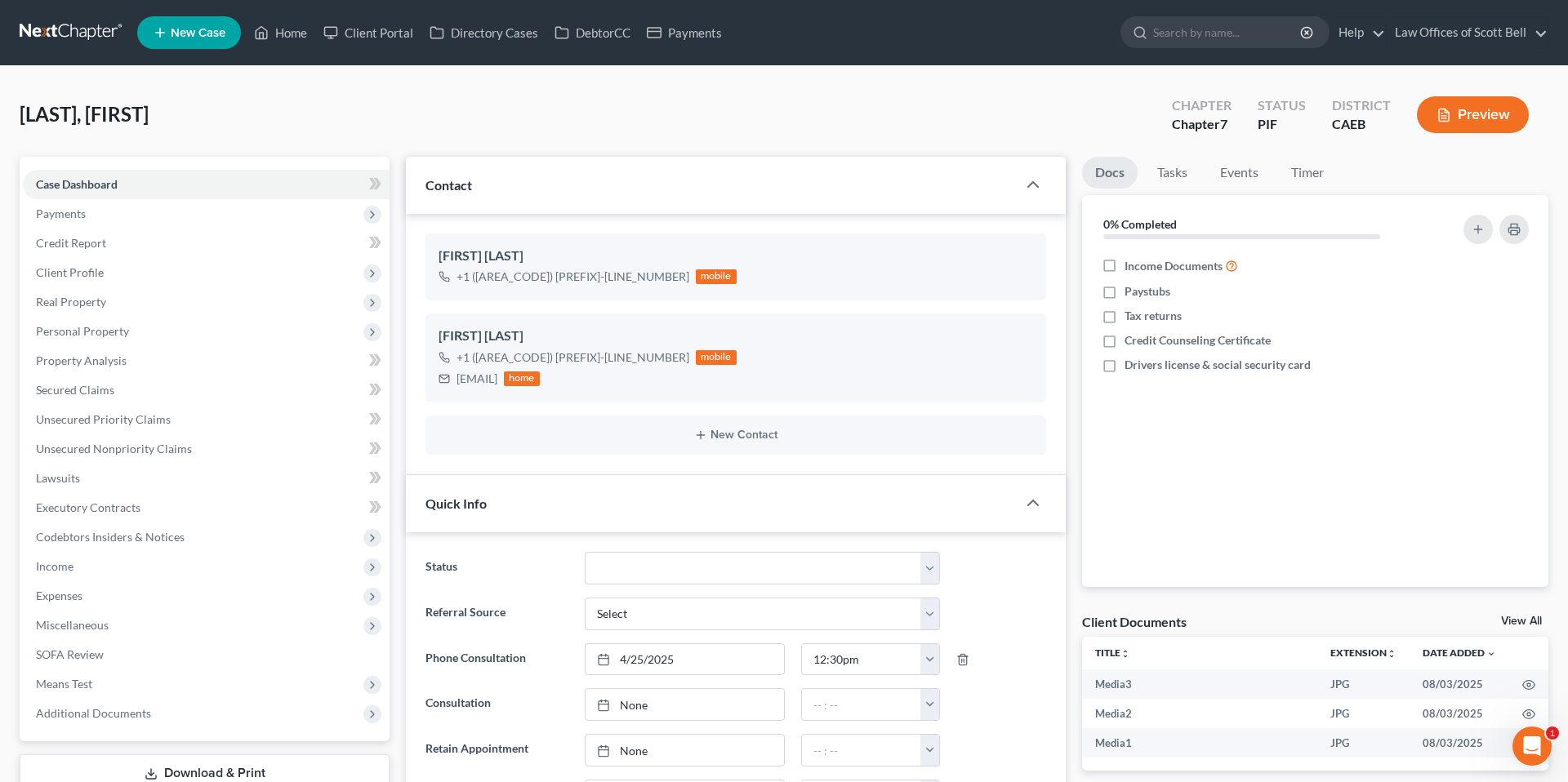 click on "[LAST], [FIRST] Upgraded Chapter Chapter  7 Status PIF District CAEB Preview" at bounding box center [784, 121] 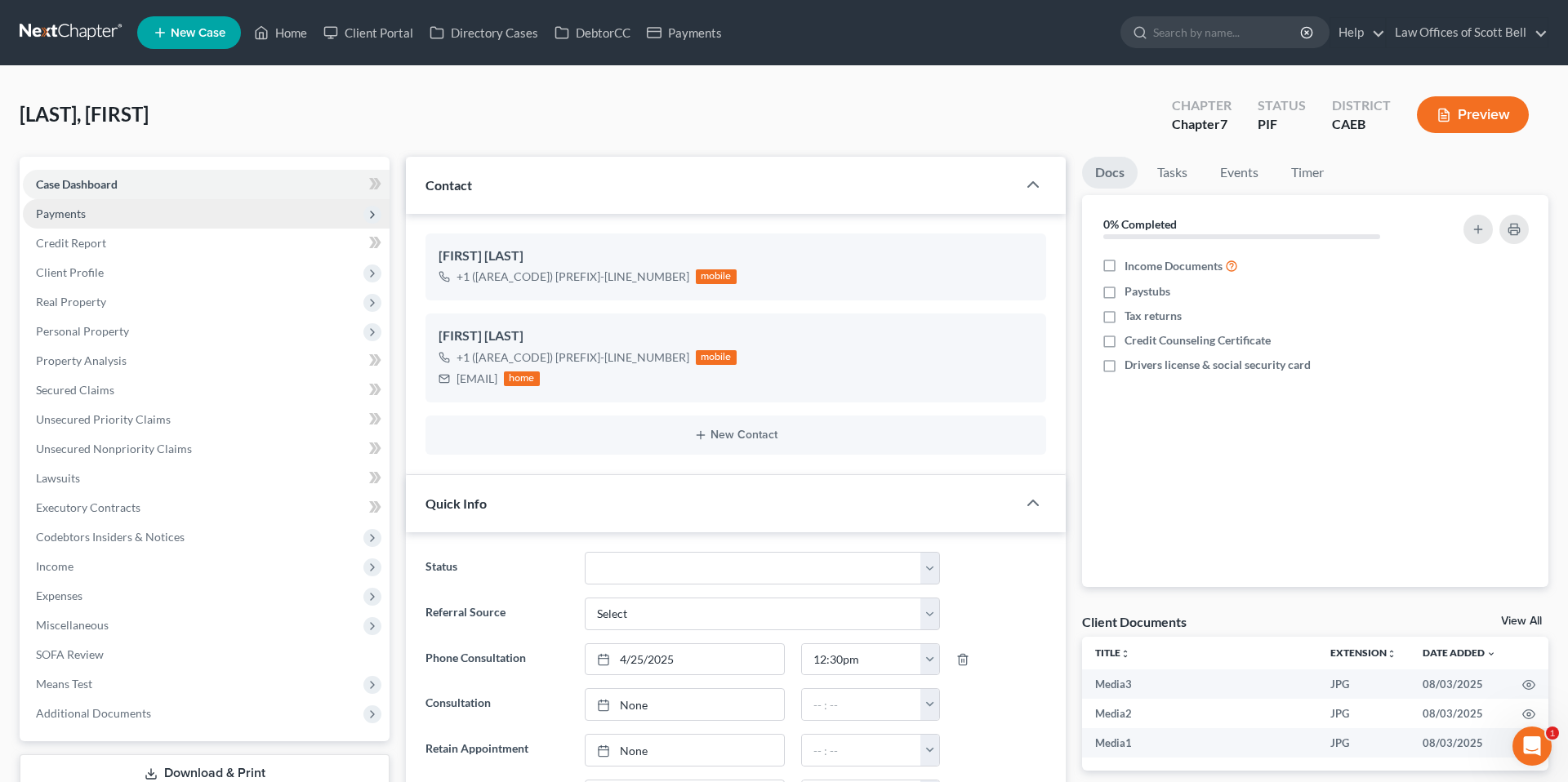 click on "Payments" at bounding box center (60, 213) 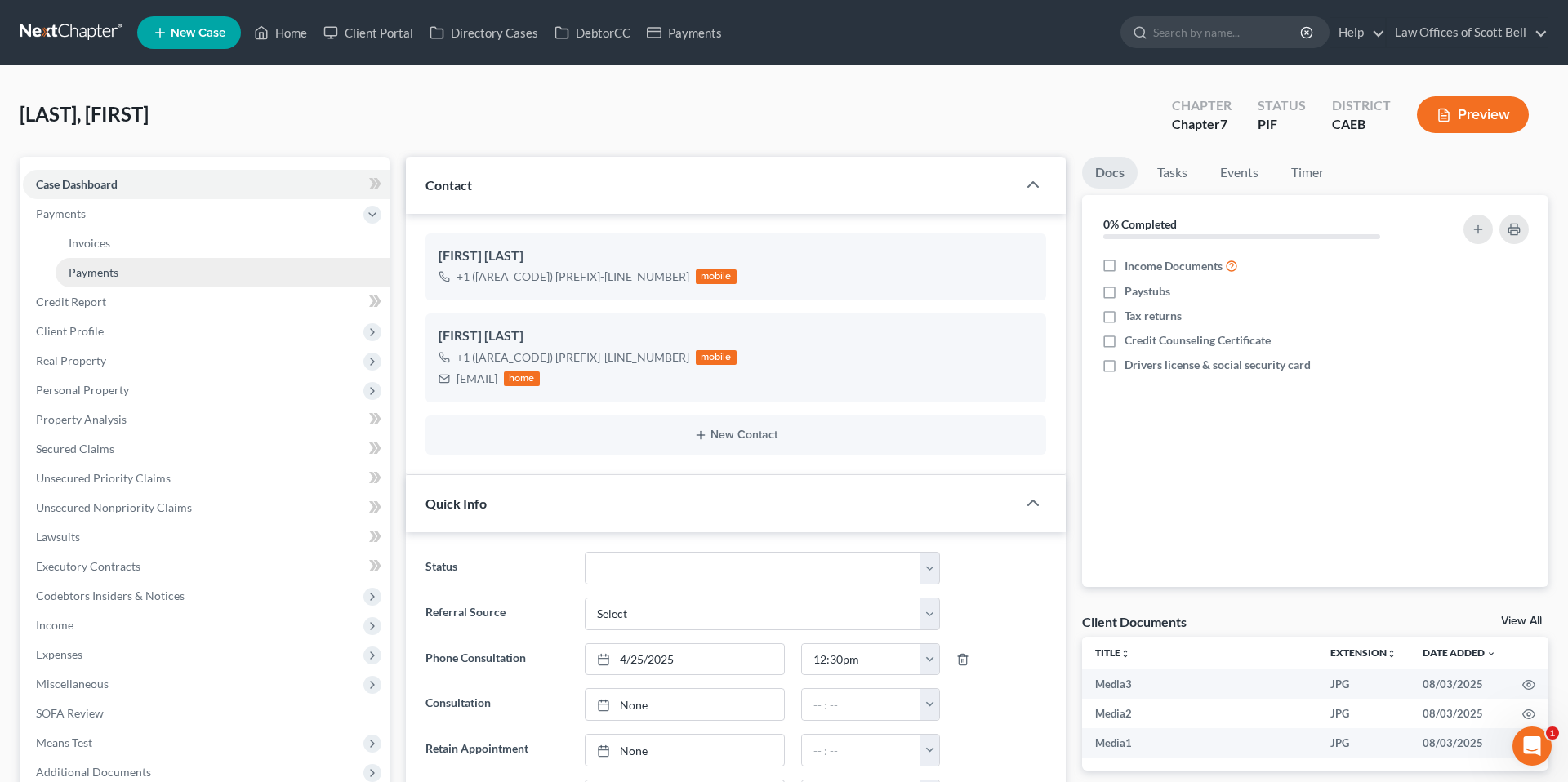 click on "Payments" at bounding box center (93, 272) 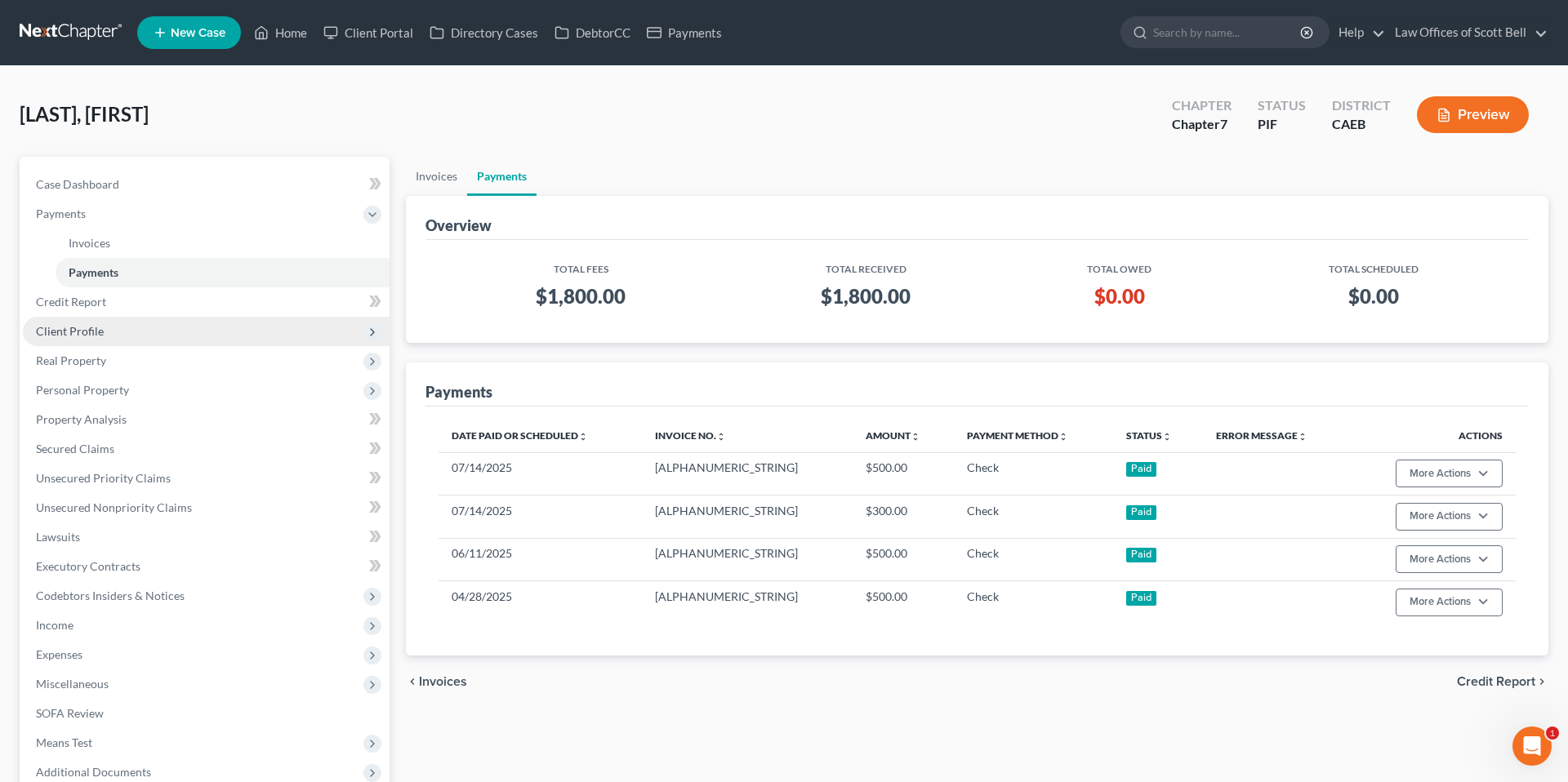 scroll, scrollTop: 104, scrollLeft: 0, axis: vertical 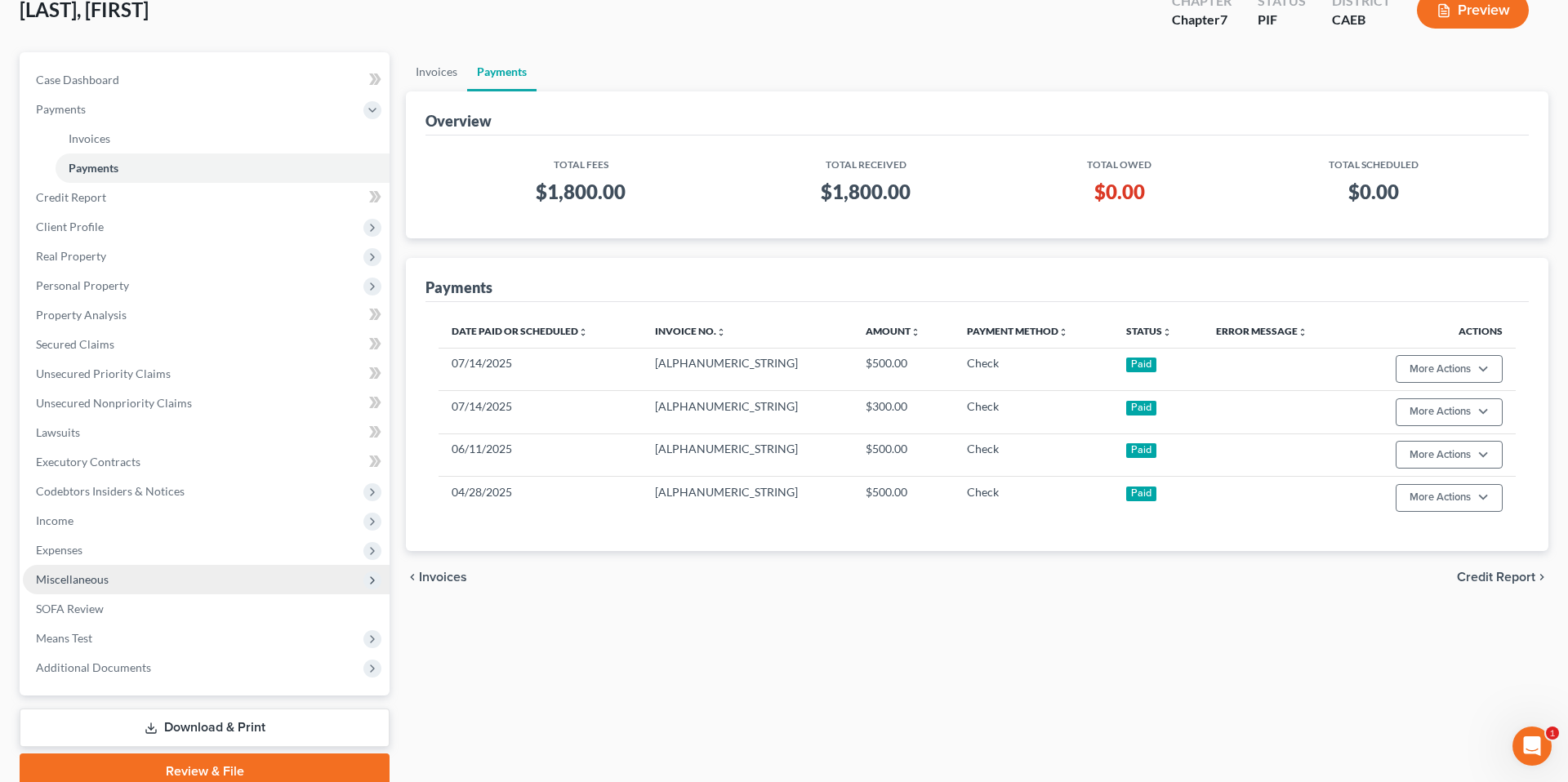 click on "Miscellaneous" at bounding box center [72, 579] 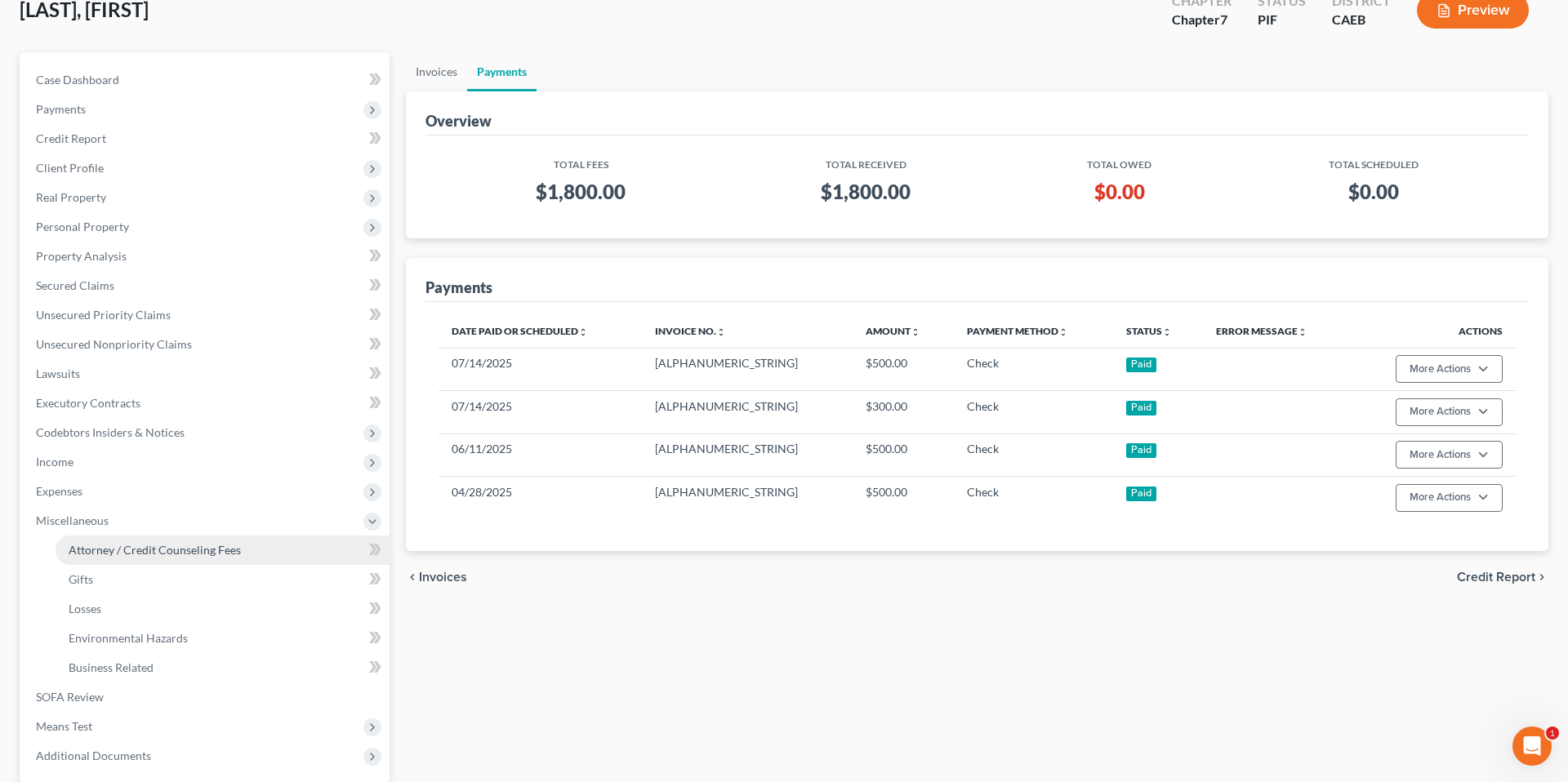 click on "Attorney / Credit Counseling Fees" at bounding box center [222, 550] 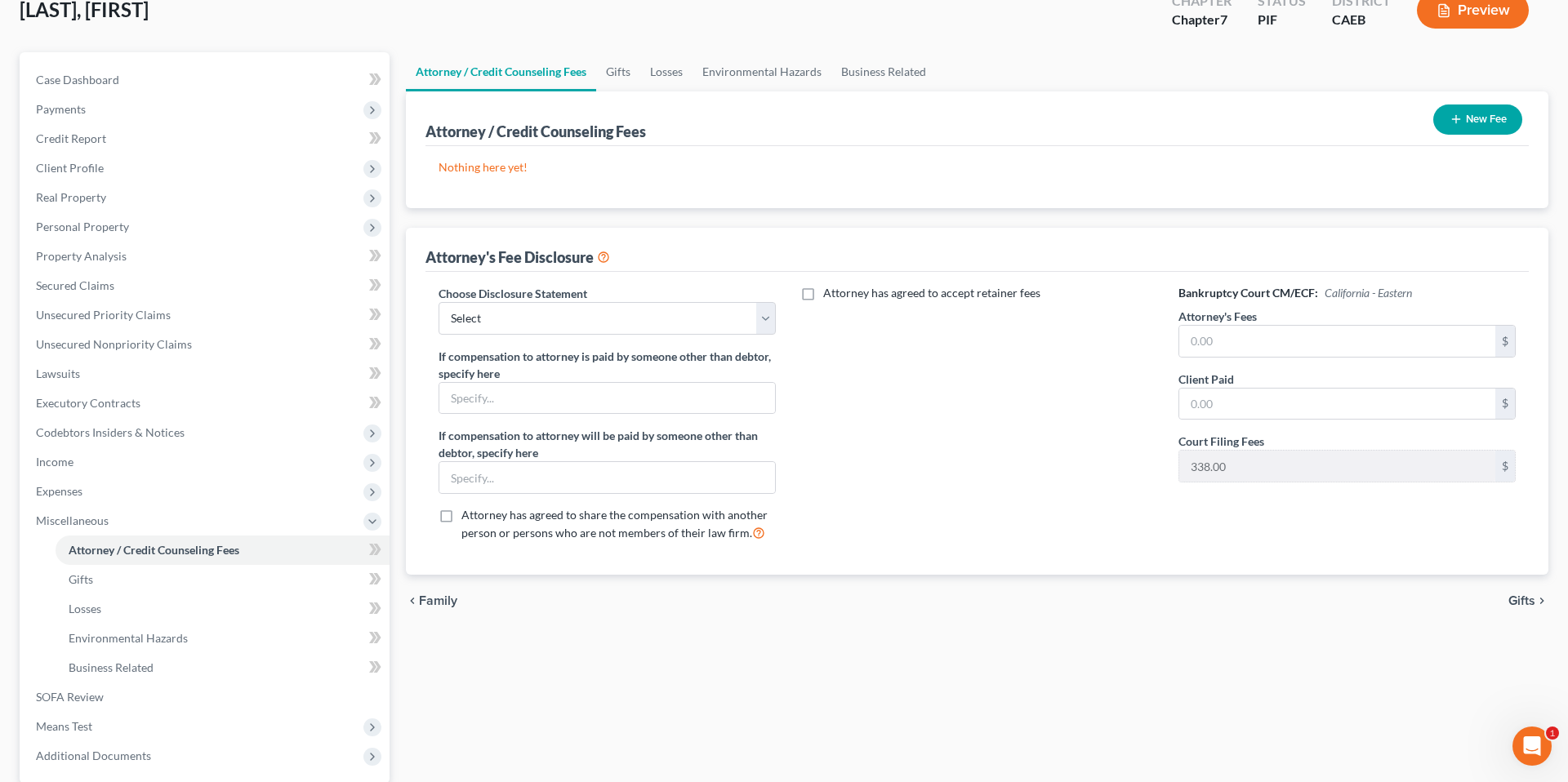 scroll, scrollTop: 0, scrollLeft: 0, axis: both 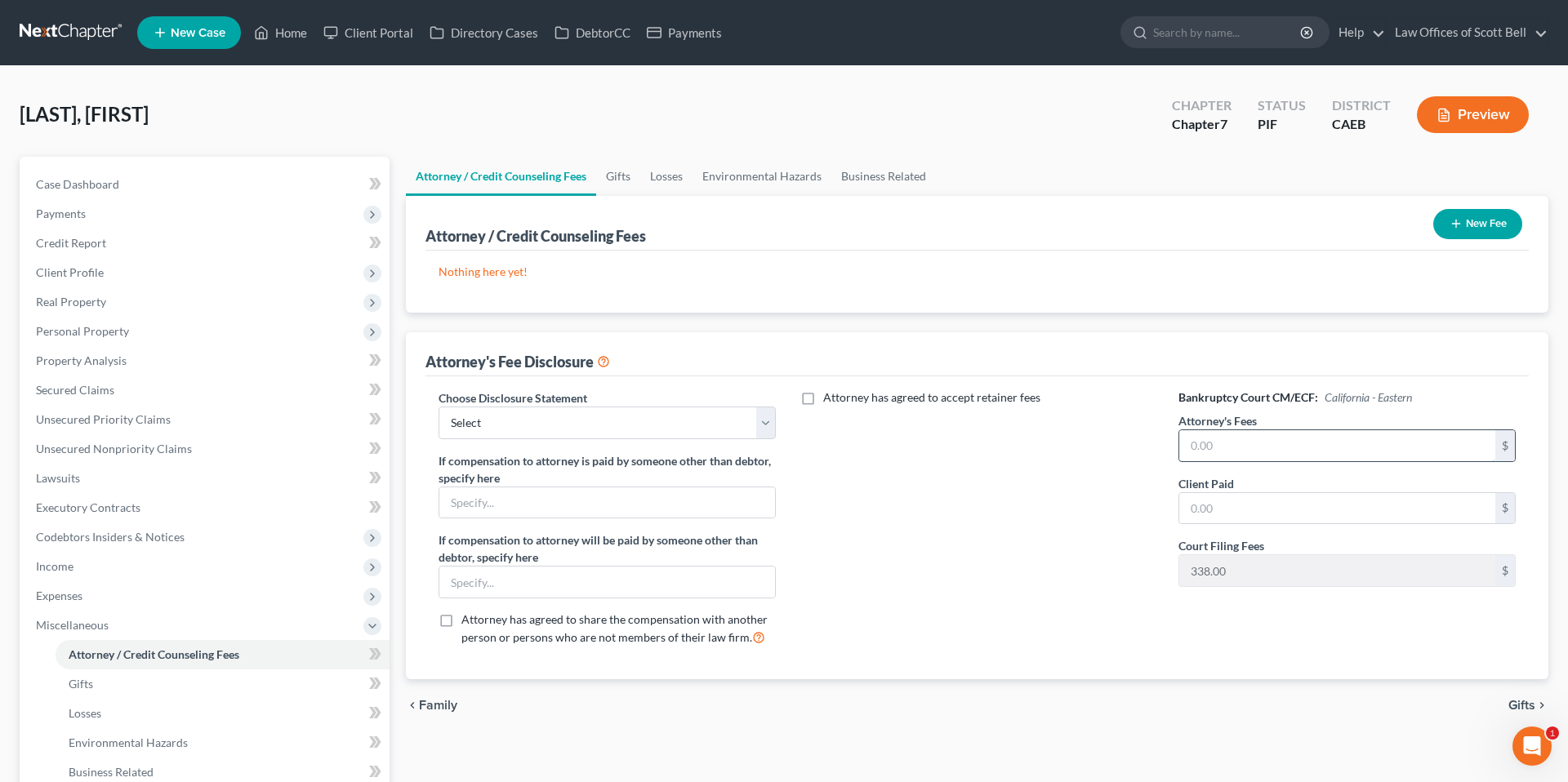 click at bounding box center [1337, 446] 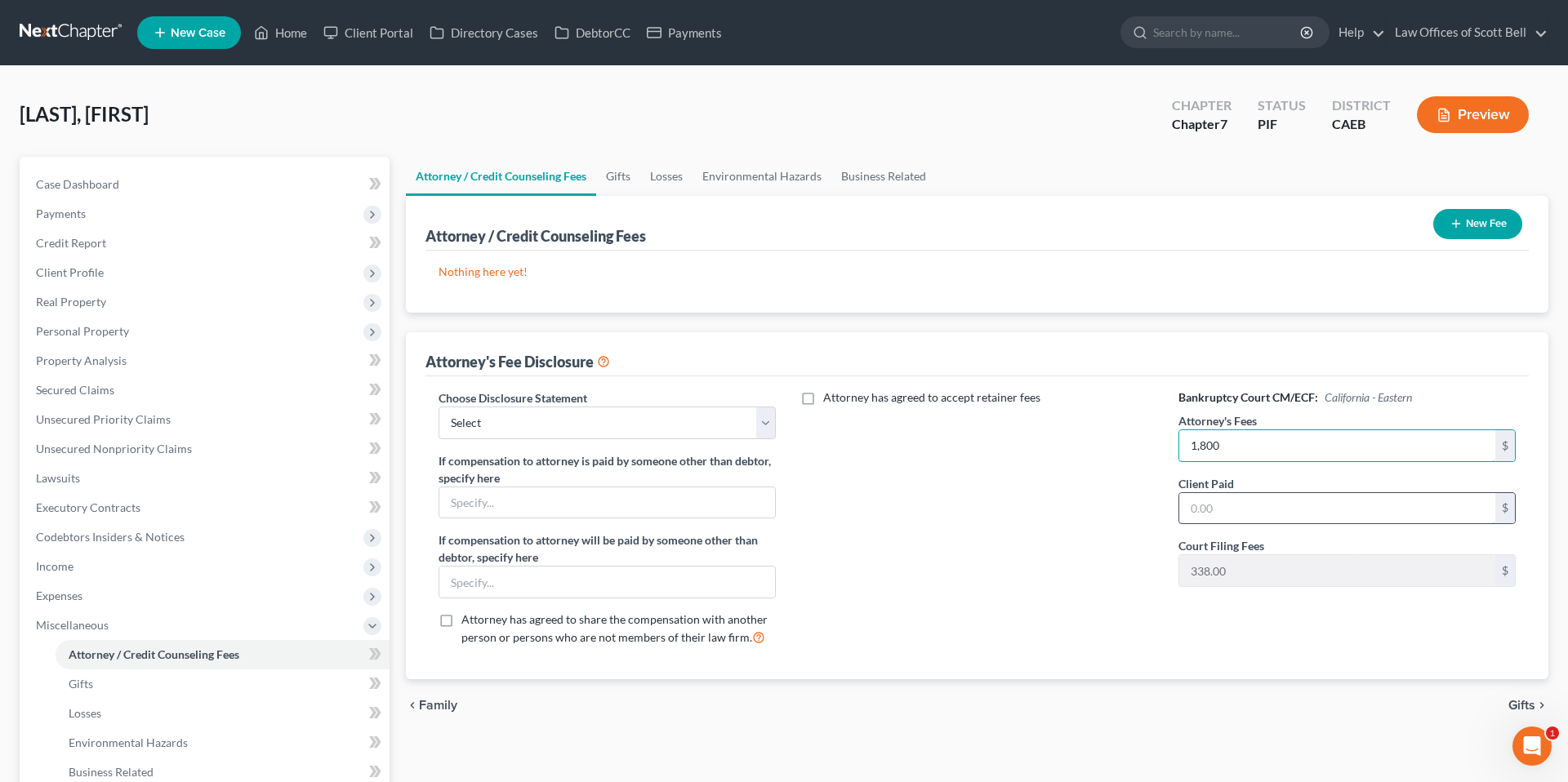 type on "1,800" 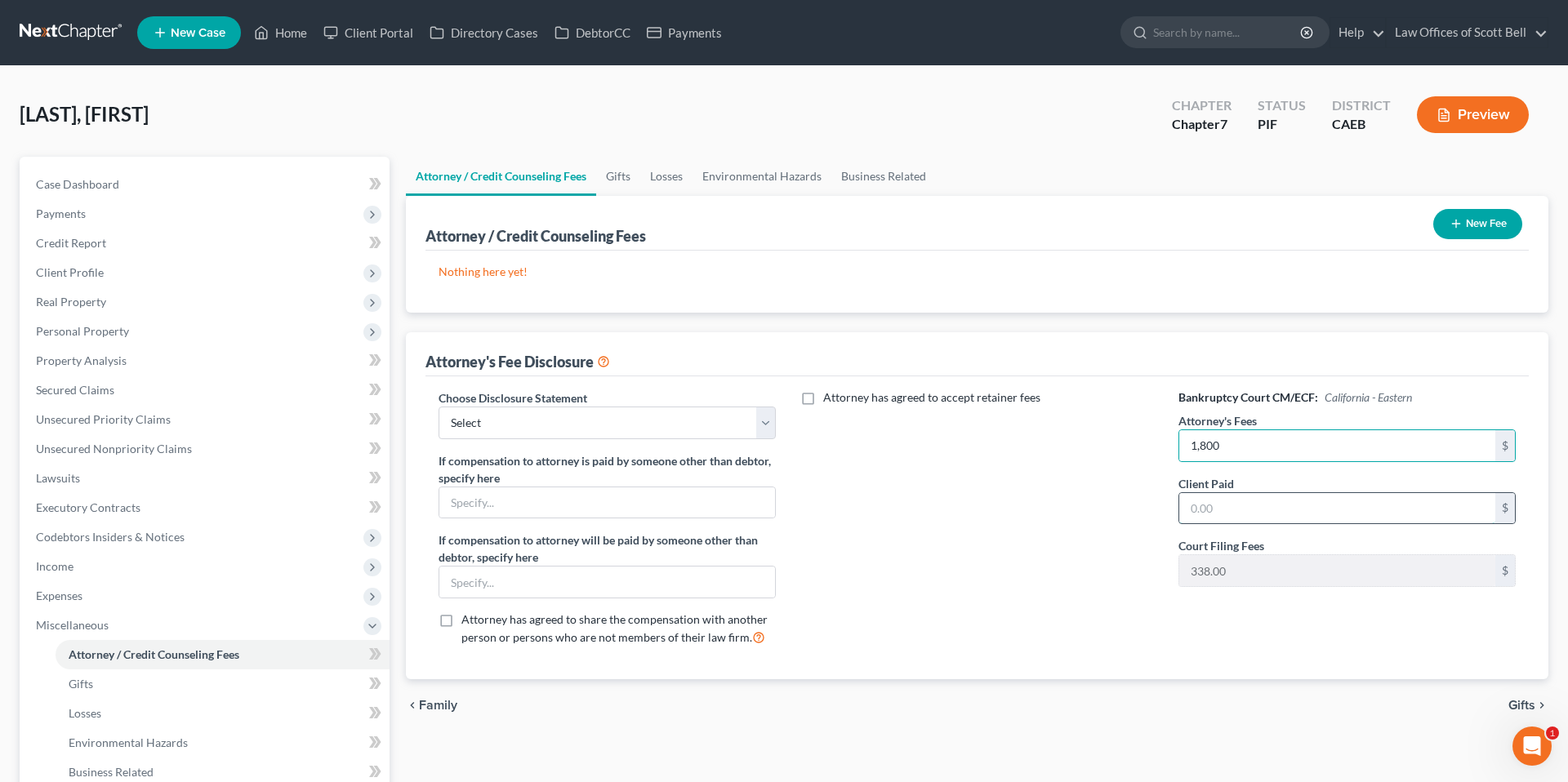 click at bounding box center [1337, 509] 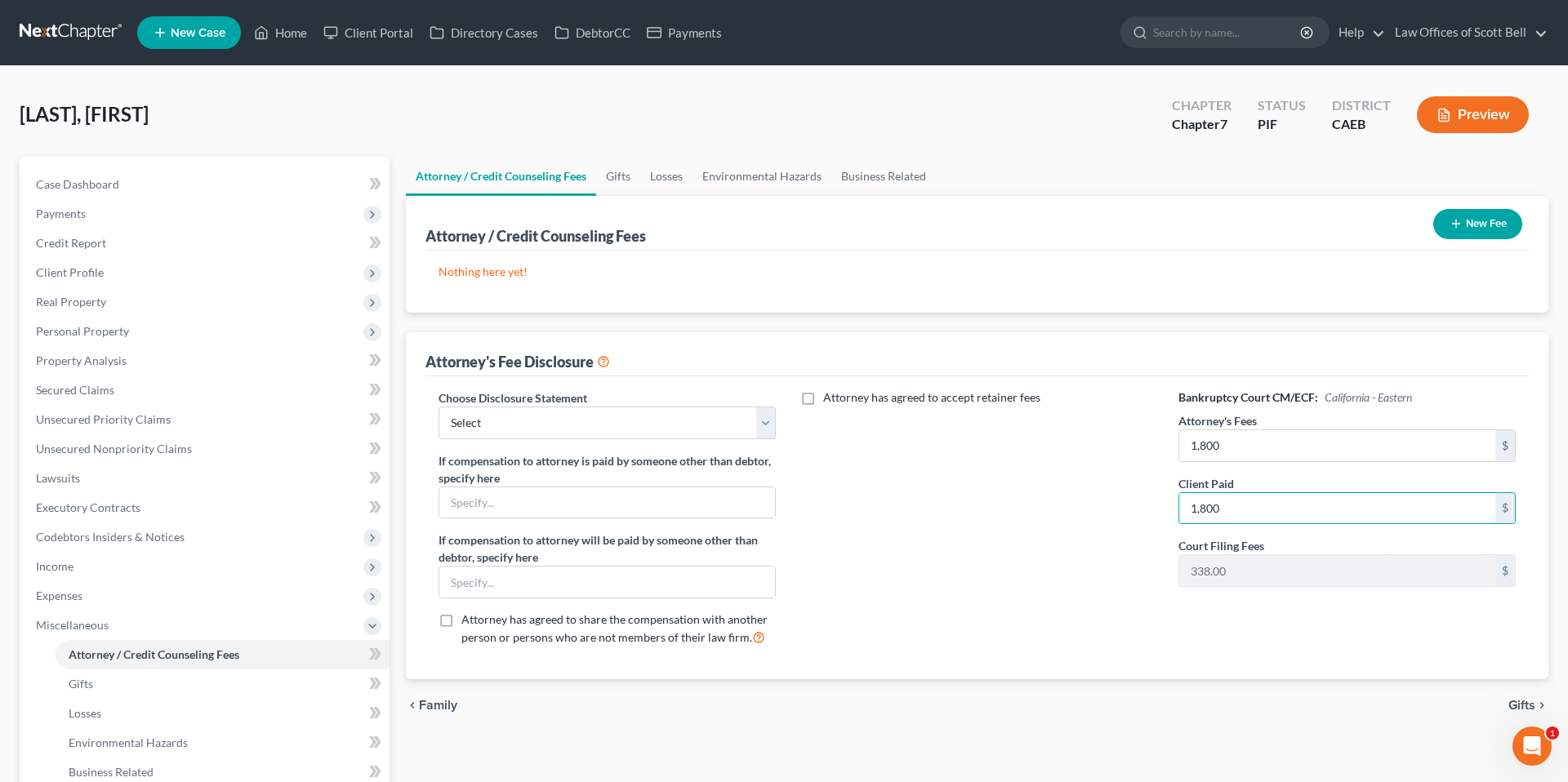 type on "1,800" 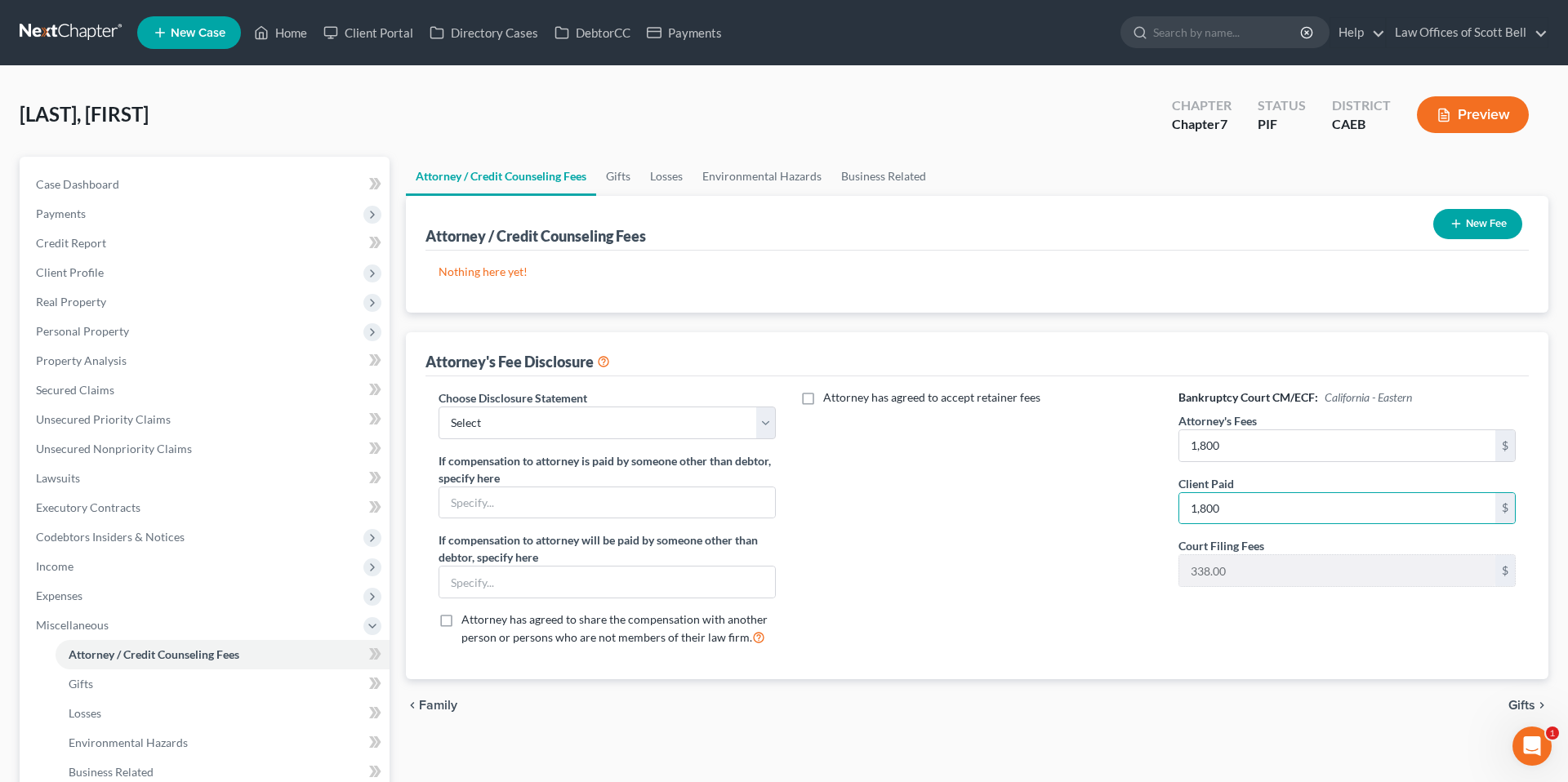 click on "New Fee" at bounding box center [1477, 224] 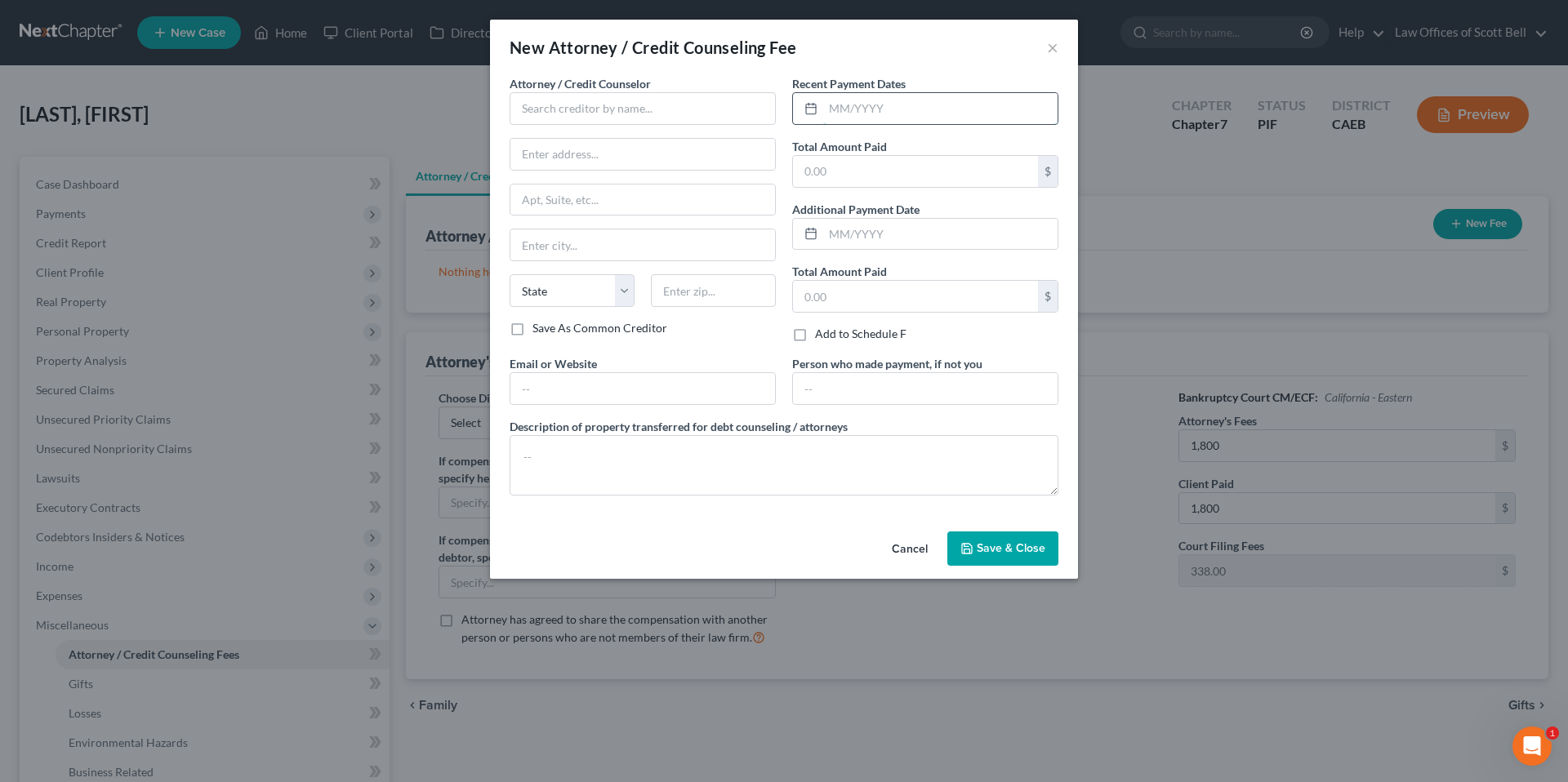 click at bounding box center (940, 109) 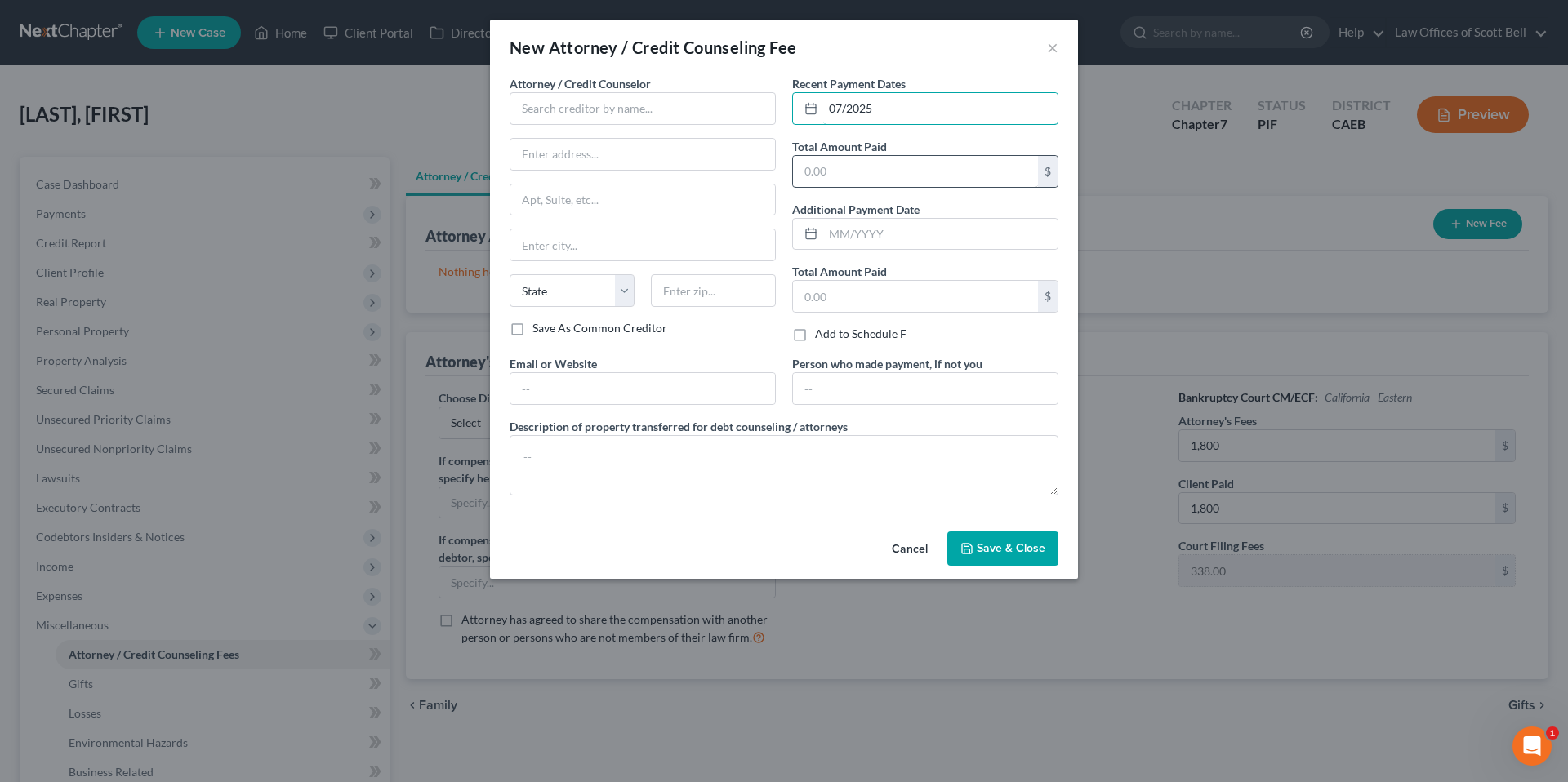 type on "07/2025" 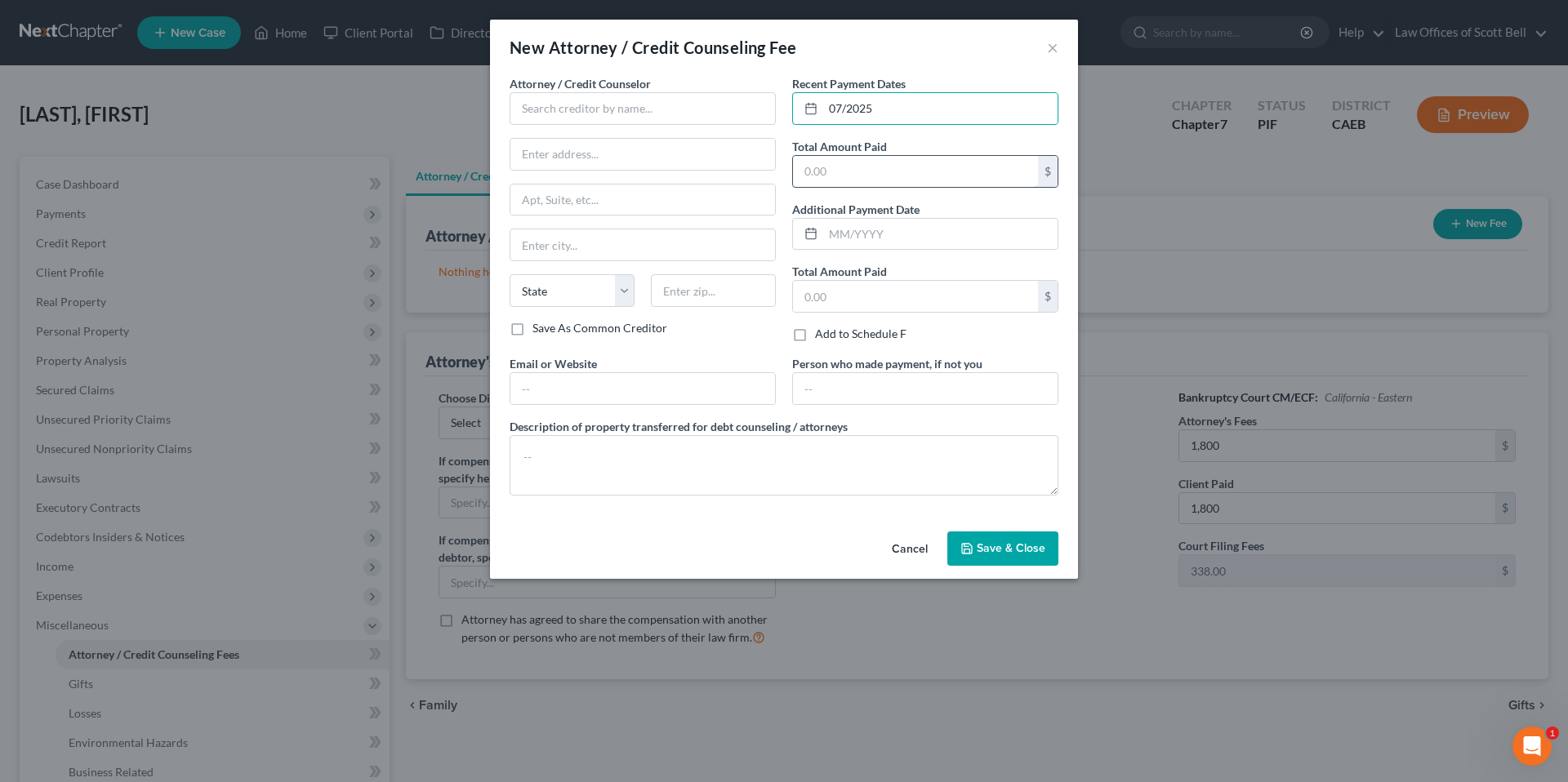 click at bounding box center (915, 171) 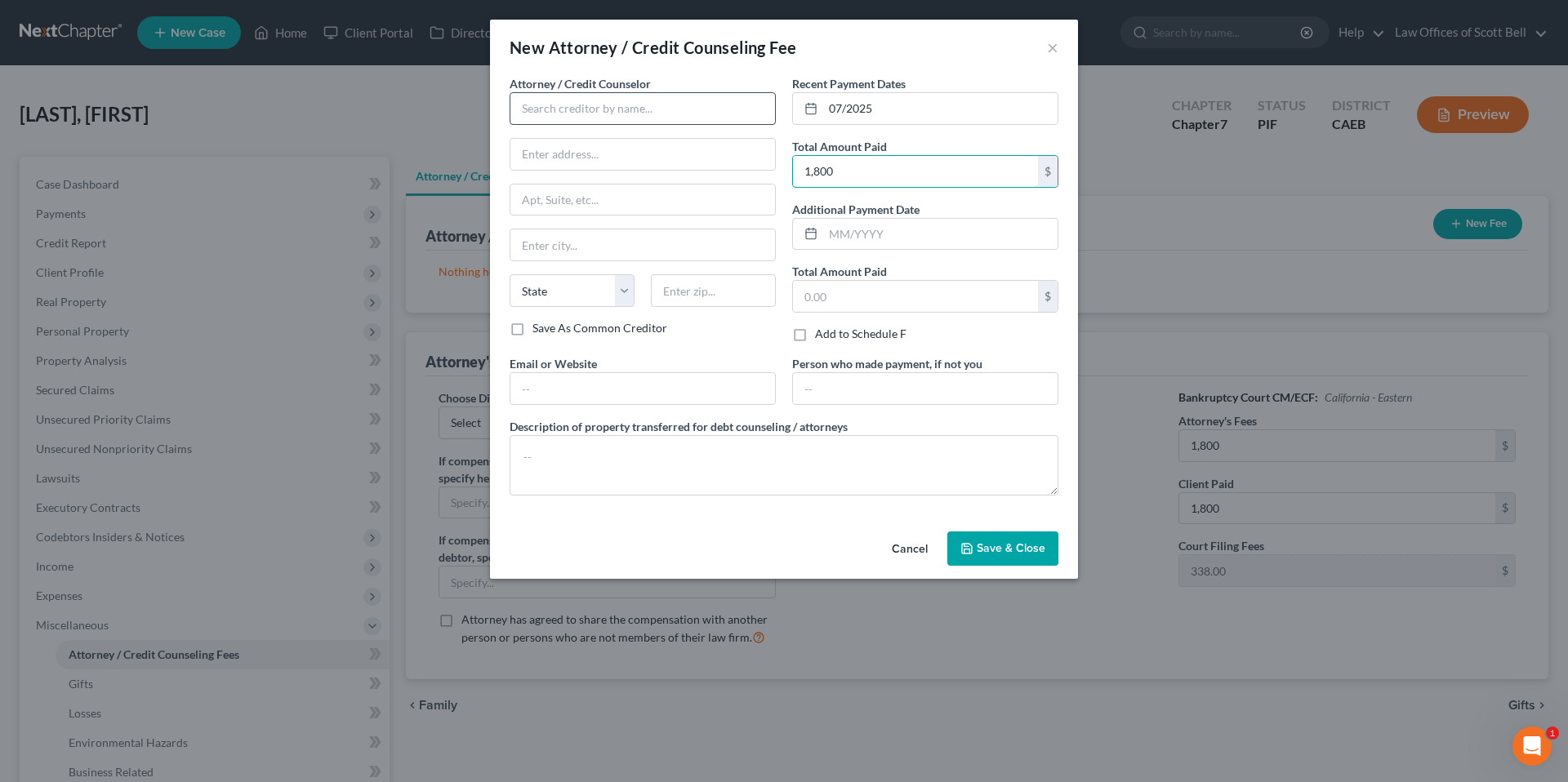 type on "1,800" 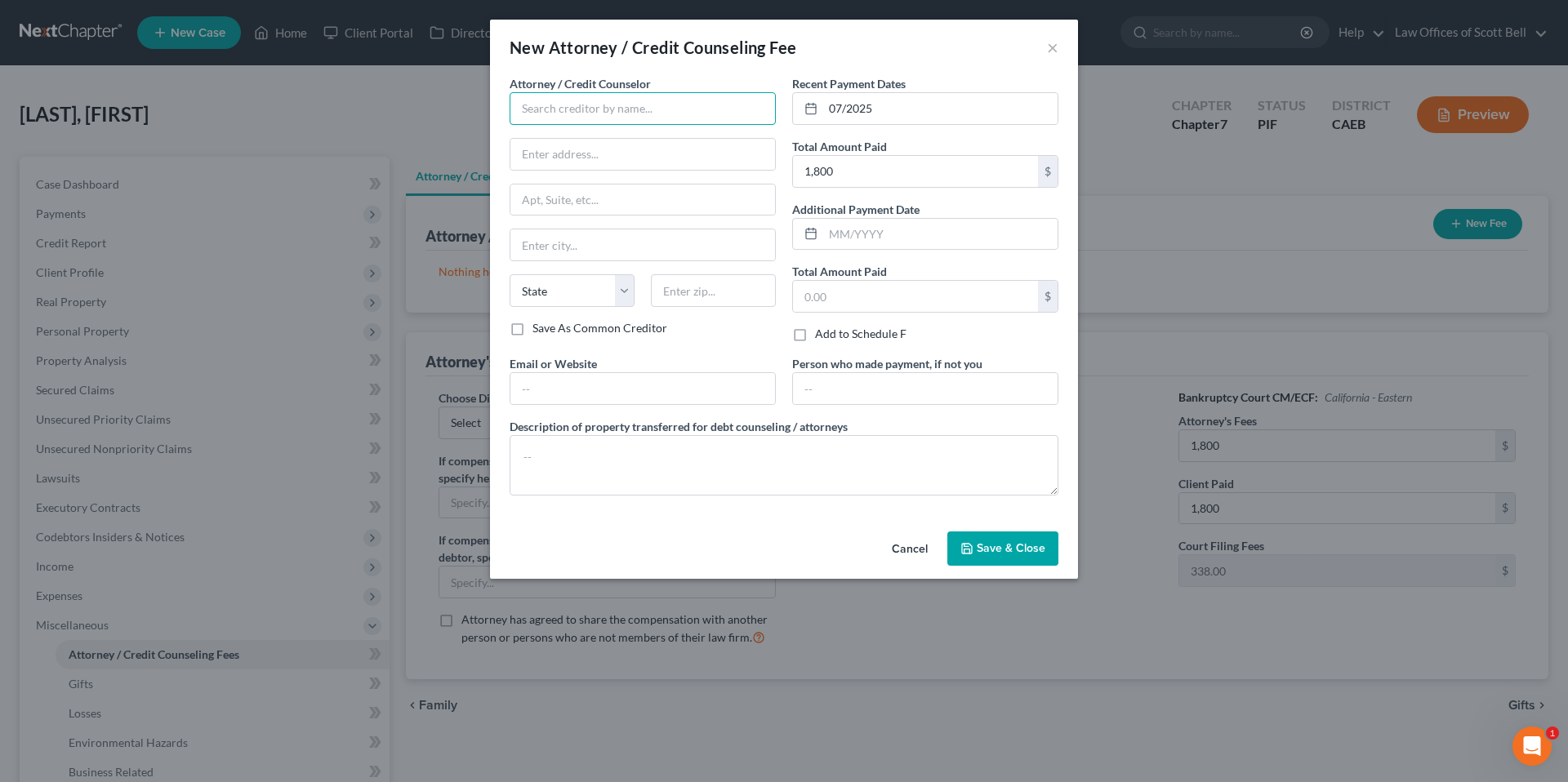 click at bounding box center (643, 109) 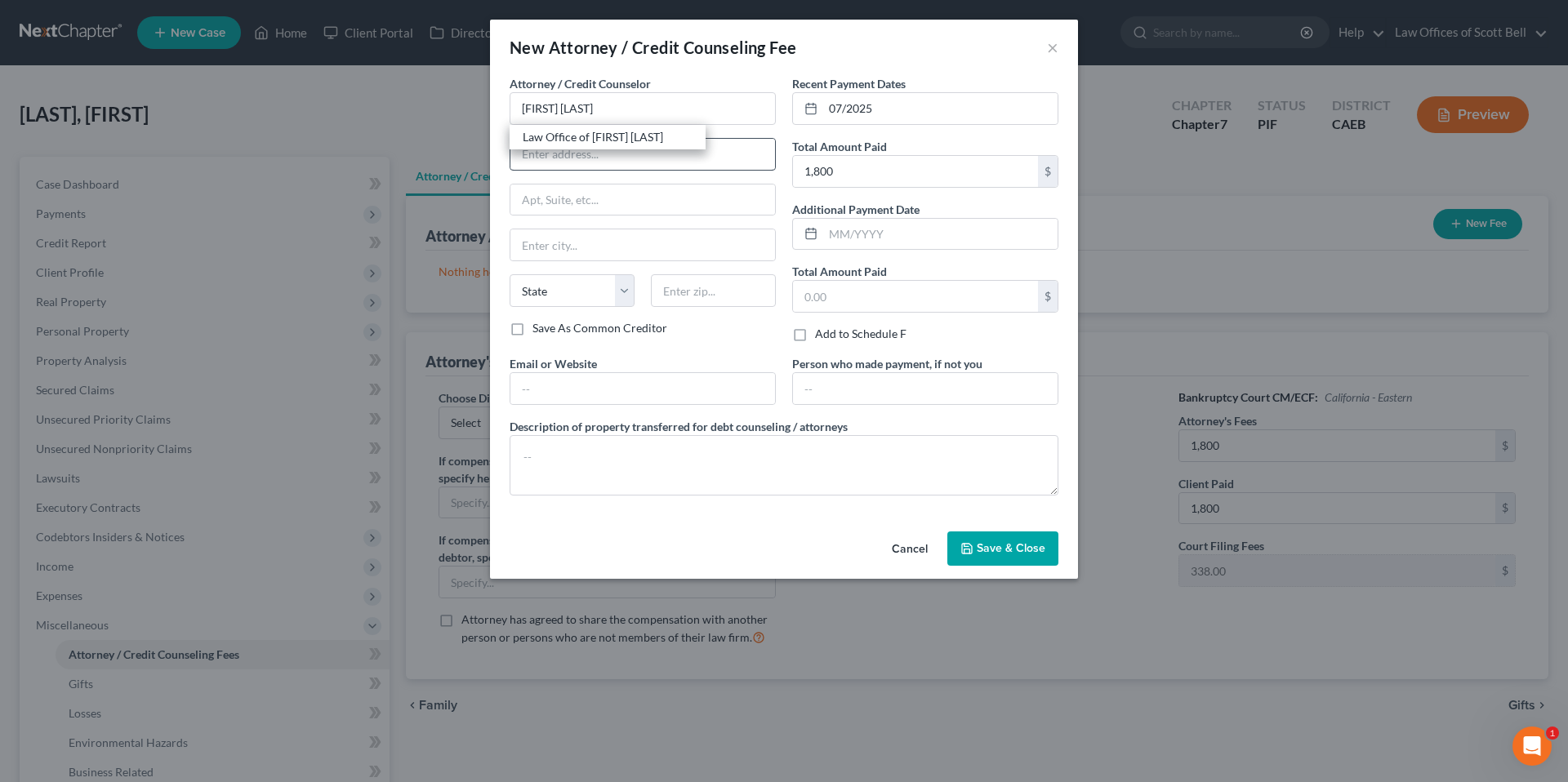 click on "Law Office of [FIRST] [LAST]" at bounding box center [608, 137] 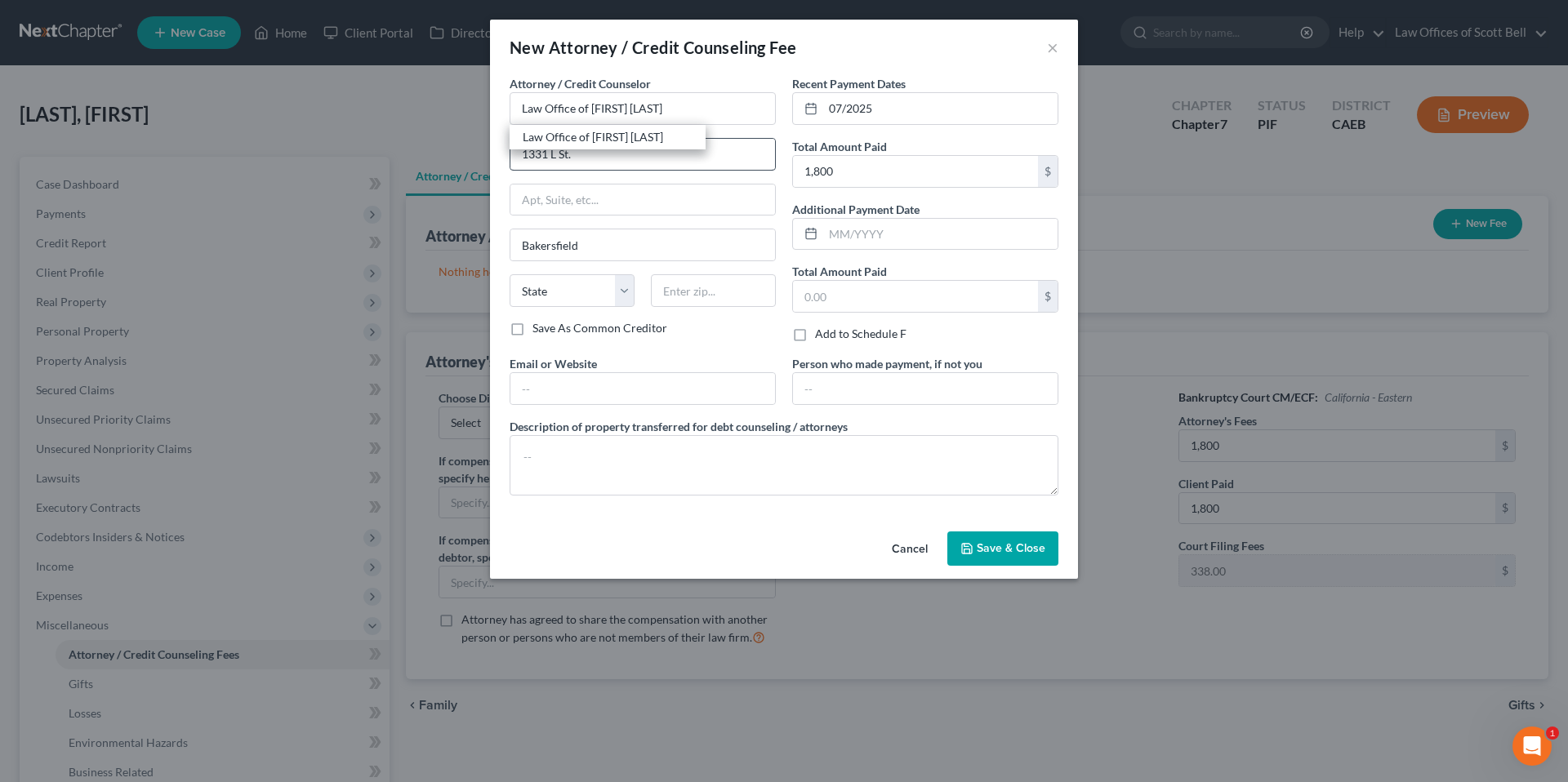 select on "4" 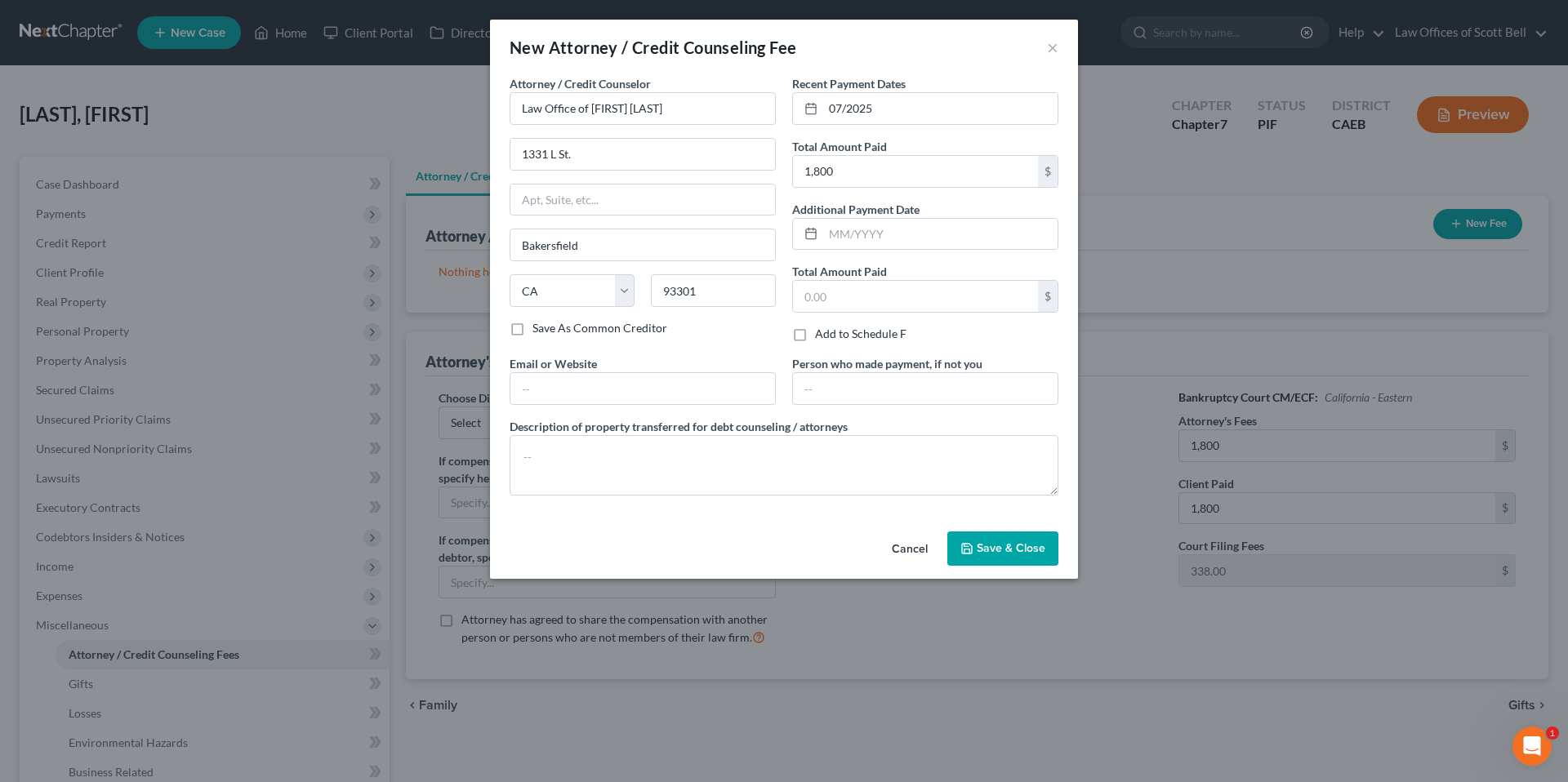 click on "Save & Close" at bounding box center [1003, 549] 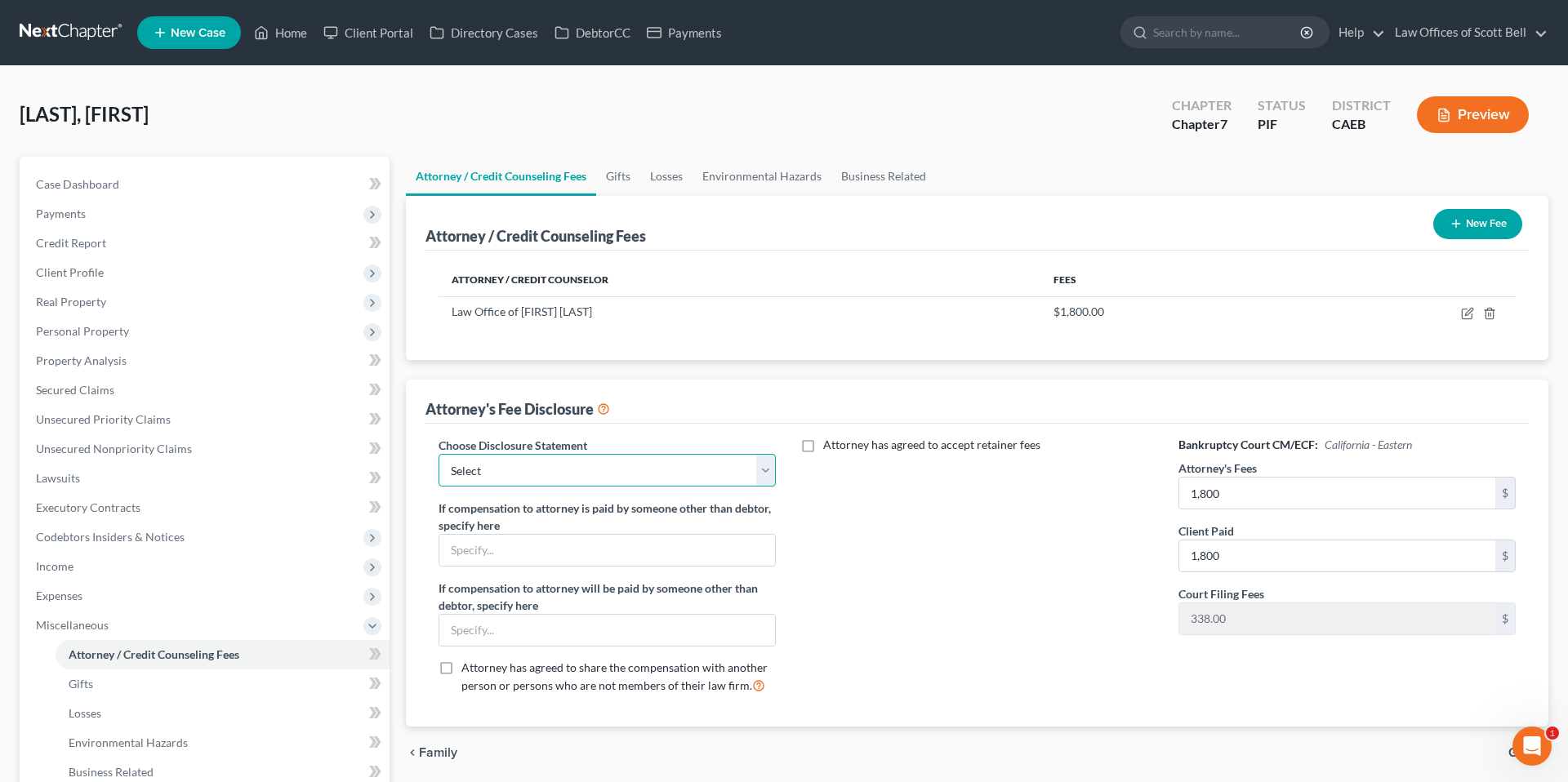 click on "Select Disclosure" at bounding box center [607, 470] 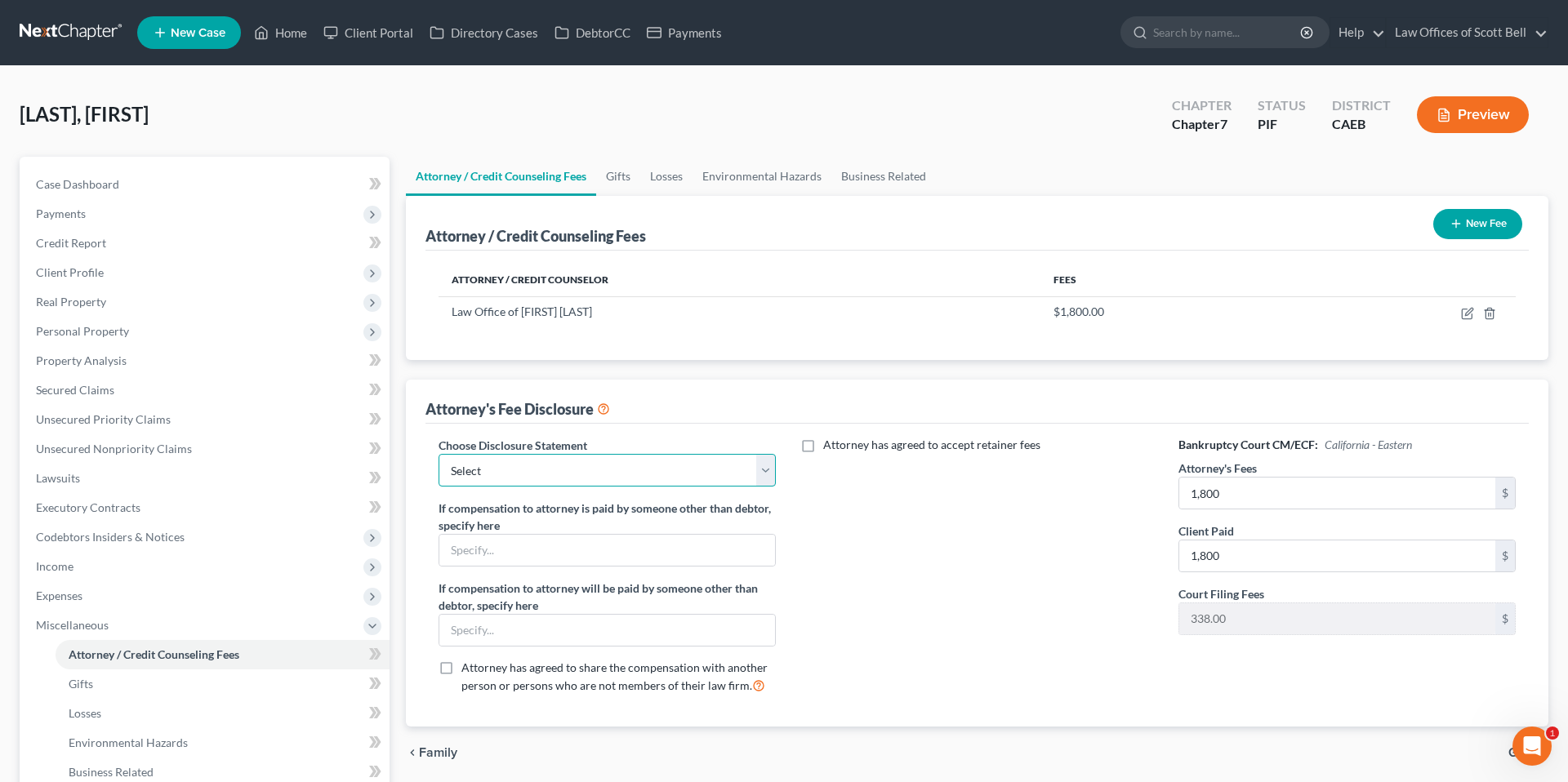 select on "0" 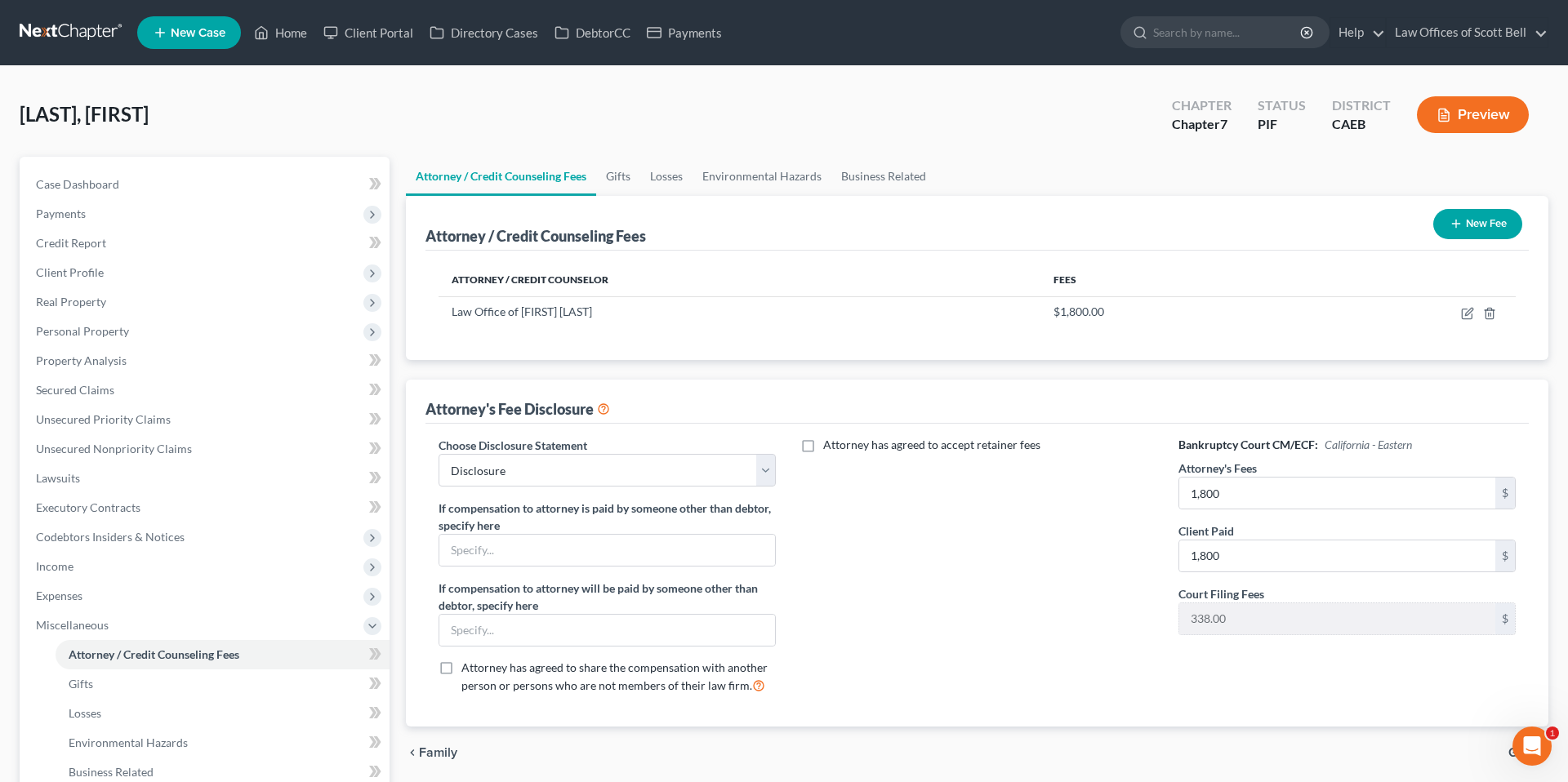 click on "Attorney has agreed to accept retainer fees" at bounding box center [977, 571] 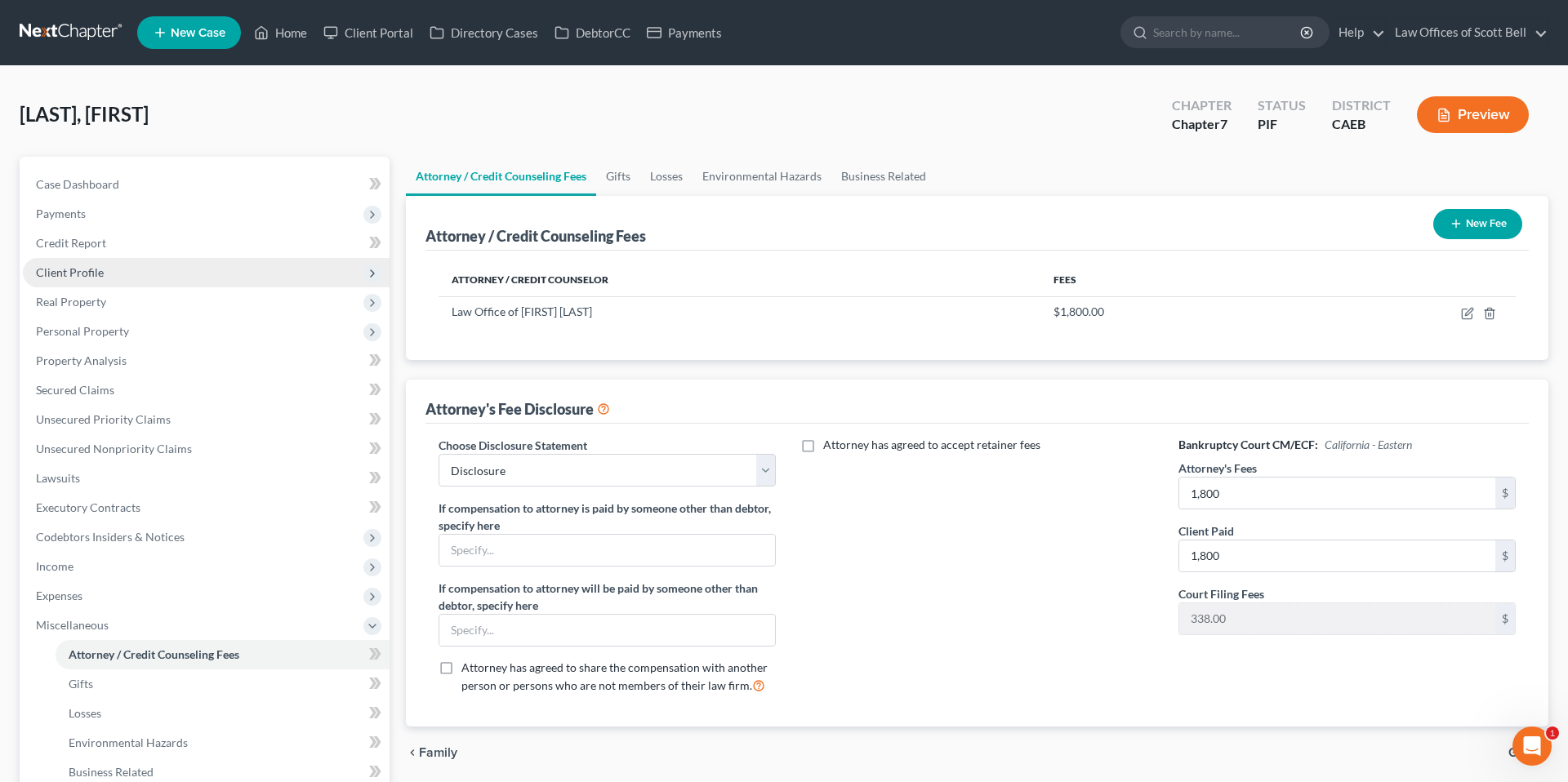 click on "Client Profile" at bounding box center (69, 272) 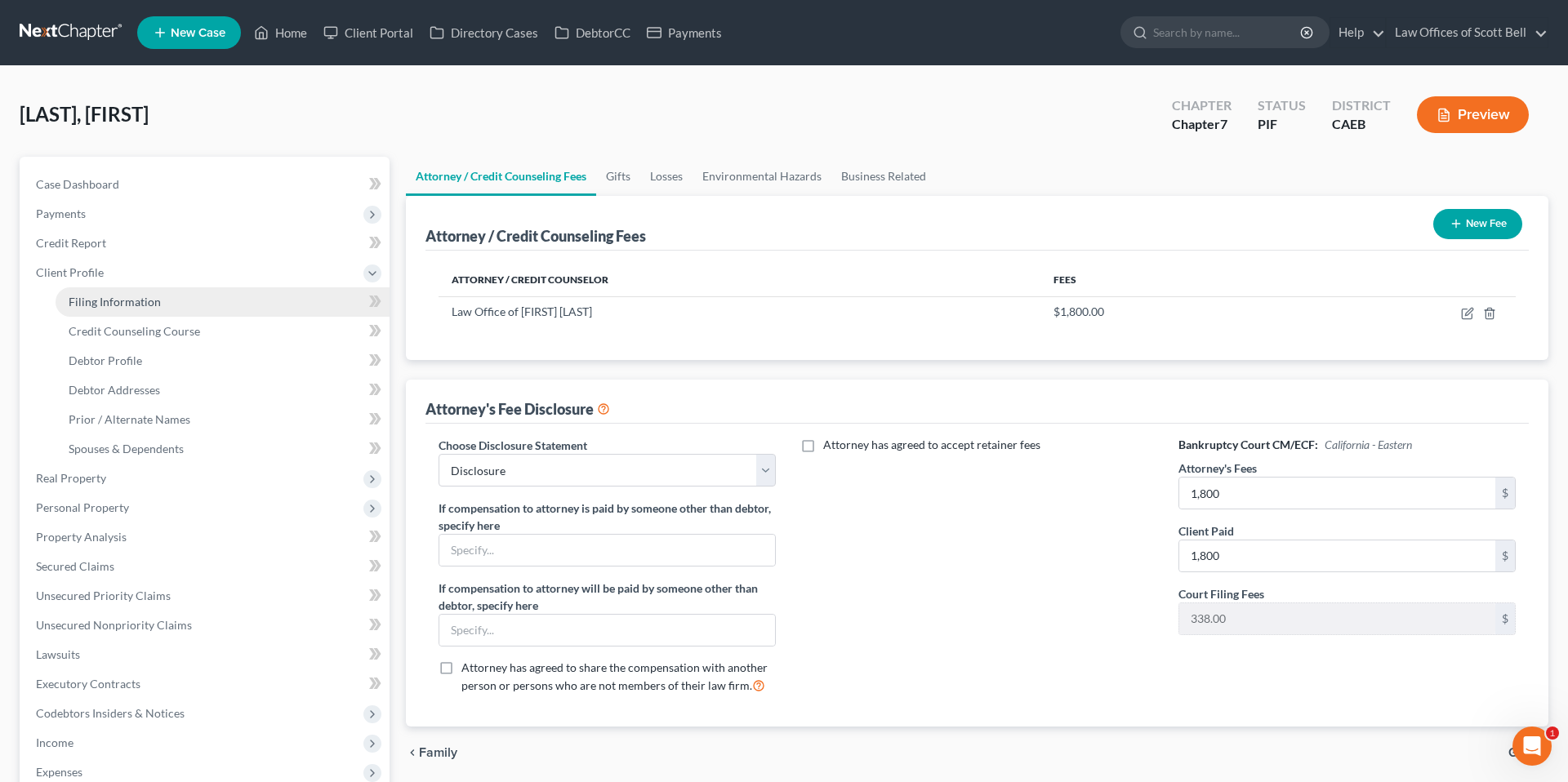 click on "Filing Information" at bounding box center (114, 301) 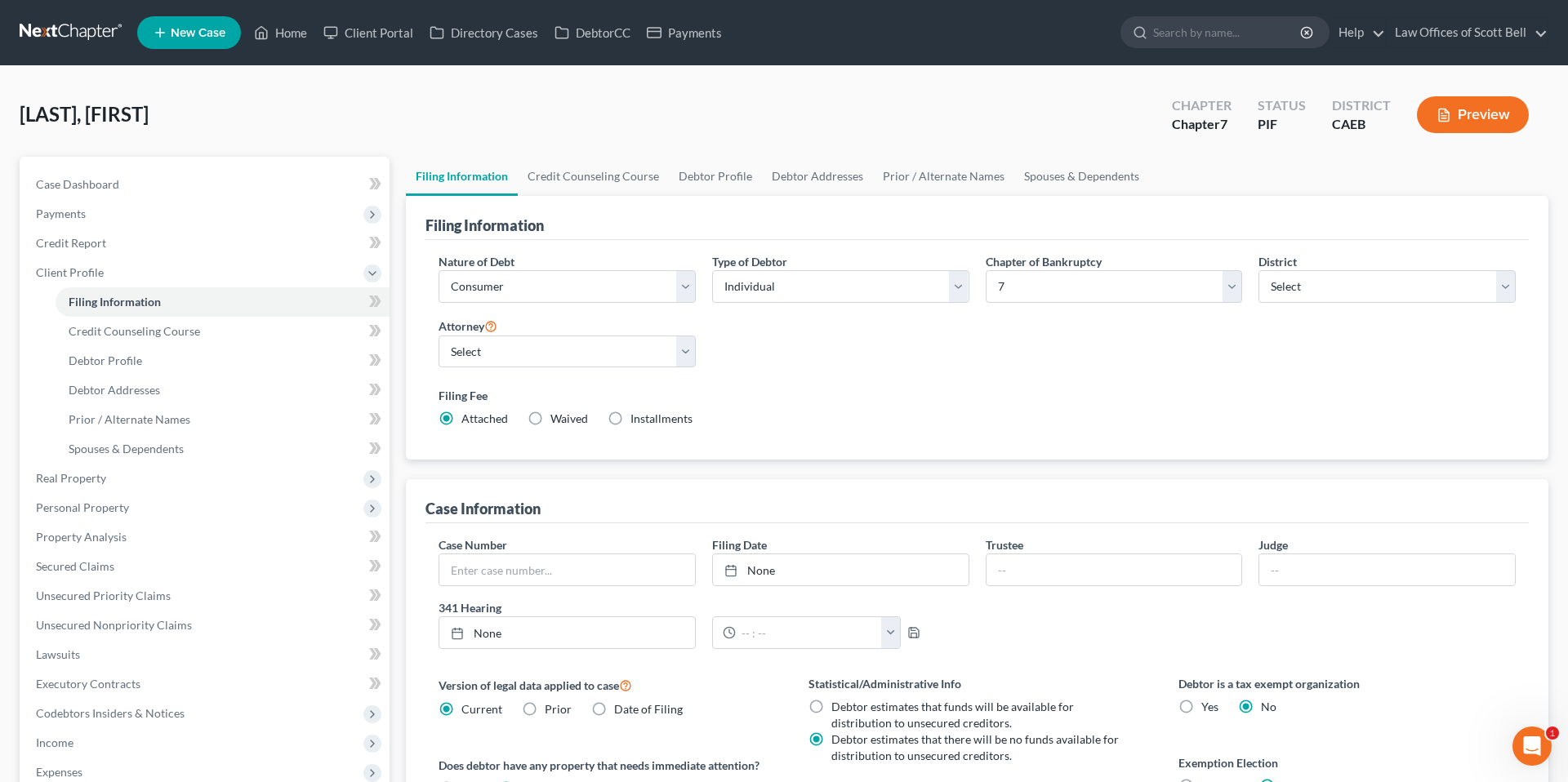 click on "Installments Installments" at bounding box center (662, 419) 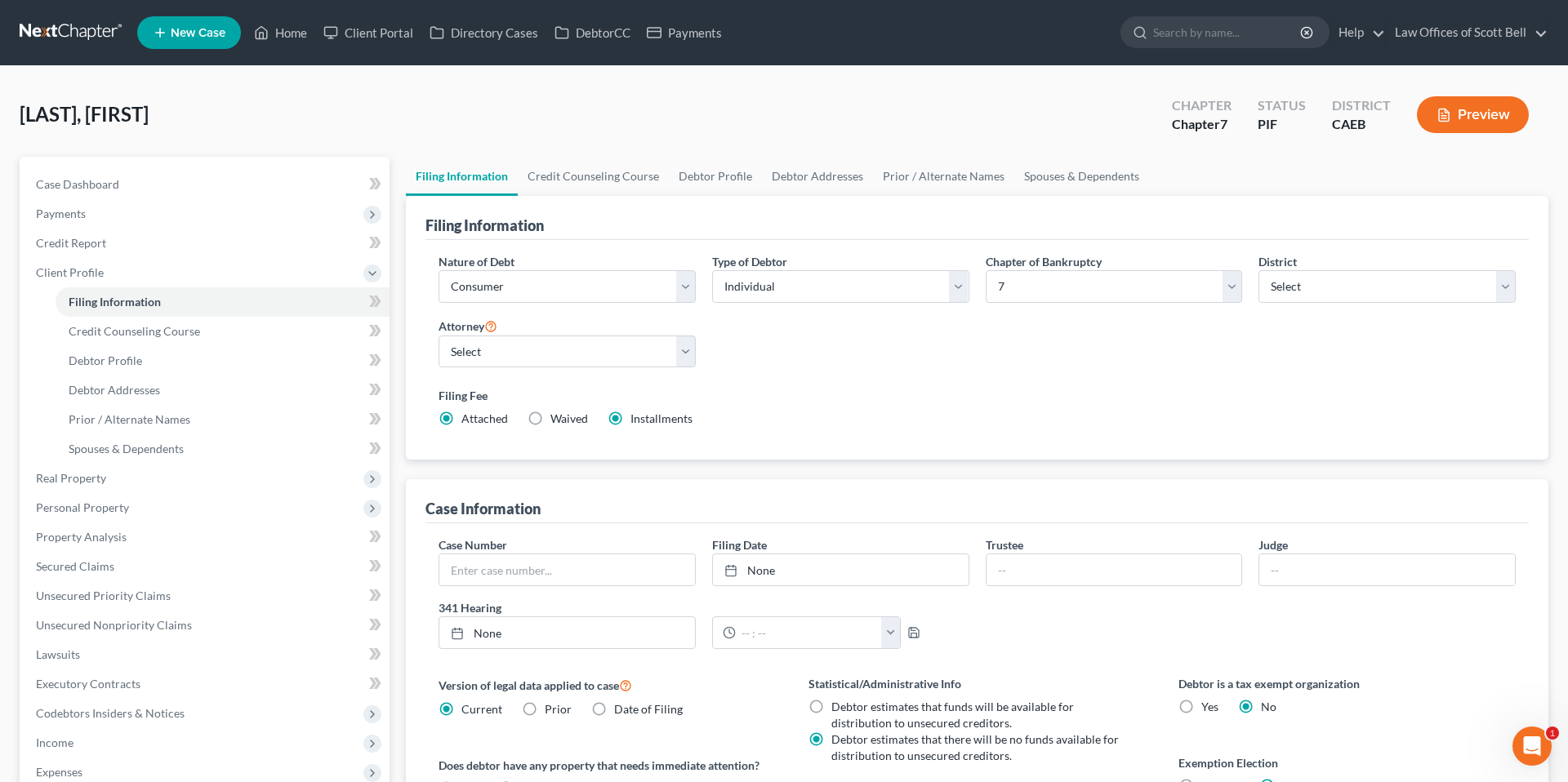 radio on "false" 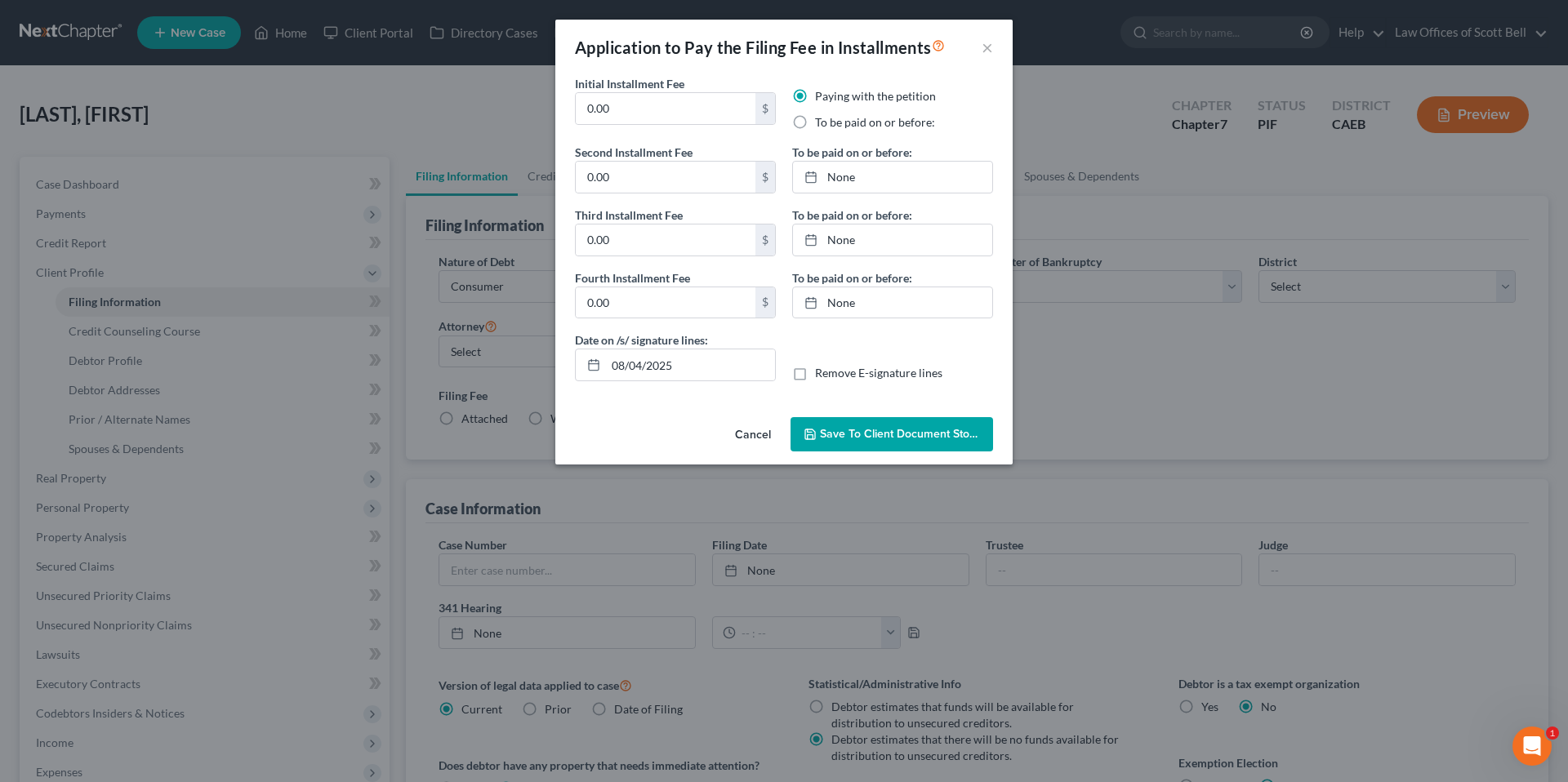 click on "Cancel" at bounding box center [753, 435] 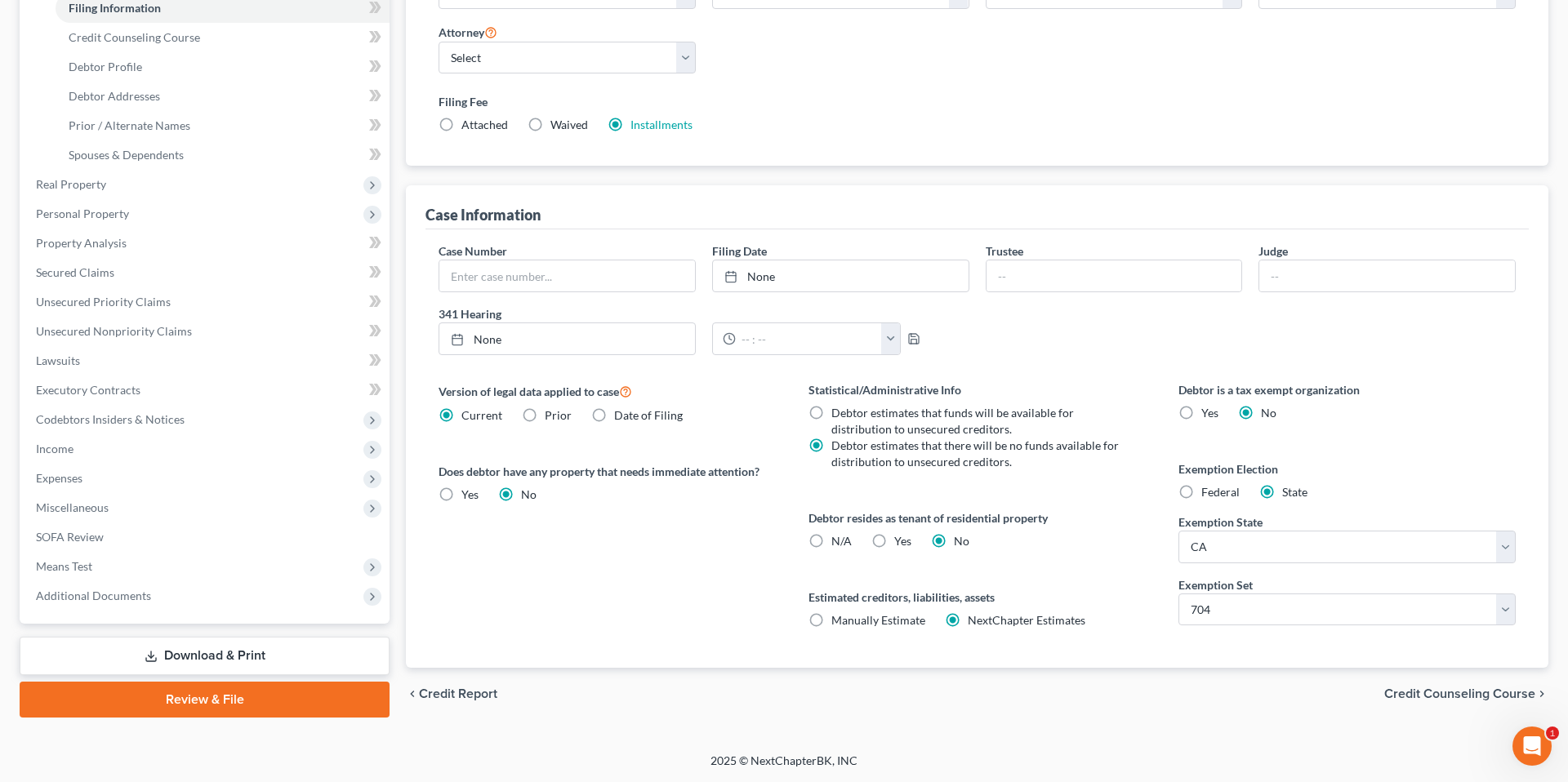scroll, scrollTop: 0, scrollLeft: 0, axis: both 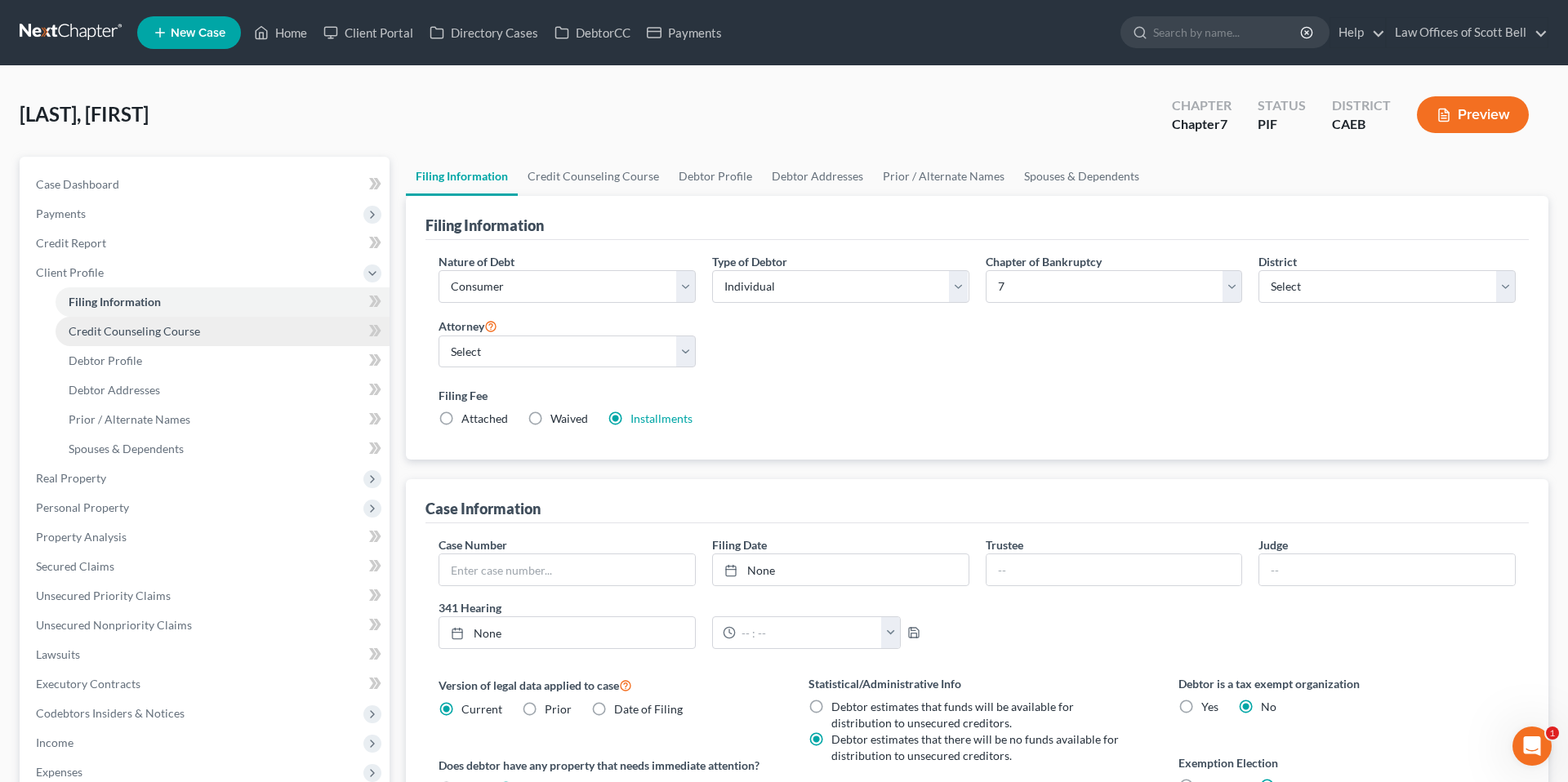 click on "Credit Counseling Course" at bounding box center [134, 331] 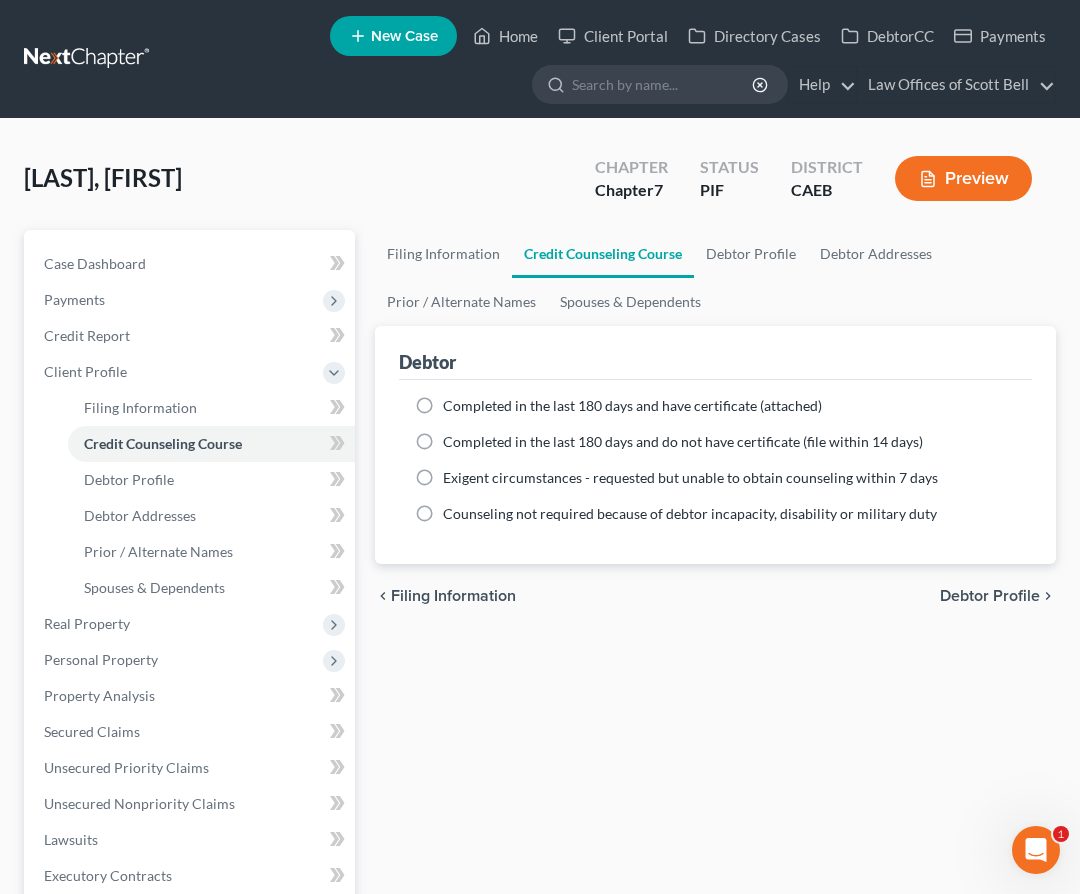 click on "Completed in the last 180 days and have certificate (attached)" at bounding box center (632, 406) 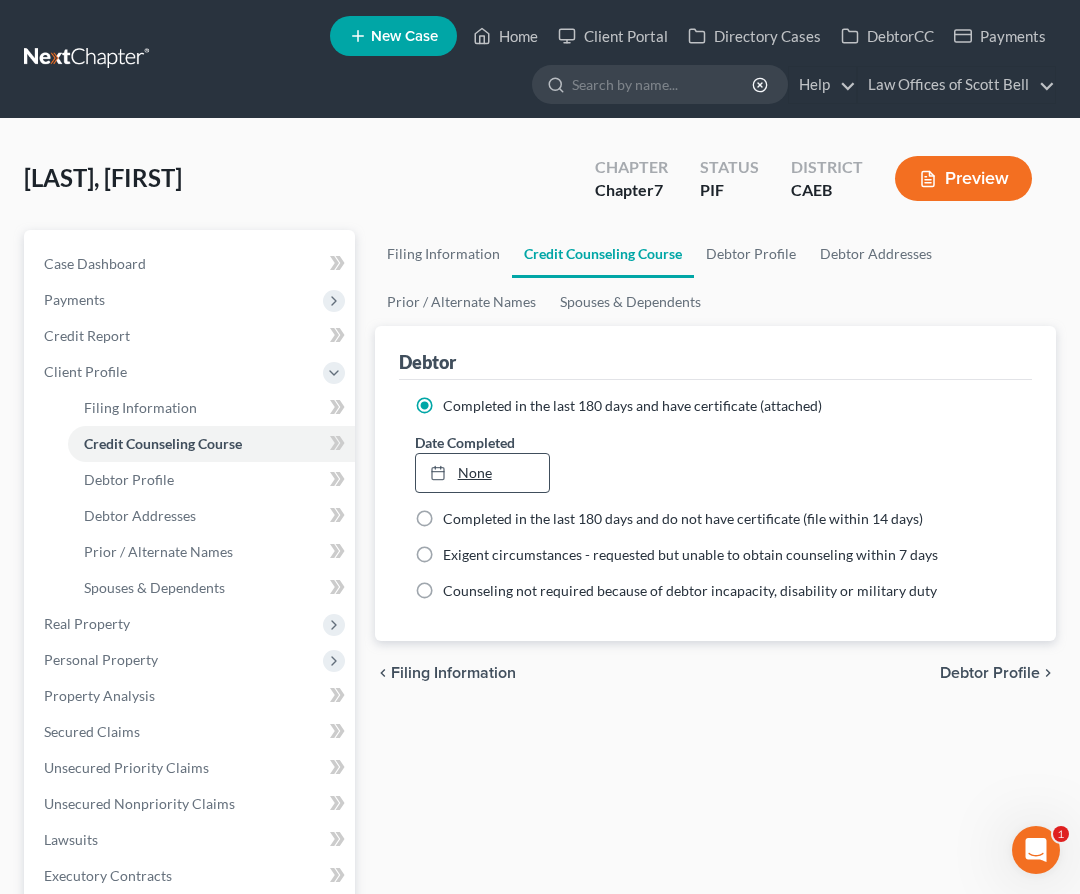 click on "None" at bounding box center [482, 473] 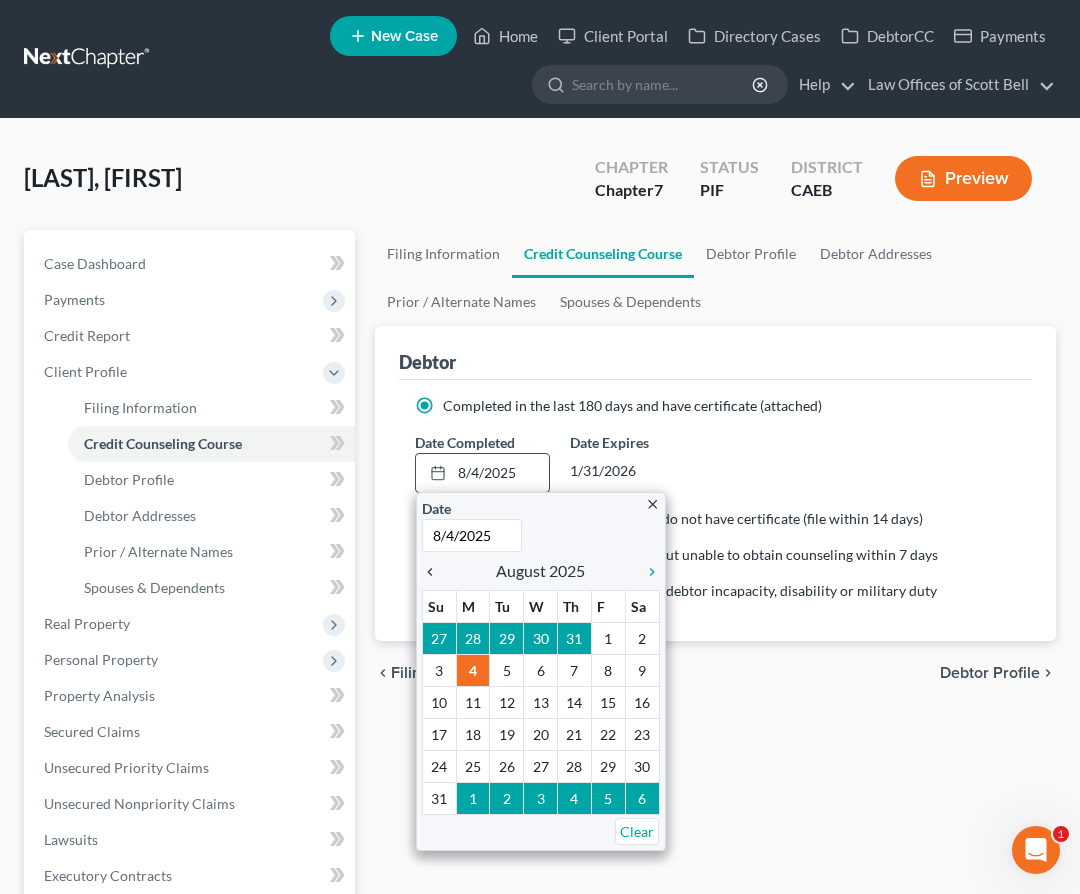 click on "chevron_left" at bounding box center [435, 572] 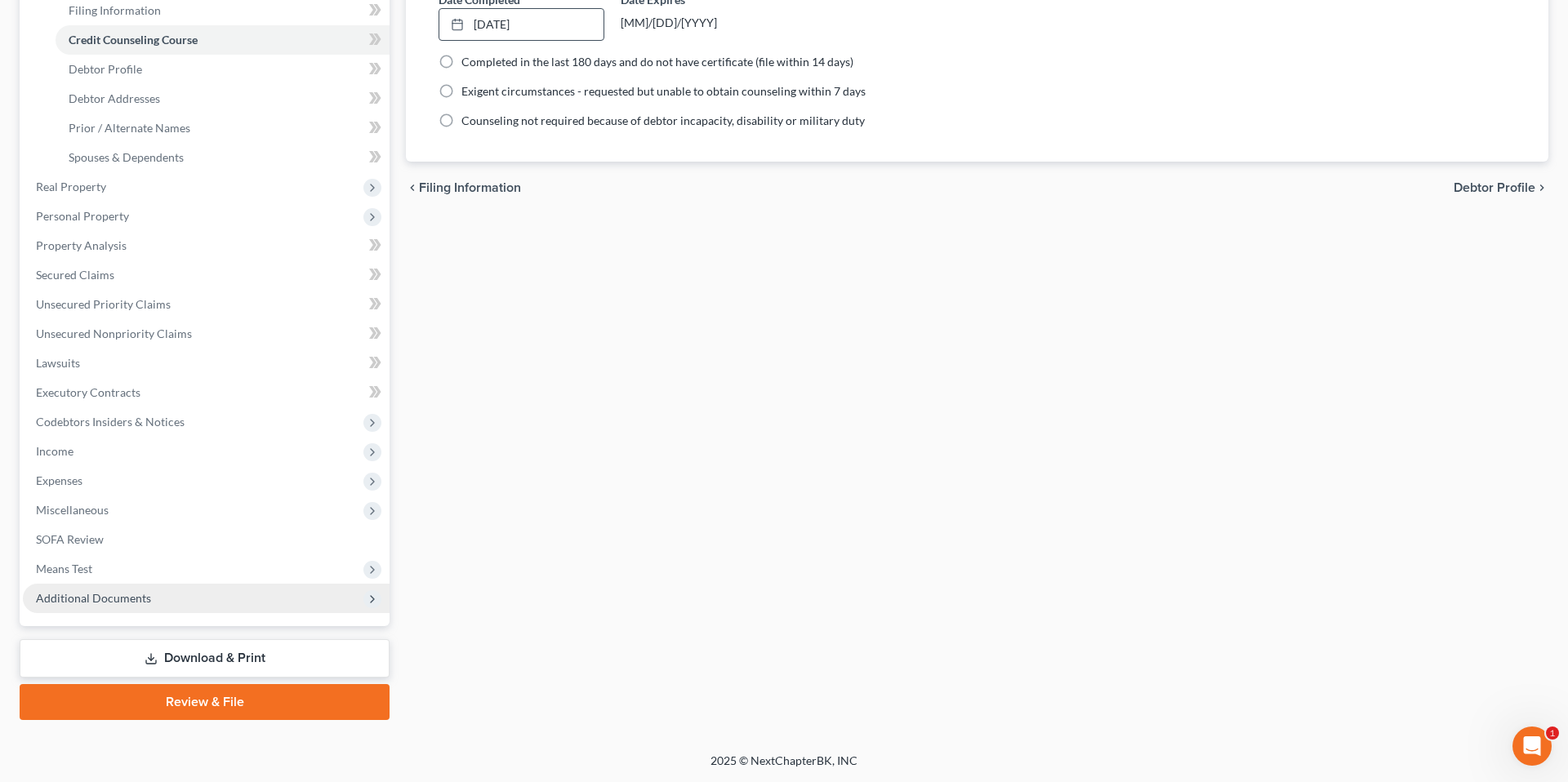 click on "Additional Documents" at bounding box center [93, 598] 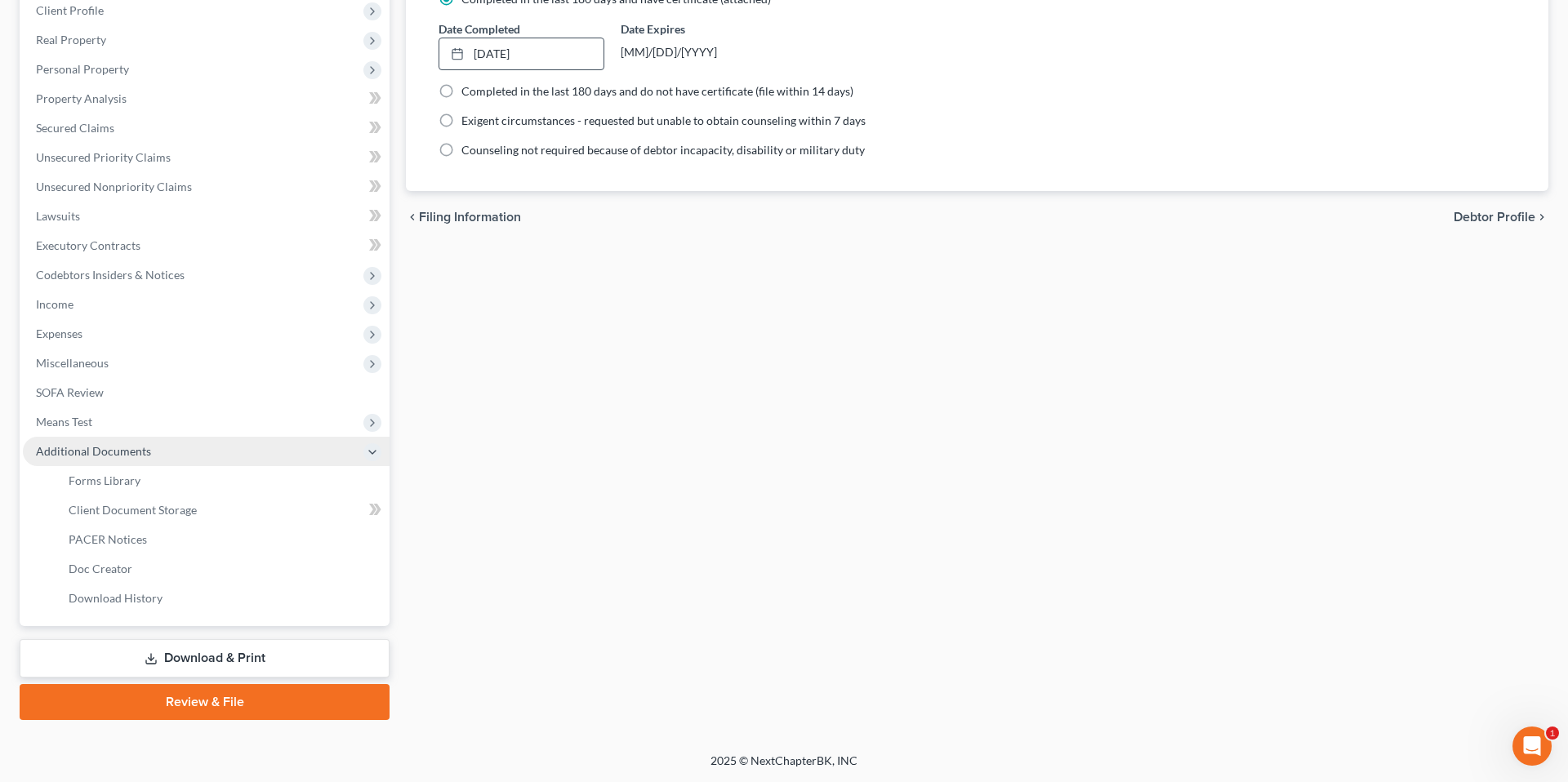 scroll, scrollTop: 262, scrollLeft: 0, axis: vertical 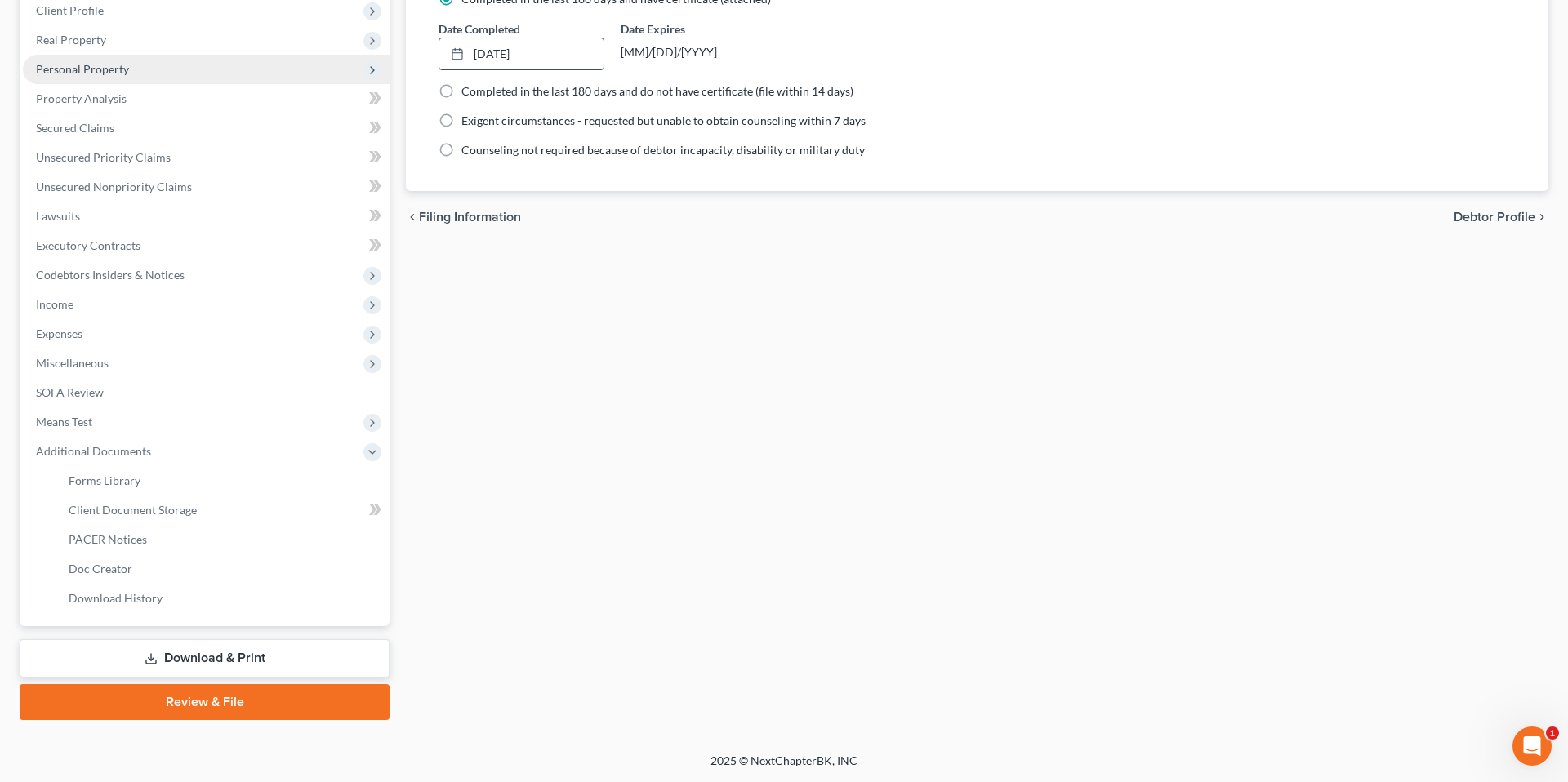 click on "Personal Property" at bounding box center [82, 69] 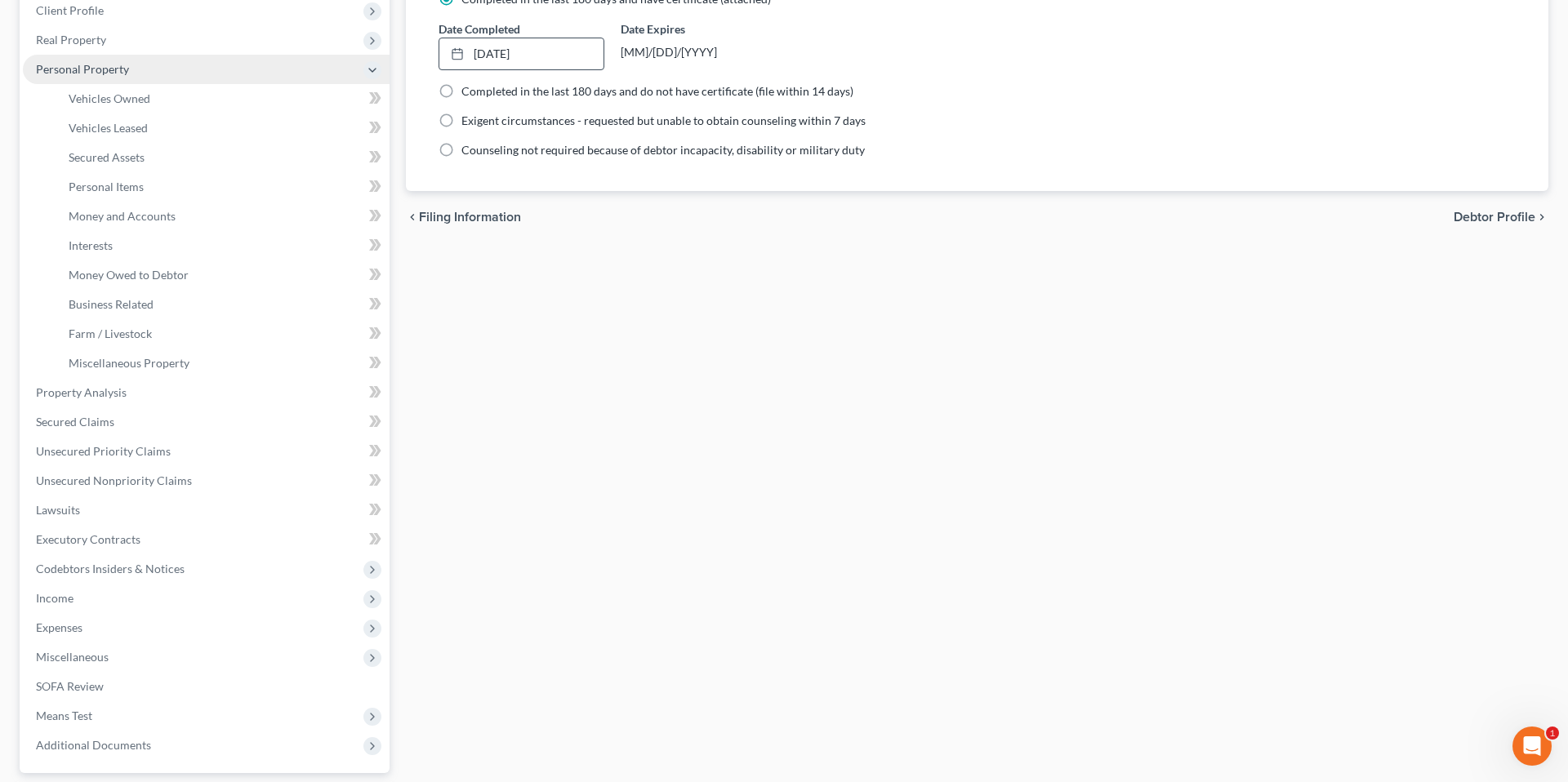 scroll, scrollTop: 281, scrollLeft: 0, axis: vertical 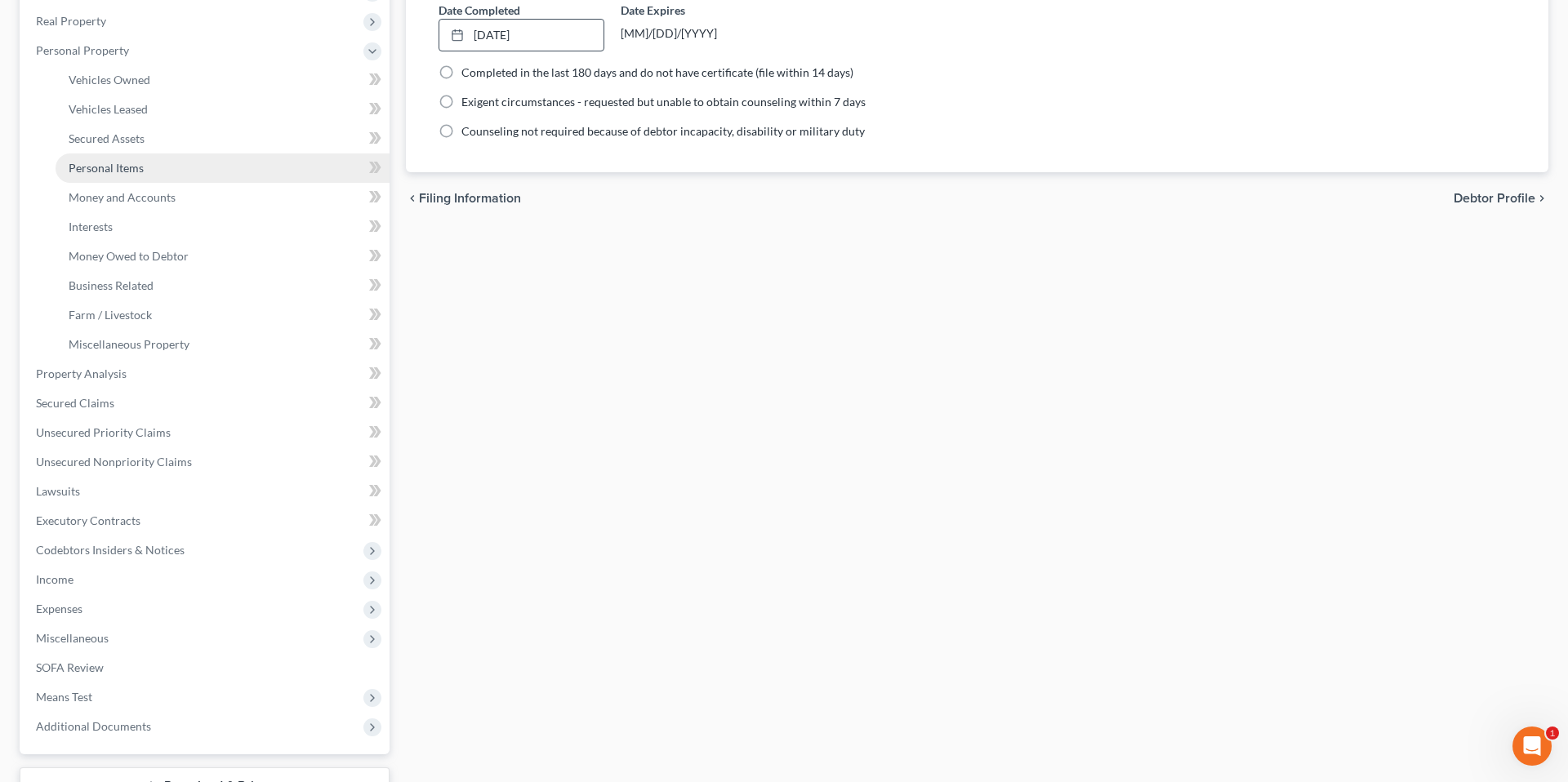 click on "Personal Items" at bounding box center [106, 167] 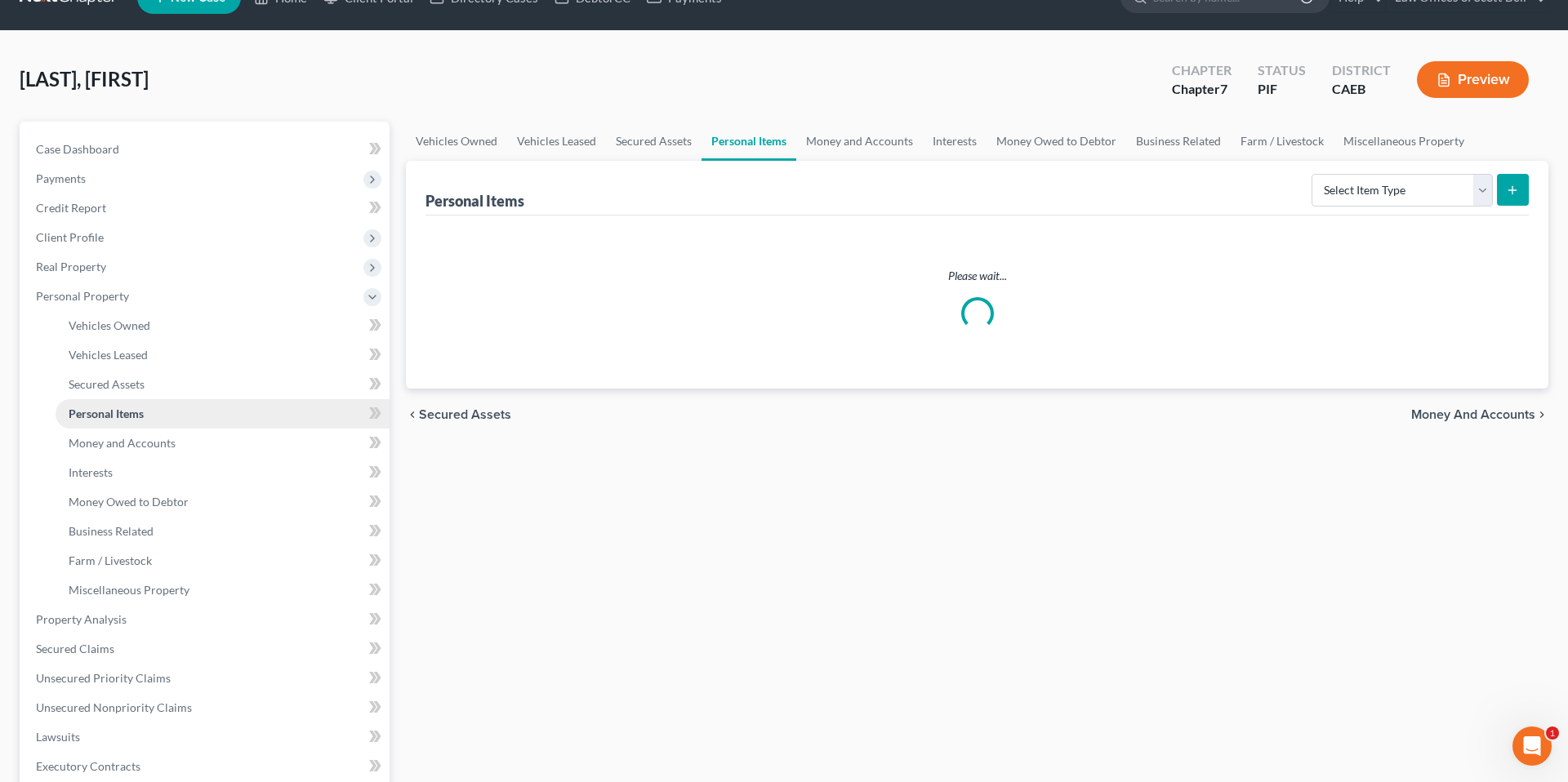 scroll, scrollTop: 0, scrollLeft: 0, axis: both 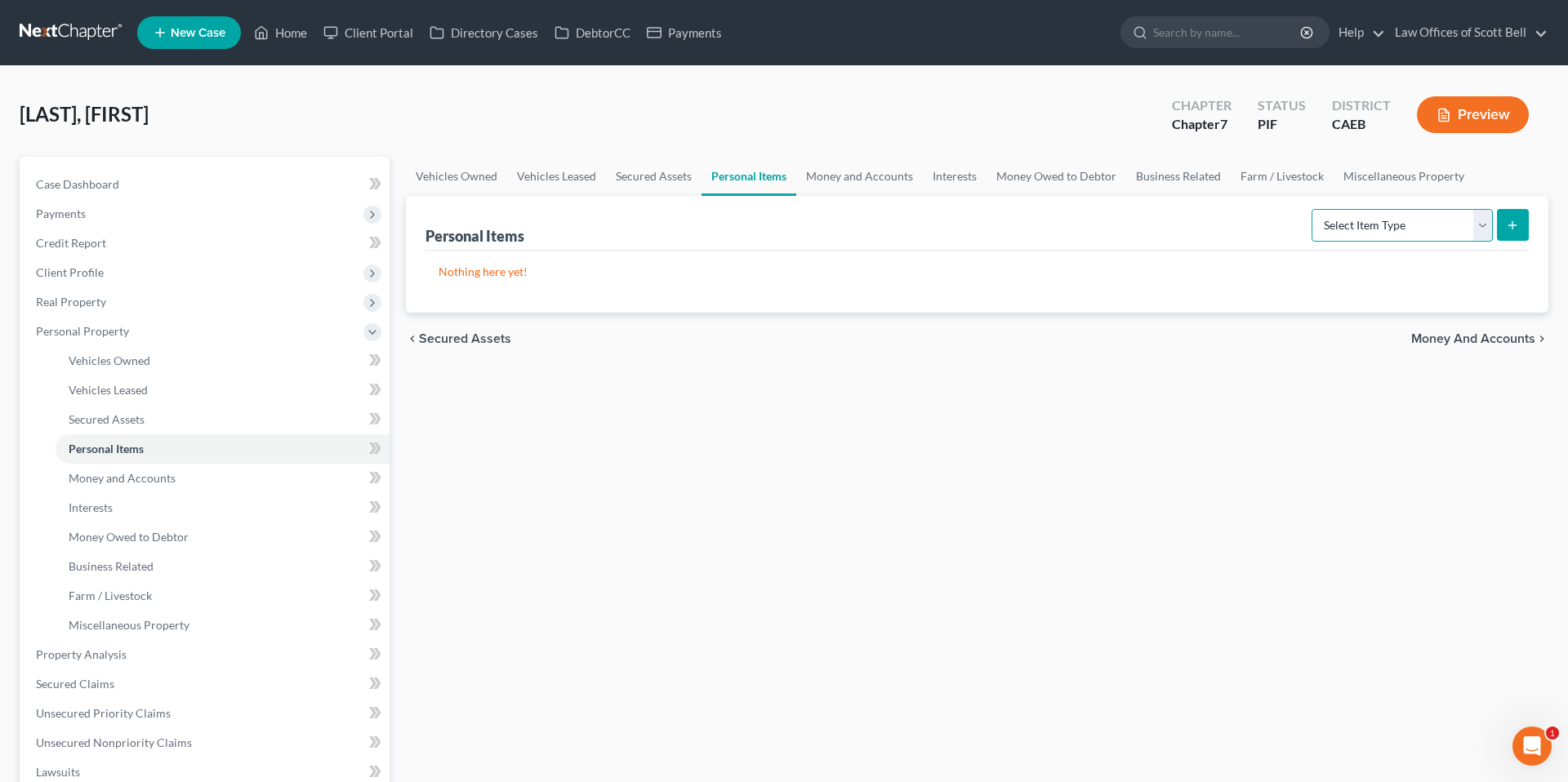 click on "Select Item Type Clothing Collectibles Of Value Electronics Firearms Household Goods Jewelry Other Pet(s) Sports & Hobby Equipment" at bounding box center [1402, 225] 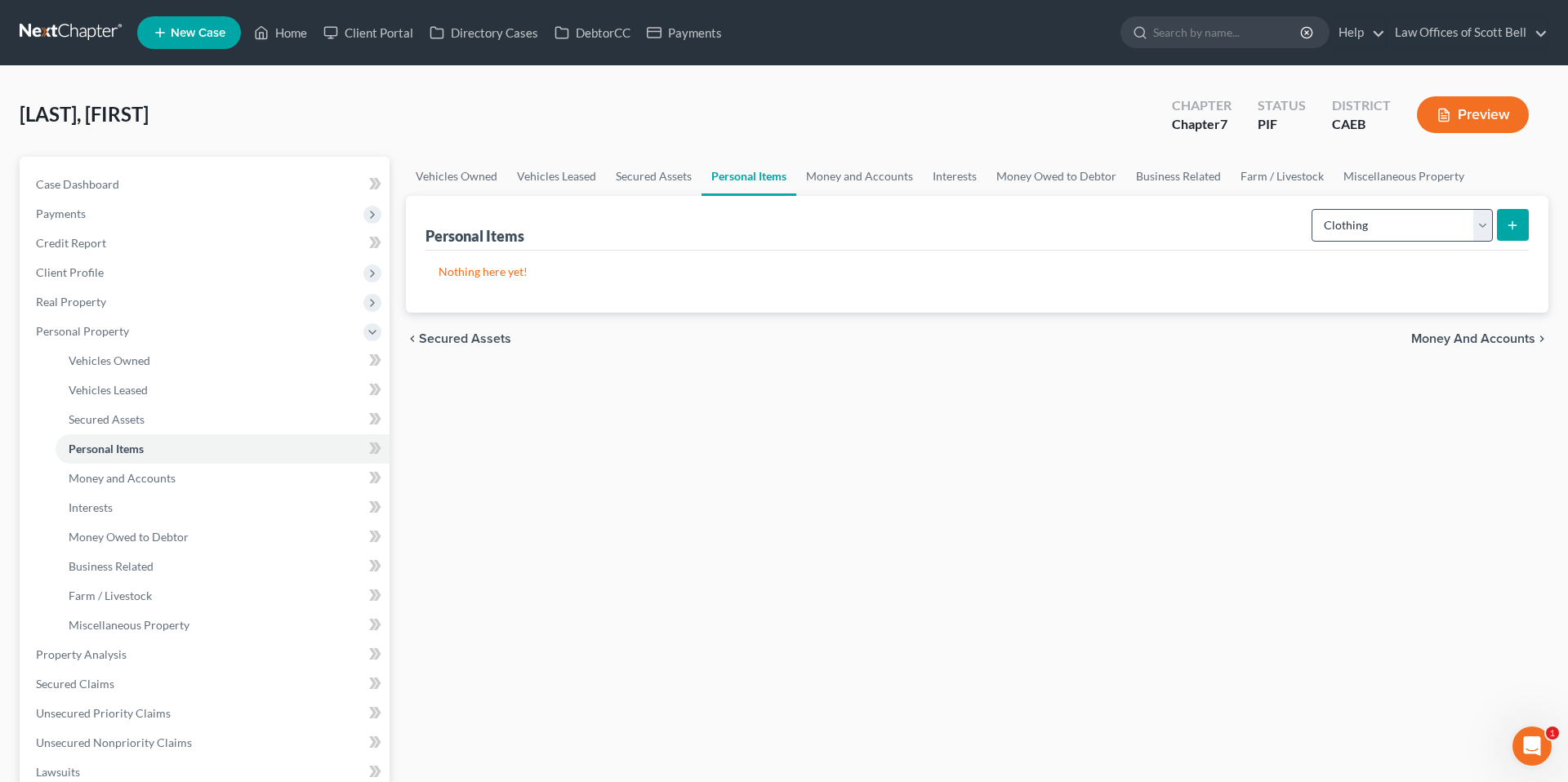 click 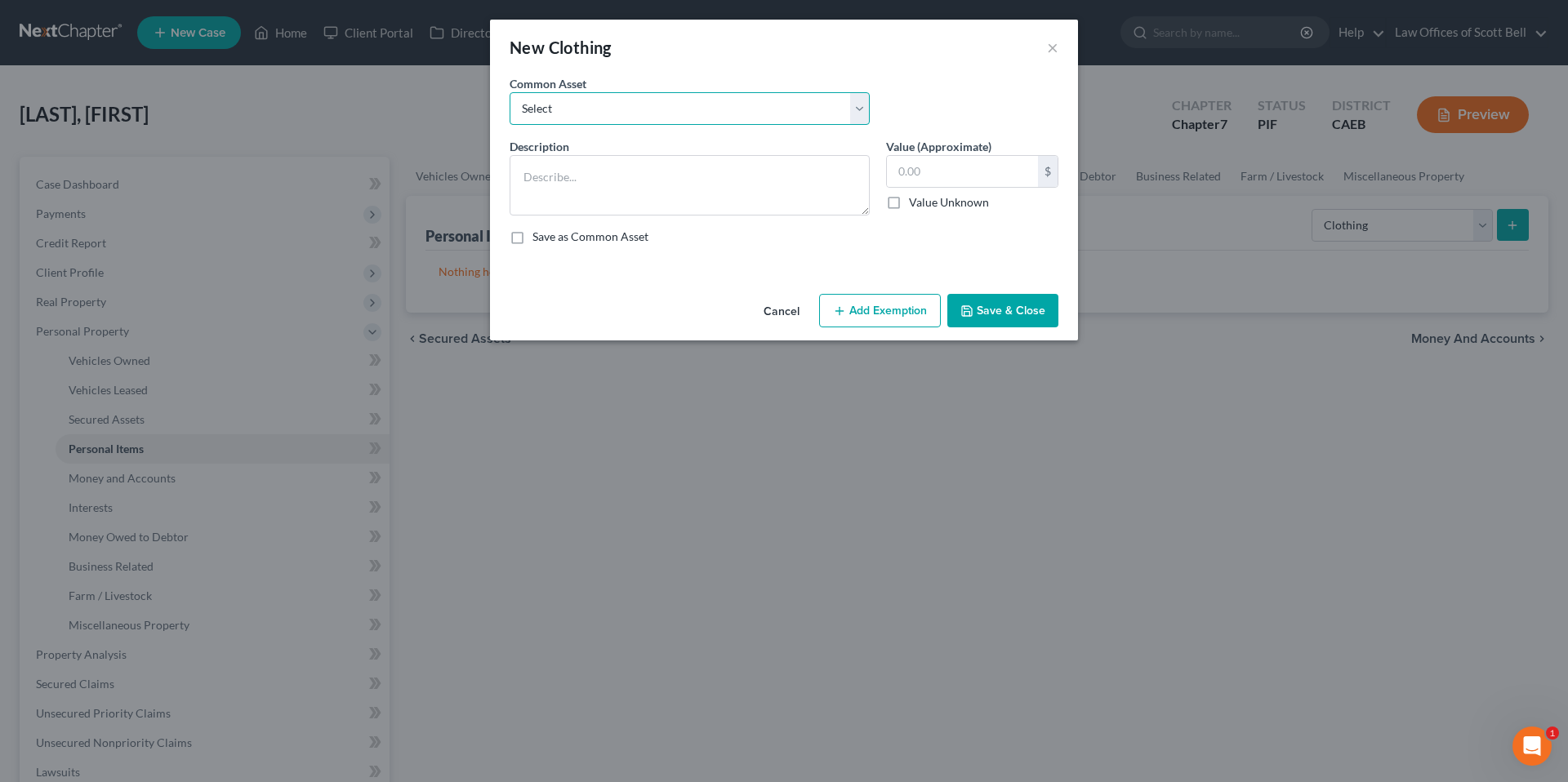 click on "Select Wardrobe" at bounding box center (689, 109) 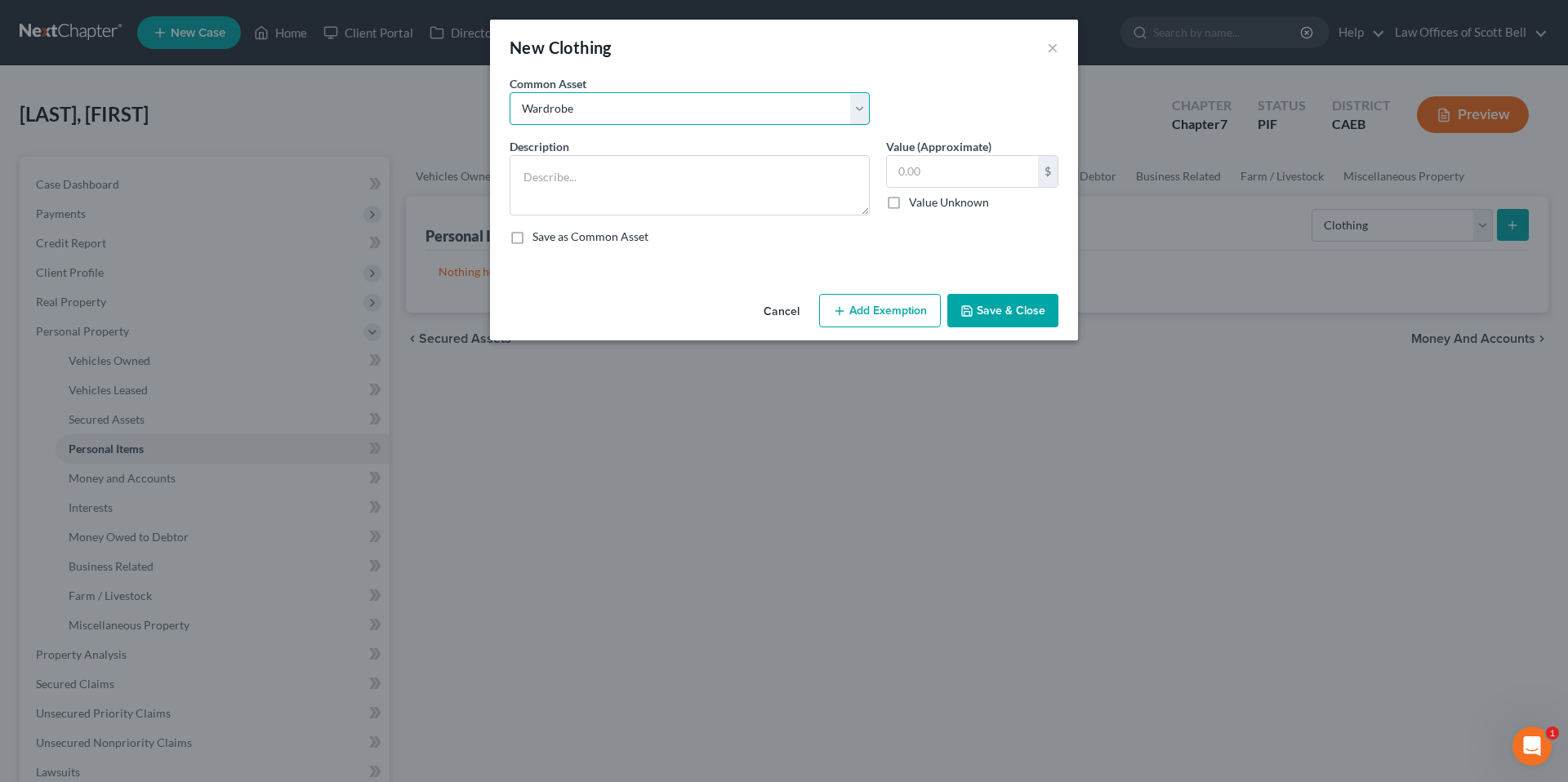 type on "Wardrobe" 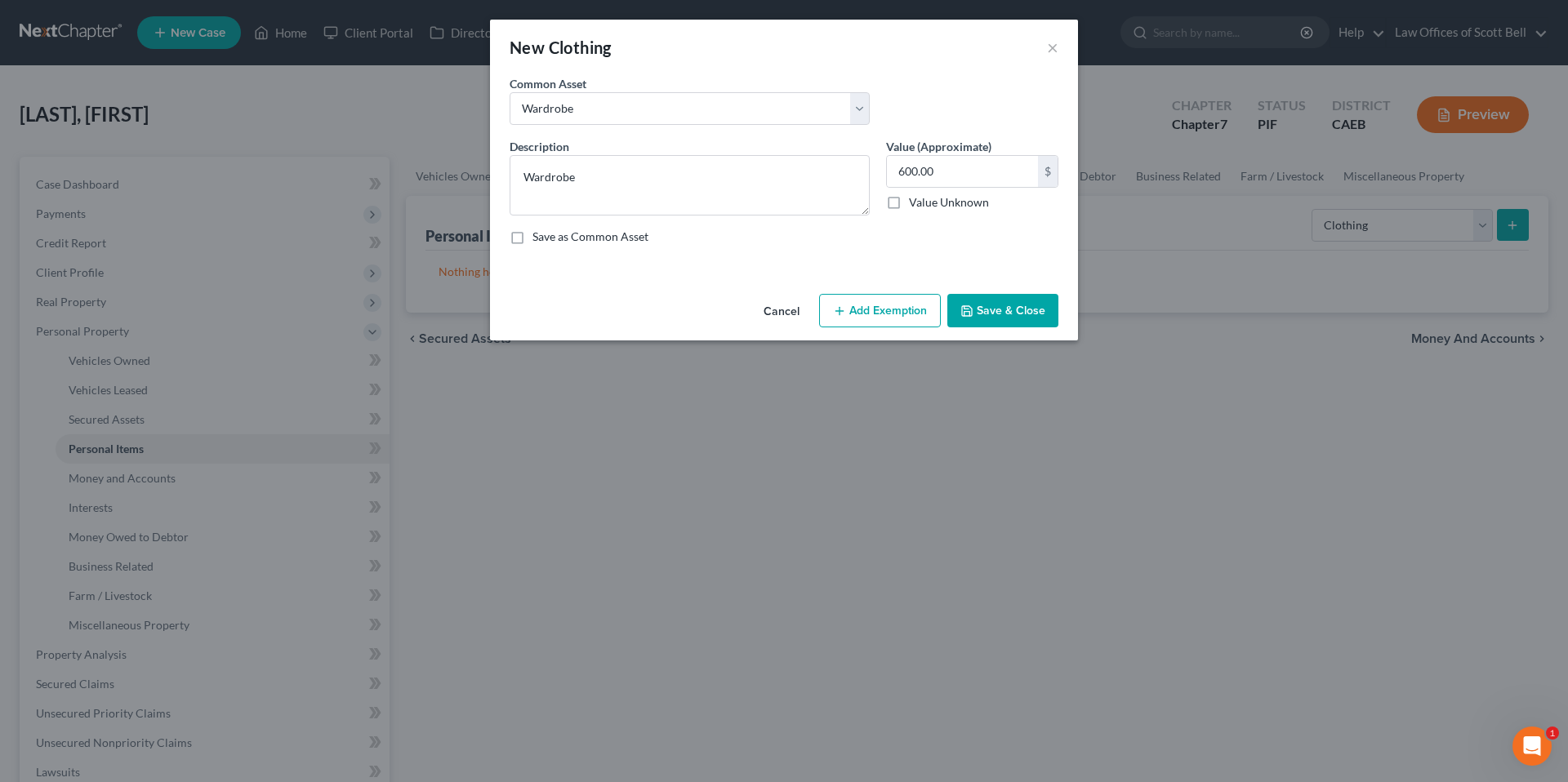 click on "Add Exemption" at bounding box center [880, 311] 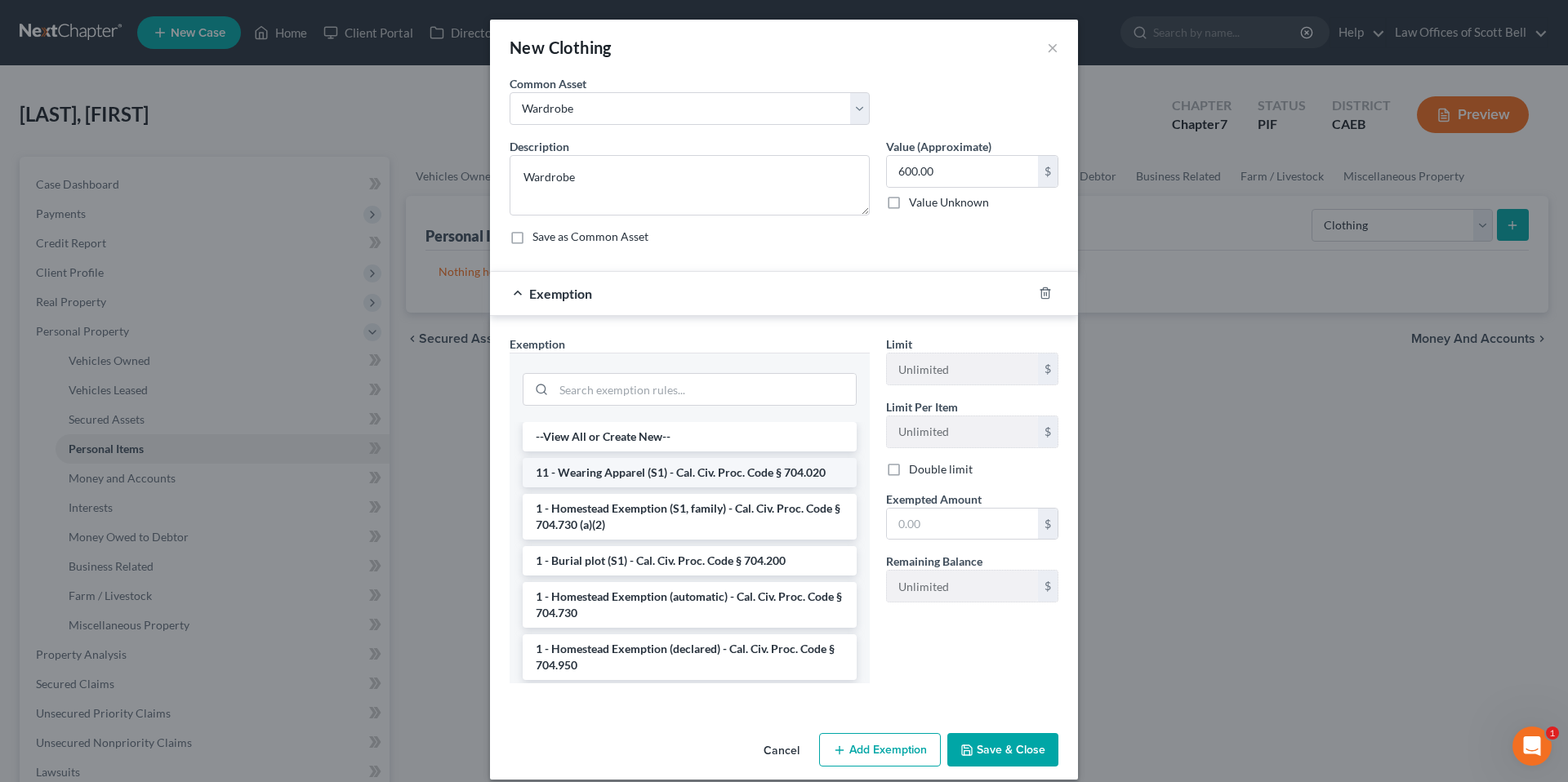 click on "11 - Wearing Apparel (S1) - Cal. Civ. Proc. Code § 704.020" at bounding box center [689, 473] 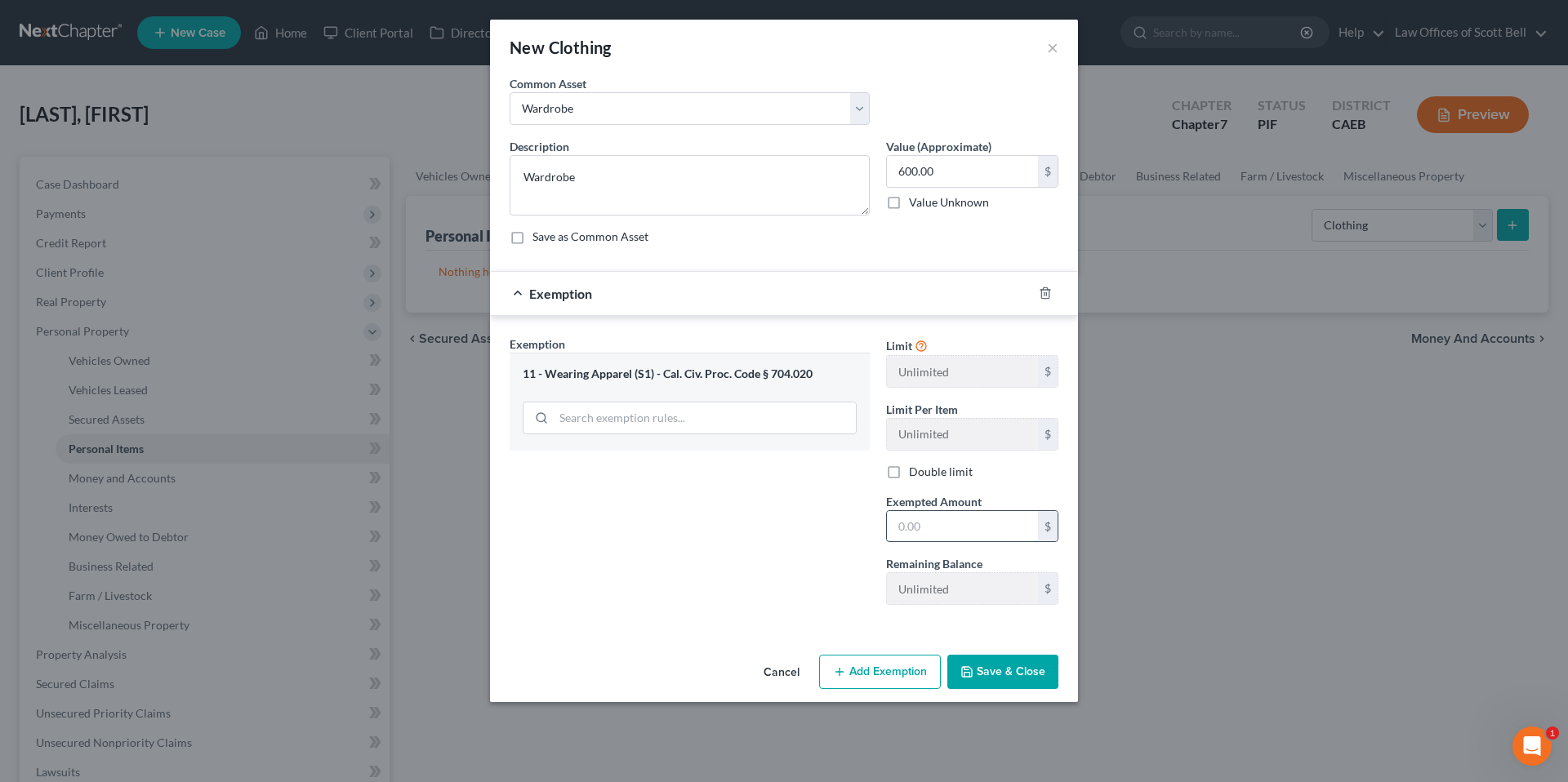 click at bounding box center [962, 527] 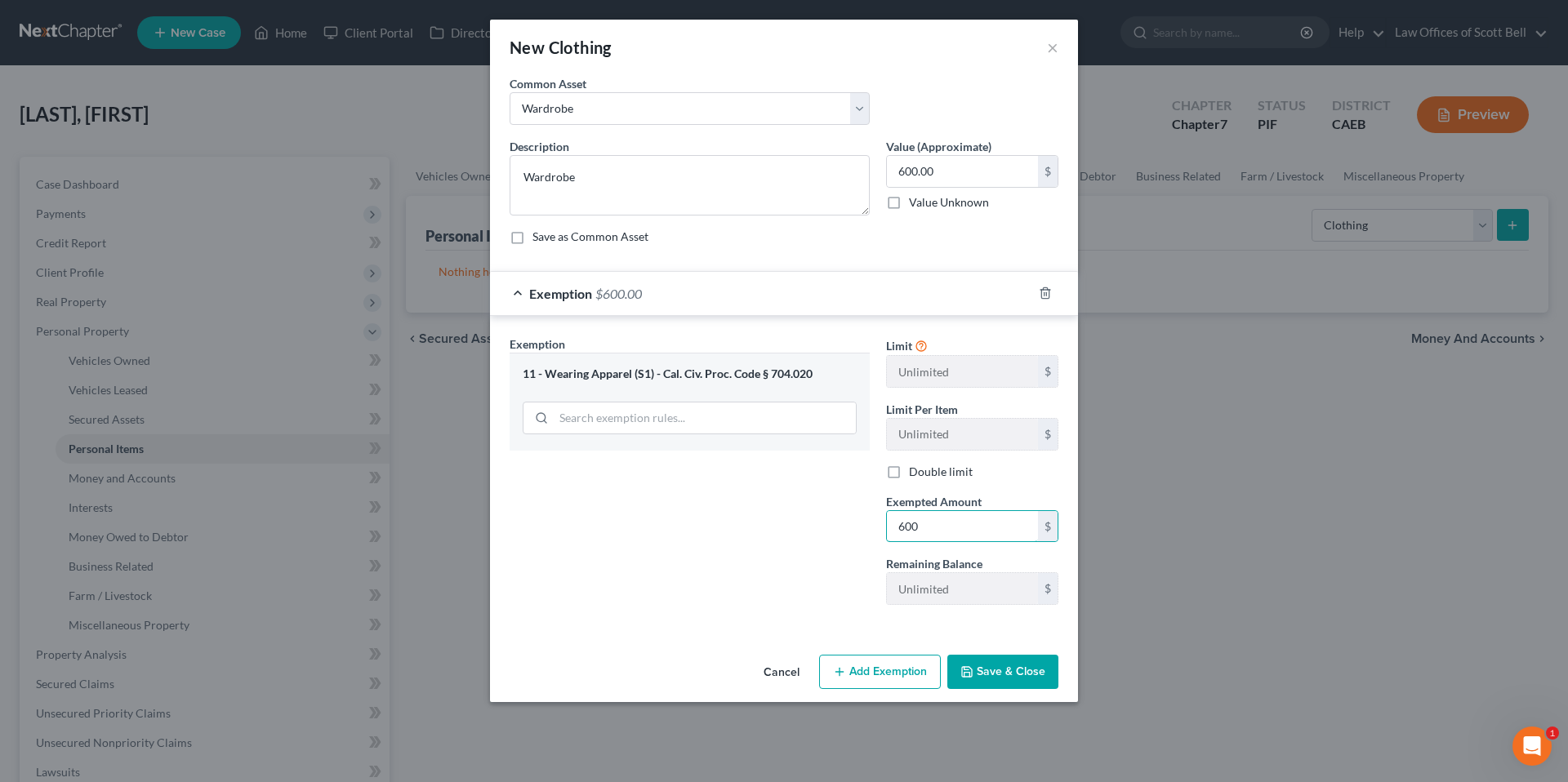 type on "600" 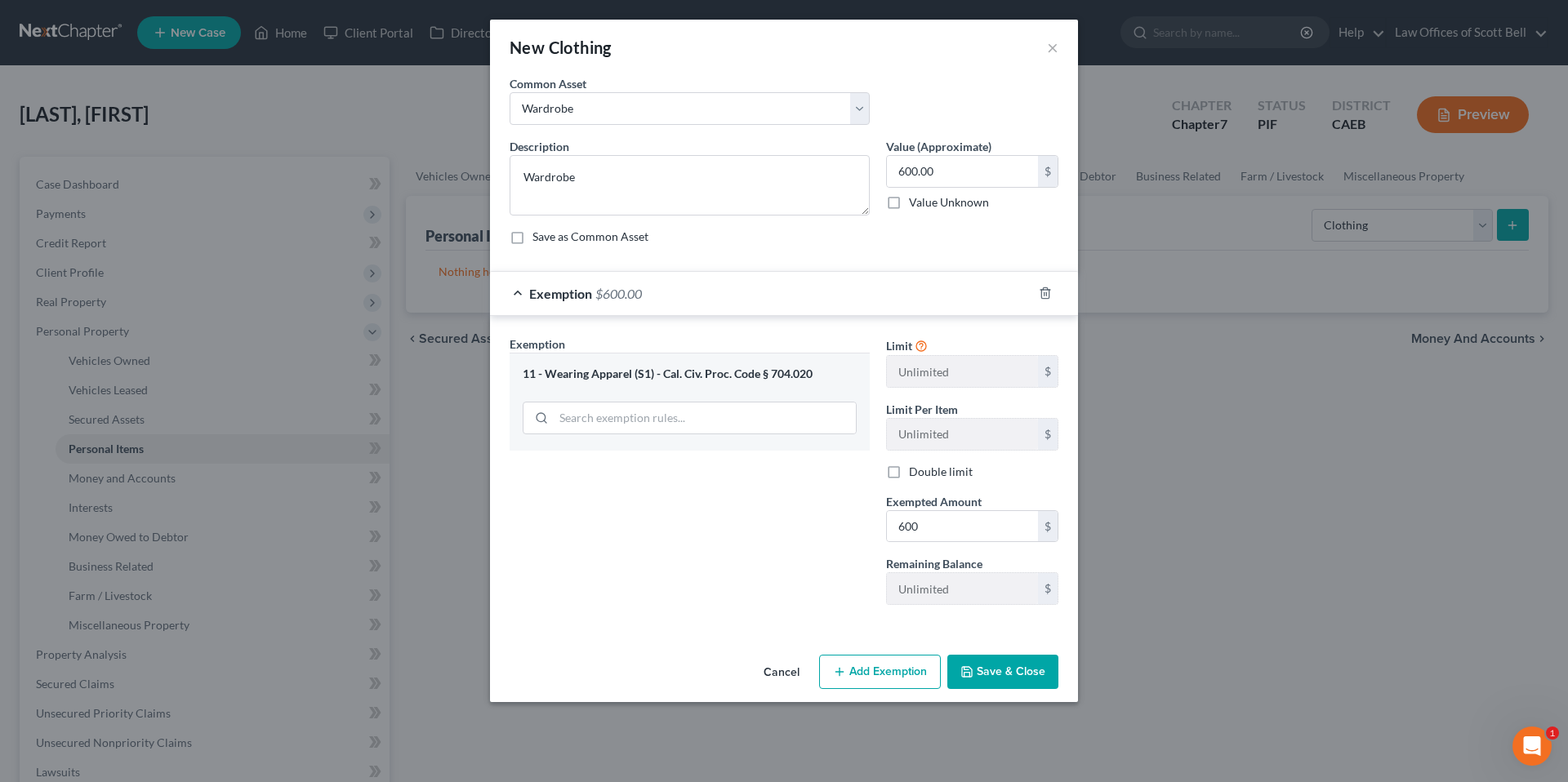 click on "Exemption Set must be selected for CA.
Exemption
*
11 - Wearing Apparel (S1) - Cal. Civ. Proc. Code § 704.020" at bounding box center [689, 477] 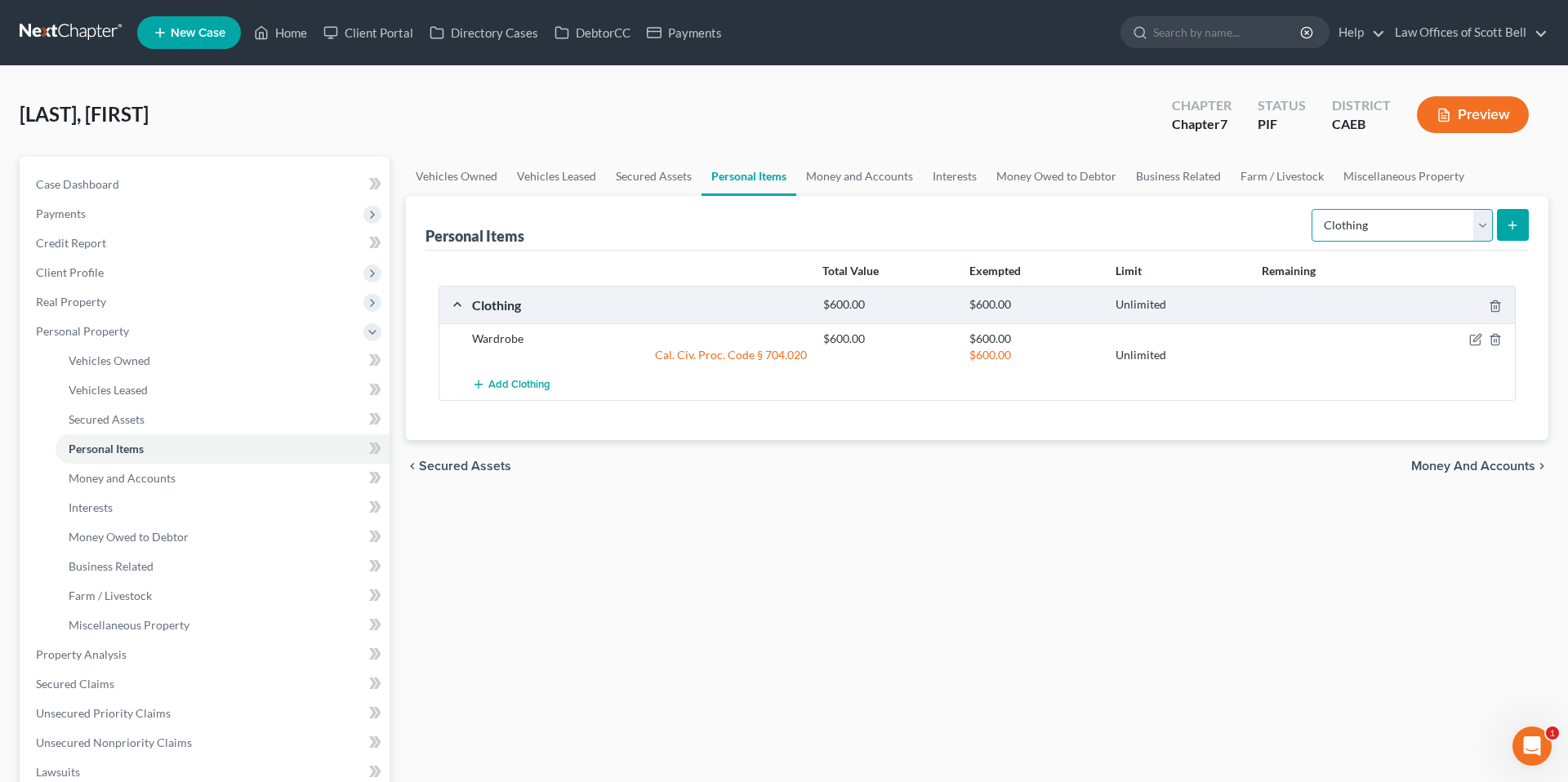 click on "Select Item Type Clothing Collectibles Of Value Electronics Firearms Household Goods Jewelry Other Pet(s) Sports & Hobby Equipment" at bounding box center [1402, 225] 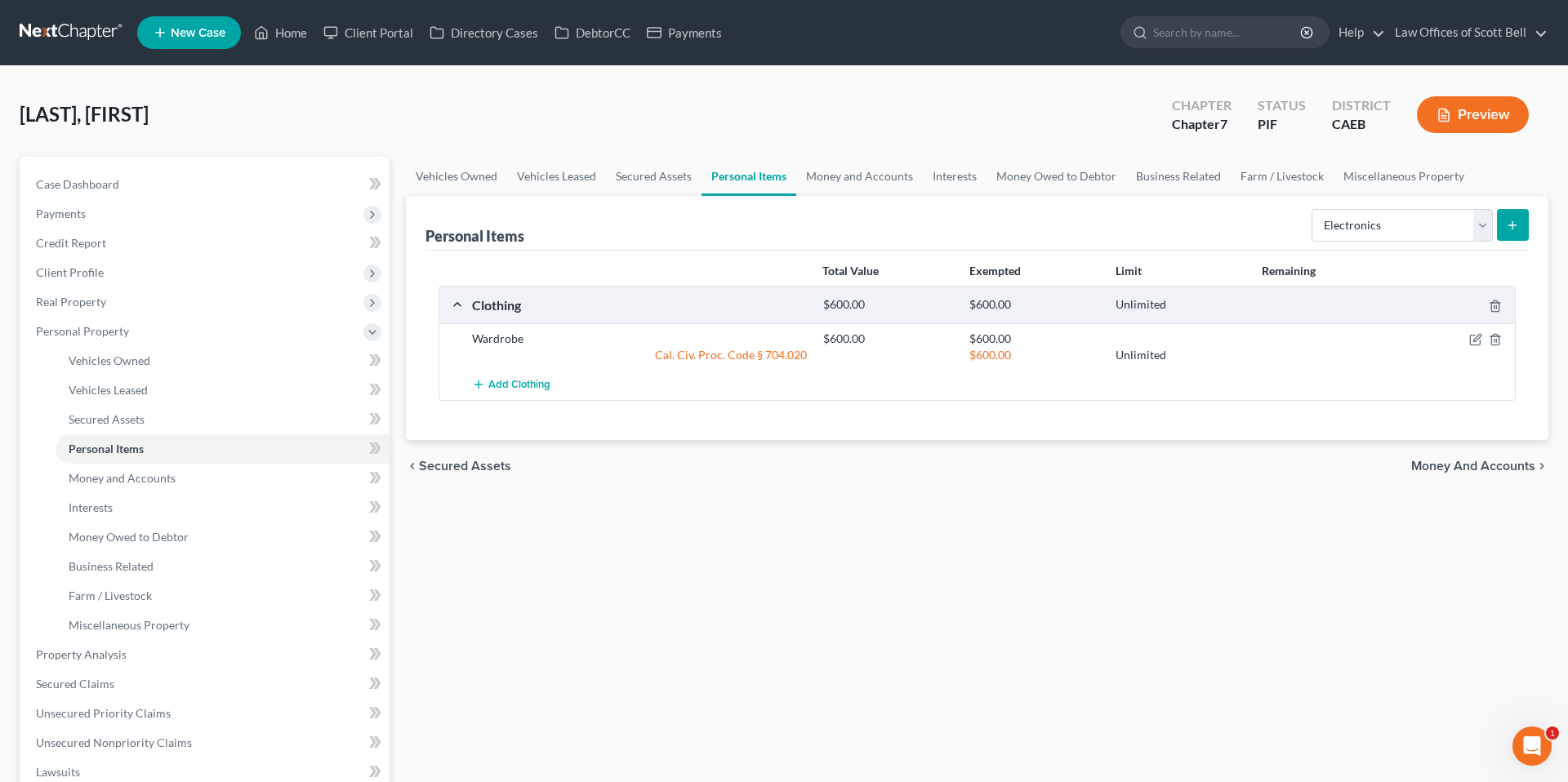 click 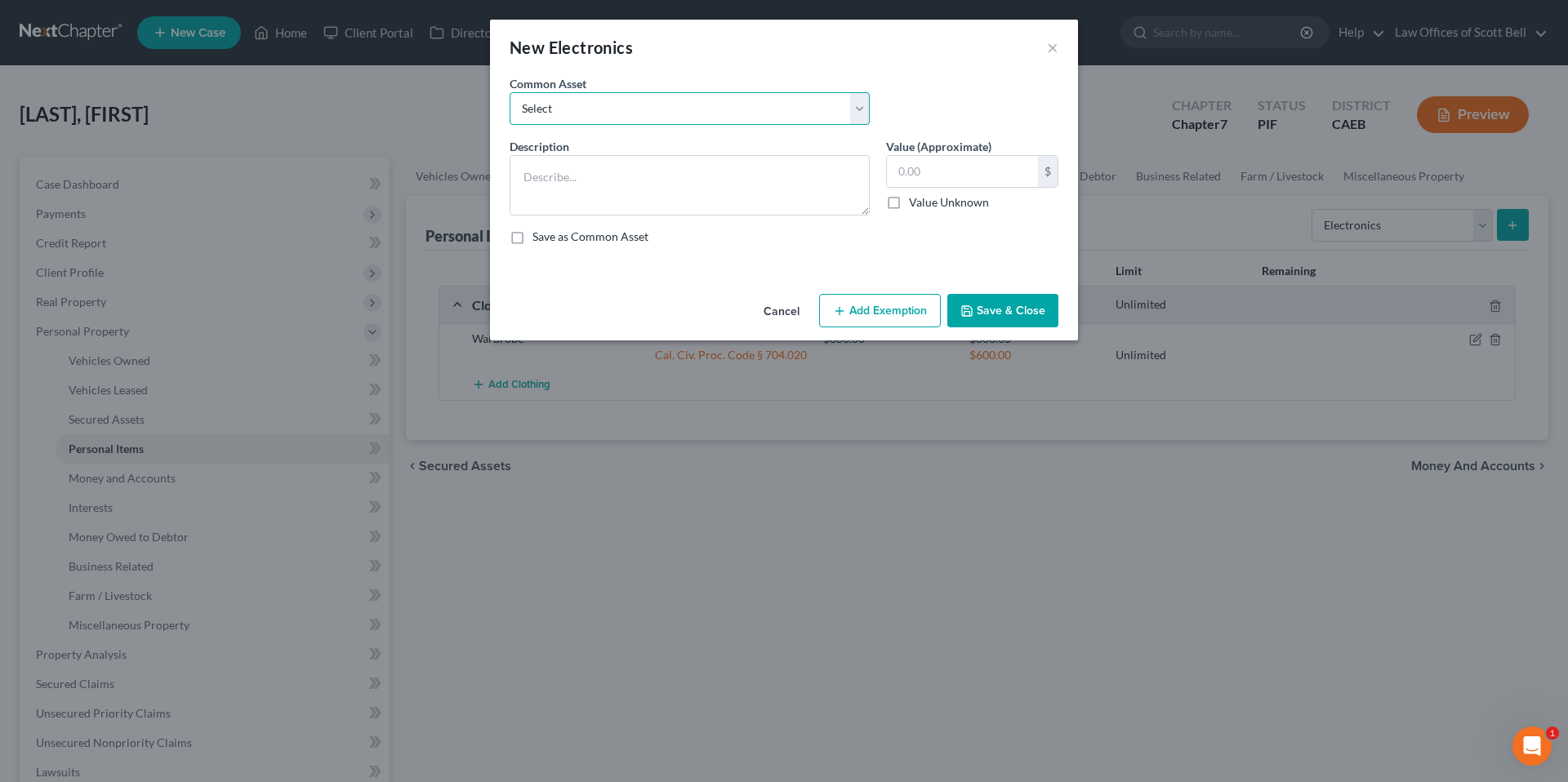 click on "Select Miscellaneous Electronic Items" at bounding box center (689, 109) 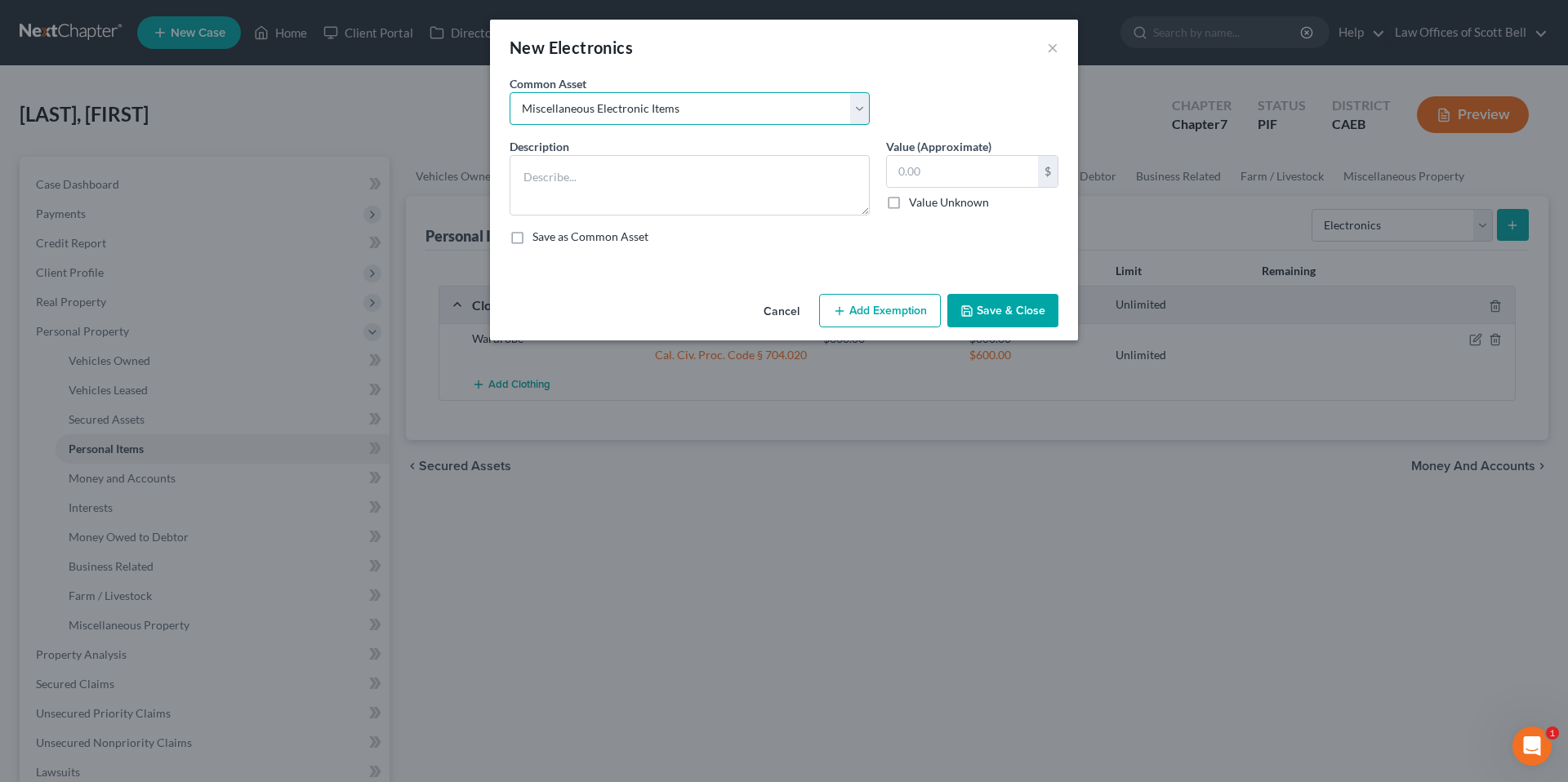 type on "Miscellaneous Electronic Items" 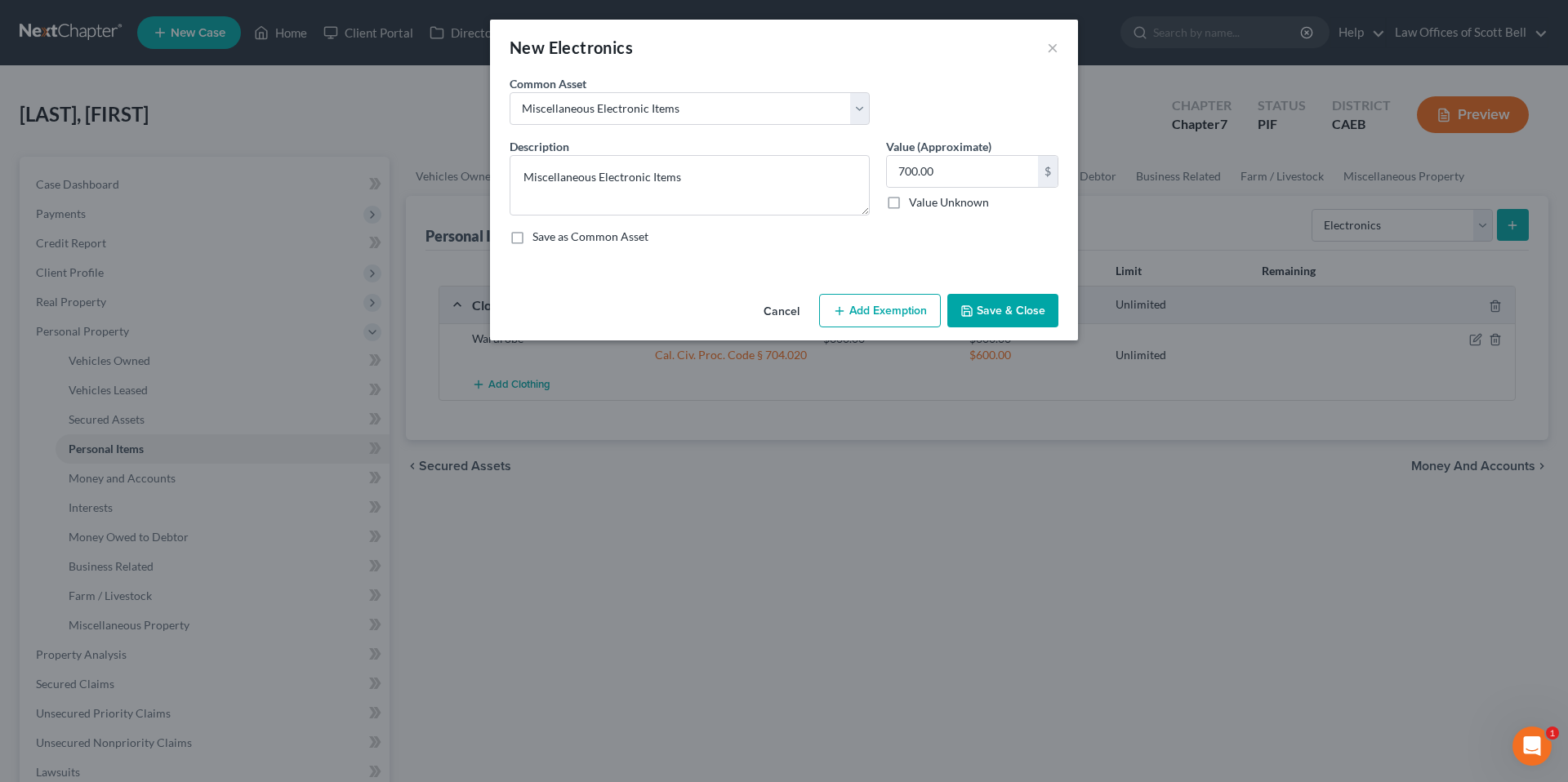 click on "Add Exemption" at bounding box center [880, 311] 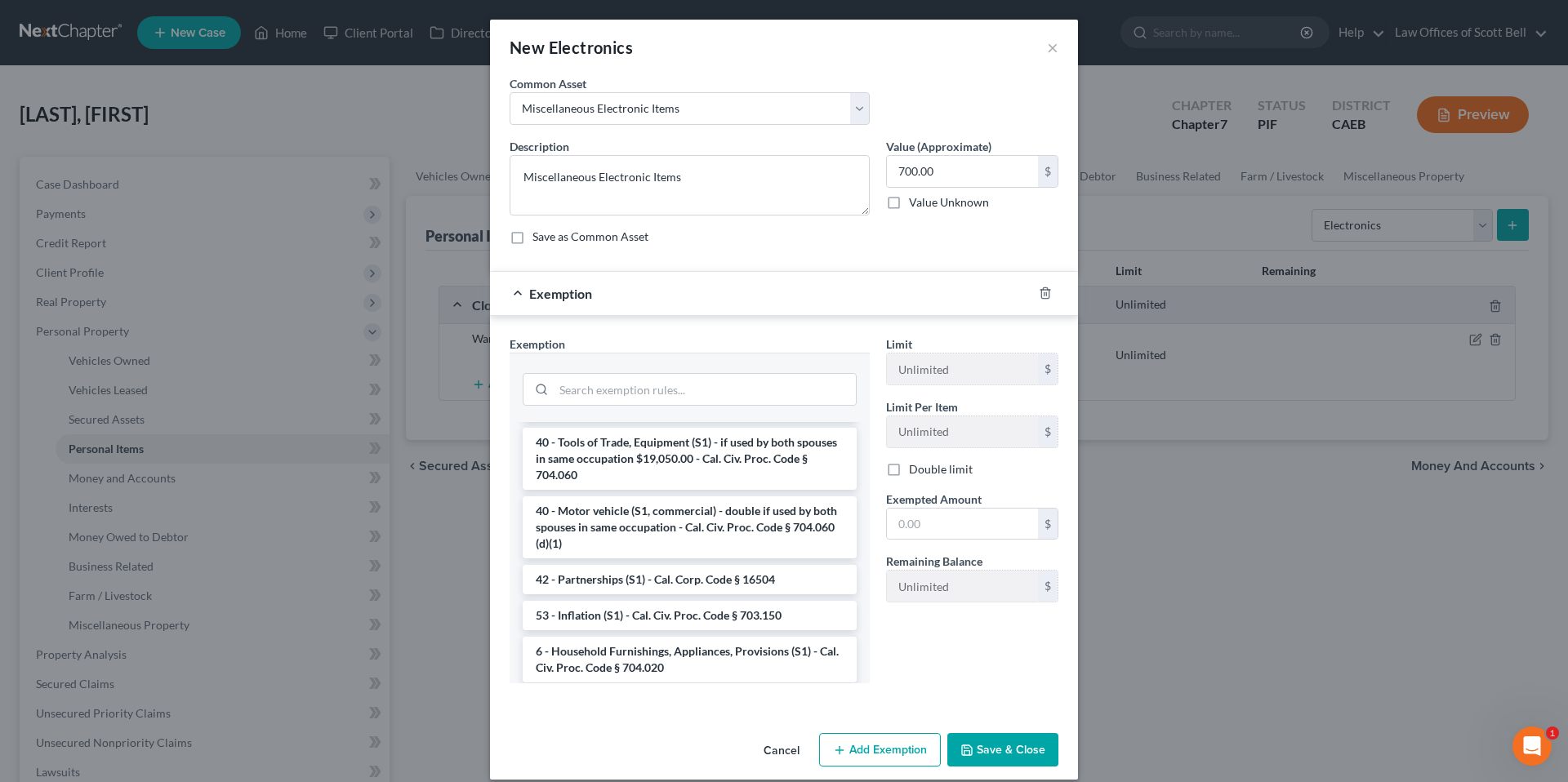scroll, scrollTop: 2325, scrollLeft: 0, axis: vertical 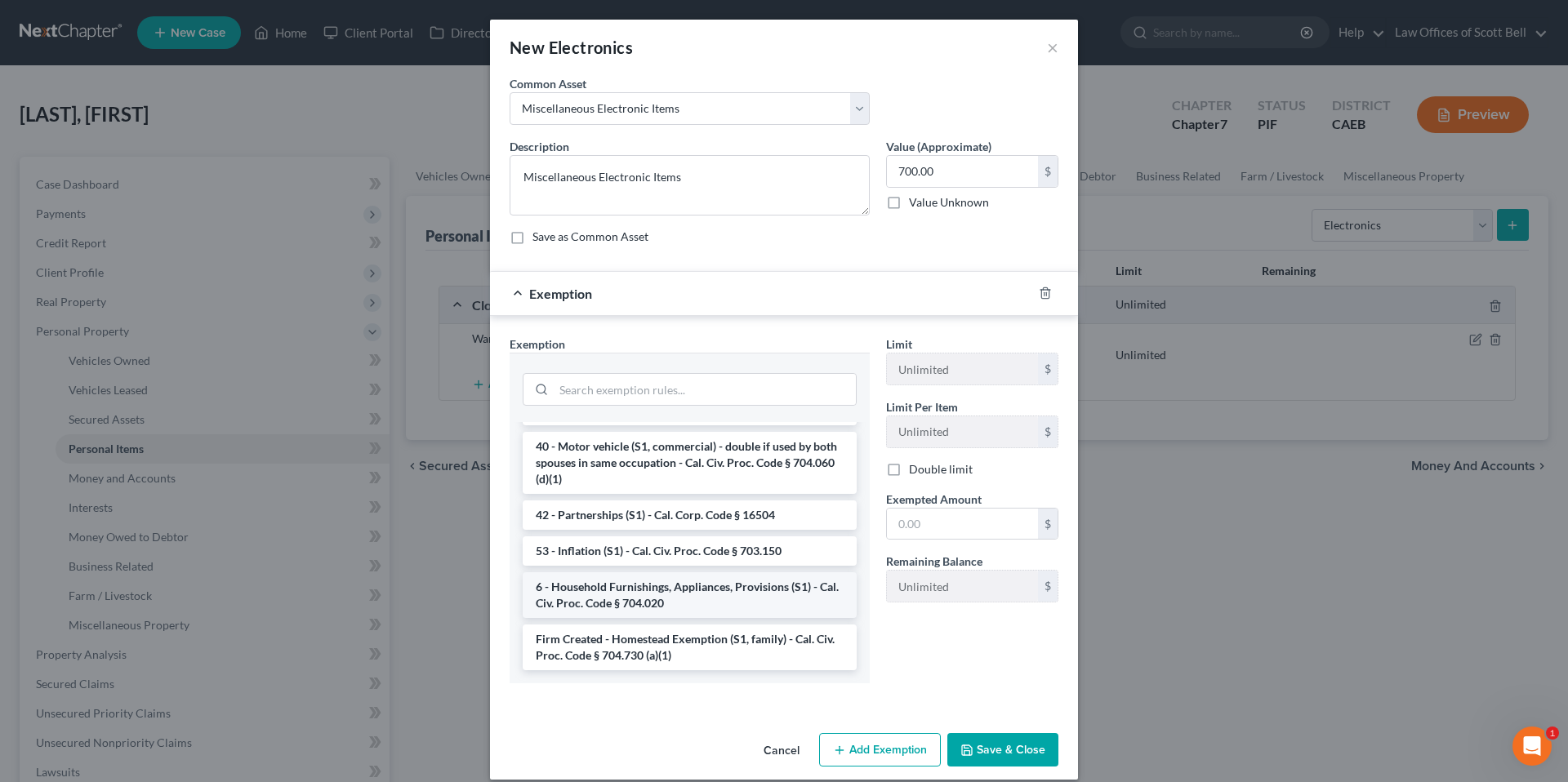 click on "6 - Household Furnishings, Appliances, Provisions (S1) - Cal. Civ. Proc. Code § 704.020" at bounding box center [689, 595] 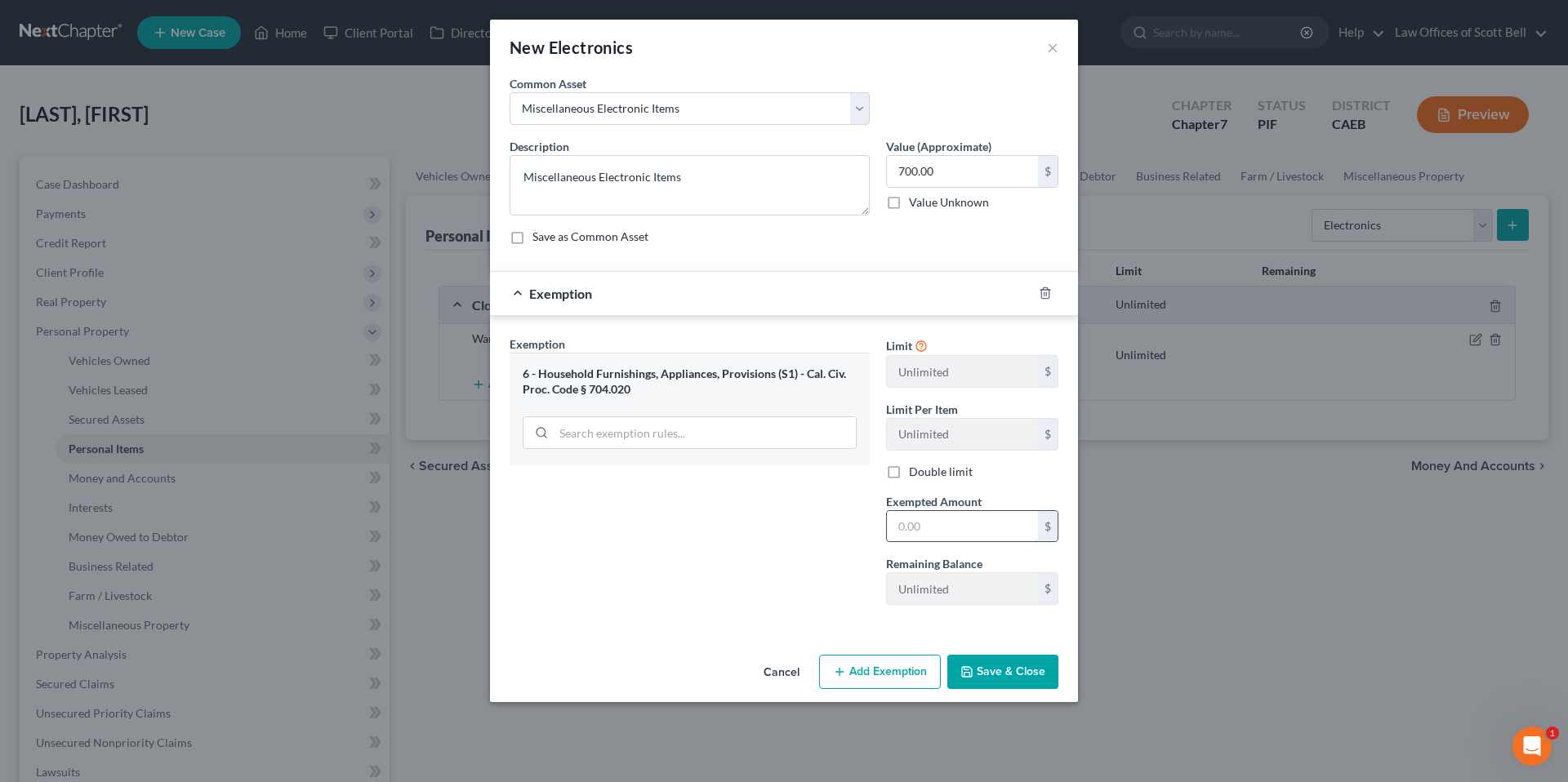 click at bounding box center [962, 527] 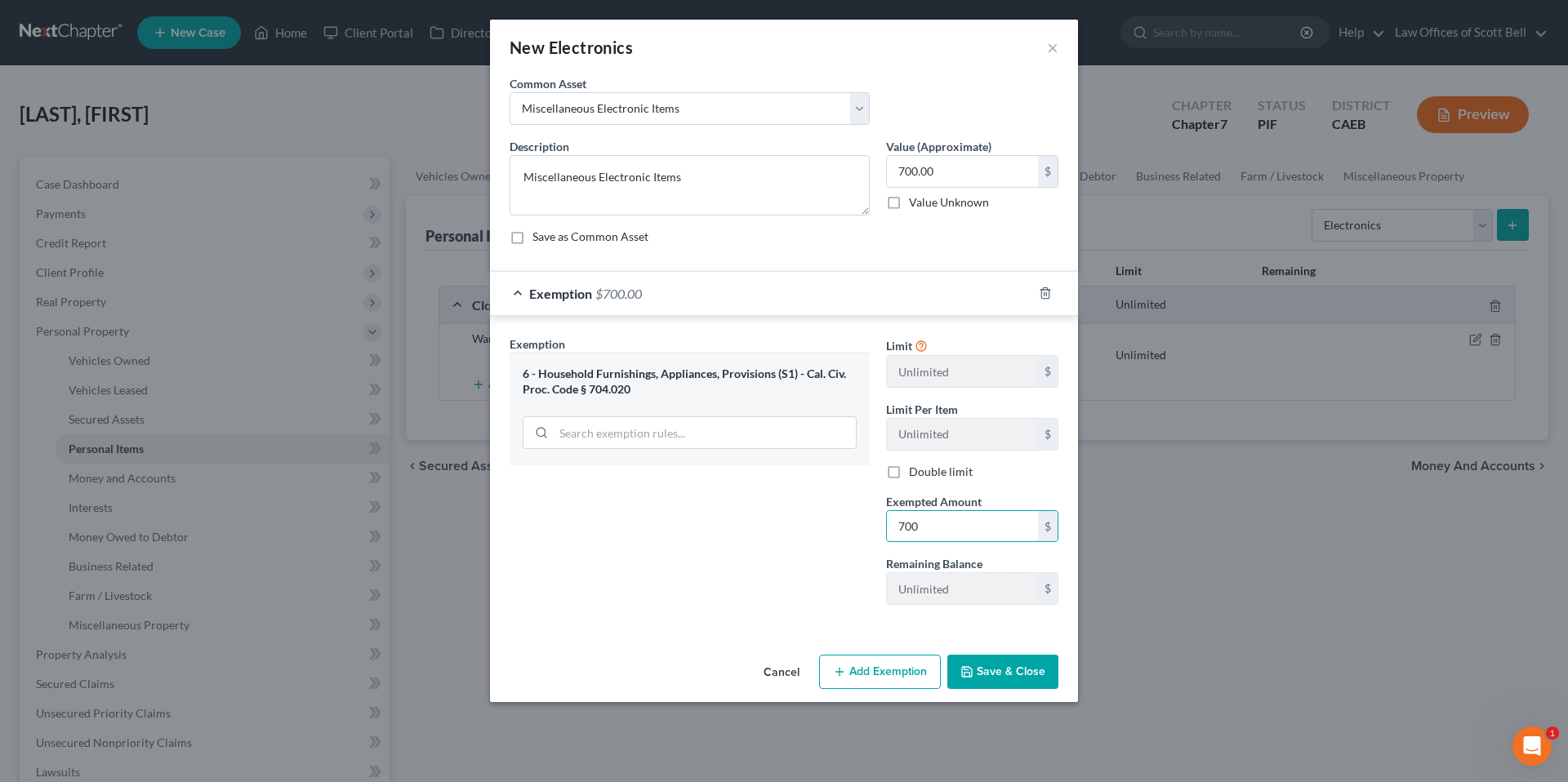 type on "700" 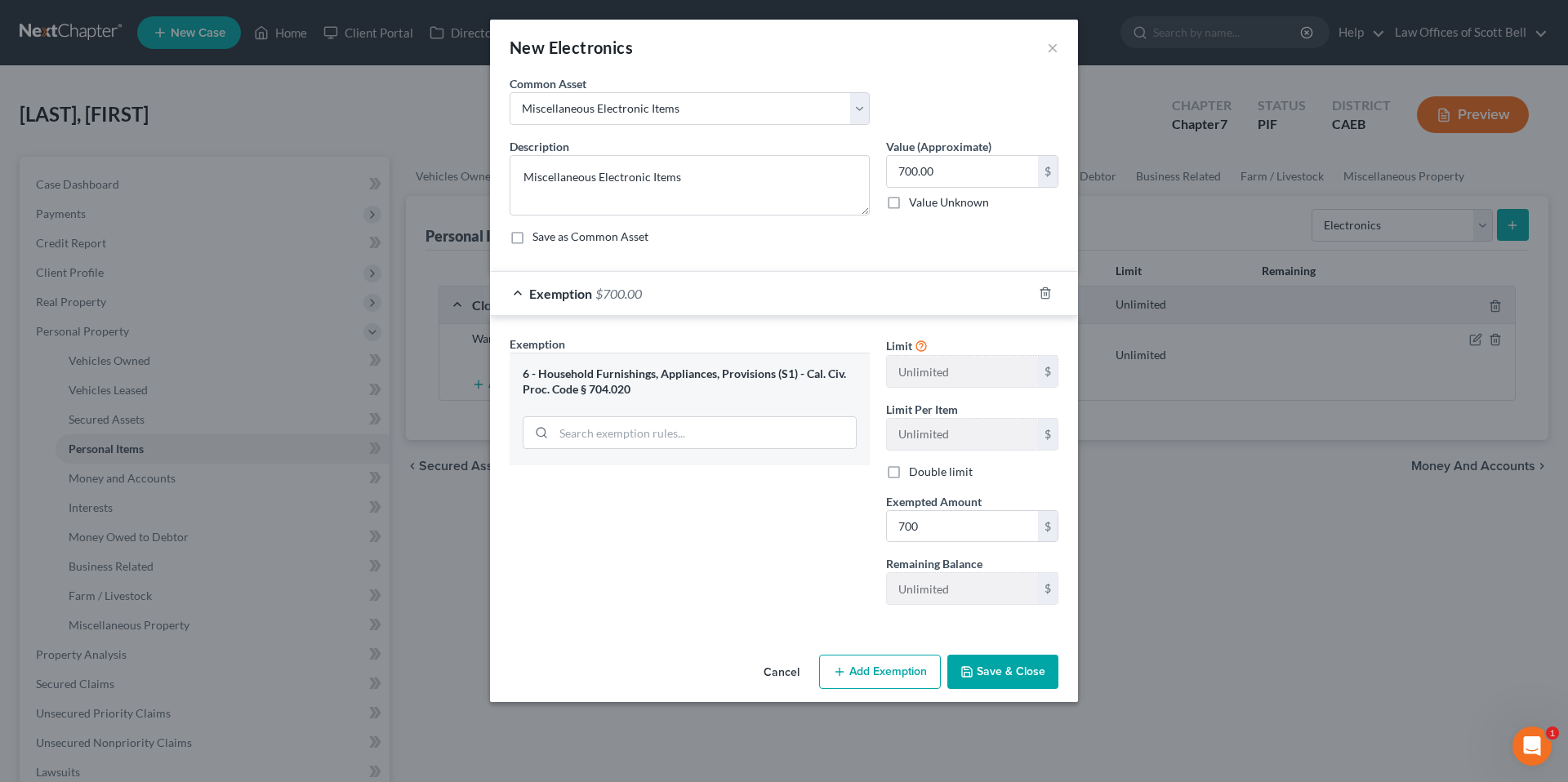 click on "Exemption Set must be selected for CA.
Exemption
*
6 - Household Furnishings, Appliances, Provisions (S1) - Cal. Civ. Proc. Code § 704.020" at bounding box center [689, 477] 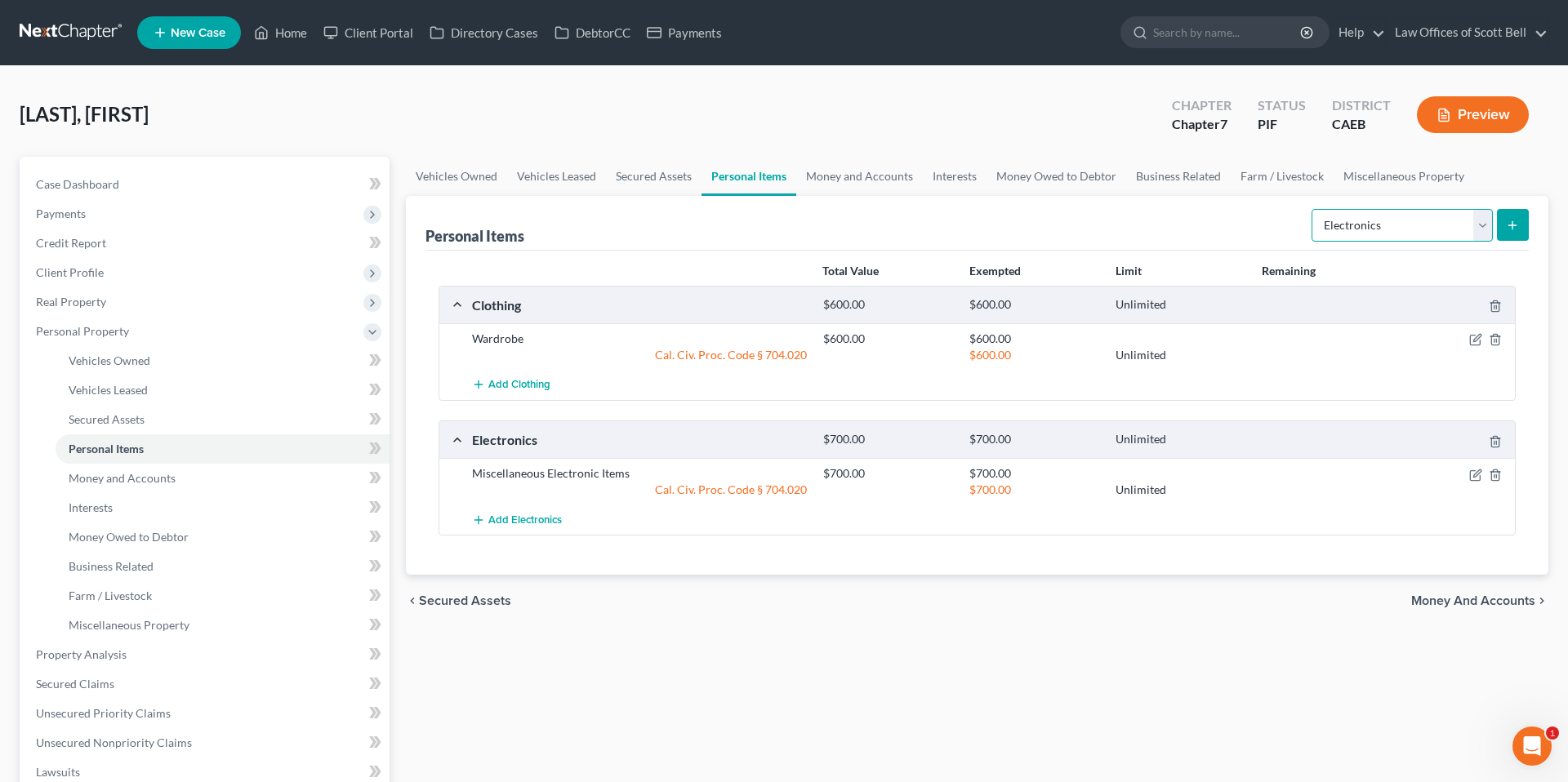 click on "Select Item Type Clothing Collectibles Of Value Electronics Firearms Household Goods Jewelry Other Pet(s) Sports & Hobby Equipment" at bounding box center (1402, 225) 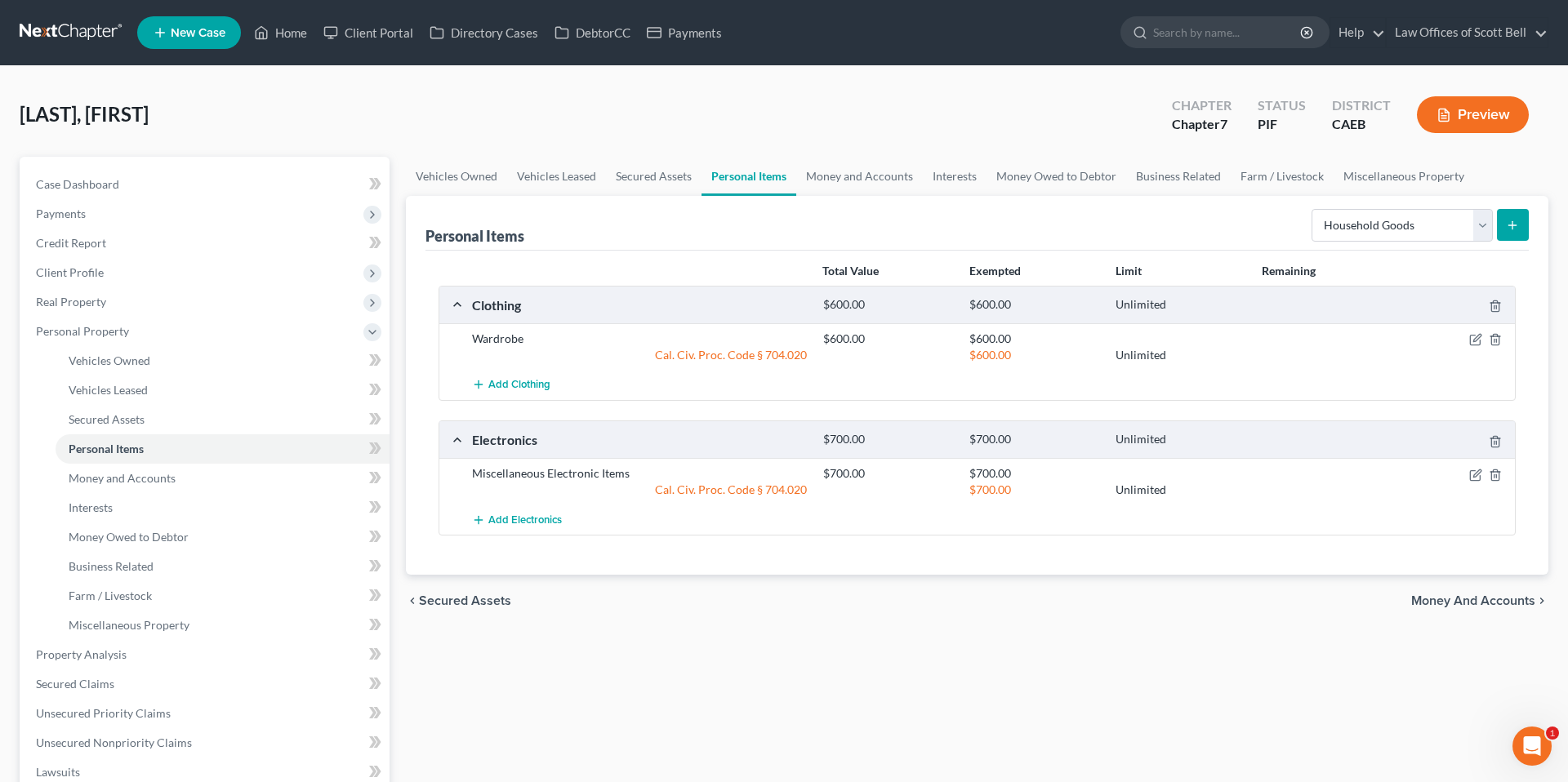 click at bounding box center [1512, 224] 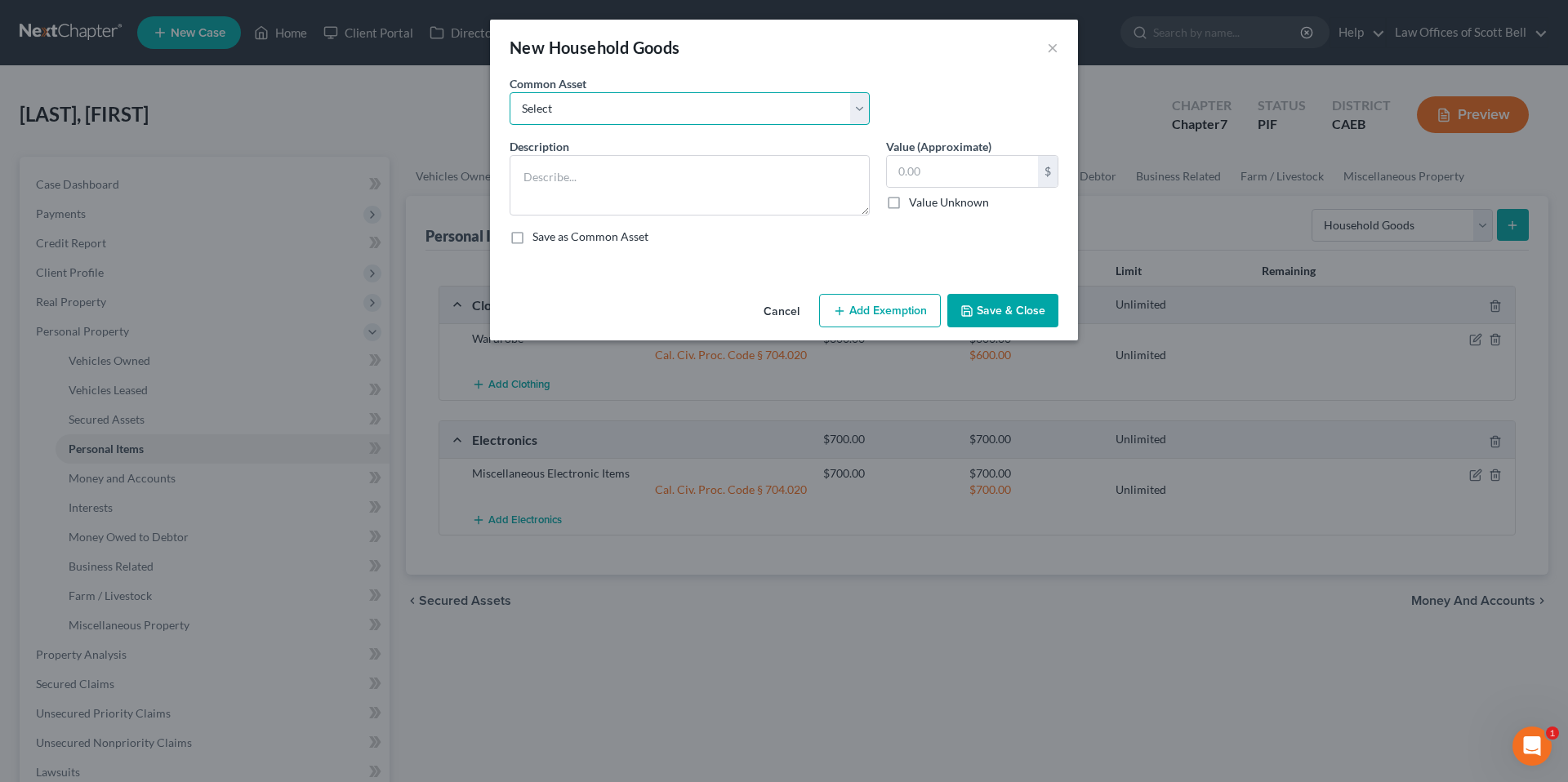 click on "Select Furniture and furnishings" at bounding box center [689, 109] 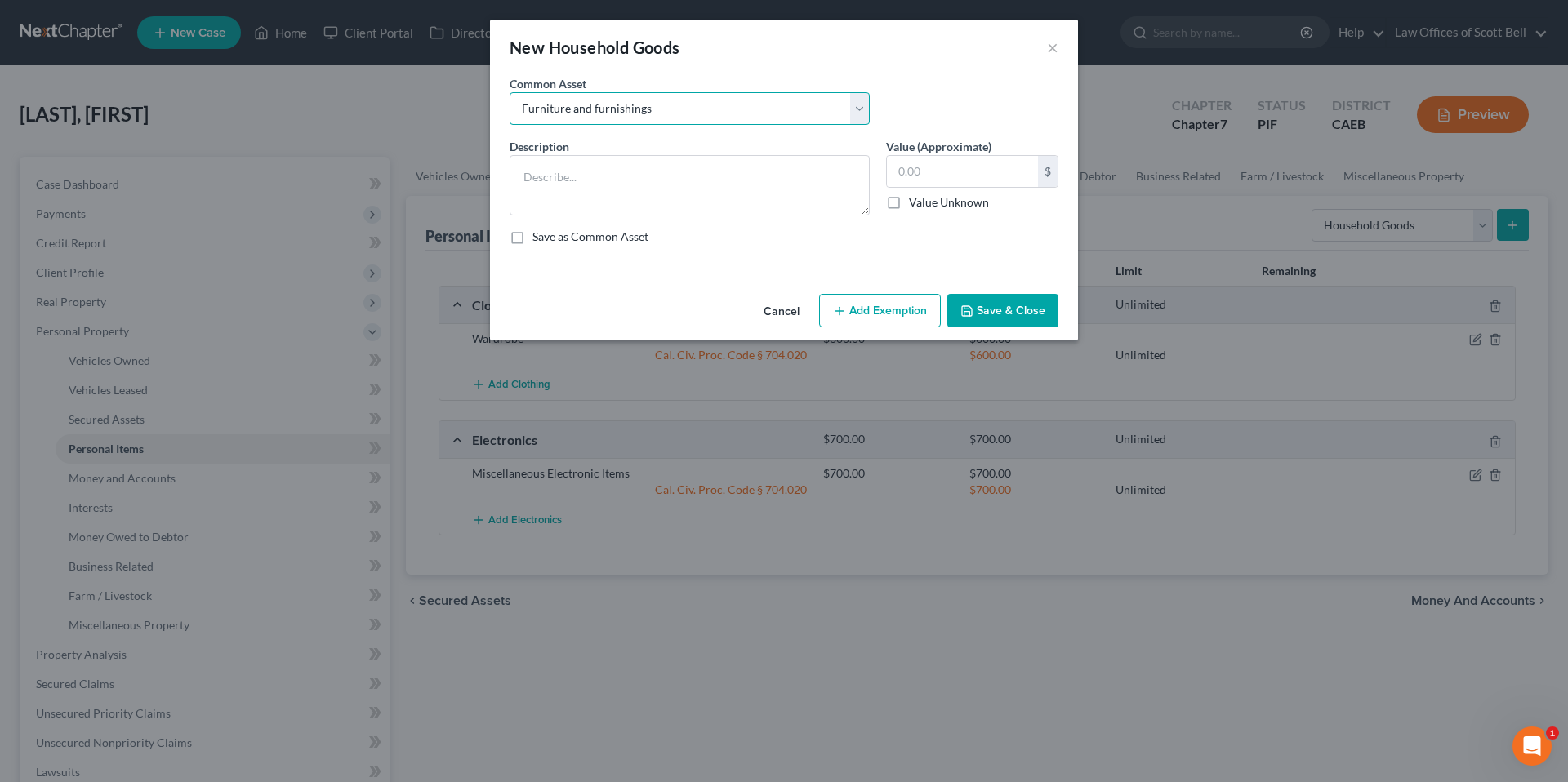 type on "Furniture and furnishings" 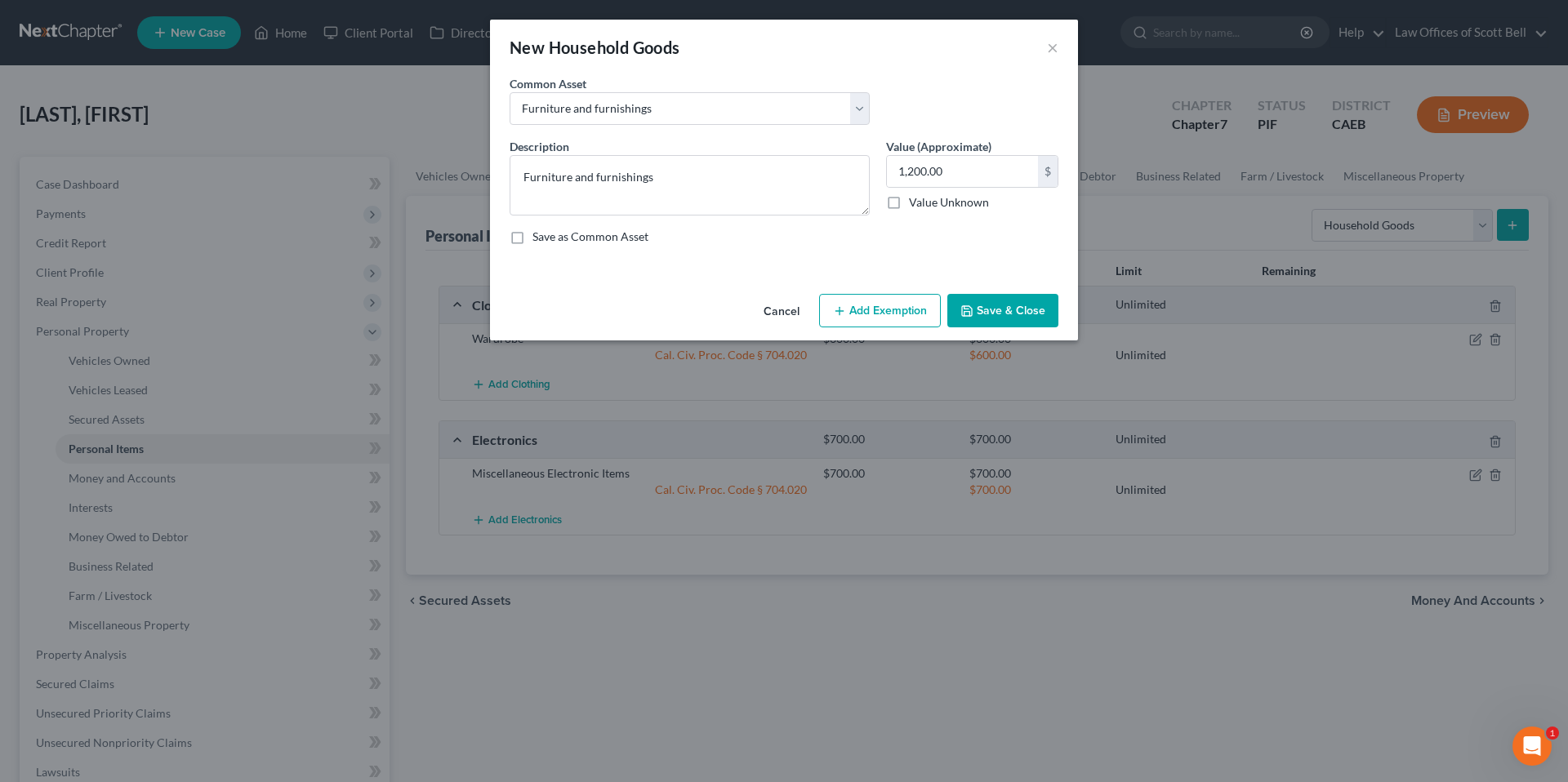 click on "Add Exemption" at bounding box center [880, 311] 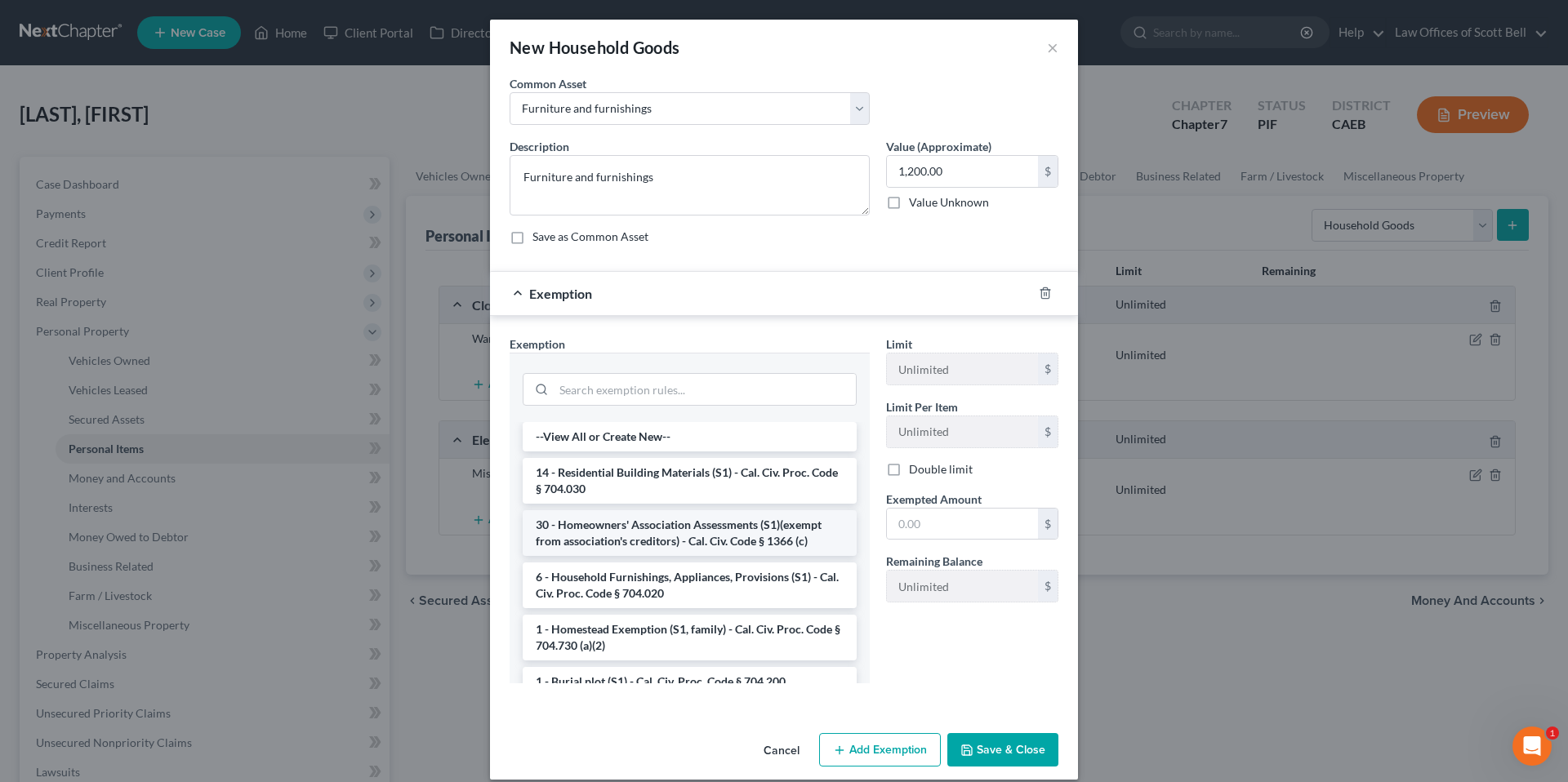 click on "30 - Homeowners' Association Assessments (S1)(exempt from association's creditors) - Cal. Civ. Code § 1366 (c)" at bounding box center (689, 533) 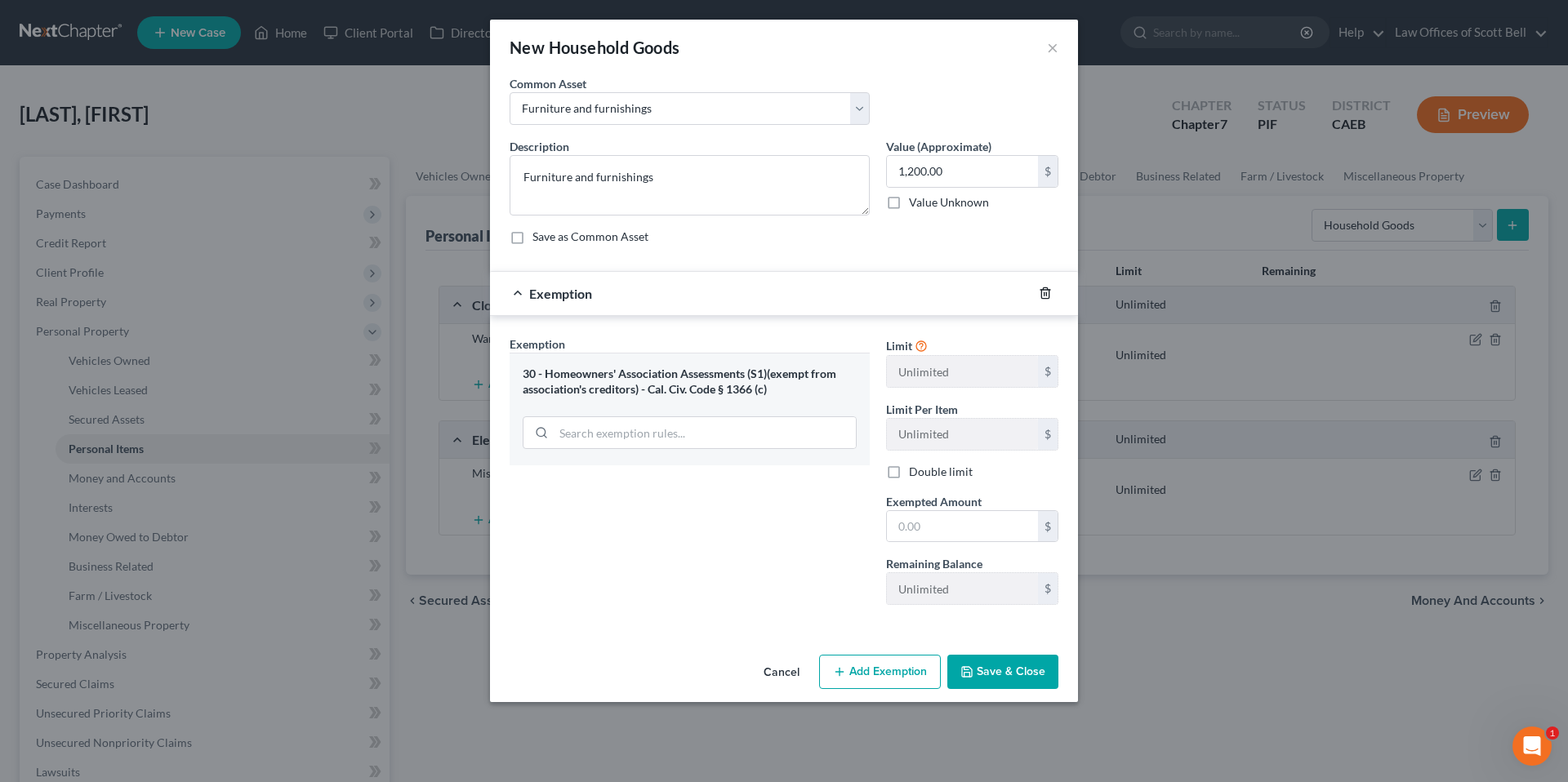 click 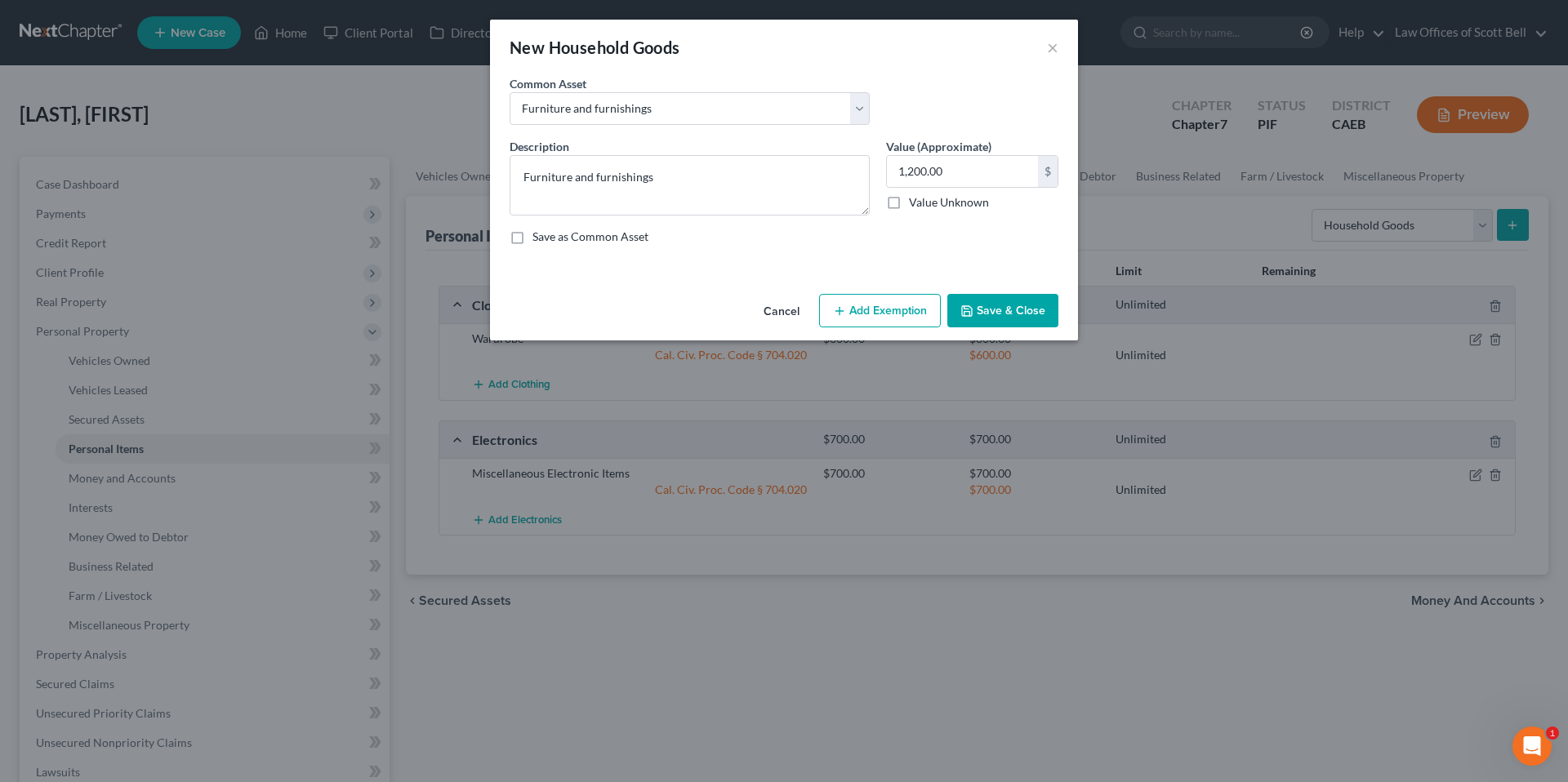 click on "Add Exemption" at bounding box center (880, 311) 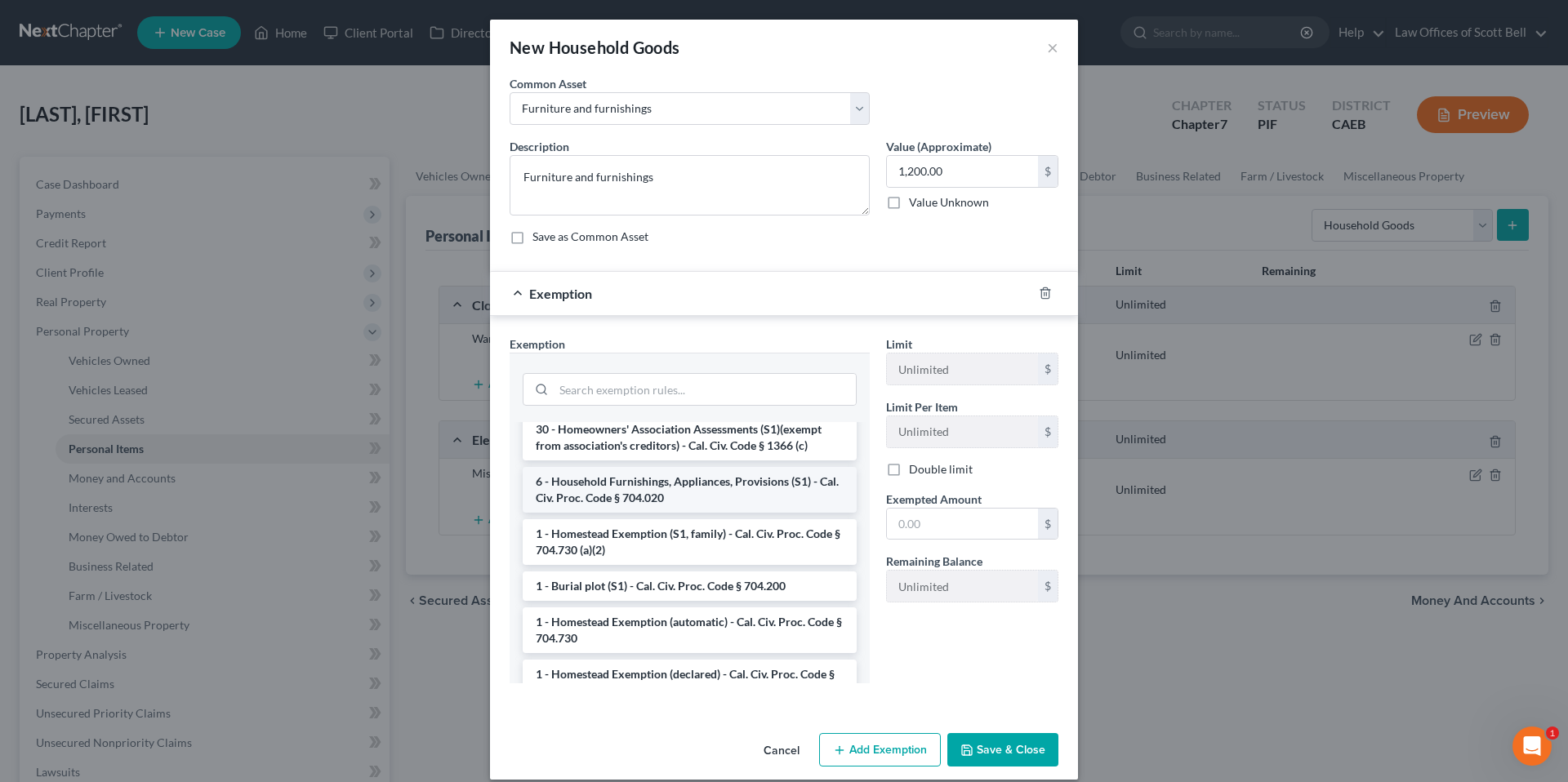 scroll, scrollTop: 127, scrollLeft: 0, axis: vertical 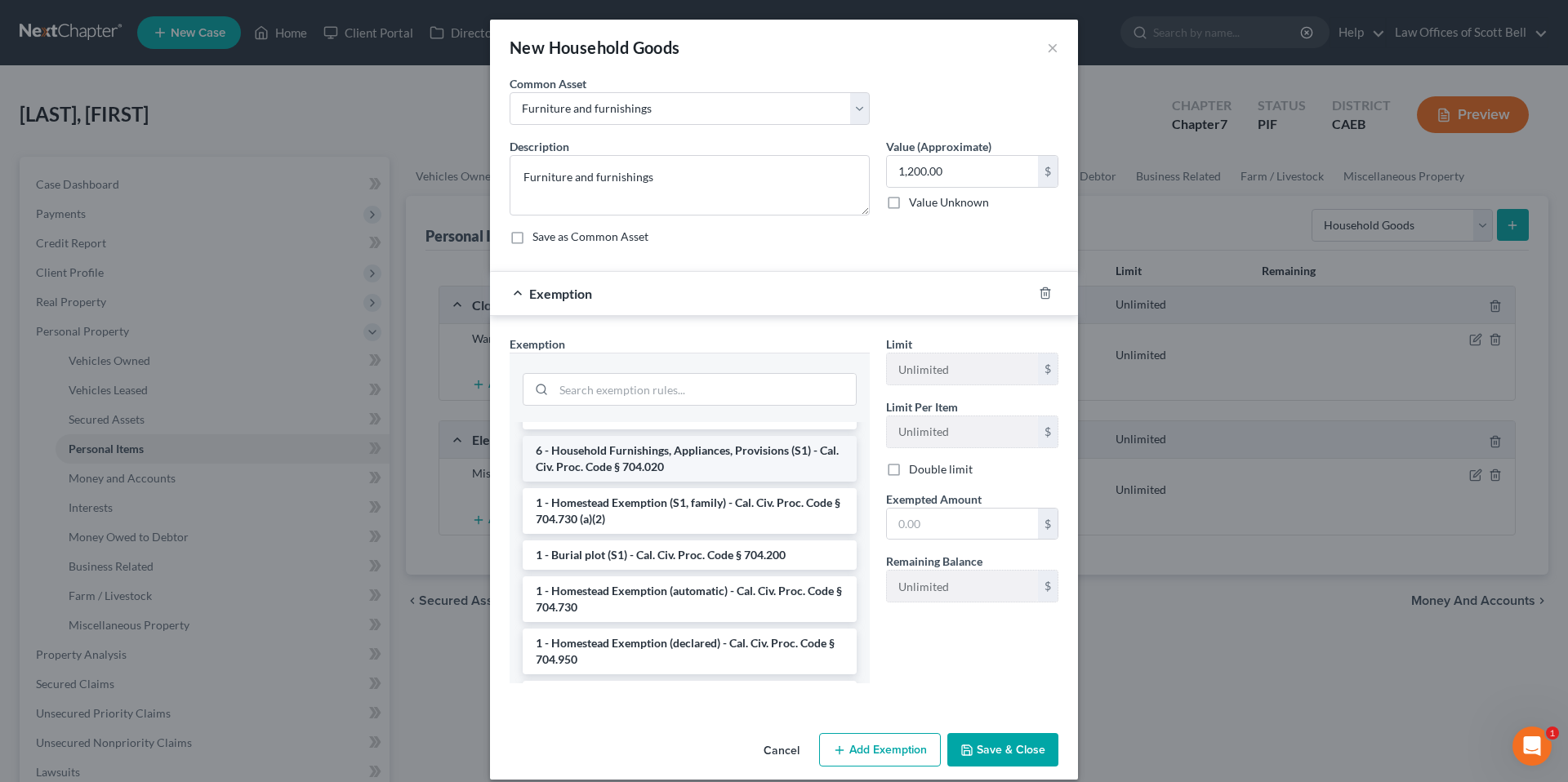 click on "6 - Household Furnishings, Appliances, Provisions (S1) - Cal. Civ. Proc. Code § 704.020" at bounding box center [689, 459] 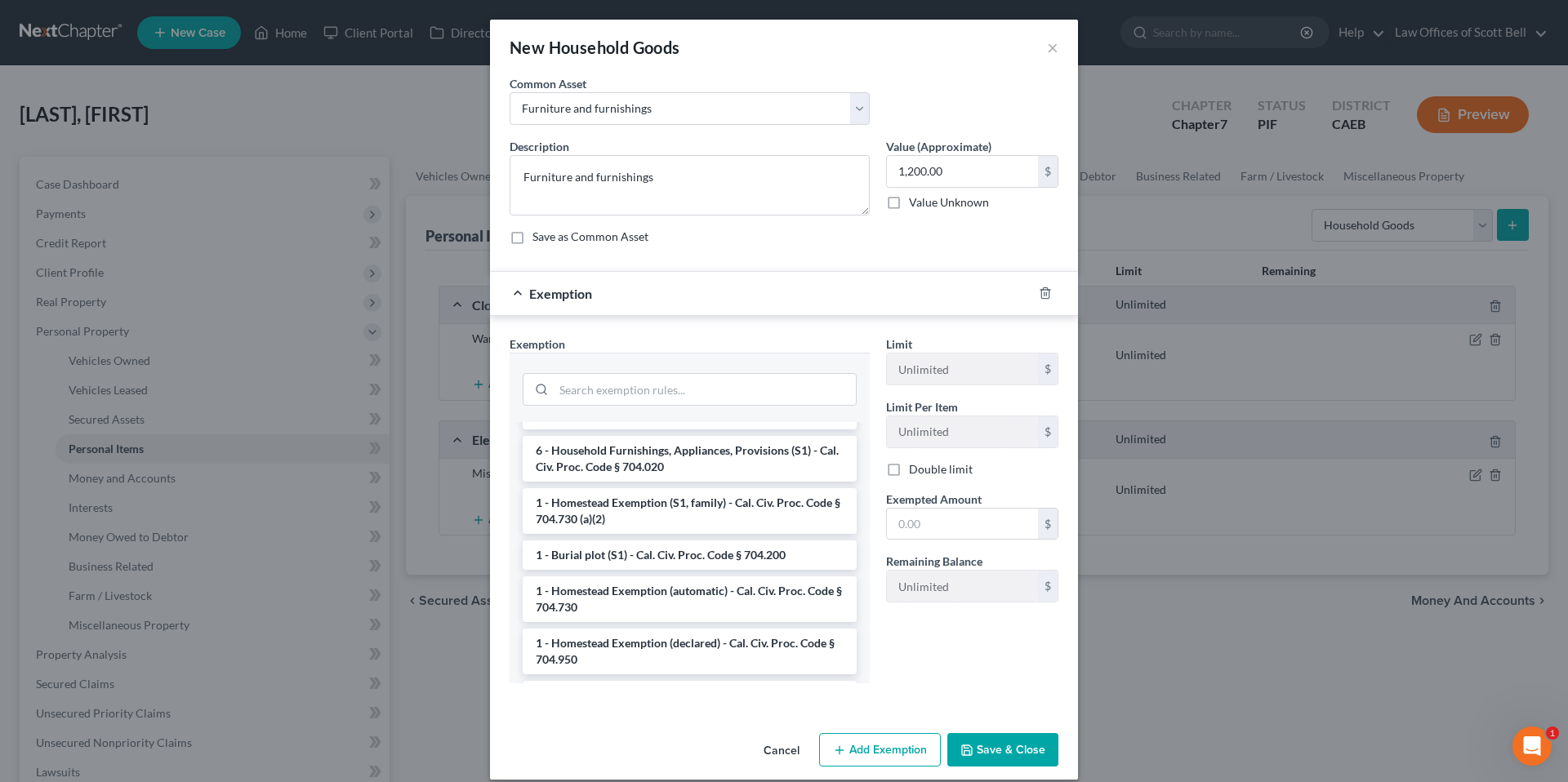 scroll, scrollTop: 0, scrollLeft: 0, axis: both 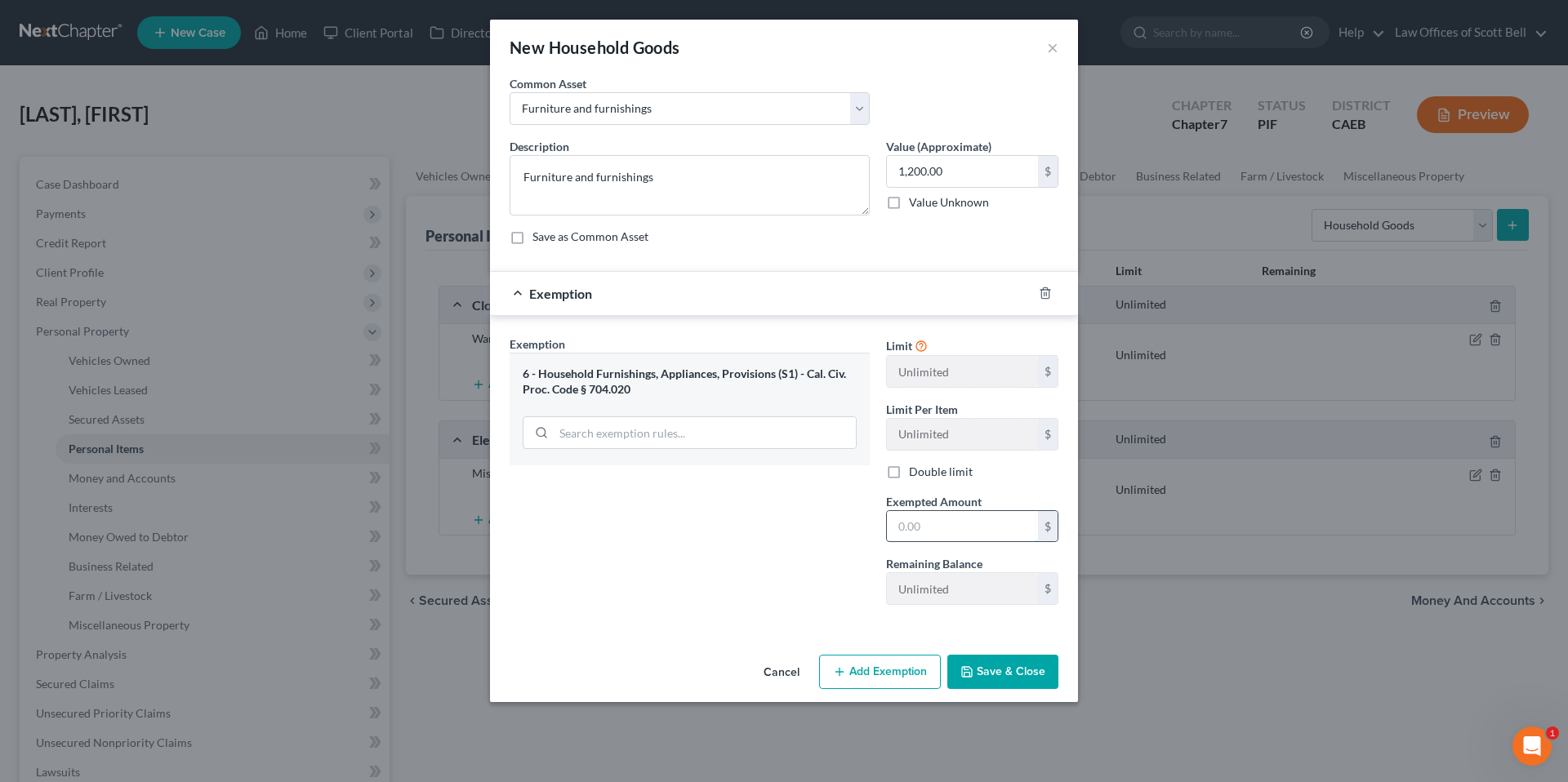 click at bounding box center (962, 527) 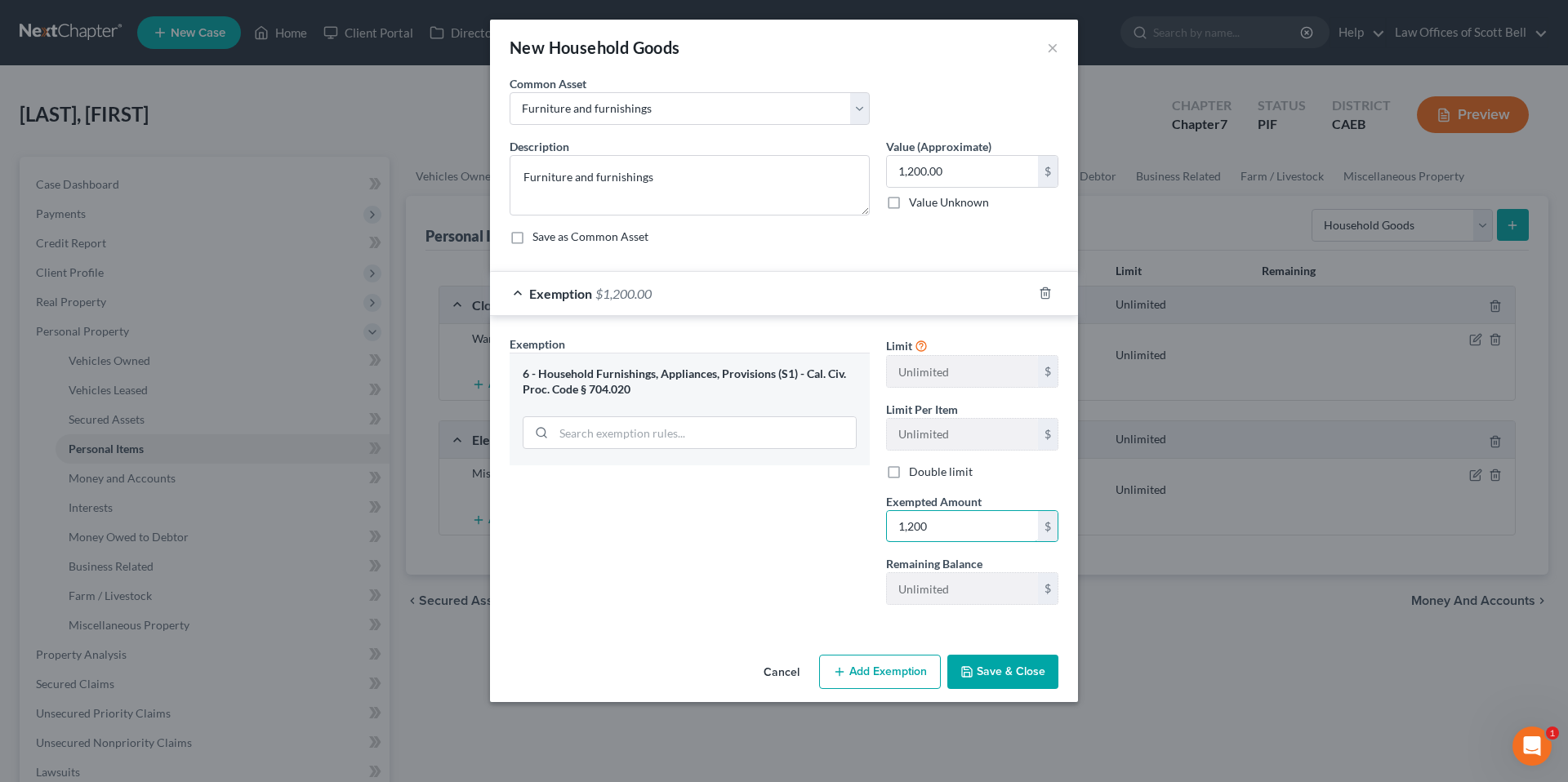 type on "1,200" 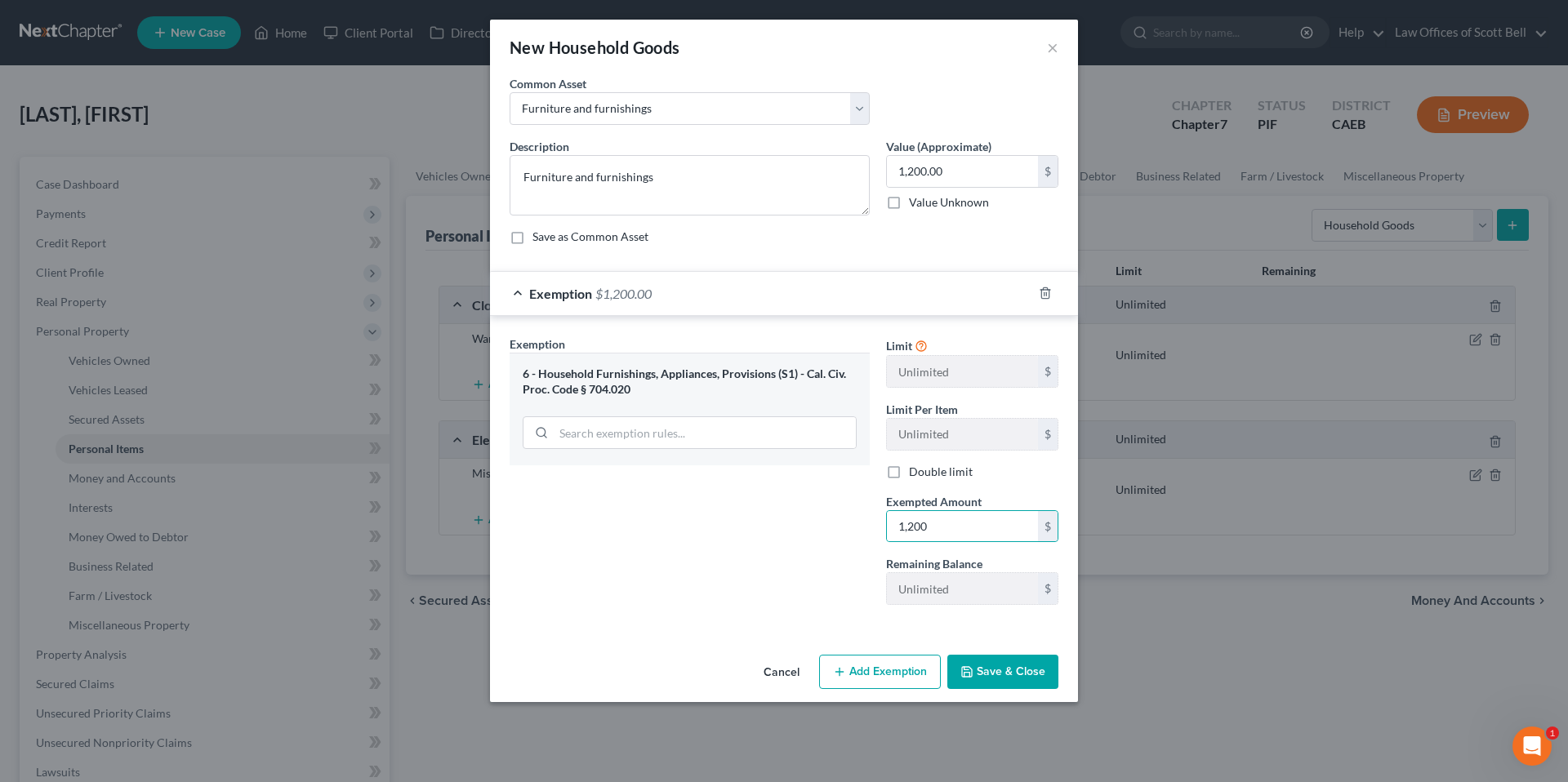 click on "Exemption Set must be selected for CA.
Exemption
*
6 - Household Furnishings, Appliances, Provisions (S1) - Cal. Civ. Proc. Code § 704.020" at bounding box center [689, 477] 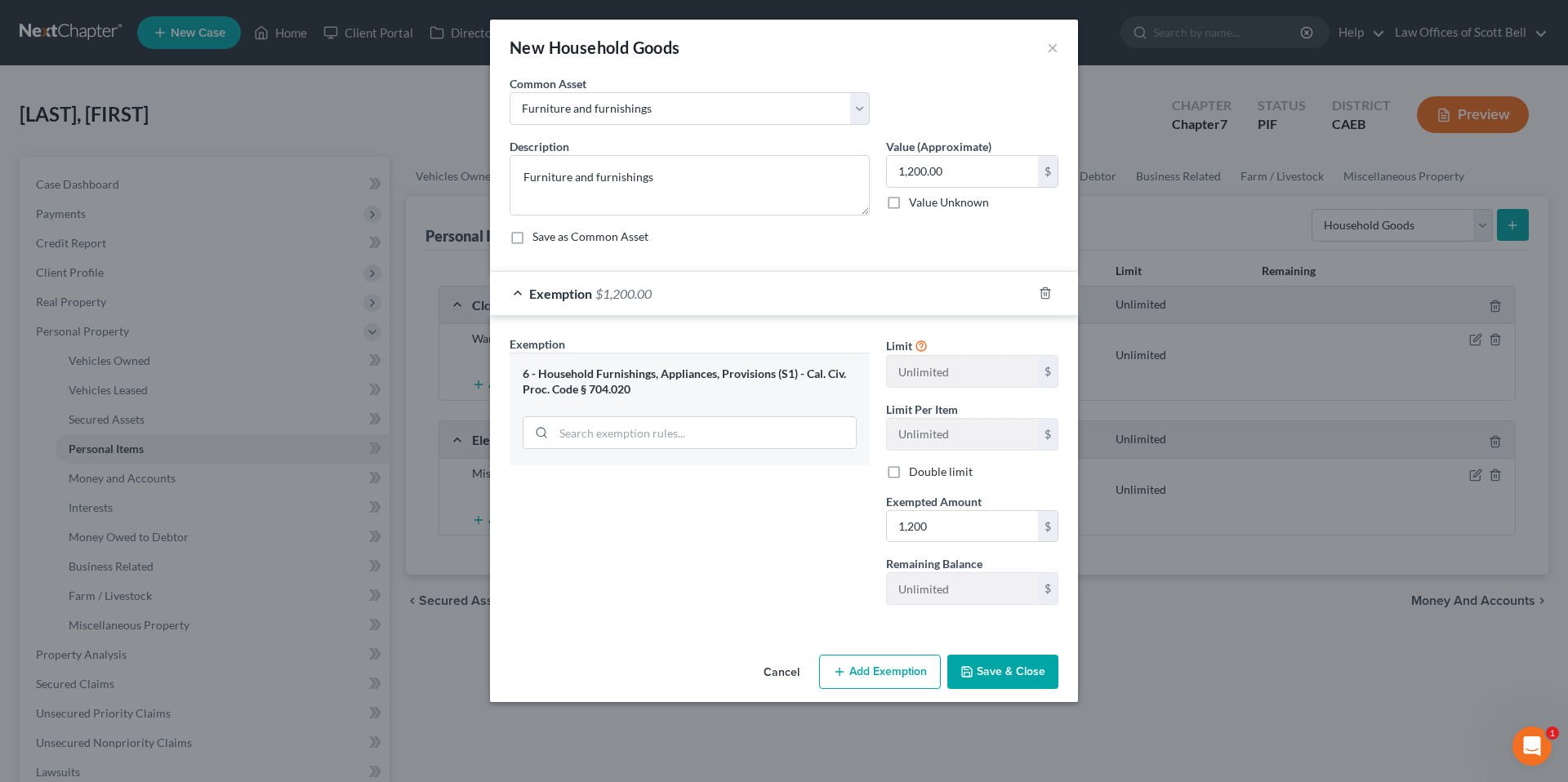 click on "Save & Close" at bounding box center (1003, 672) 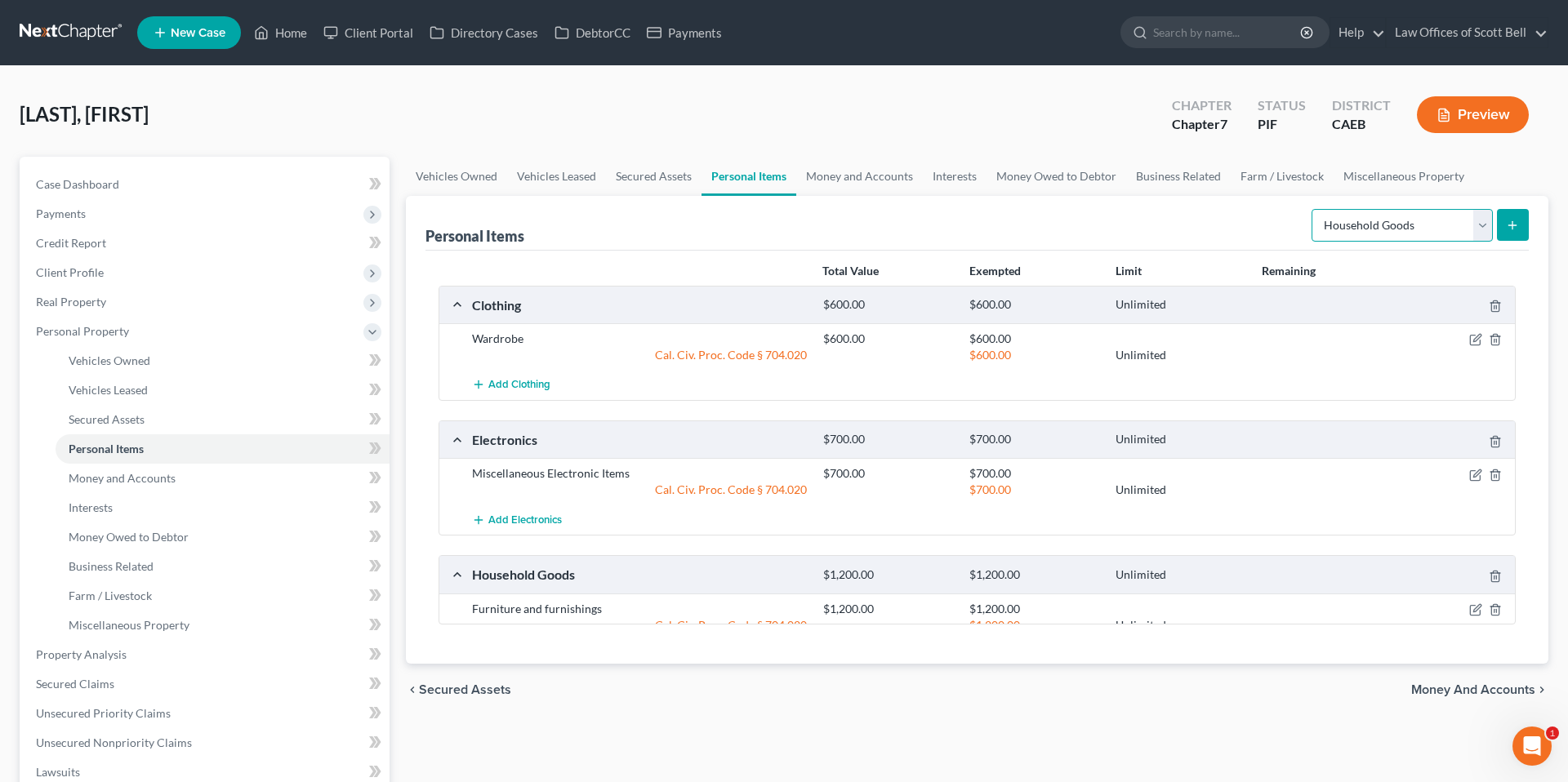 click on "Select Item Type Clothing Collectibles Of Value Electronics Firearms Household Goods Jewelry Other Pet(s) Sports & Hobby Equipment" at bounding box center [1402, 225] 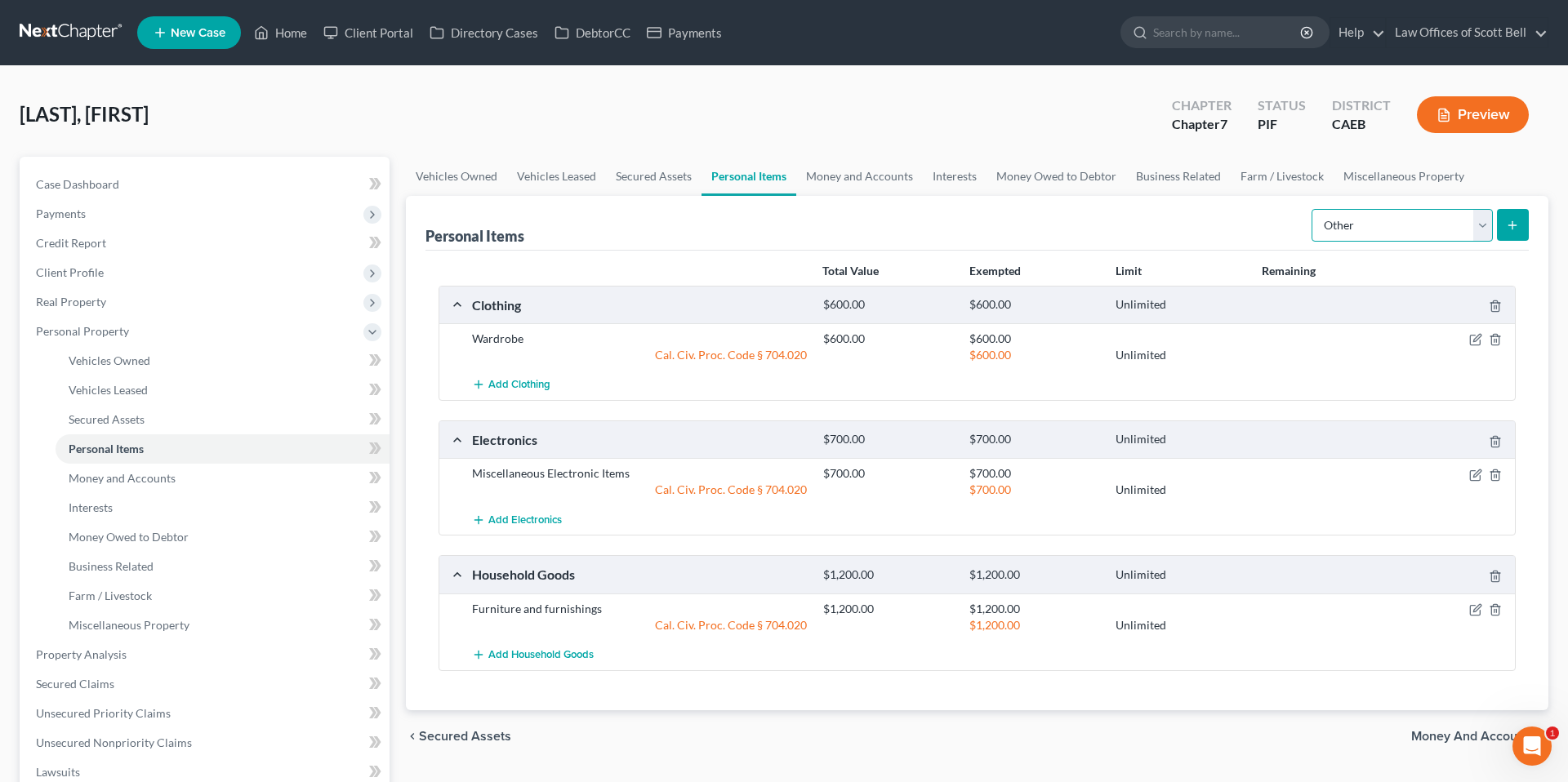click on "Select Item Type Clothing Collectibles Of Value Electronics Firearms Household Goods Jewelry Other Pet(s) Sports & Hobby Equipment" at bounding box center (1402, 225) 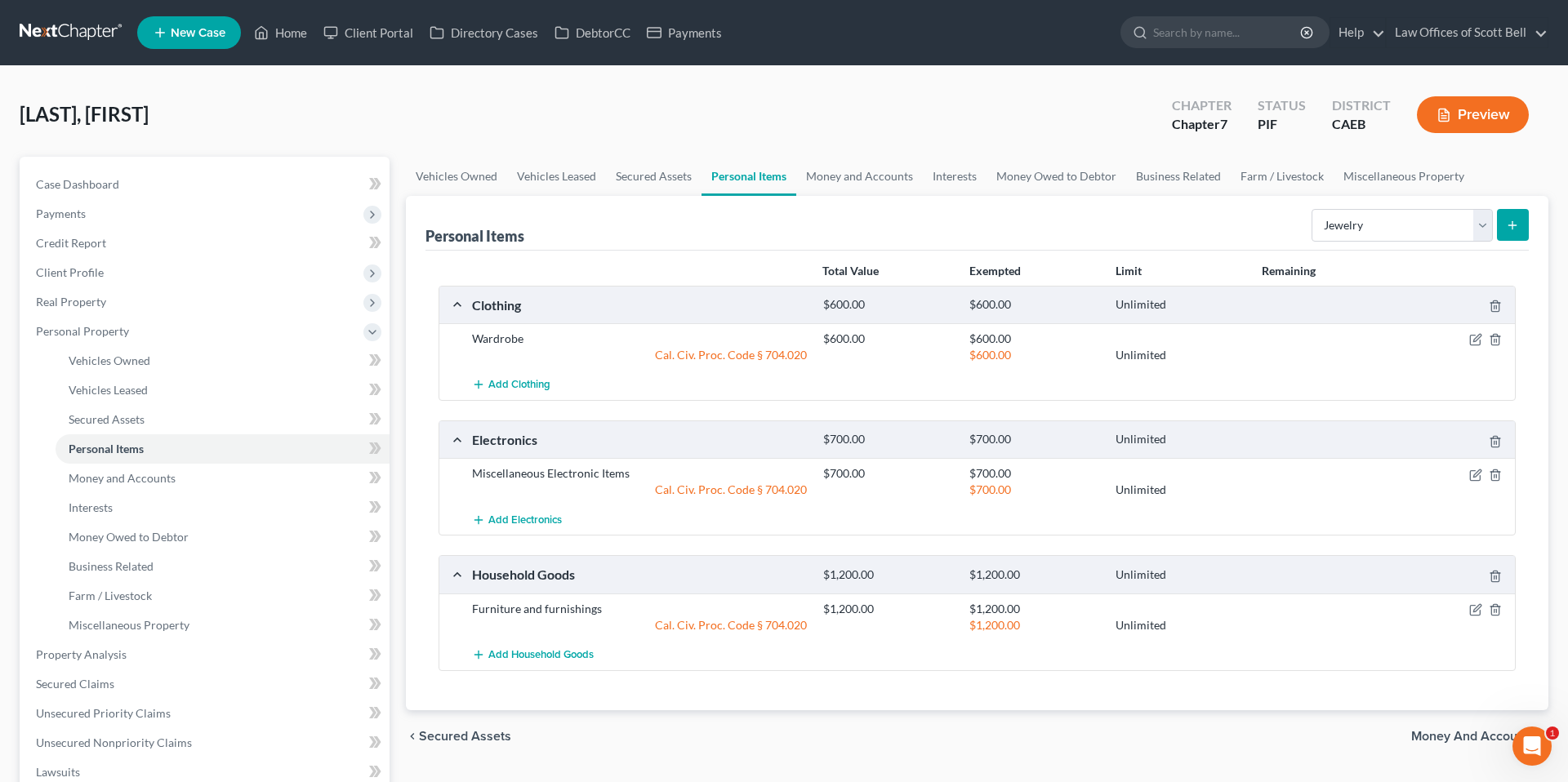 click at bounding box center (1512, 224) 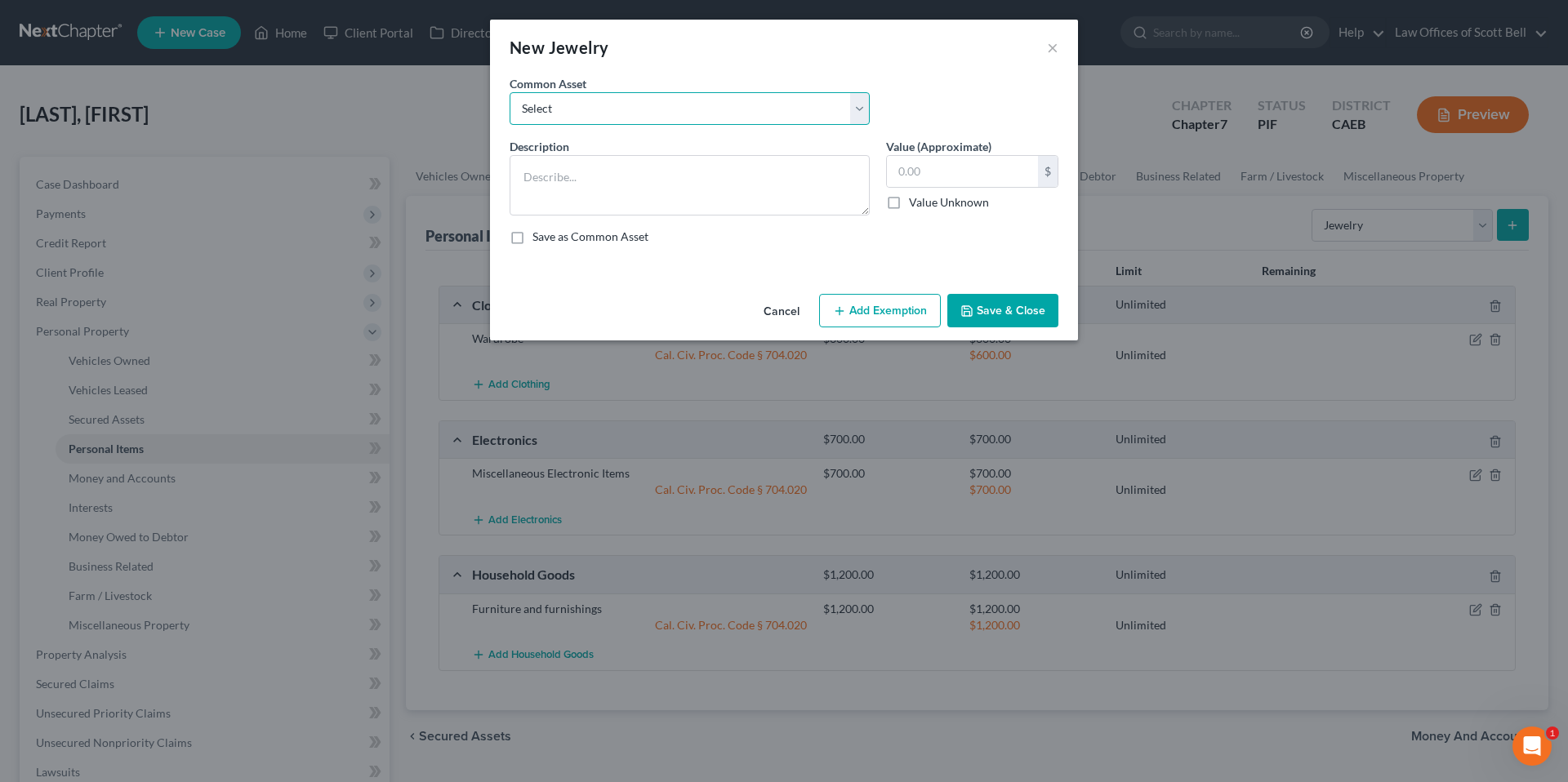 click on "Select Miscellaneous Jewelry" at bounding box center [689, 109] 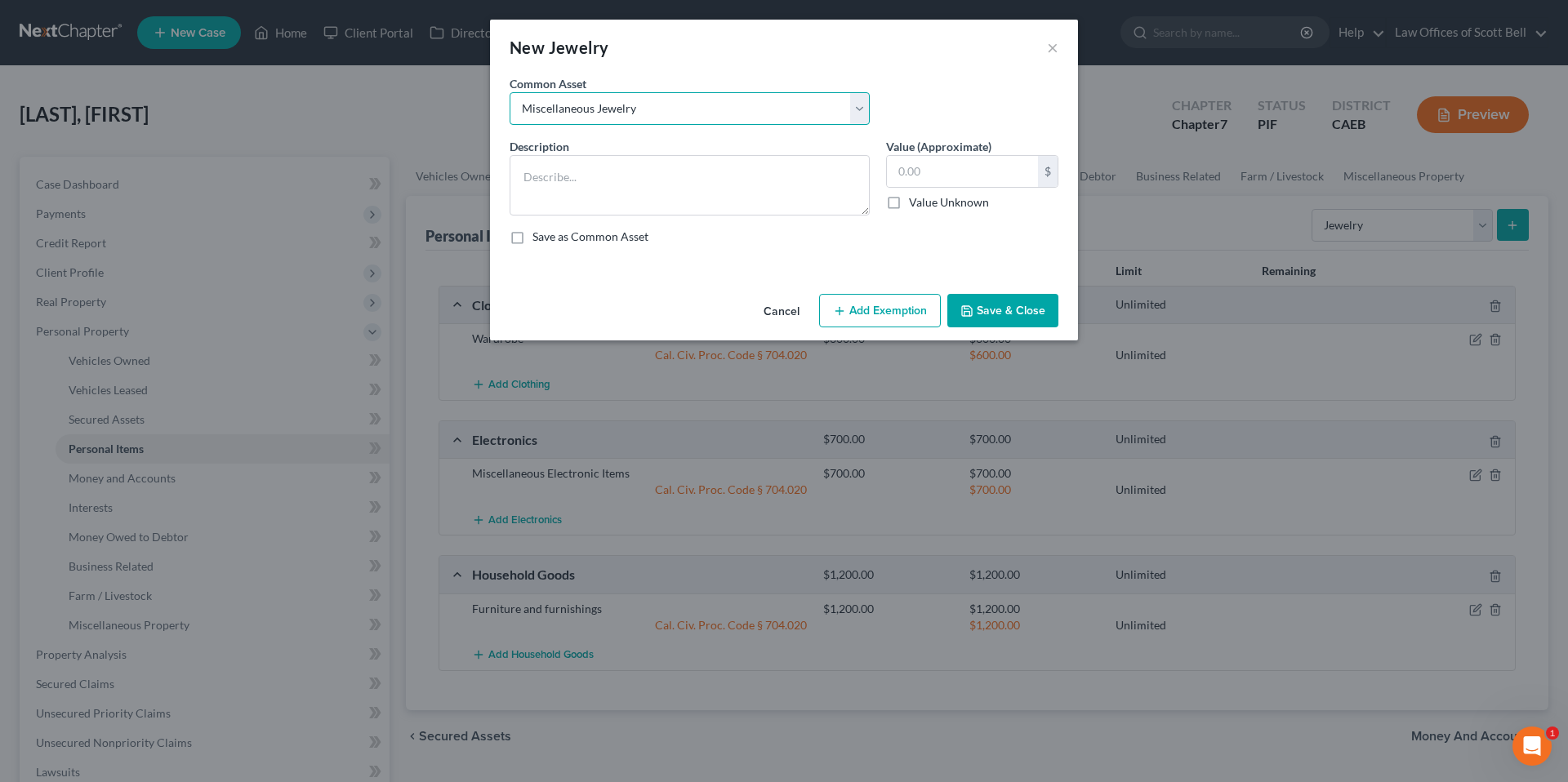 type on "Miscellaneous Jewelry" 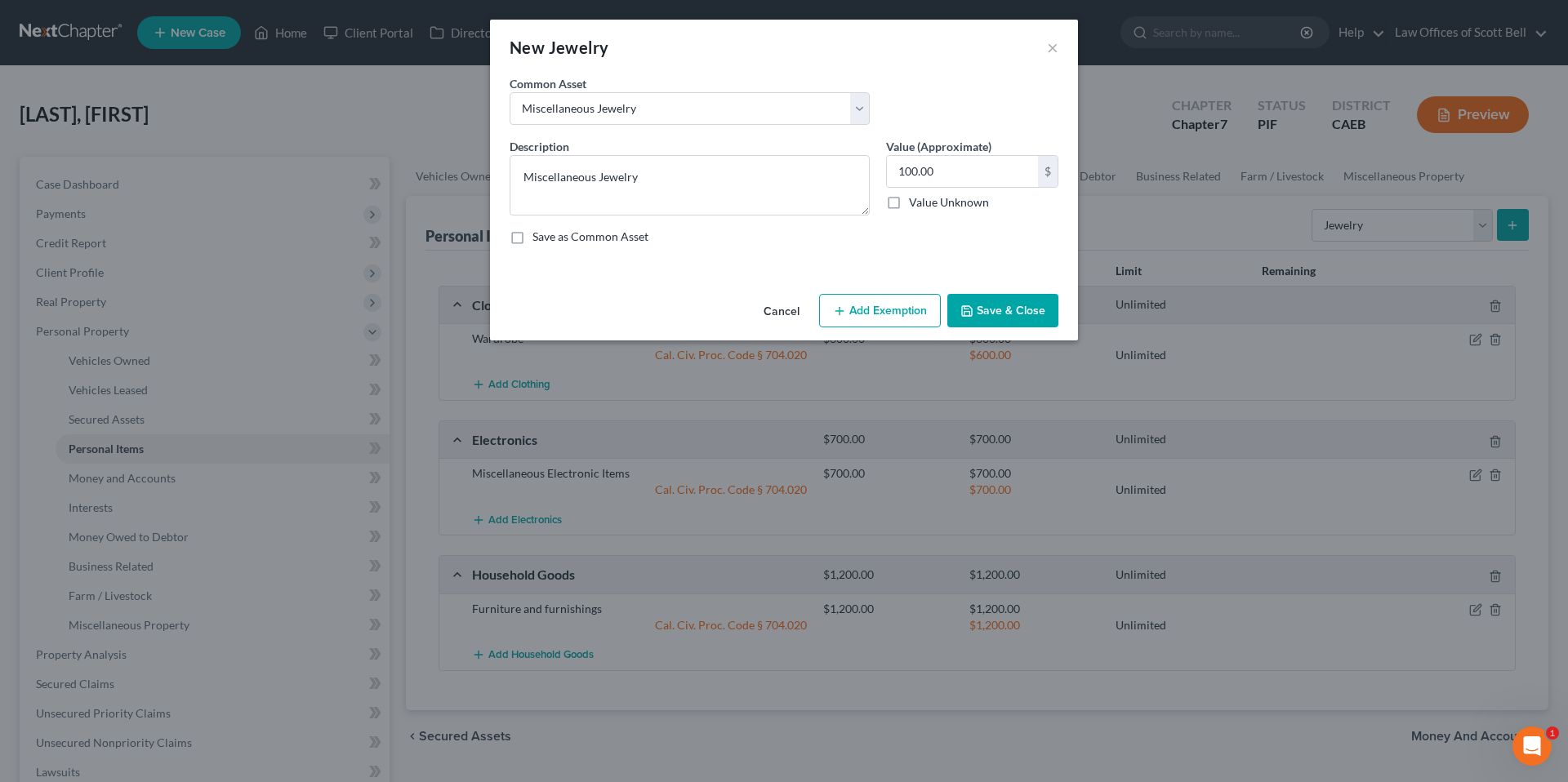 click on "Add Exemption" at bounding box center [880, 311] 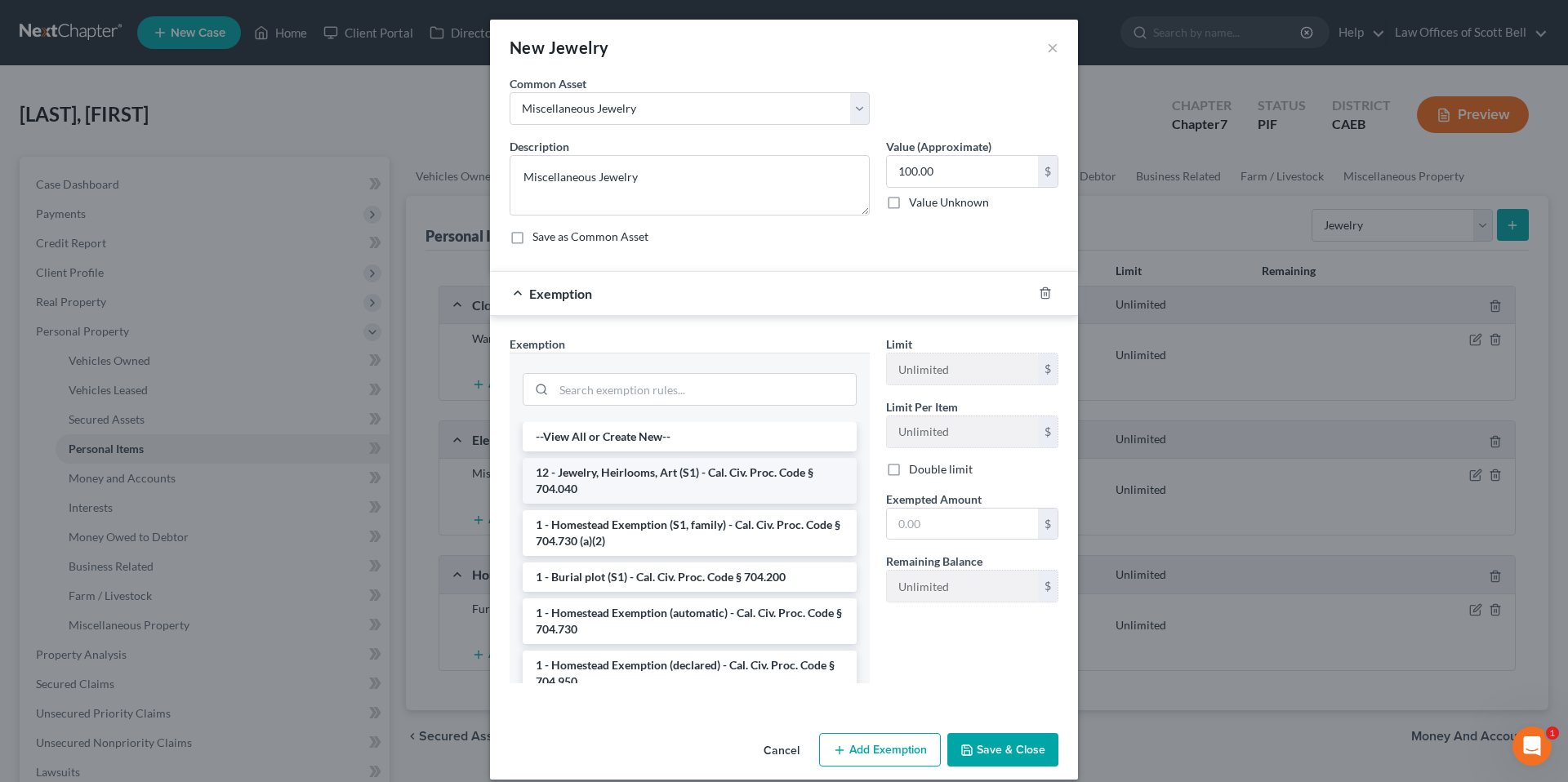 click on "12 - Jewelry, Heirlooms, Art  (S1) - Cal. Civ. Proc. Code § 704.040" at bounding box center [689, 481] 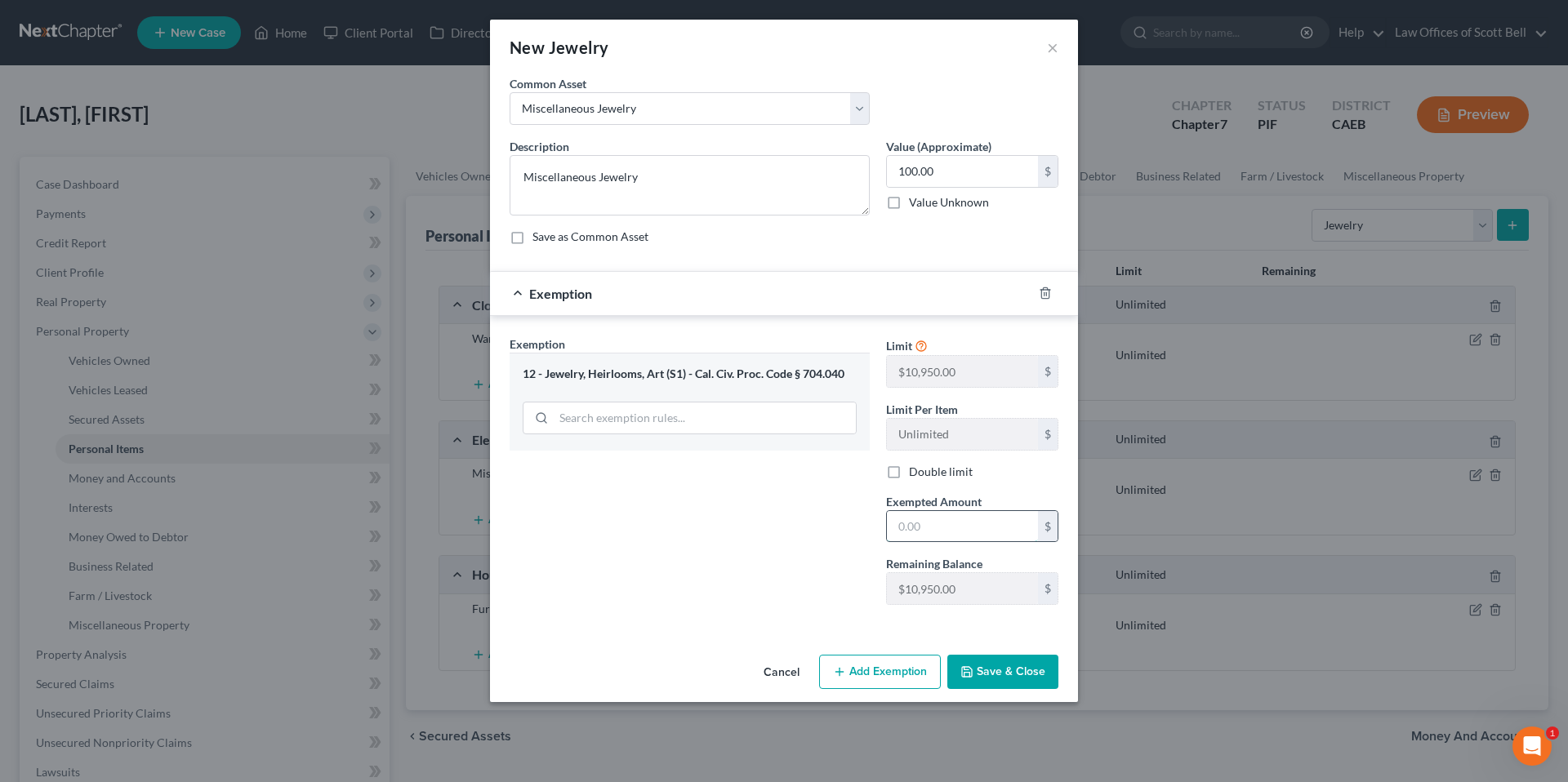 click at bounding box center (962, 527) 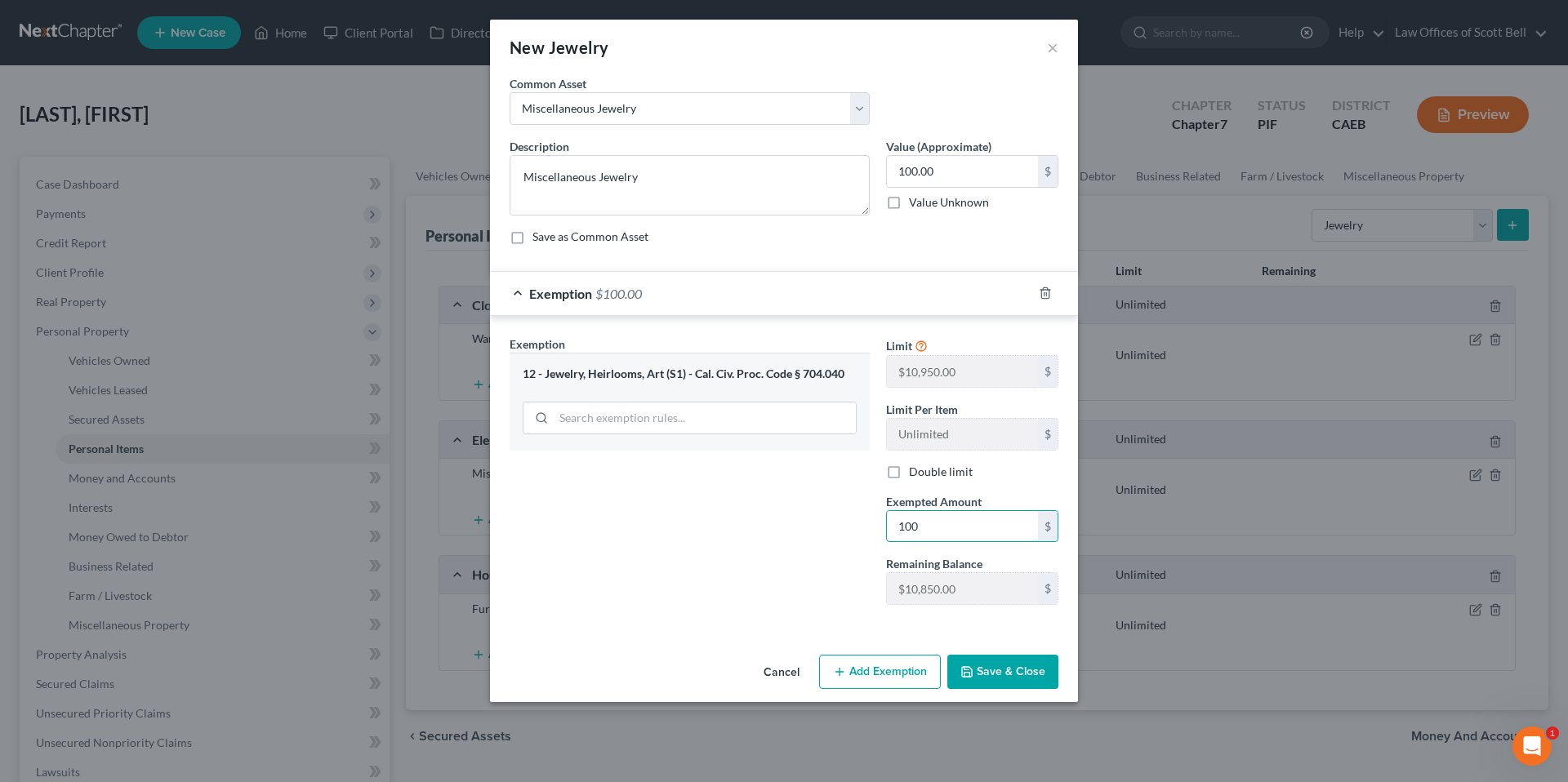 type on "100" 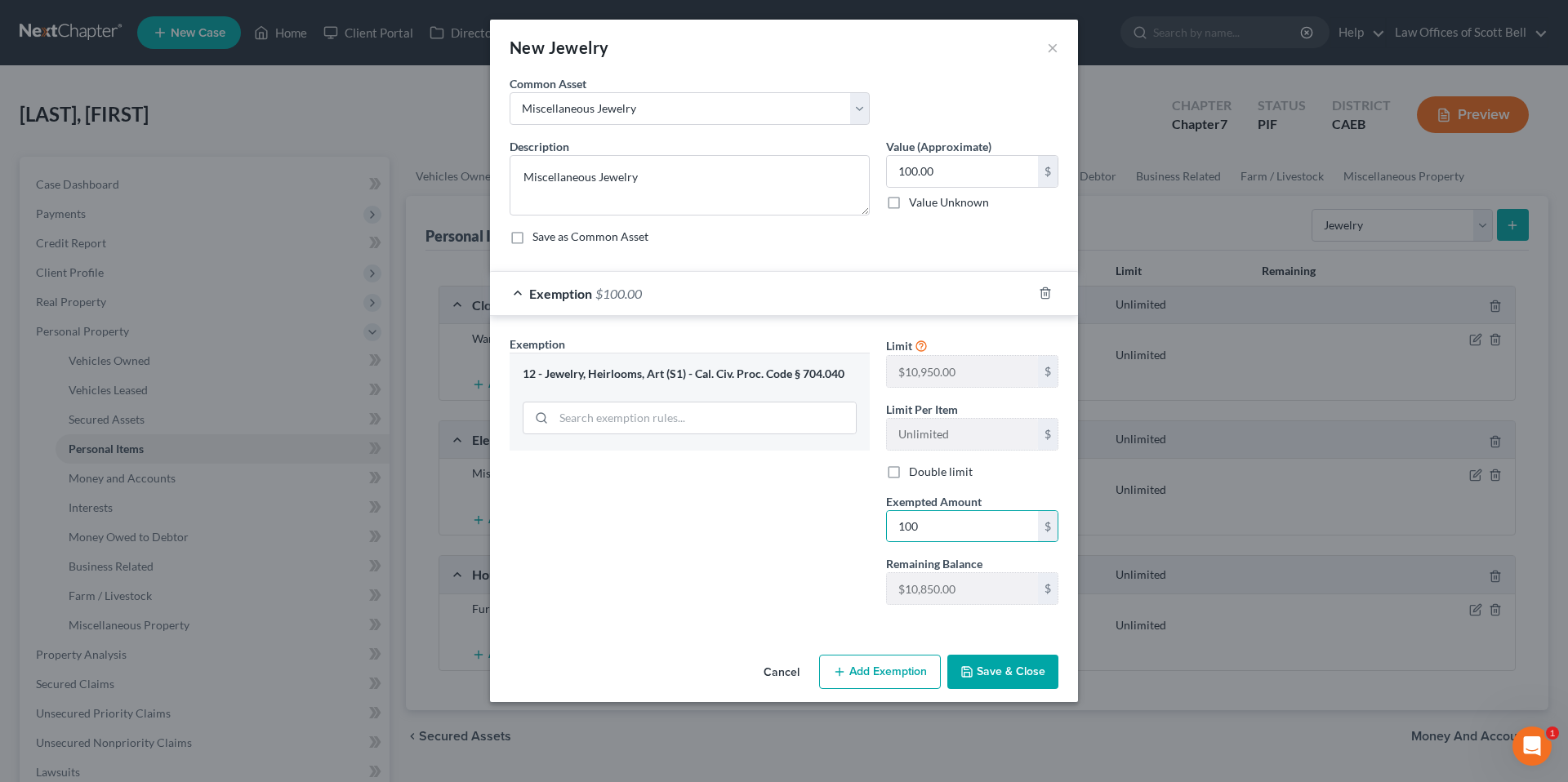 click on "Exemption Set must be selected for CA.
Exemption
*
12 - Jewelry, Heirlooms, Art  (S1) - Cal. Civ. Proc. Code § 704.040" at bounding box center (689, 477) 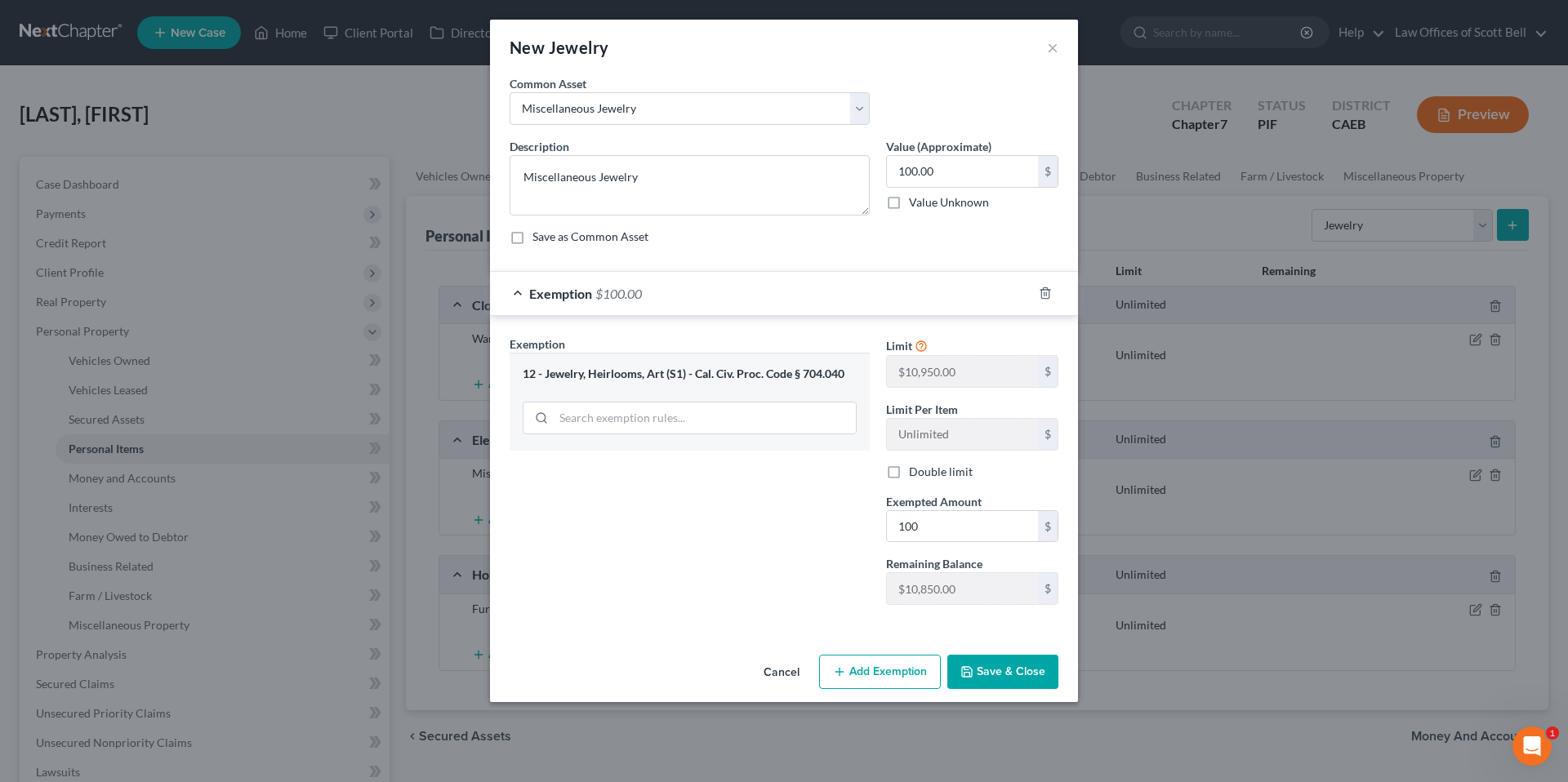 click on "Save & Close" at bounding box center (1003, 672) 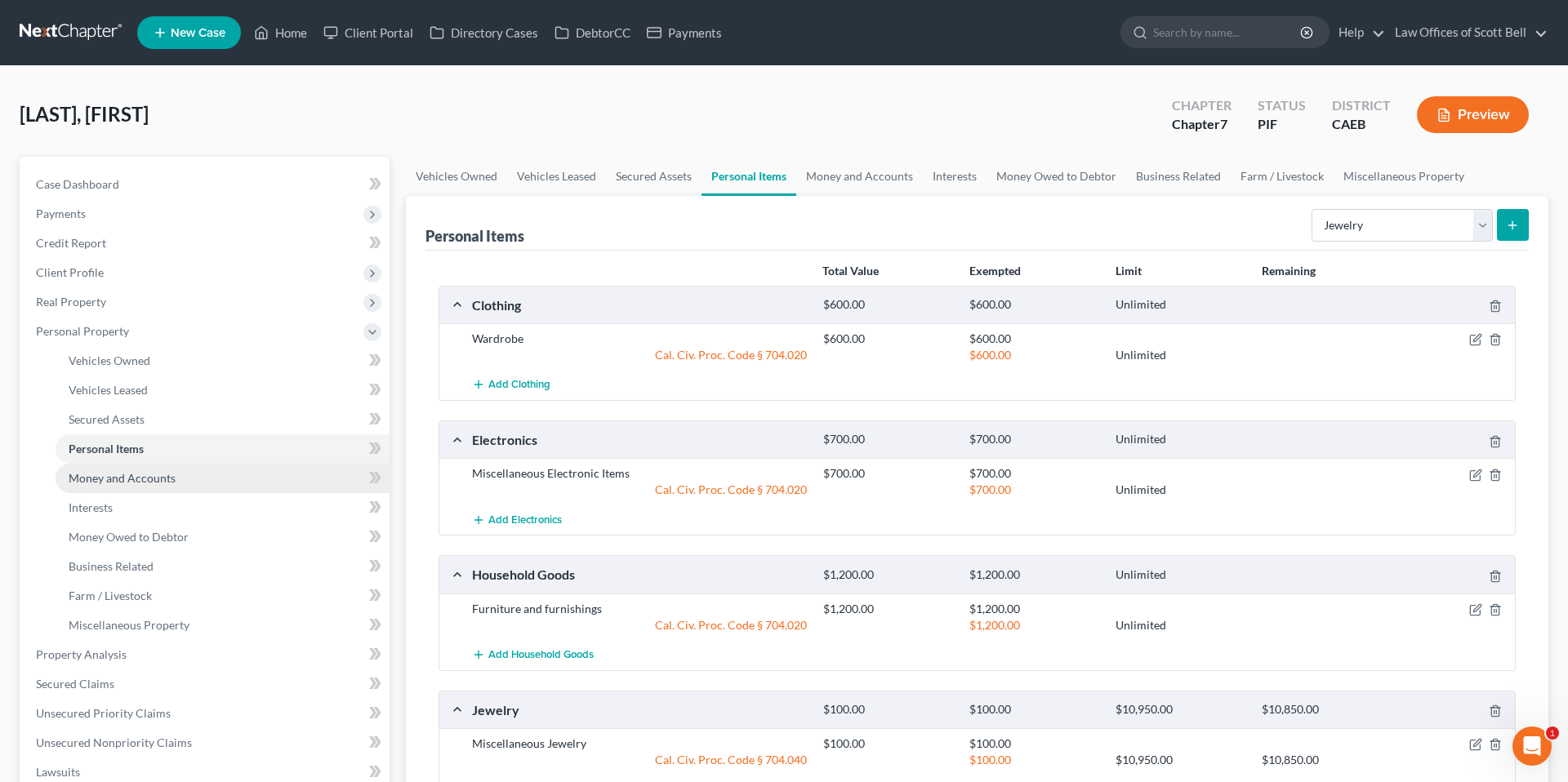 click on "Money and Accounts" at bounding box center [122, 478] 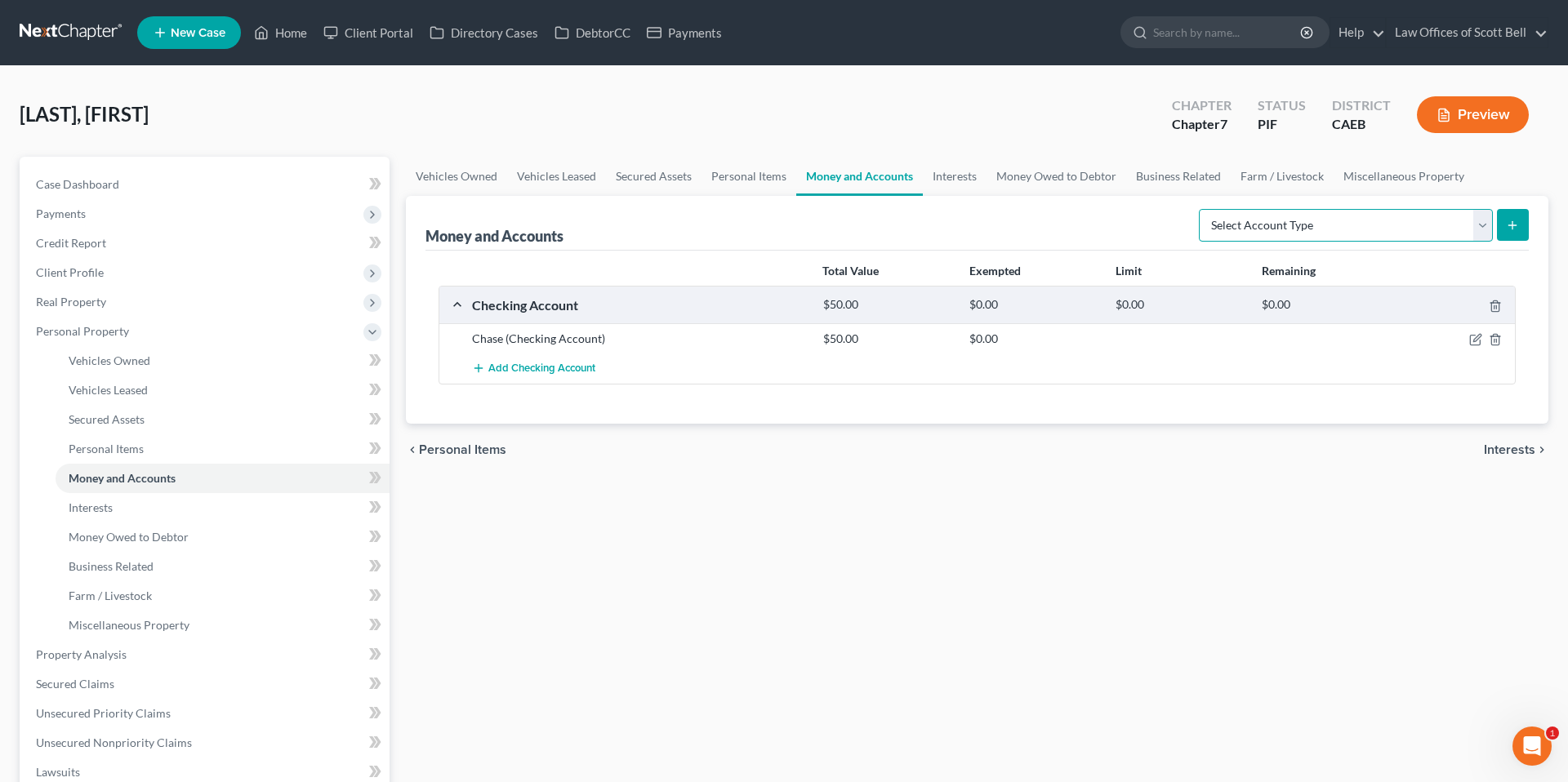 click on "Select Account Type Brokerage Cash on Hand Certificates of Deposit Checking Account Money Market Other (Credit Union, Health Savings Account, etc) Safe Deposit Box Savings Account Security Deposits or Prepayments" at bounding box center (1346, 225) 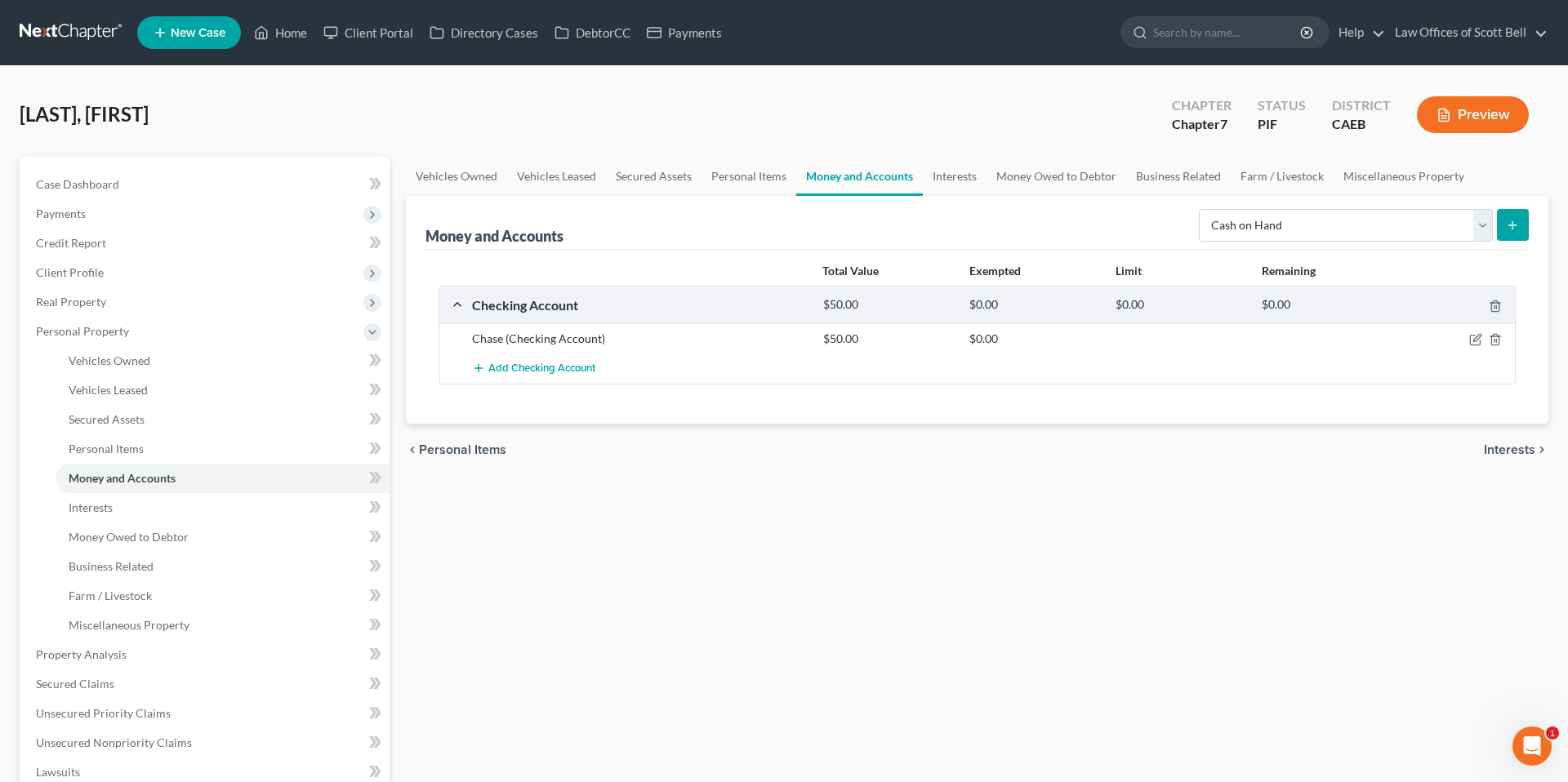 click 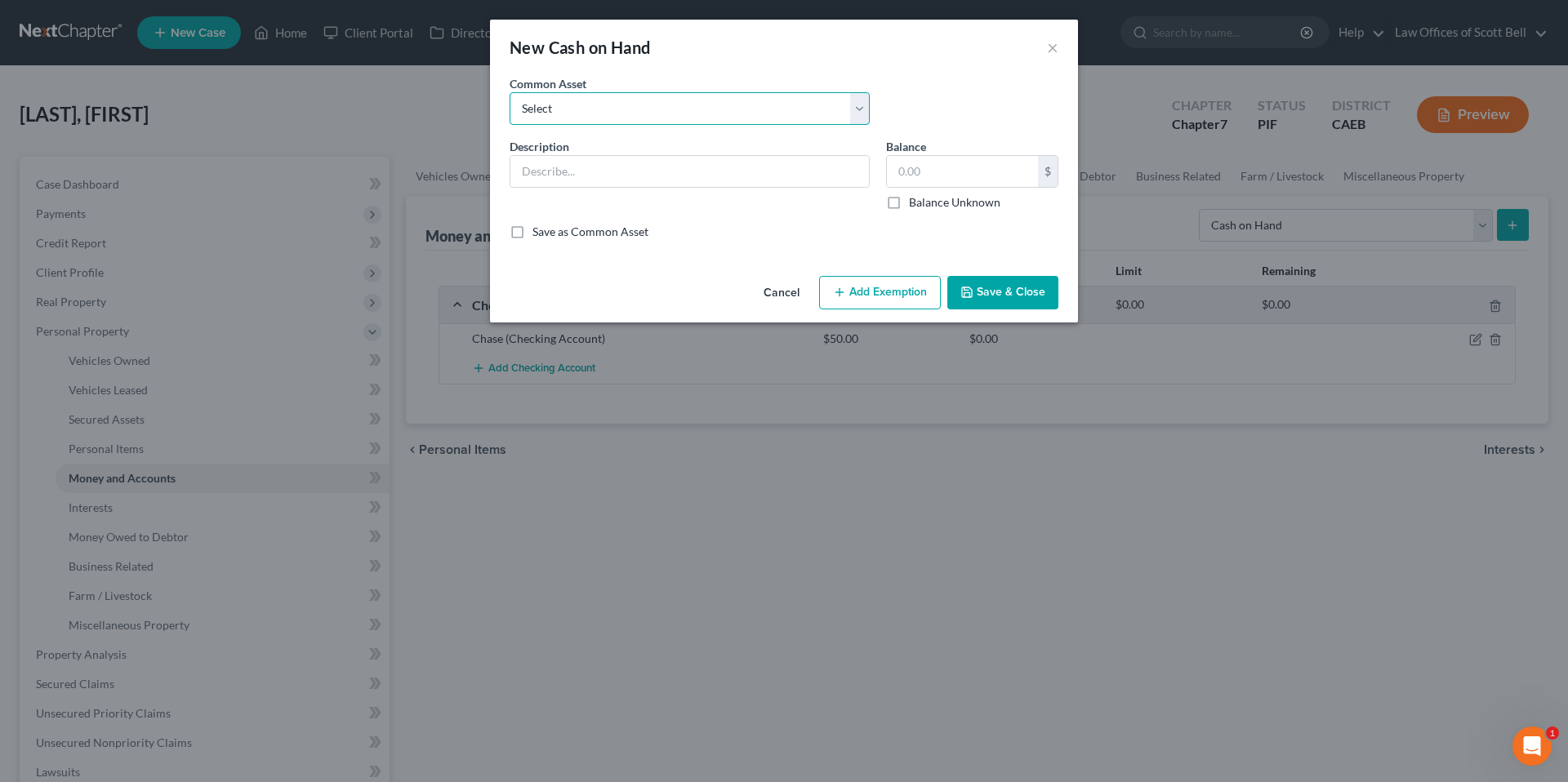 click on "Select Cash on Hand" at bounding box center (689, 109) 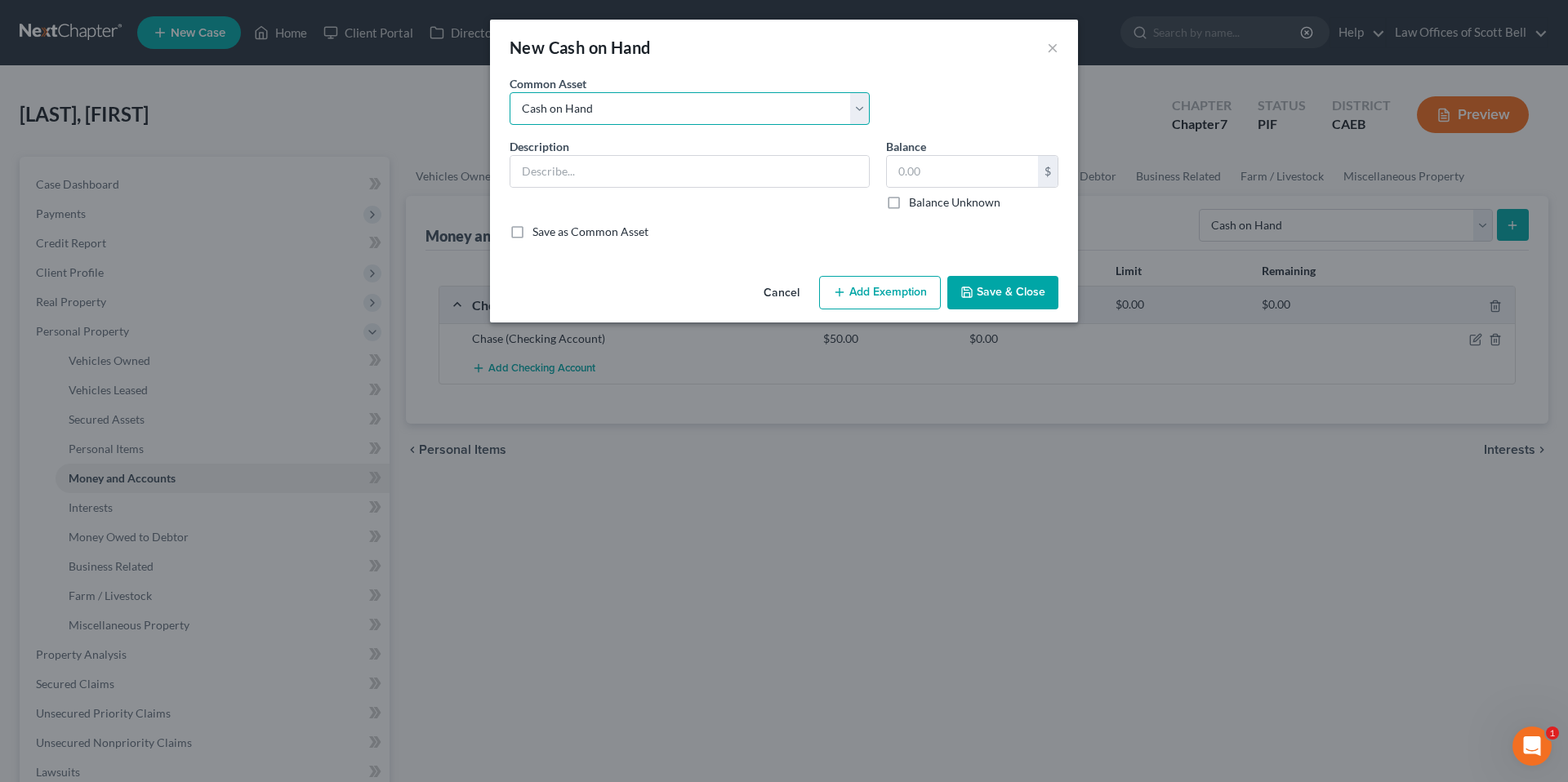 type on "Cash on Hand" 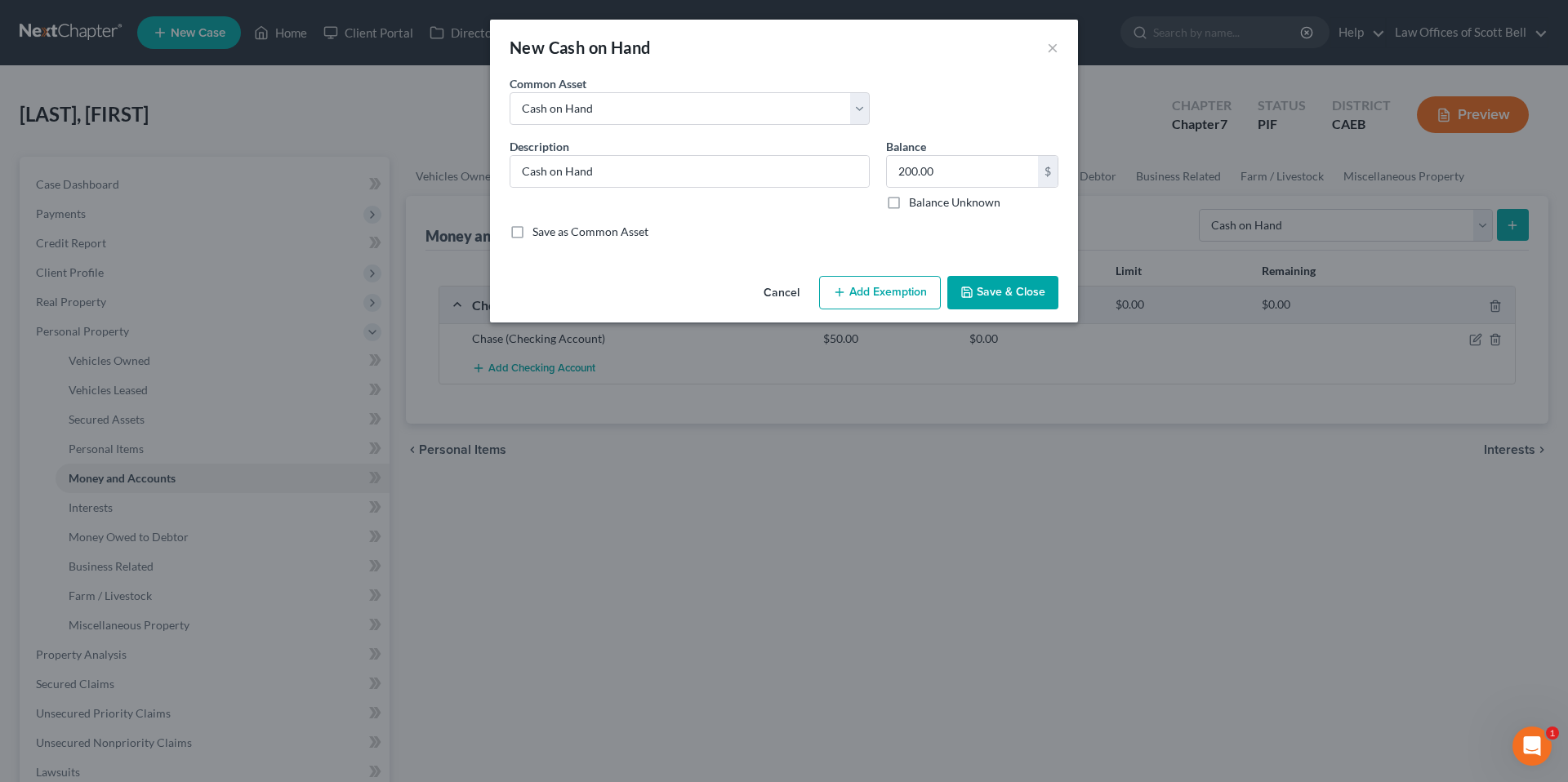 click on "Add Exemption" at bounding box center [880, 293] 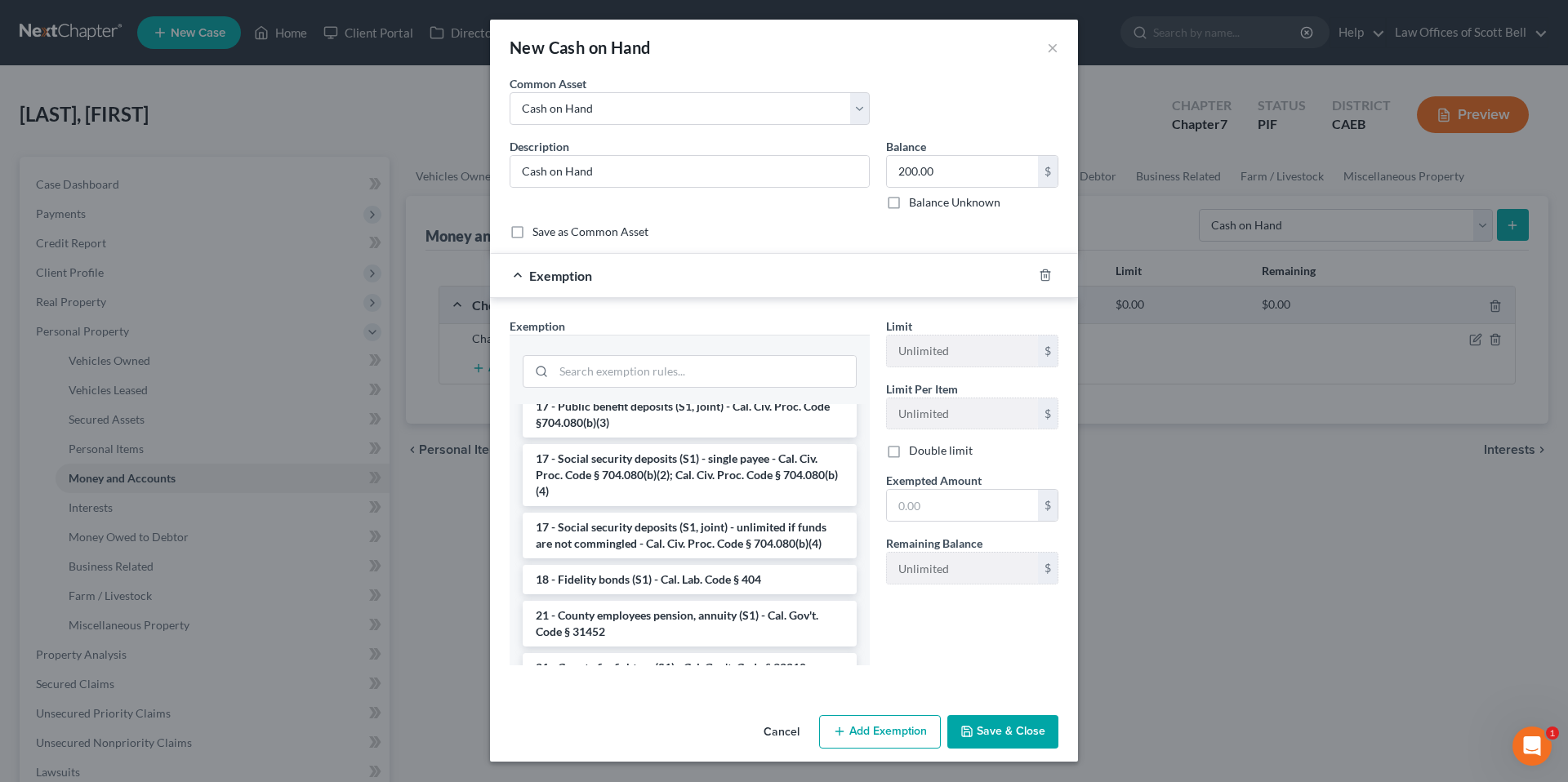 scroll, scrollTop: 564, scrollLeft: 0, axis: vertical 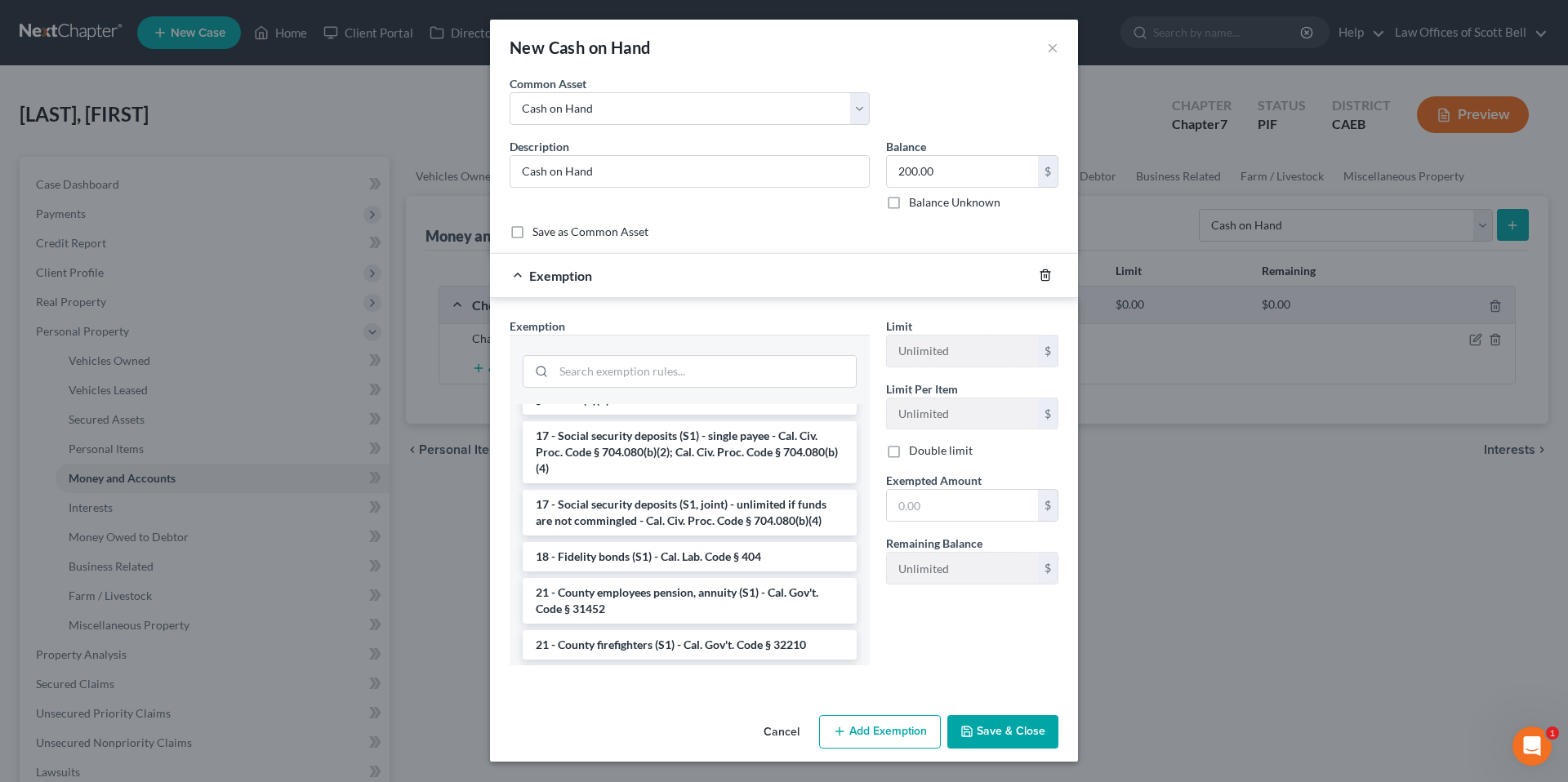 click 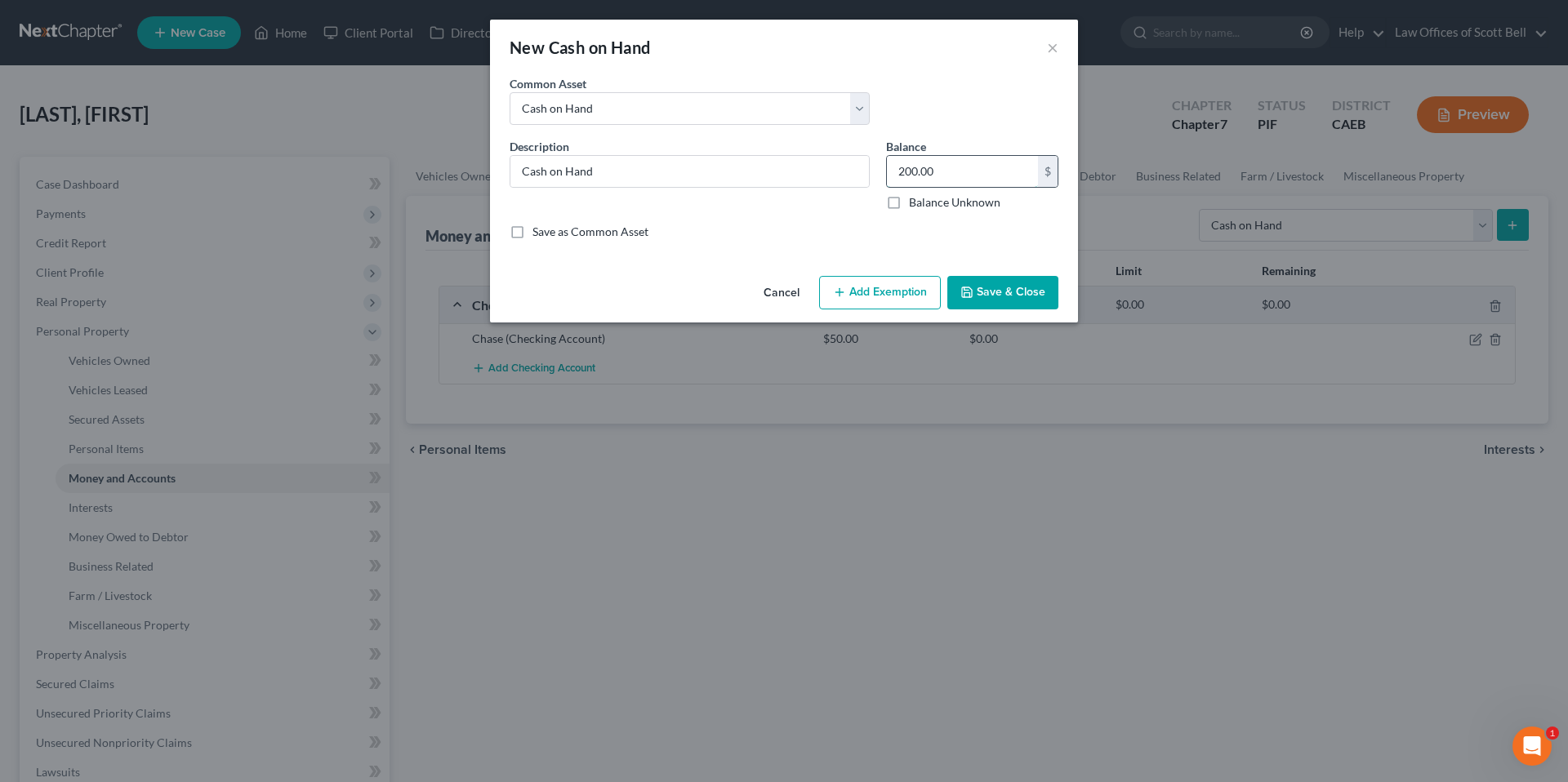 click on "200.00" at bounding box center [962, 171] 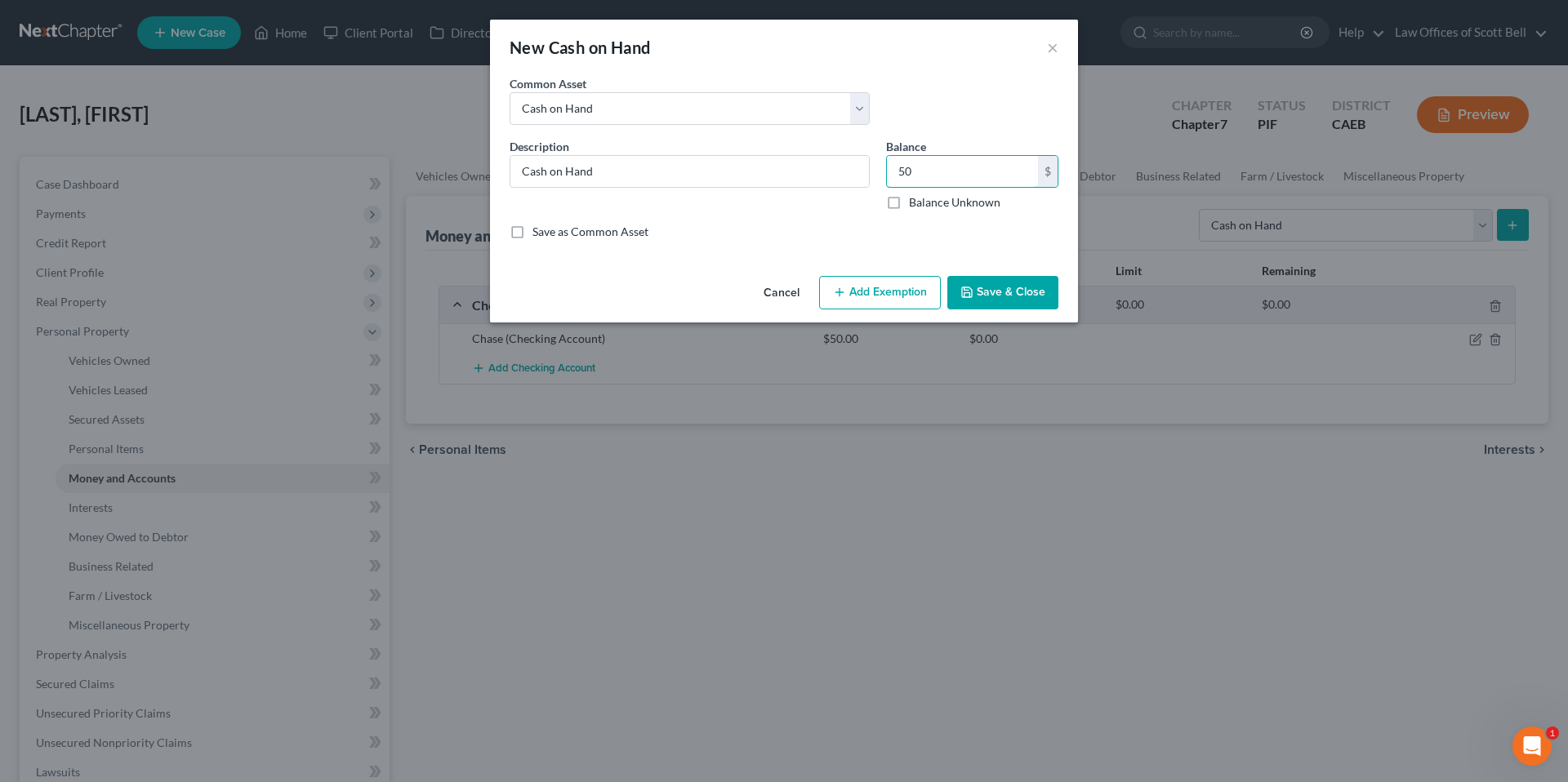 type on "50" 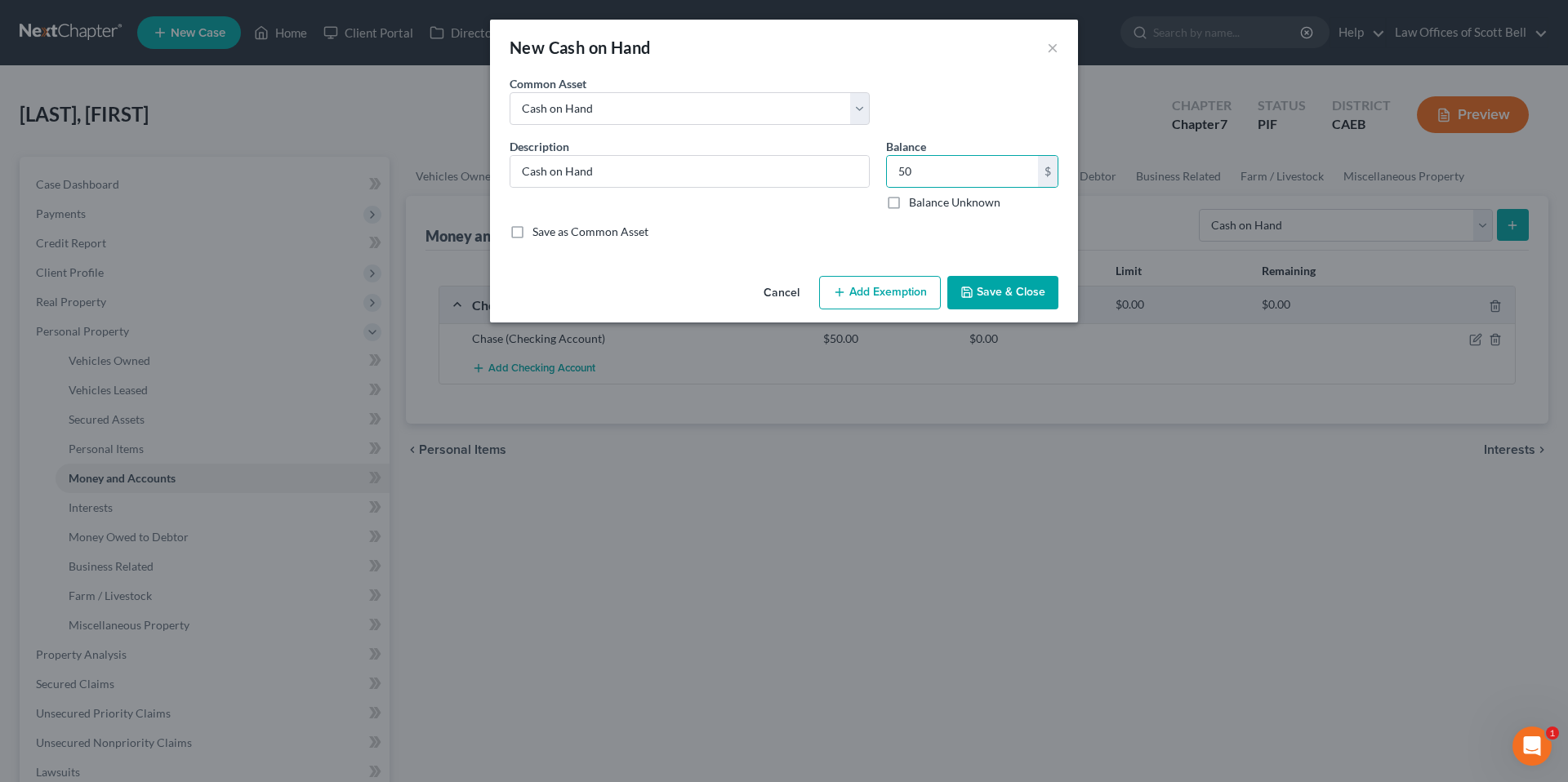 drag, startPoint x: 830, startPoint y: 244, endPoint x: 886, endPoint y: 262, distance: 58.82176 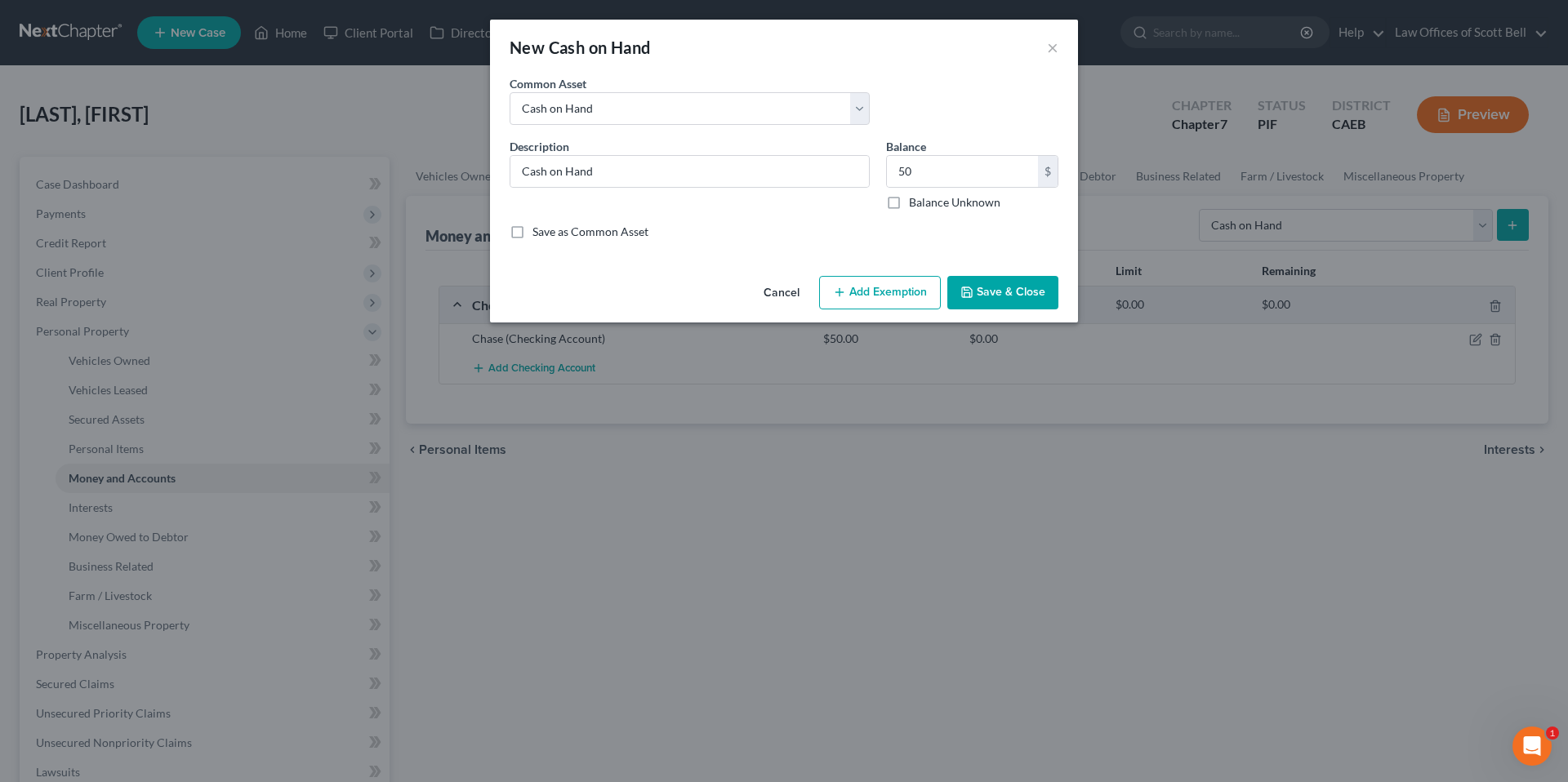 click on "Save & Close" at bounding box center [1003, 293] 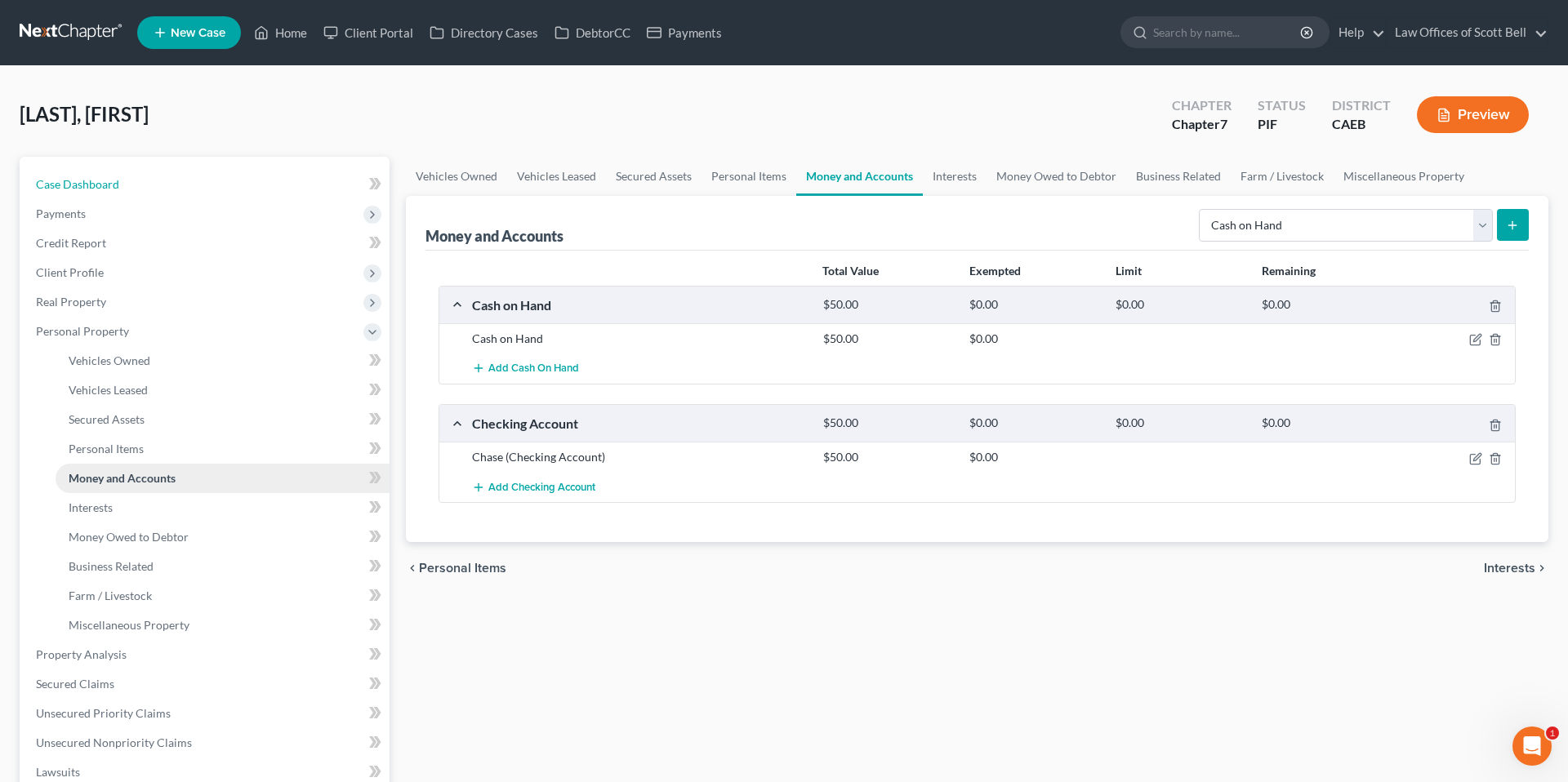 drag, startPoint x: 99, startPoint y: 186, endPoint x: 316, endPoint y: 491, distance: 374.31805 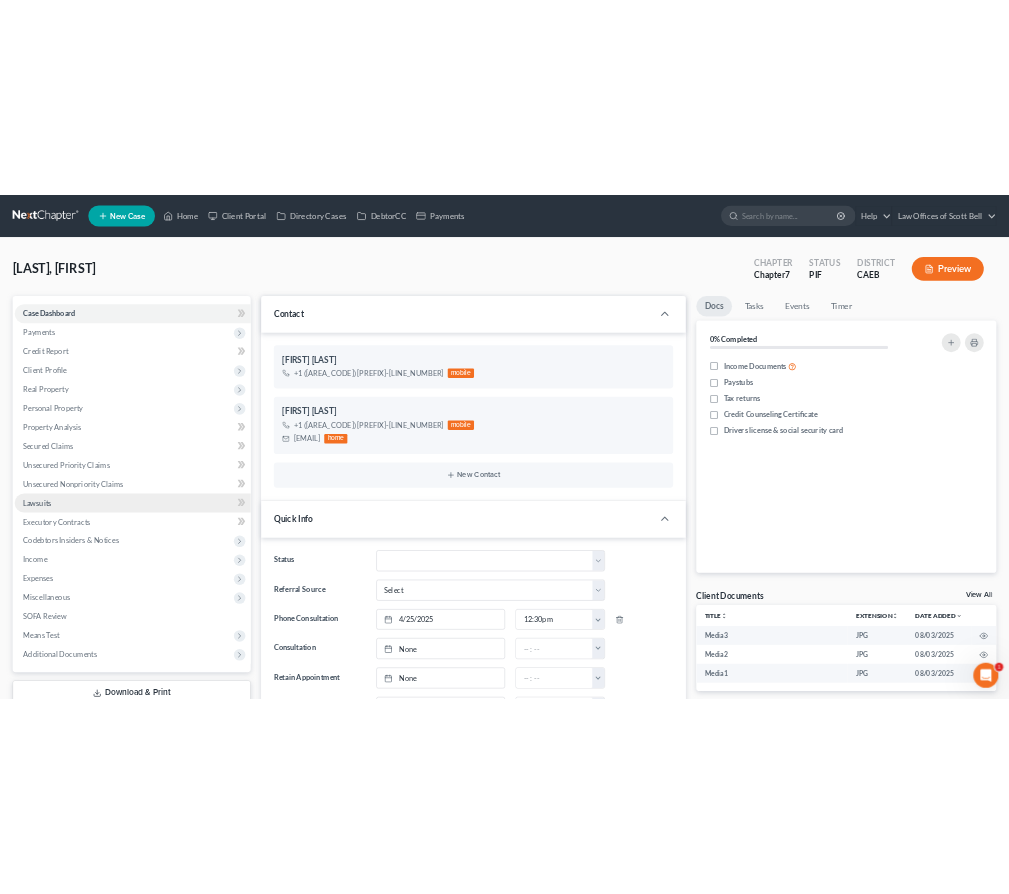 scroll, scrollTop: 806, scrollLeft: 0, axis: vertical 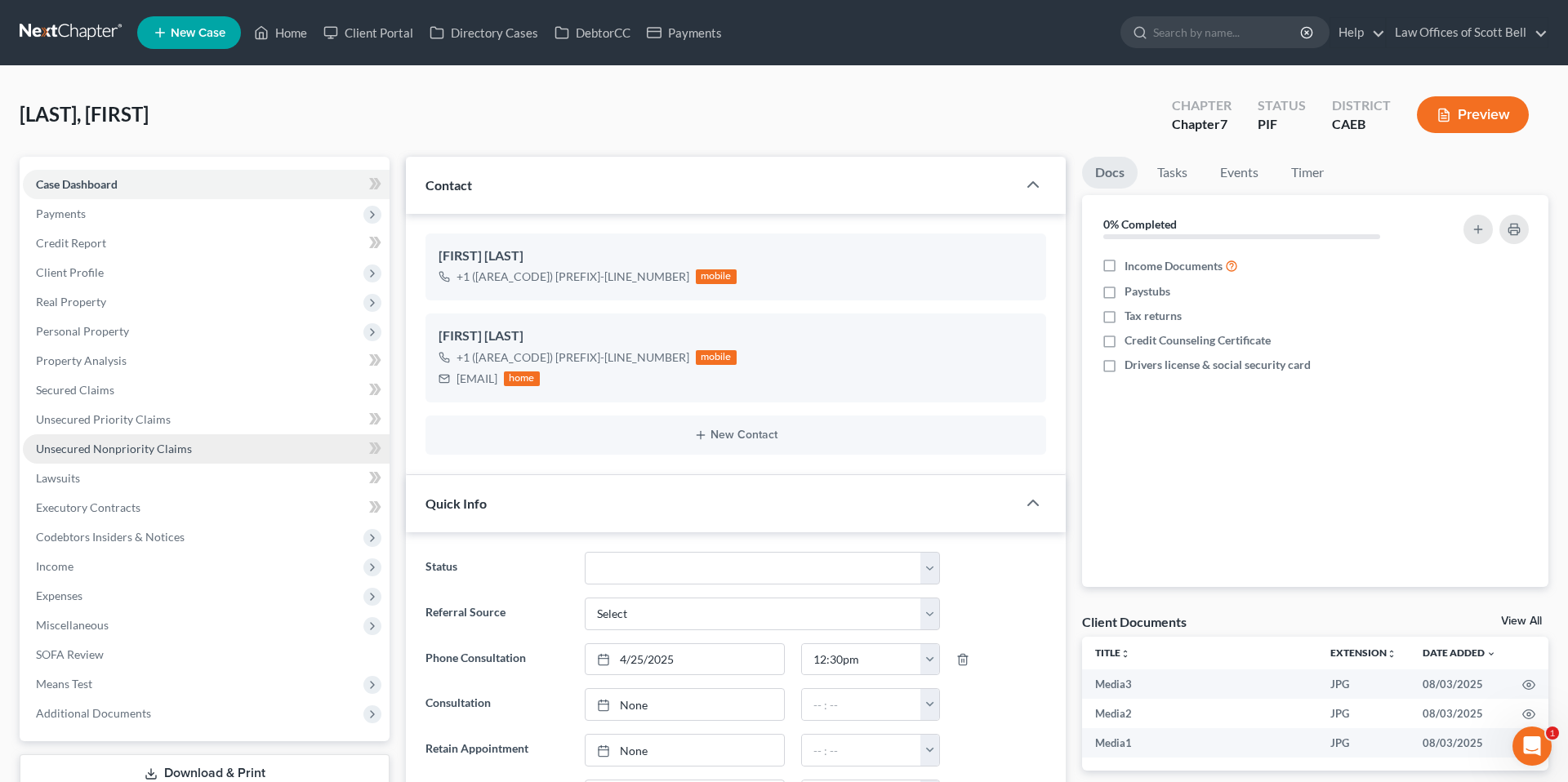 click on "Unsecured Nonpriority Claims" at bounding box center (206, 449) 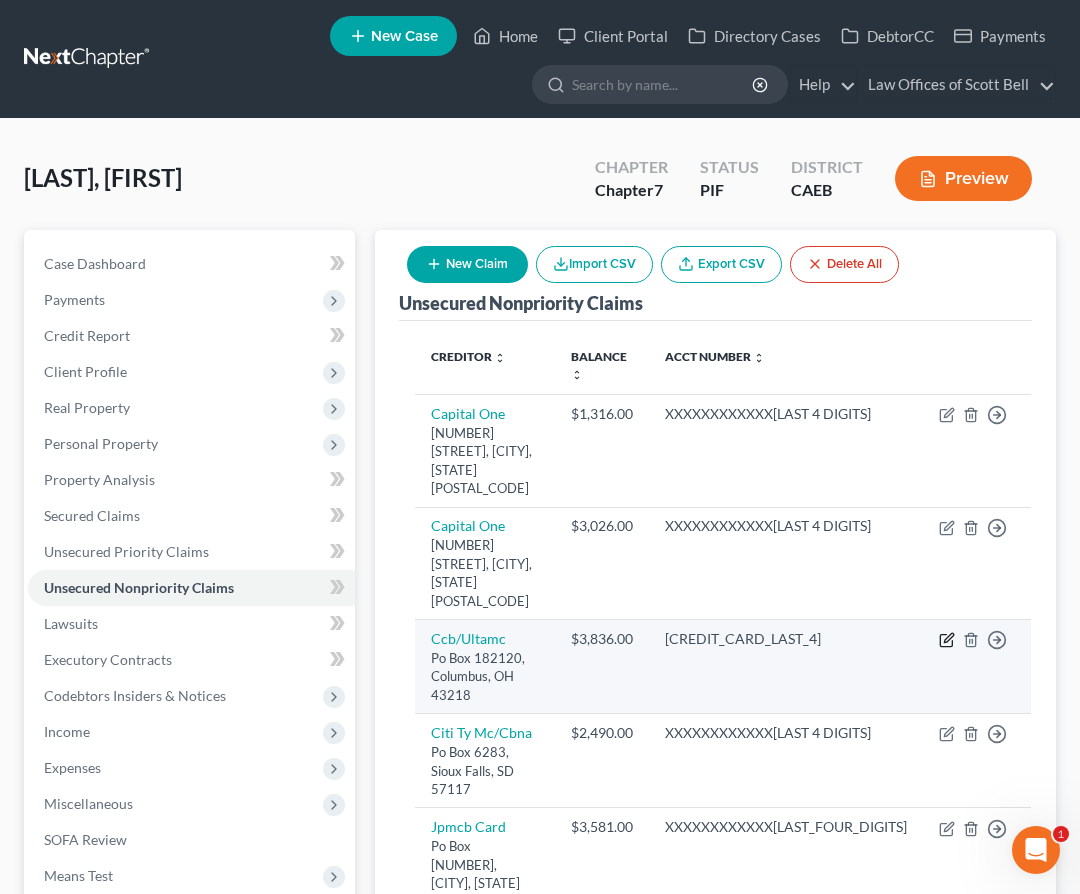 click 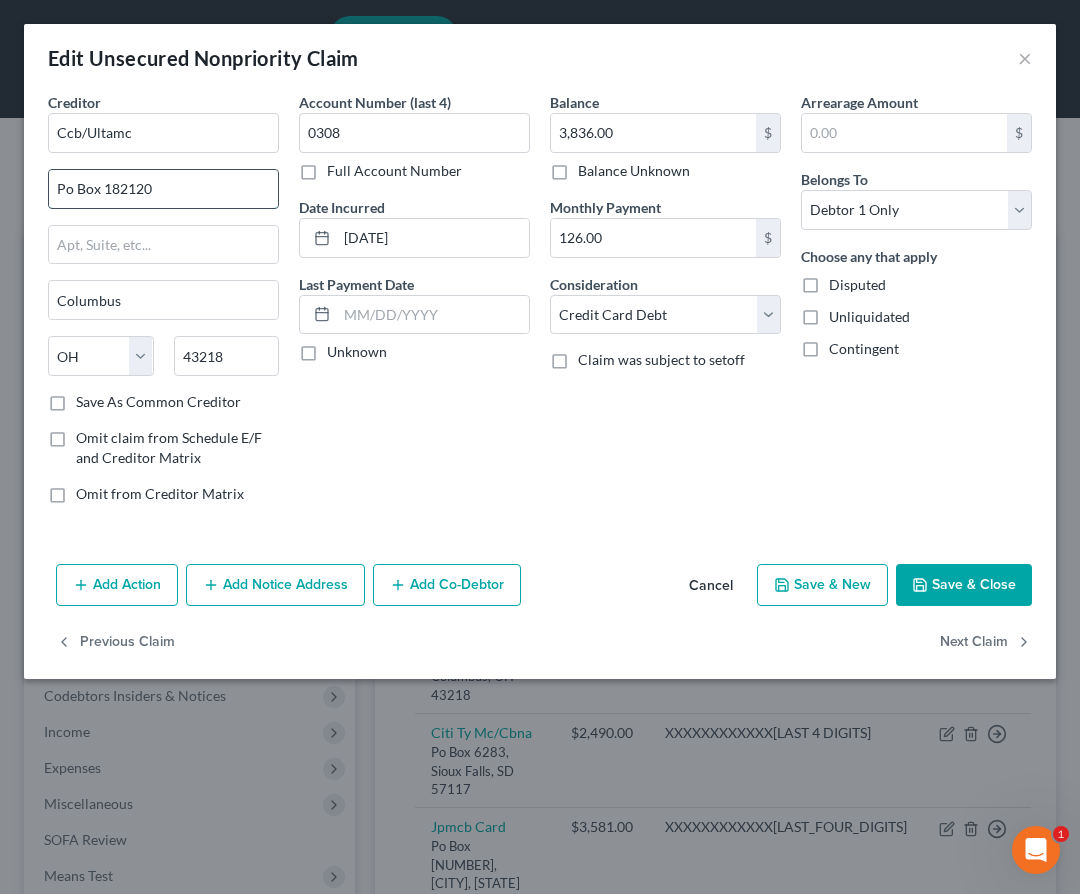 click on "Po Box 182120" at bounding box center [163, 189] 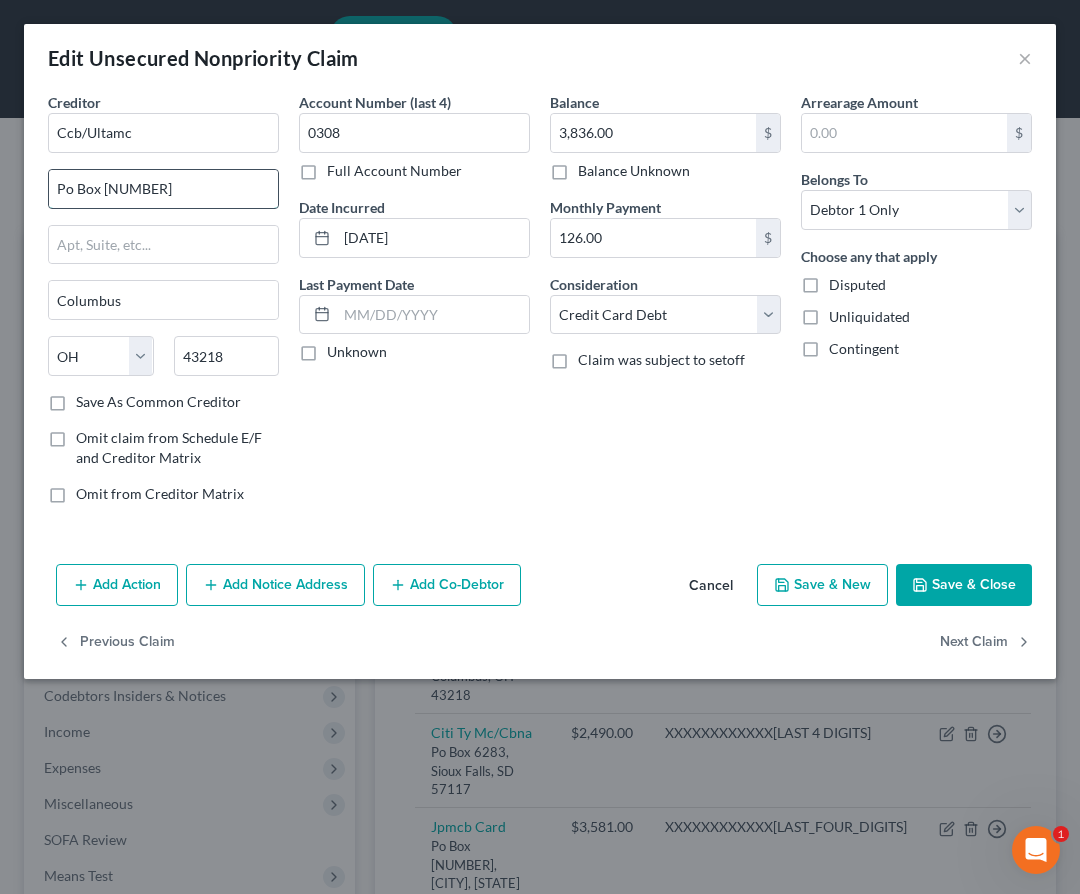 type on "Po Box [NUMBER]" 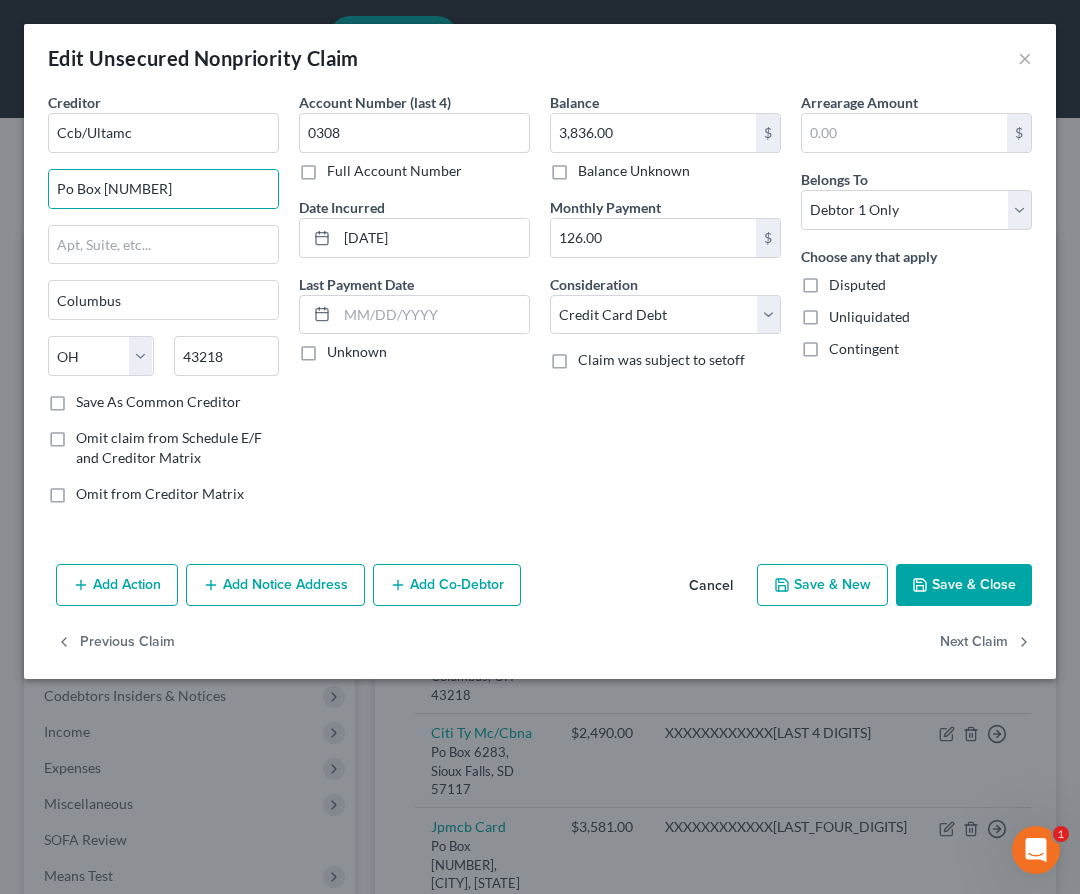 click on "Save & Close" at bounding box center (964, 585) 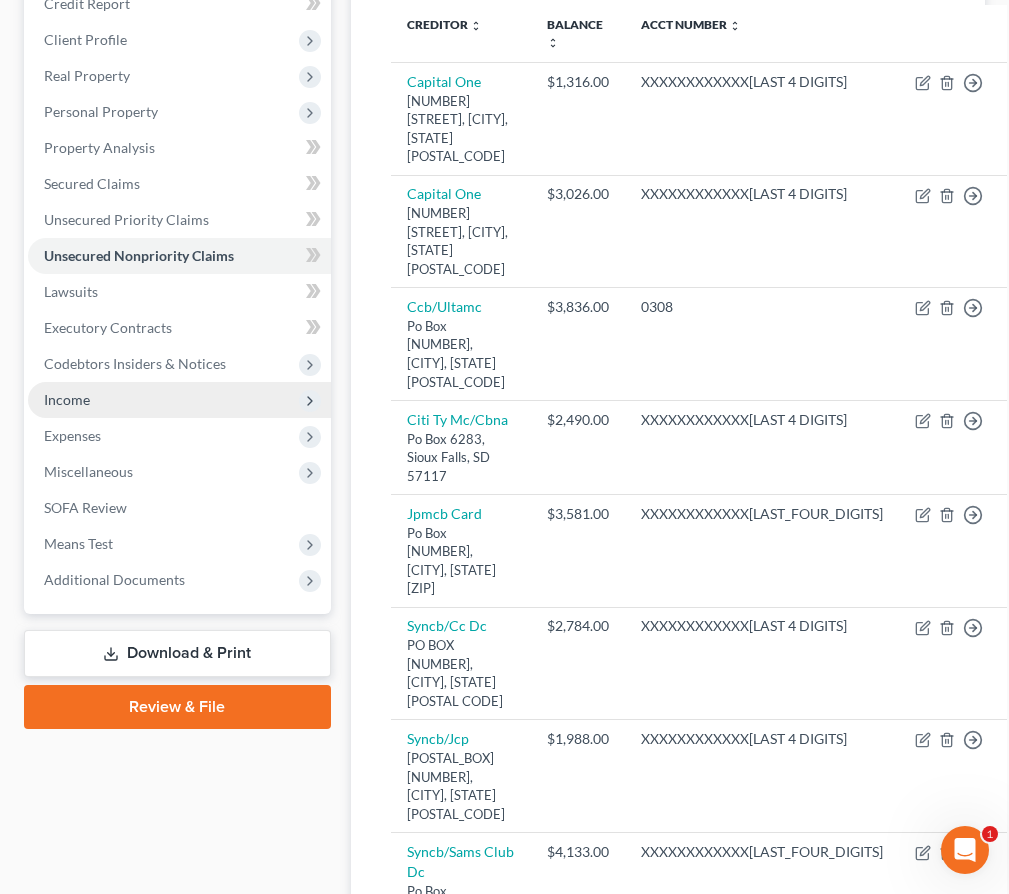 scroll, scrollTop: 328, scrollLeft: 0, axis: vertical 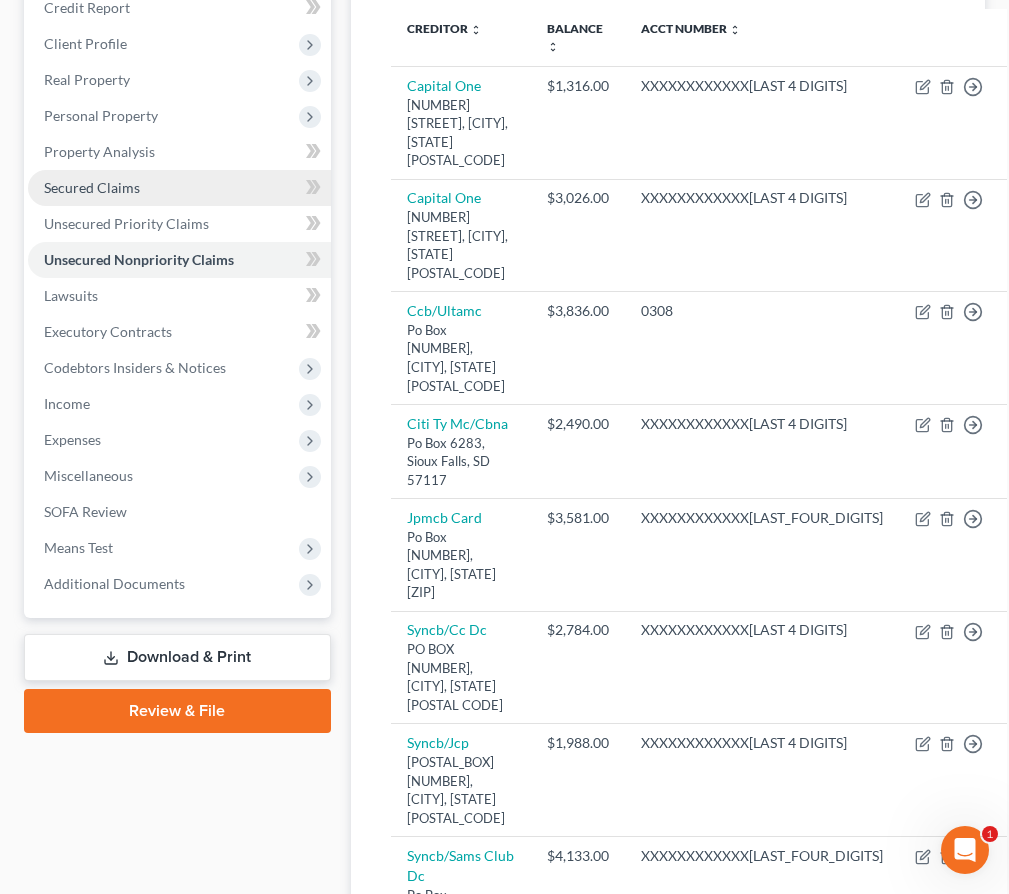 click on "Secured Claims" at bounding box center (92, 187) 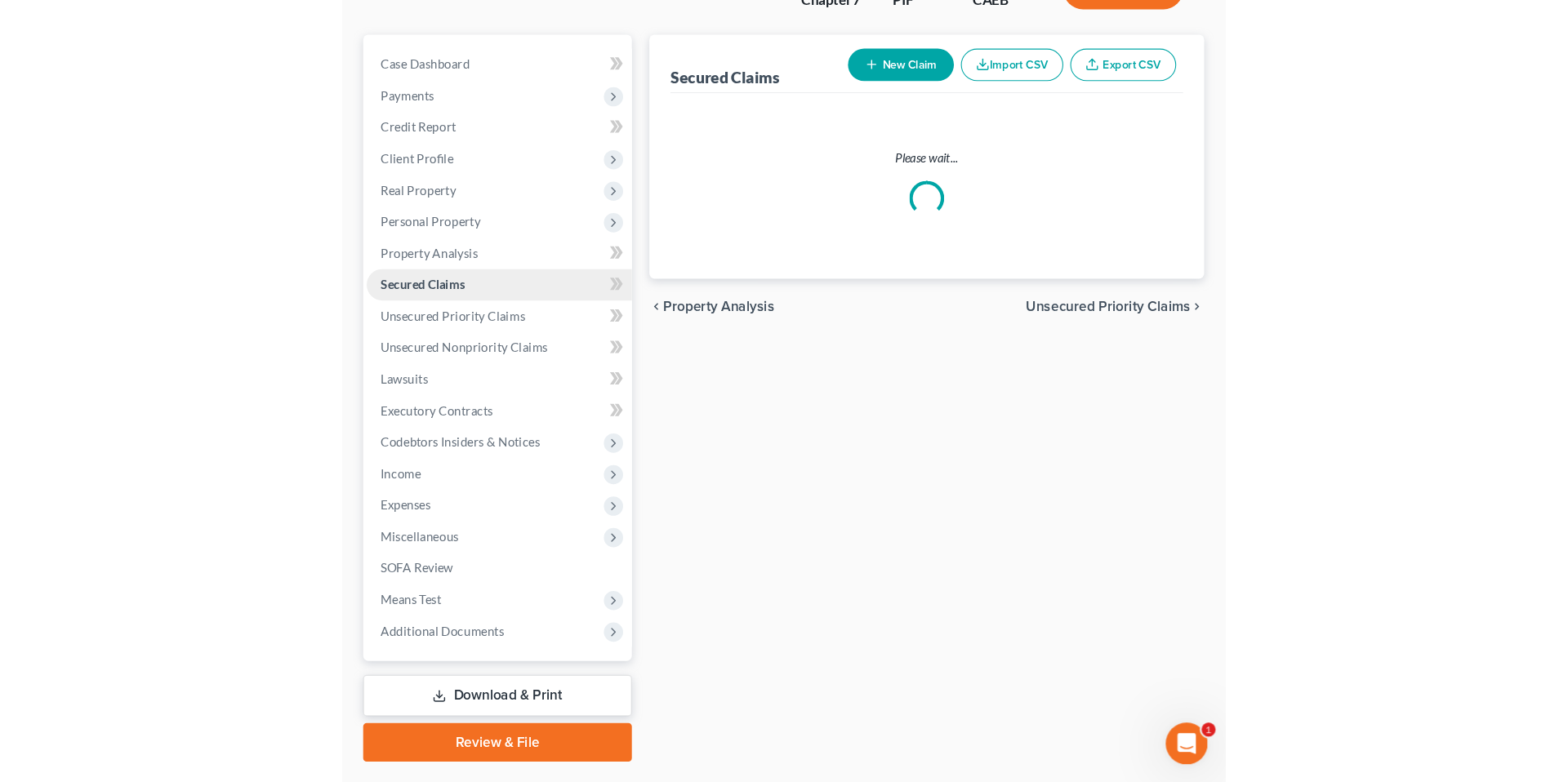 scroll, scrollTop: 0, scrollLeft: 0, axis: both 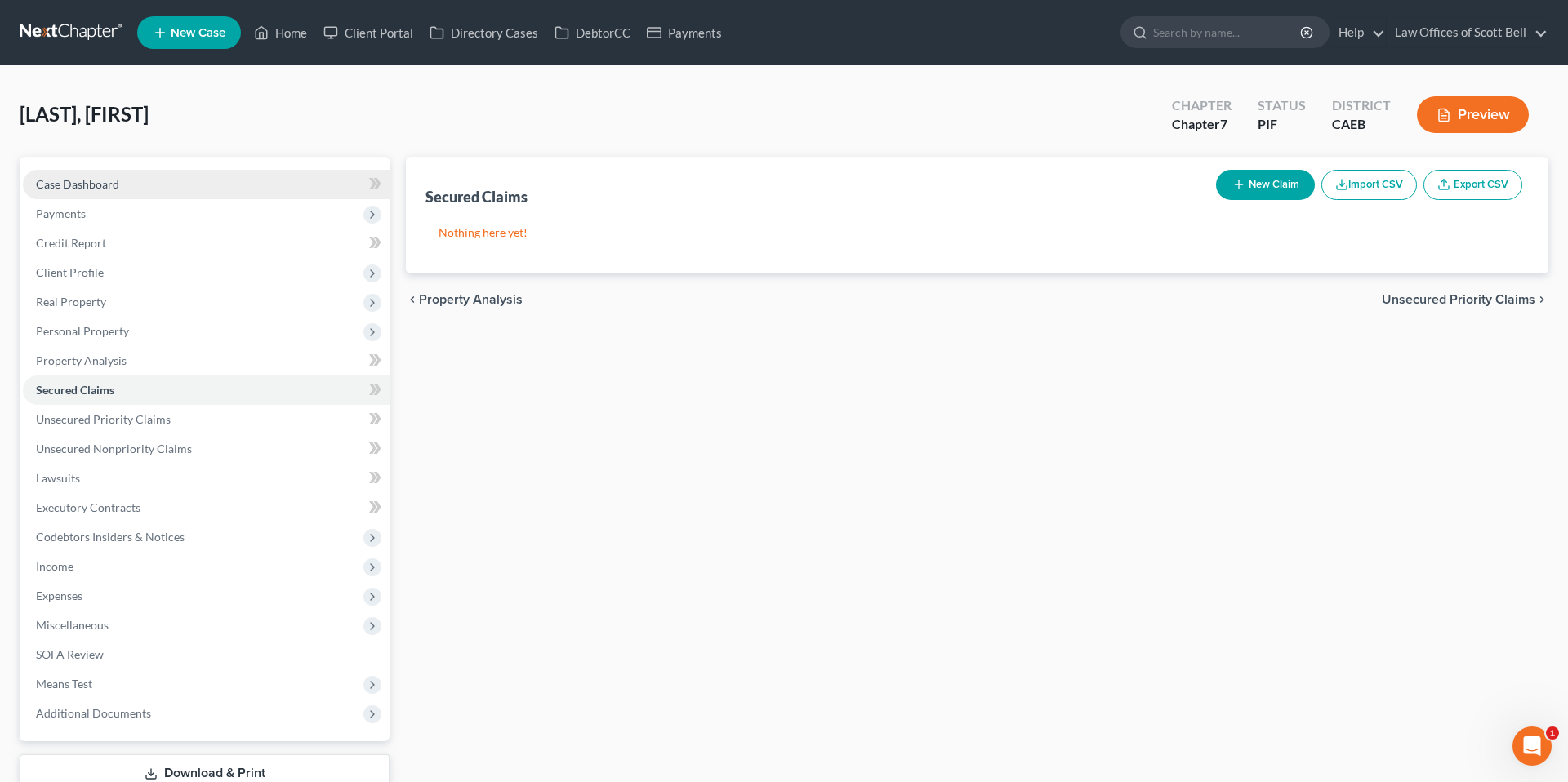 click on "Case Dashboard" at bounding box center (78, 184) 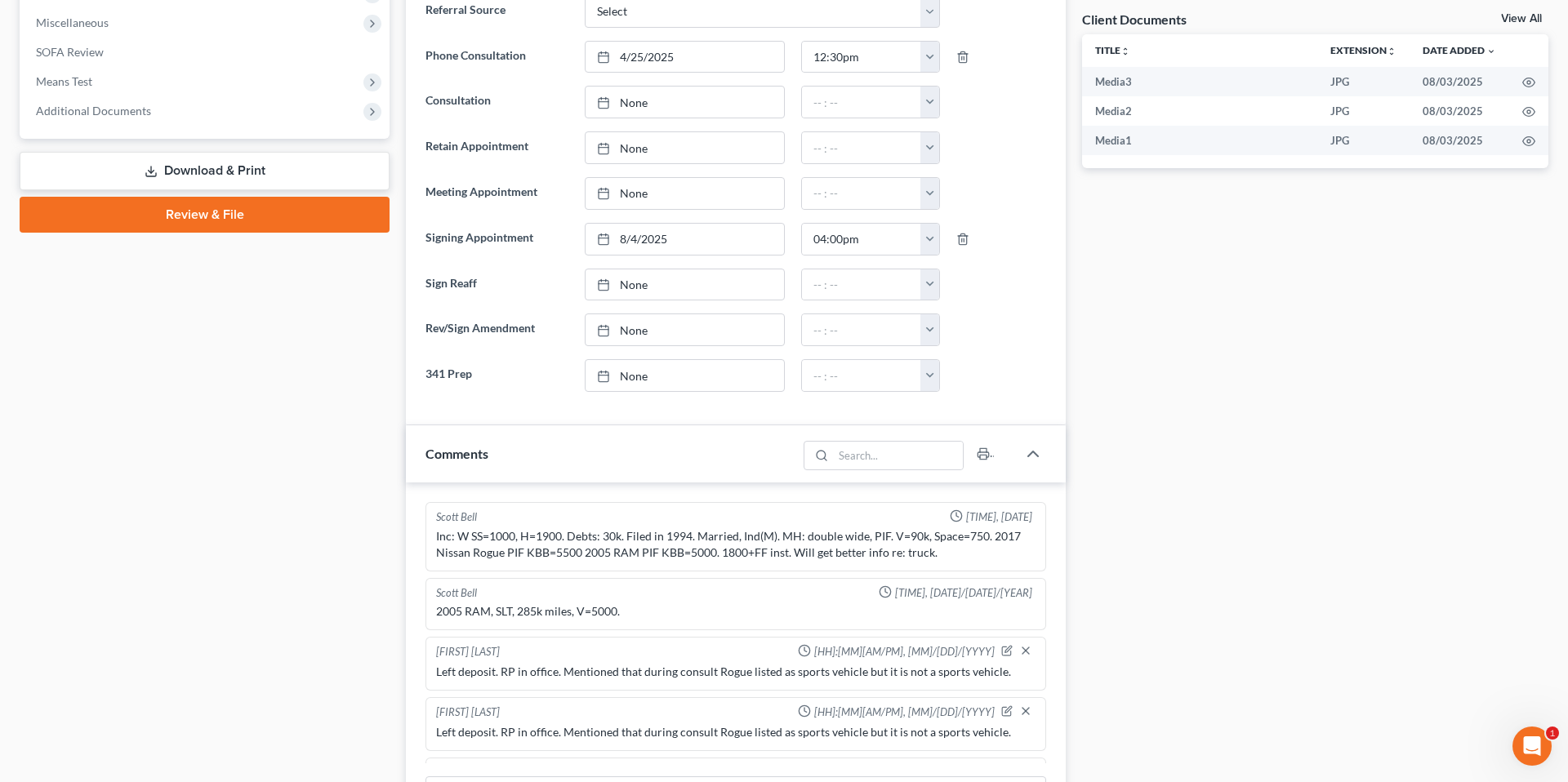 scroll, scrollTop: 977, scrollLeft: 0, axis: vertical 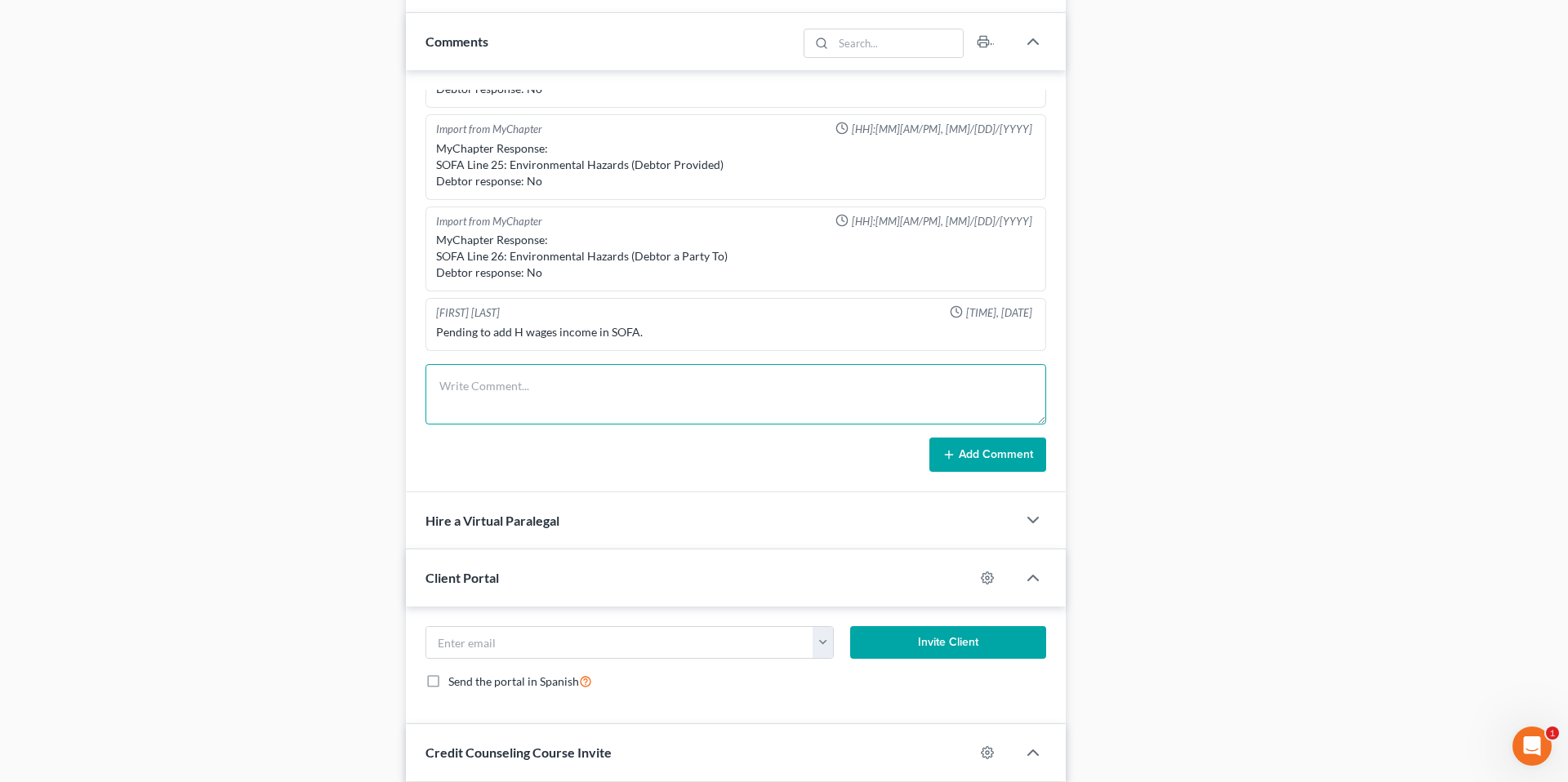 click at bounding box center [736, 394] 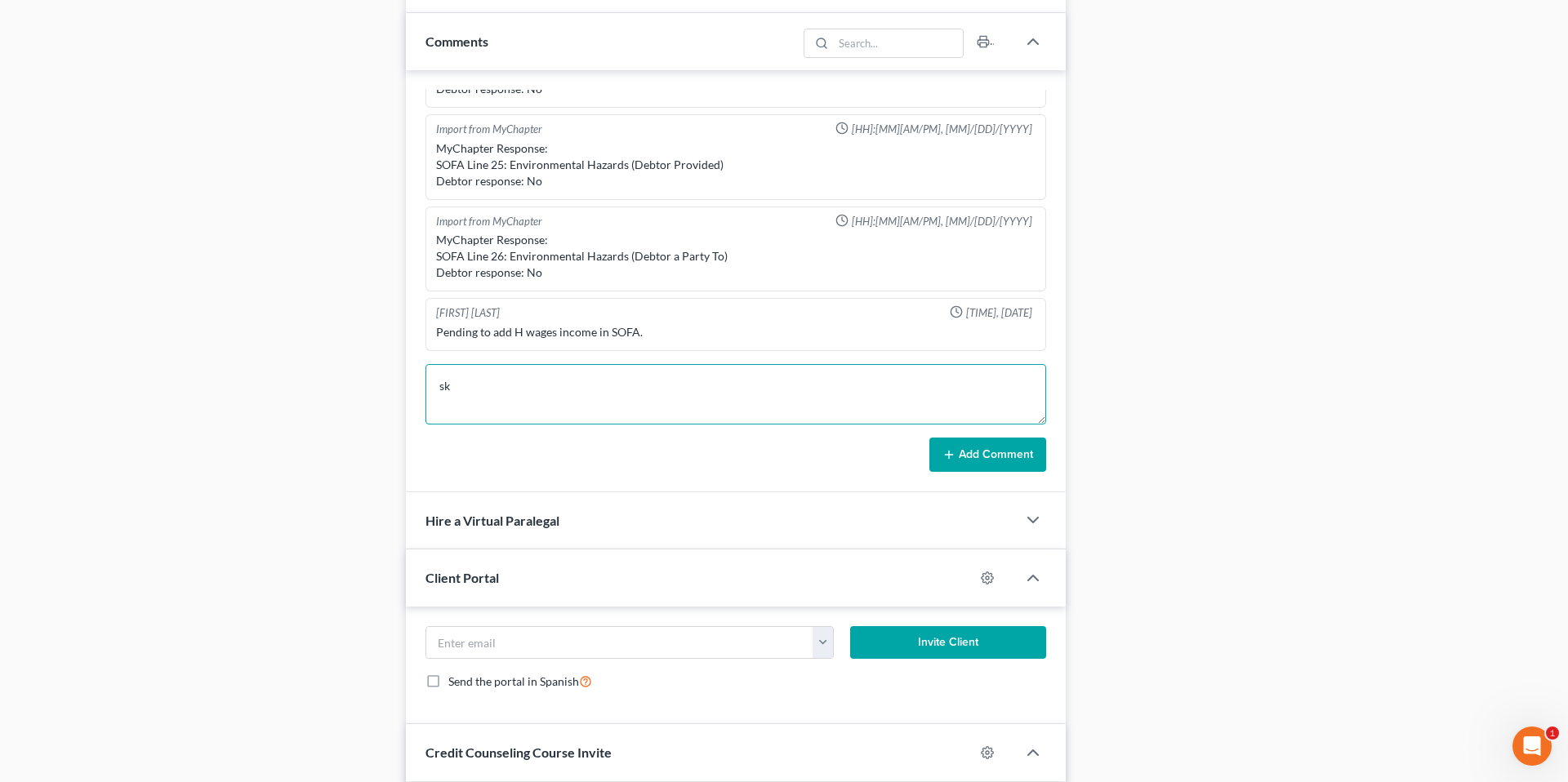 type on "s" 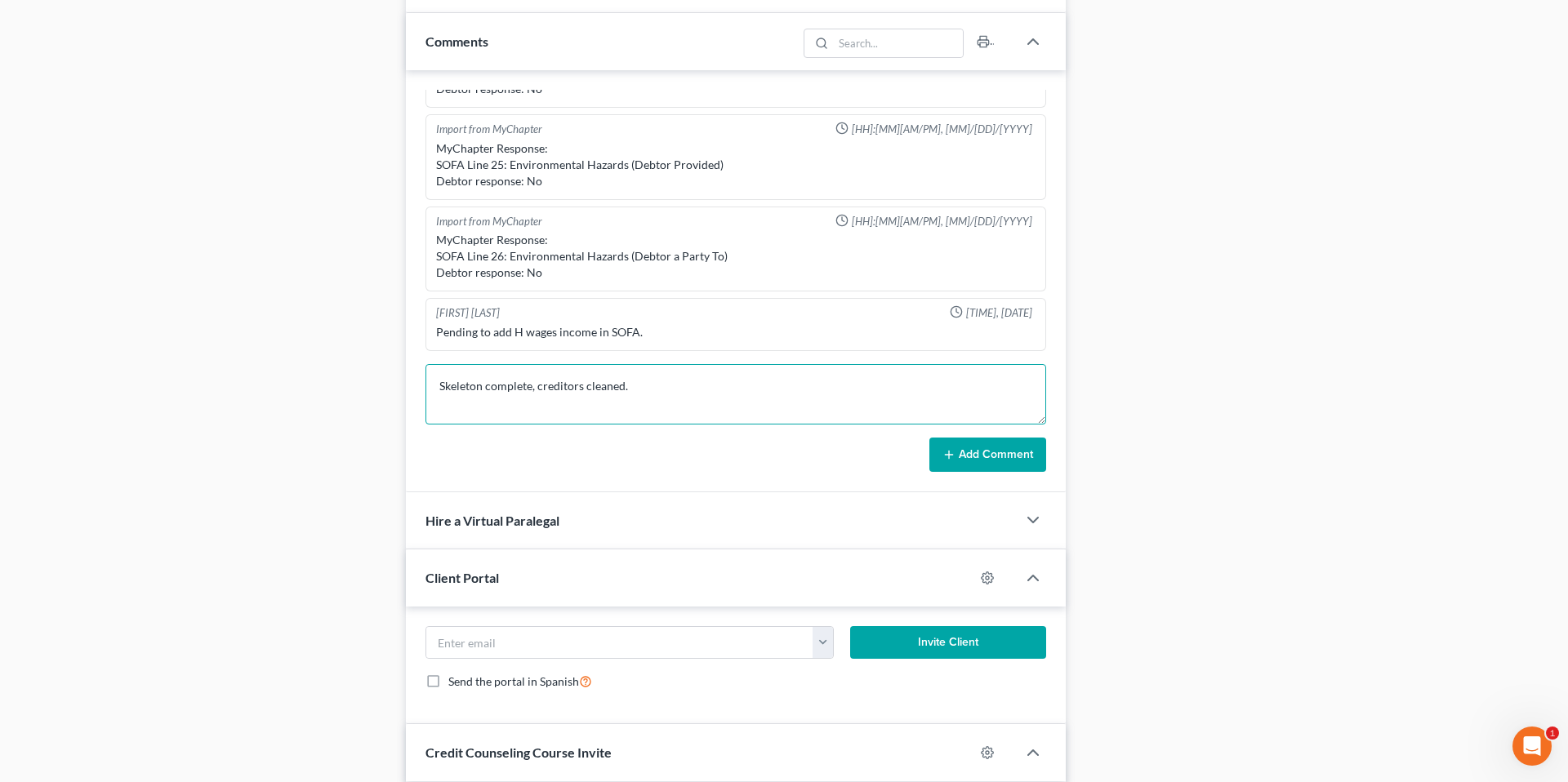 type on "Skeleton complete, creditors cleaned." 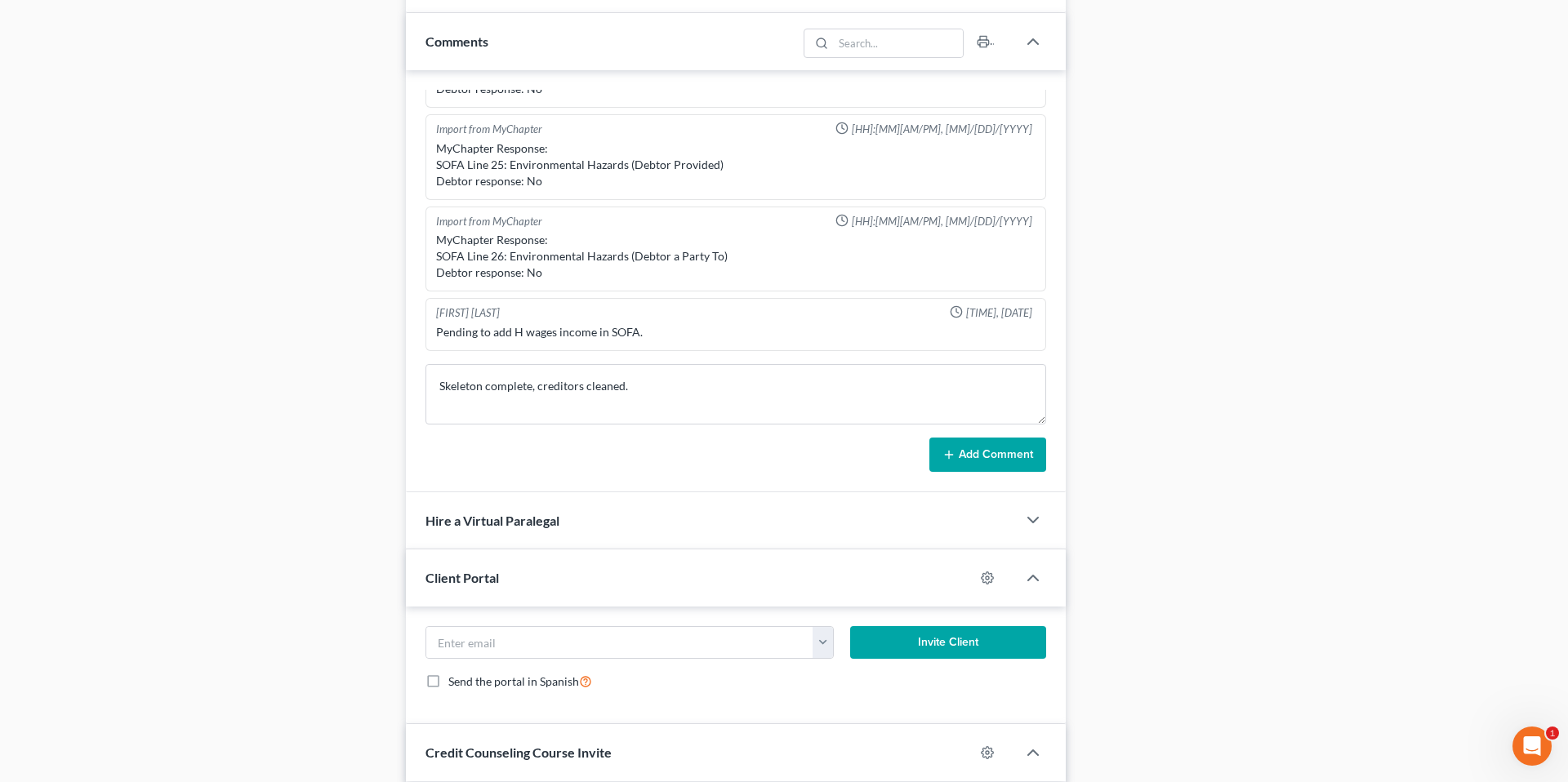 click on "Add Comment" at bounding box center [987, 455] 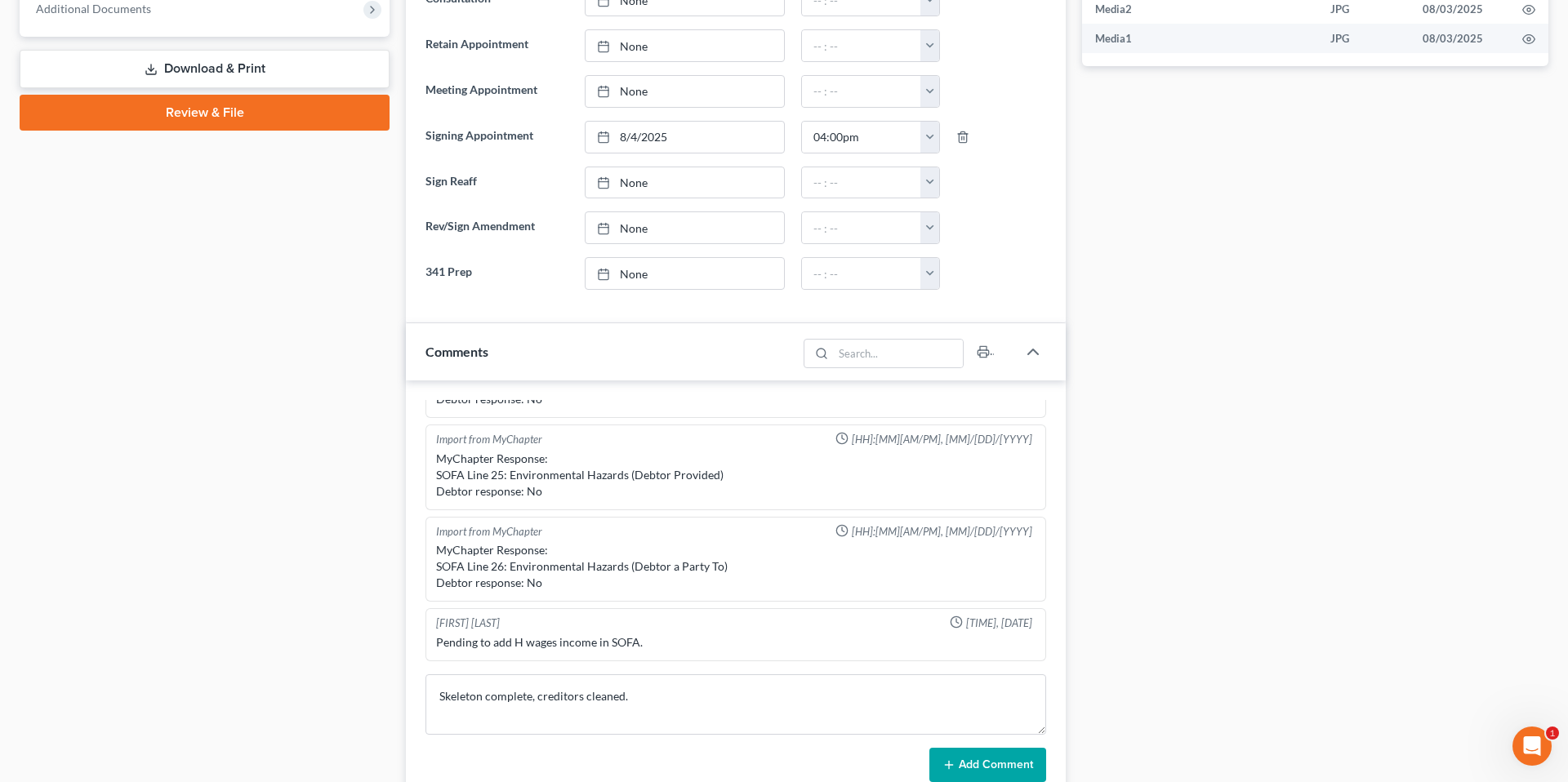 scroll, scrollTop: 295, scrollLeft: 0, axis: vertical 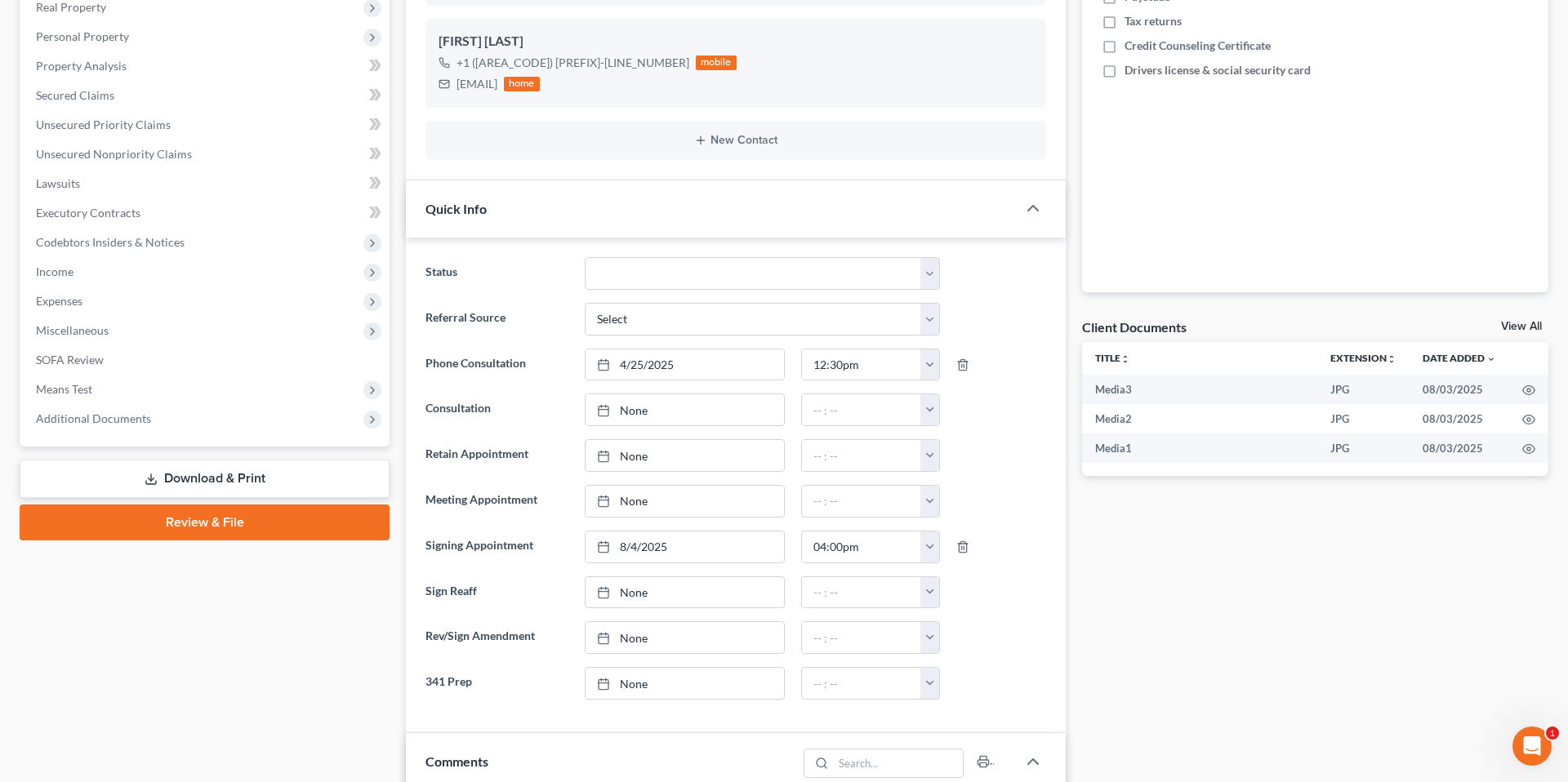 type 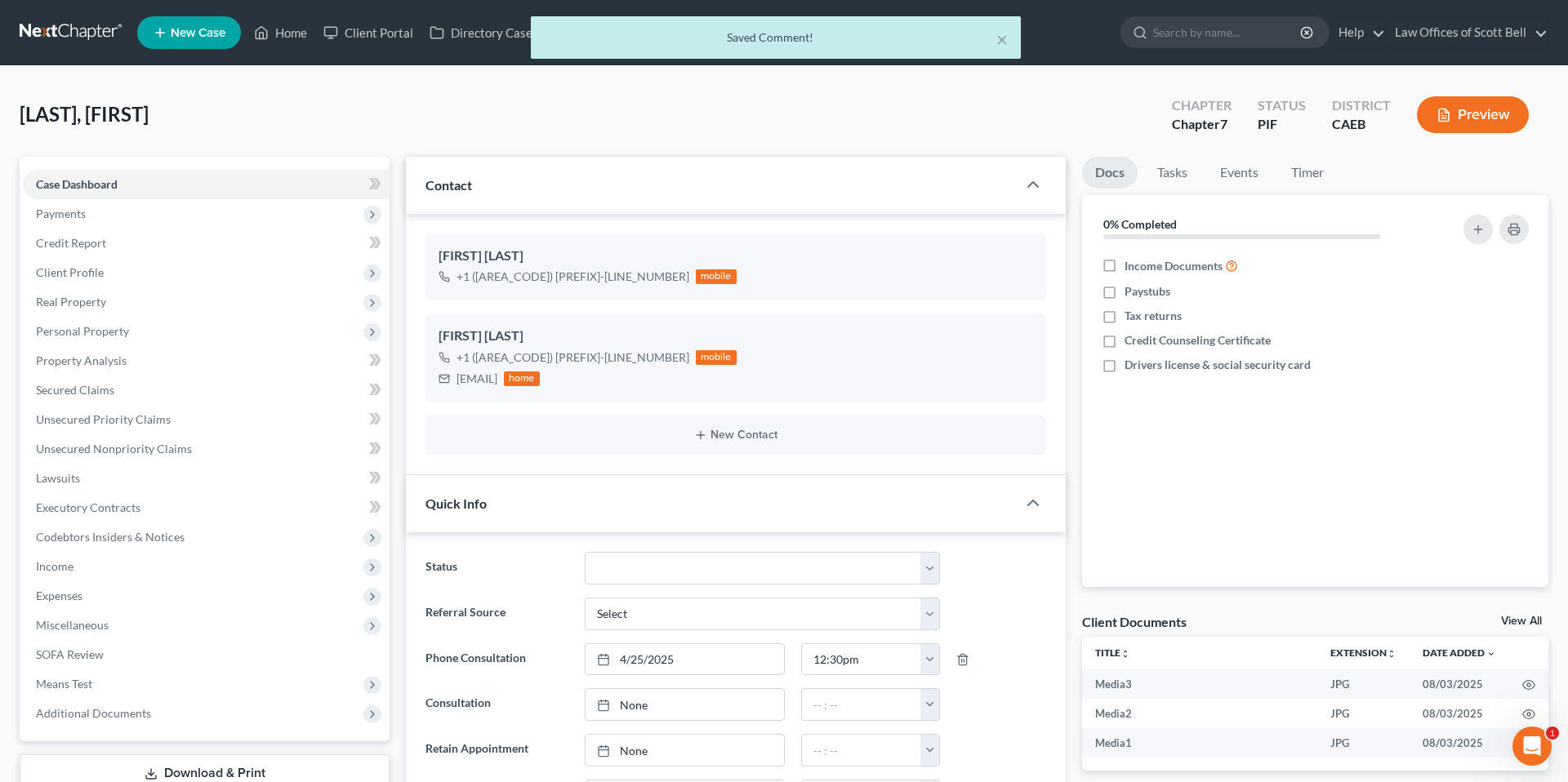 scroll, scrollTop: 718, scrollLeft: 0, axis: vertical 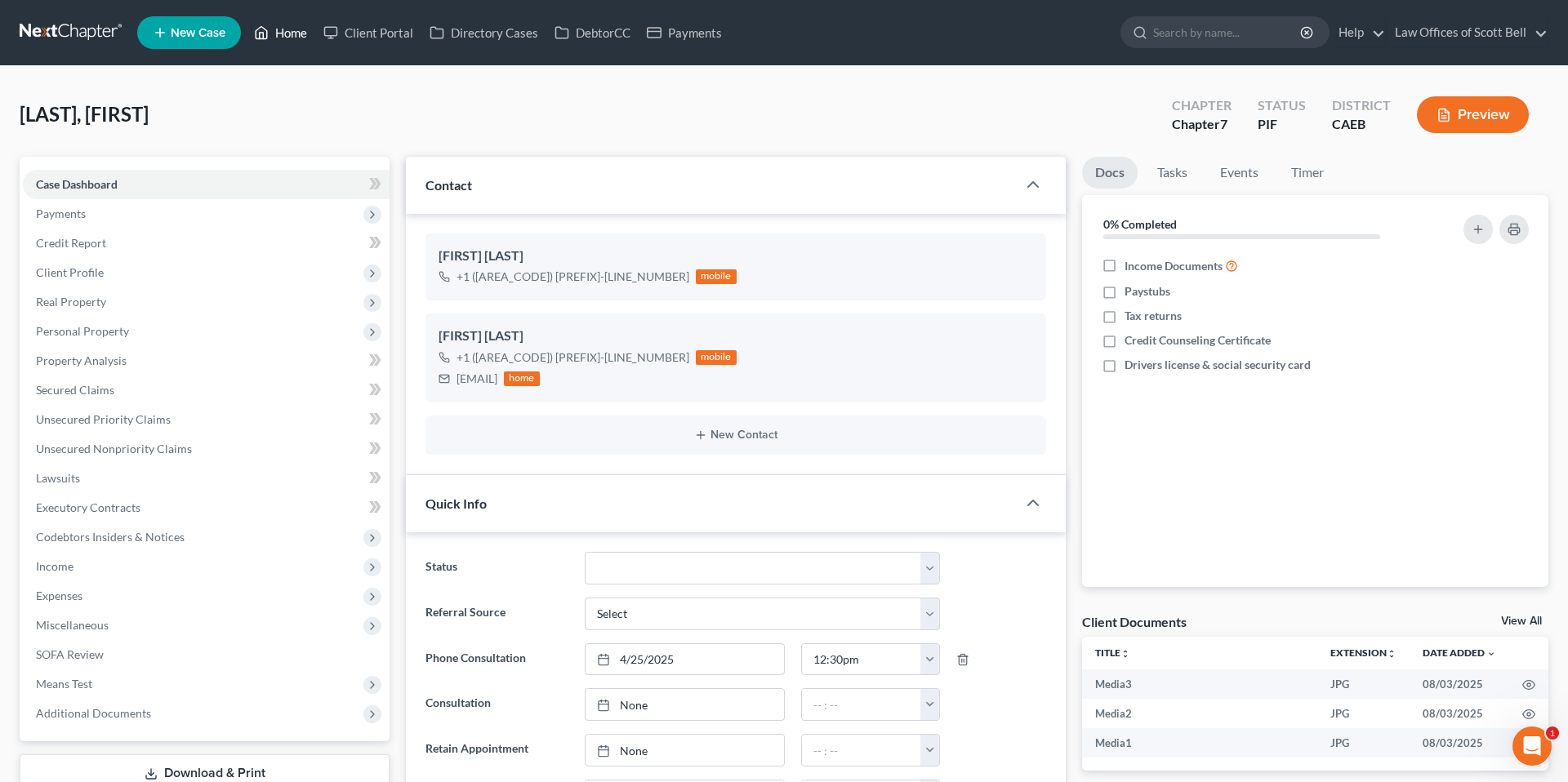 click on "Home" at bounding box center [280, 33] 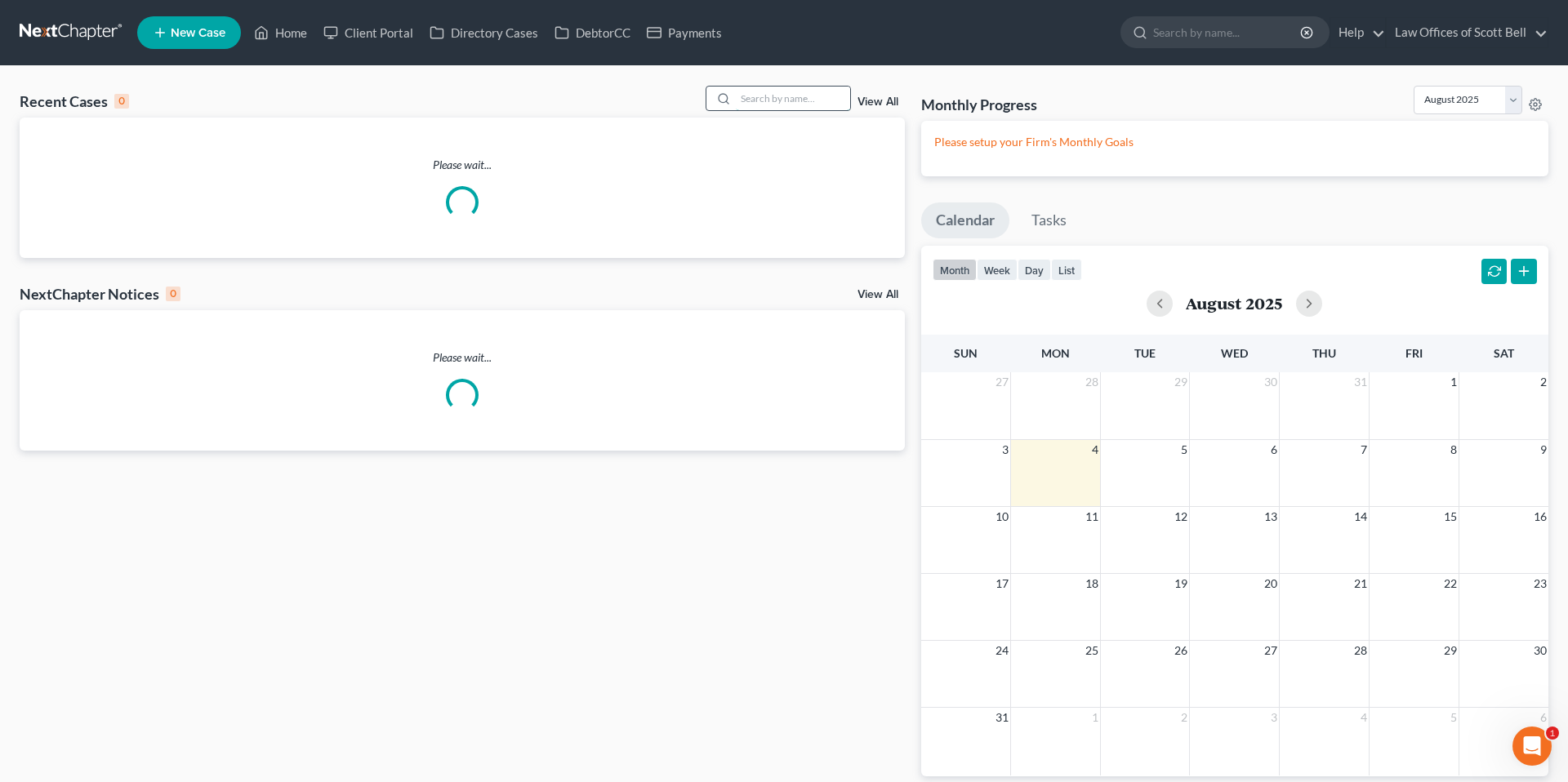 click at bounding box center (793, 98) 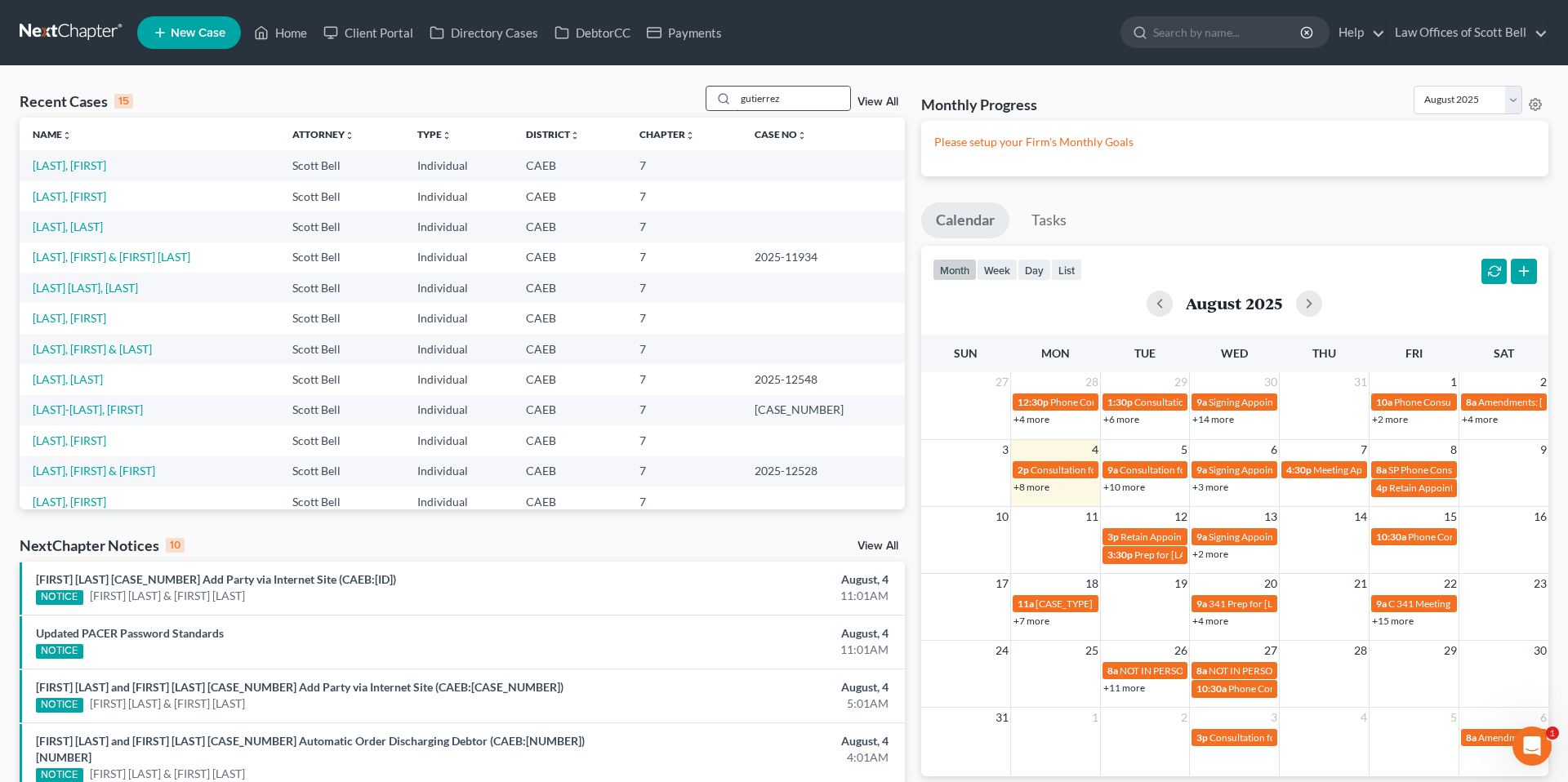 click on "gutierrez" at bounding box center [793, 98] 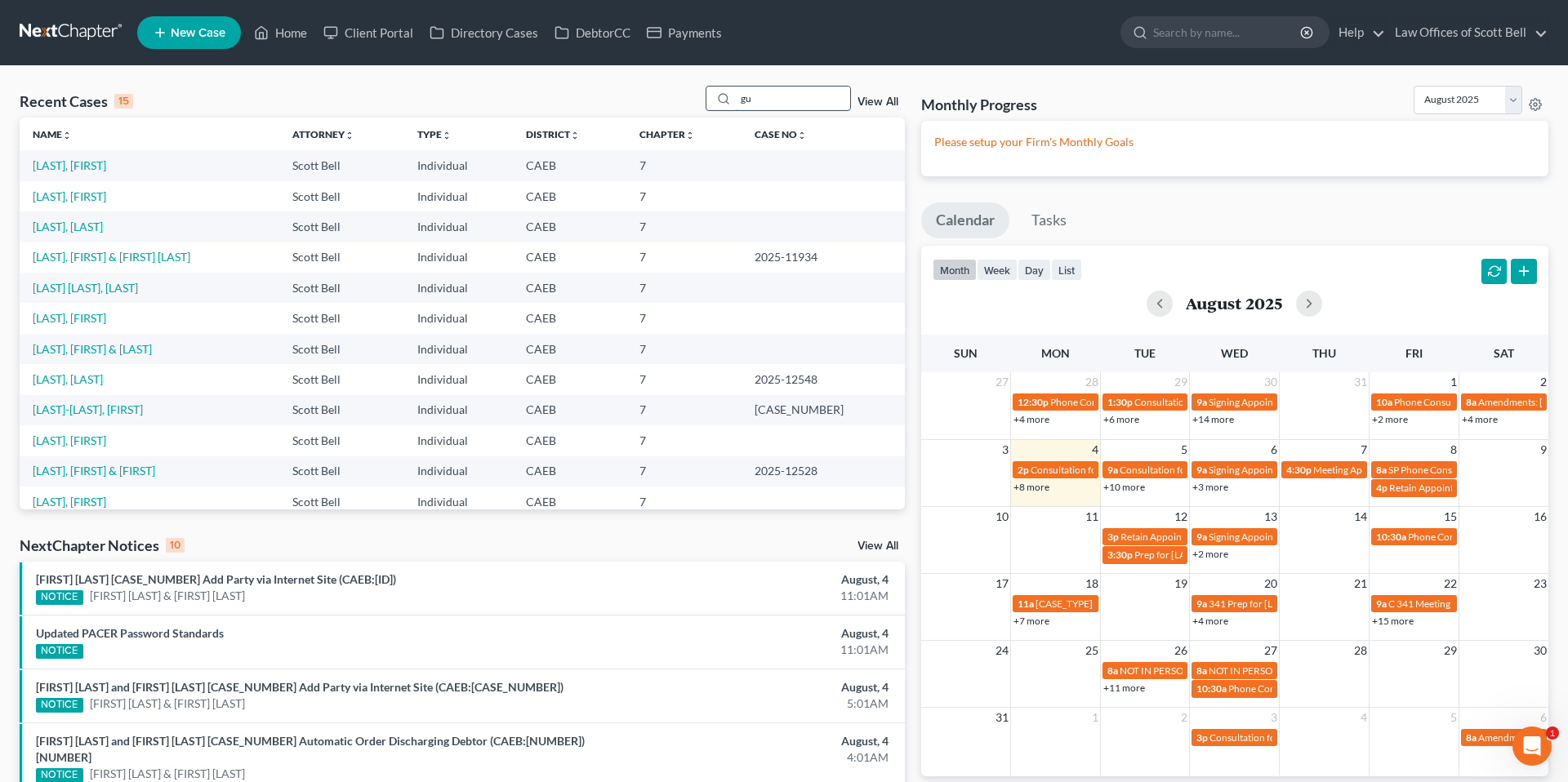 type on "g" 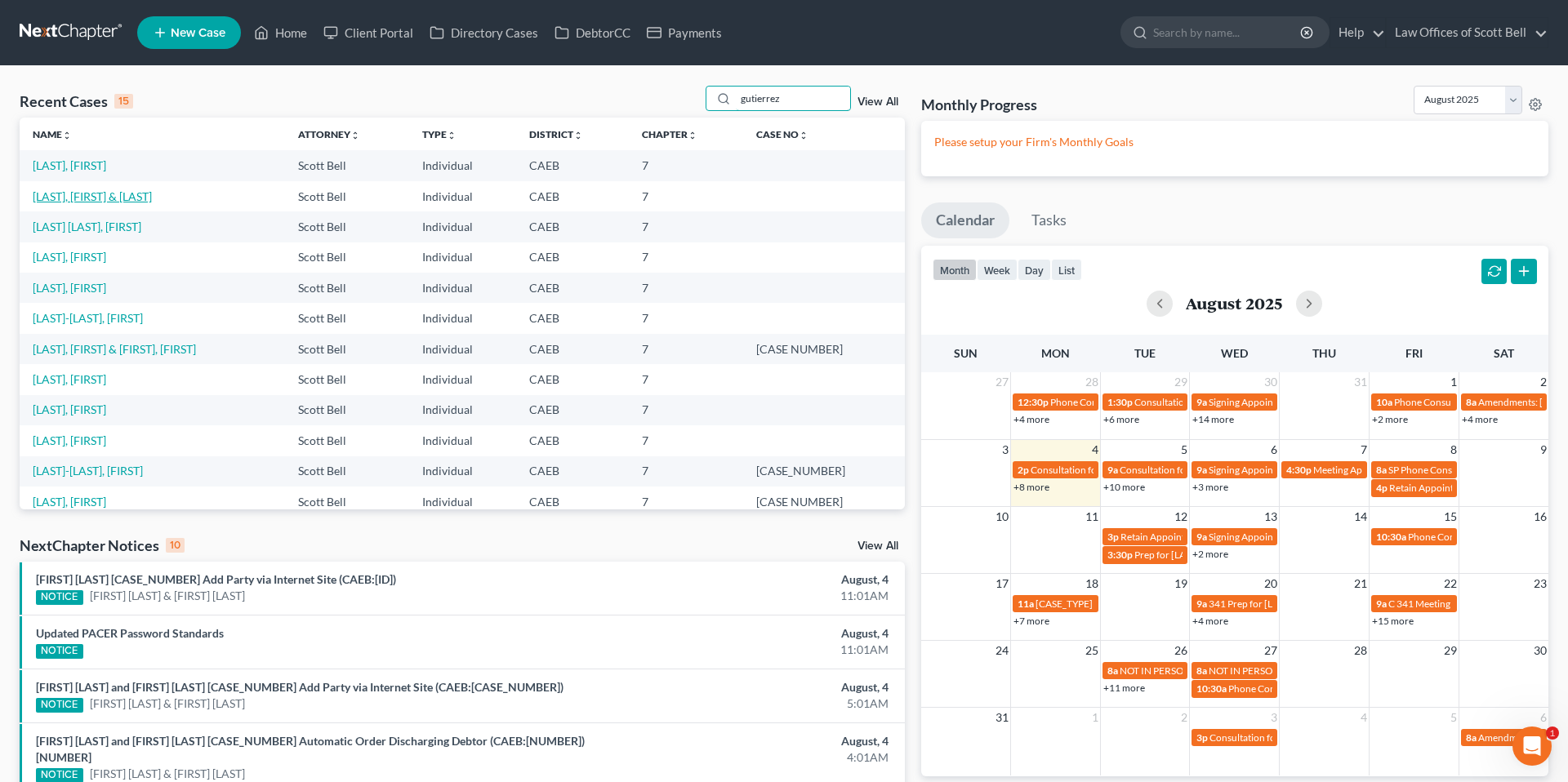 type on "gutierrez" 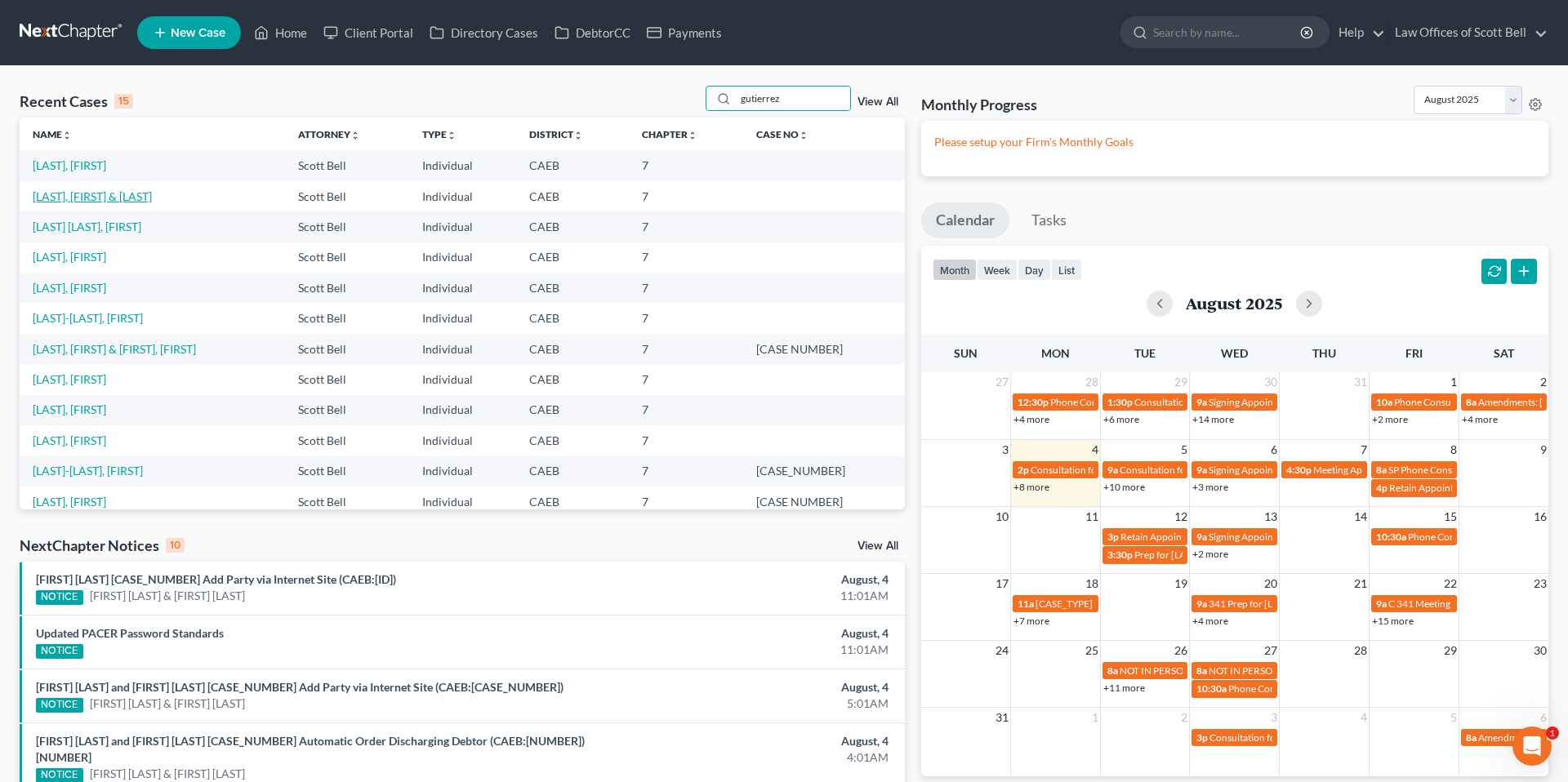 click on "[LAST], [FIRST] & [LAST]" at bounding box center [92, 196] 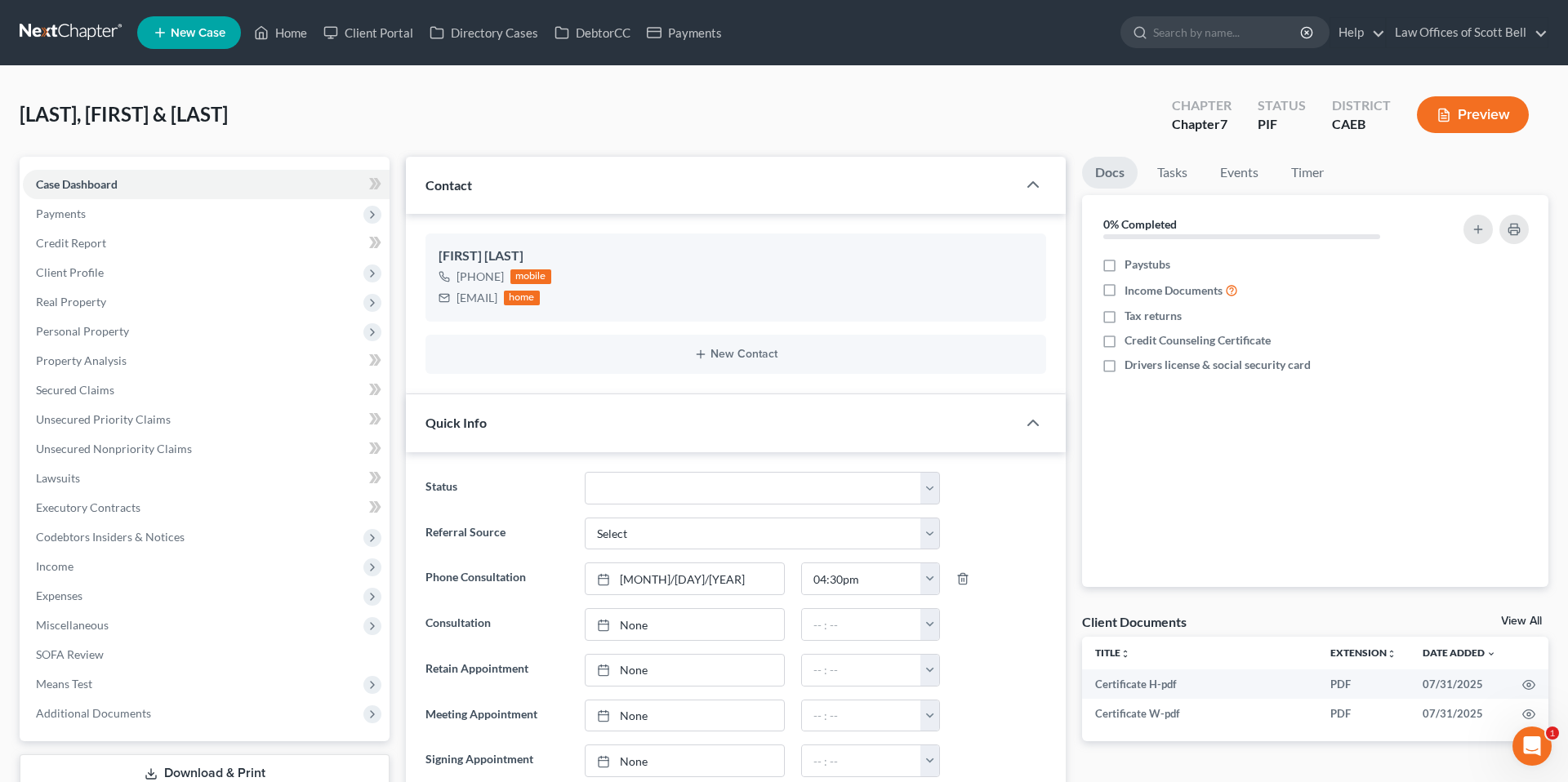 scroll, scrollTop: 2, scrollLeft: 0, axis: vertical 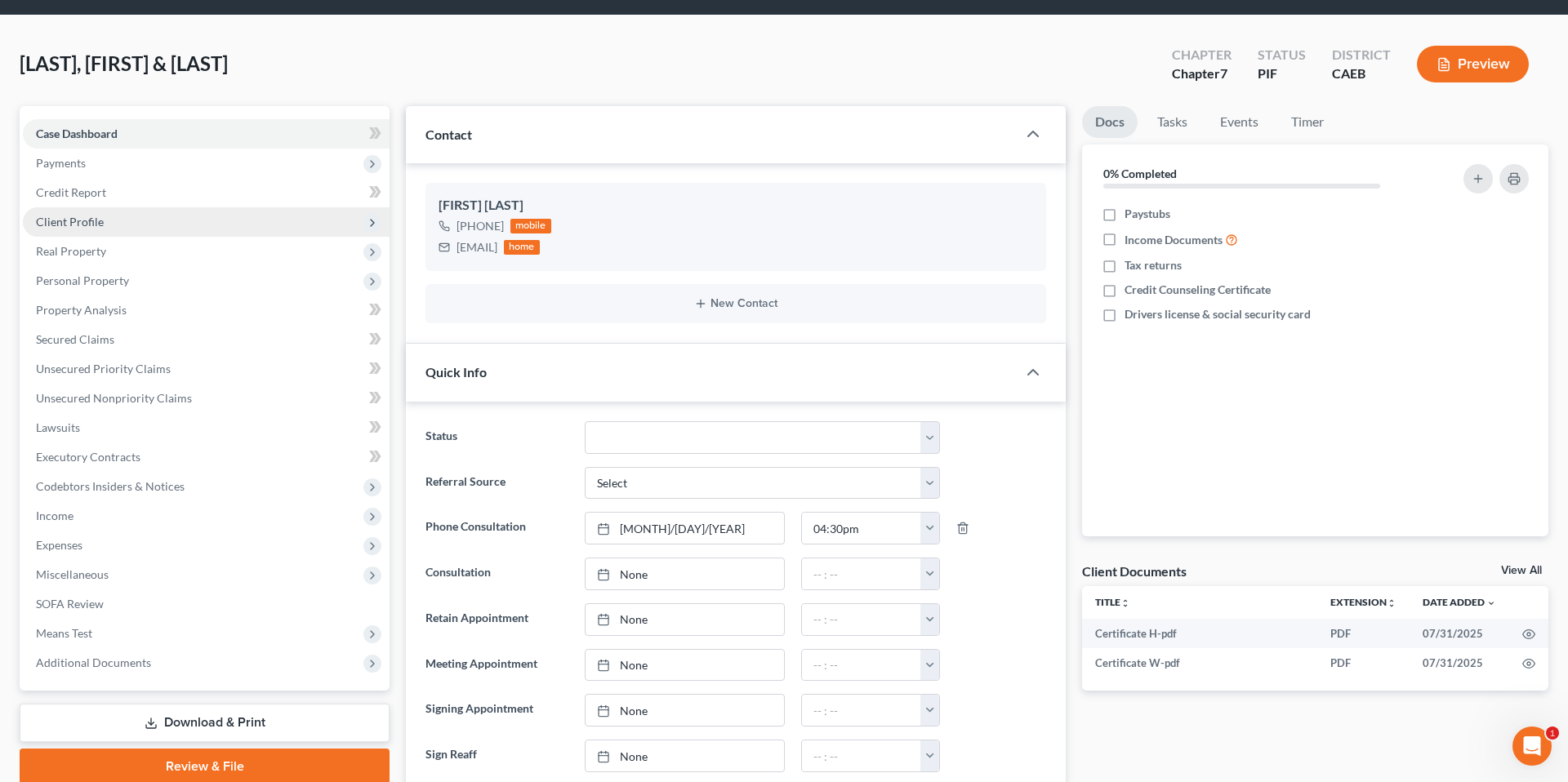 click on "Client Profile" at bounding box center (69, 221) 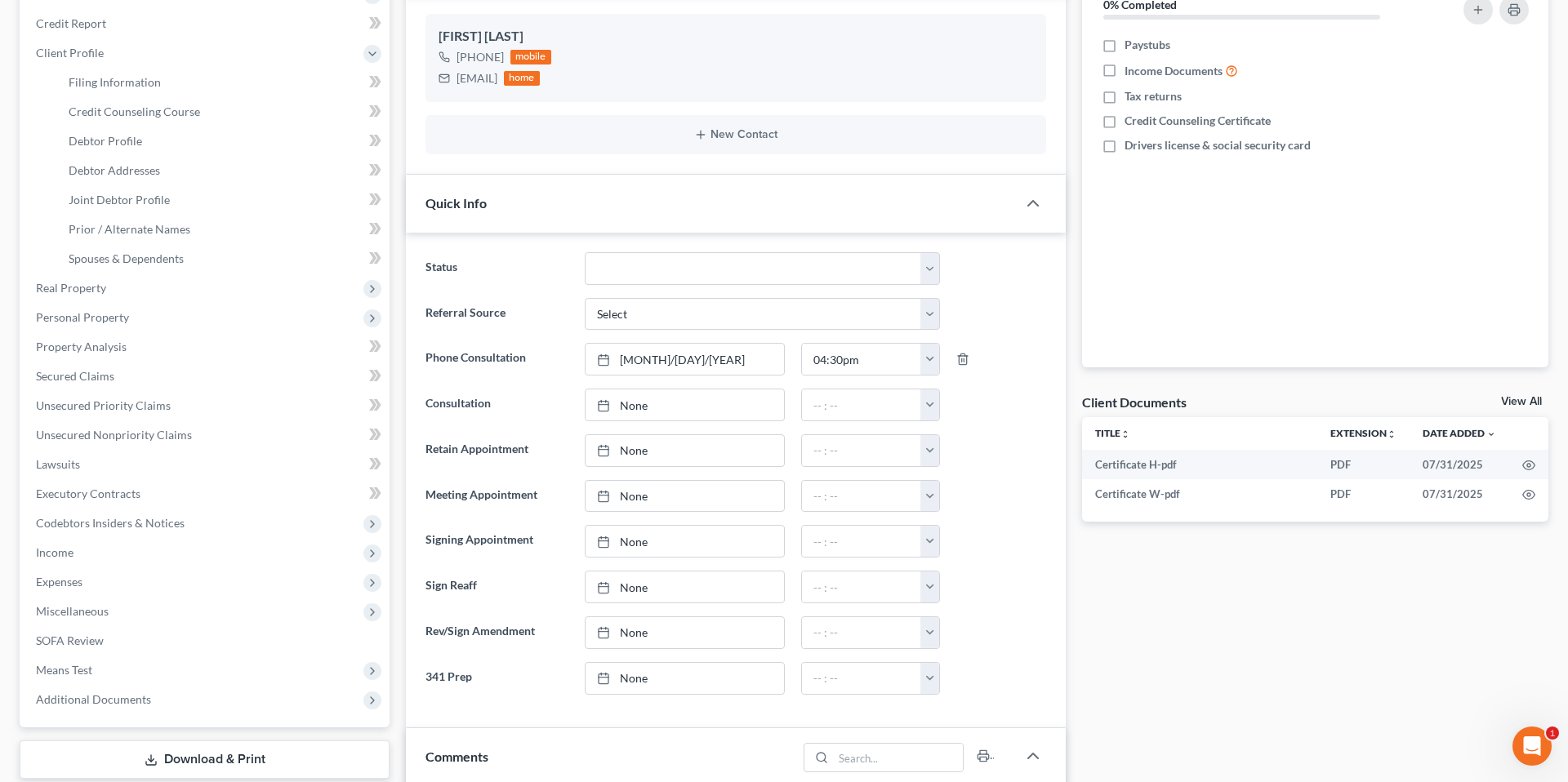 scroll, scrollTop: 0, scrollLeft: 0, axis: both 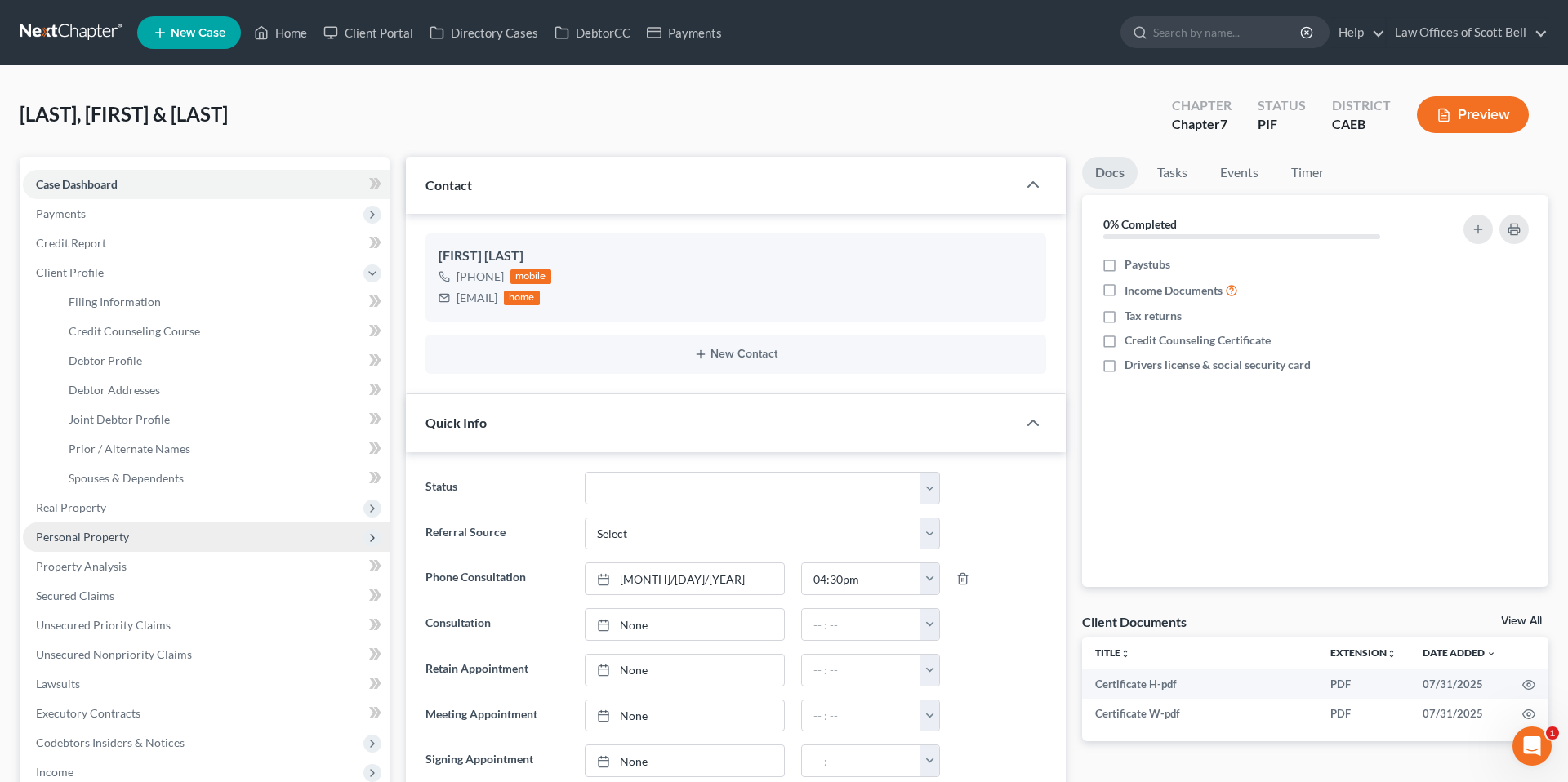 click on "Personal Property" at bounding box center [82, 536] 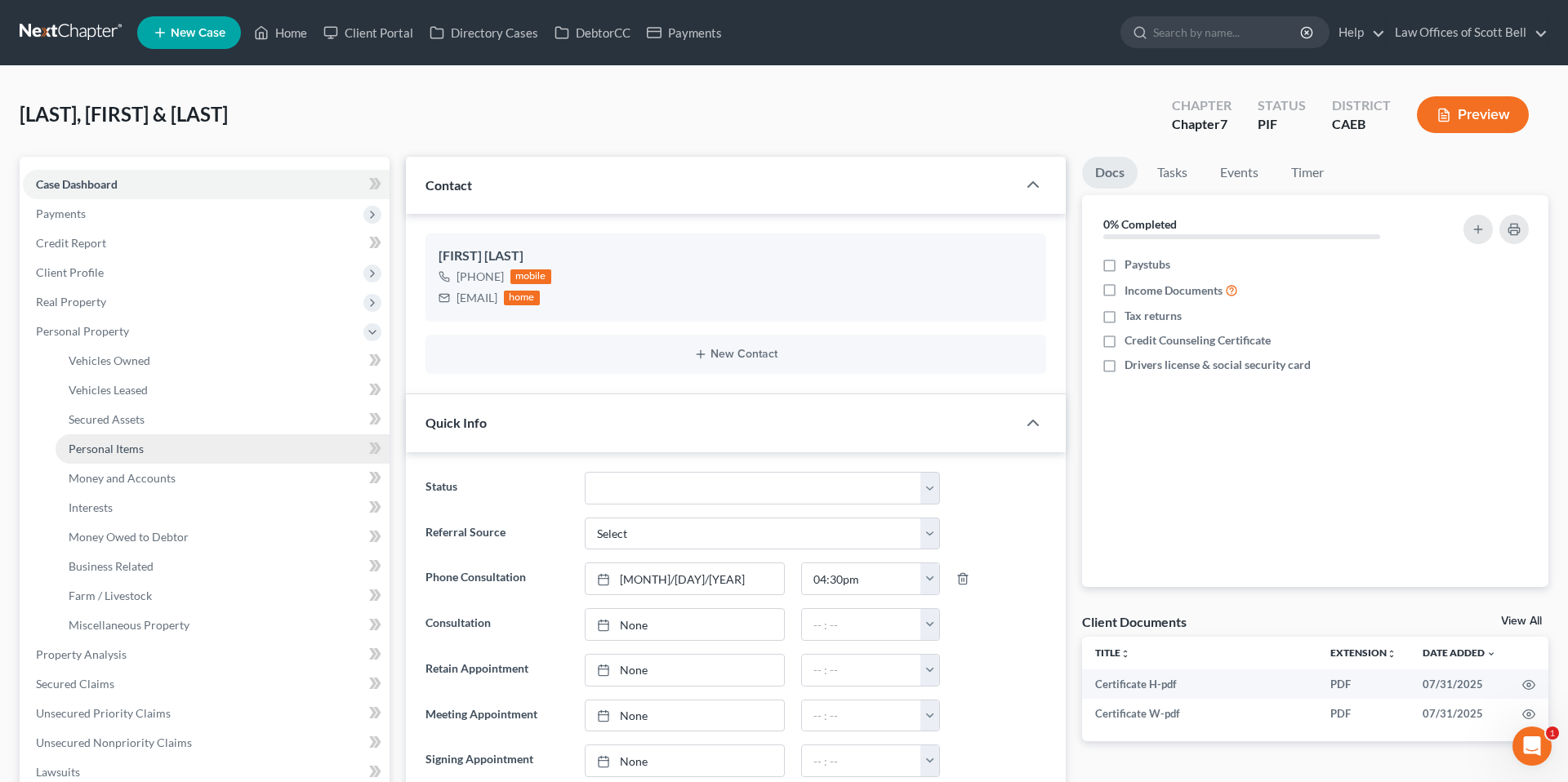 click on "Personal Items" at bounding box center [106, 448] 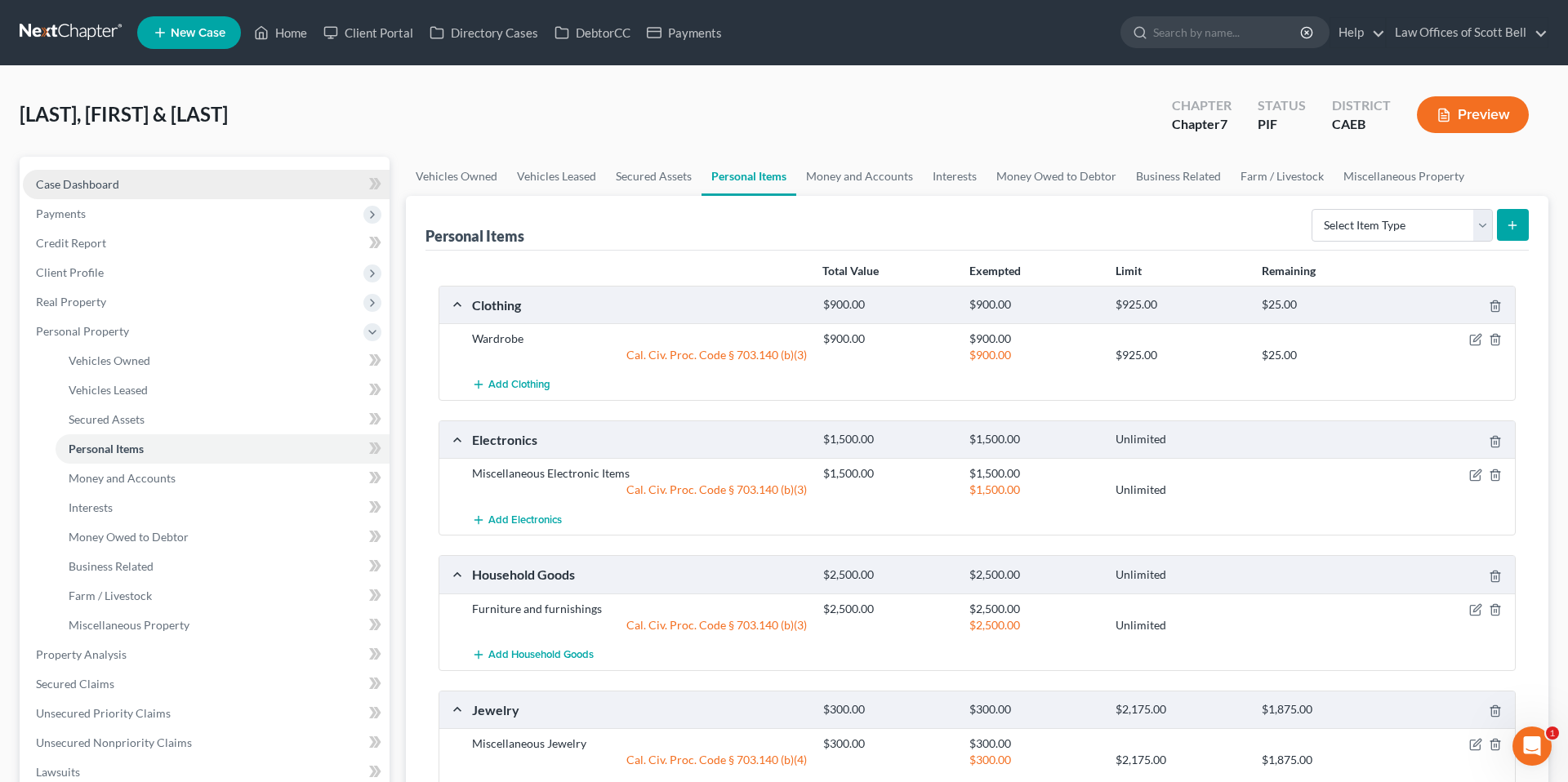 click on "Case Dashboard" at bounding box center [206, 184] 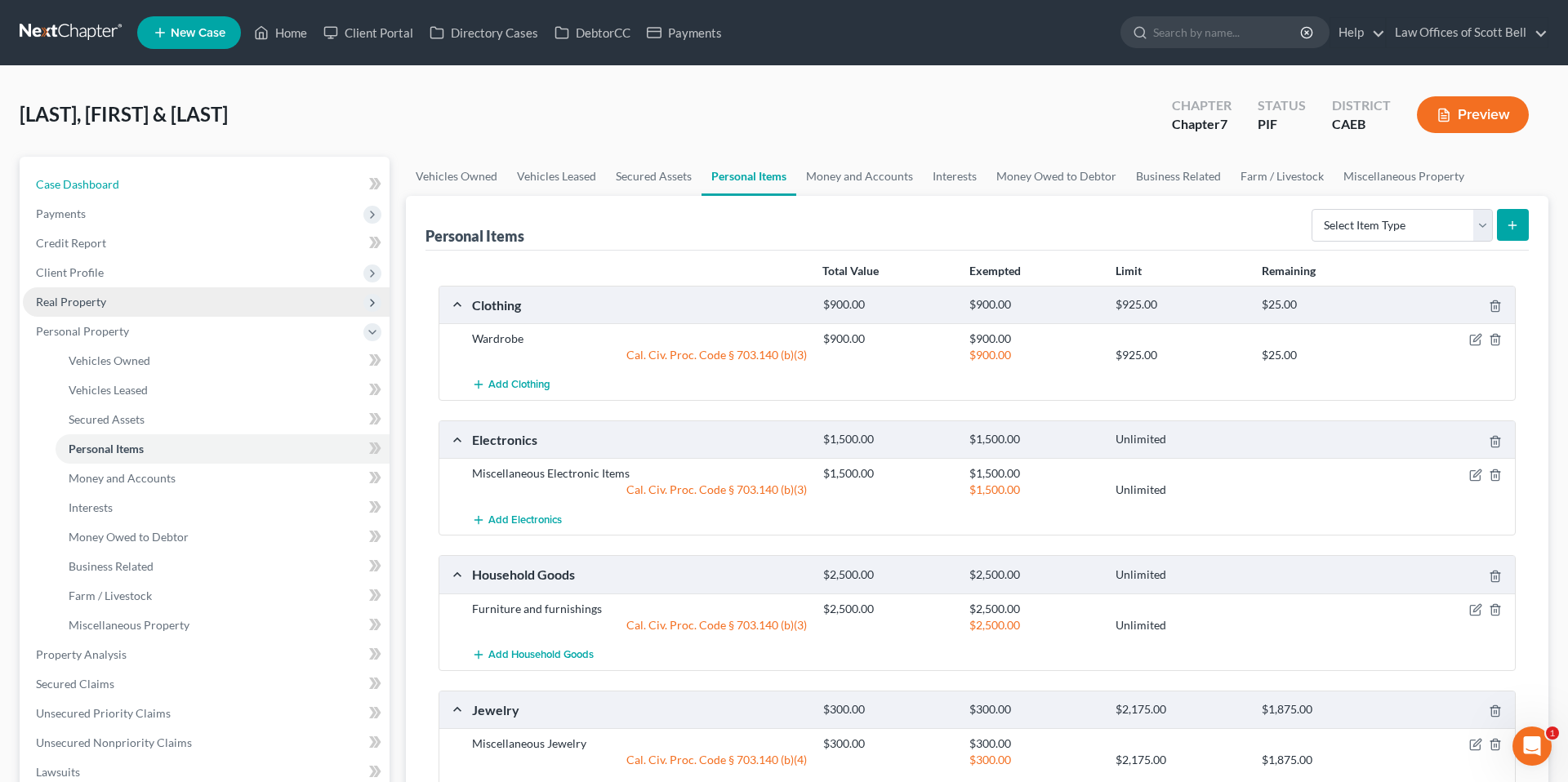select on "11" 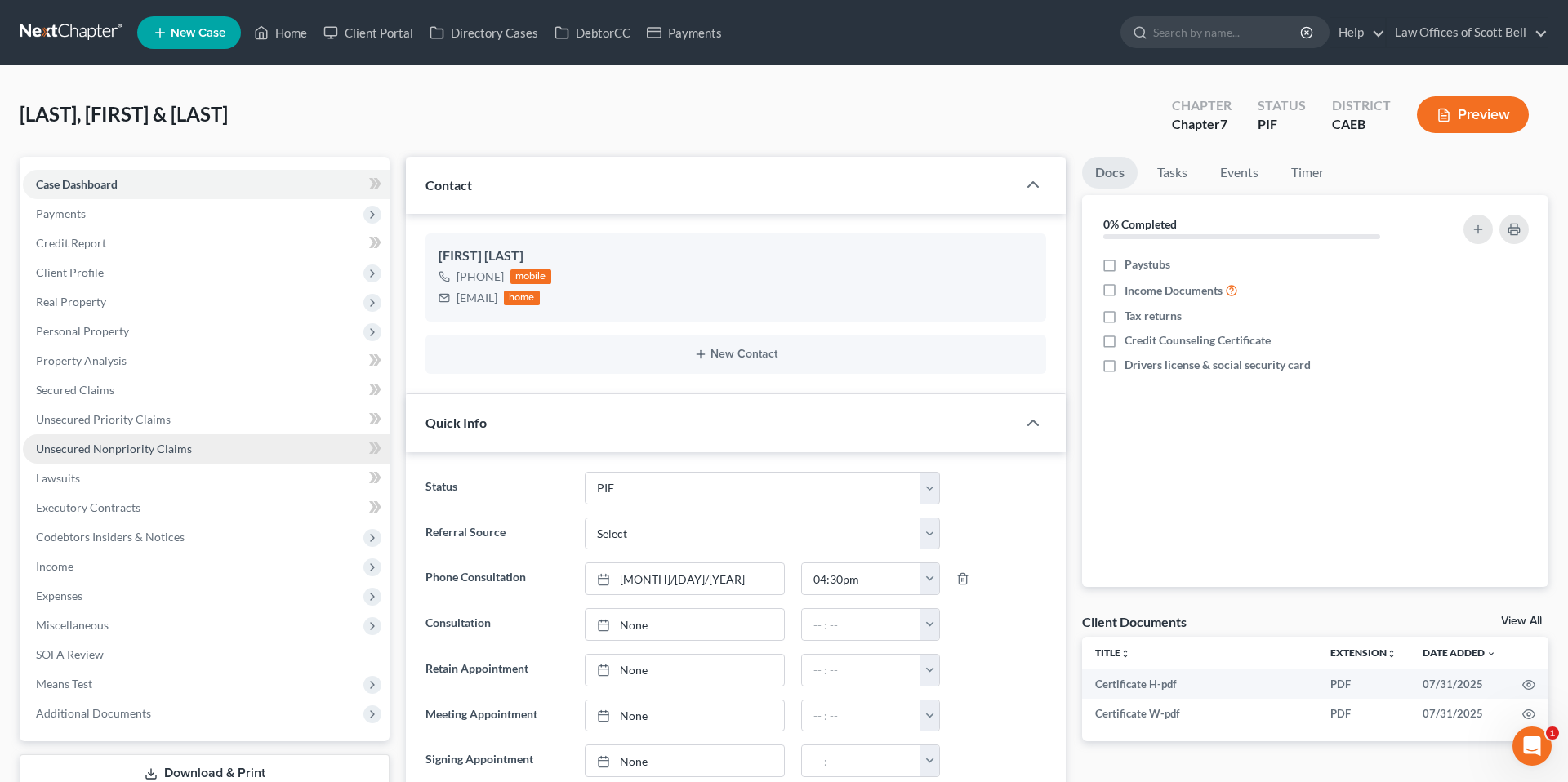 scroll, scrollTop: 2, scrollLeft: 0, axis: vertical 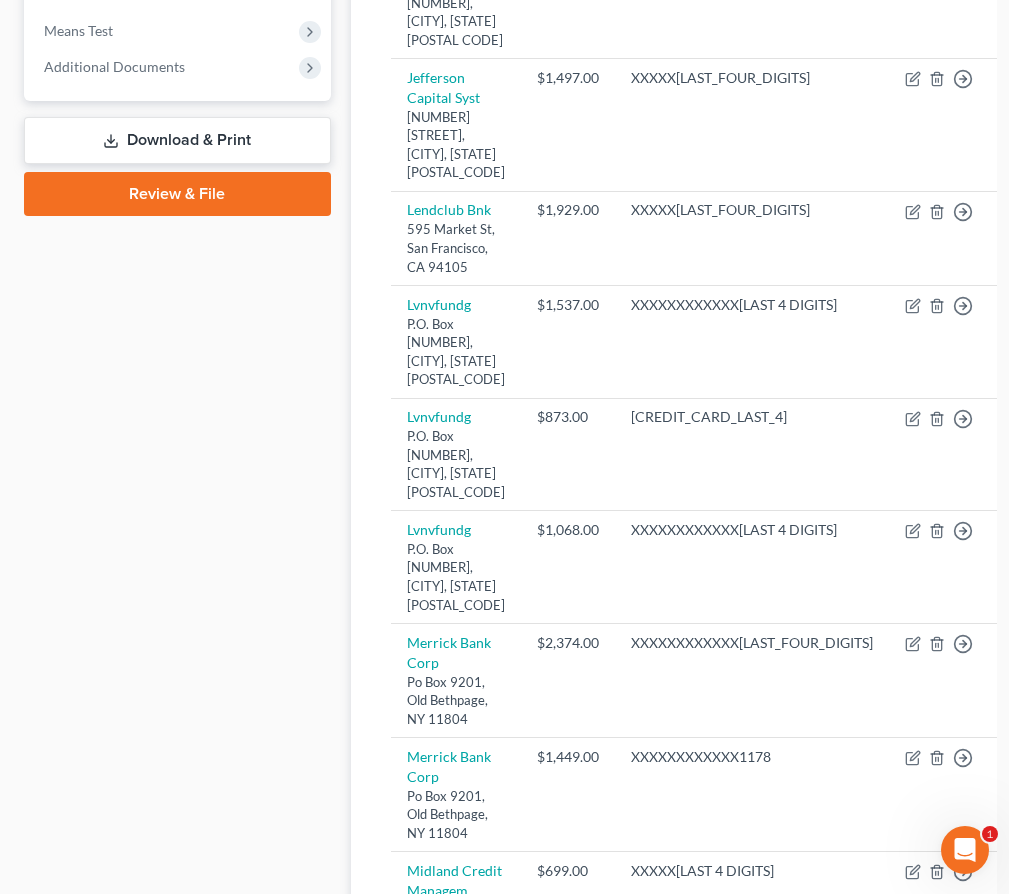 click 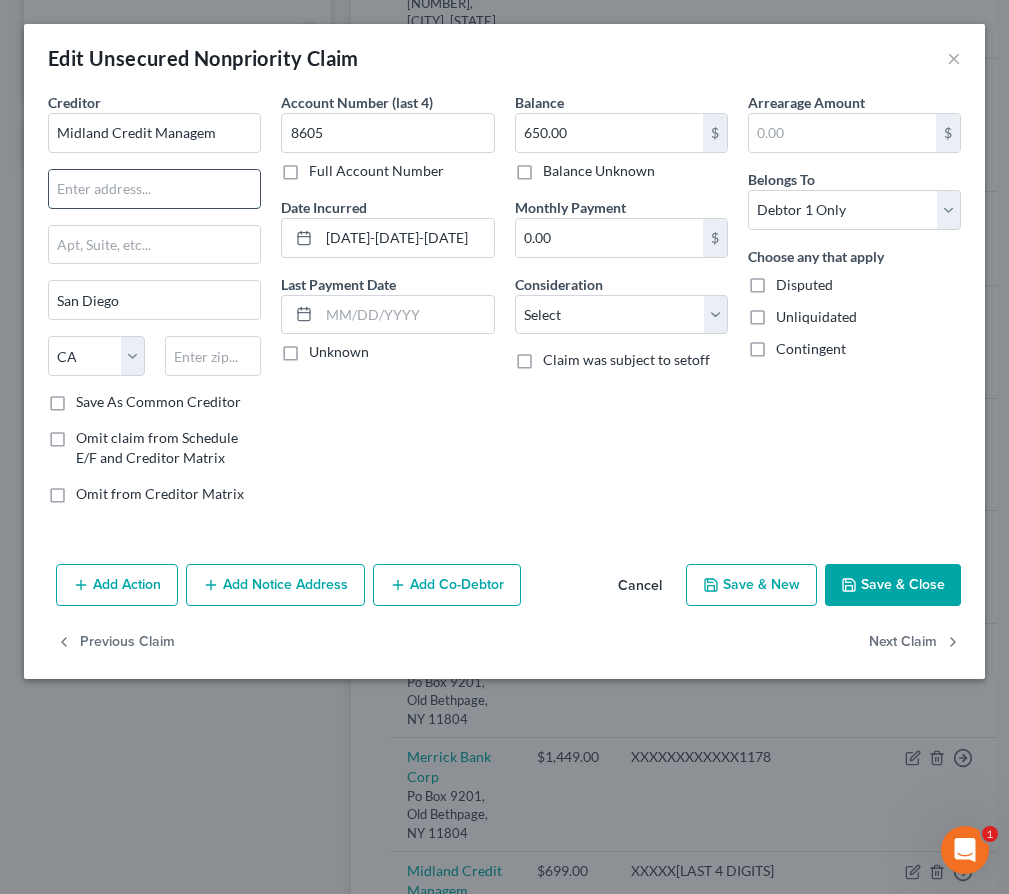 click at bounding box center [154, 189] 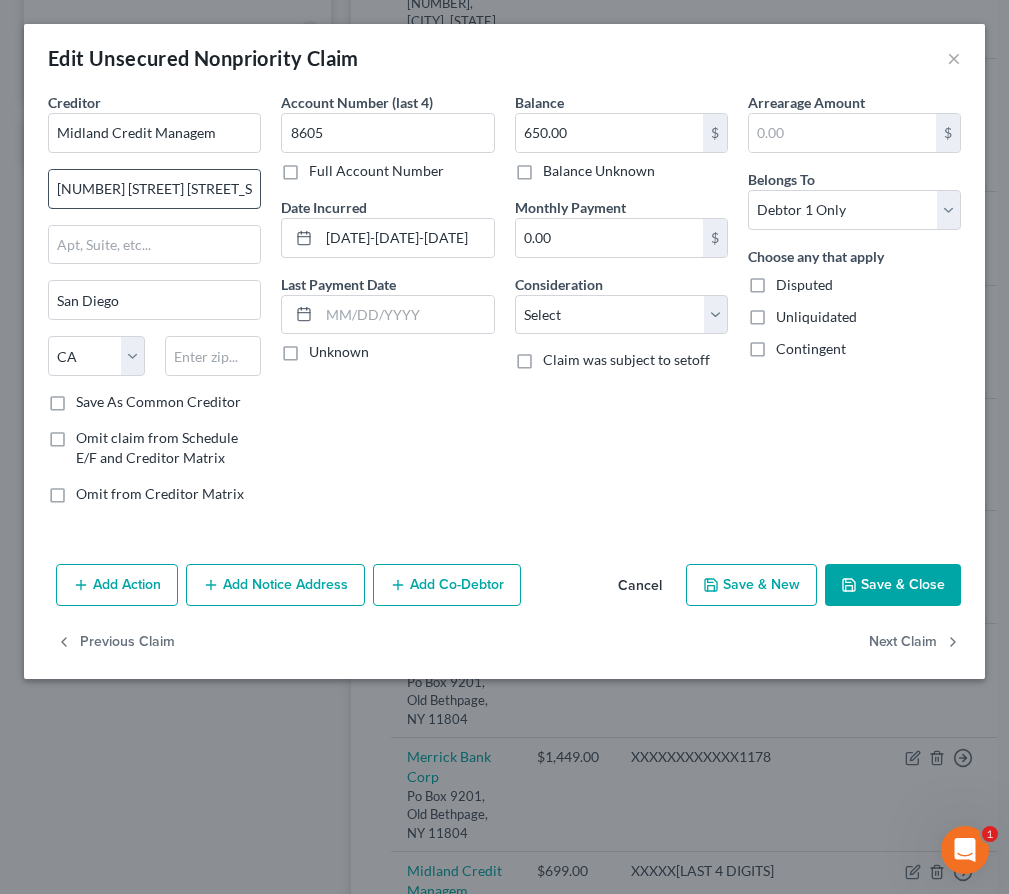 drag, startPoint x: 254, startPoint y: 193, endPoint x: 210, endPoint y: 196, distance: 44.102154 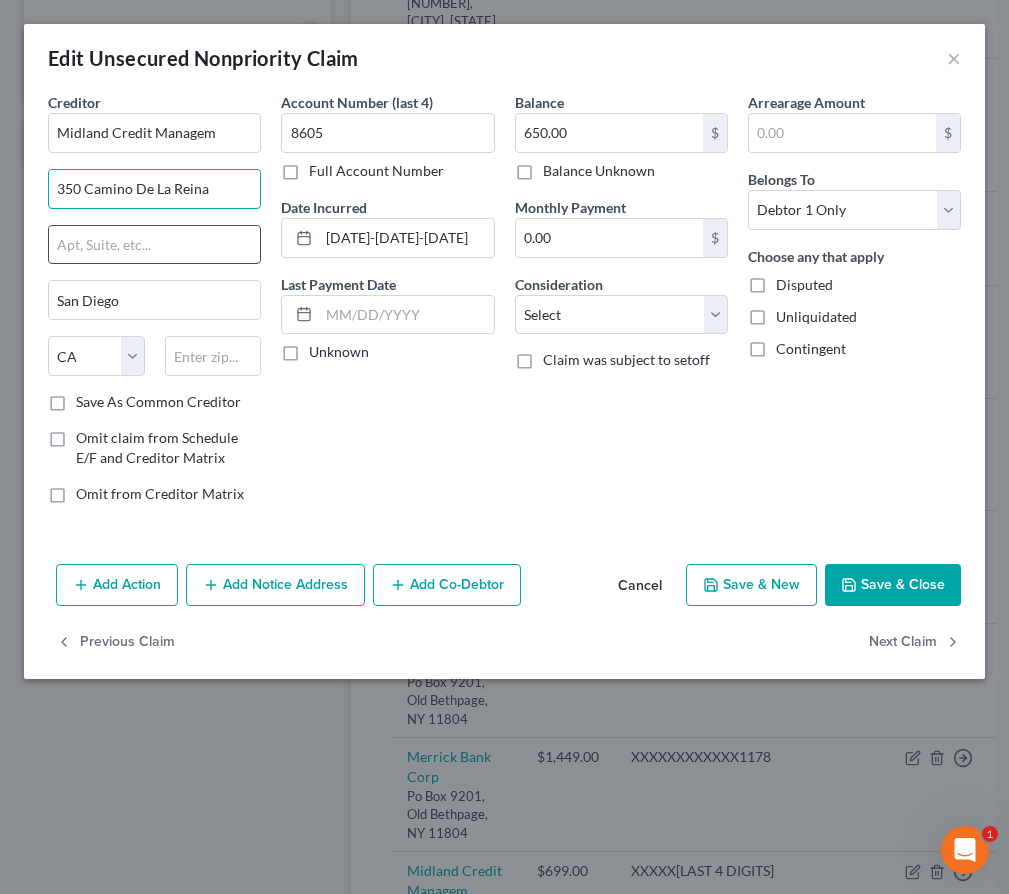 type on "350 Camino De La Reina" 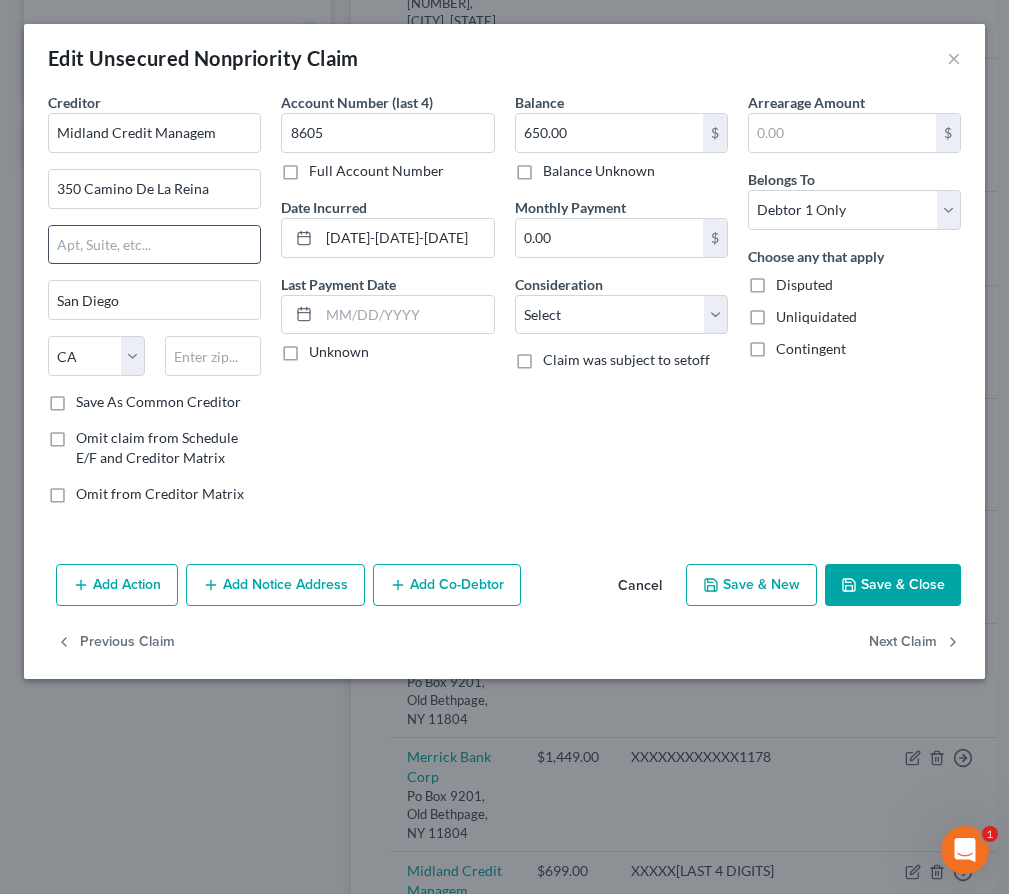 click at bounding box center (154, 245) 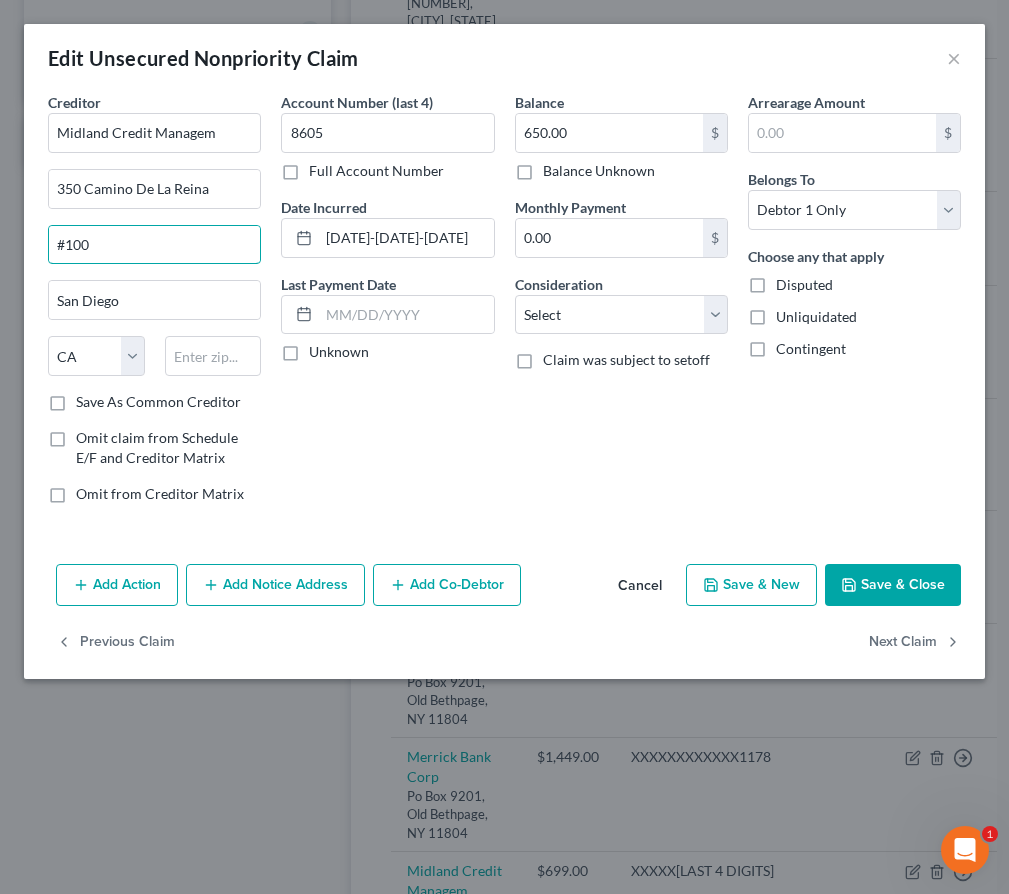 type on "#100" 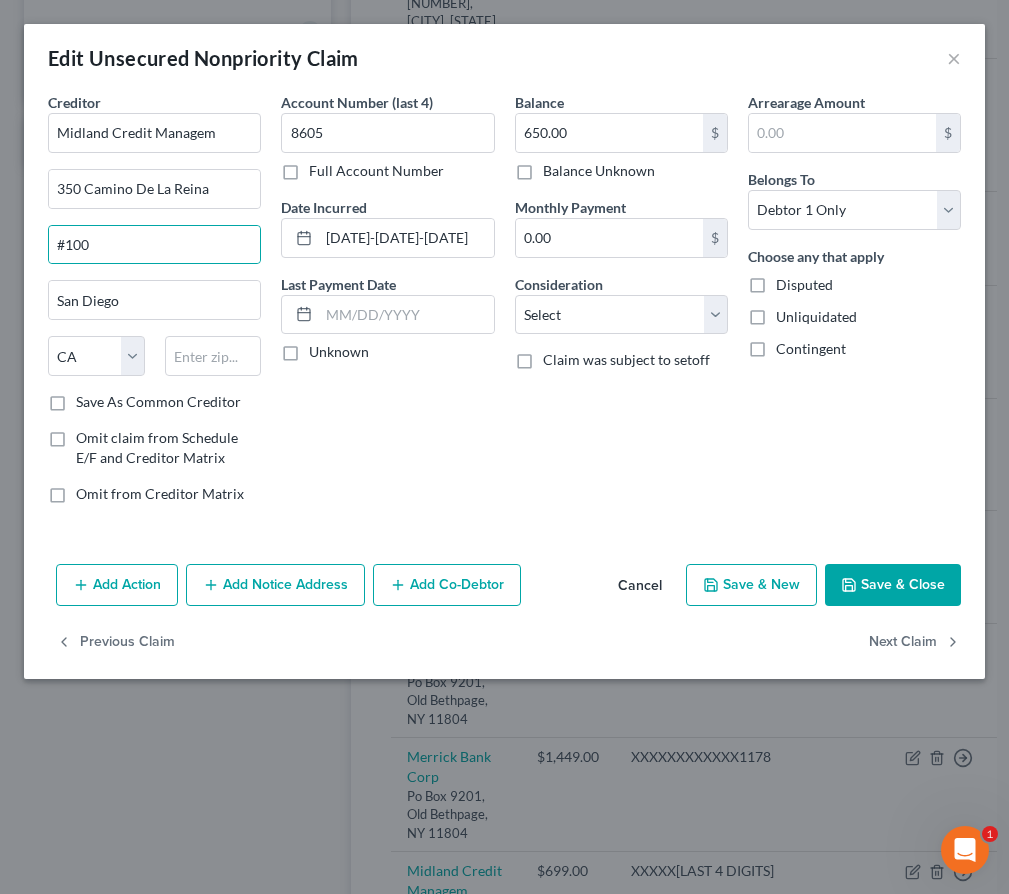 drag, startPoint x: 88, startPoint y: 400, endPoint x: 111, endPoint y: 383, distance: 28.600698 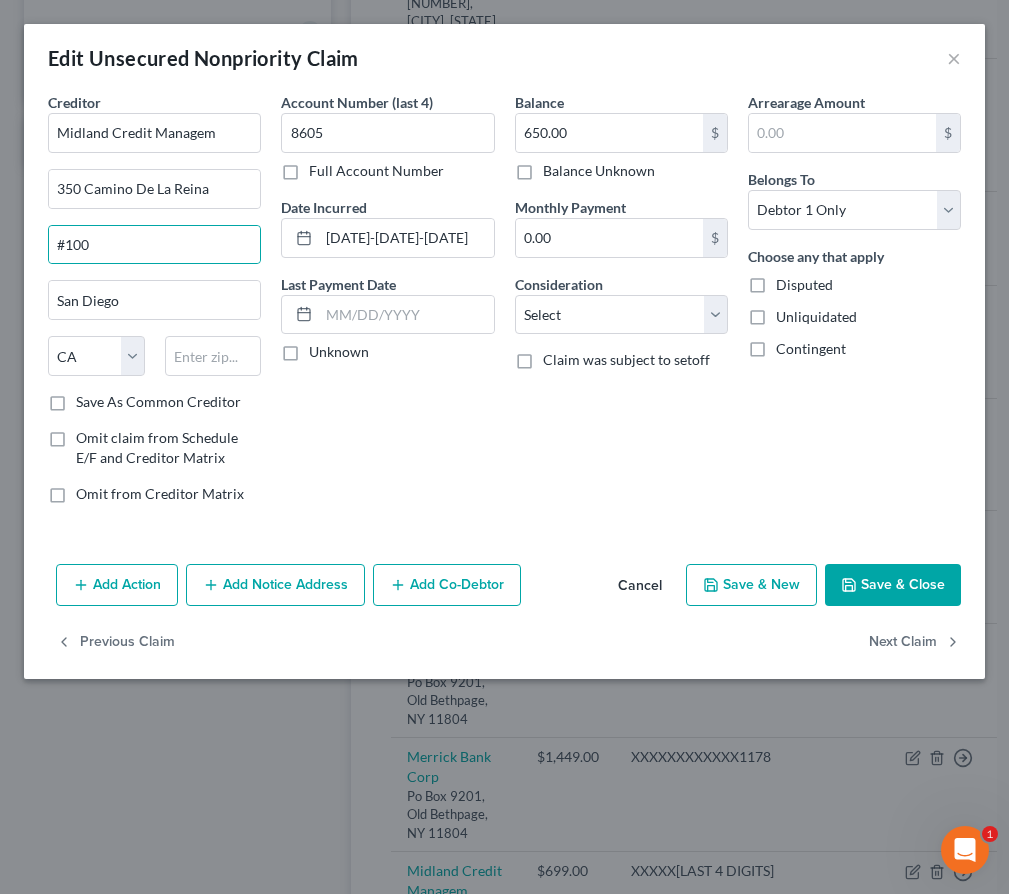 click on "Save As Common Creditor" at bounding box center (90, 398) 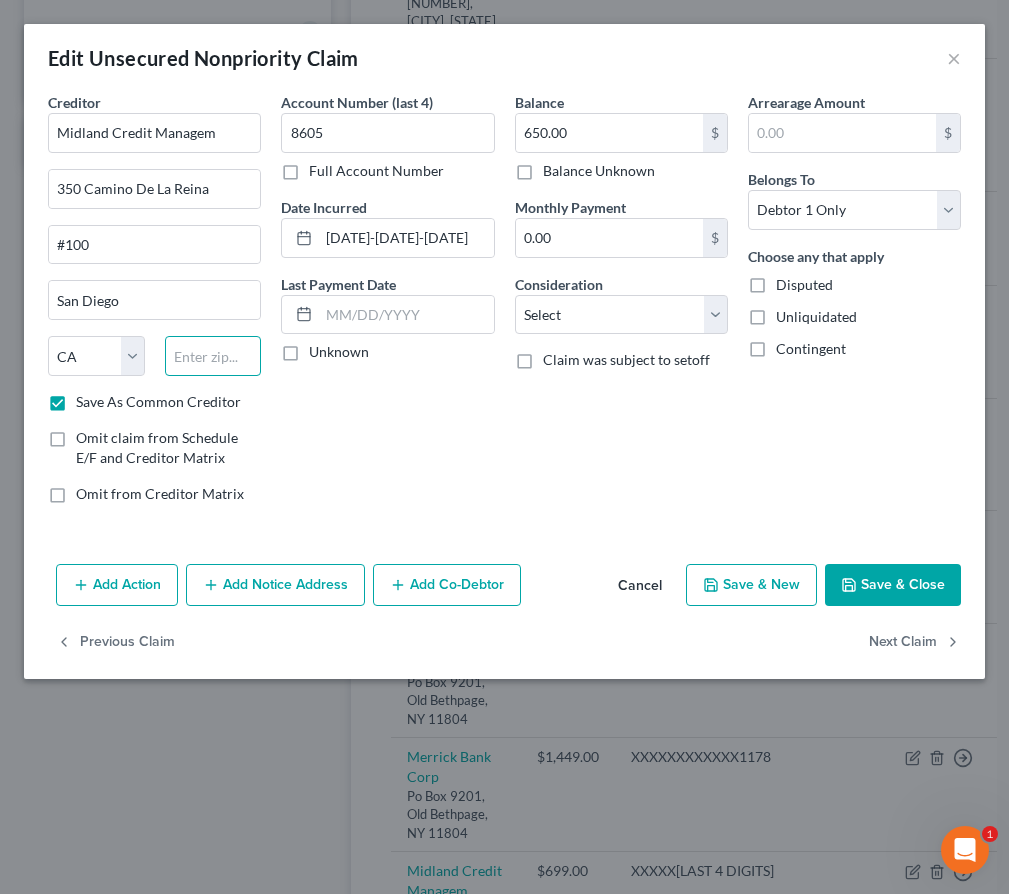 click at bounding box center [213, 356] 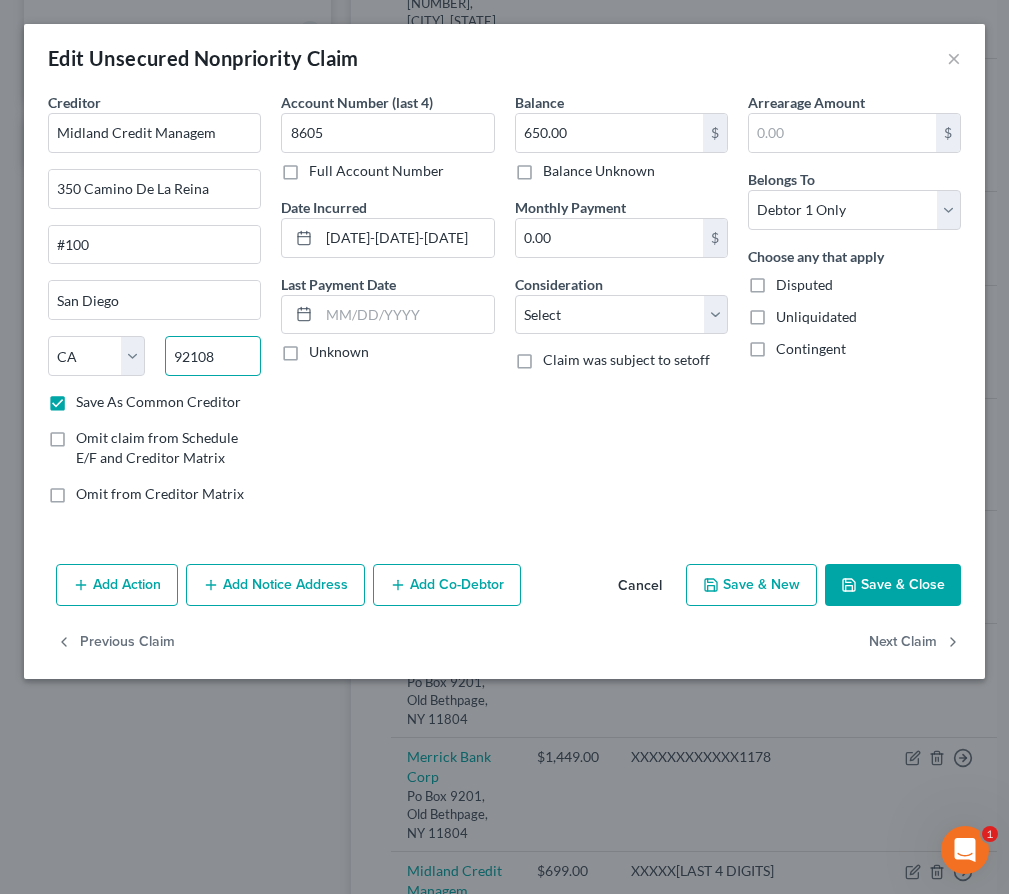 type on "92108" 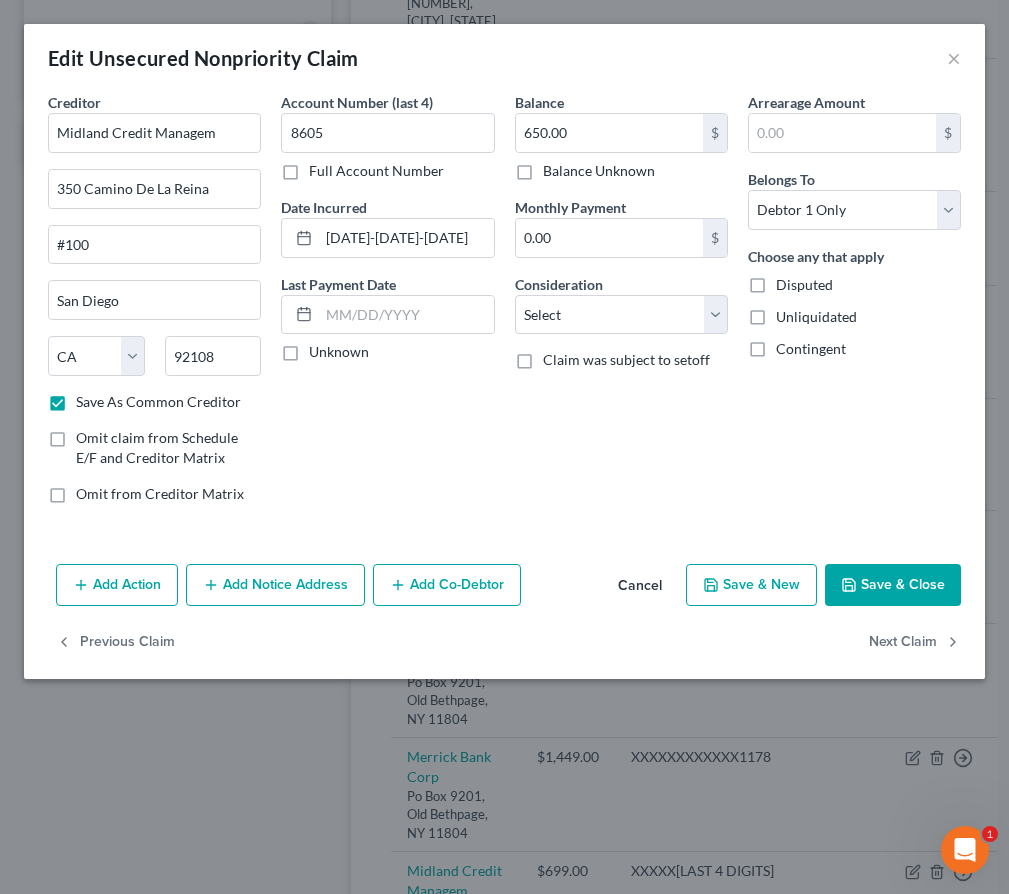 click on "Save & Close" at bounding box center [893, 585] 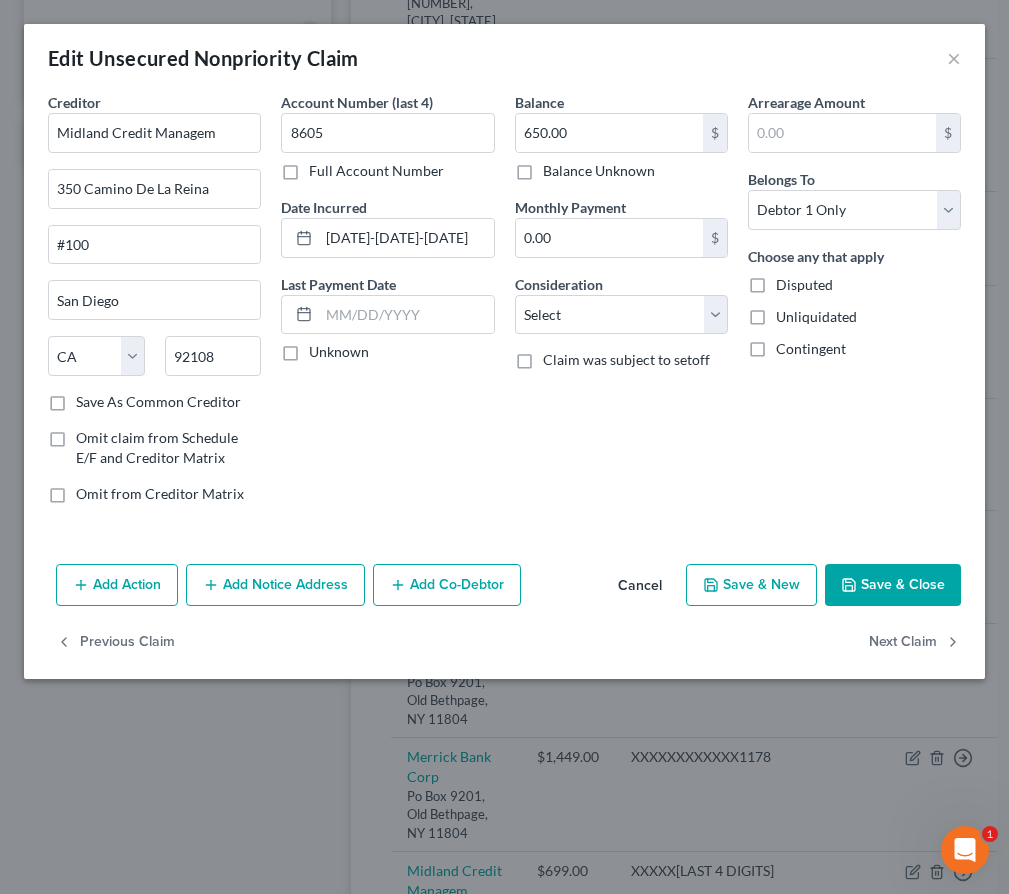 checkbox on "false" 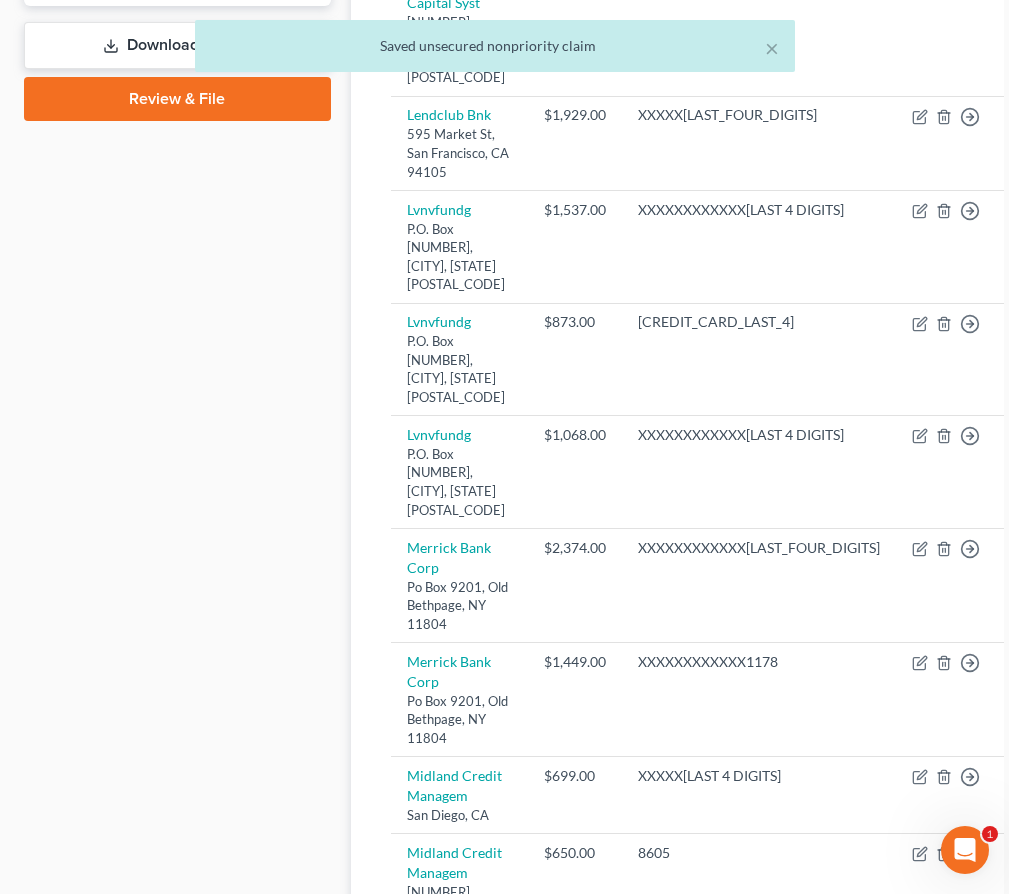 scroll, scrollTop: 946, scrollLeft: 0, axis: vertical 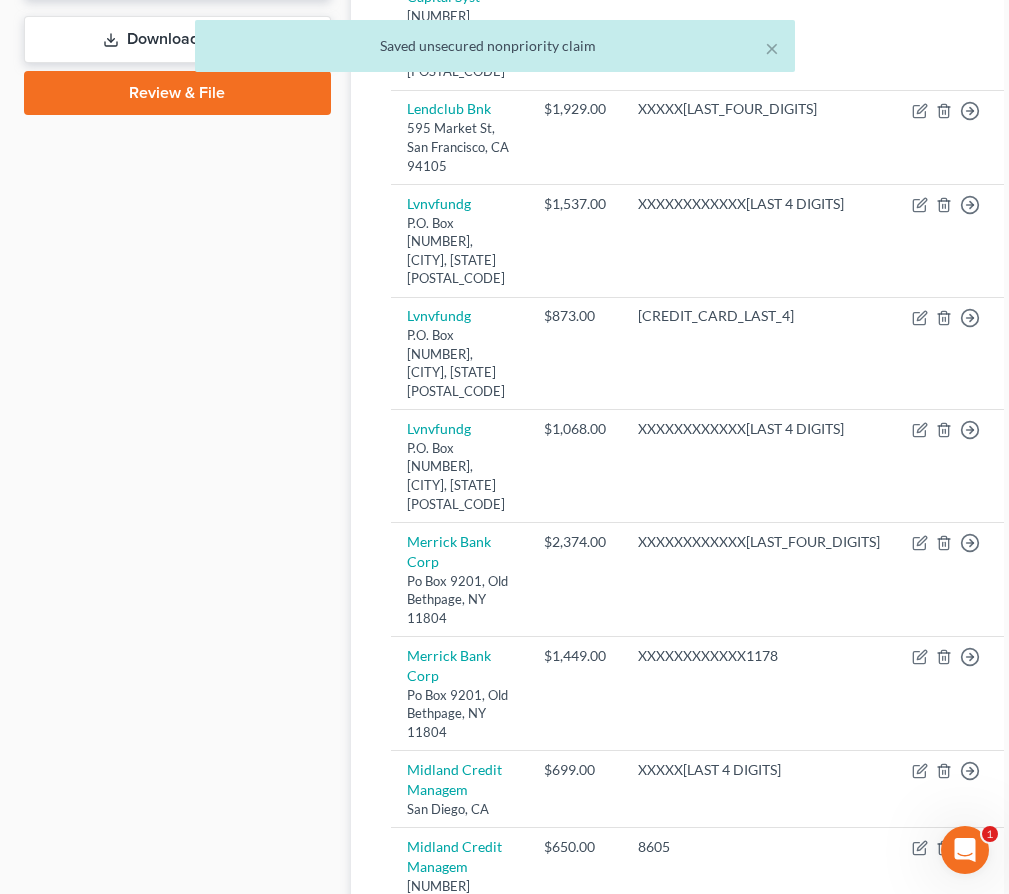 click 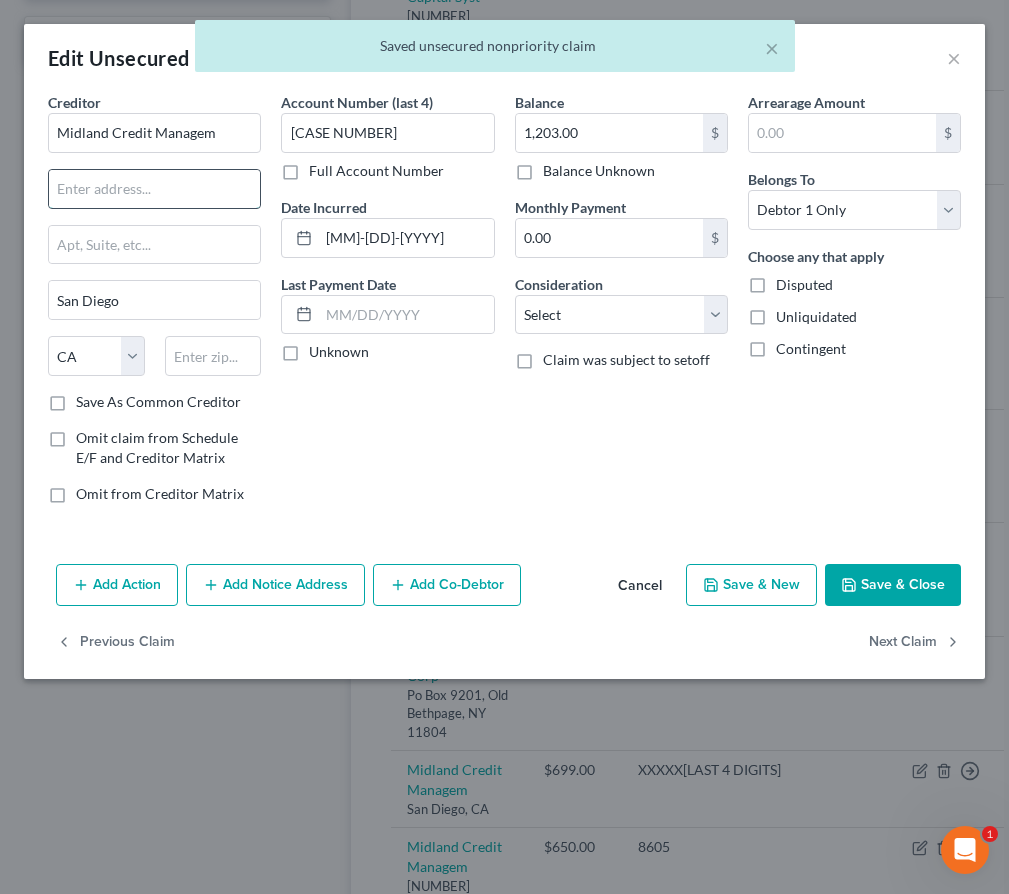 click at bounding box center (154, 189) 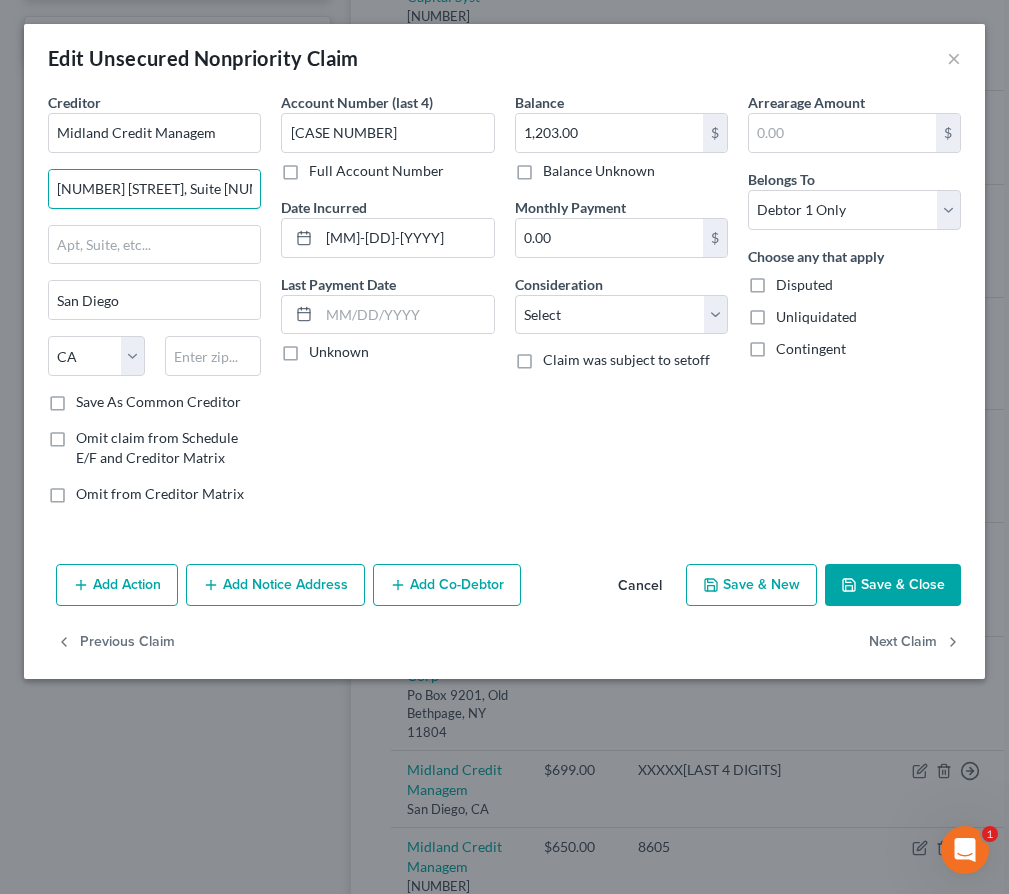 drag, startPoint x: 208, startPoint y: 192, endPoint x: 281, endPoint y: 190, distance: 73.02739 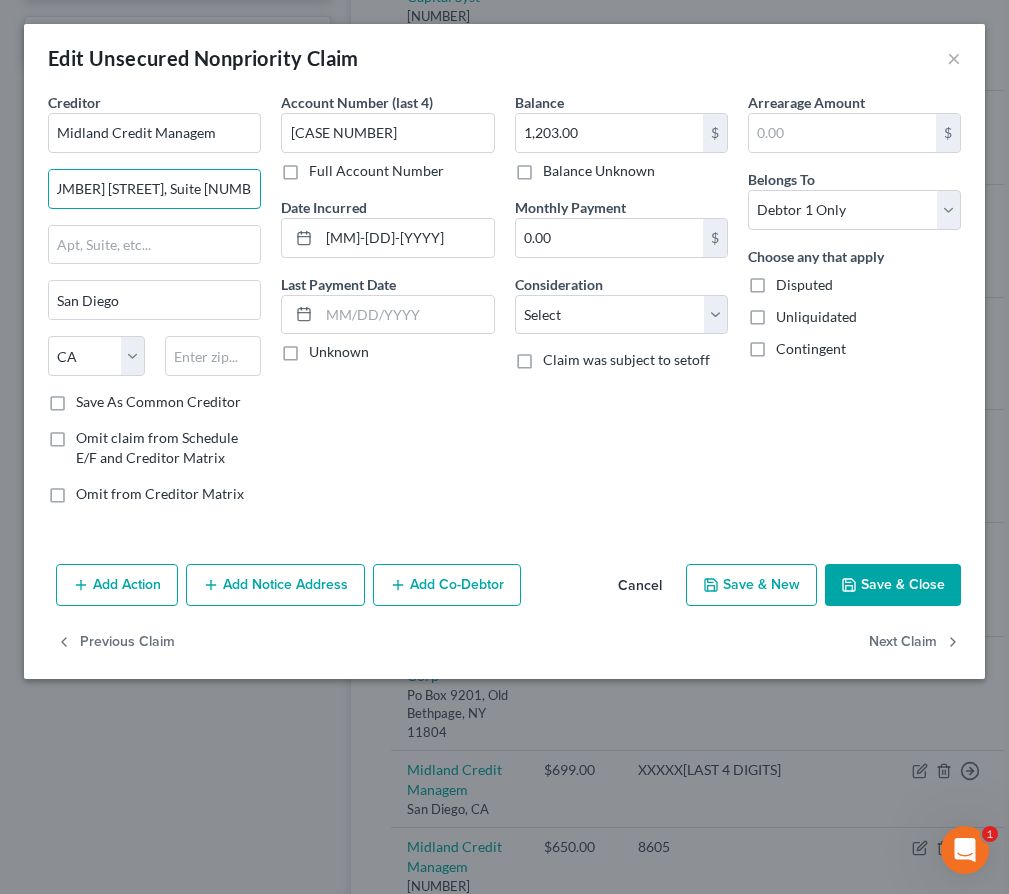 drag, startPoint x: 208, startPoint y: 192, endPoint x: 283, endPoint y: 192, distance: 75 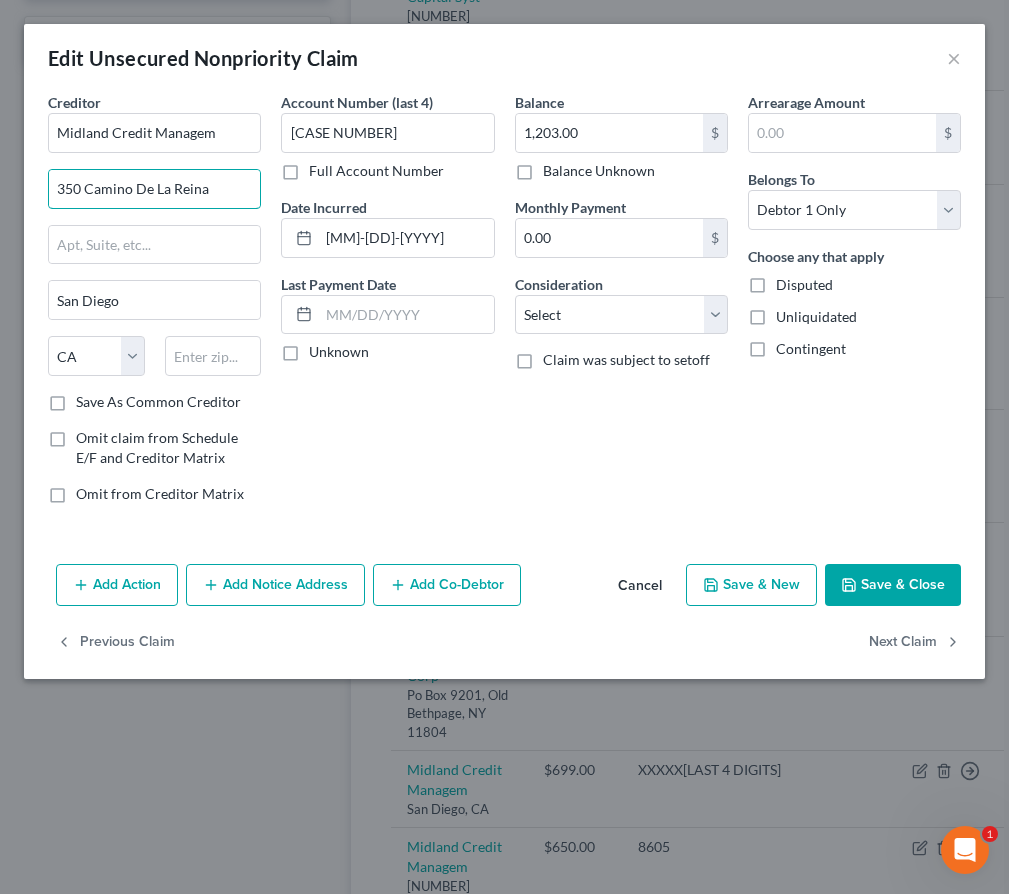 scroll, scrollTop: 0, scrollLeft: 0, axis: both 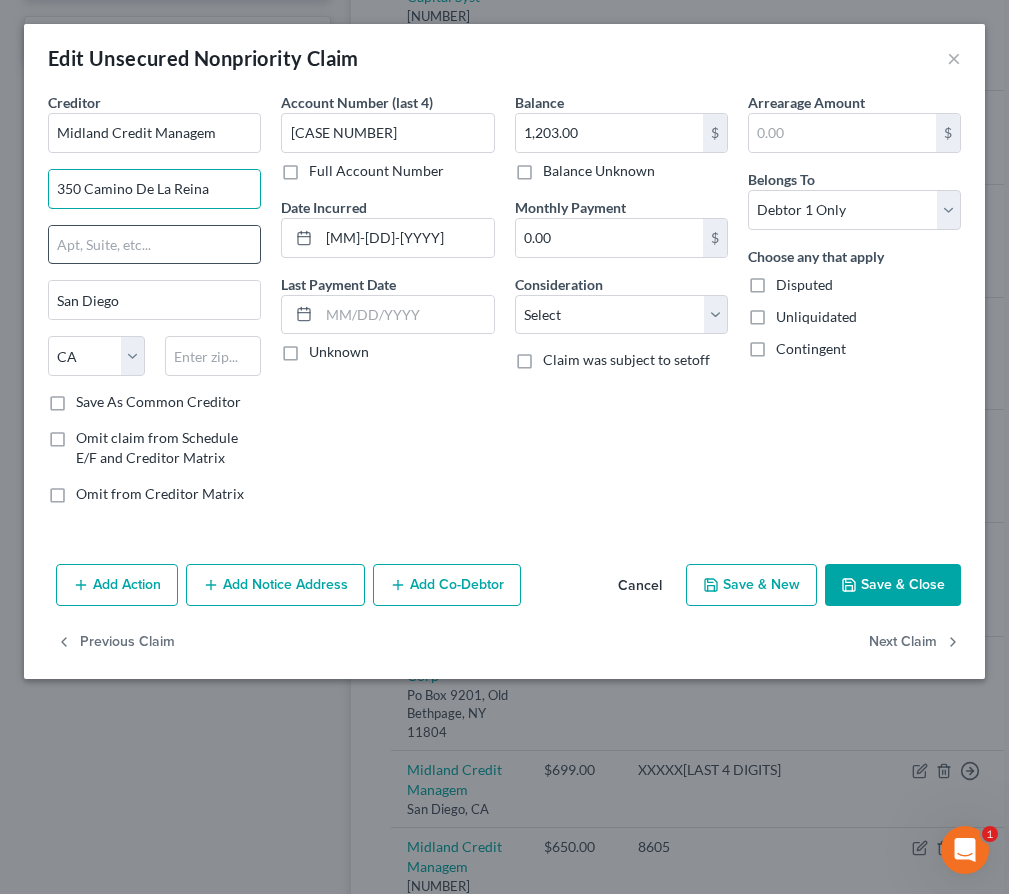 type on "350 Camino De La Reina" 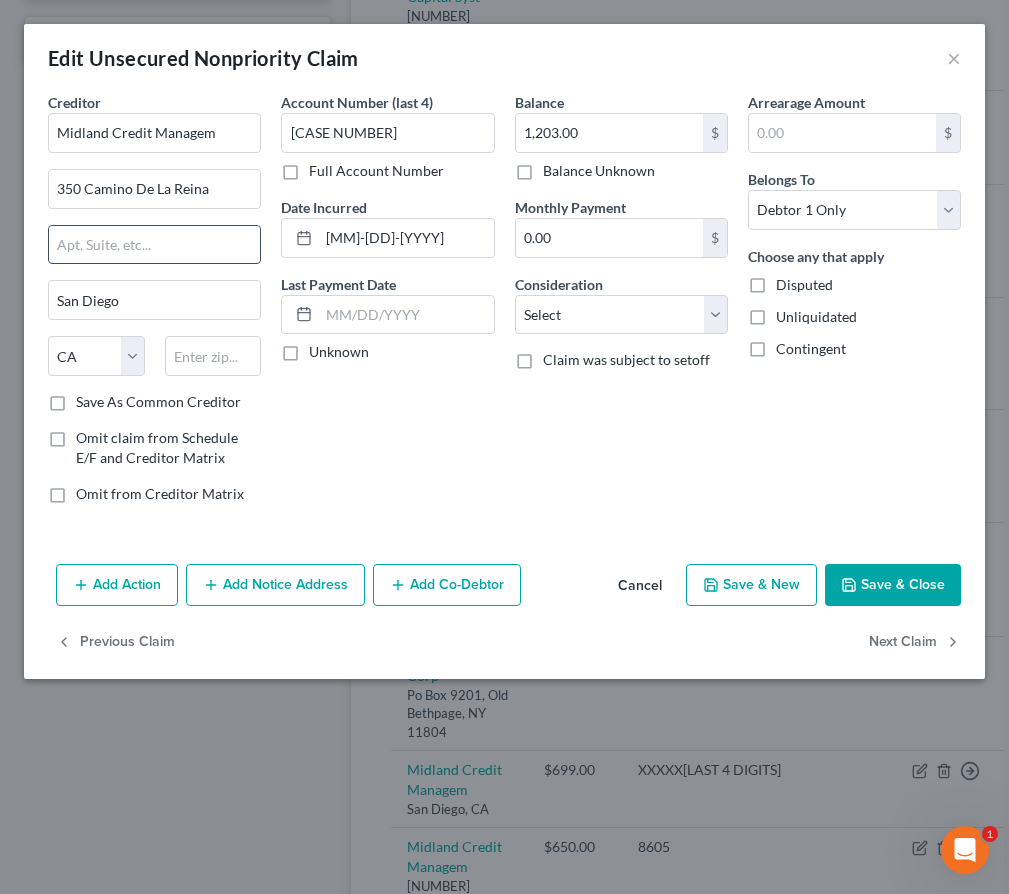 click at bounding box center [154, 245] 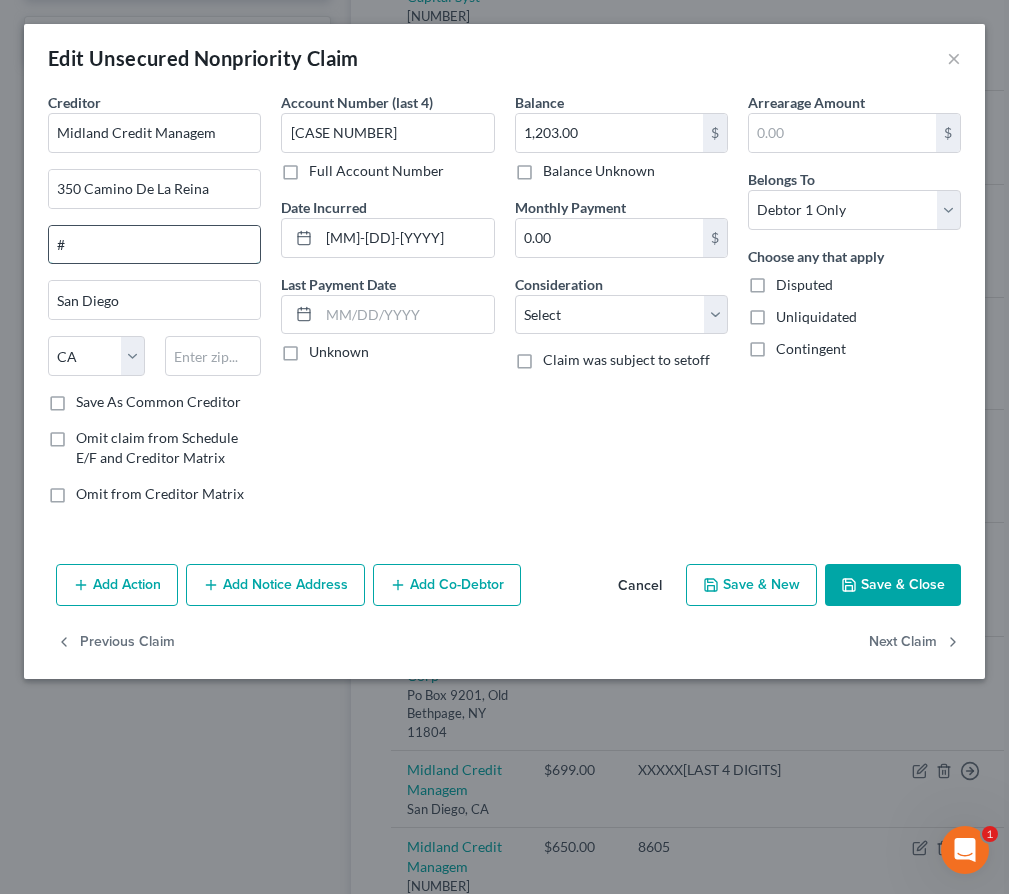 type on "#100" 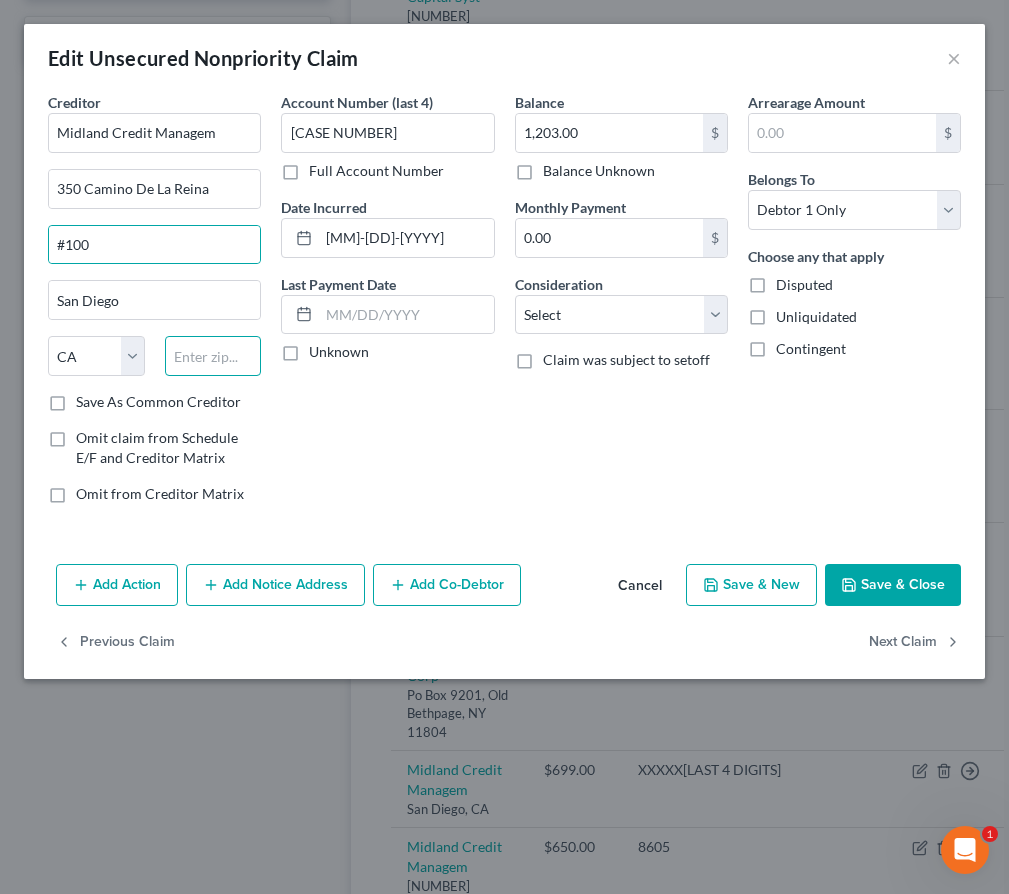 click at bounding box center (213, 356) 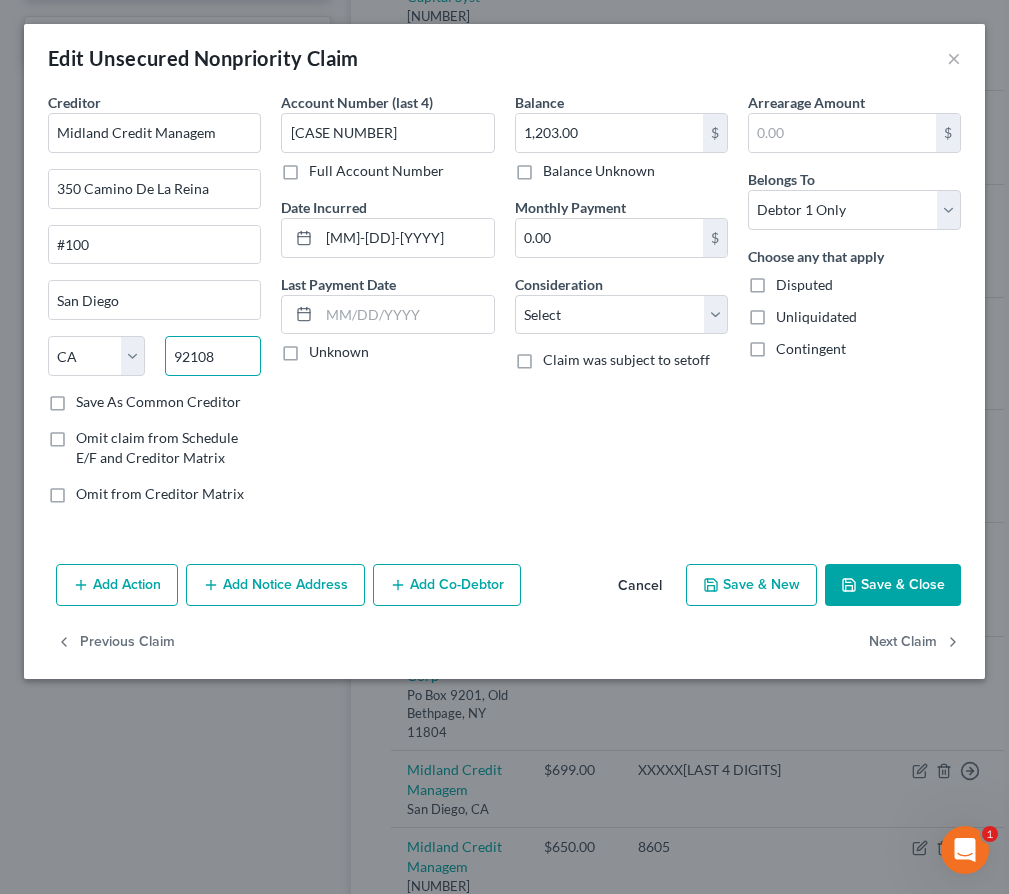 type on "92108" 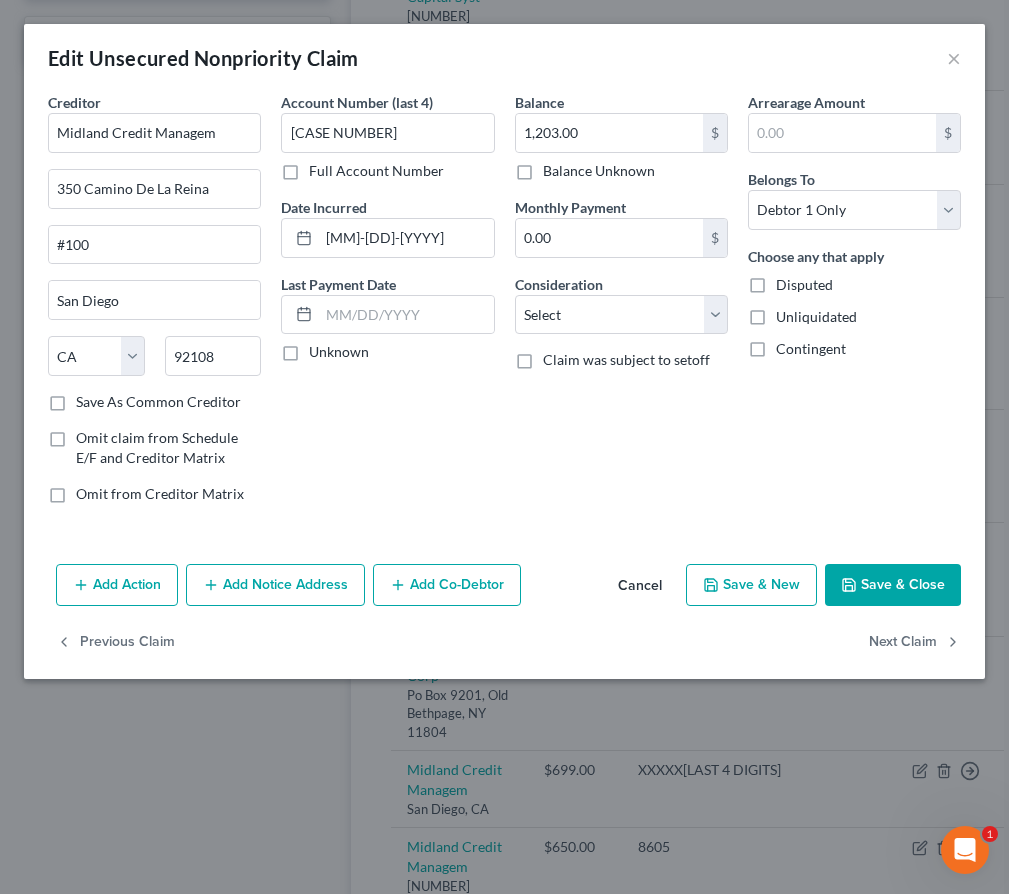 click on "Save & Close" at bounding box center (893, 585) 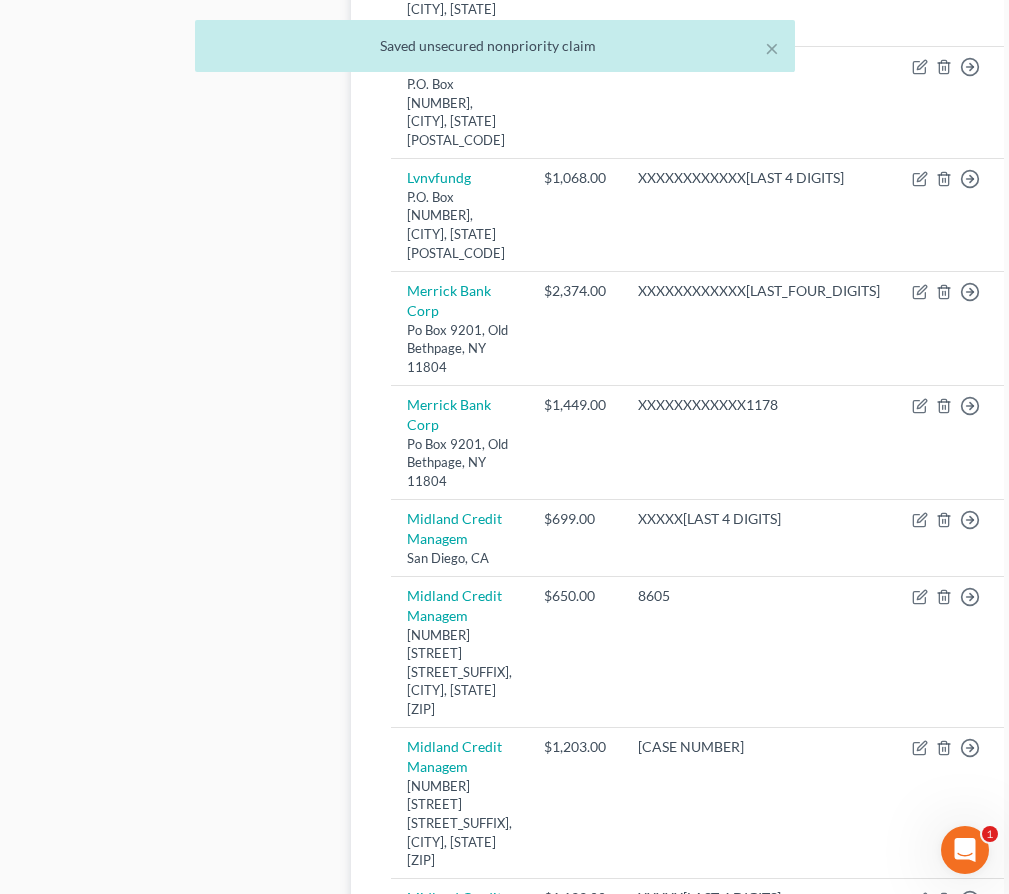 scroll, scrollTop: 1198, scrollLeft: 0, axis: vertical 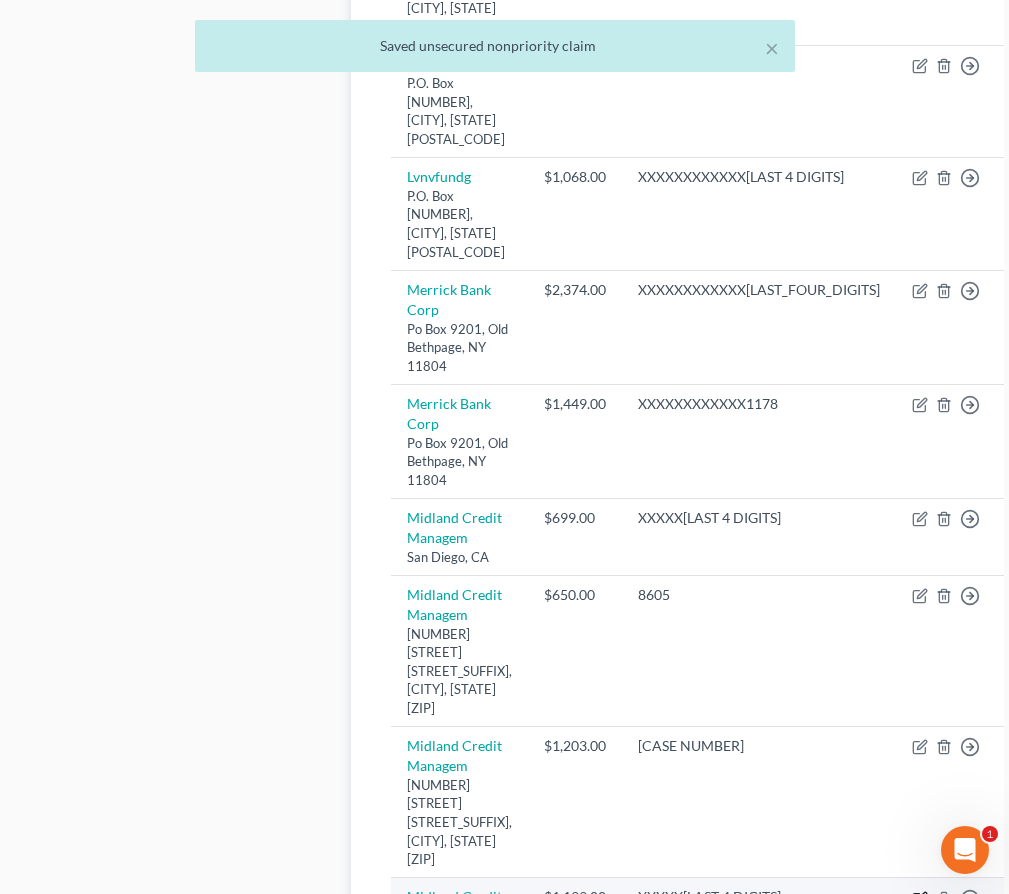 click 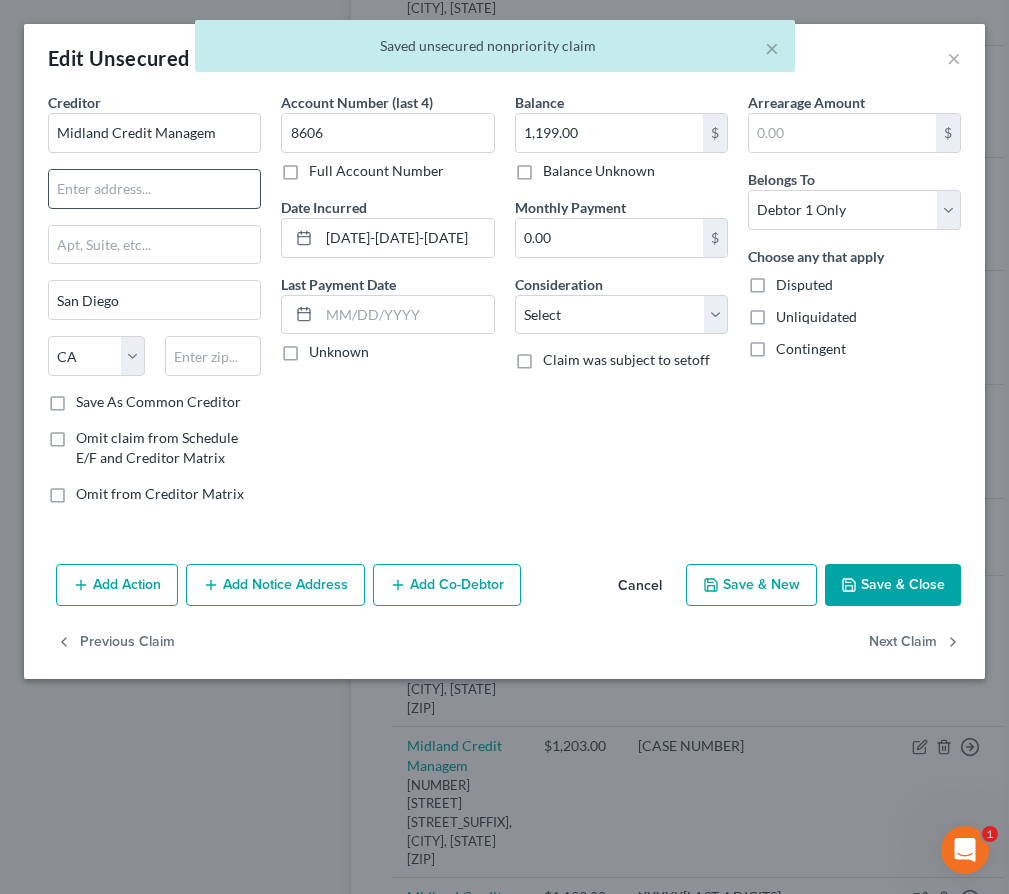 click at bounding box center (154, 189) 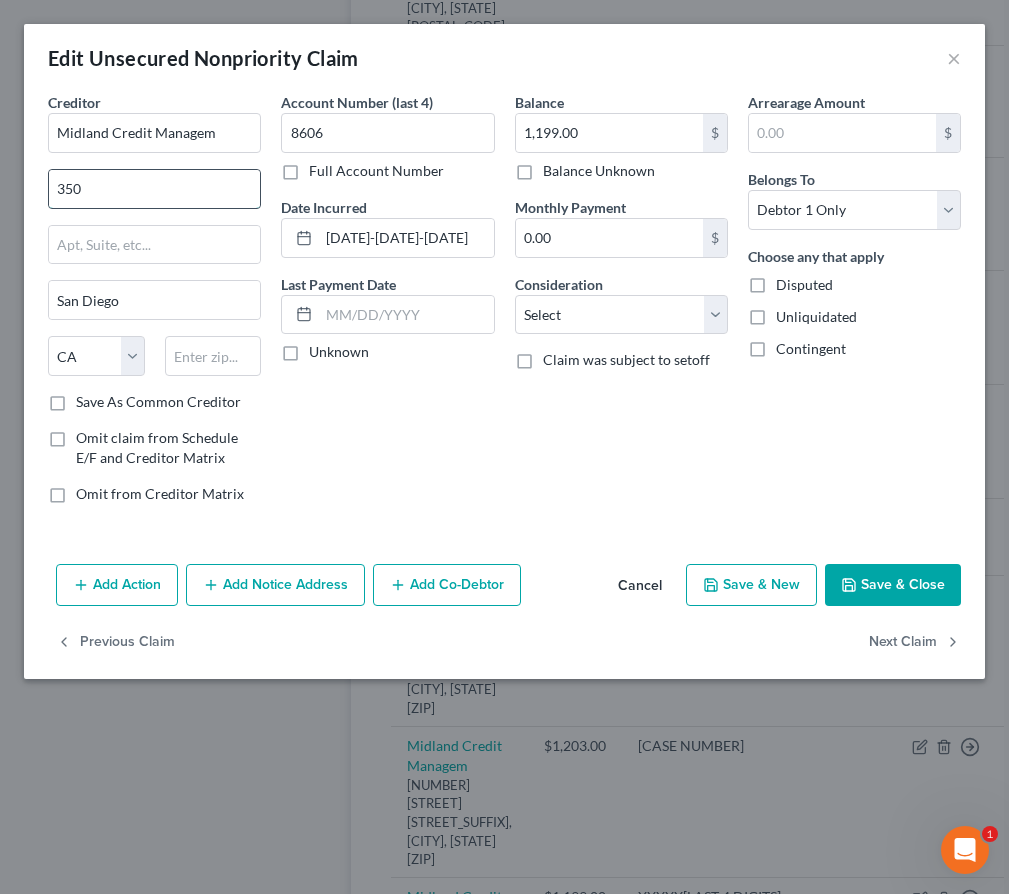 type on "350 Camino De La Reina" 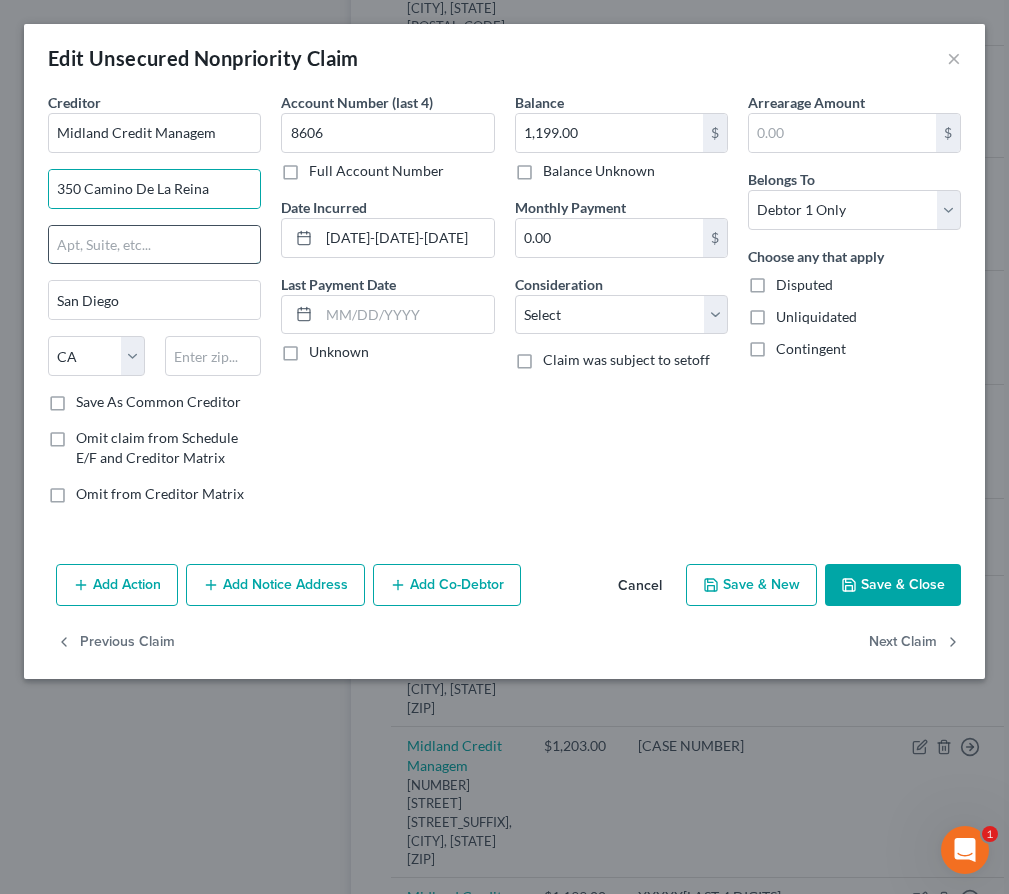 click at bounding box center [154, 245] 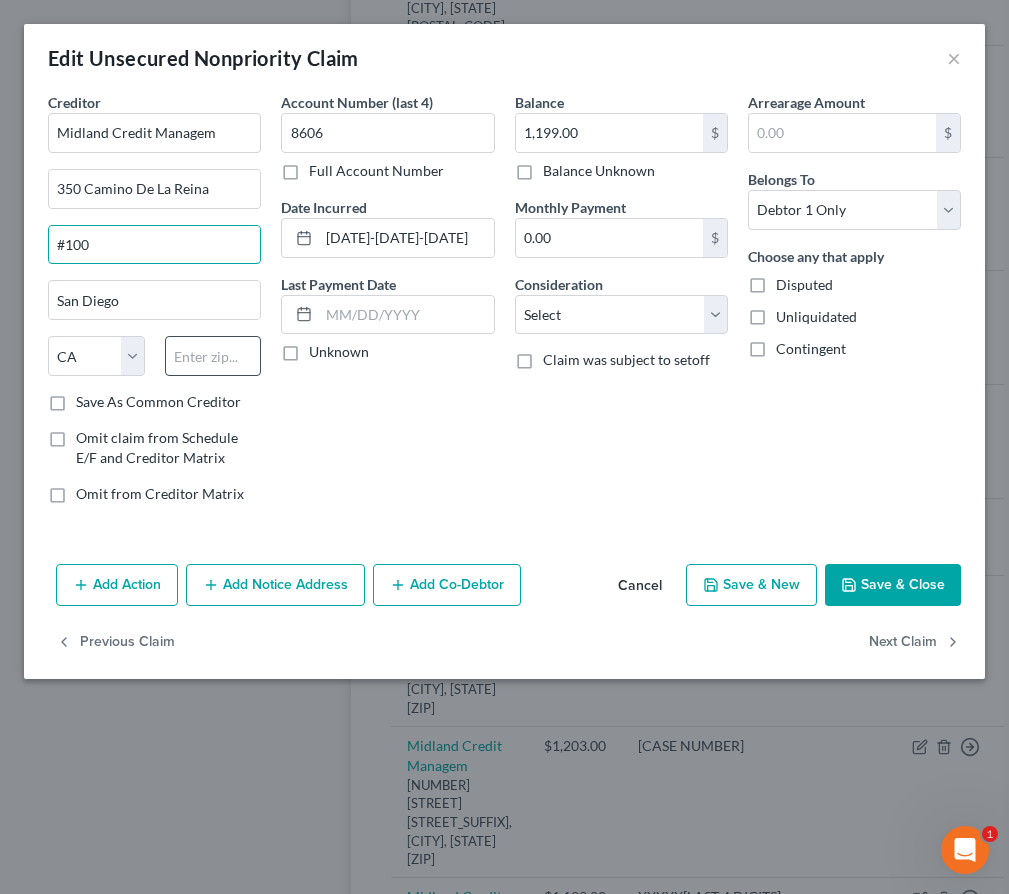 type on "#100" 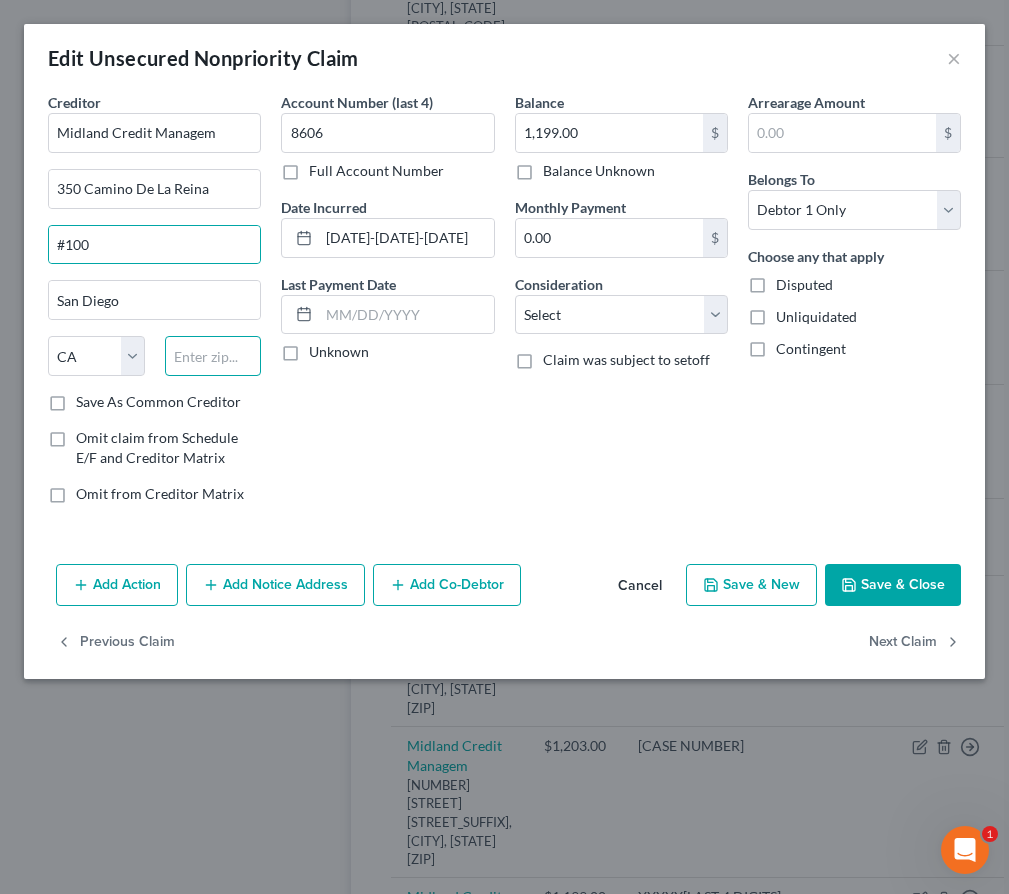 click at bounding box center [213, 356] 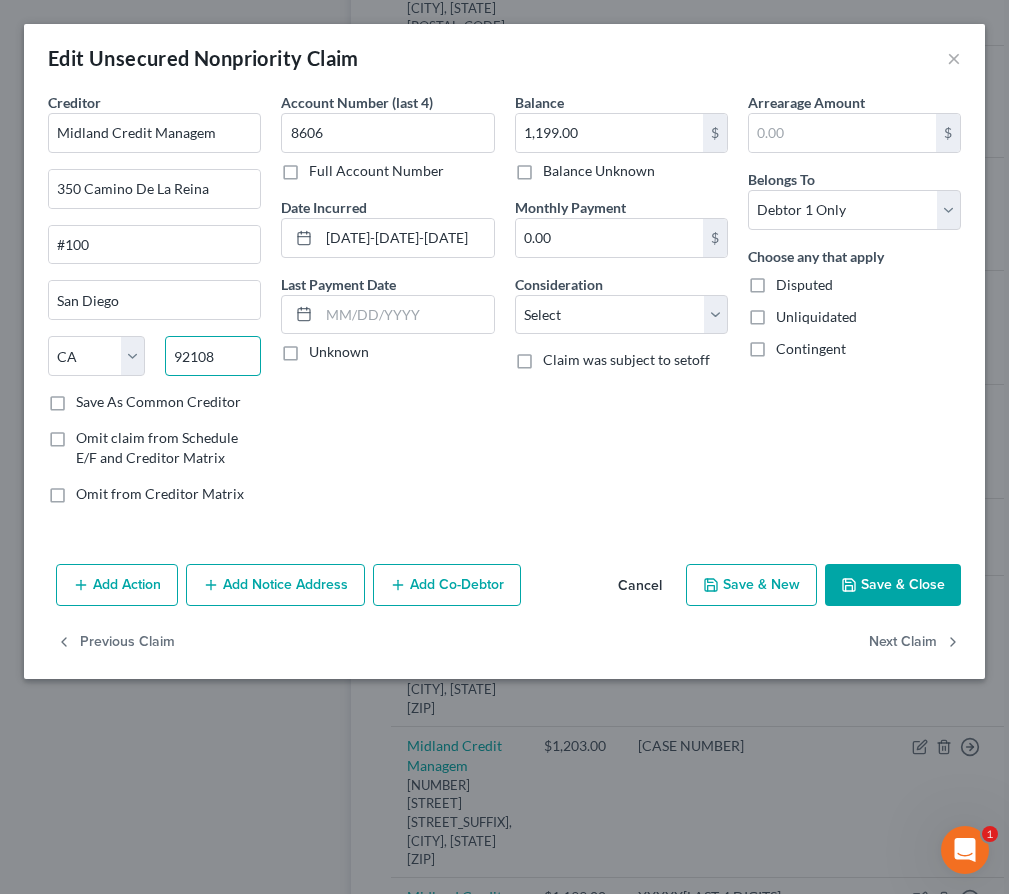type on "92108" 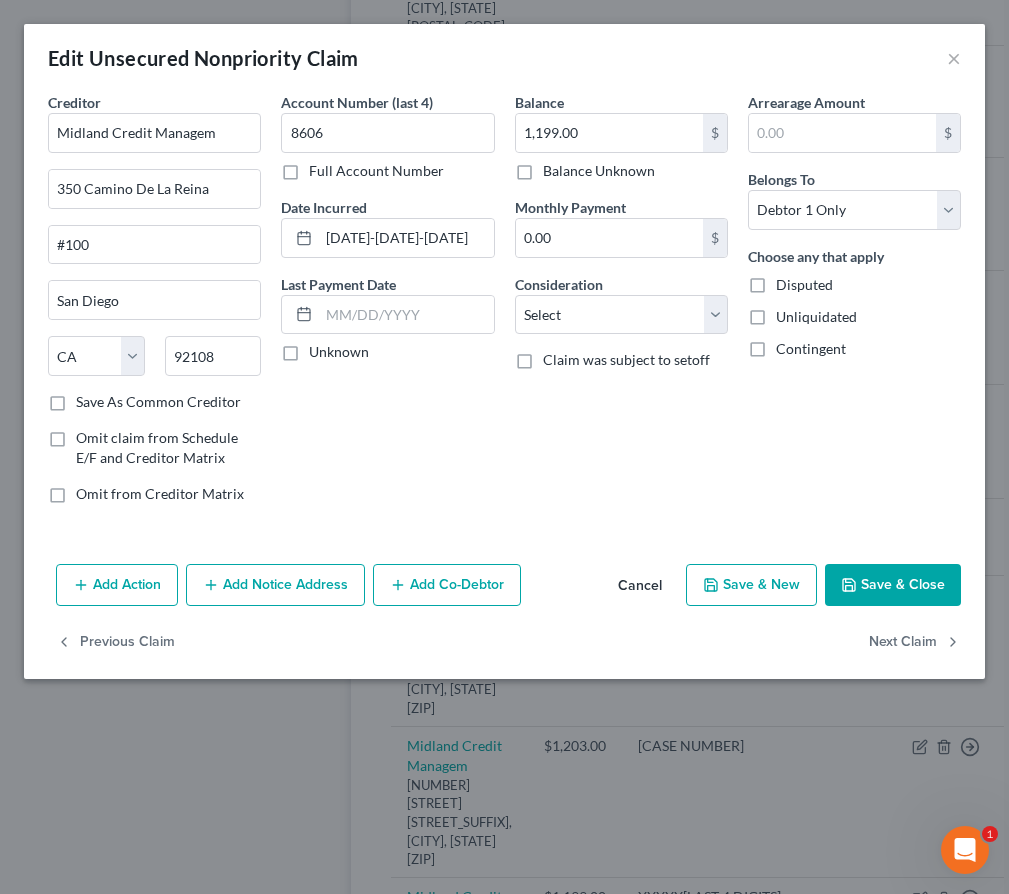click on "Save & Close" at bounding box center (893, 585) 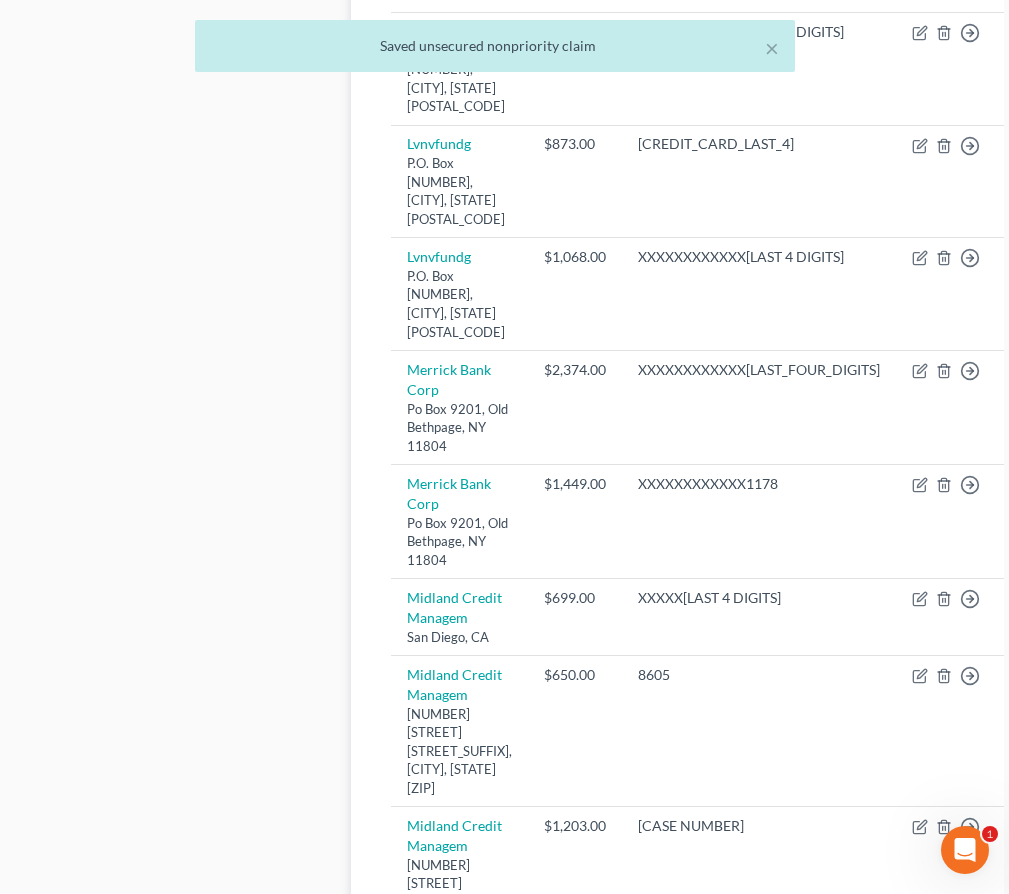 scroll, scrollTop: 1116, scrollLeft: 0, axis: vertical 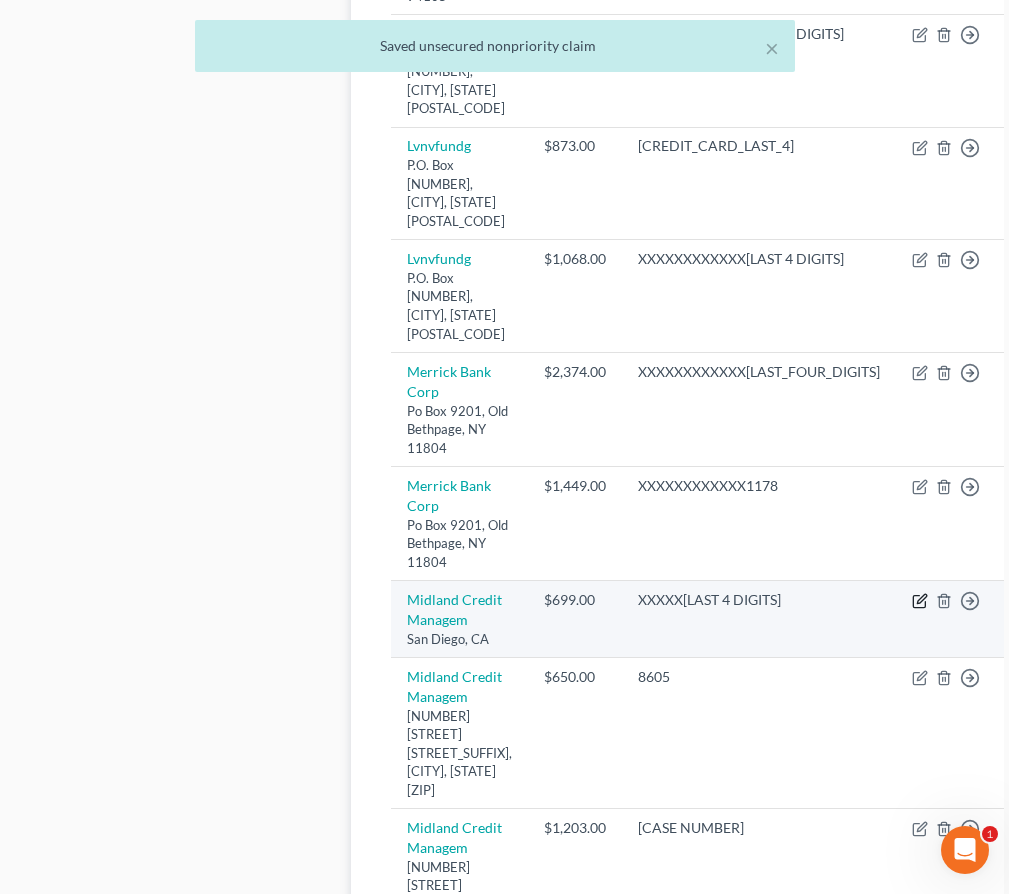 click 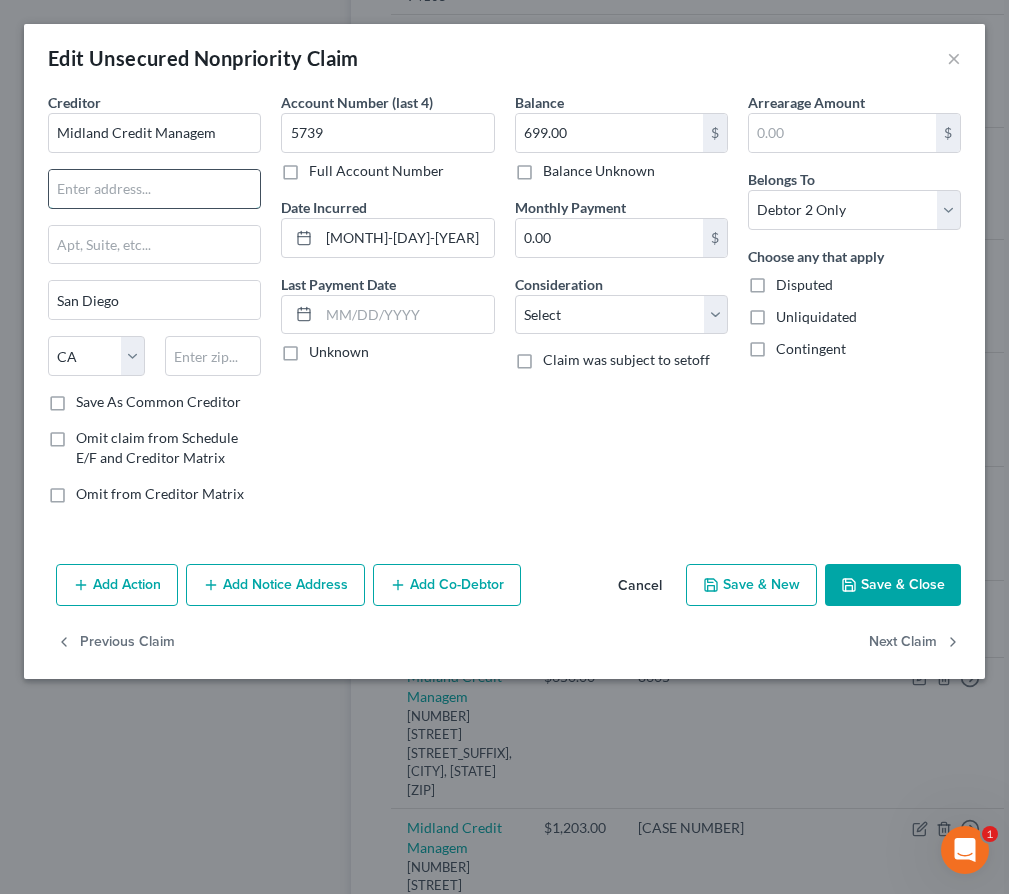 click at bounding box center (154, 189) 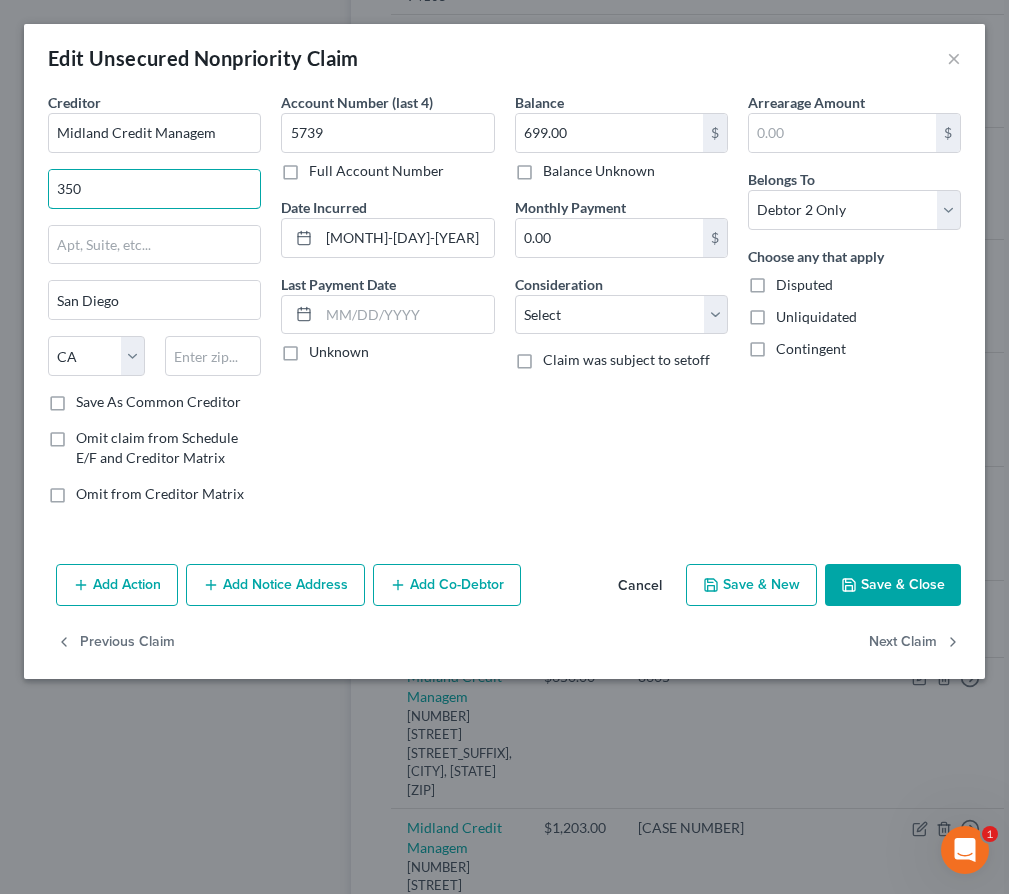 type on "350 Camino De La Reina" 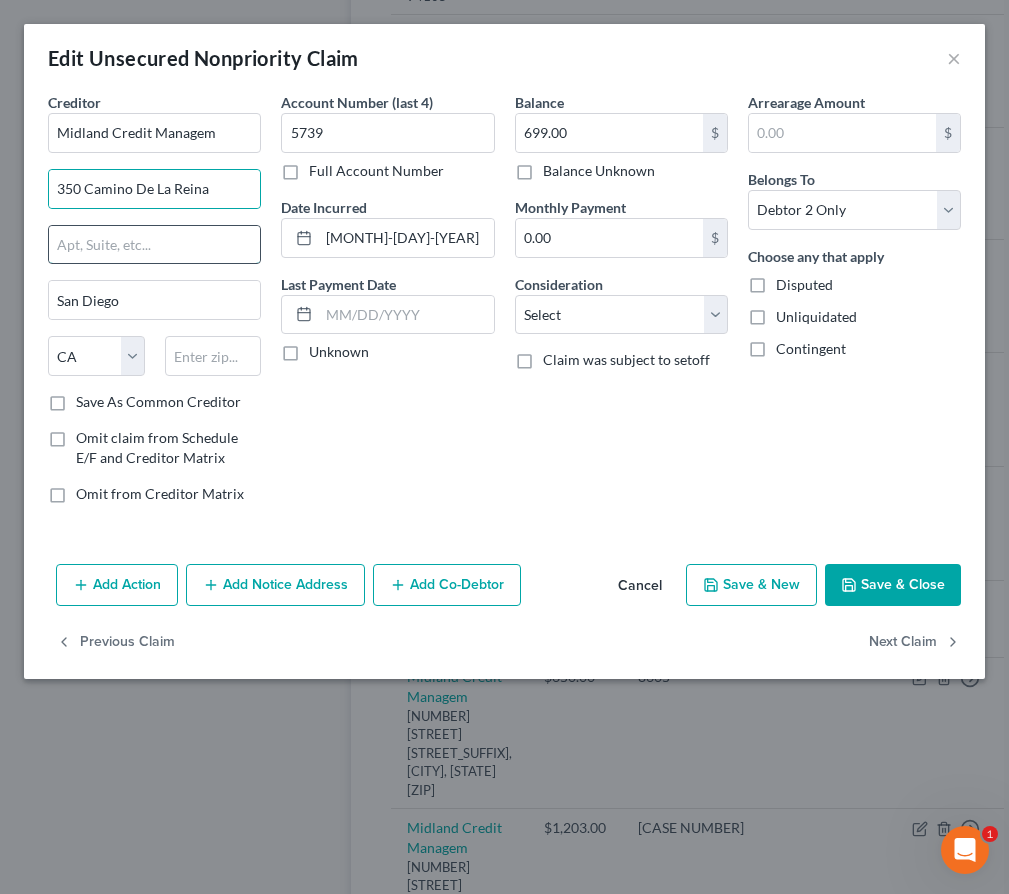 click at bounding box center (154, 245) 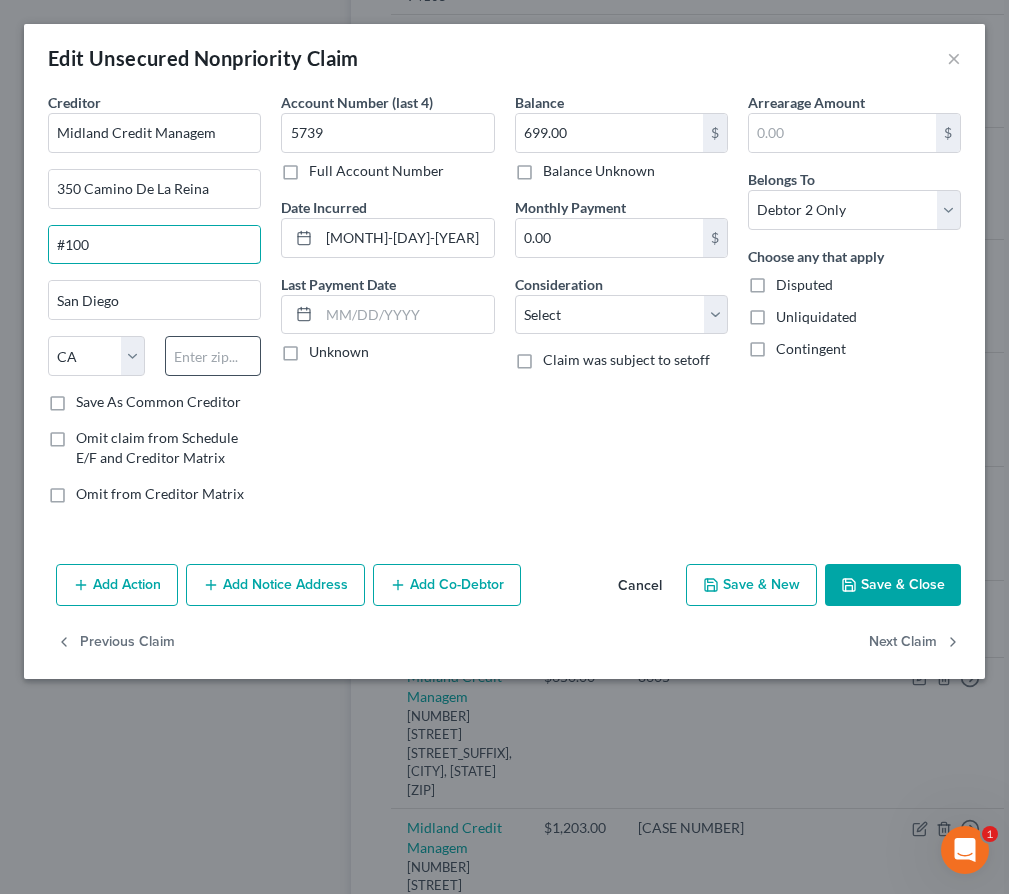 type on "#100" 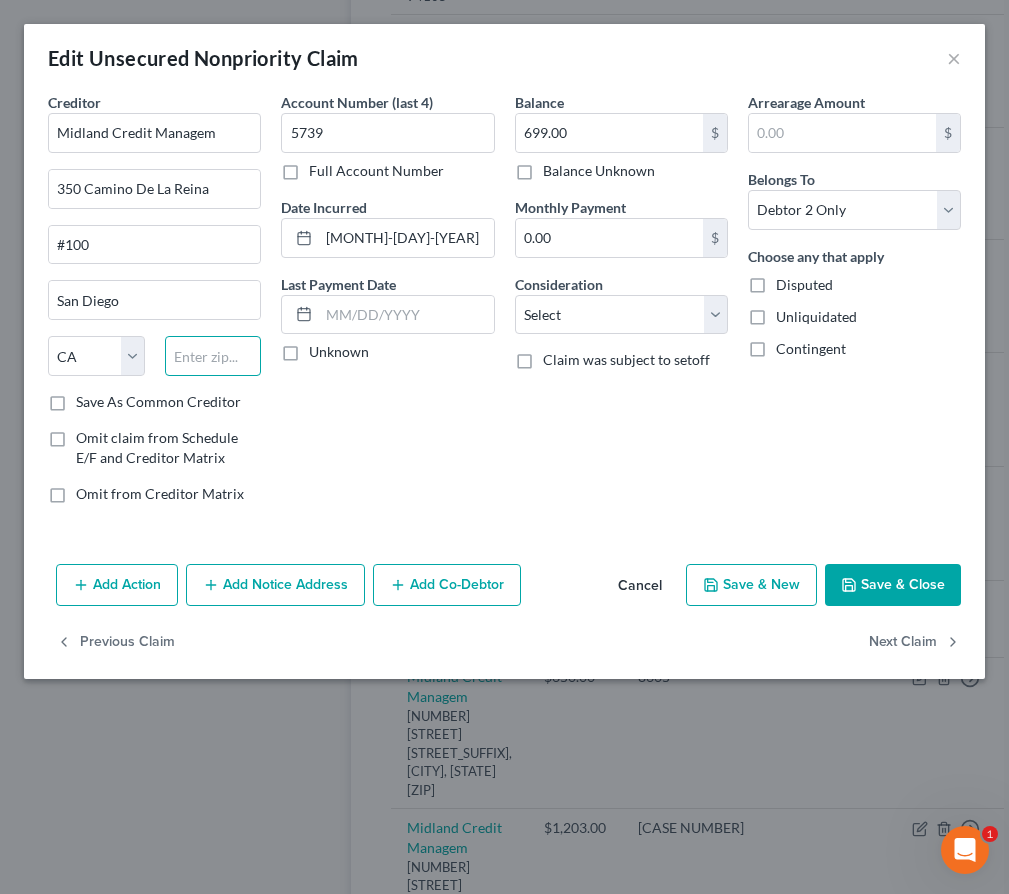 click at bounding box center [213, 356] 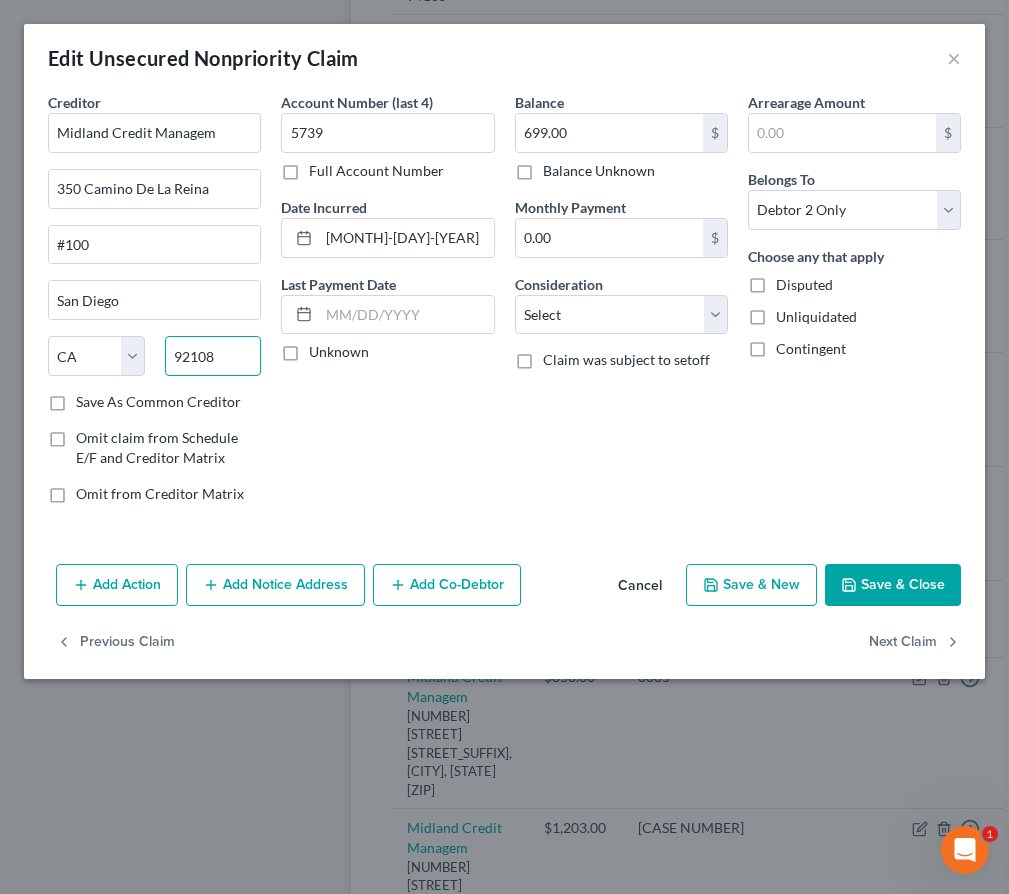 type on "92108" 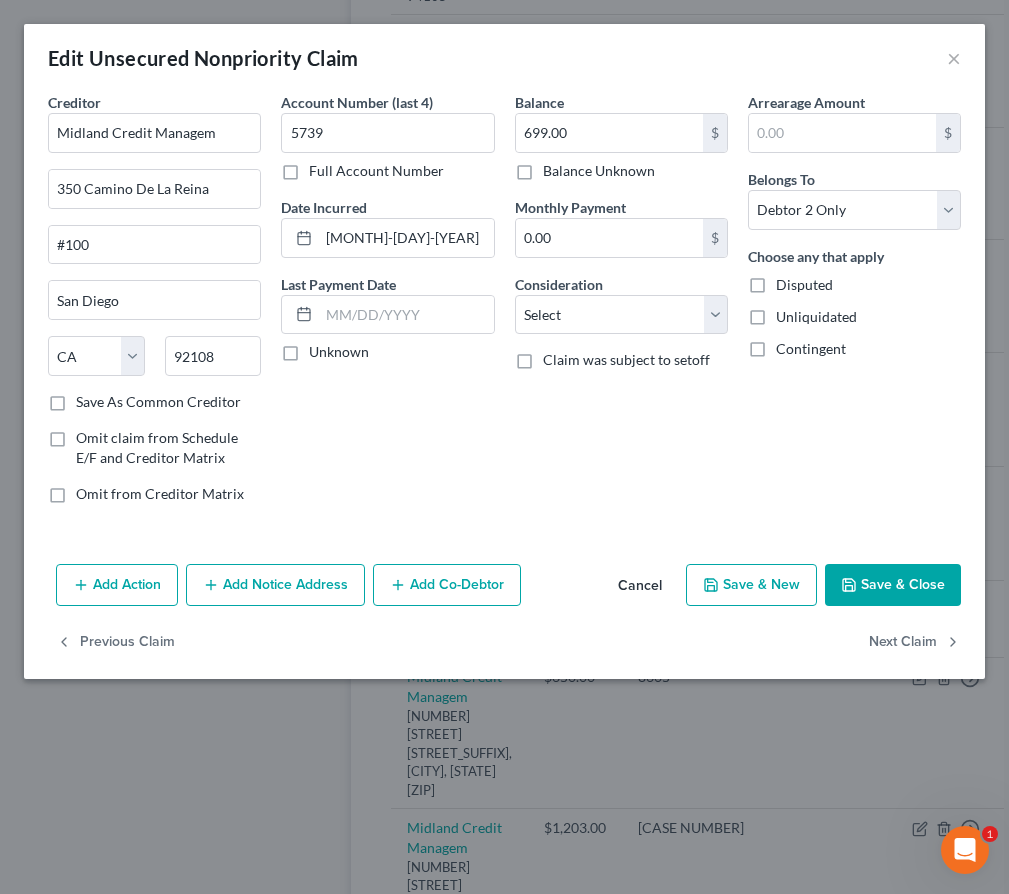 click on "Save & Close" at bounding box center (893, 585) 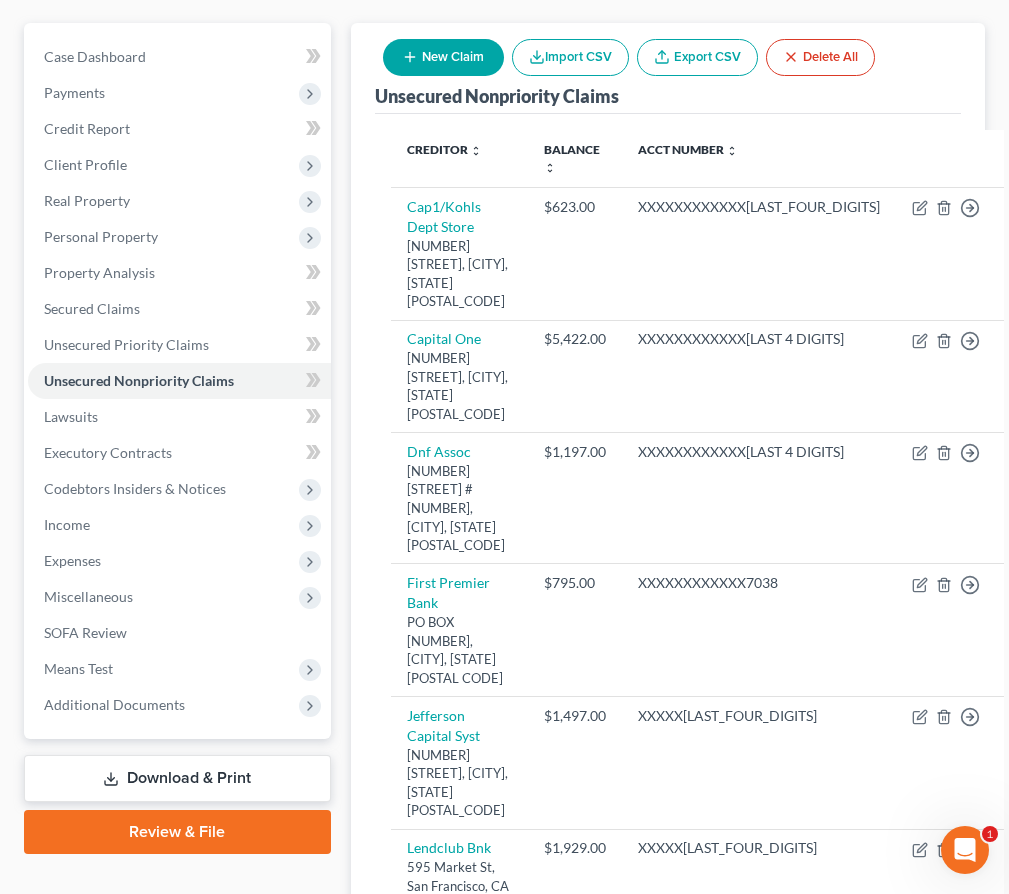 scroll, scrollTop: 0, scrollLeft: 0, axis: both 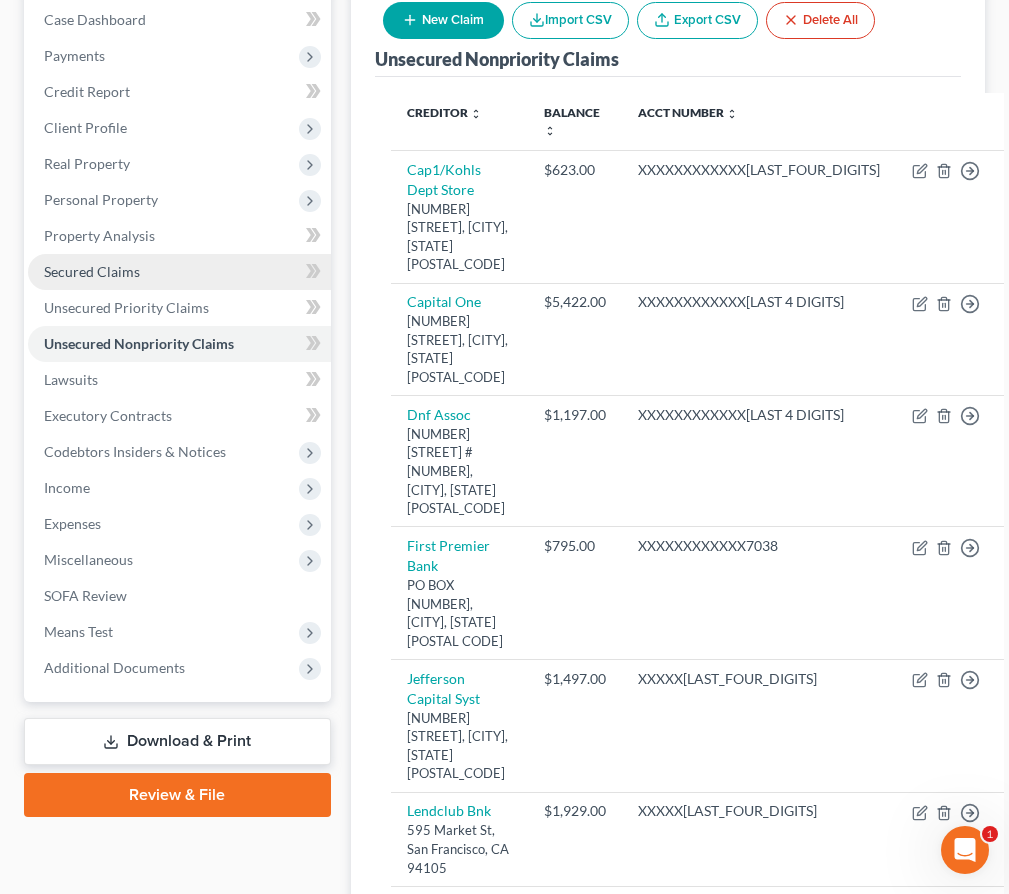 click on "Secured Claims" at bounding box center (92, 271) 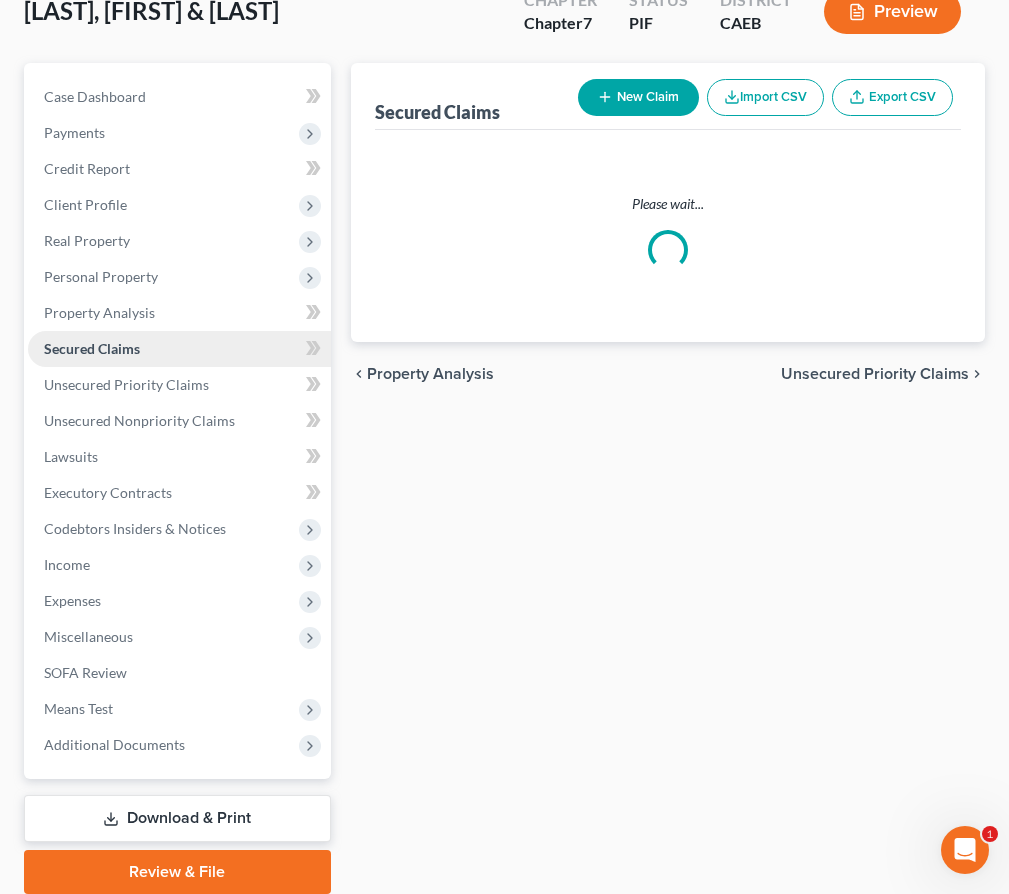 scroll, scrollTop: 0, scrollLeft: 0, axis: both 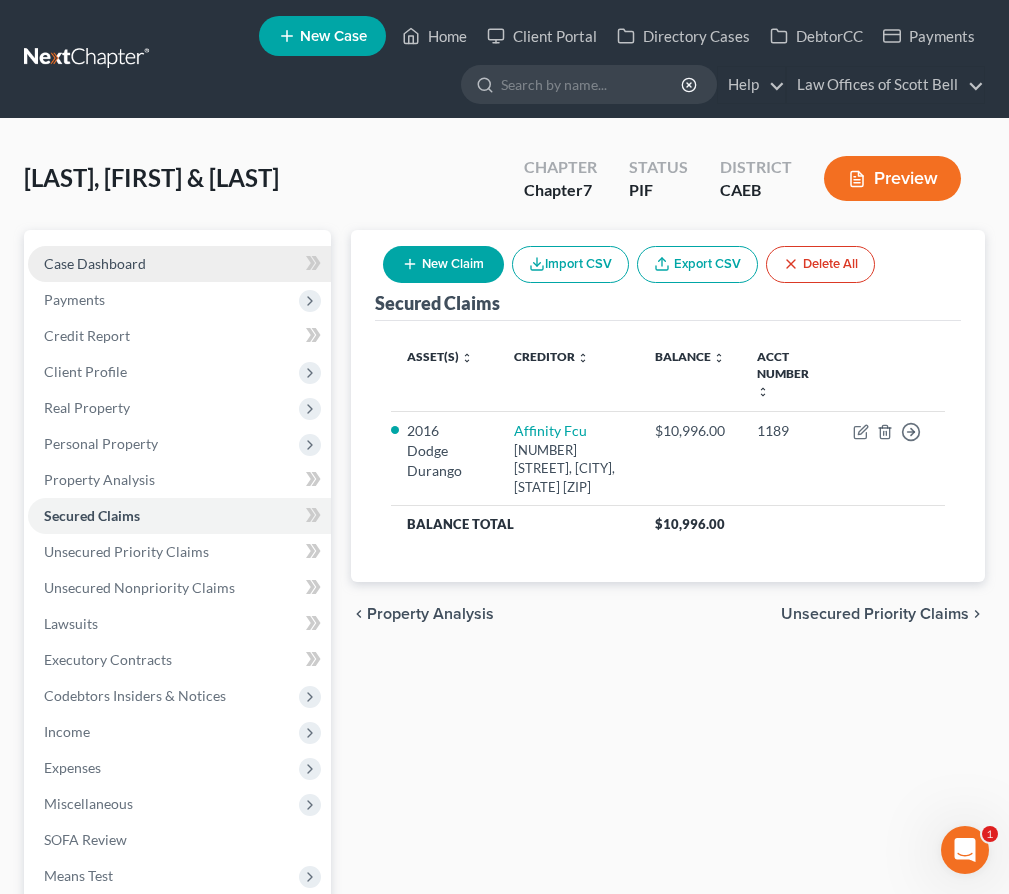 click on "Case Dashboard" at bounding box center [95, 263] 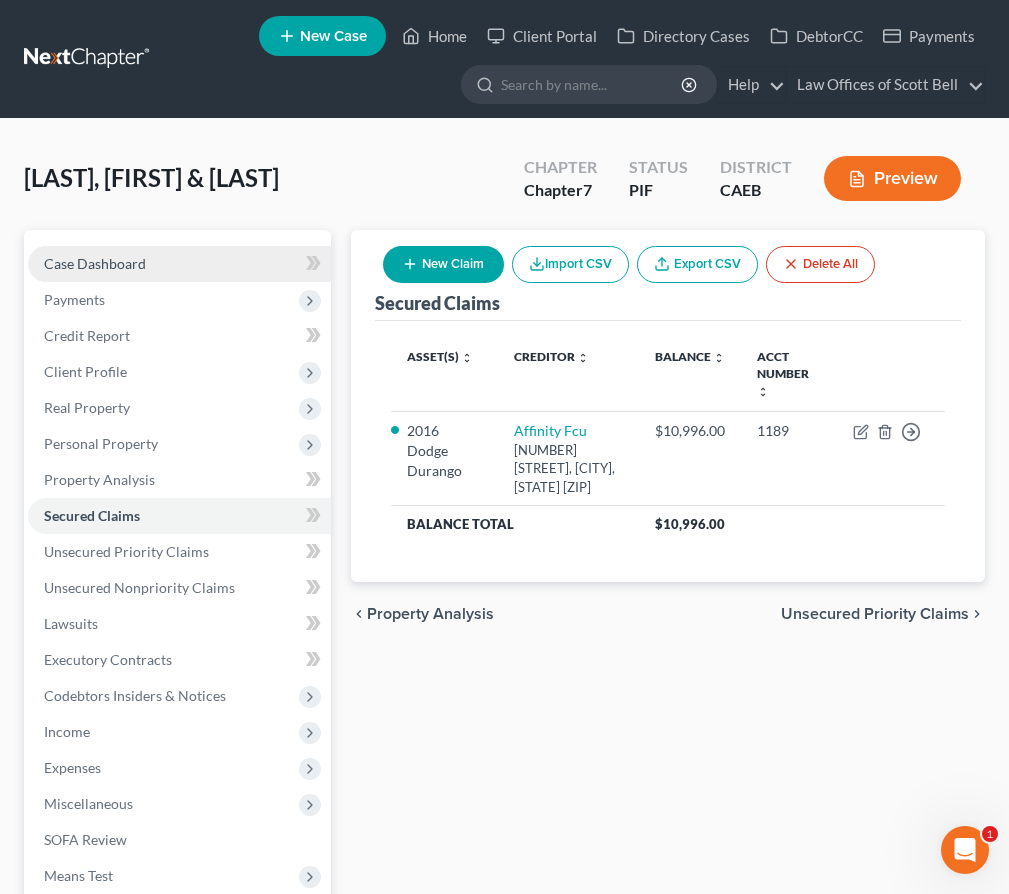 select on "11" 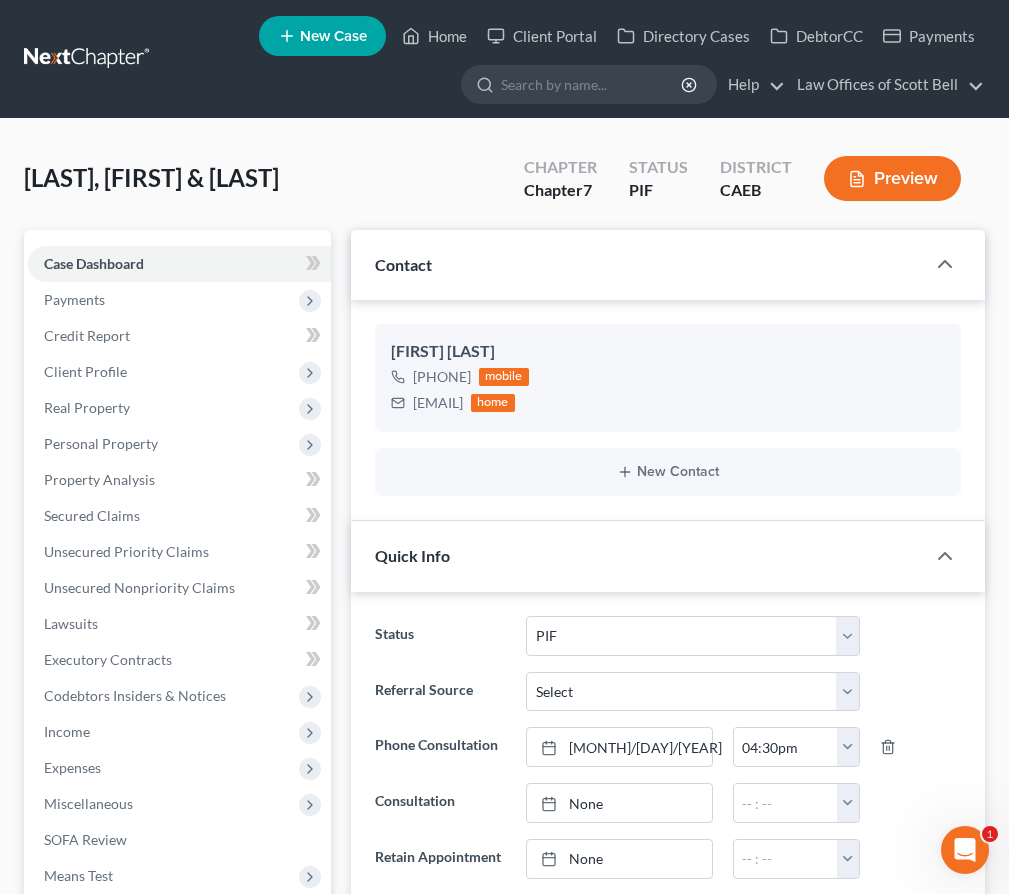 scroll, scrollTop: 42, scrollLeft: 0, axis: vertical 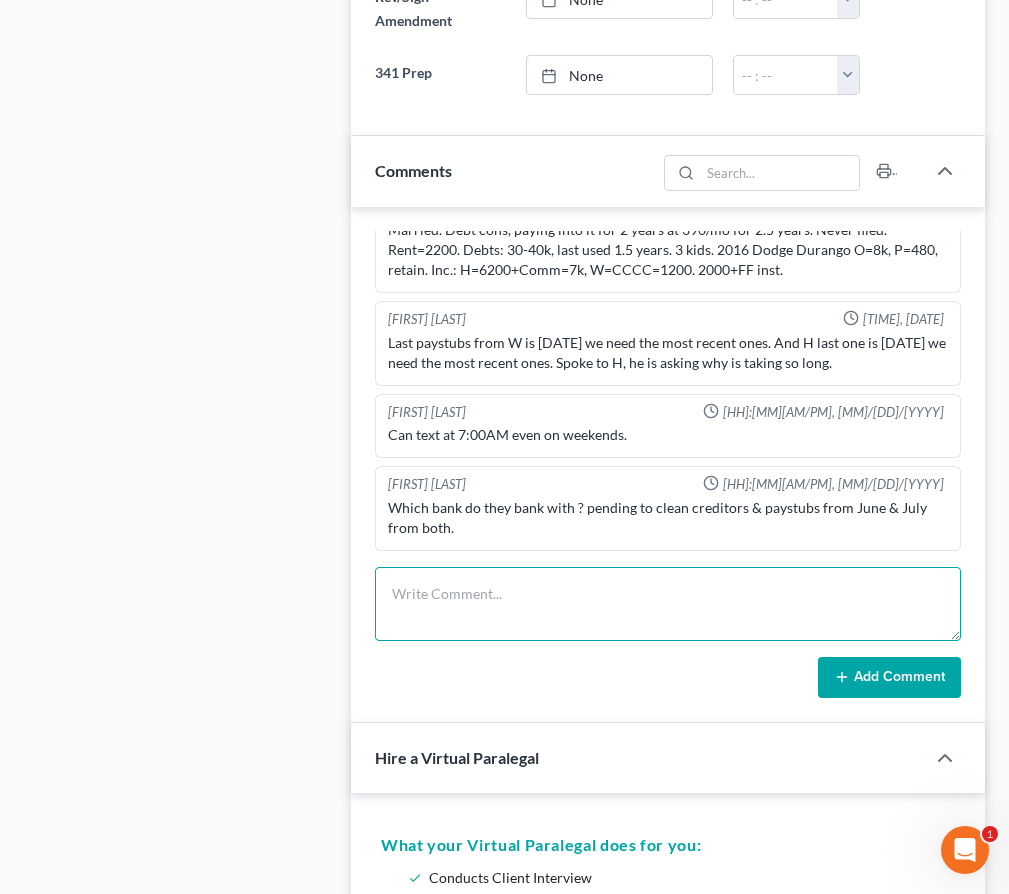 click at bounding box center [668, 604] 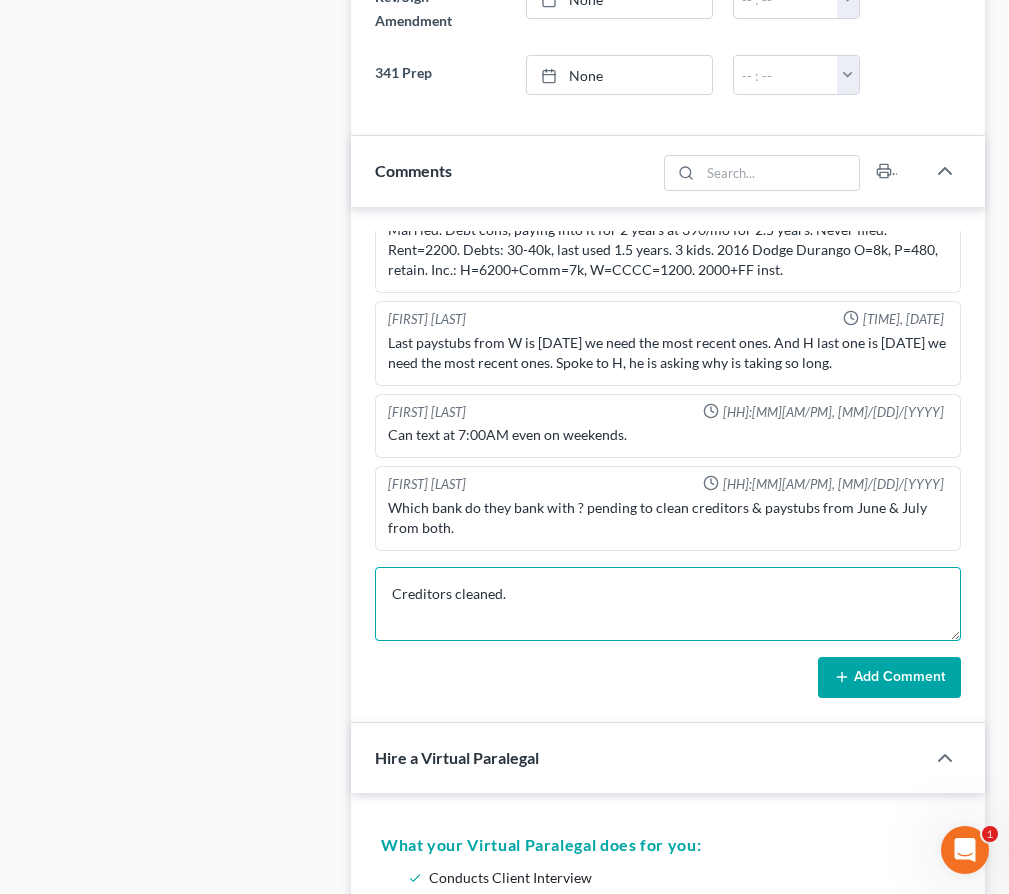 type on "Creditors cleaned." 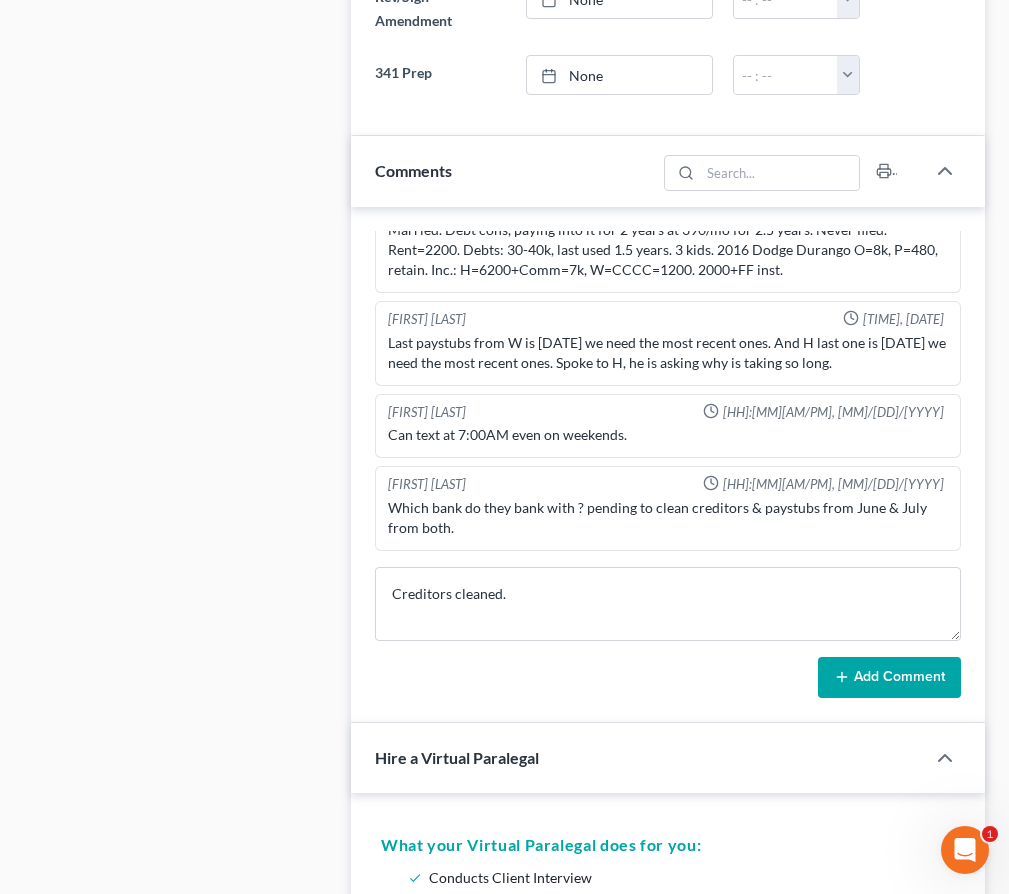 click on "Add Comment" at bounding box center [889, 678] 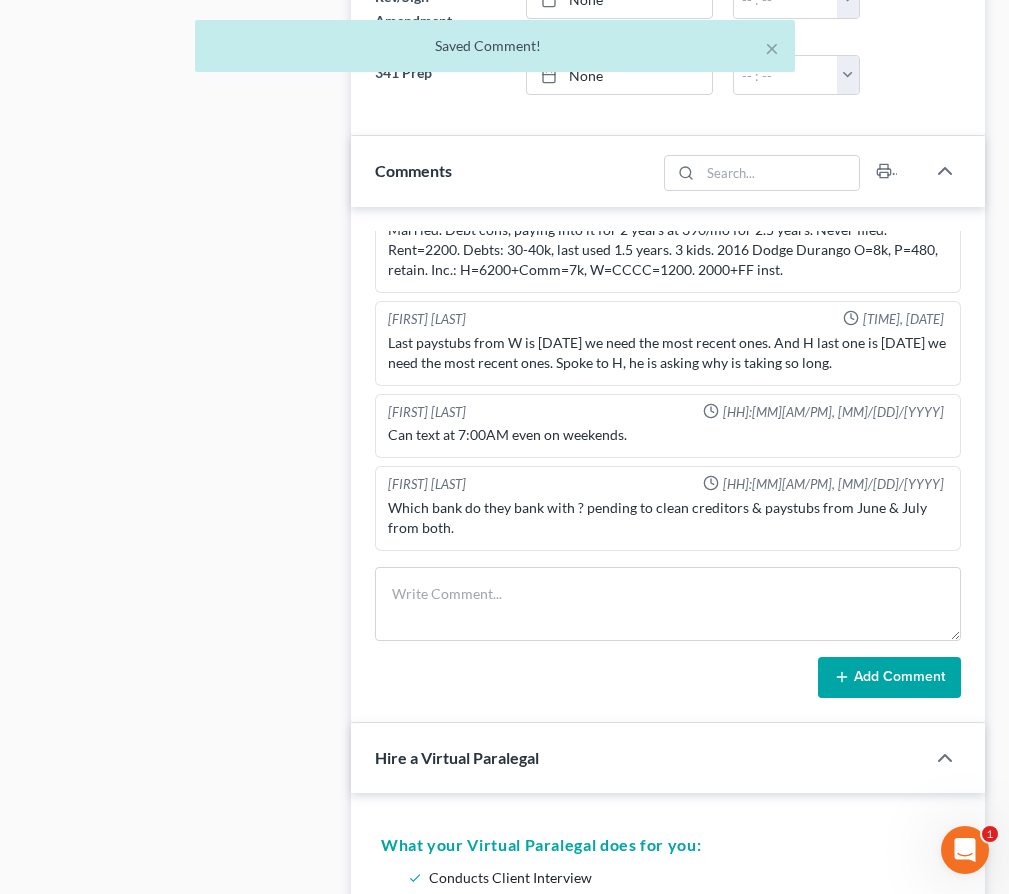 scroll, scrollTop: 116, scrollLeft: 0, axis: vertical 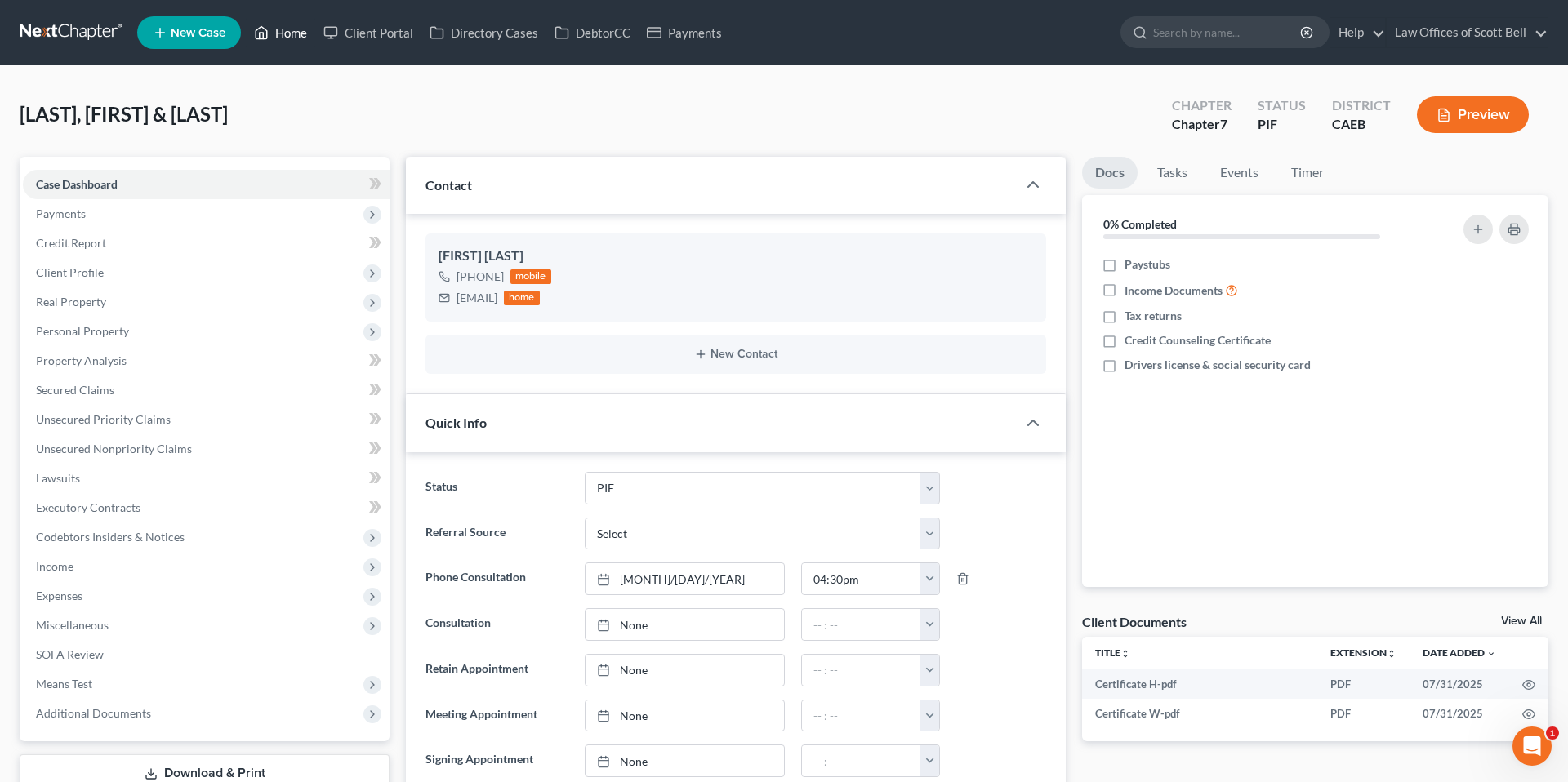 click on "Home" at bounding box center (280, 33) 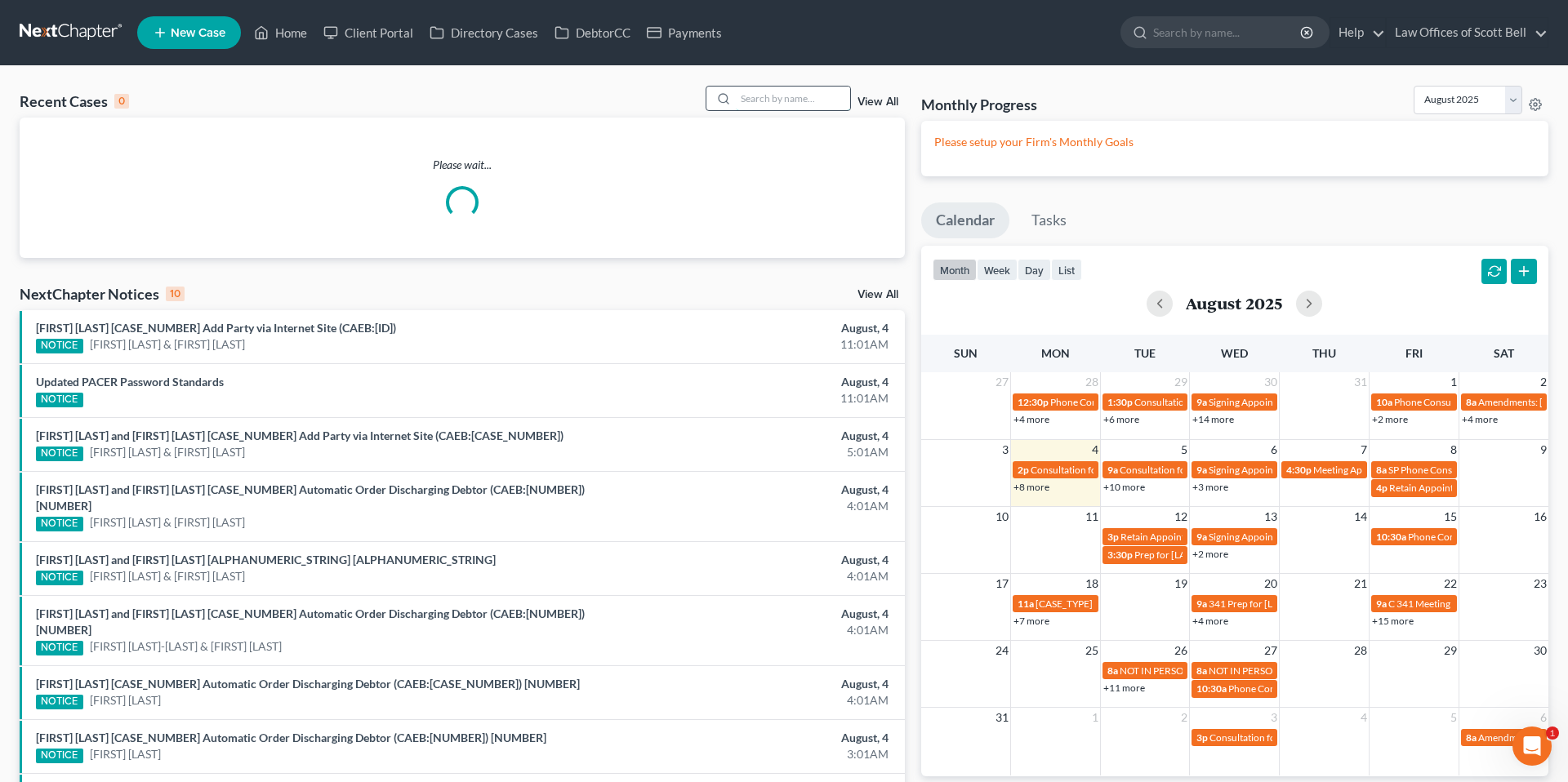 click at bounding box center (793, 98) 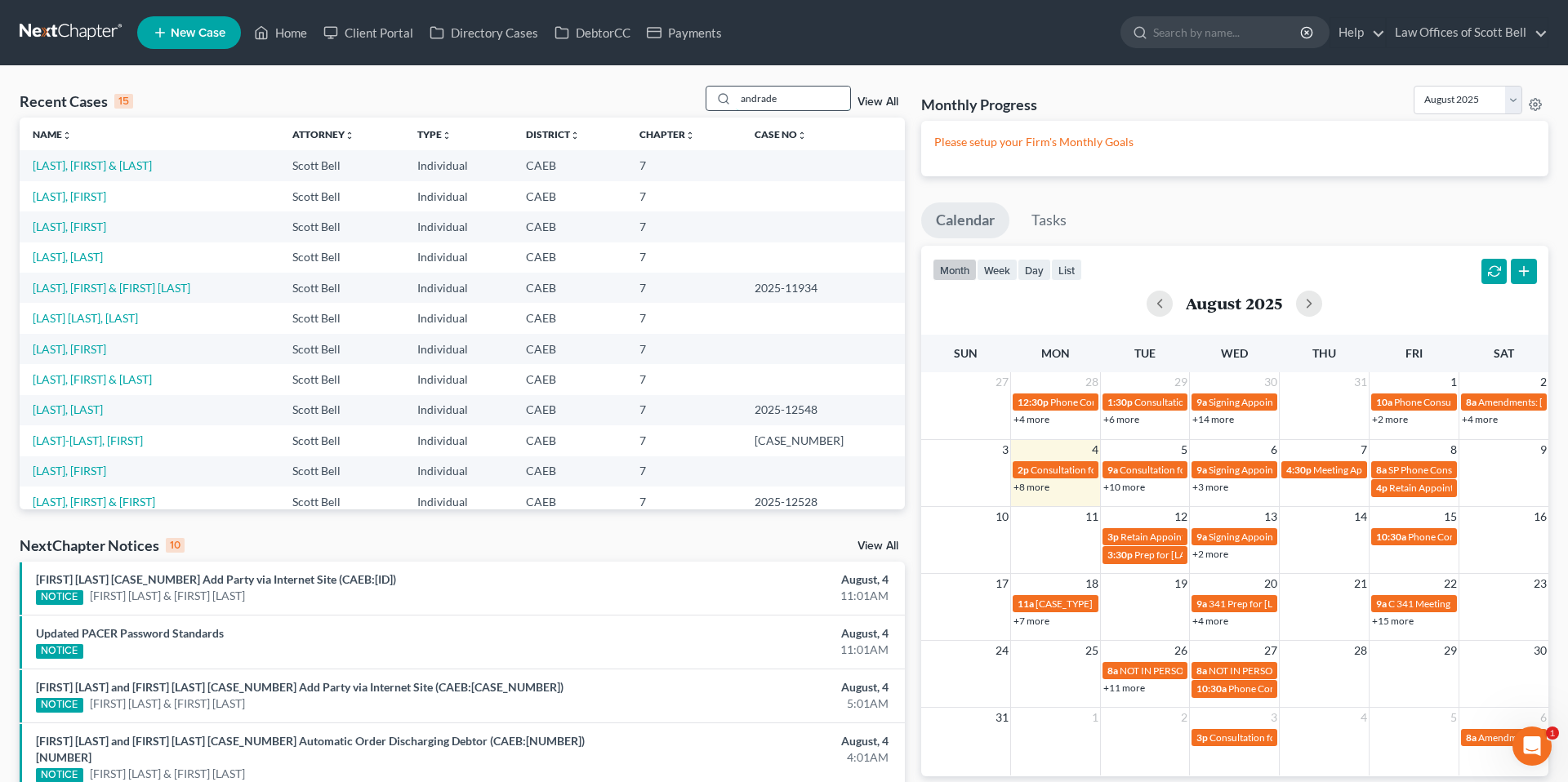 click on "andrade" at bounding box center [793, 98] 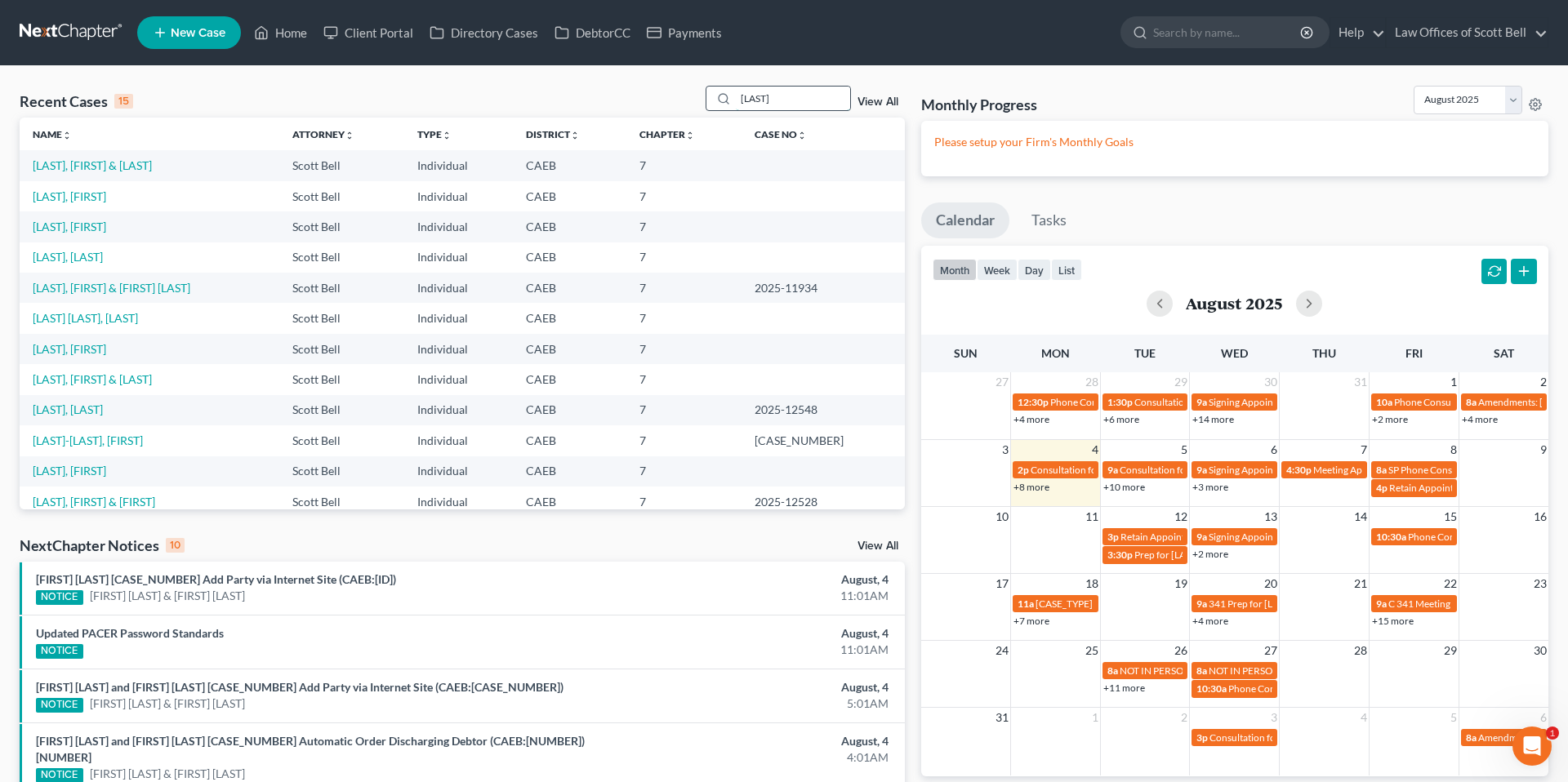type on "andrade" 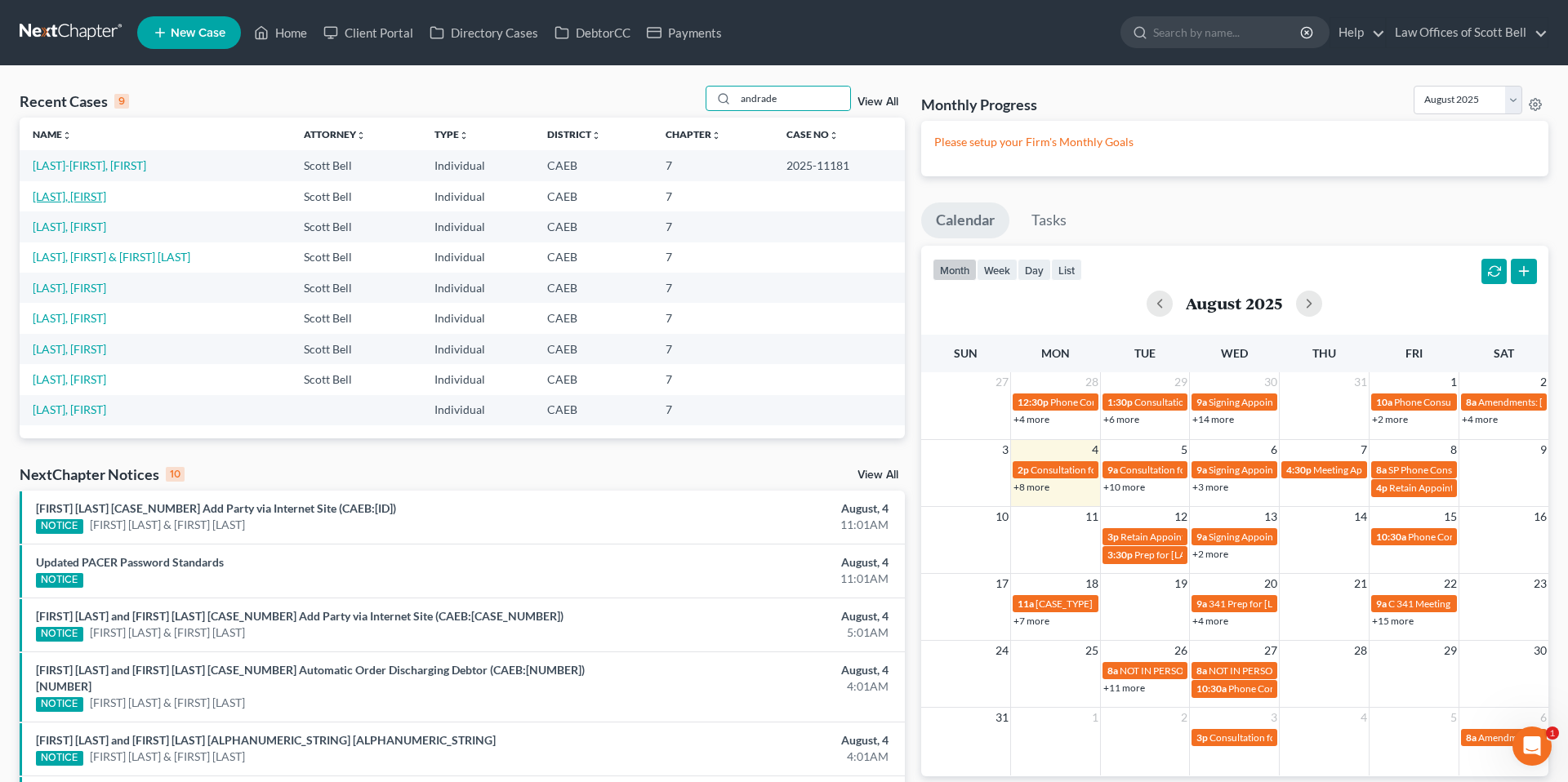 click on "[LAST], [FIRST]" at bounding box center (69, 196) 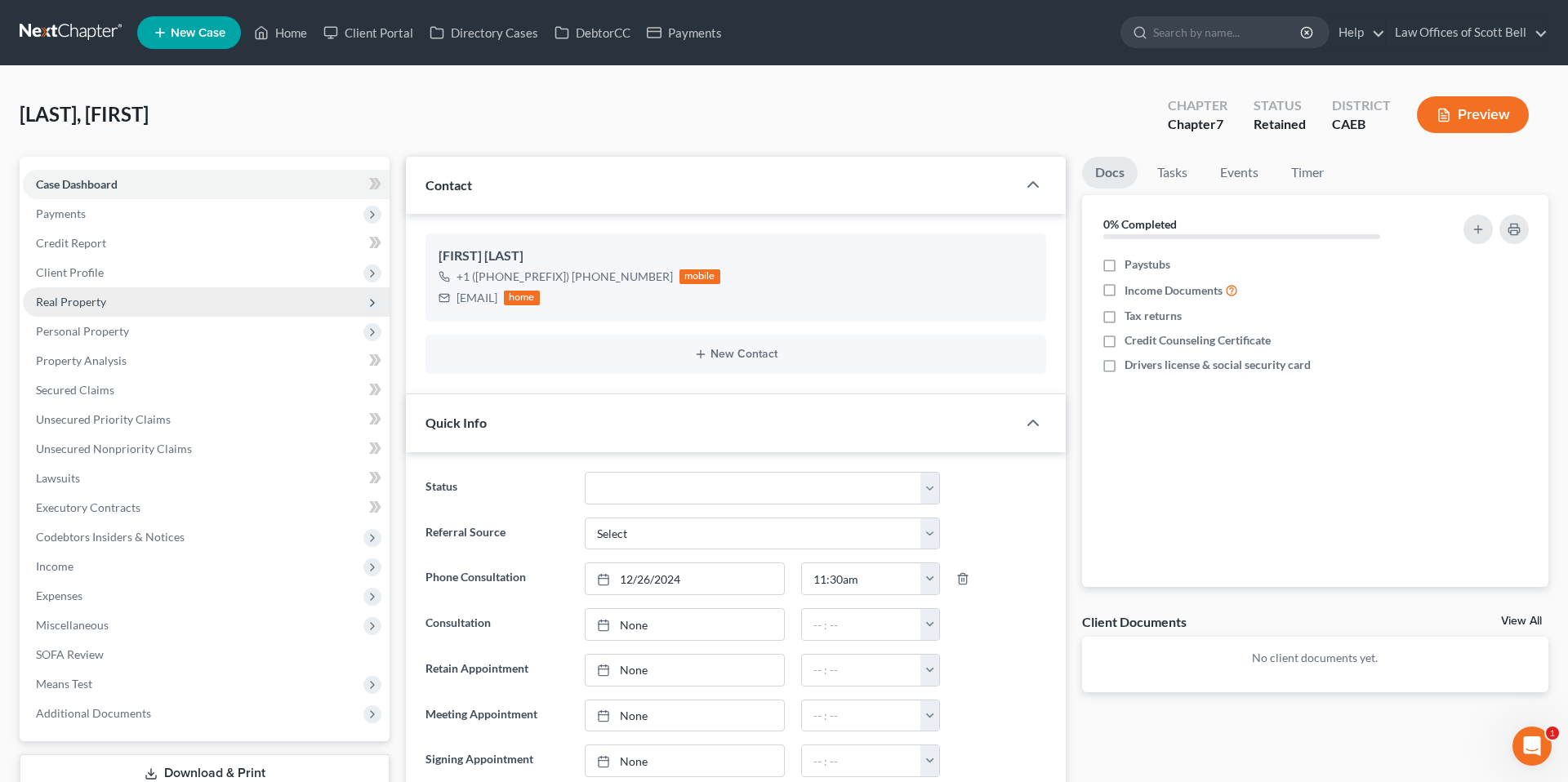 scroll, scrollTop: 733, scrollLeft: 0, axis: vertical 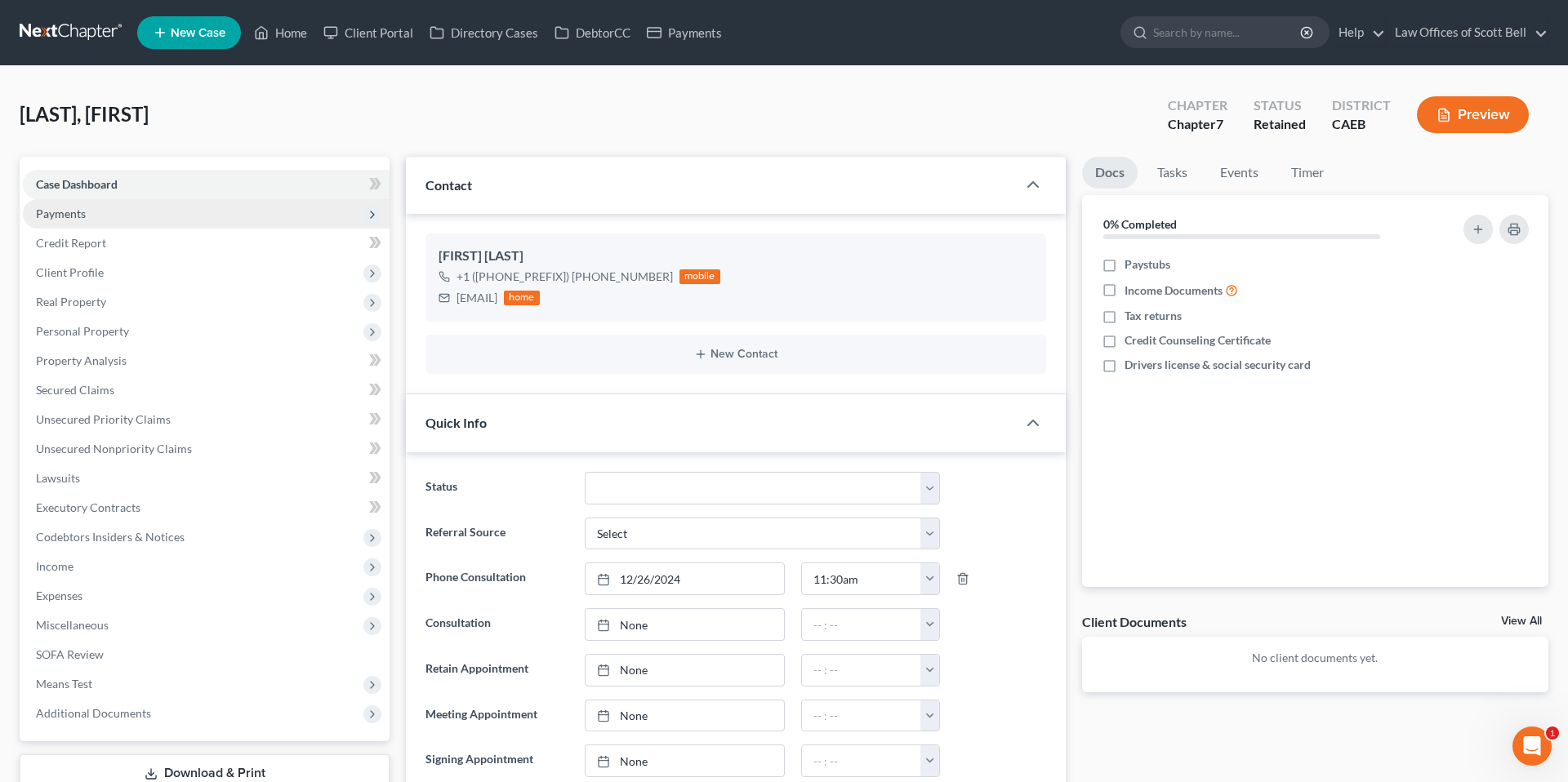 click on "Payments" at bounding box center [60, 213] 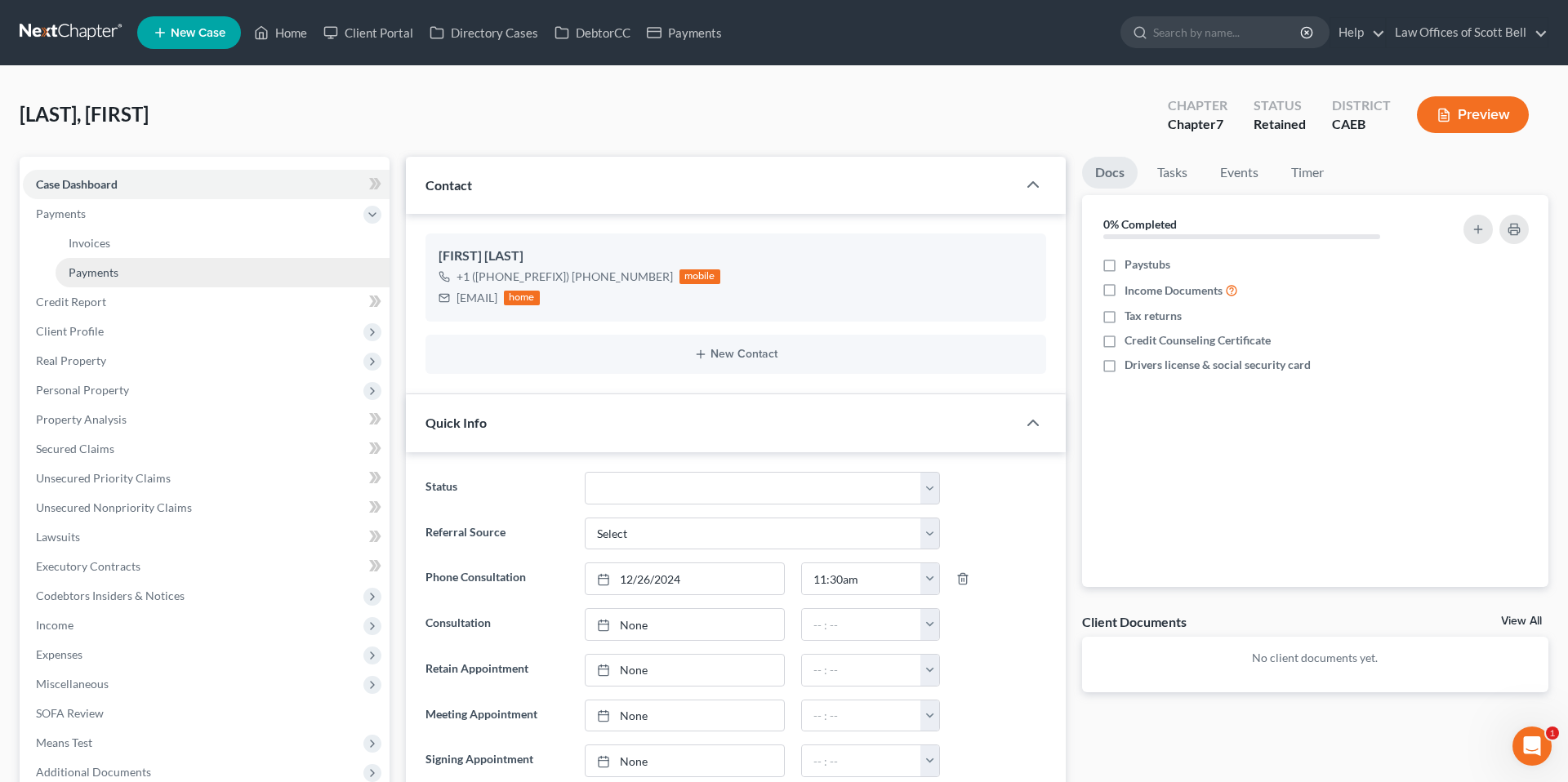 click on "Payments" at bounding box center [93, 272] 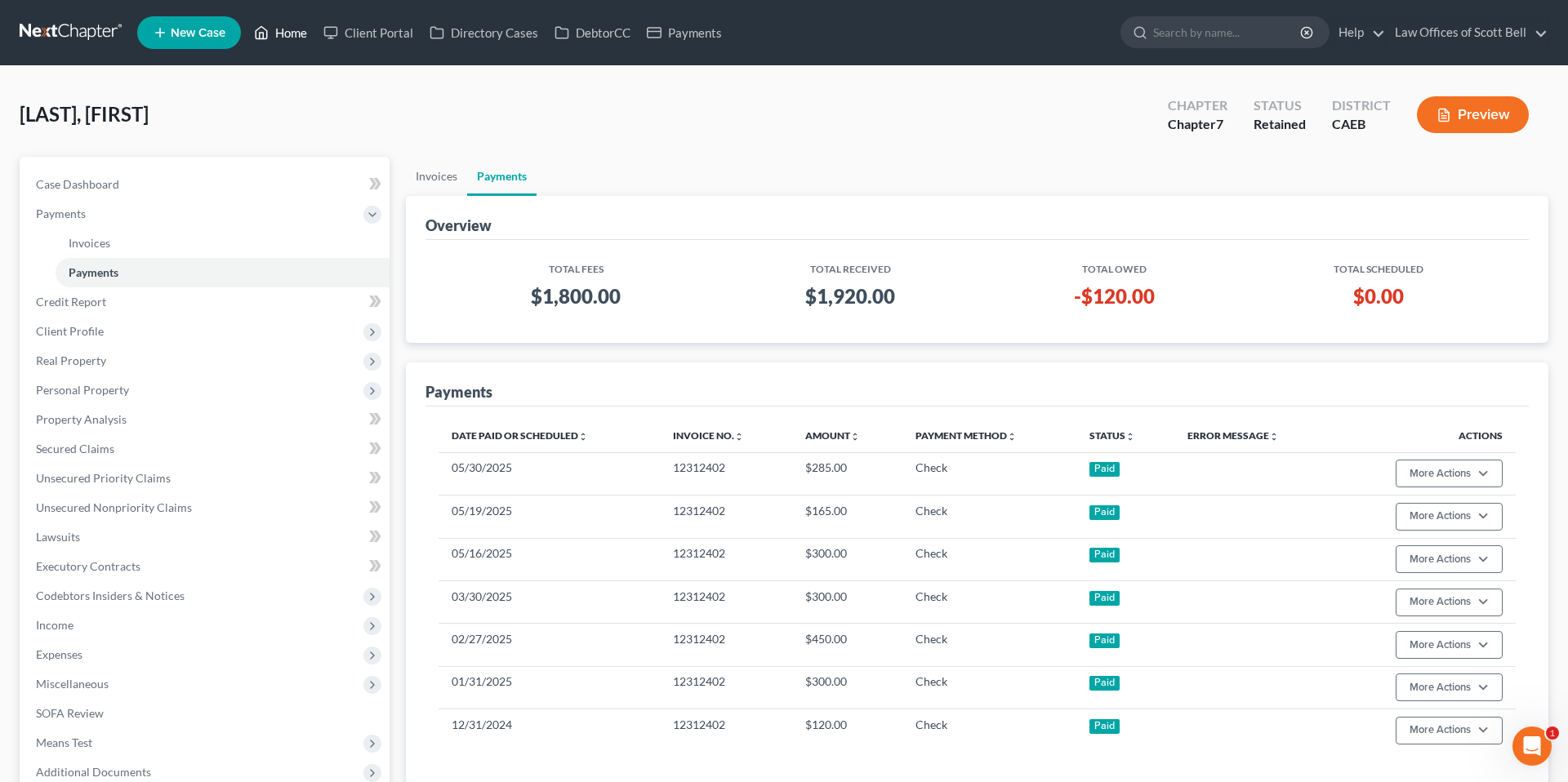 click on "Home" at bounding box center [280, 33] 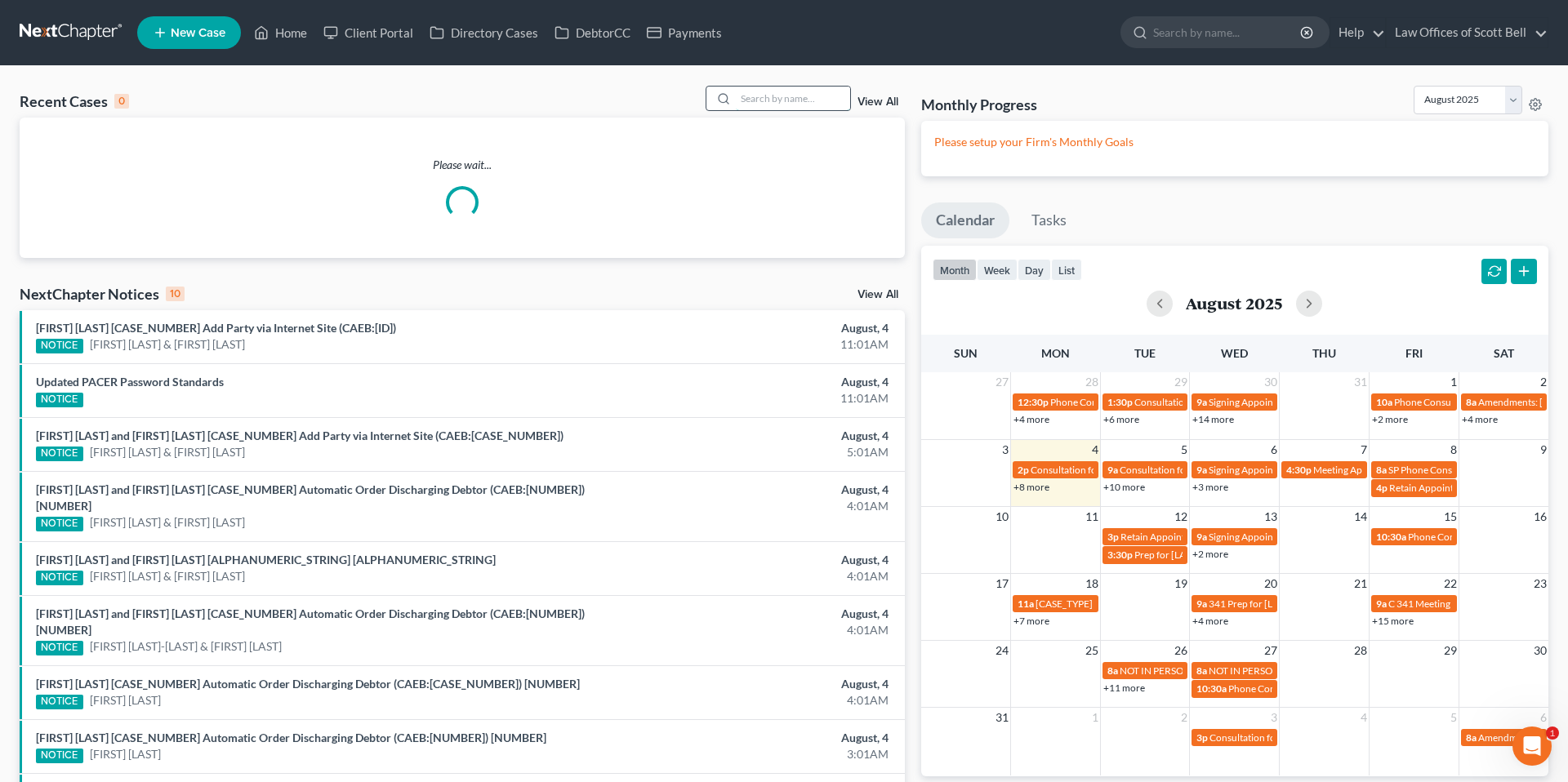 click at bounding box center [793, 98] 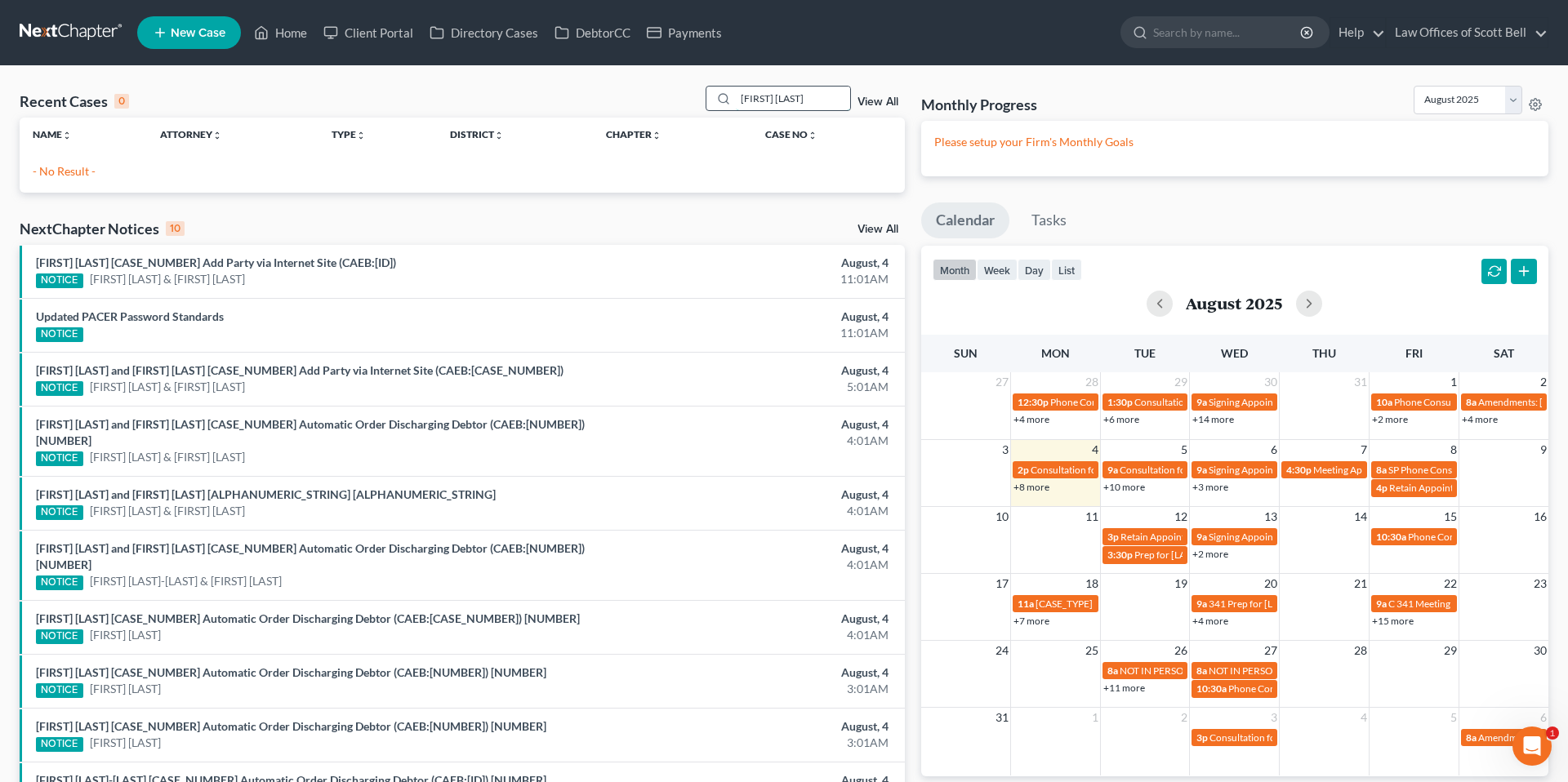 click on "[FIRST] [LAST]" at bounding box center [793, 98] 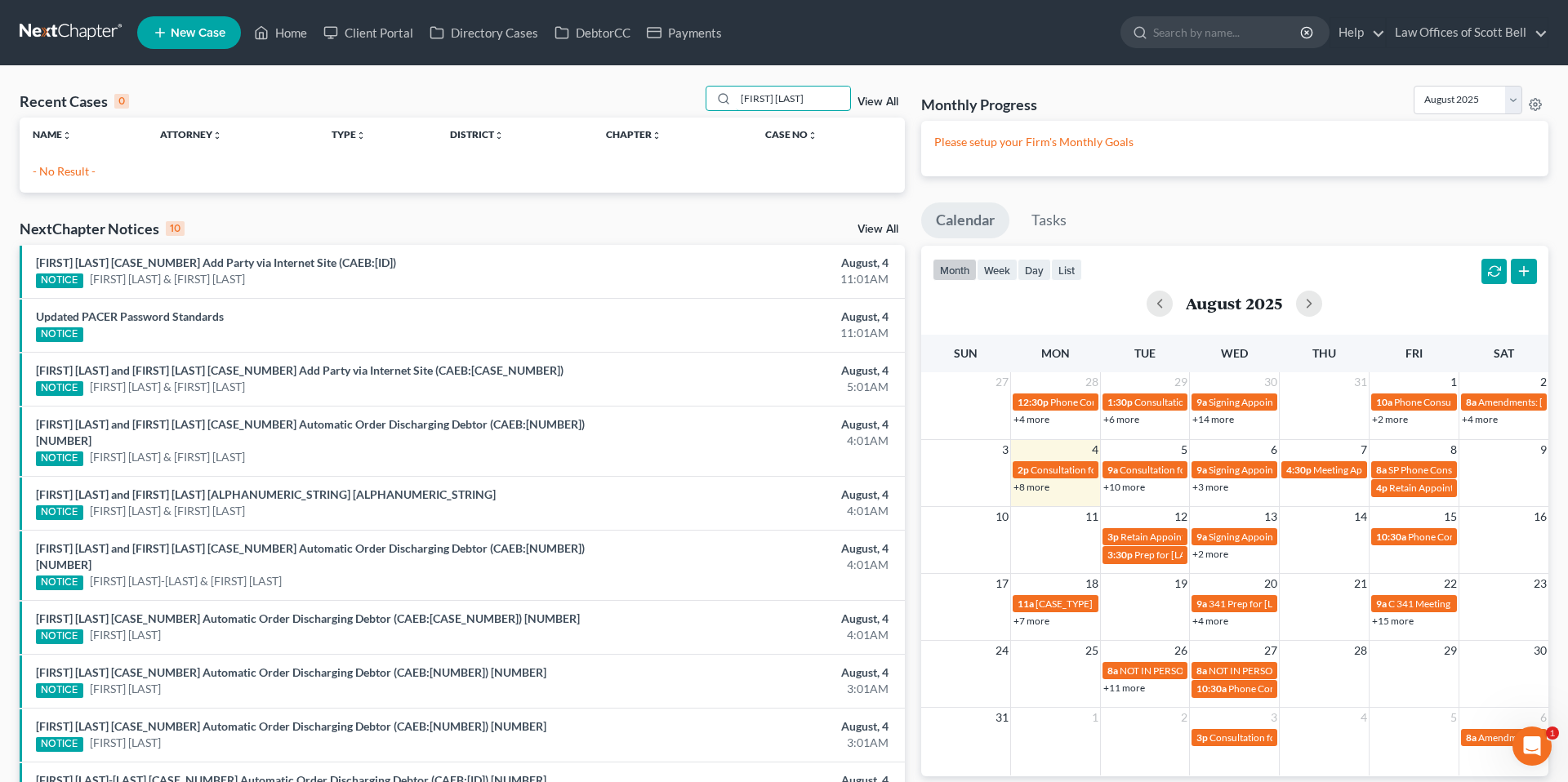 type on "[FIRST] [LAST]" 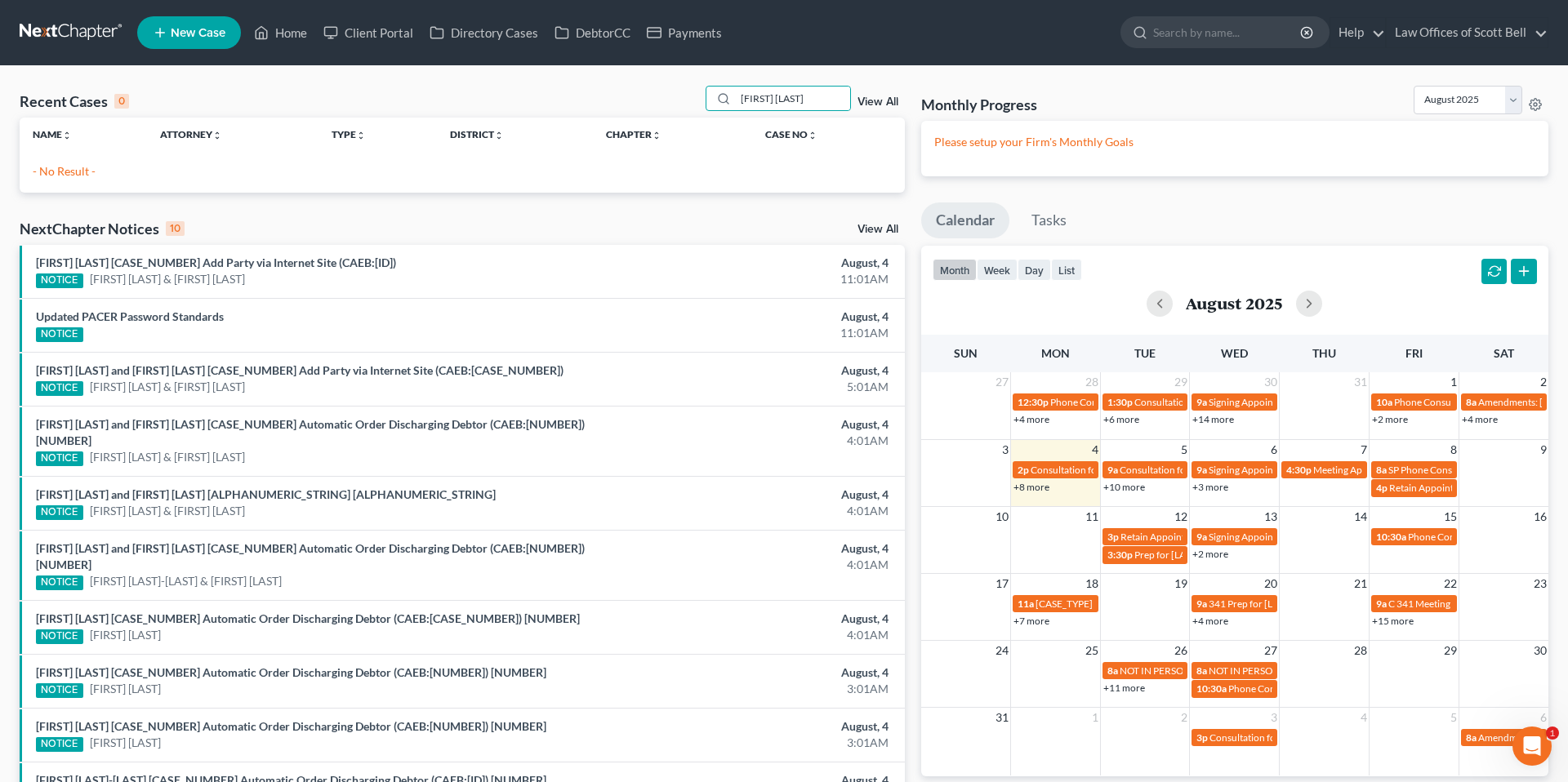 click on "New Case" at bounding box center (198, 33) 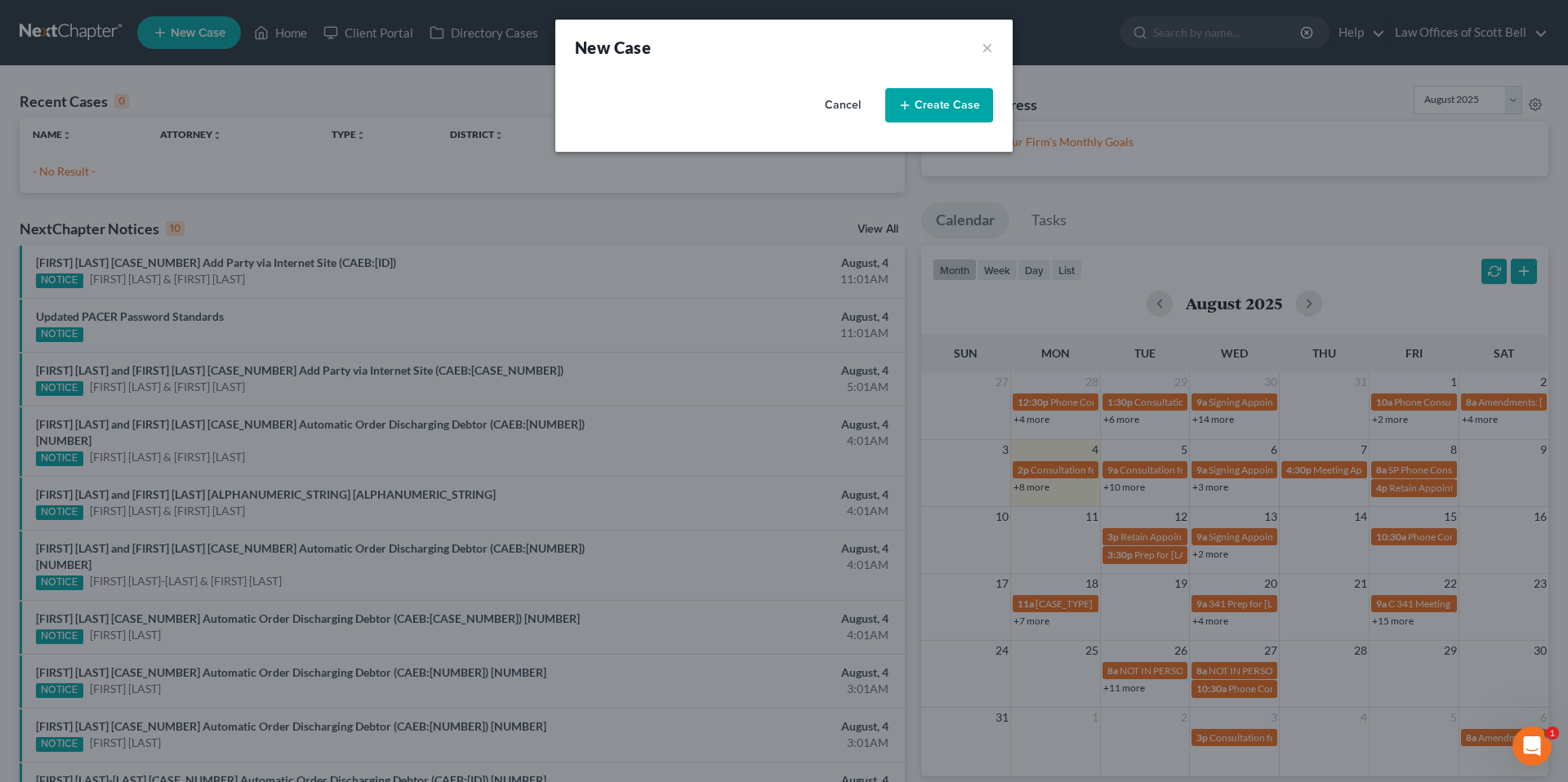 select on "8" 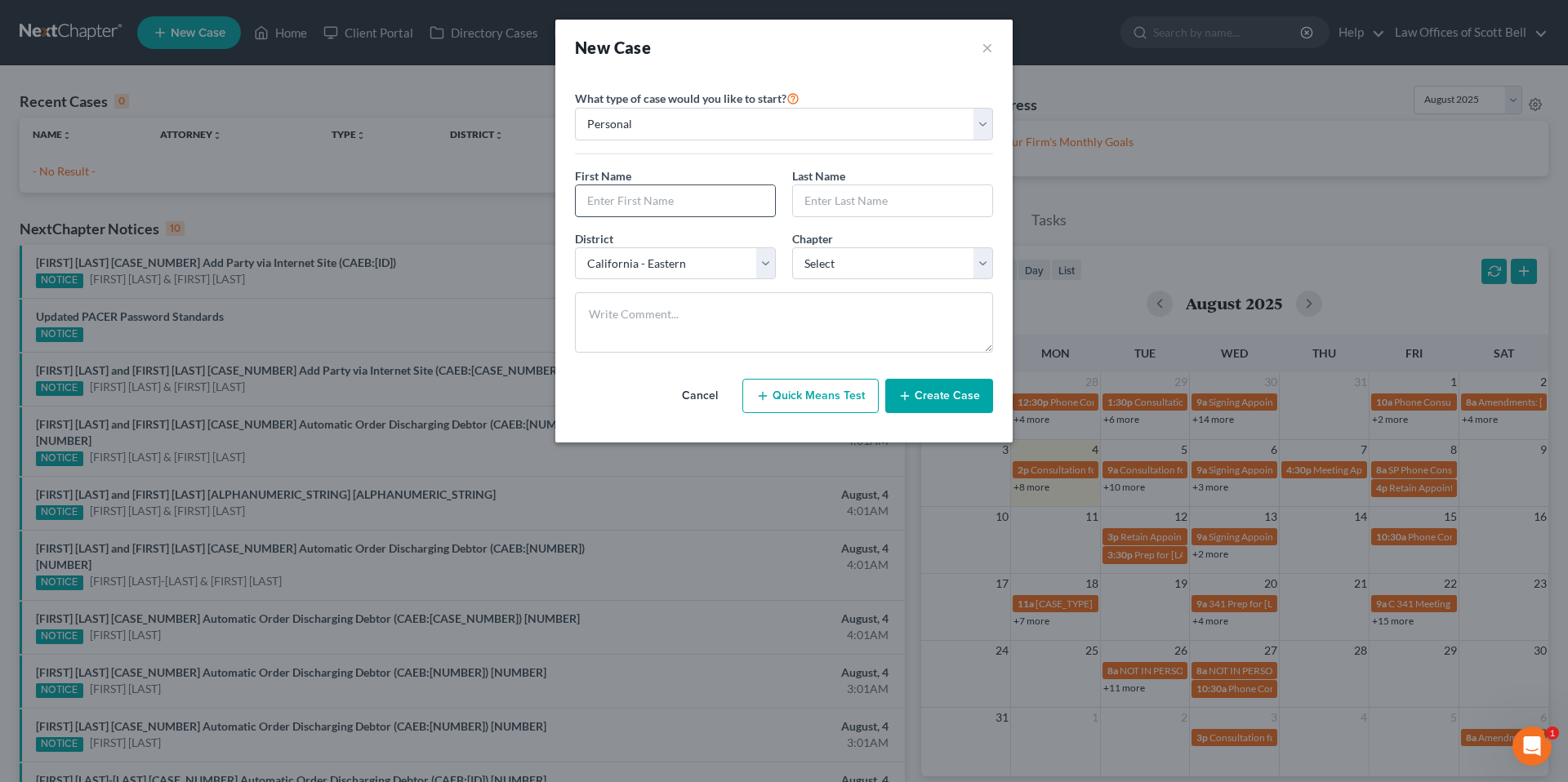 click at bounding box center [675, 201] 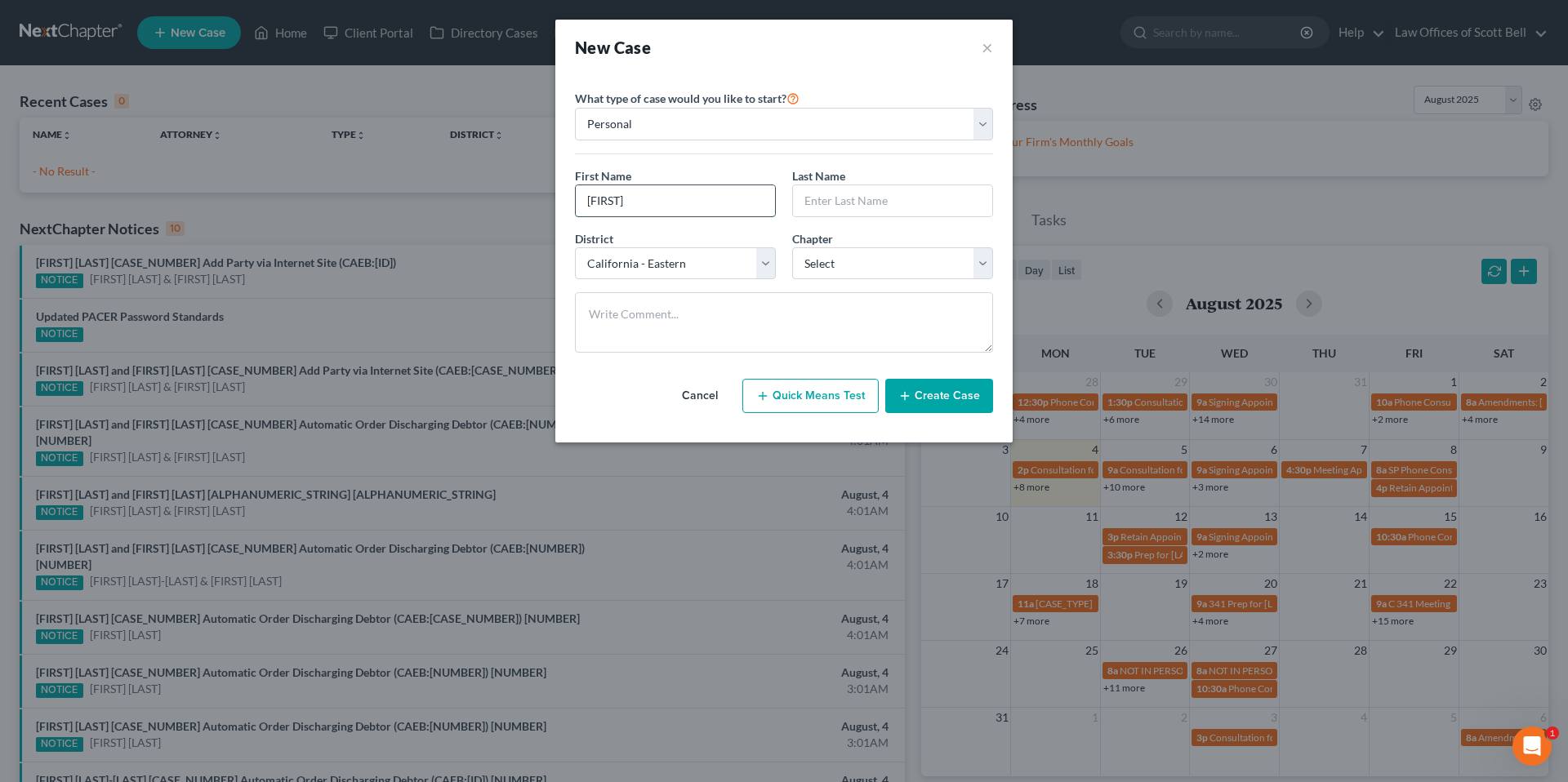 type on "[FIRST]" 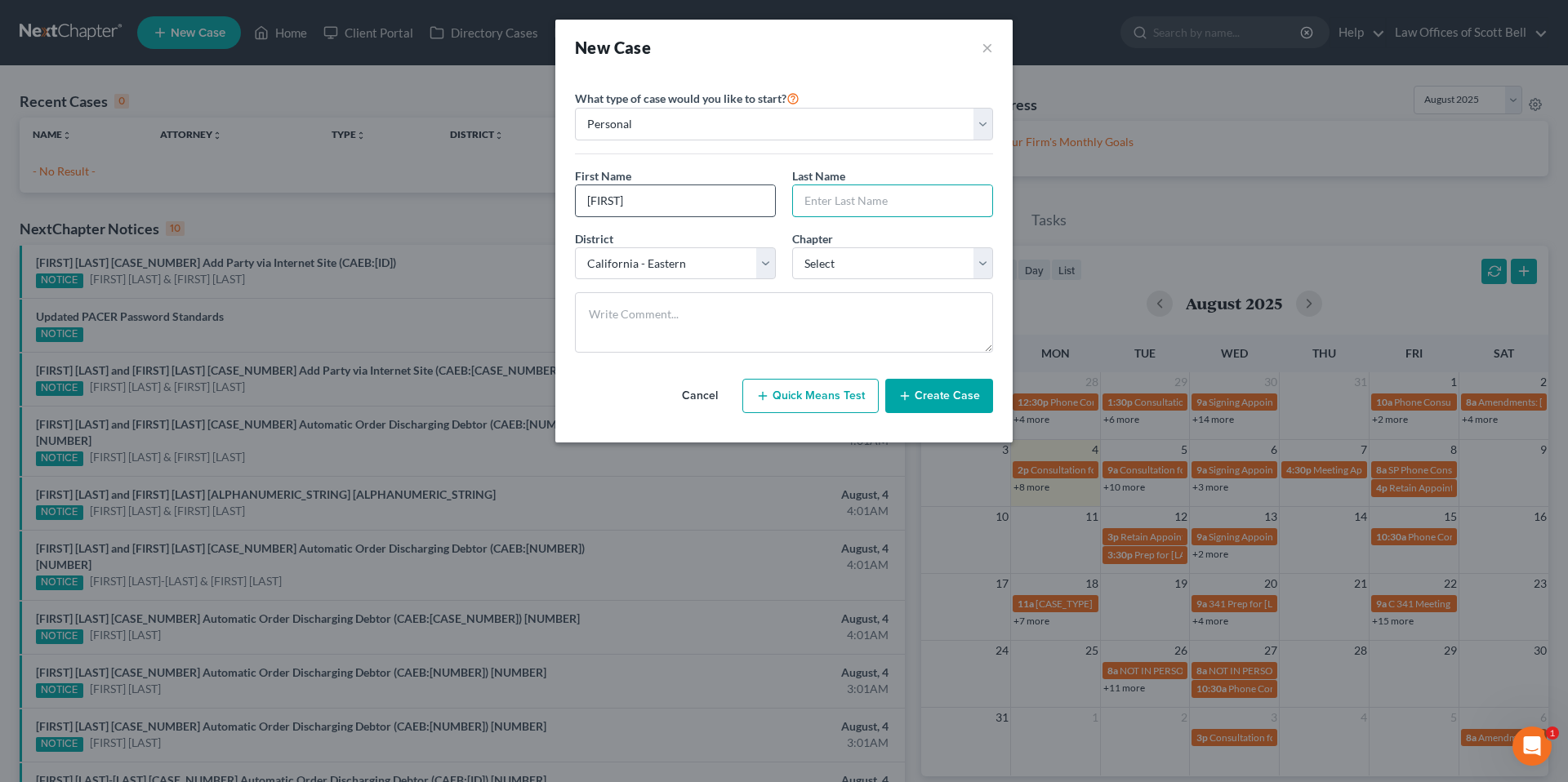 type on "b" 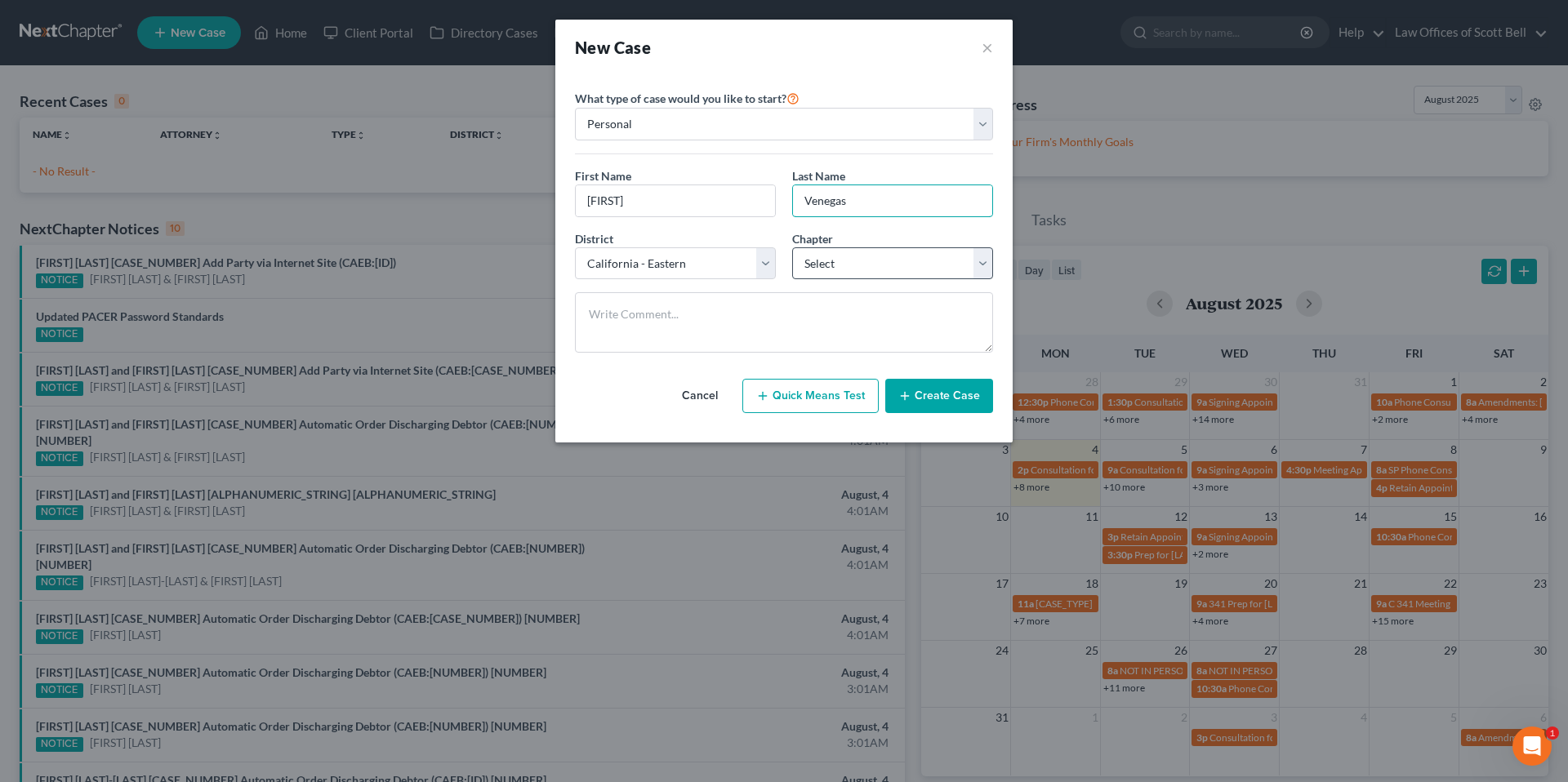 type on "Venegas" 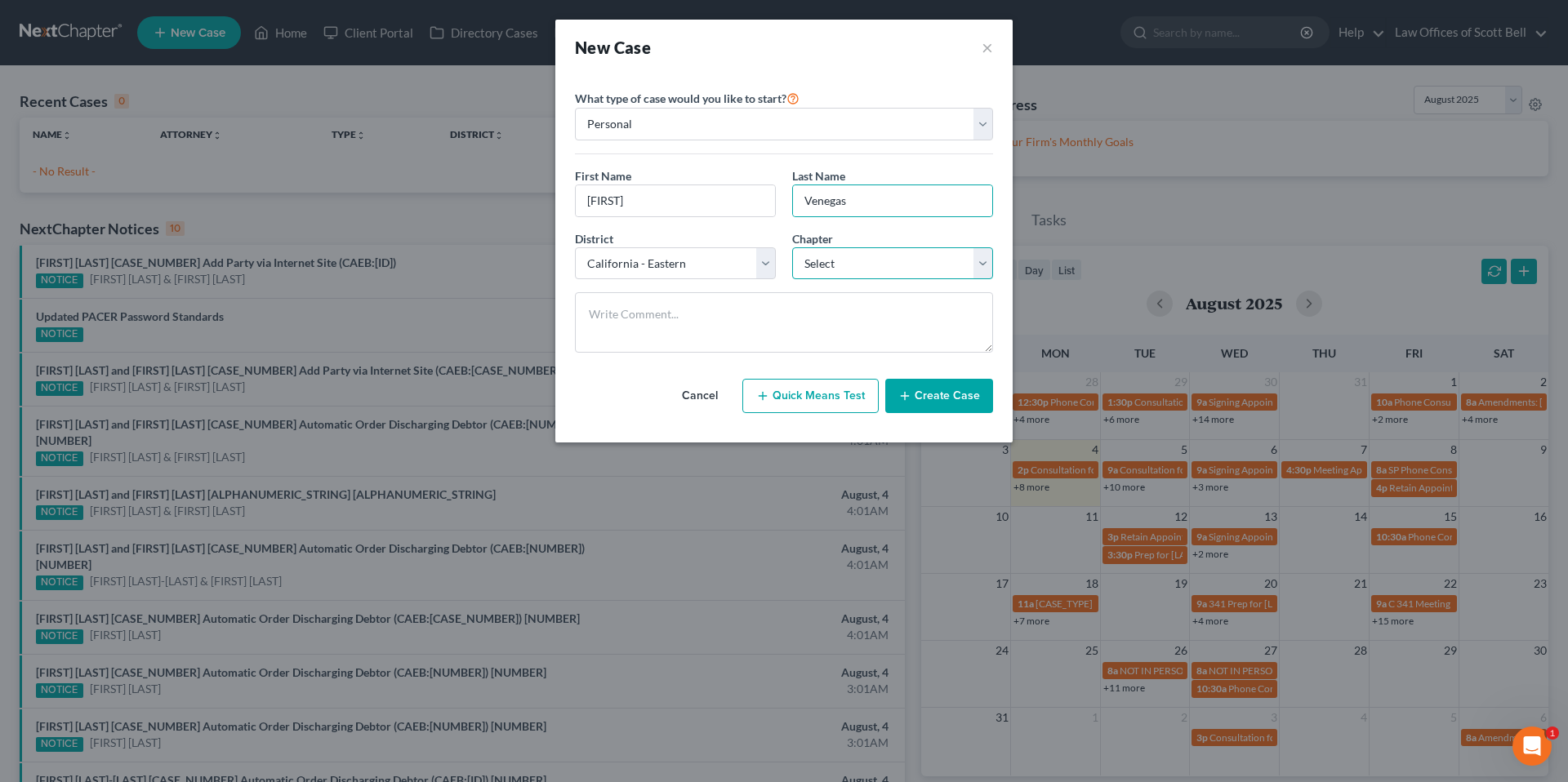 click on "Select 7 11 12 13" at bounding box center (893, 264) 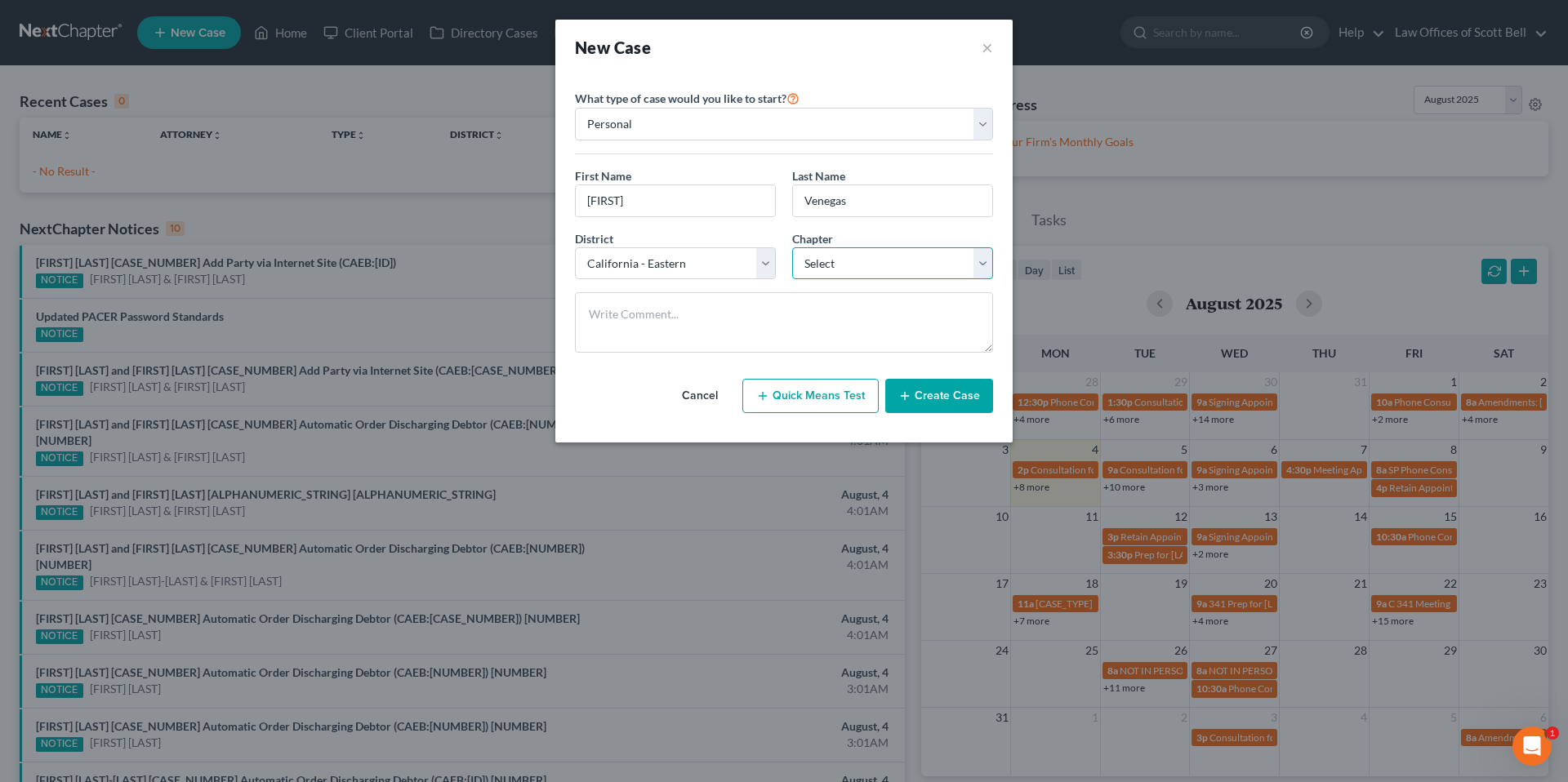 select on "0" 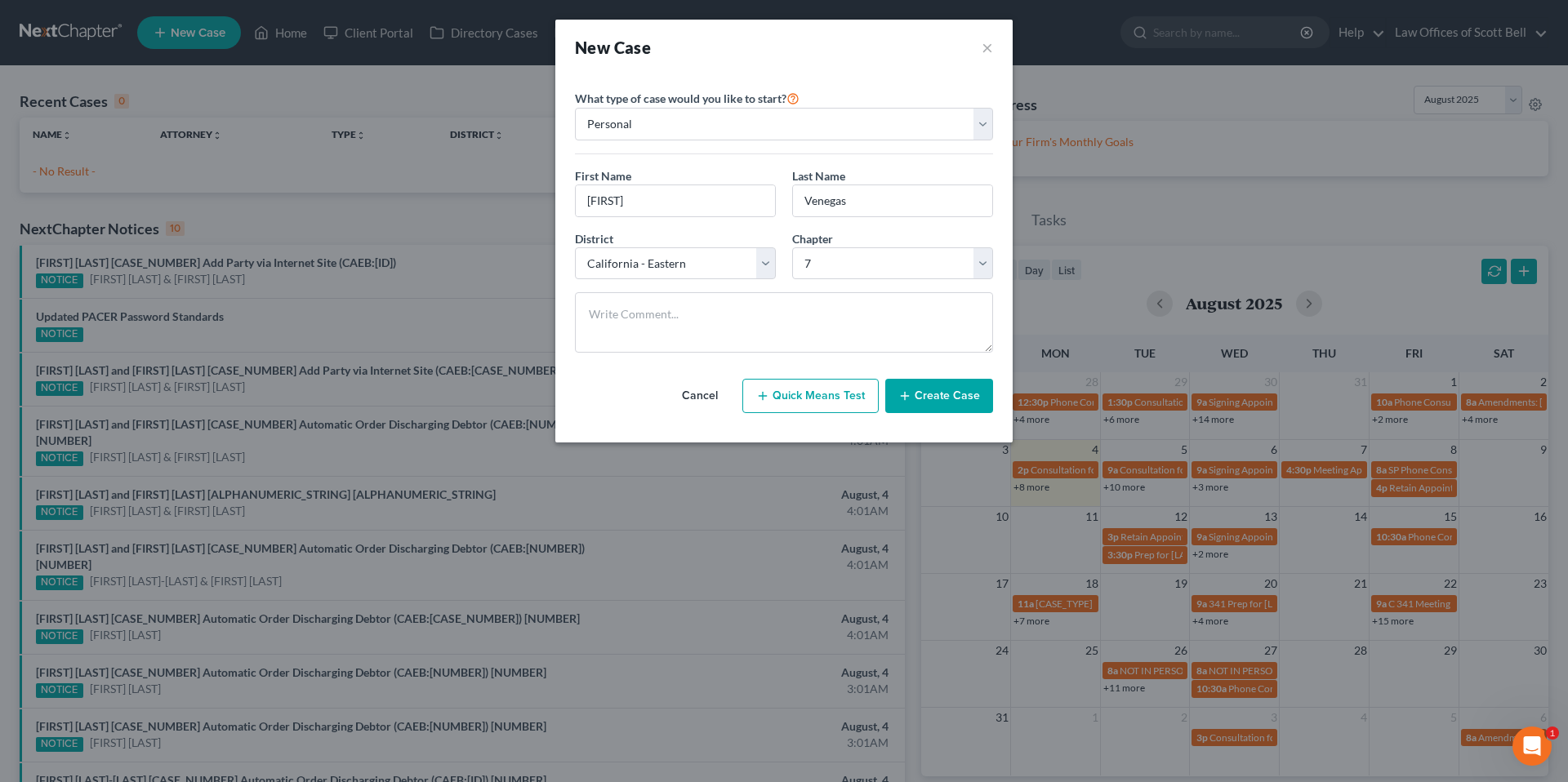 click on "Create Case" at bounding box center [939, 396] 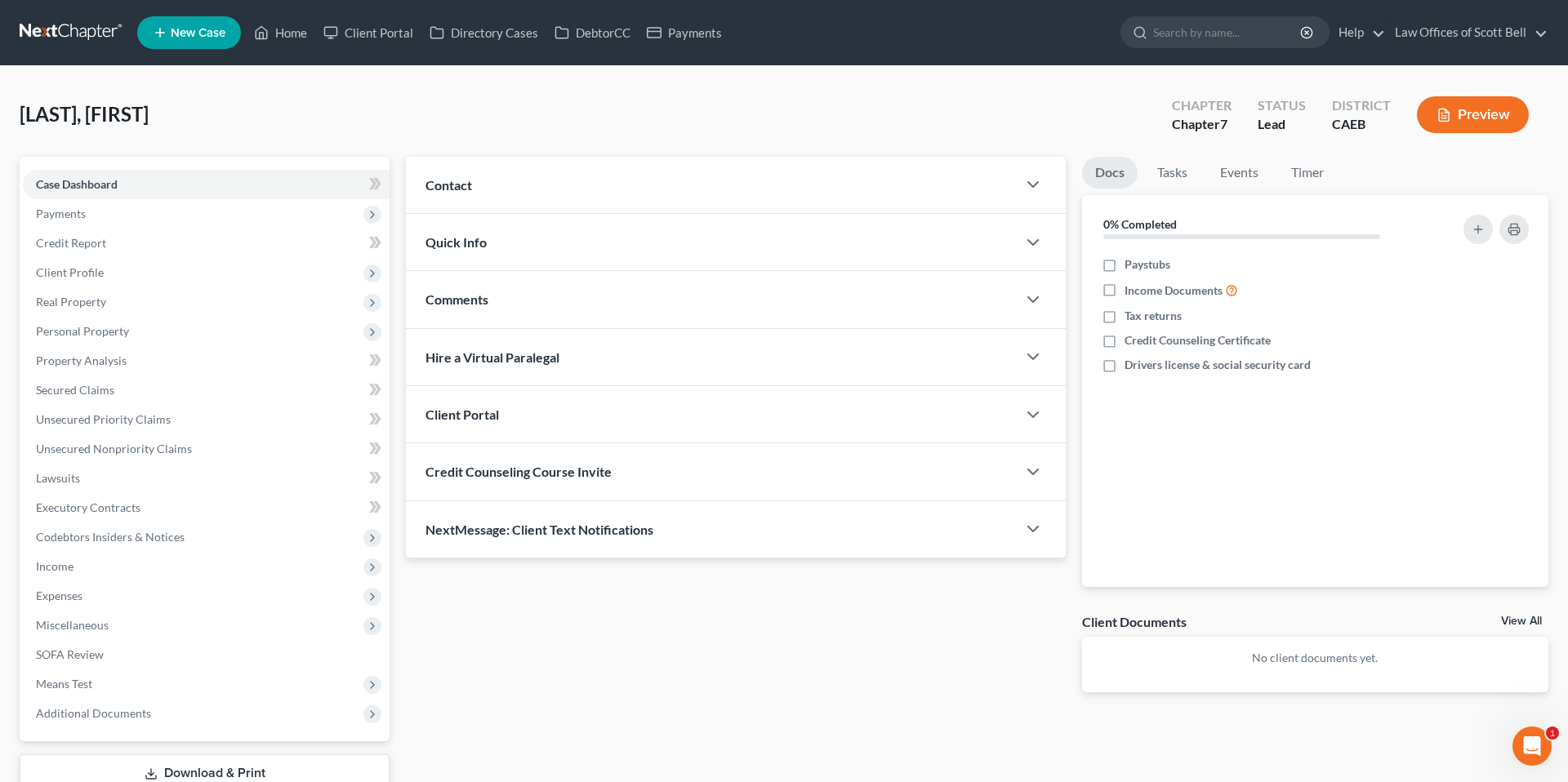 click on "Contact" at bounding box center (711, 184) 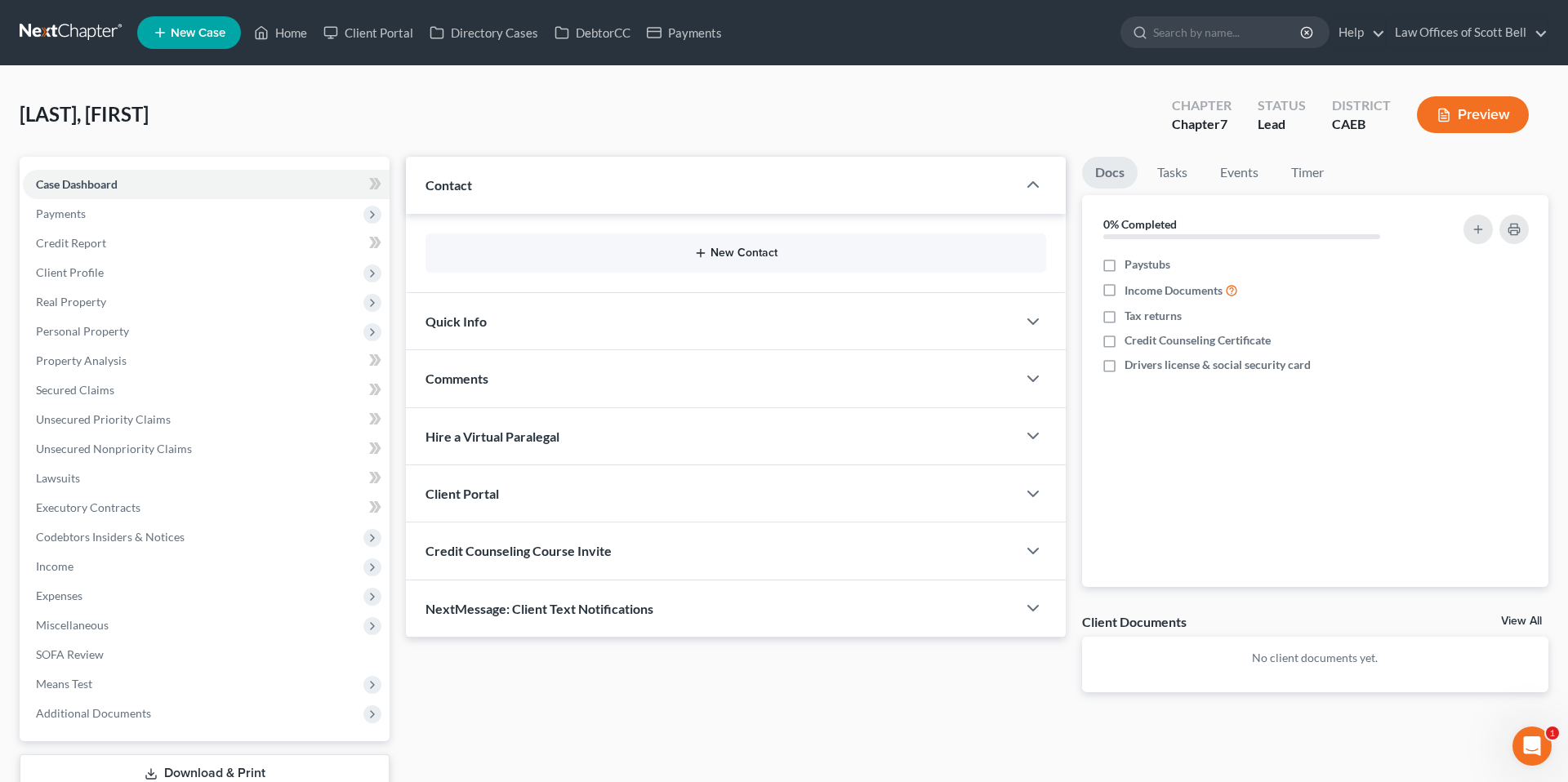 click on "New Contact" at bounding box center (736, 253) 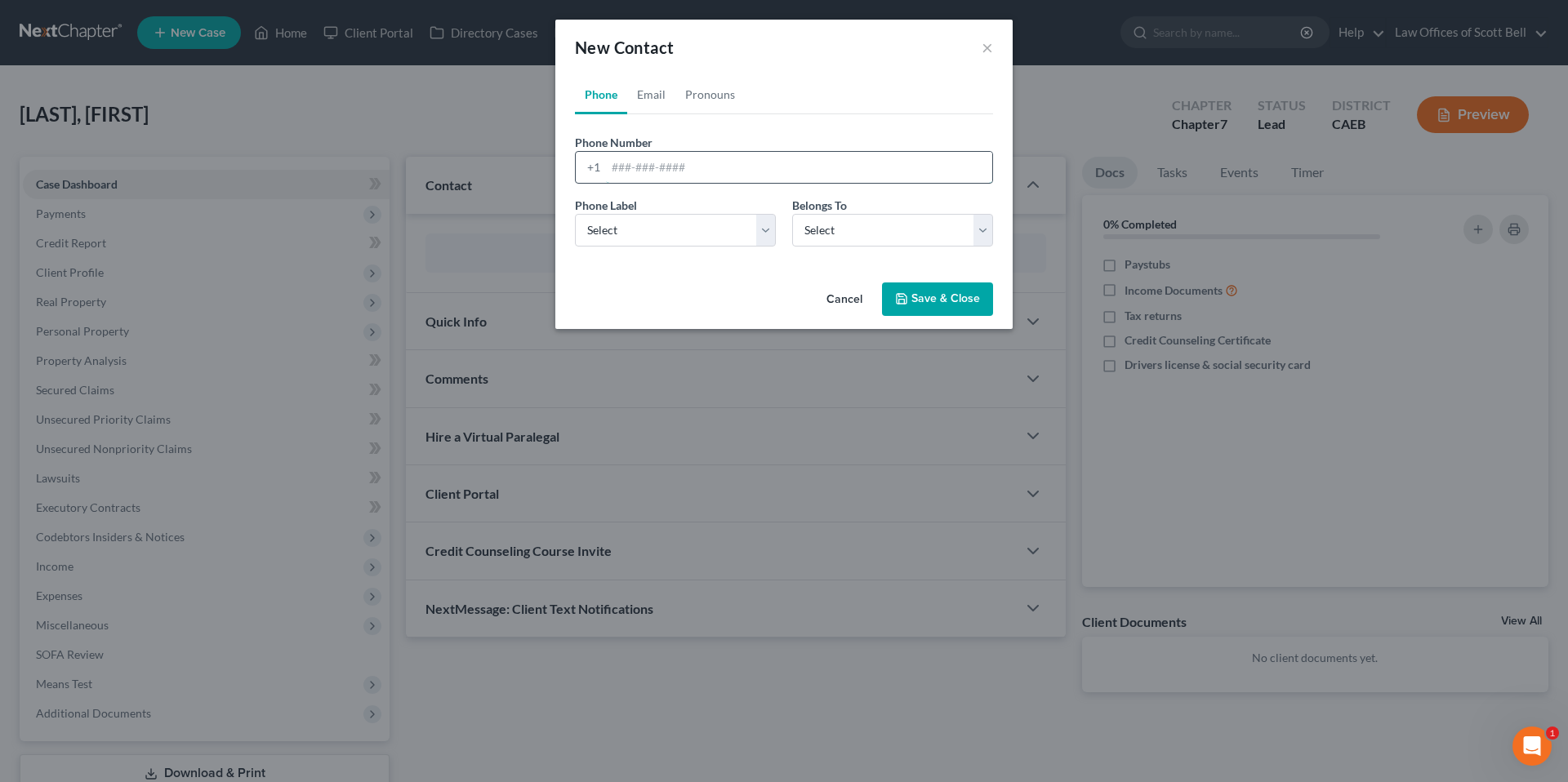 click at bounding box center [799, 167] 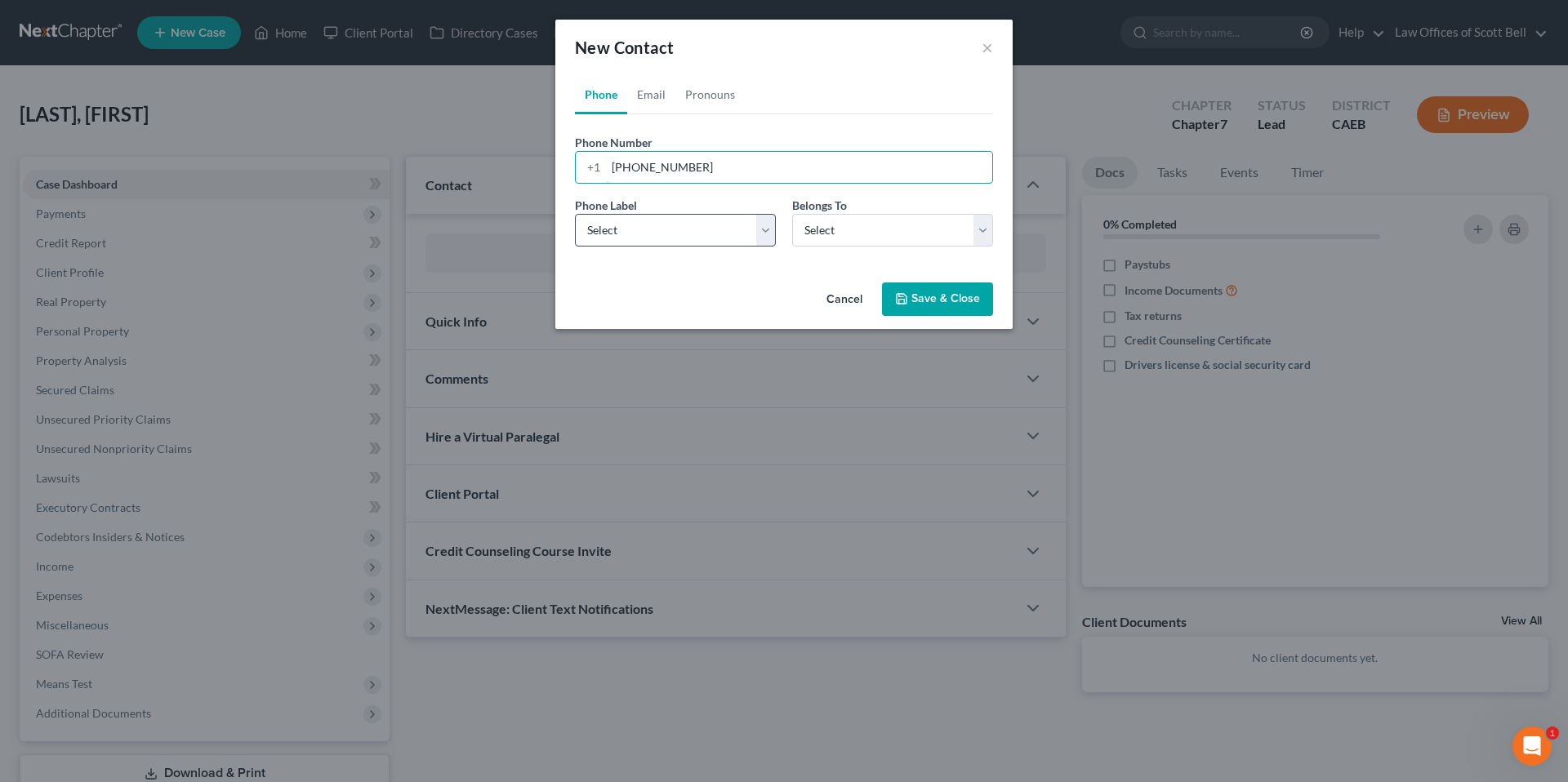 type on "[PHONE_NUMBER]" 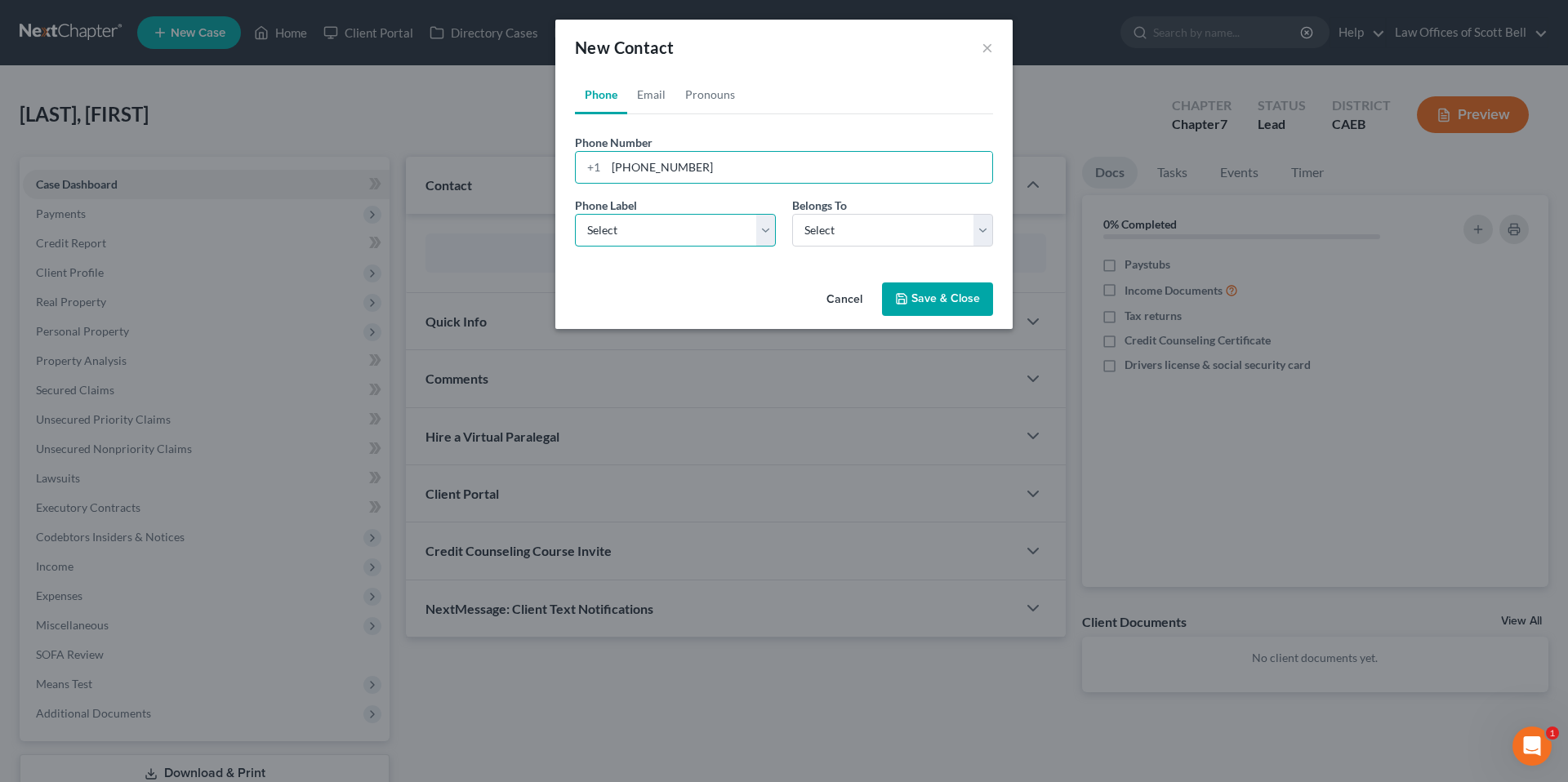 click on "Select Mobile Home Work Other" at bounding box center (675, 230) 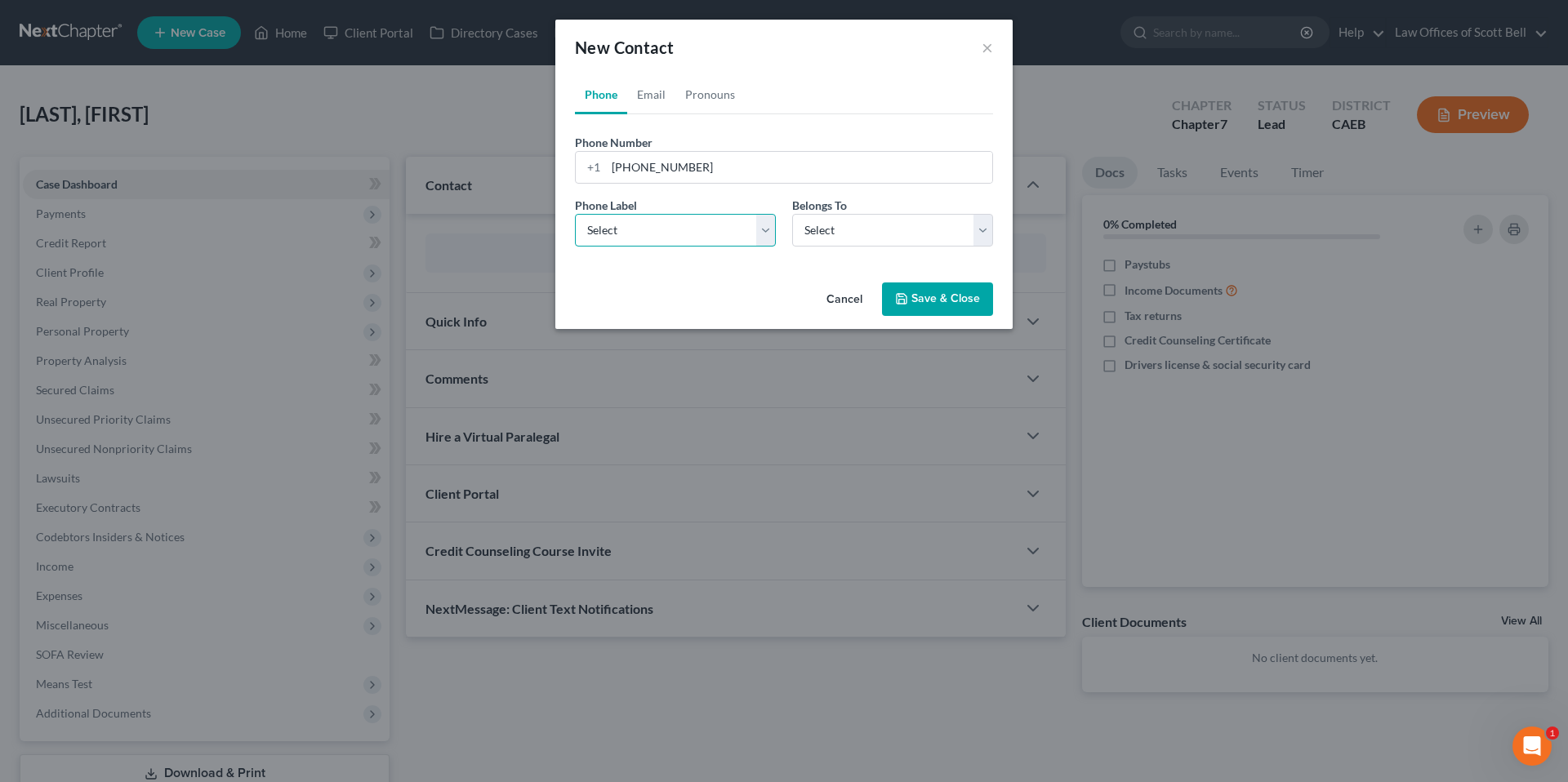 select on "0" 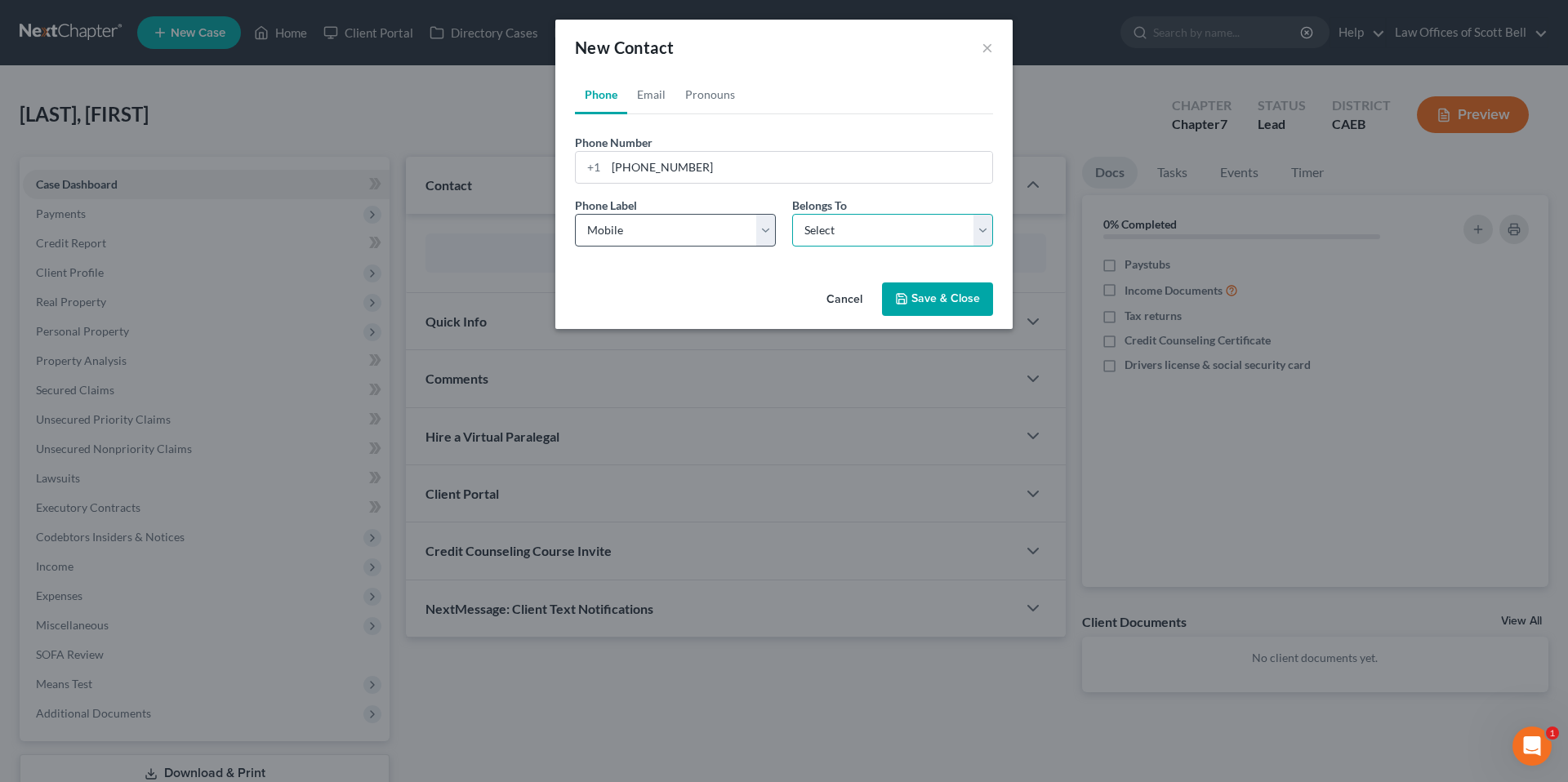 click on "Select Client Other" at bounding box center (893, 230) 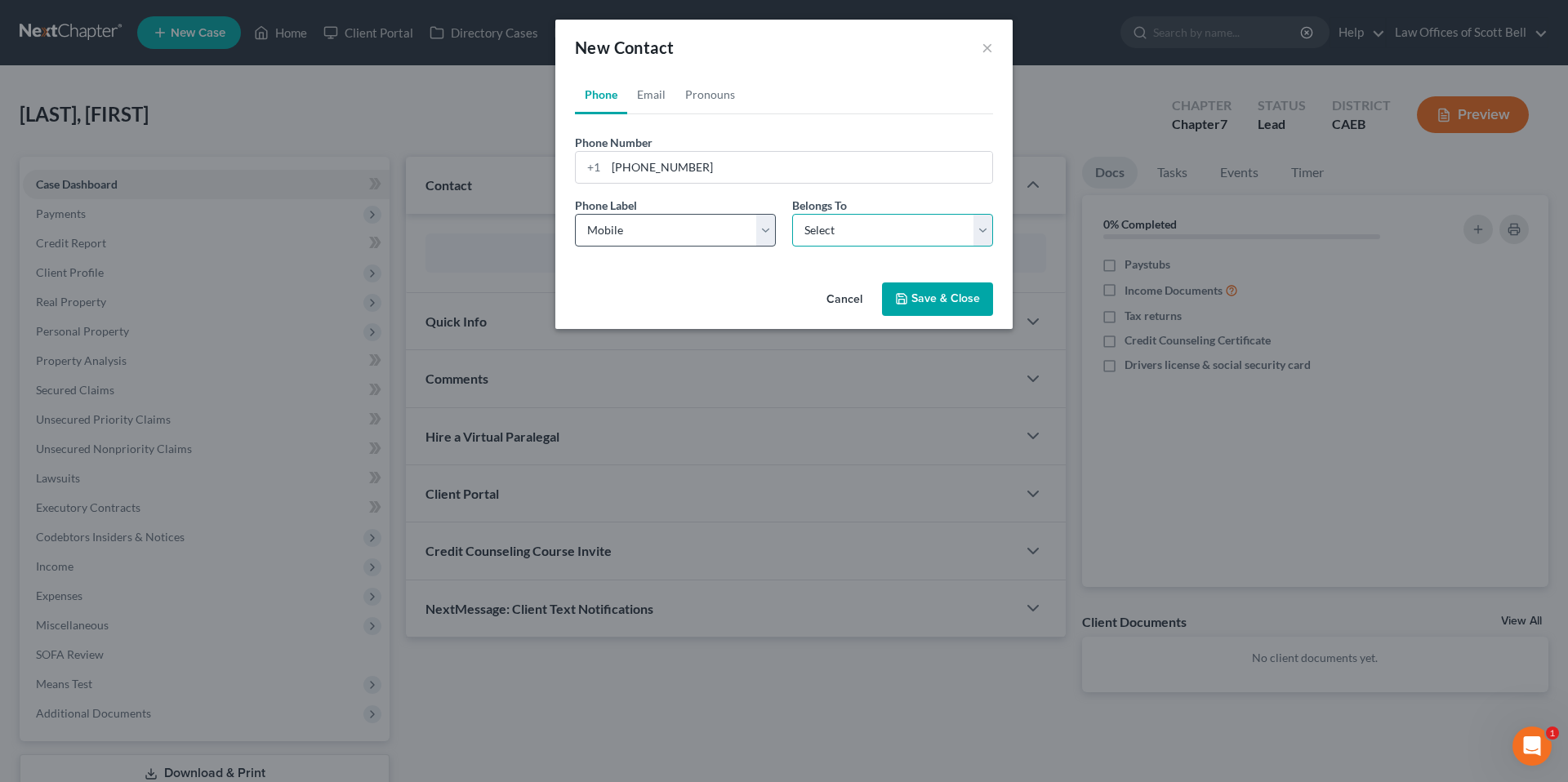 select on "0" 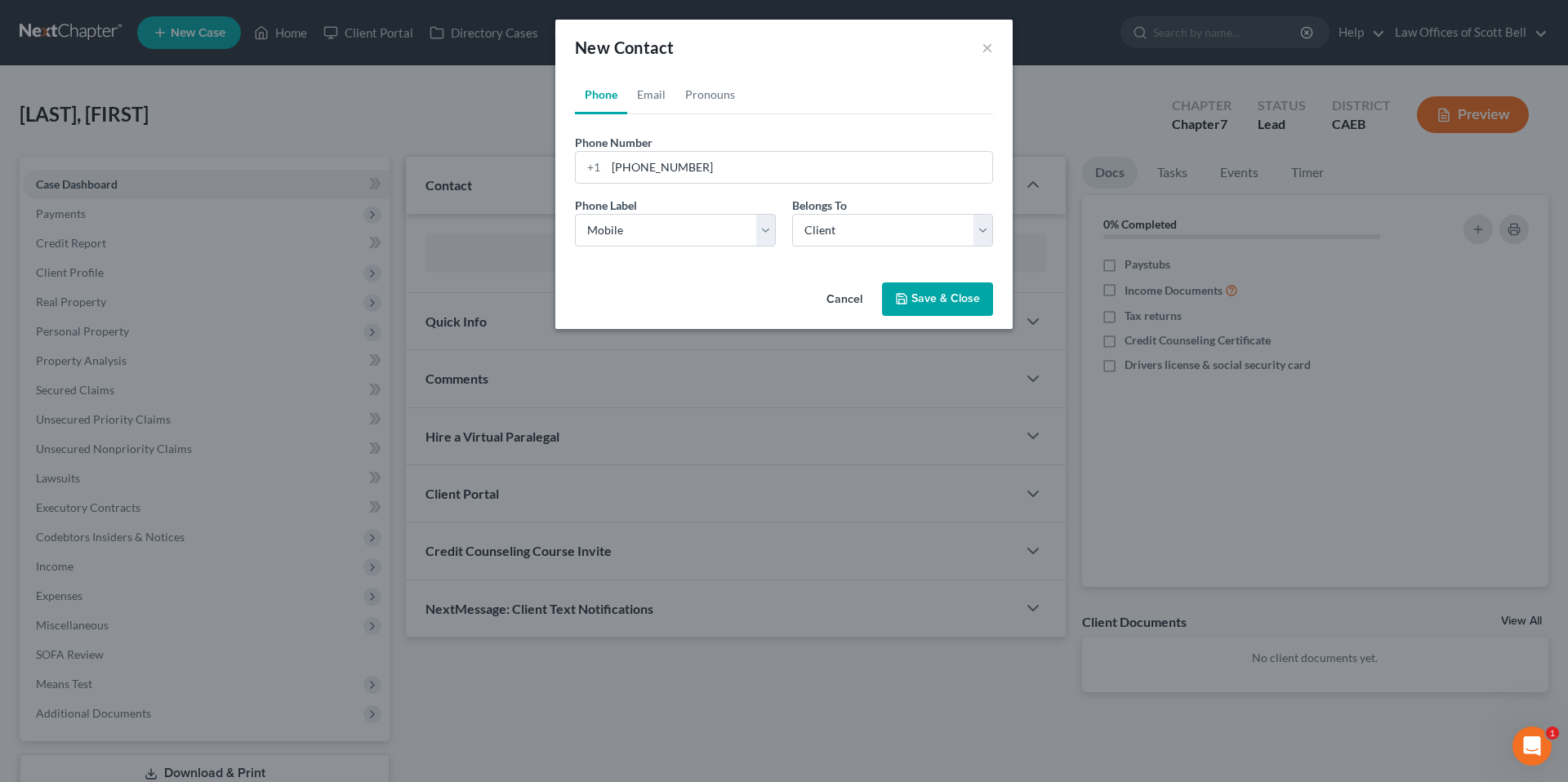 click on "Save & Close" at bounding box center (938, 300) 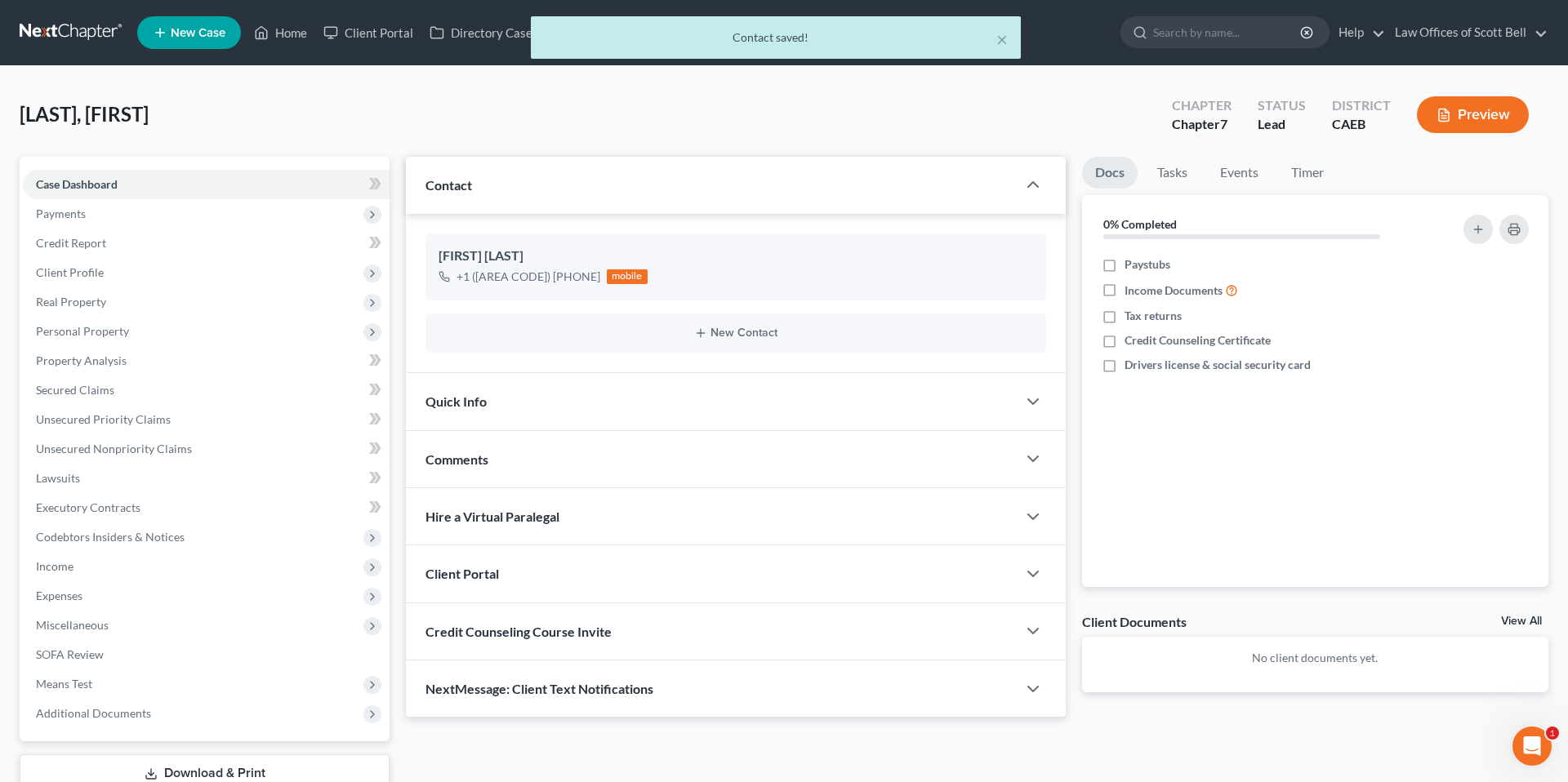 click on "Quick Info" at bounding box center [711, 401] 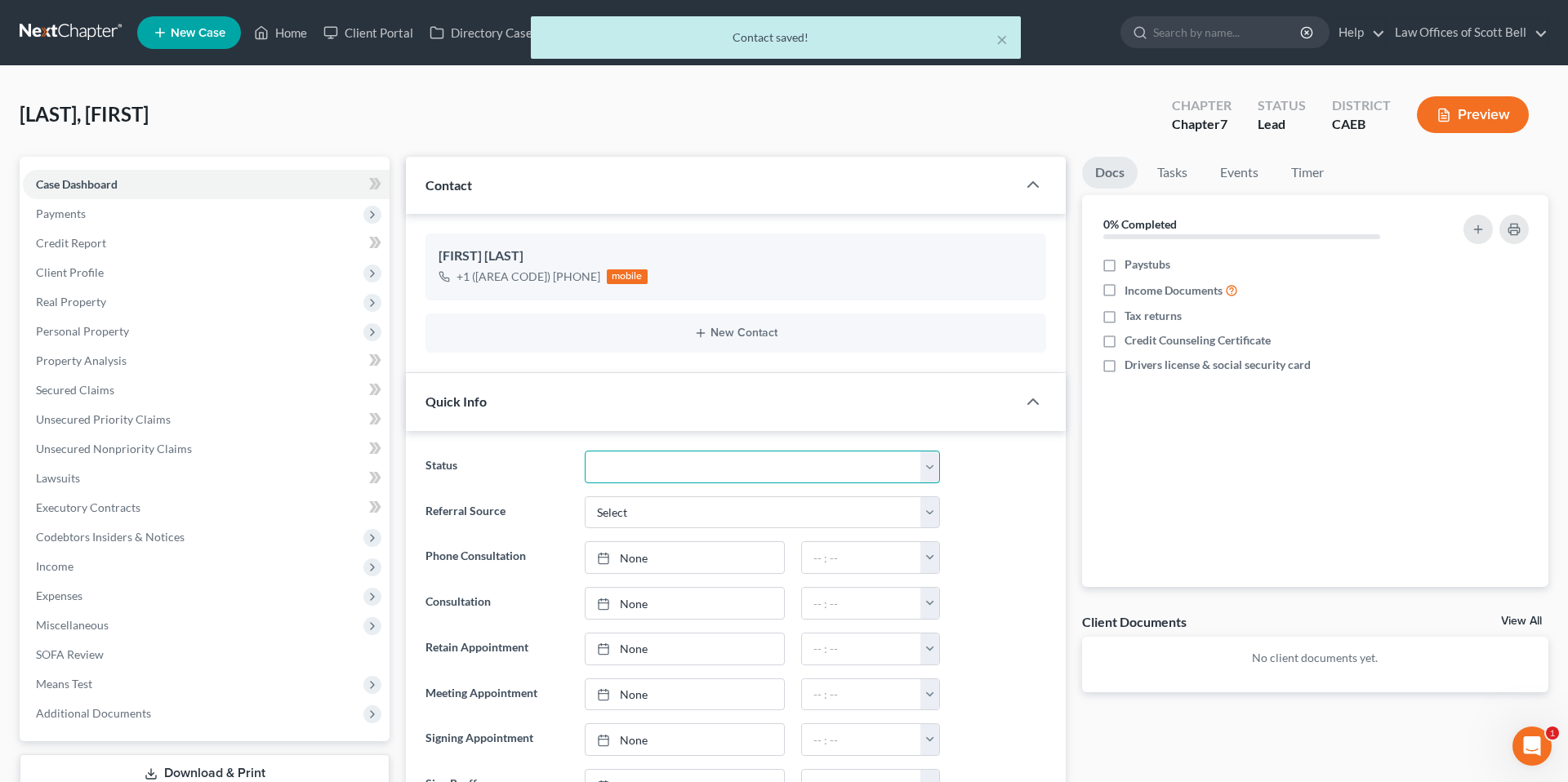 click on "Cancelled/Refund Closed Consultation Declined Discharged Filed Income Check In Progress Lead No Show Not Retained PIF Ready to File Referred Out Retained To Review" at bounding box center (762, 467) 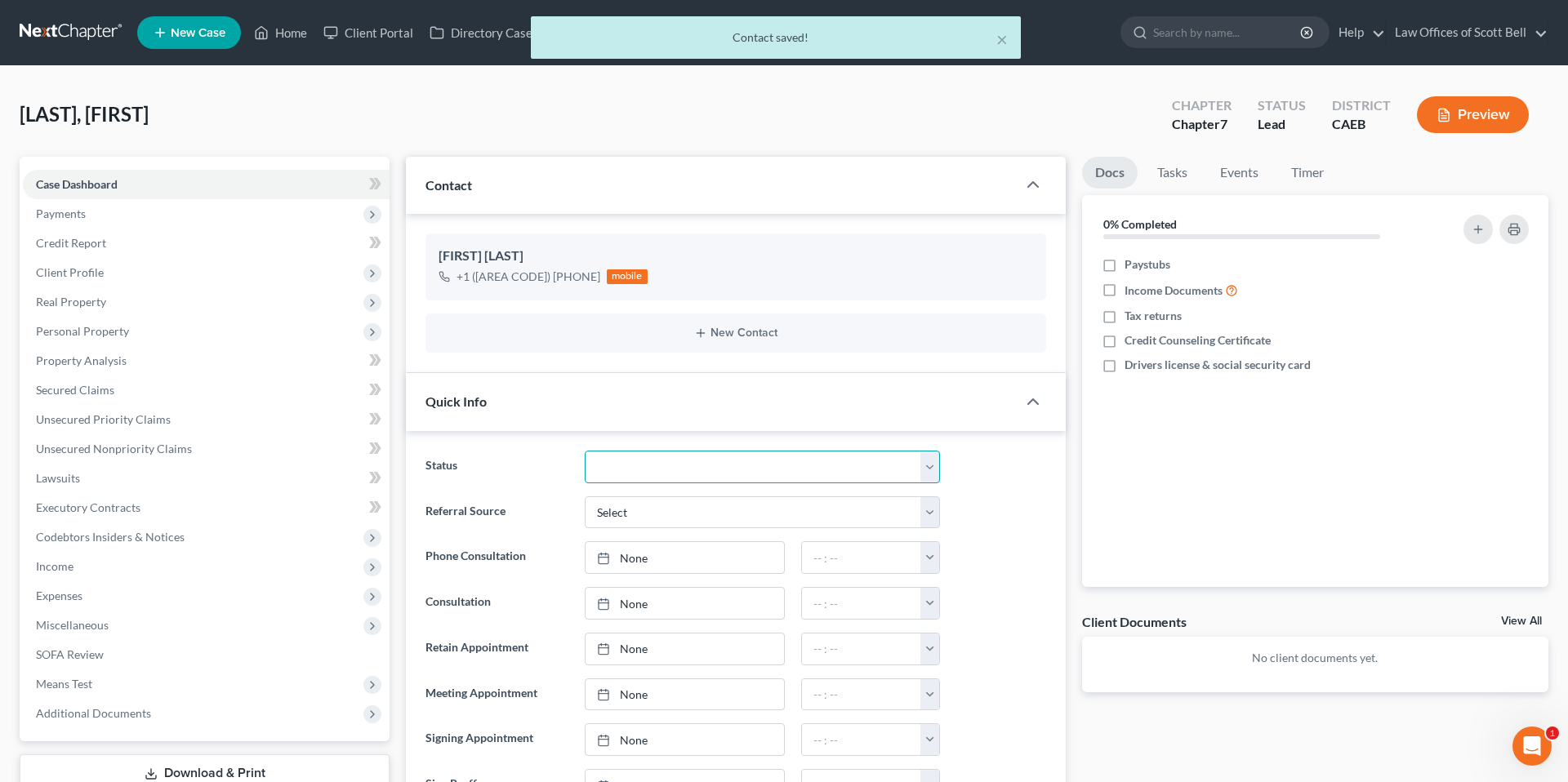 select on "2" 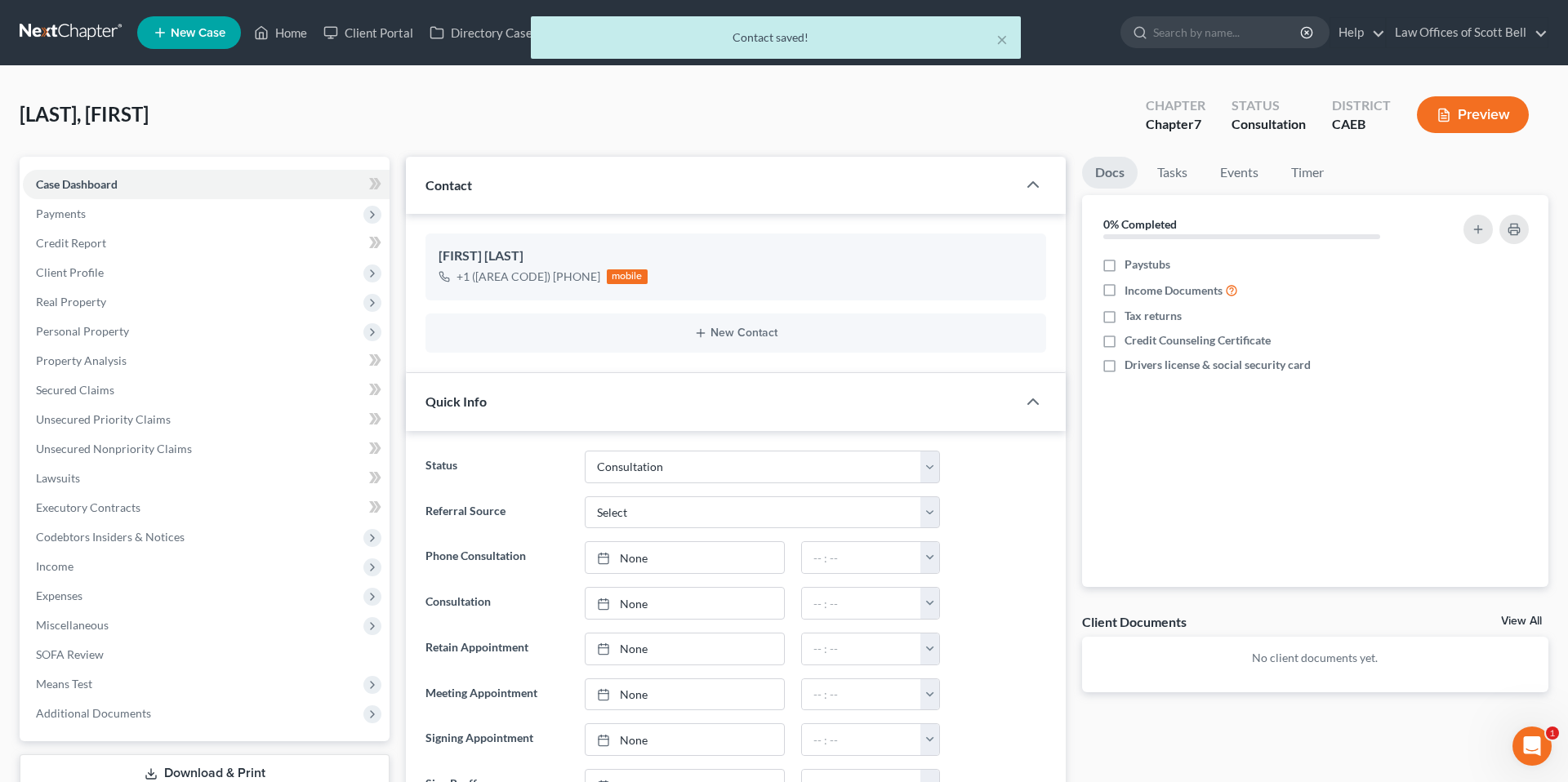 click on "Referral Source
Select Word Of Mouth Previous Clients Direct Mail Website Google Search Modern Attorney Other (specify)" at bounding box center (736, 513) 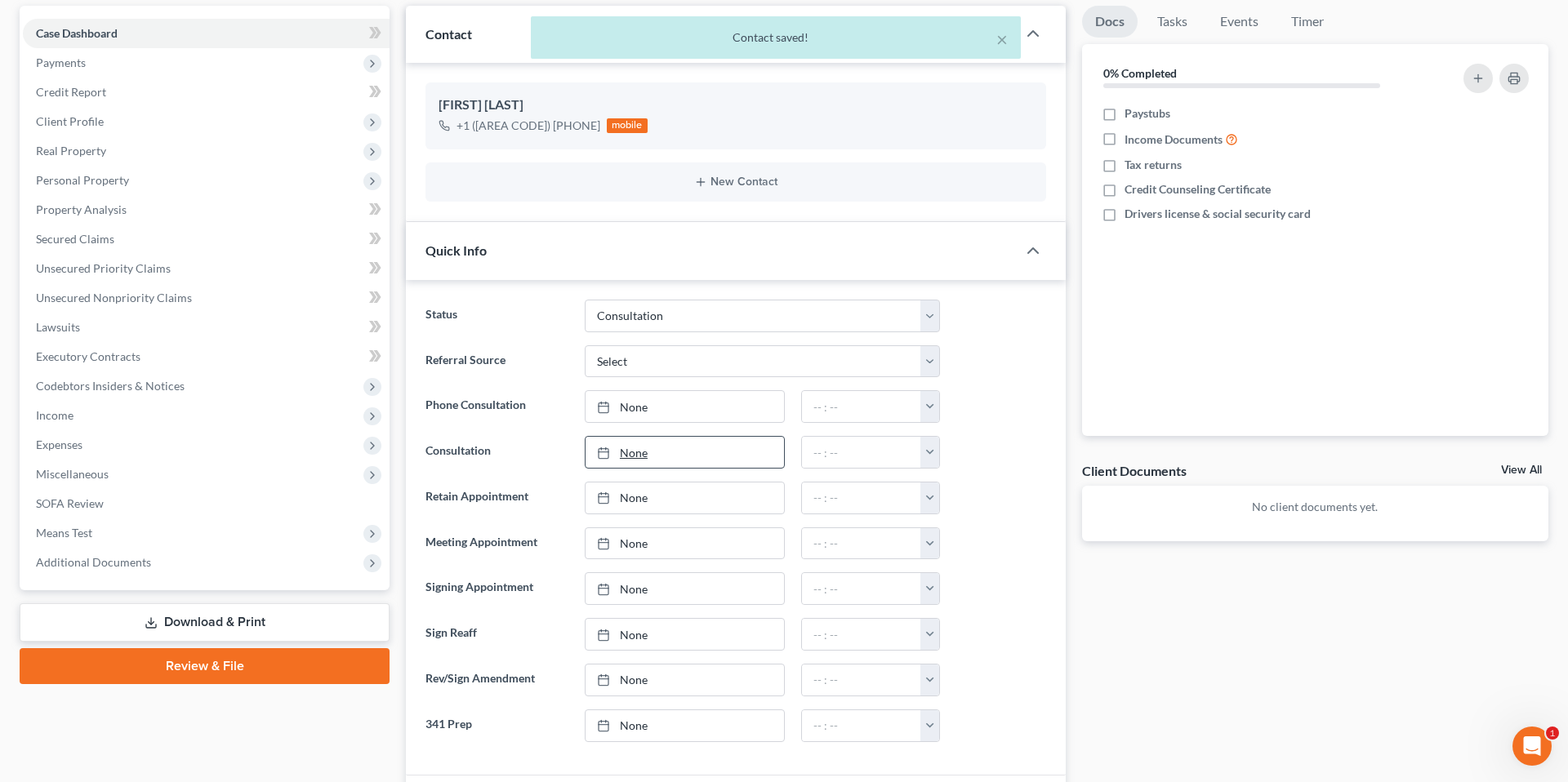 scroll, scrollTop: 174, scrollLeft: 0, axis: vertical 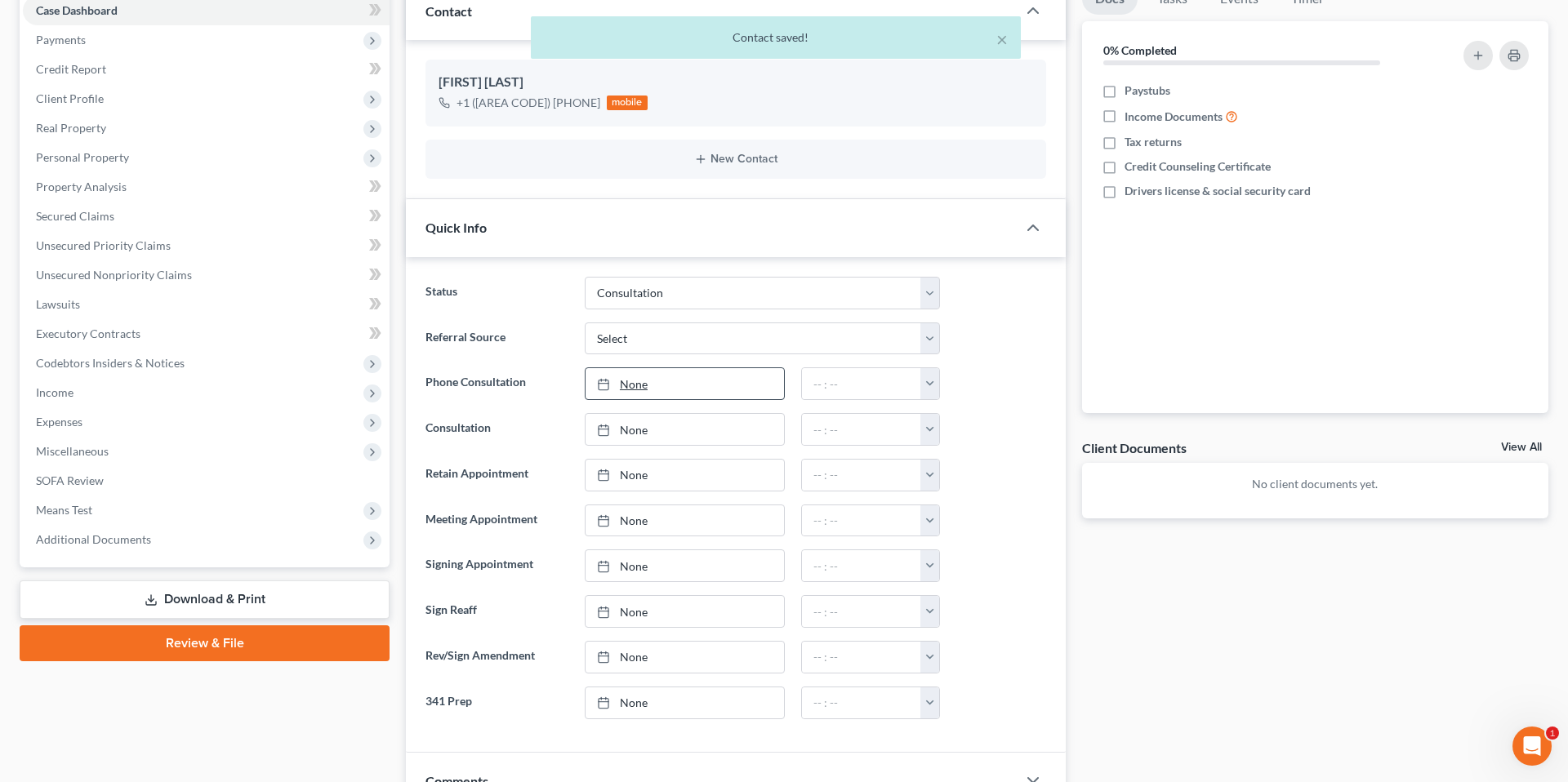click on "None" at bounding box center (684, 384) 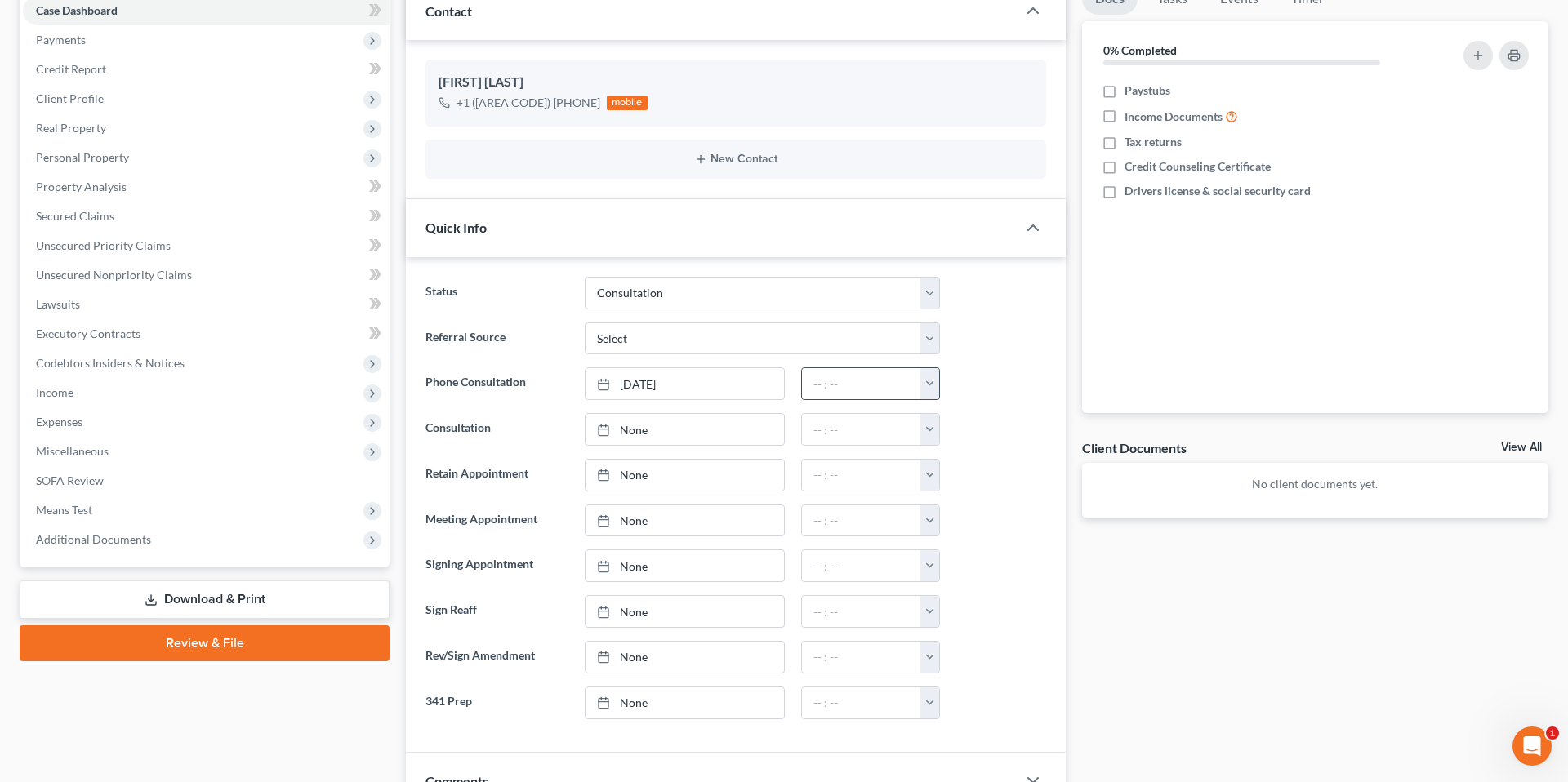 click at bounding box center (929, 384) 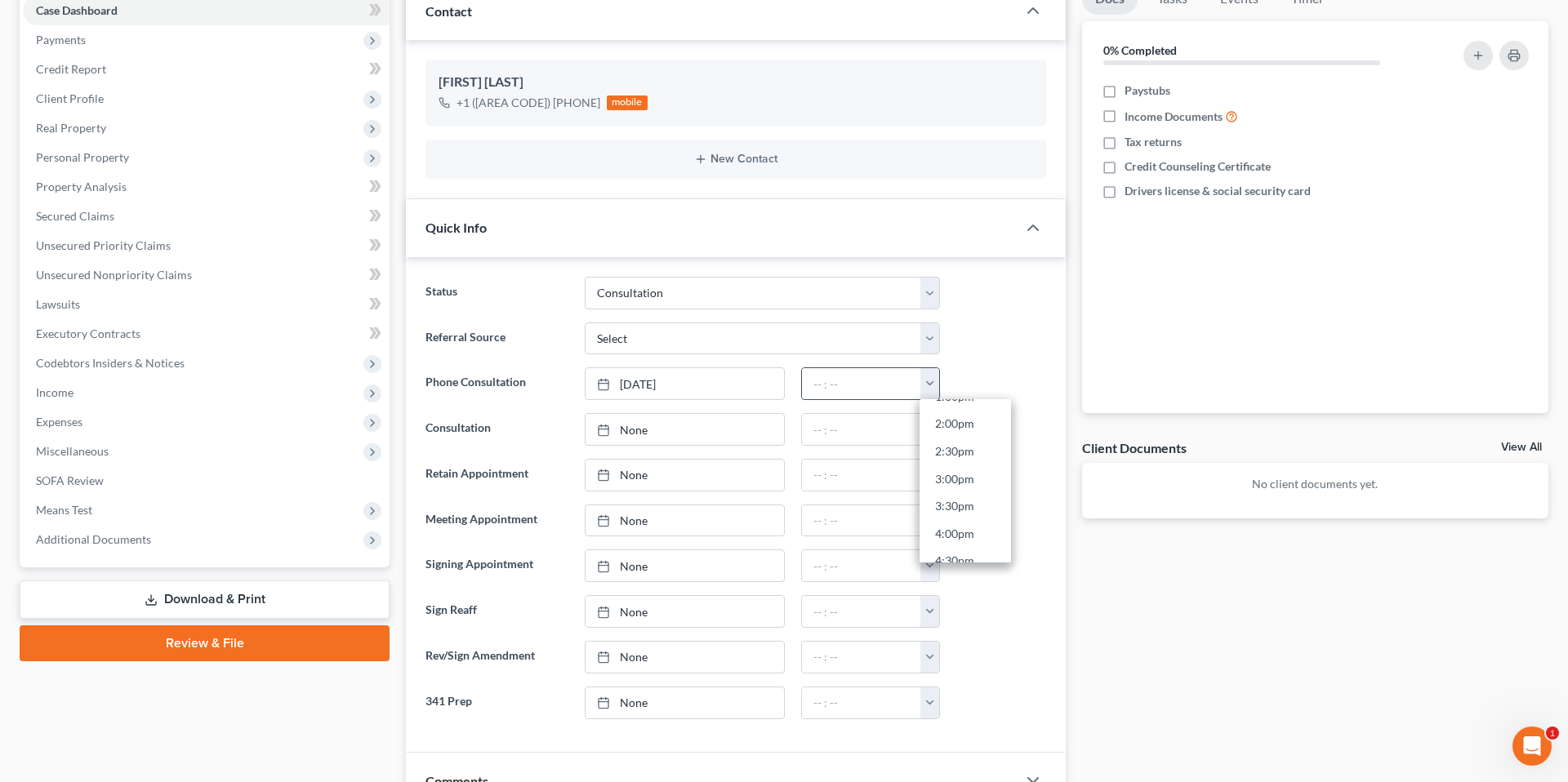 scroll, scrollTop: 771, scrollLeft: 0, axis: vertical 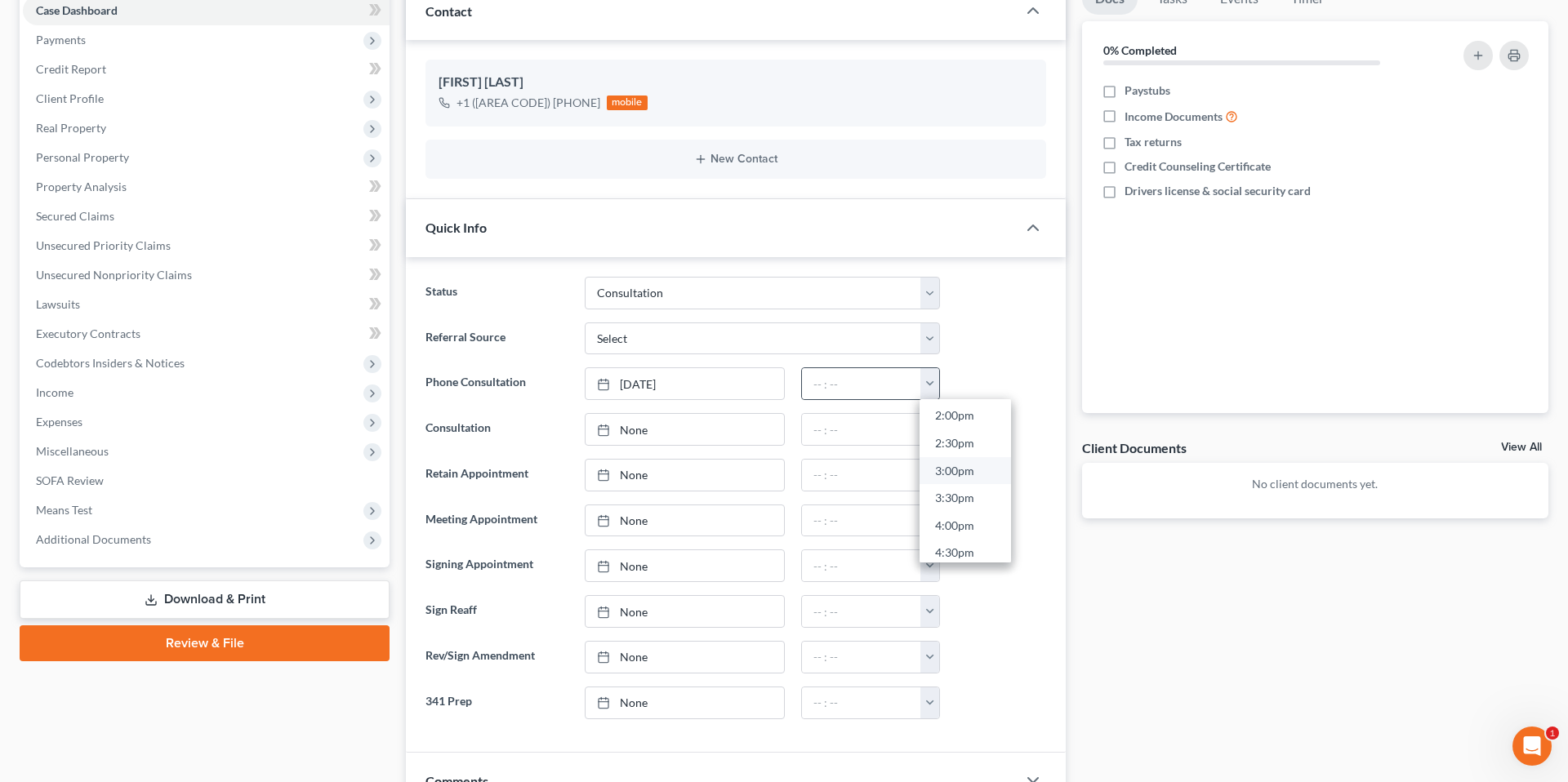 click on "3:00pm" at bounding box center [965, 471] 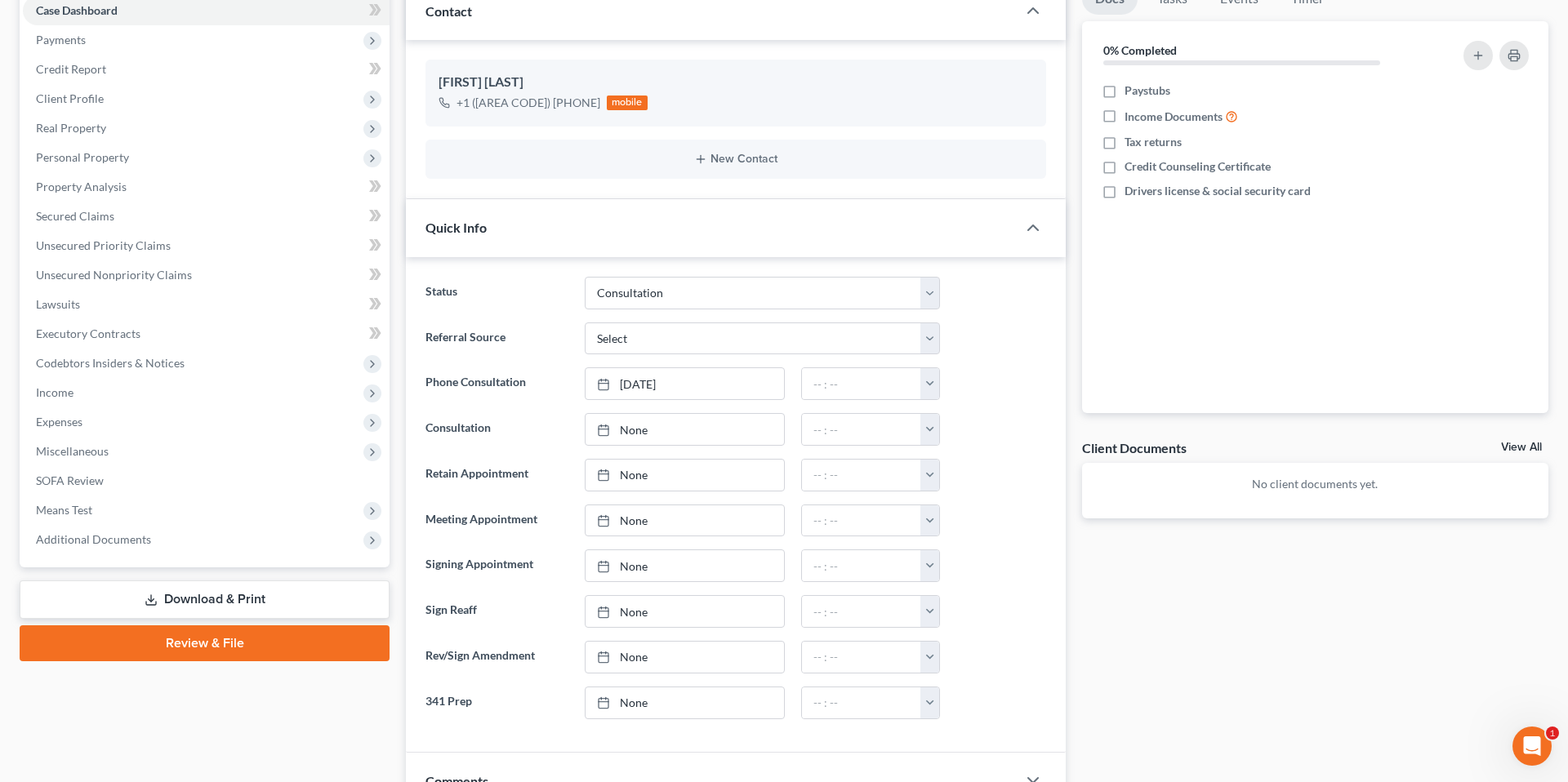 type on "3:00pm" 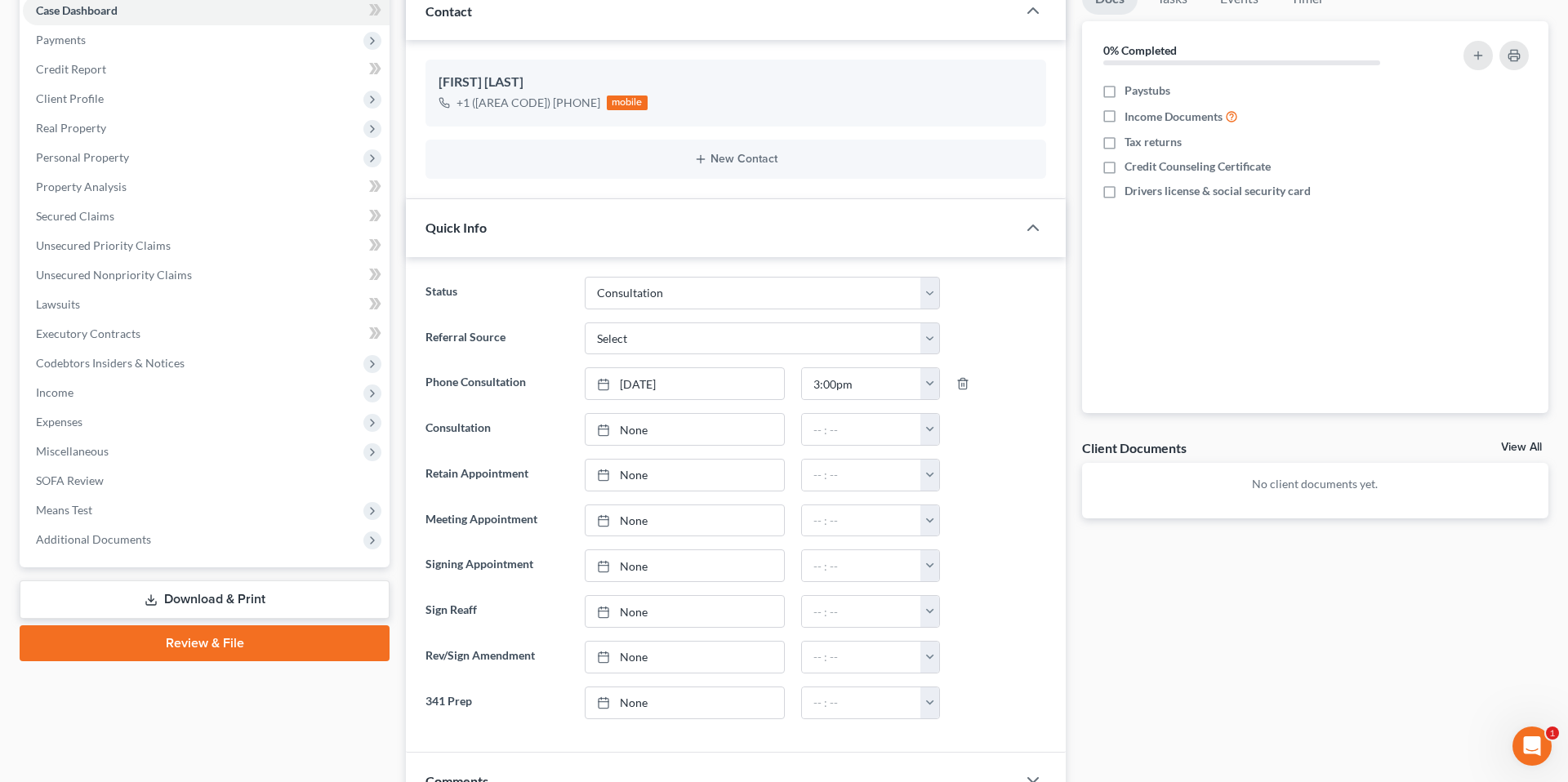 click at bounding box center [1001, 384] 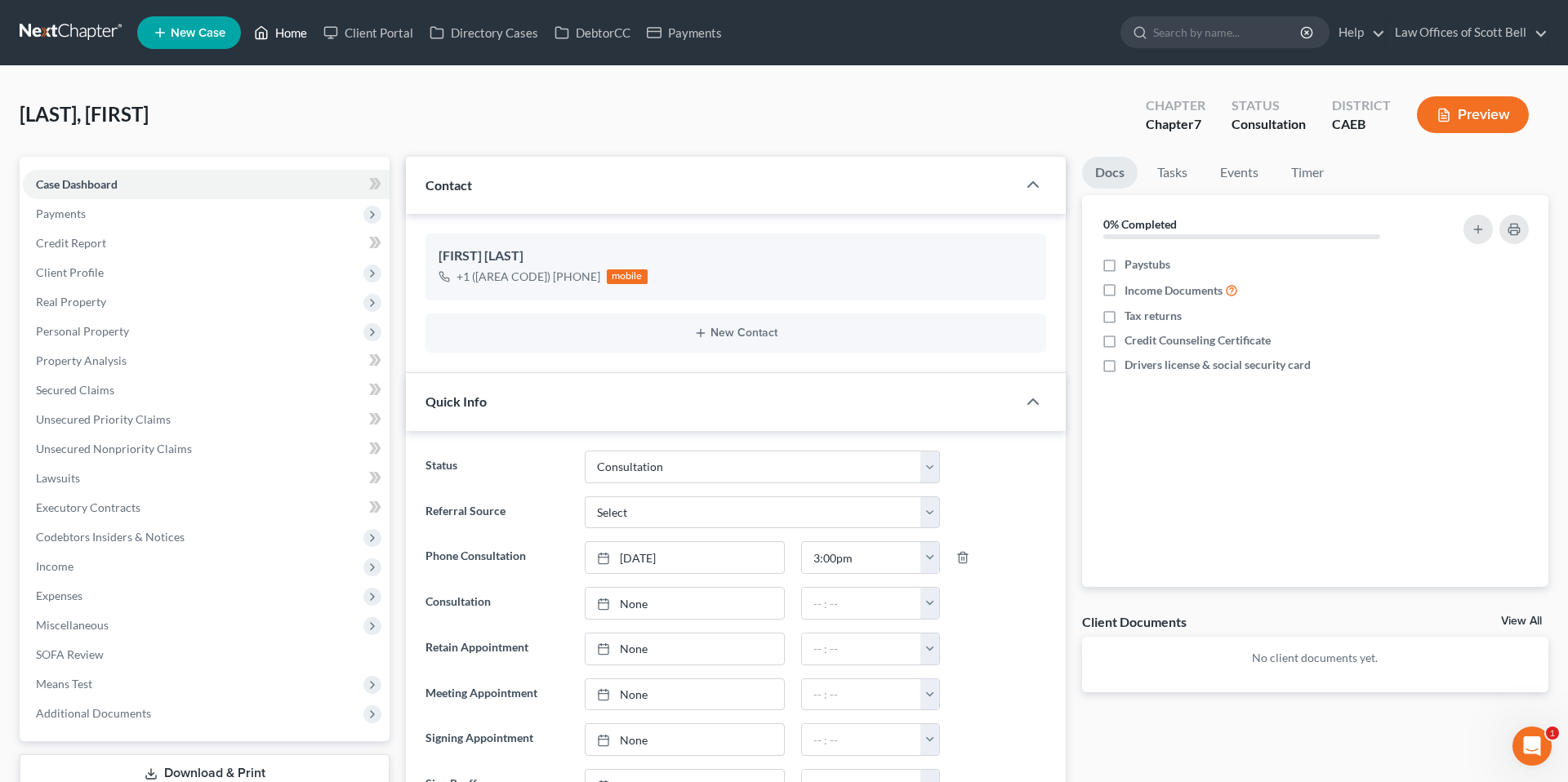 click on "Home" at bounding box center (280, 33) 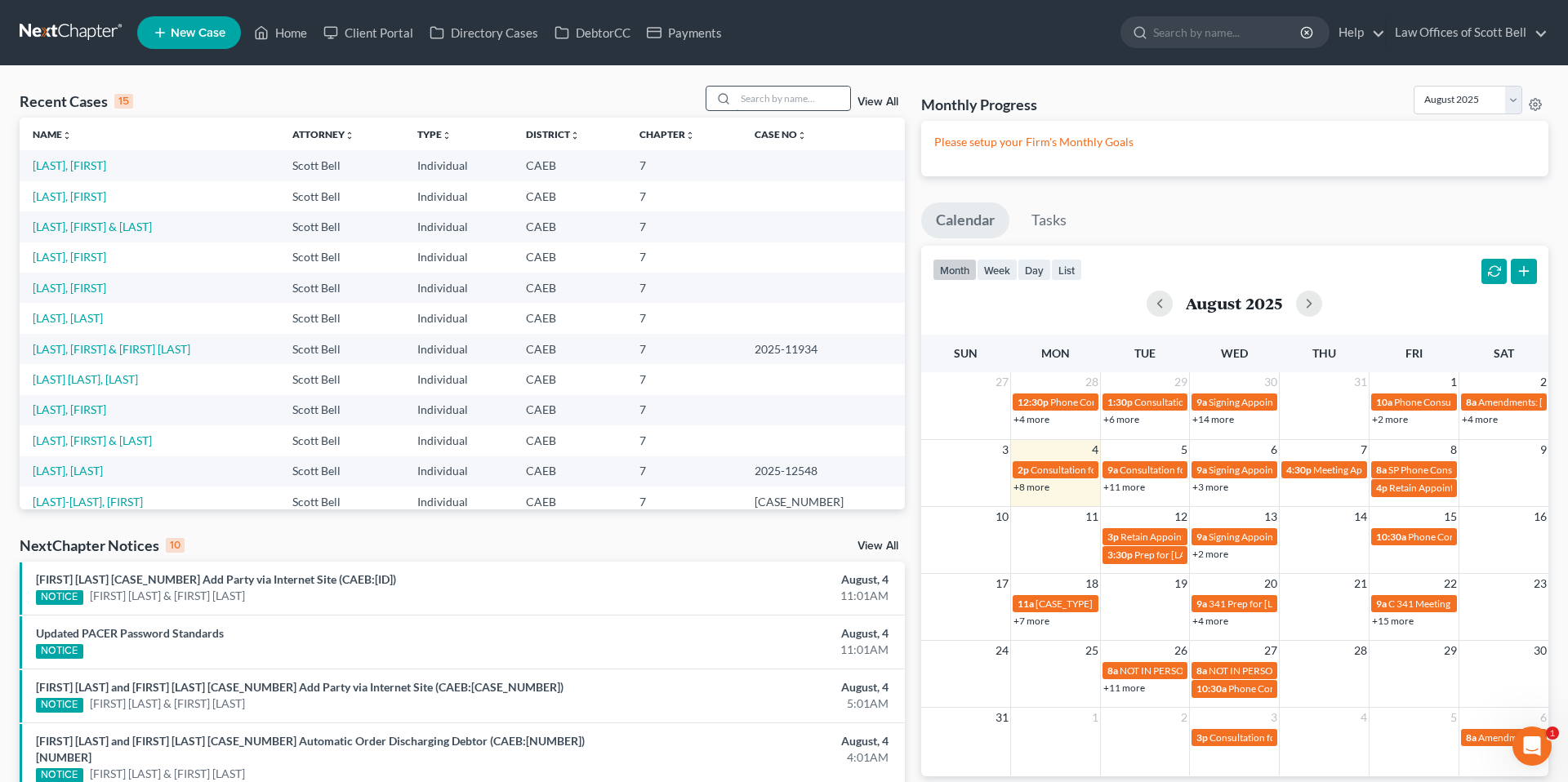 click at bounding box center [793, 98] 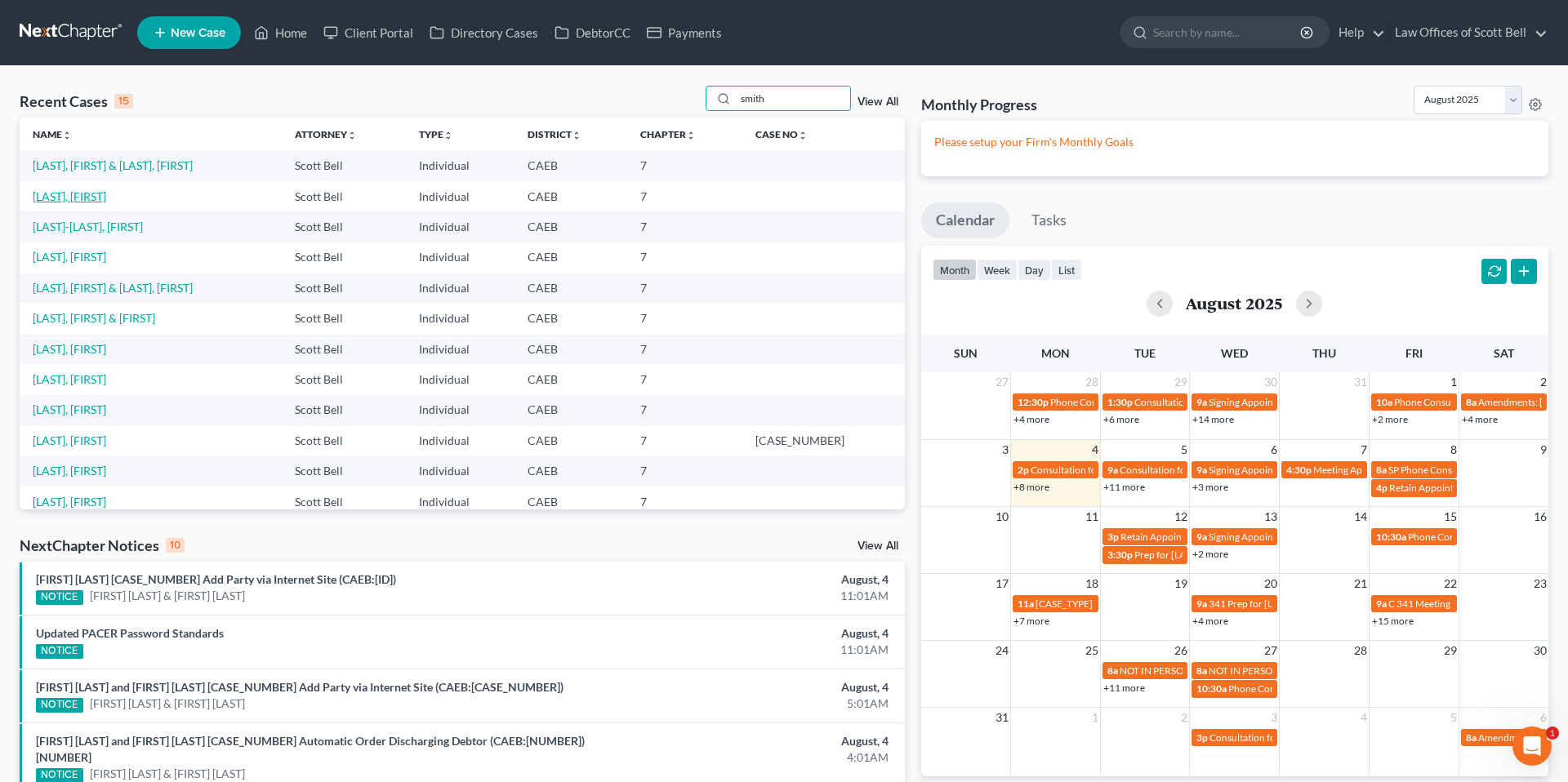 type on "smith" 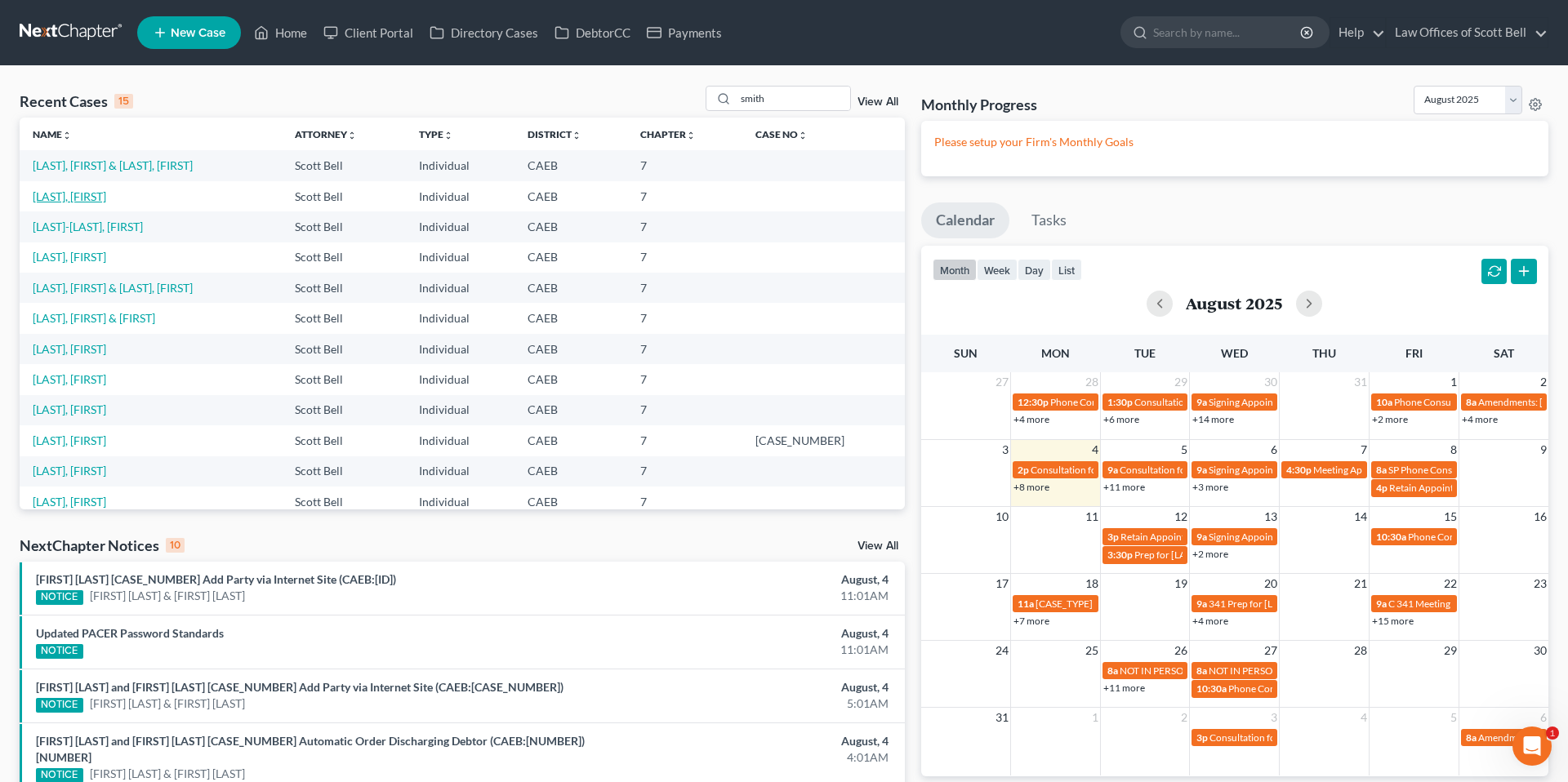 click on "[LAST], [FIRST]" at bounding box center [69, 196] 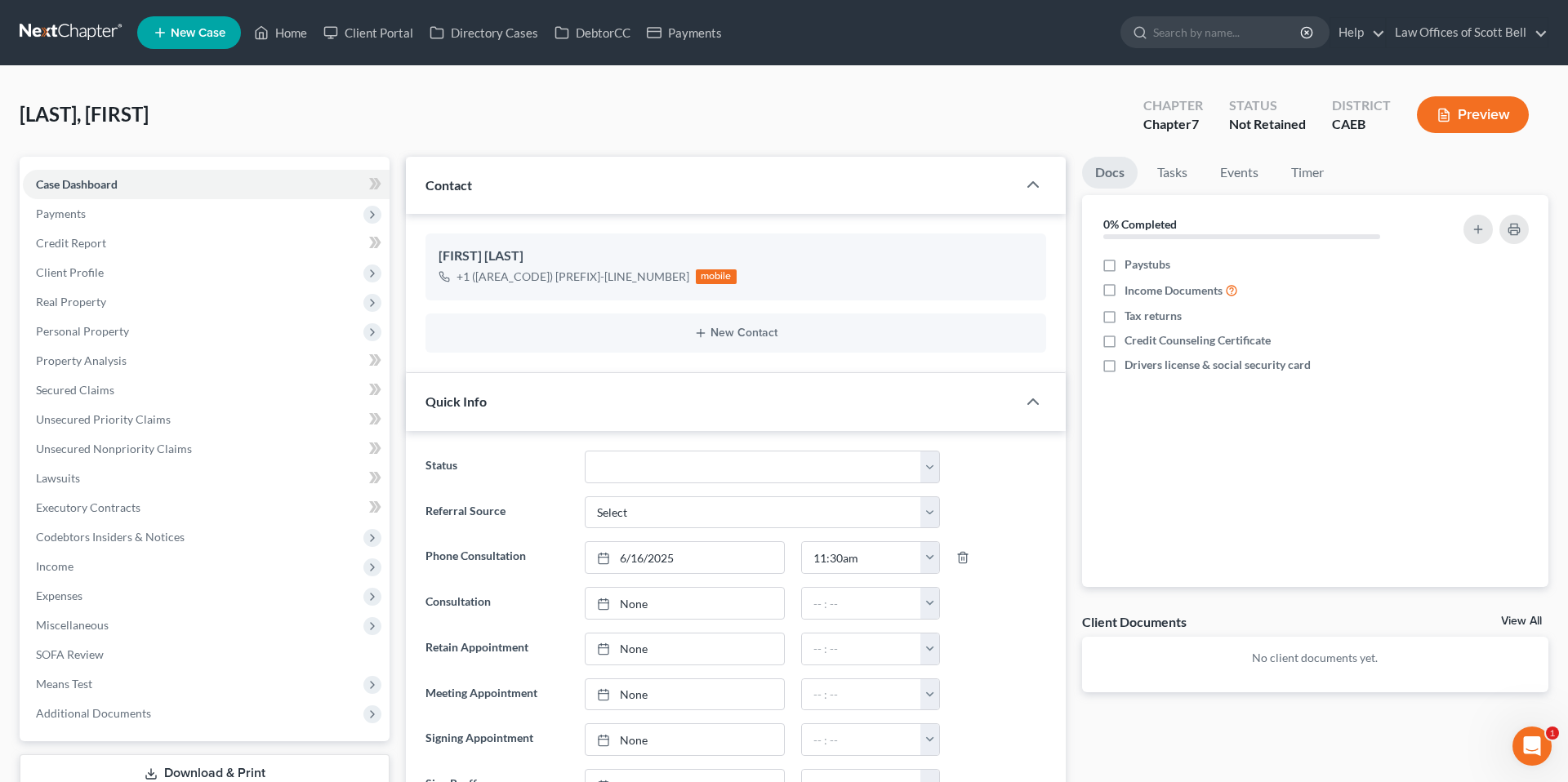 scroll, scrollTop: 301, scrollLeft: 0, axis: vertical 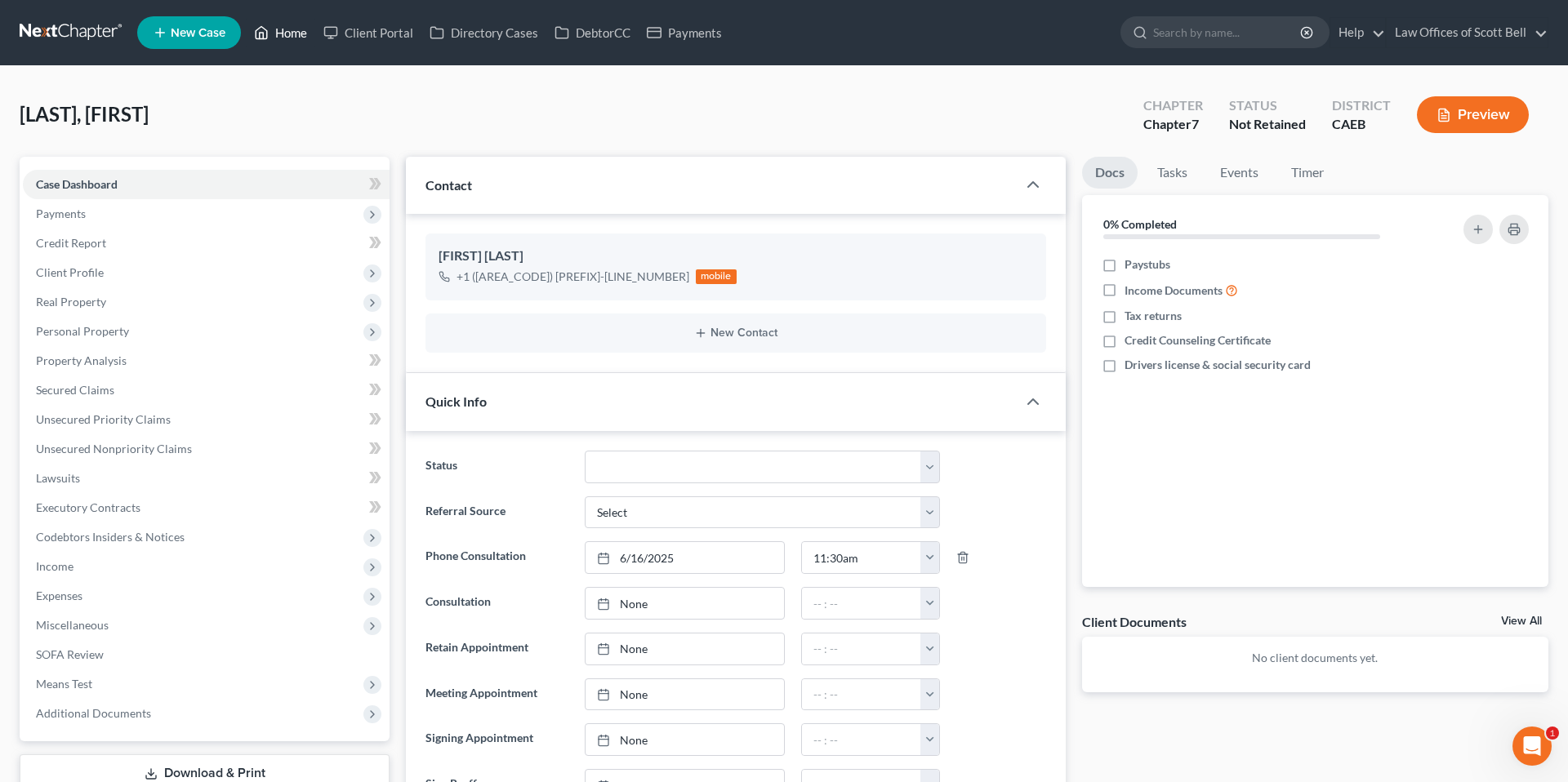 click on "Home" at bounding box center [280, 33] 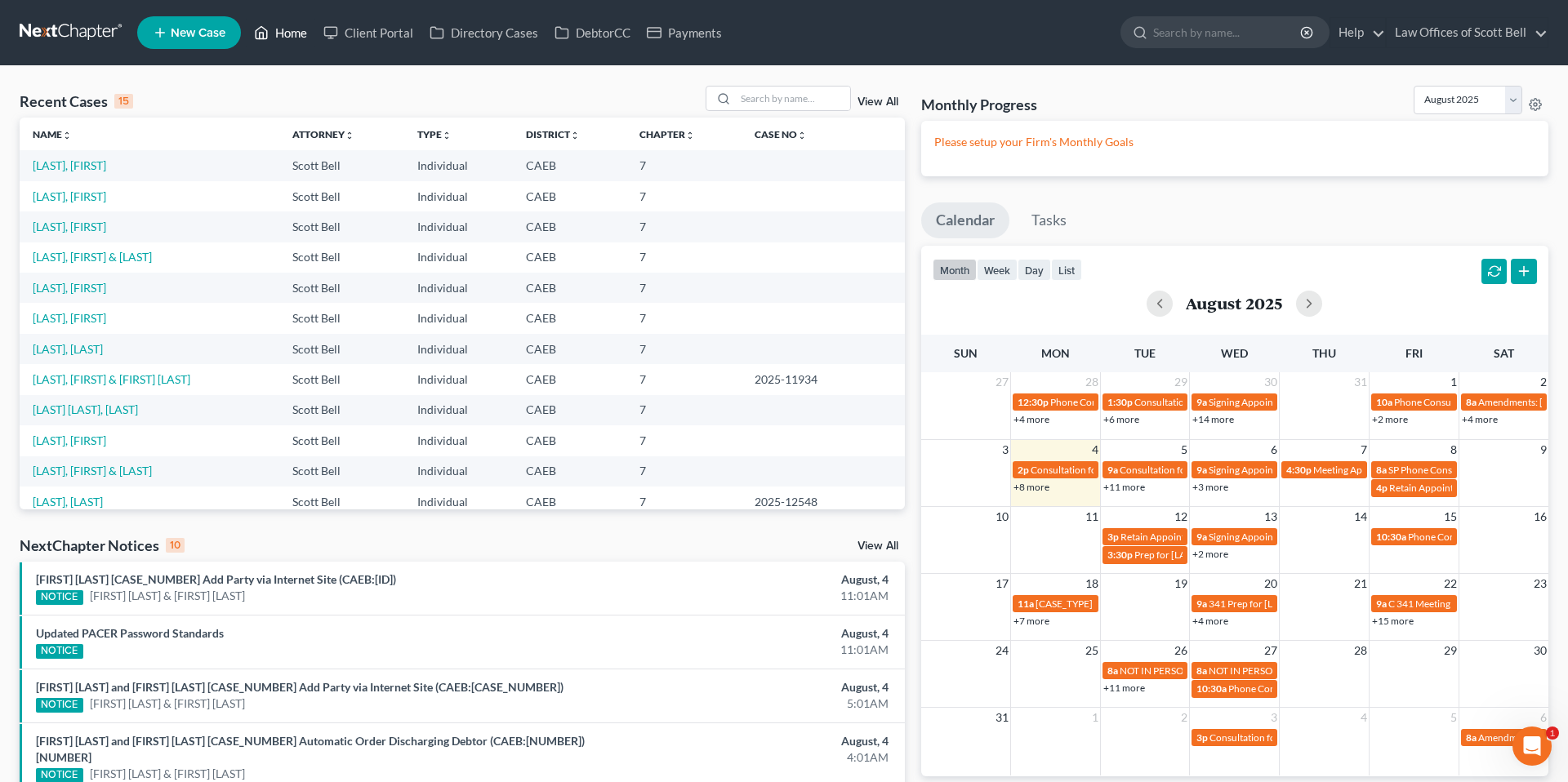 scroll, scrollTop: 1, scrollLeft: 0, axis: vertical 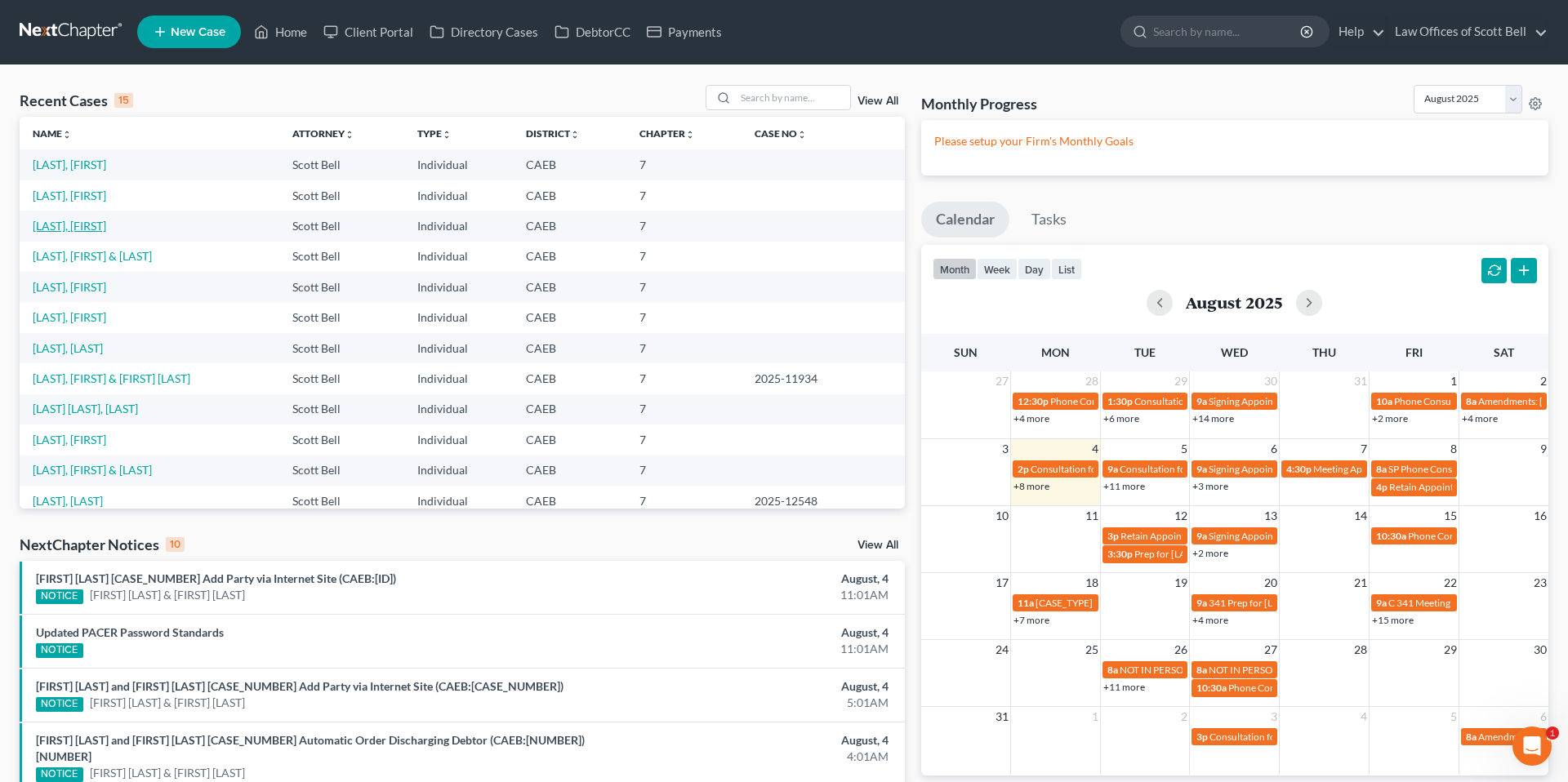 click on "[LAST], [FIRST]" at bounding box center (69, 225) 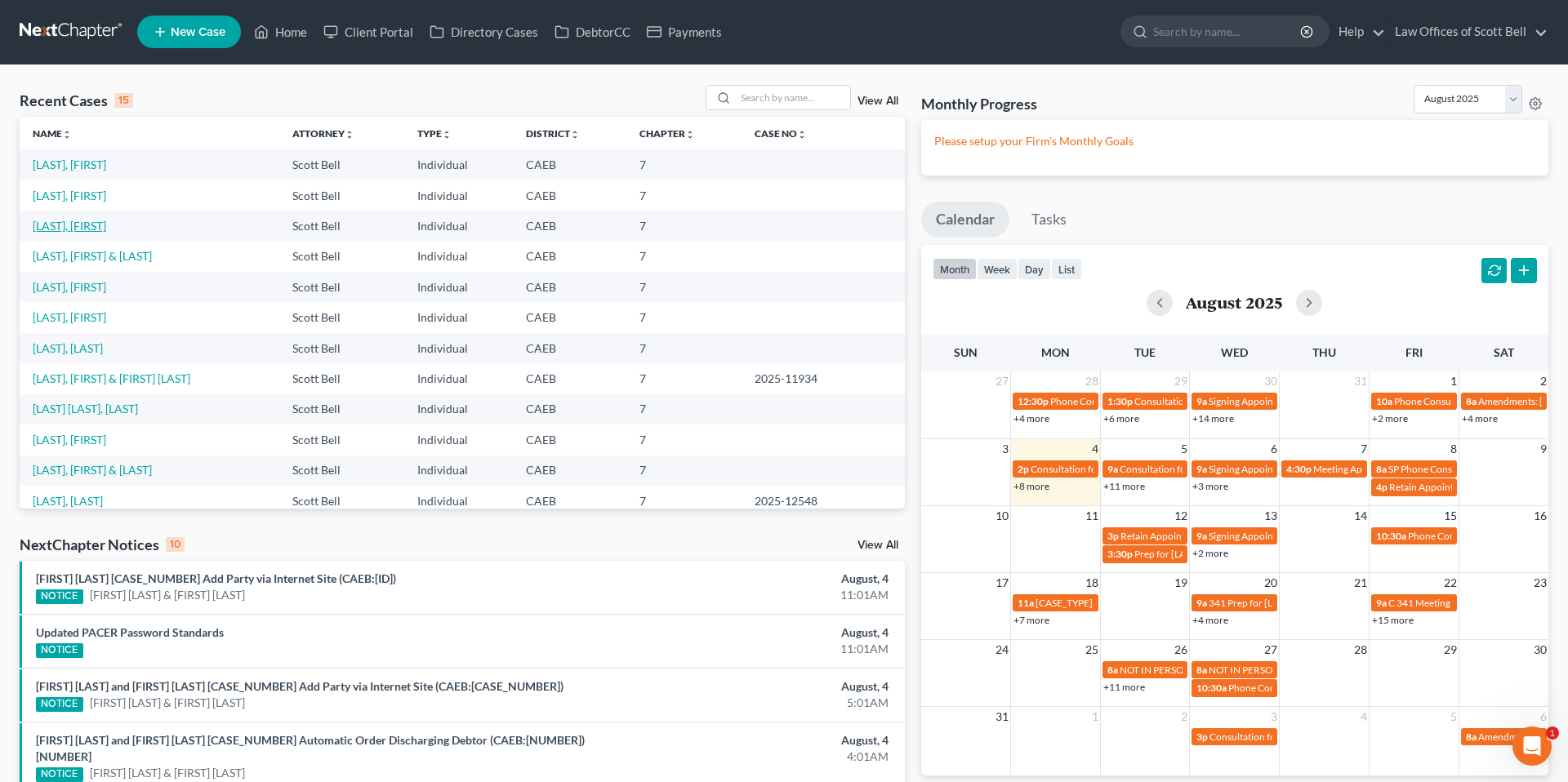 select on "14" 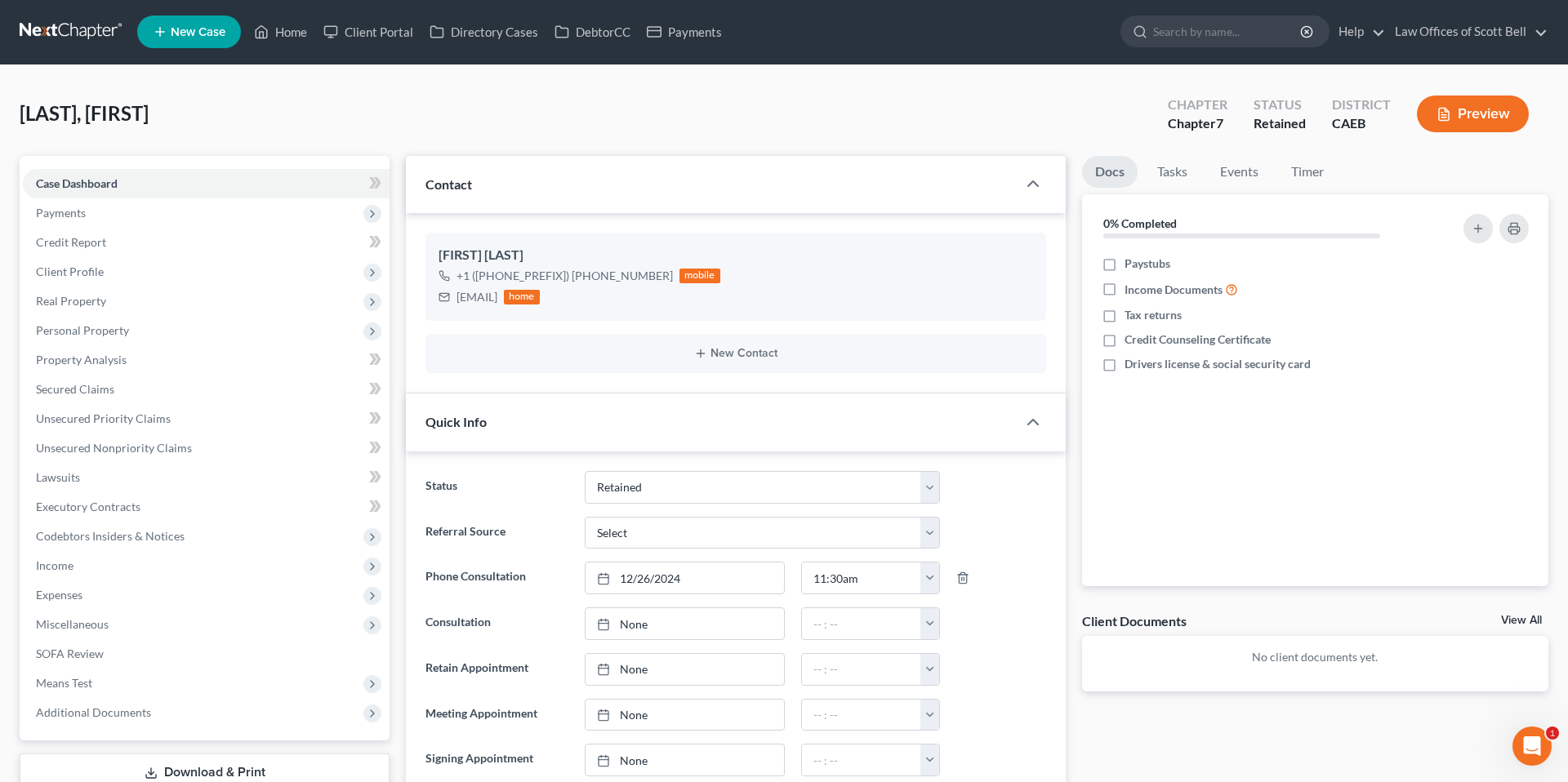 scroll, scrollTop: 0, scrollLeft: 0, axis: both 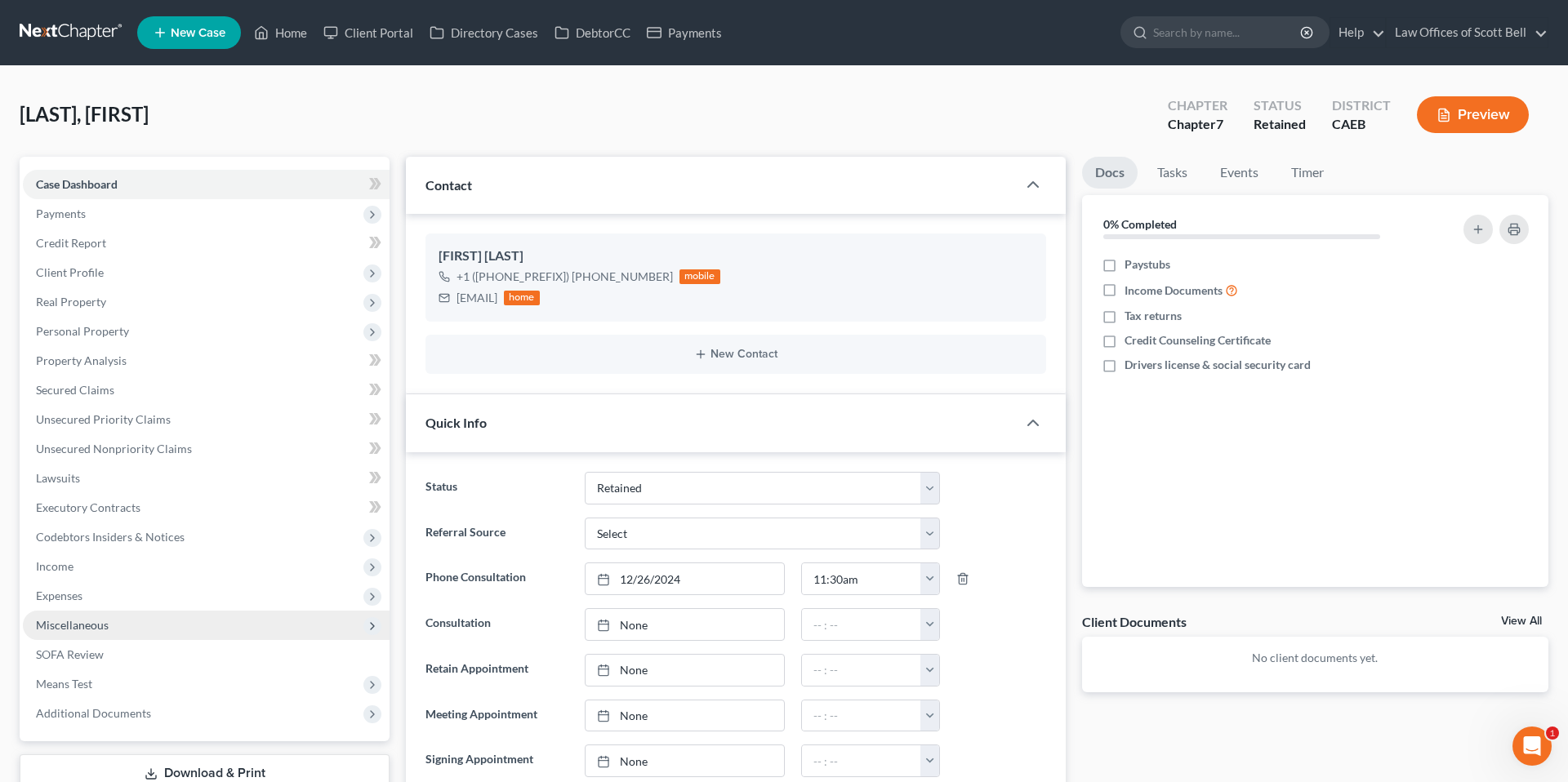 click on "Miscellaneous" at bounding box center (206, 625) 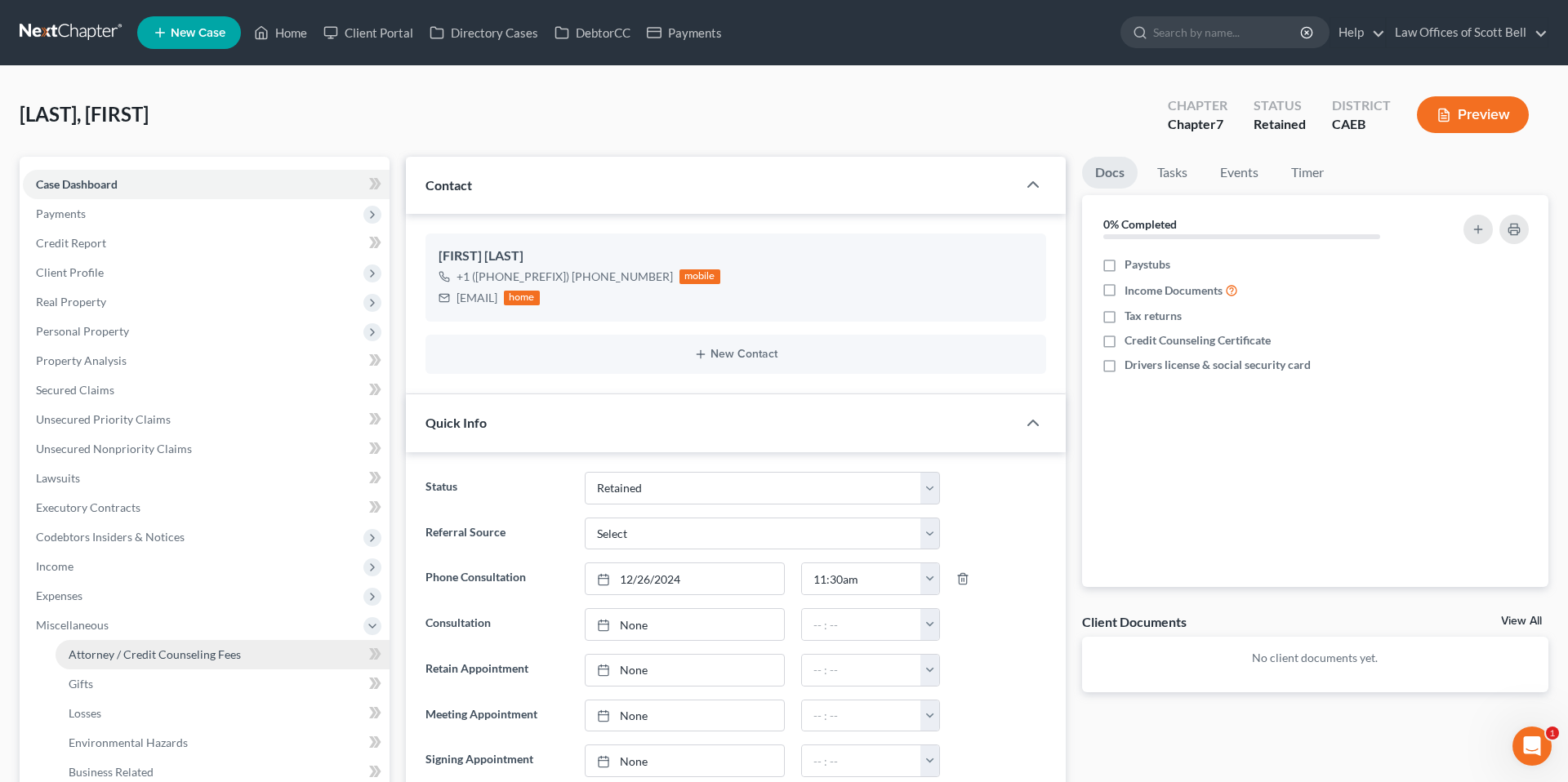 click on "Attorney / Credit Counseling Fees" at bounding box center [154, 654] 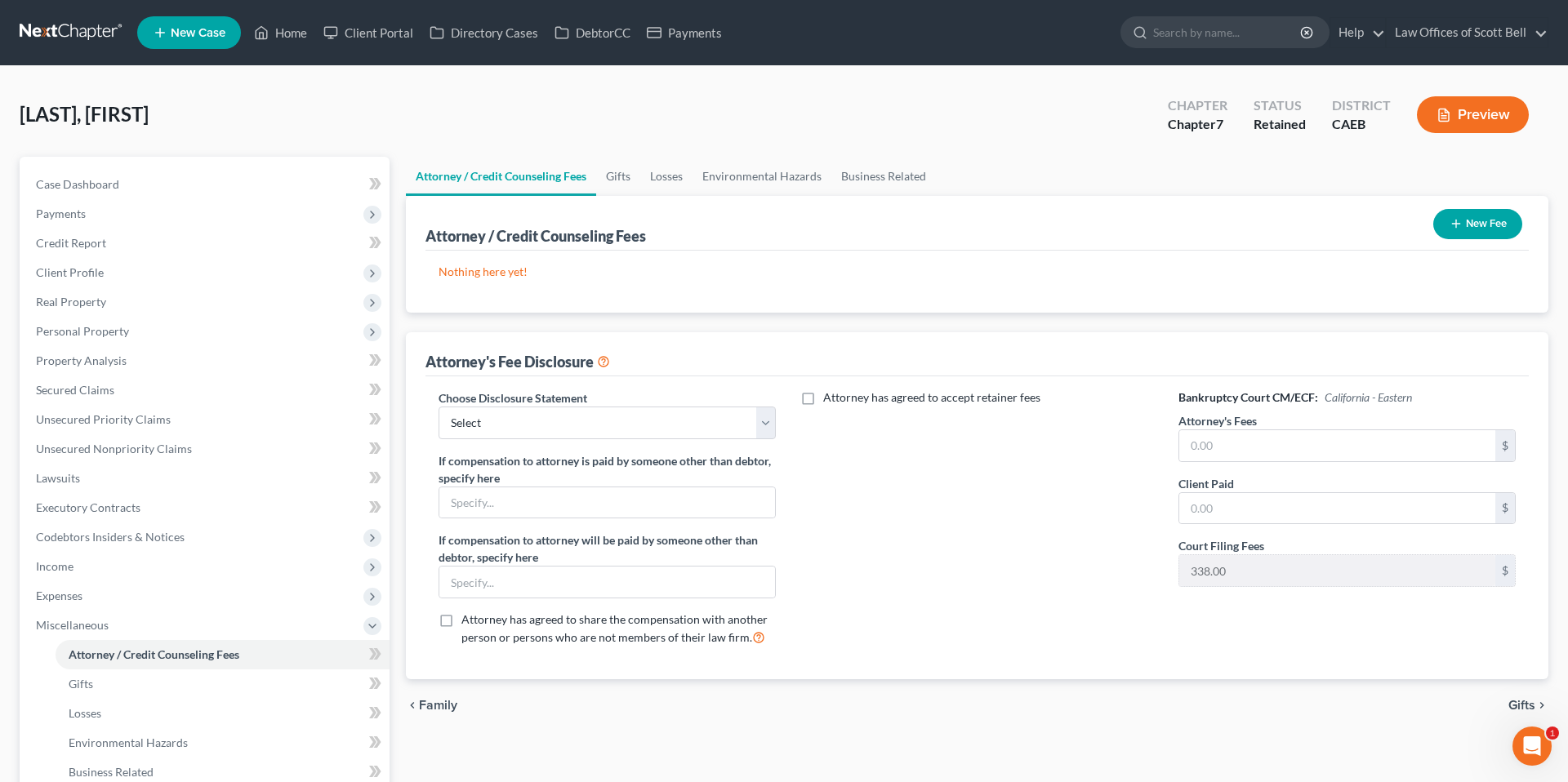 click on "Attorney's Fees" at bounding box center (1218, 420) 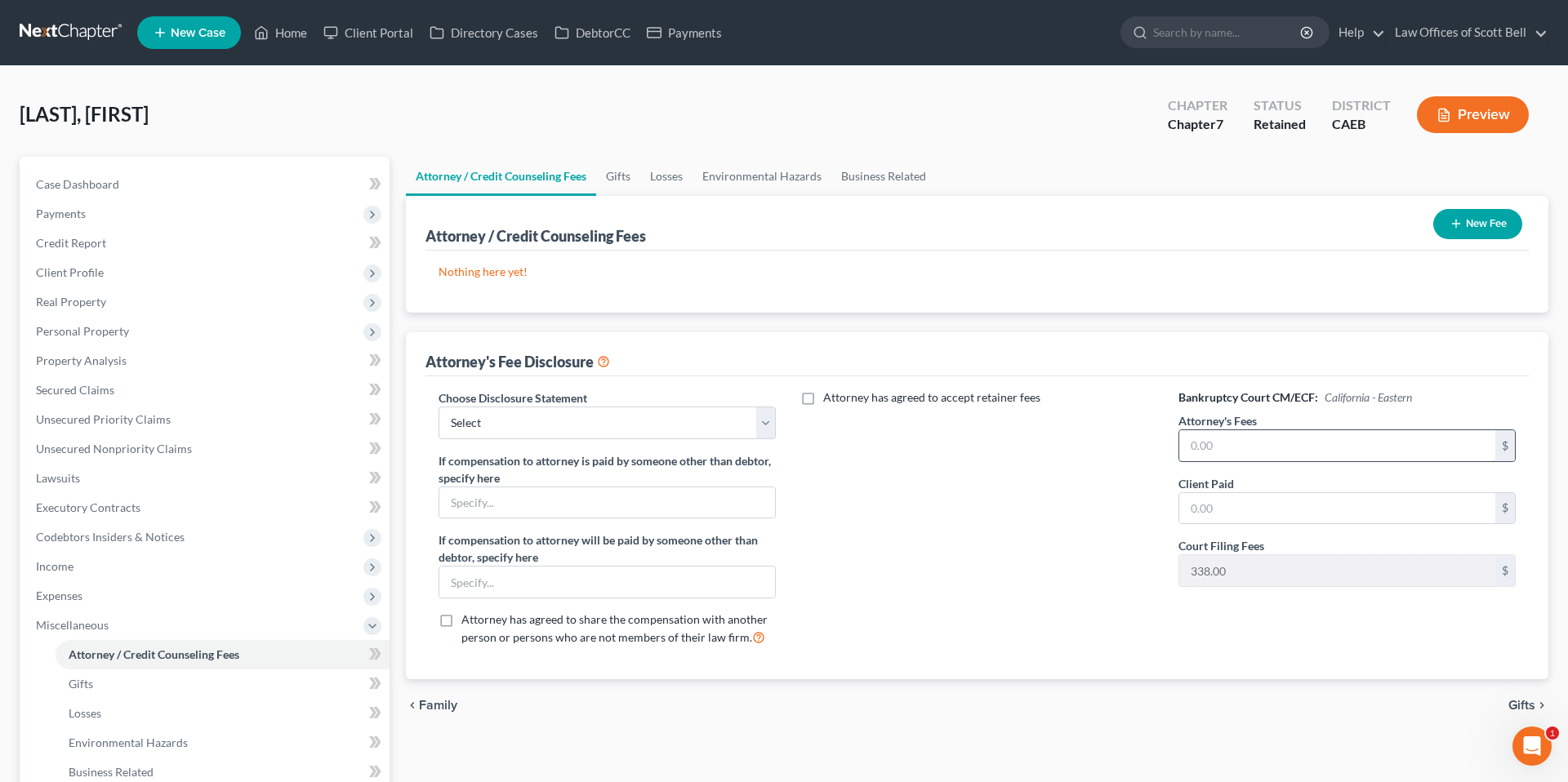 click at bounding box center [1337, 446] 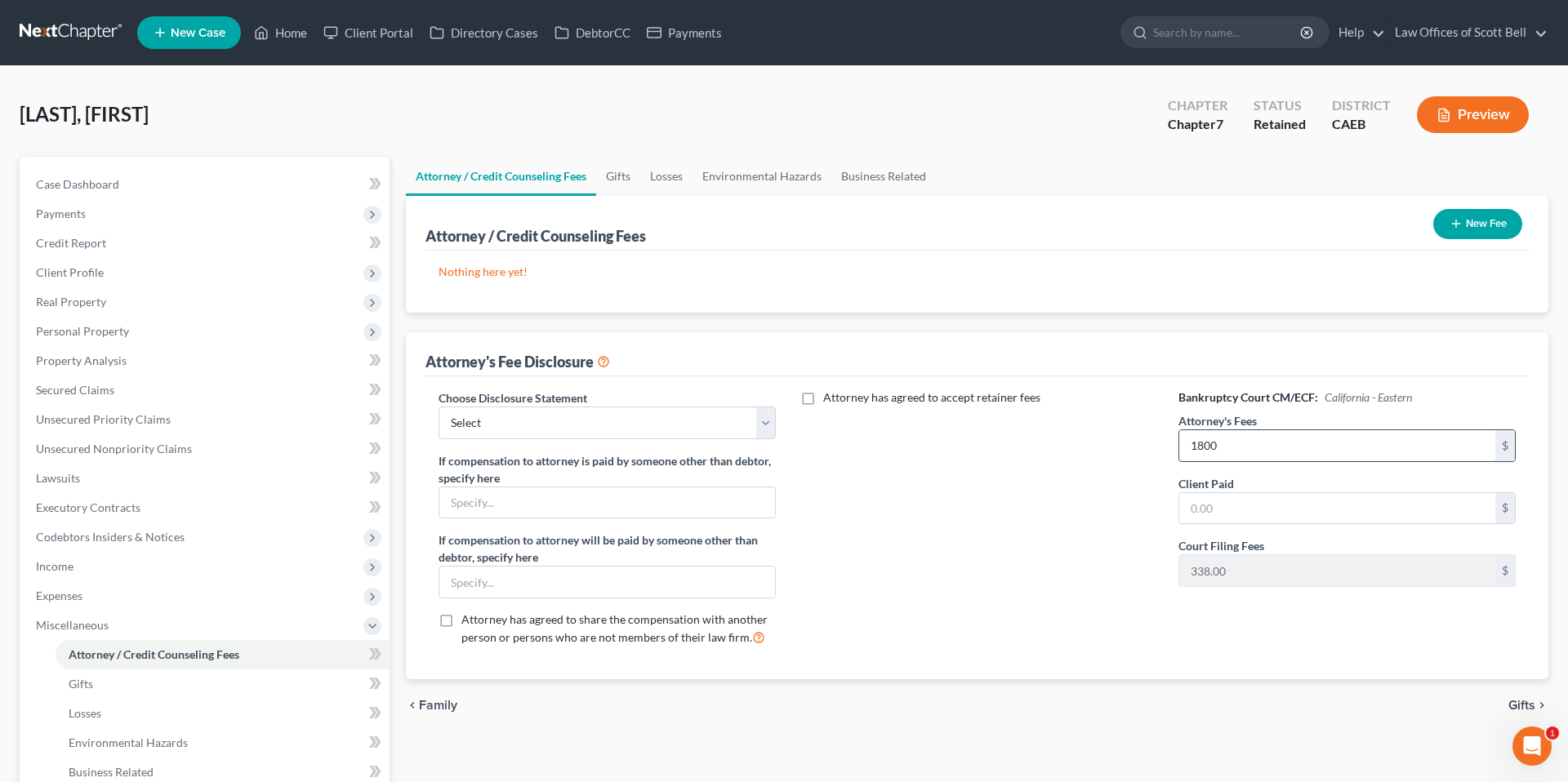 type on "1800" 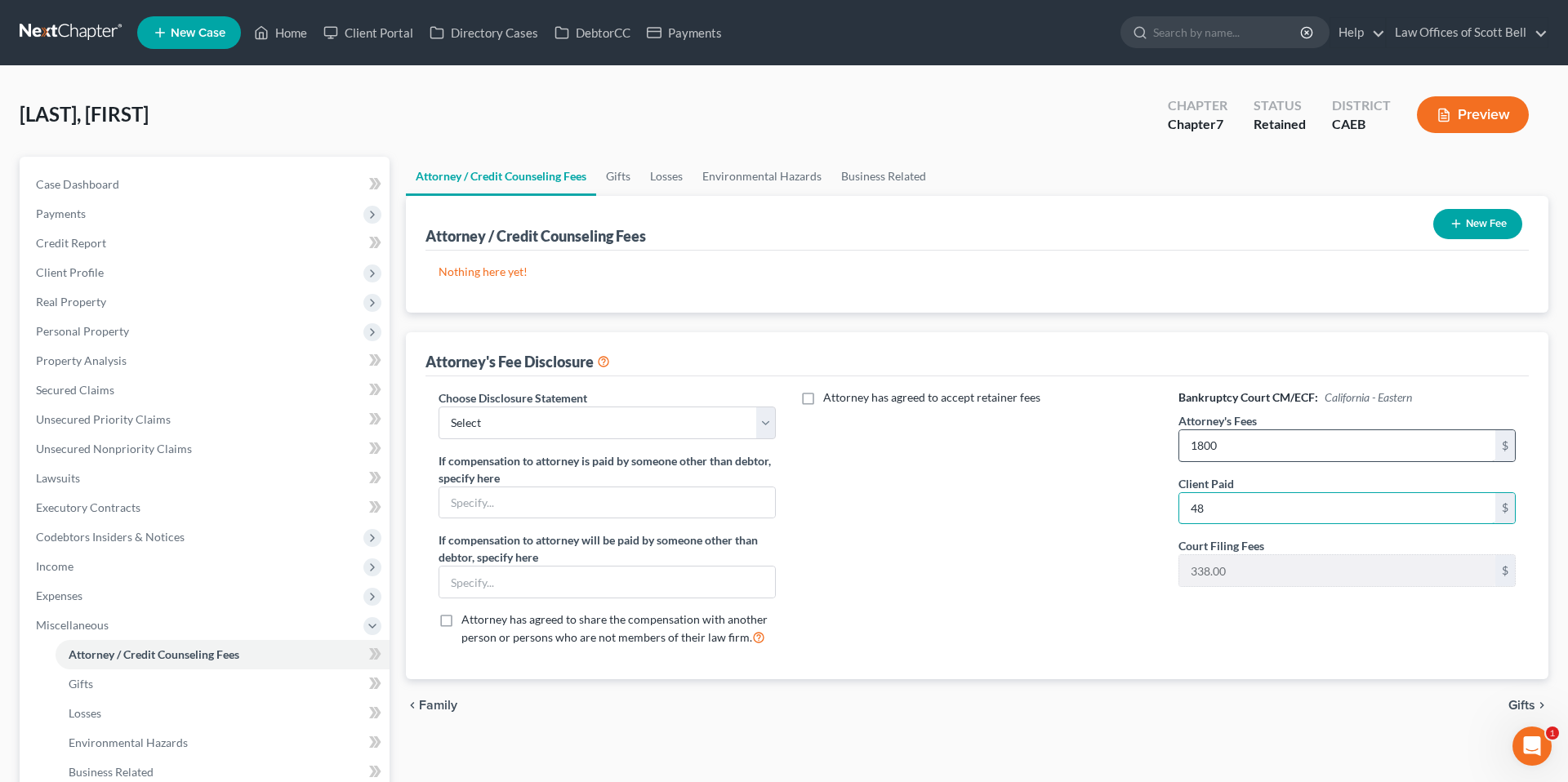 type on "4" 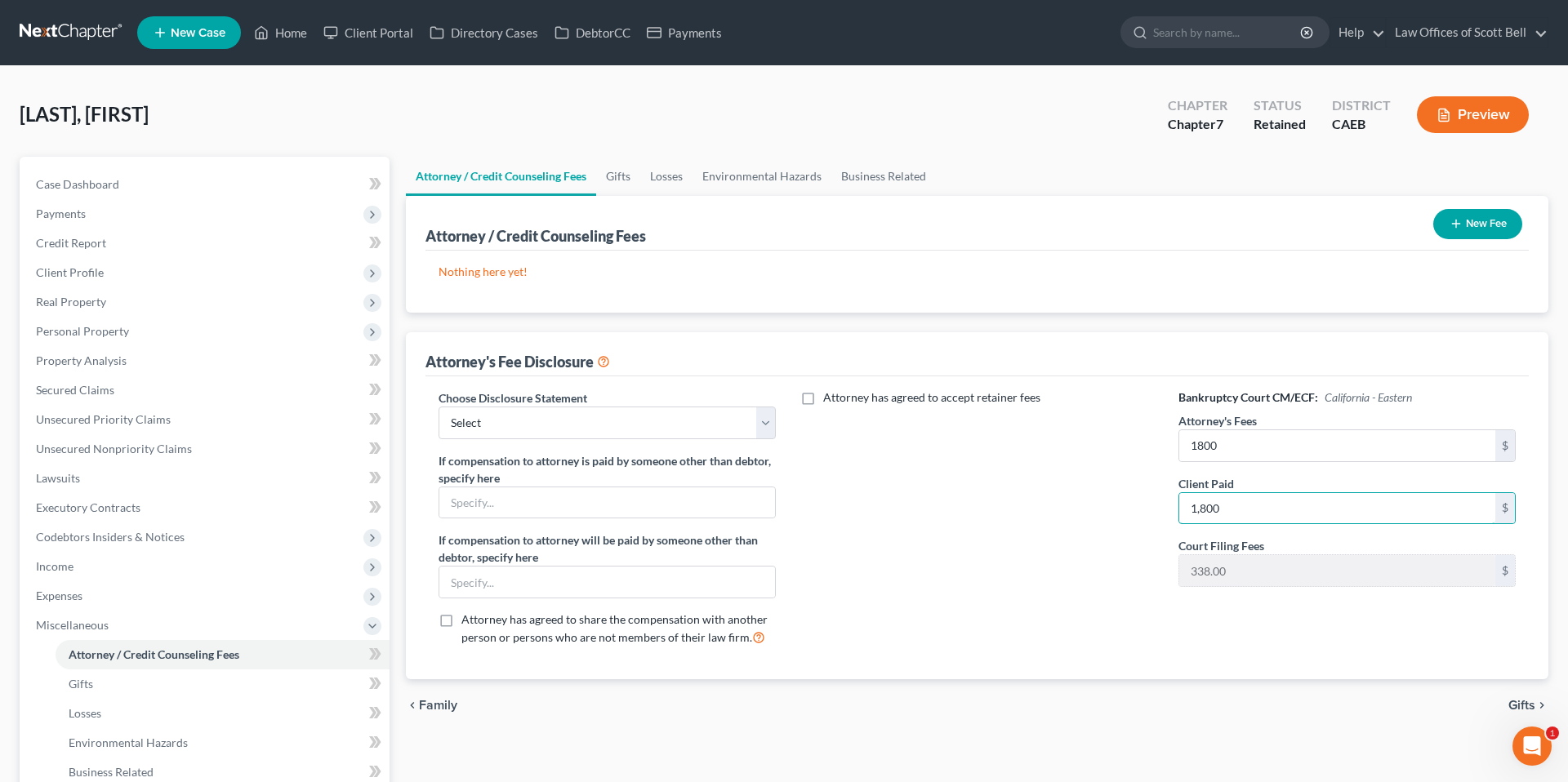 type on "1,800" 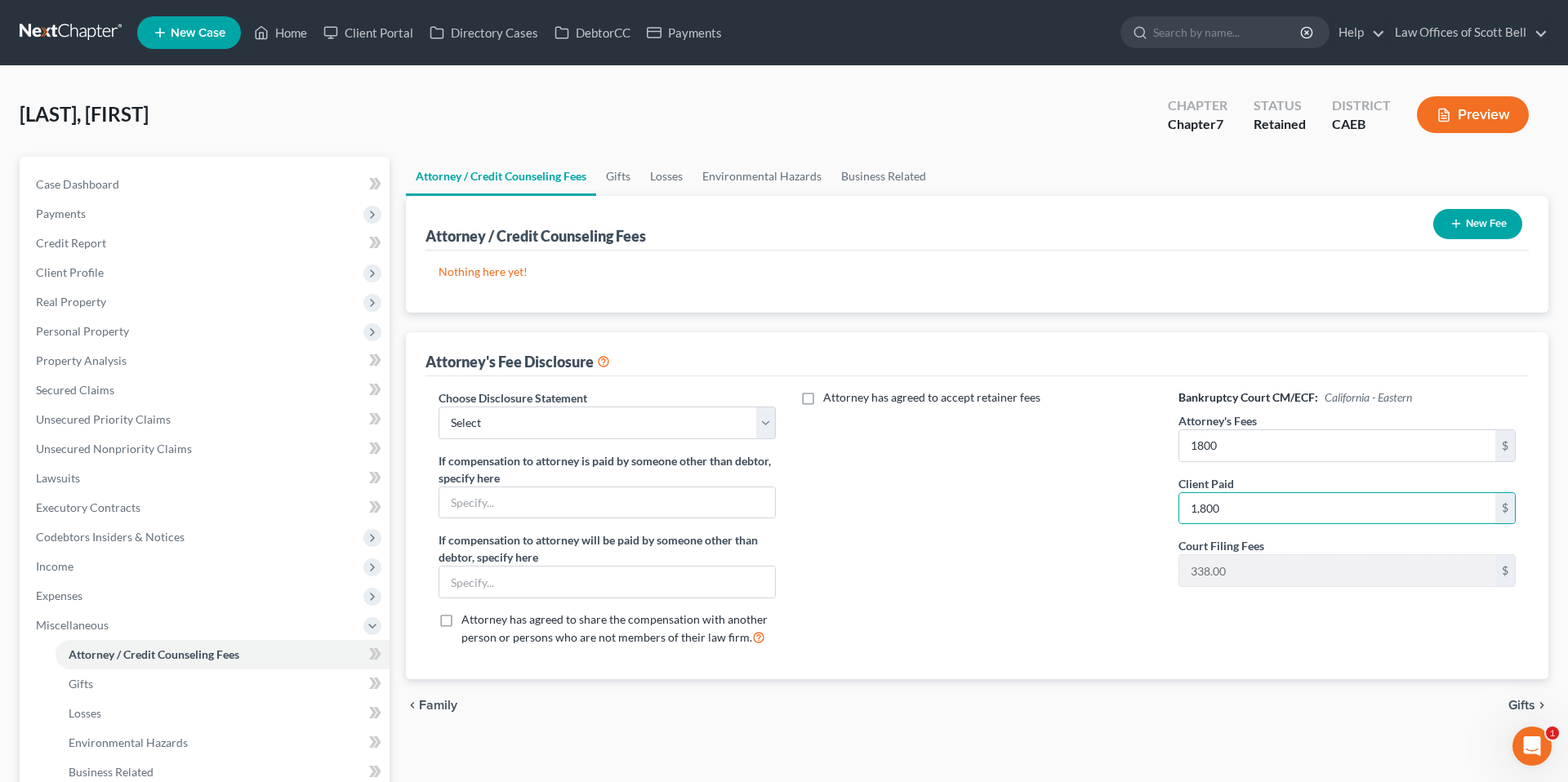 click on "Choose Disclosure Statement Select Disclosure If compensation to attorney is paid by someone other than debtor, specify here If compensation to attorney will be paid by someone other than debtor, specify here Attorney has agreed to share the compensation with another person or persons who are not members of their law firm." at bounding box center (607, 524) 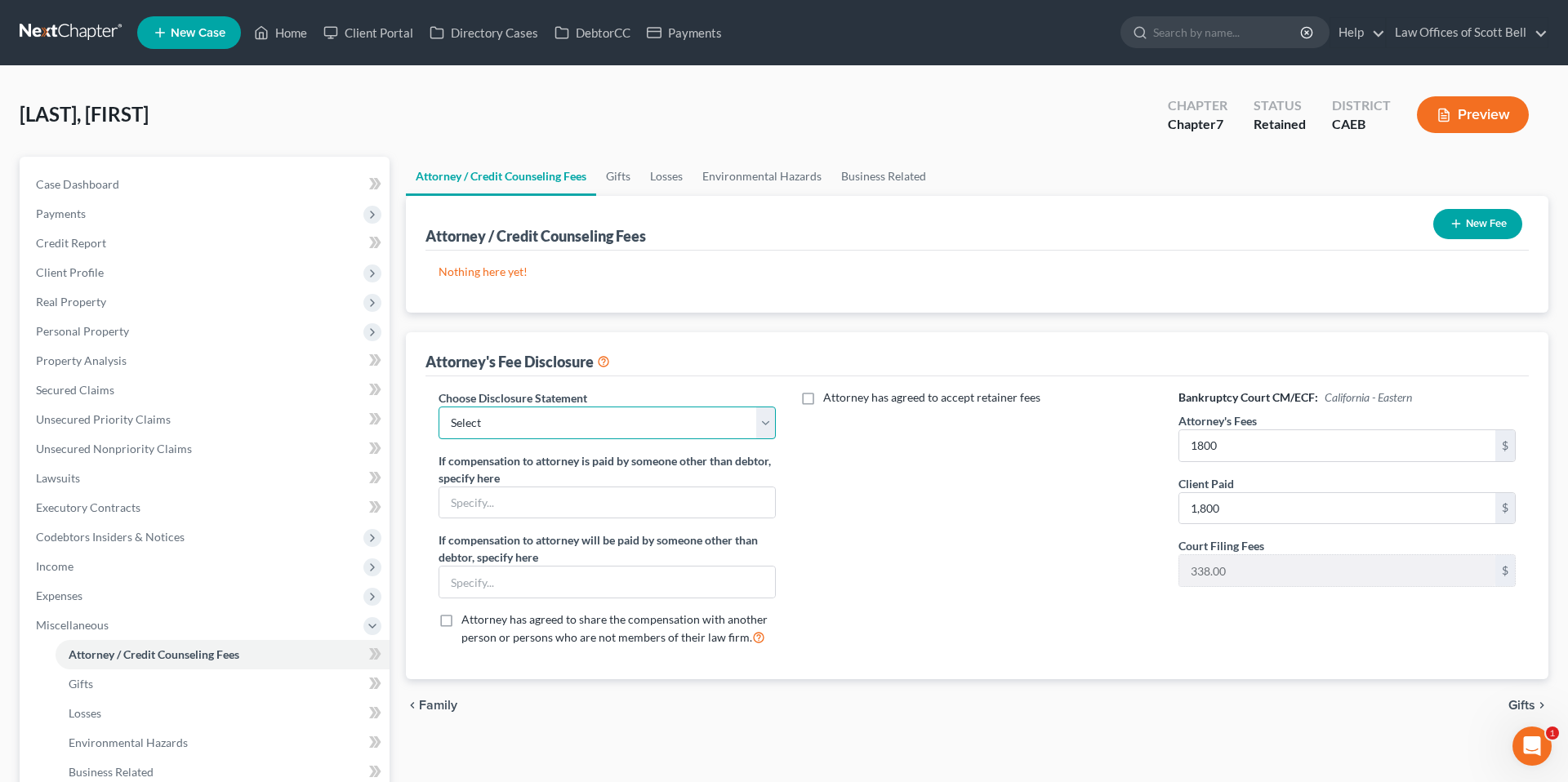 click on "Select Disclosure" at bounding box center [607, 423] 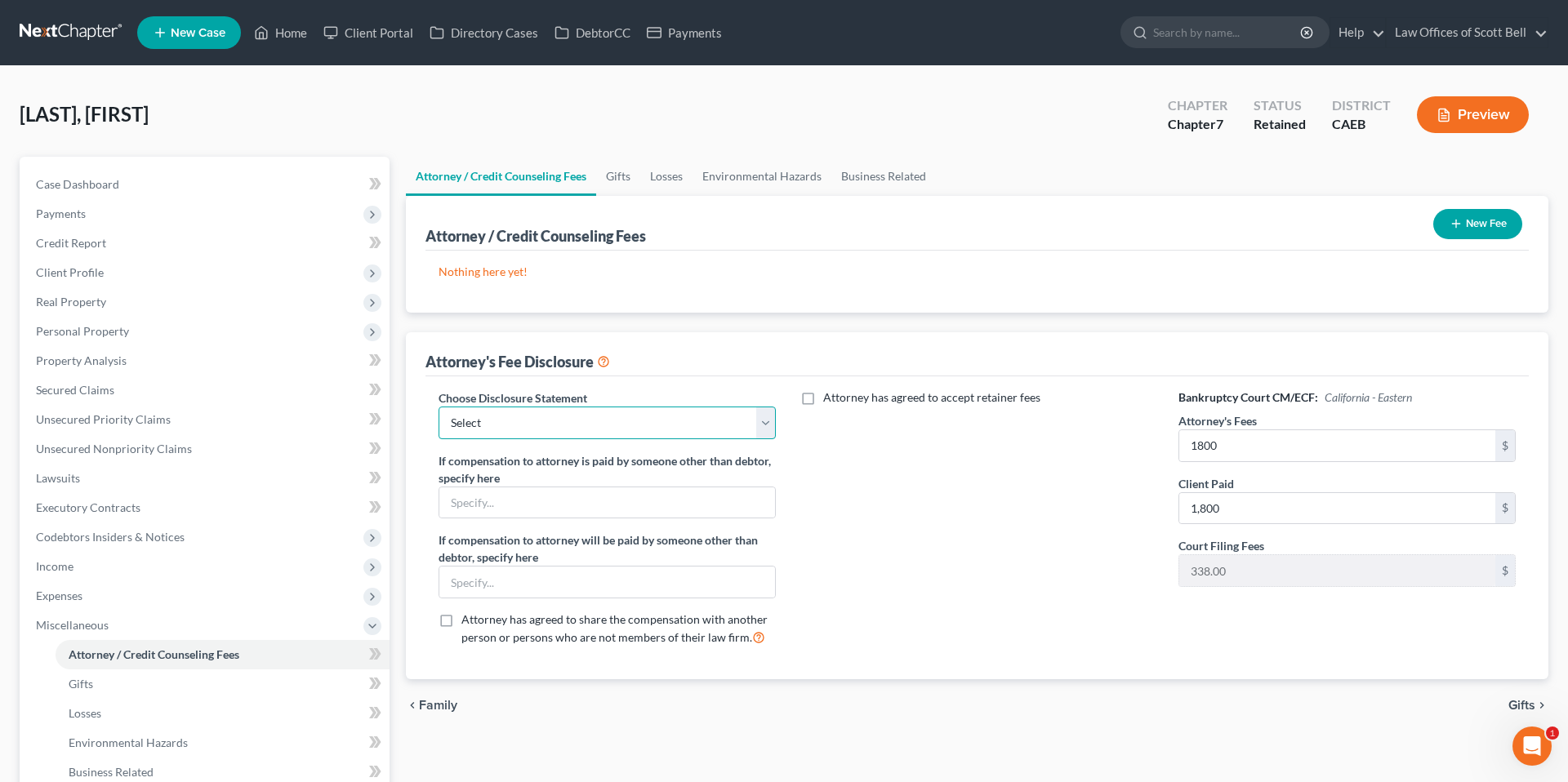 click on "Select Disclosure" at bounding box center [607, 423] 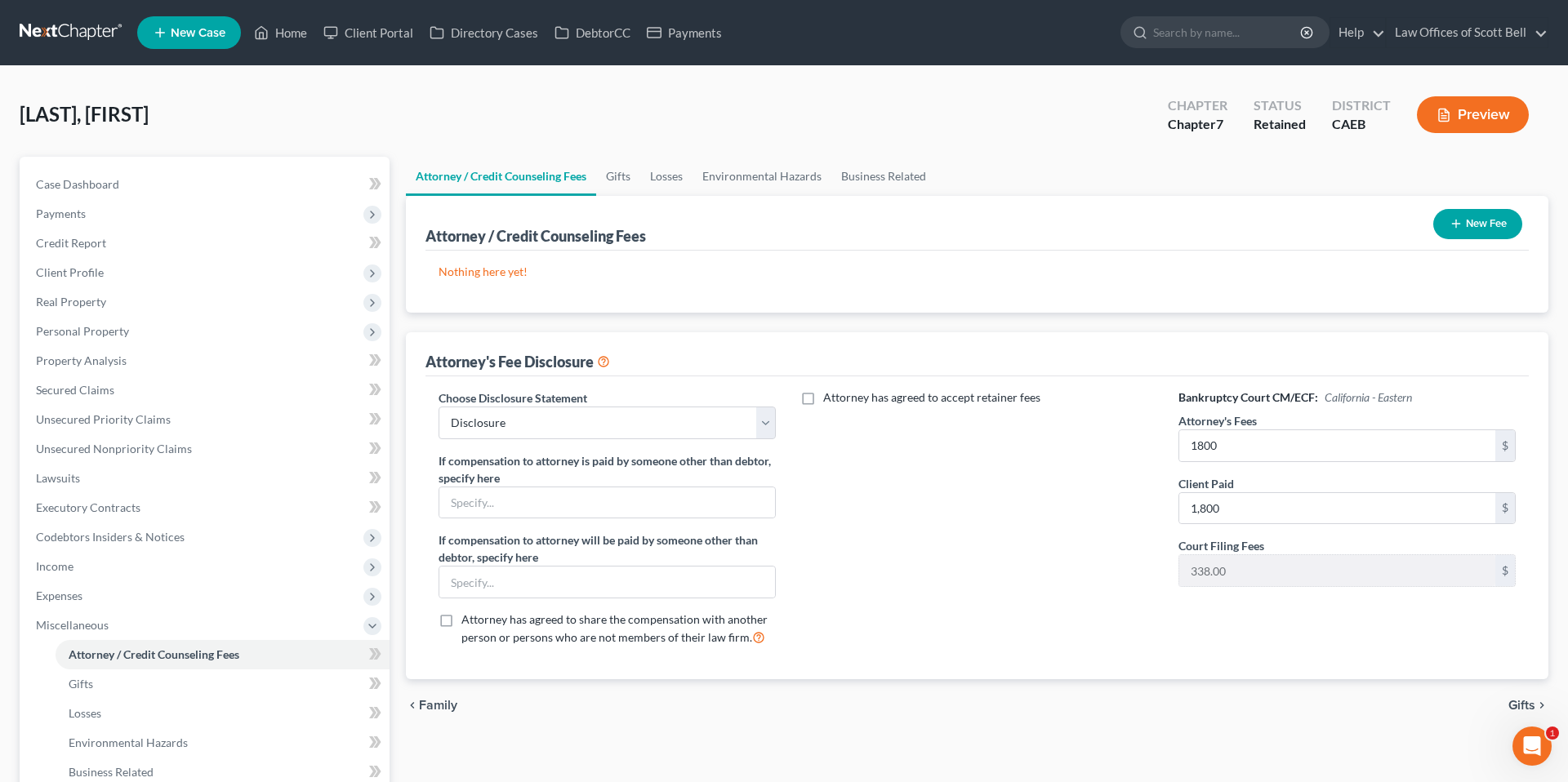 click on "New Fee" at bounding box center [1477, 224] 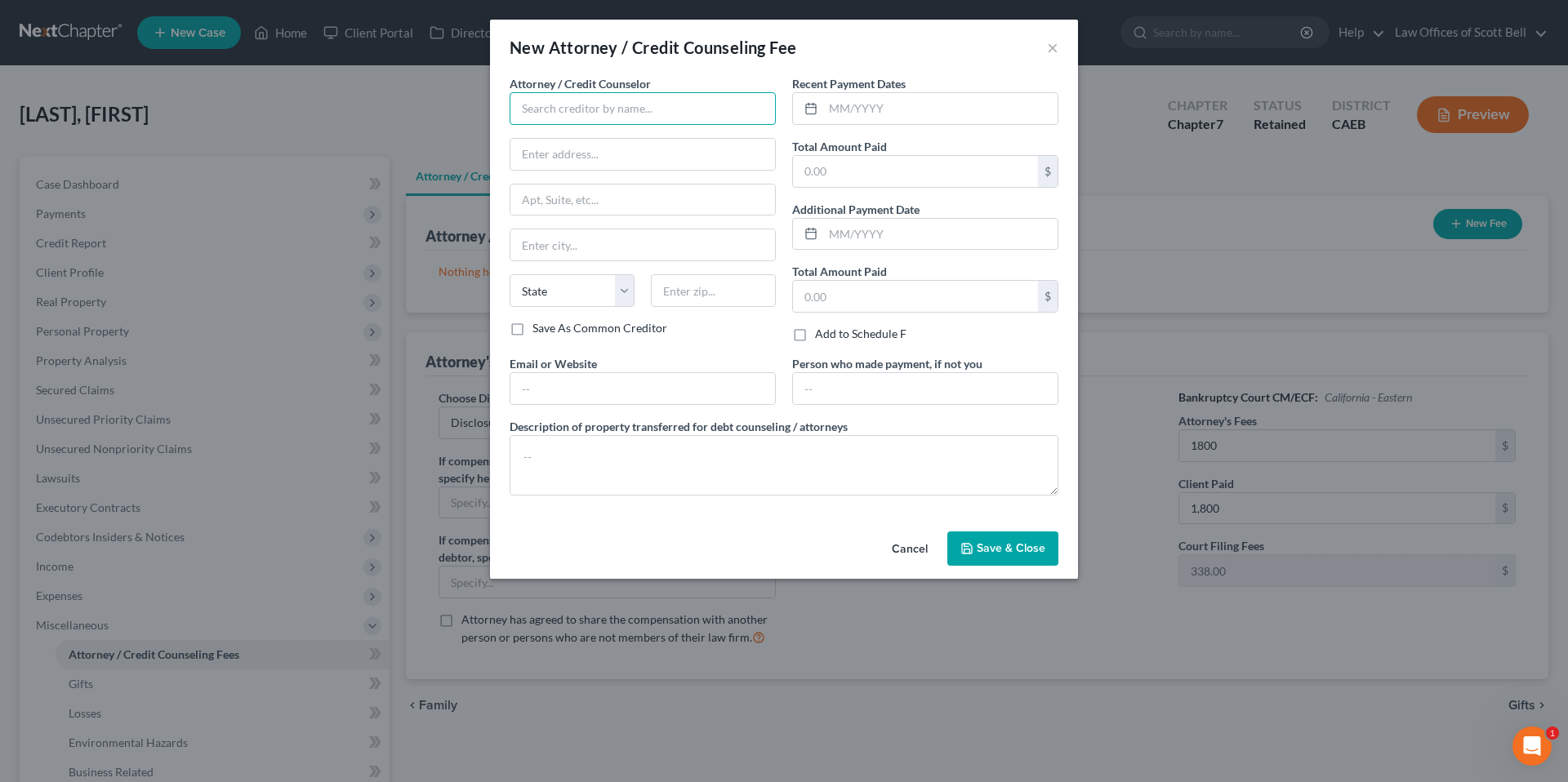 click at bounding box center (643, 109) 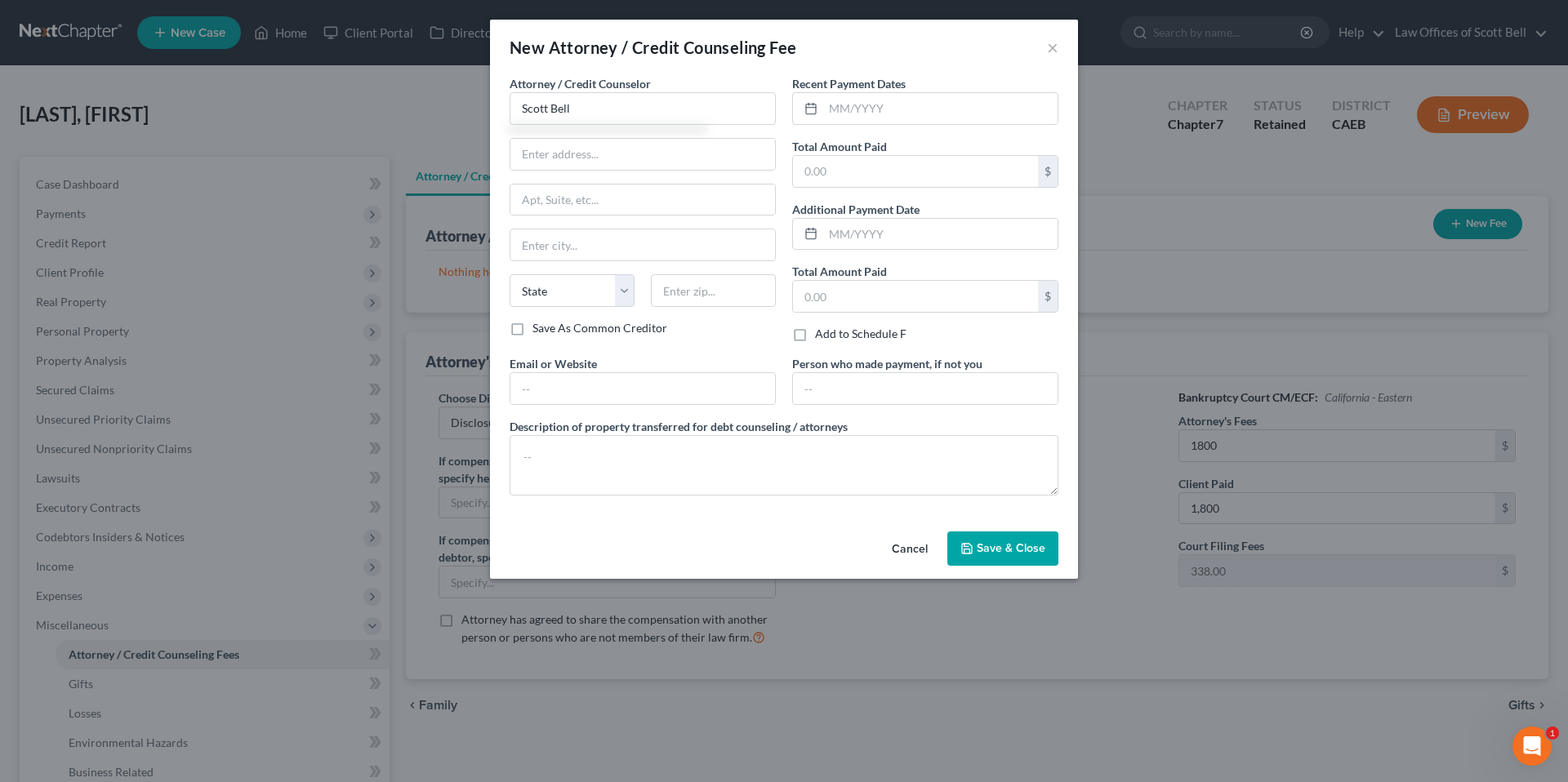 click on "Attorney / Credit Counselor *    [FIRST] [LAST]                      State [STATE]" at bounding box center [643, 198] 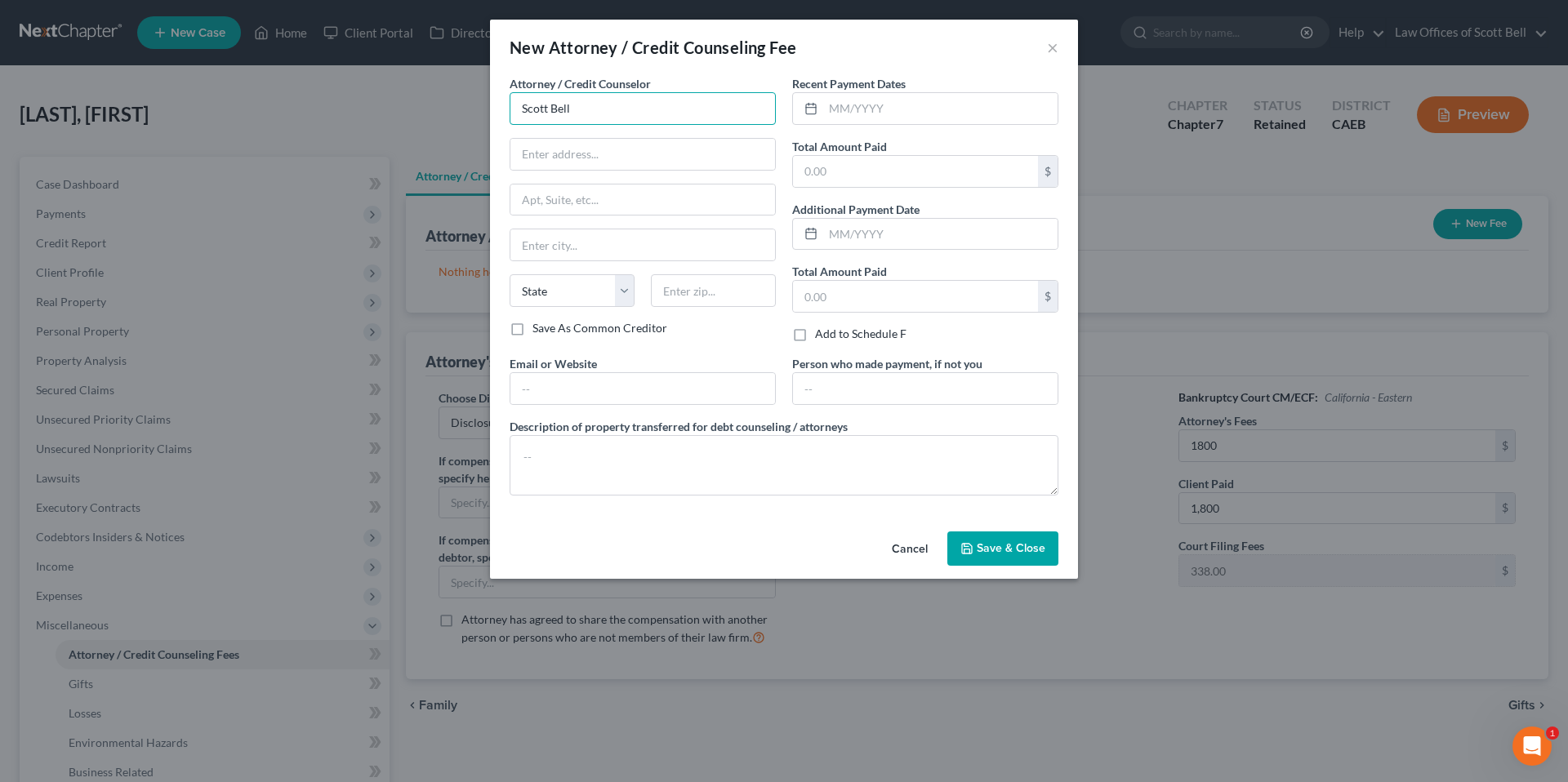 click on "Scott Bell" at bounding box center (643, 109) 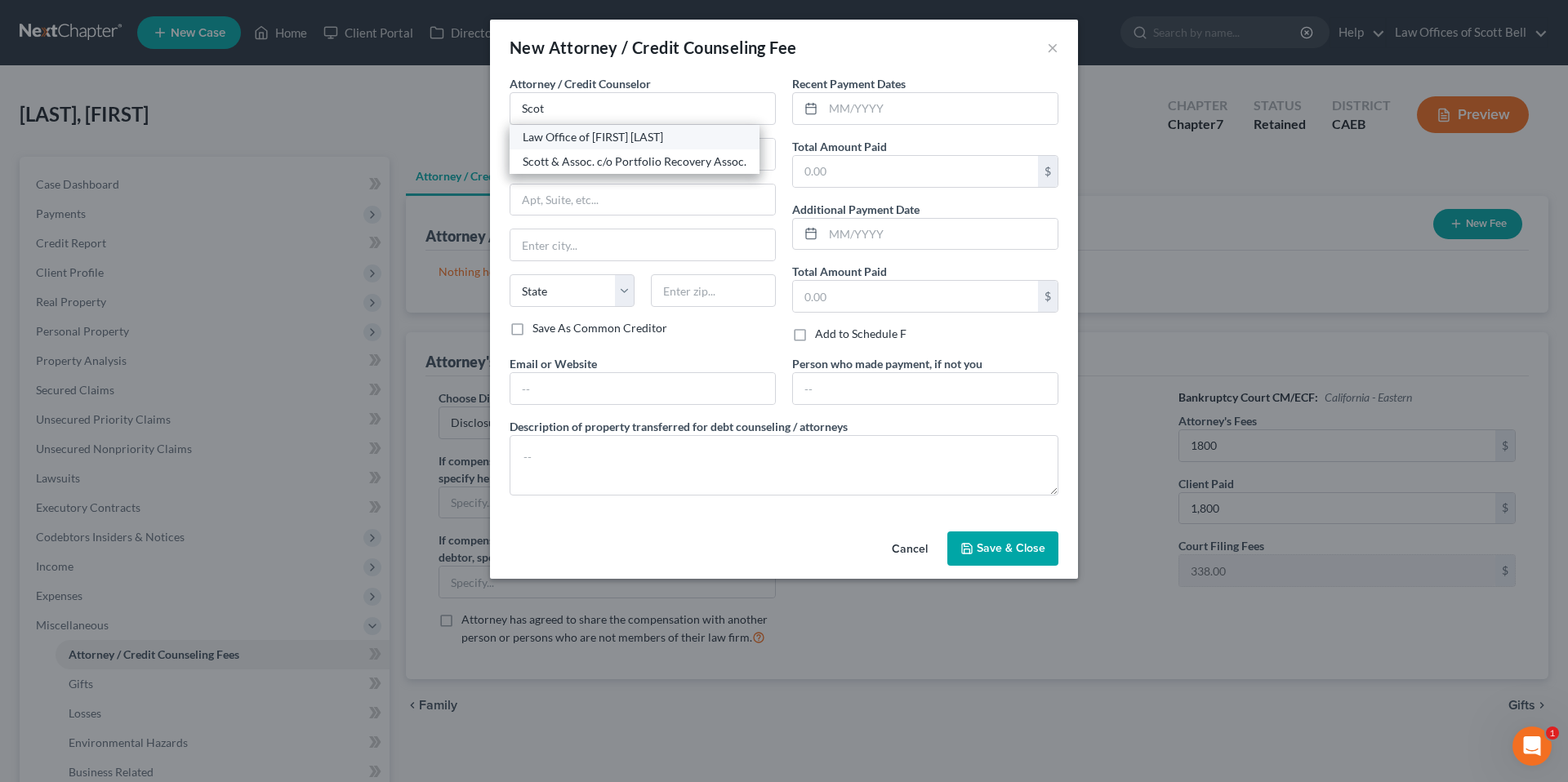 click on "Law Office of [FIRST] [LAST]" at bounding box center [635, 137] 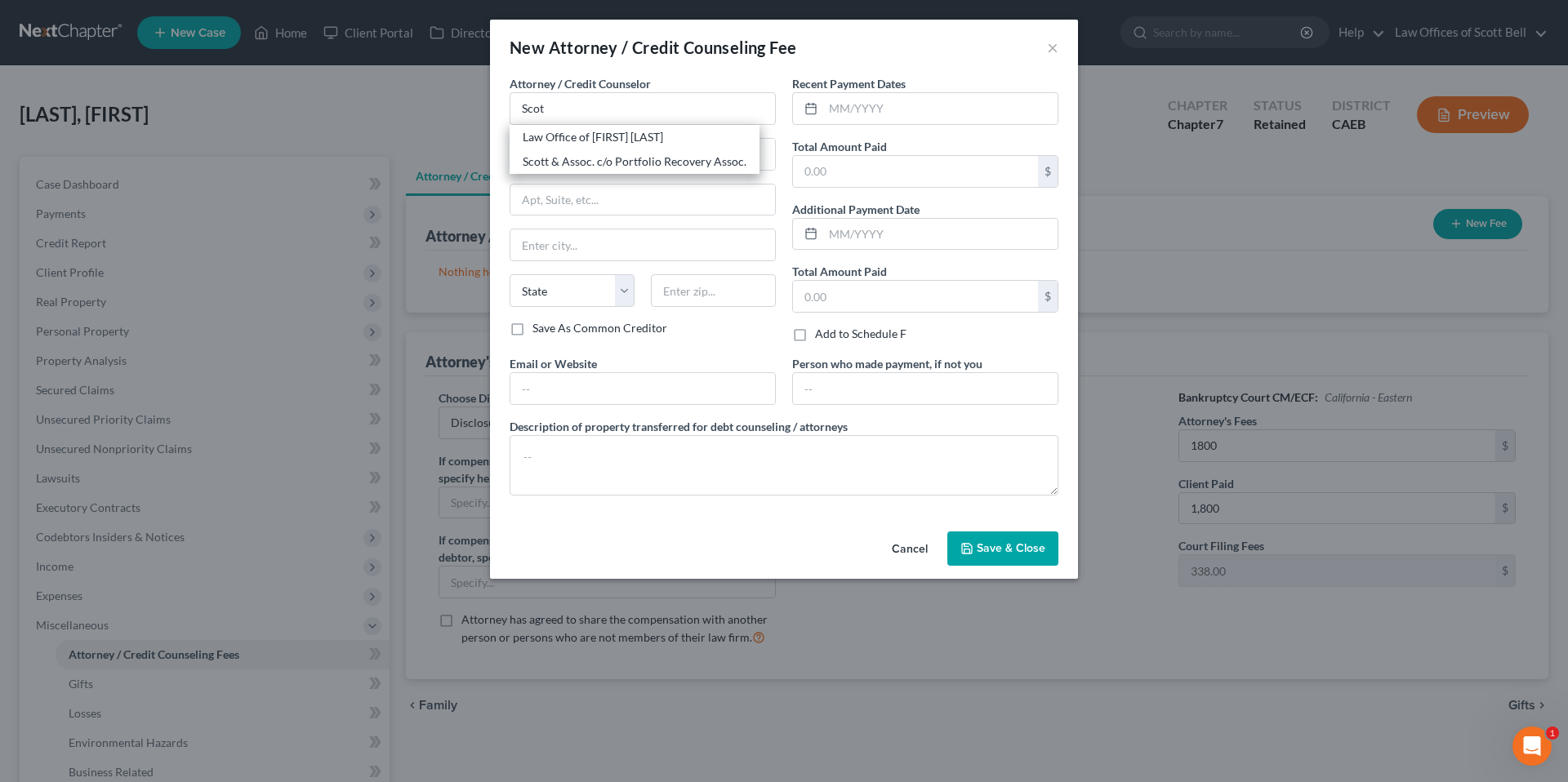 type on "Law Office of [FIRST] [LAST]" 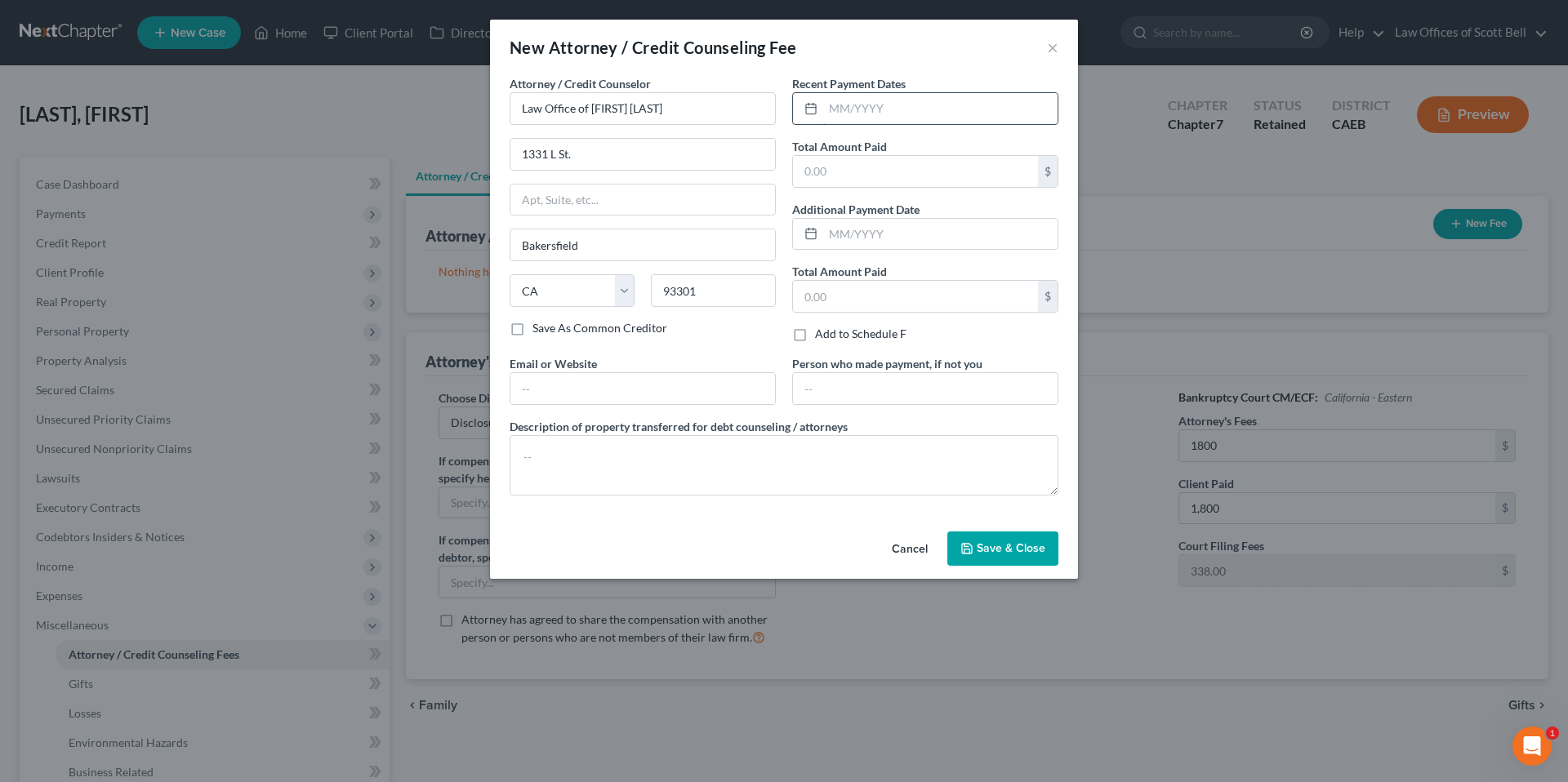 click at bounding box center [940, 109] 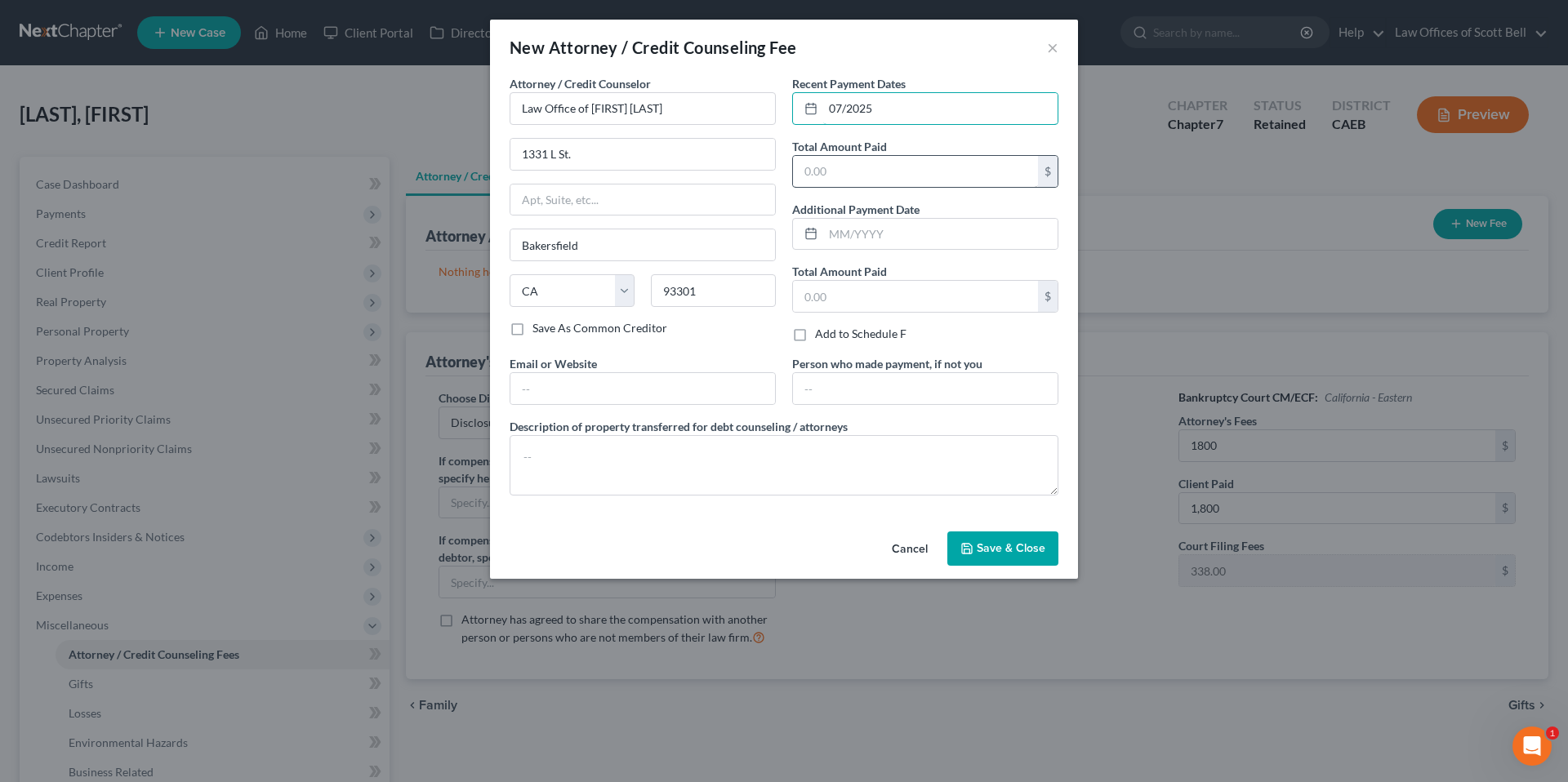 type on "07/2025" 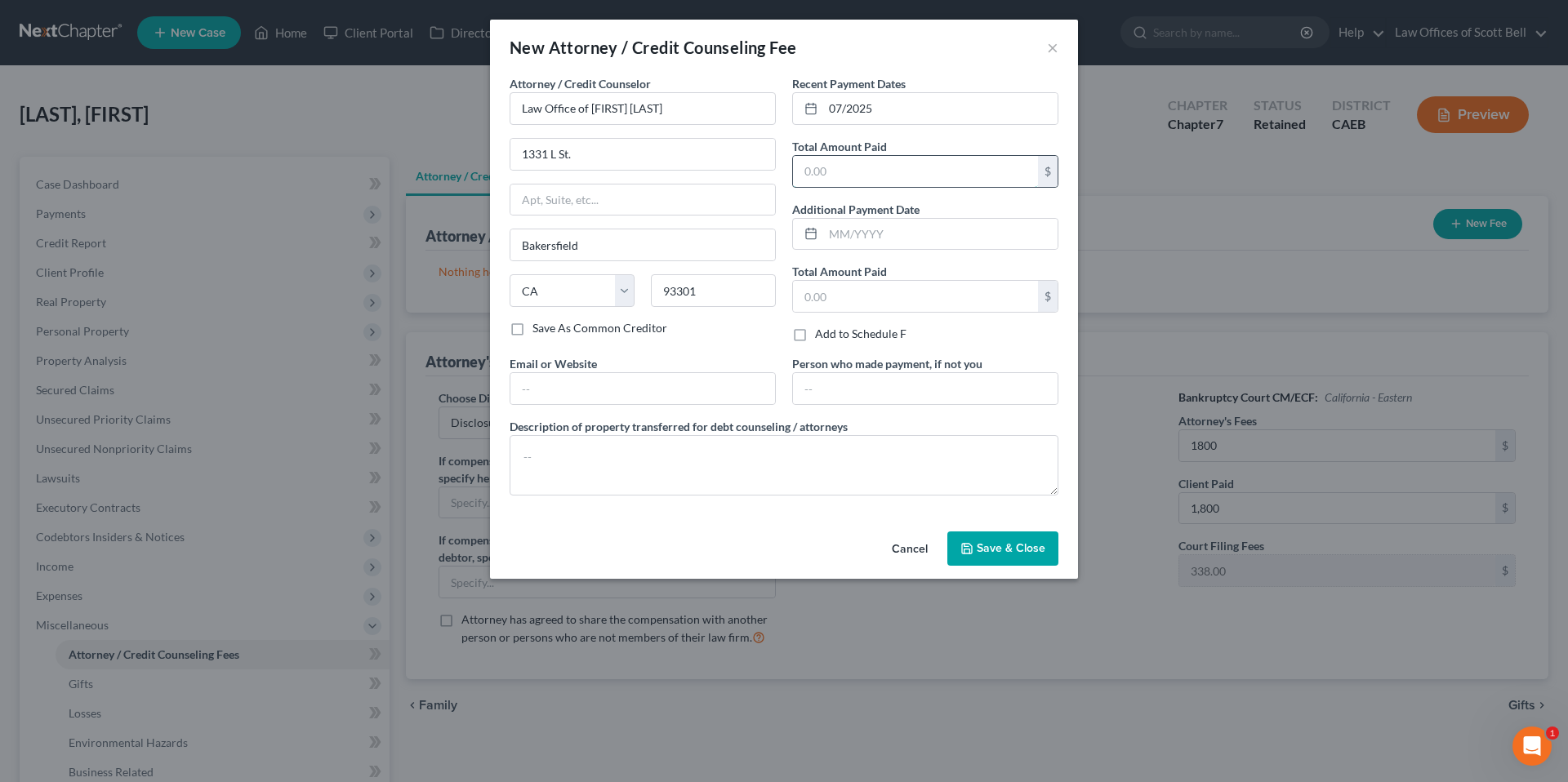 click at bounding box center (915, 171) 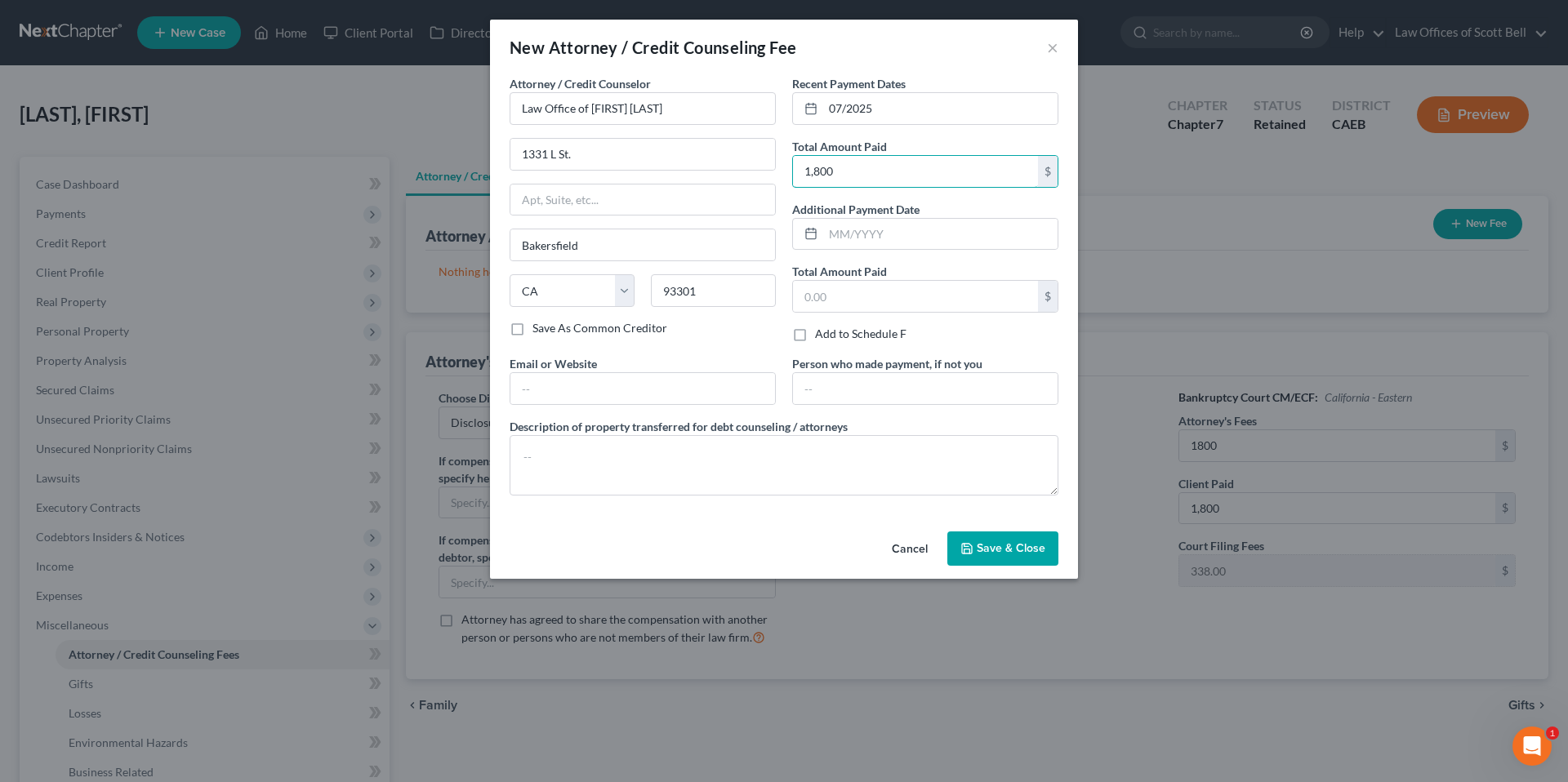 type on "1,800" 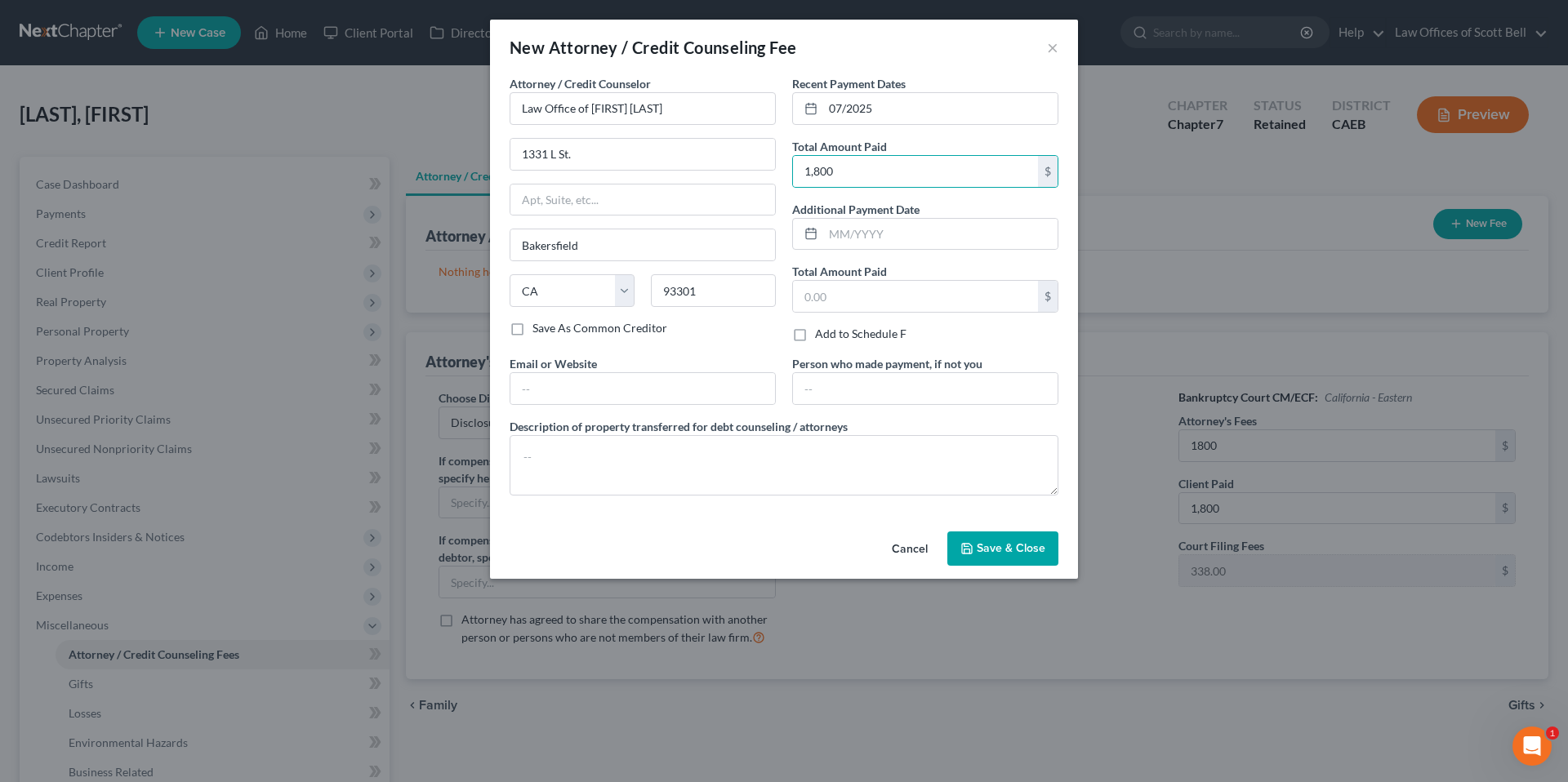 click on "Save & Close" at bounding box center (1011, 548) 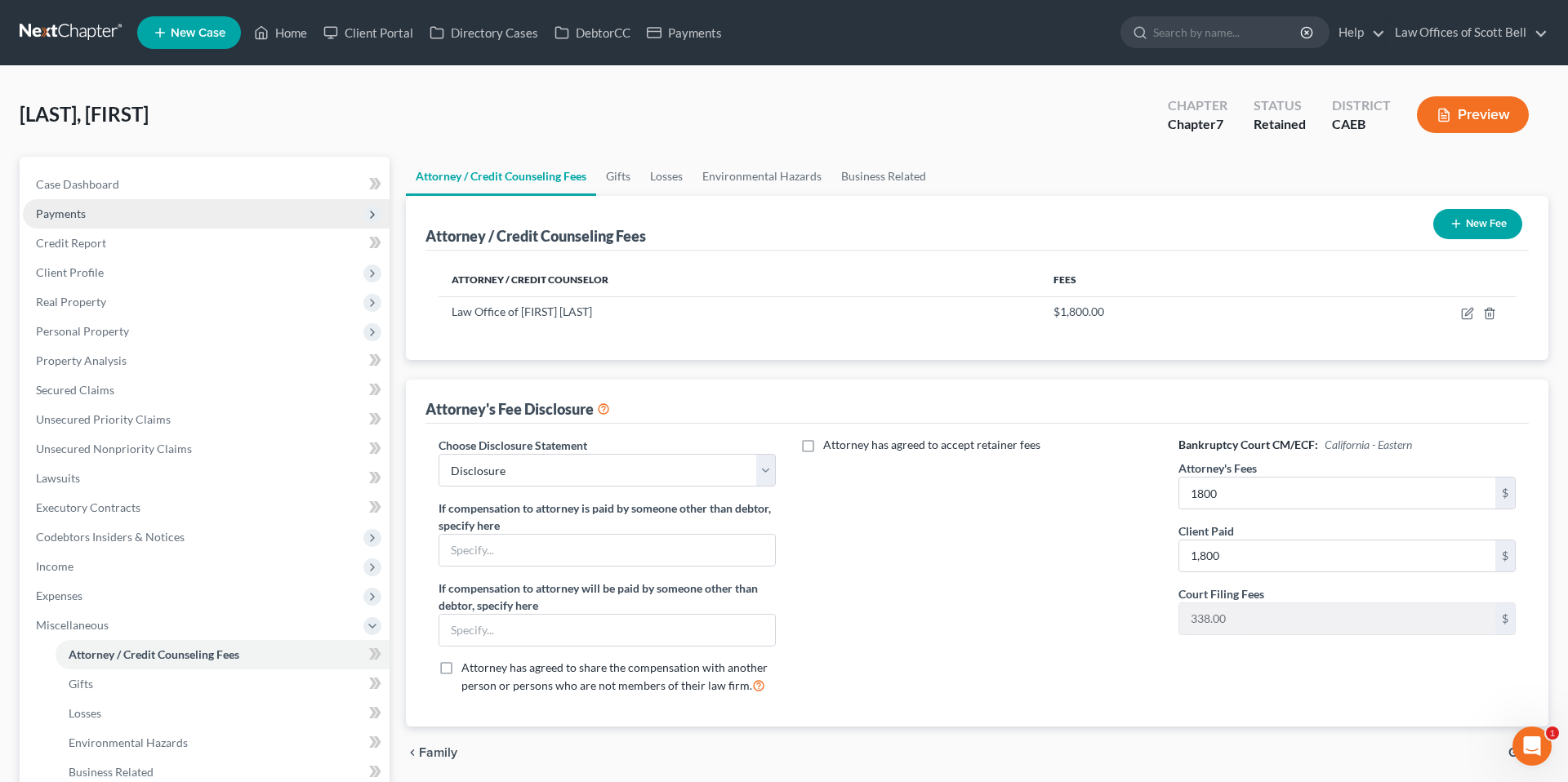 click on "Payments" at bounding box center (60, 213) 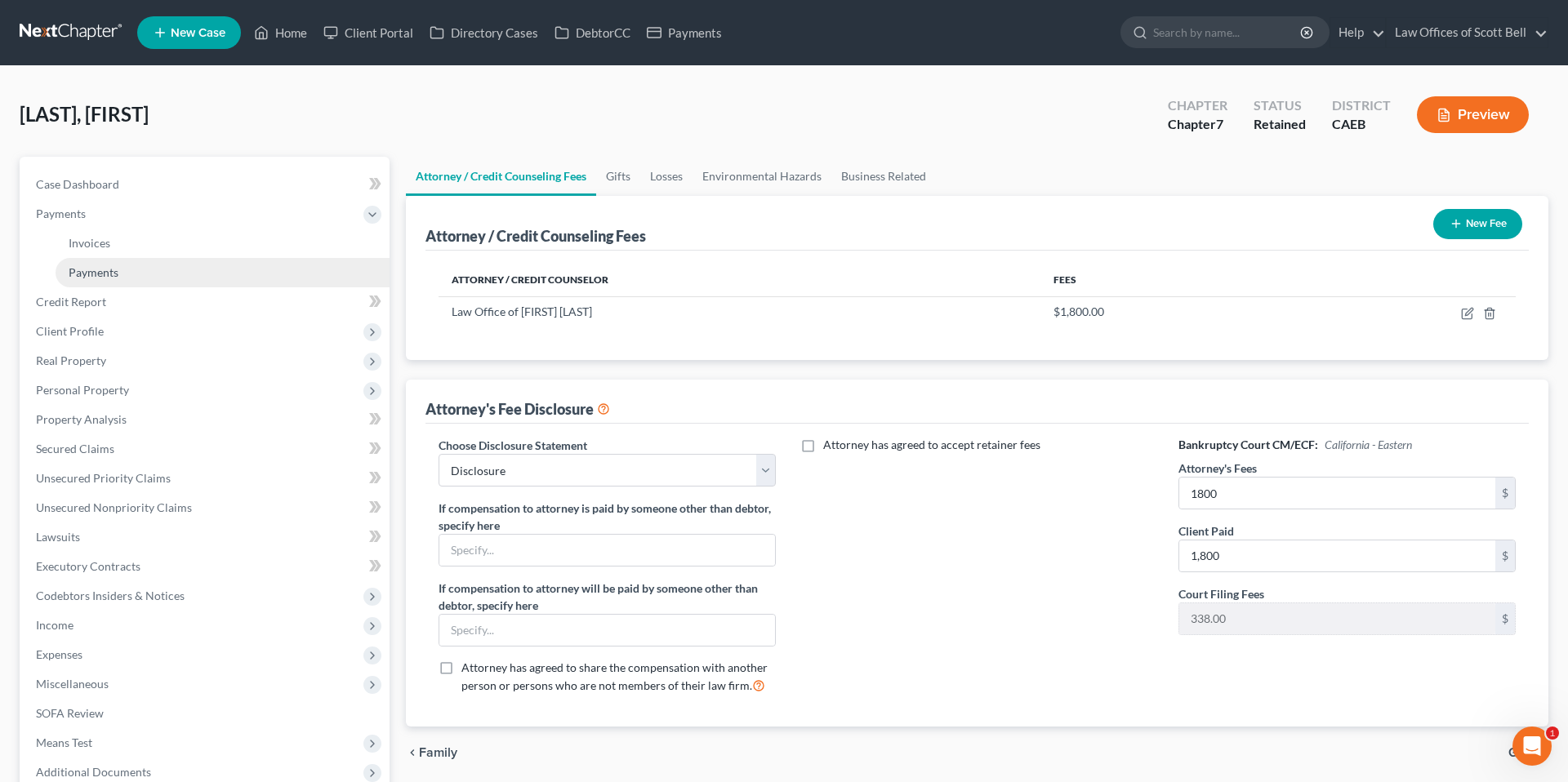 click on "Payments" at bounding box center (93, 272) 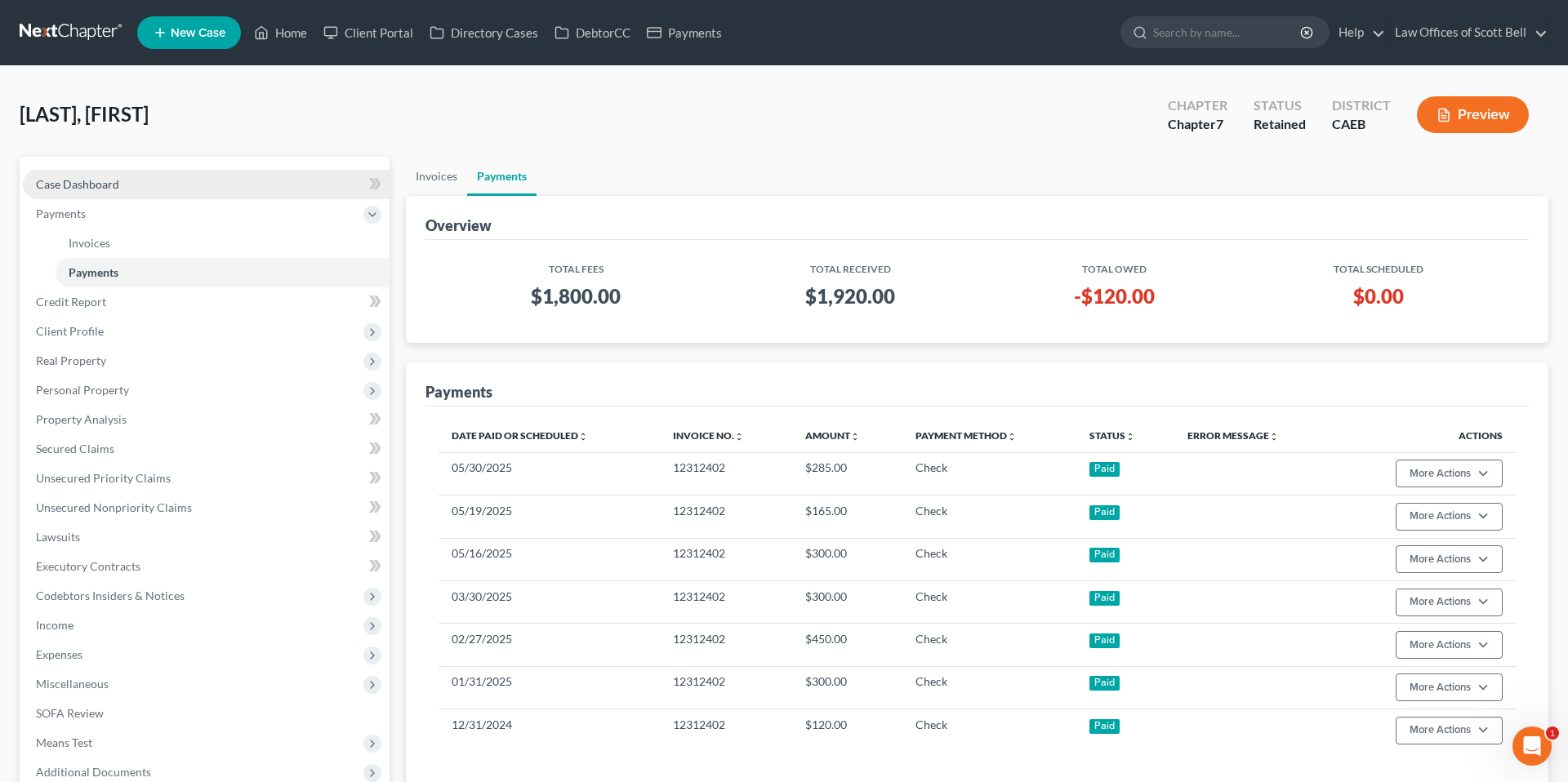 click on "Case Dashboard" at bounding box center (206, 184) 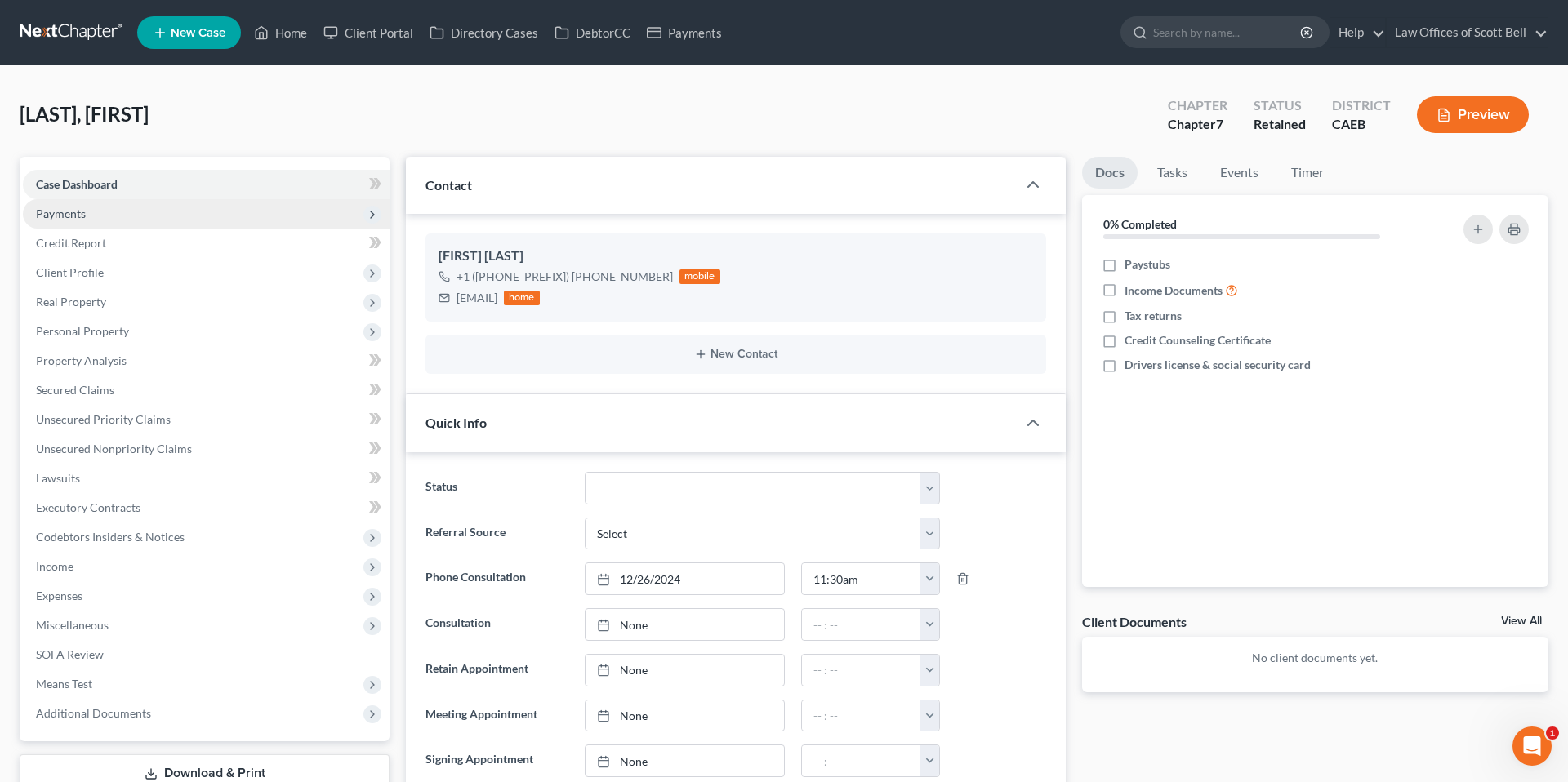 scroll, scrollTop: 733, scrollLeft: 0, axis: vertical 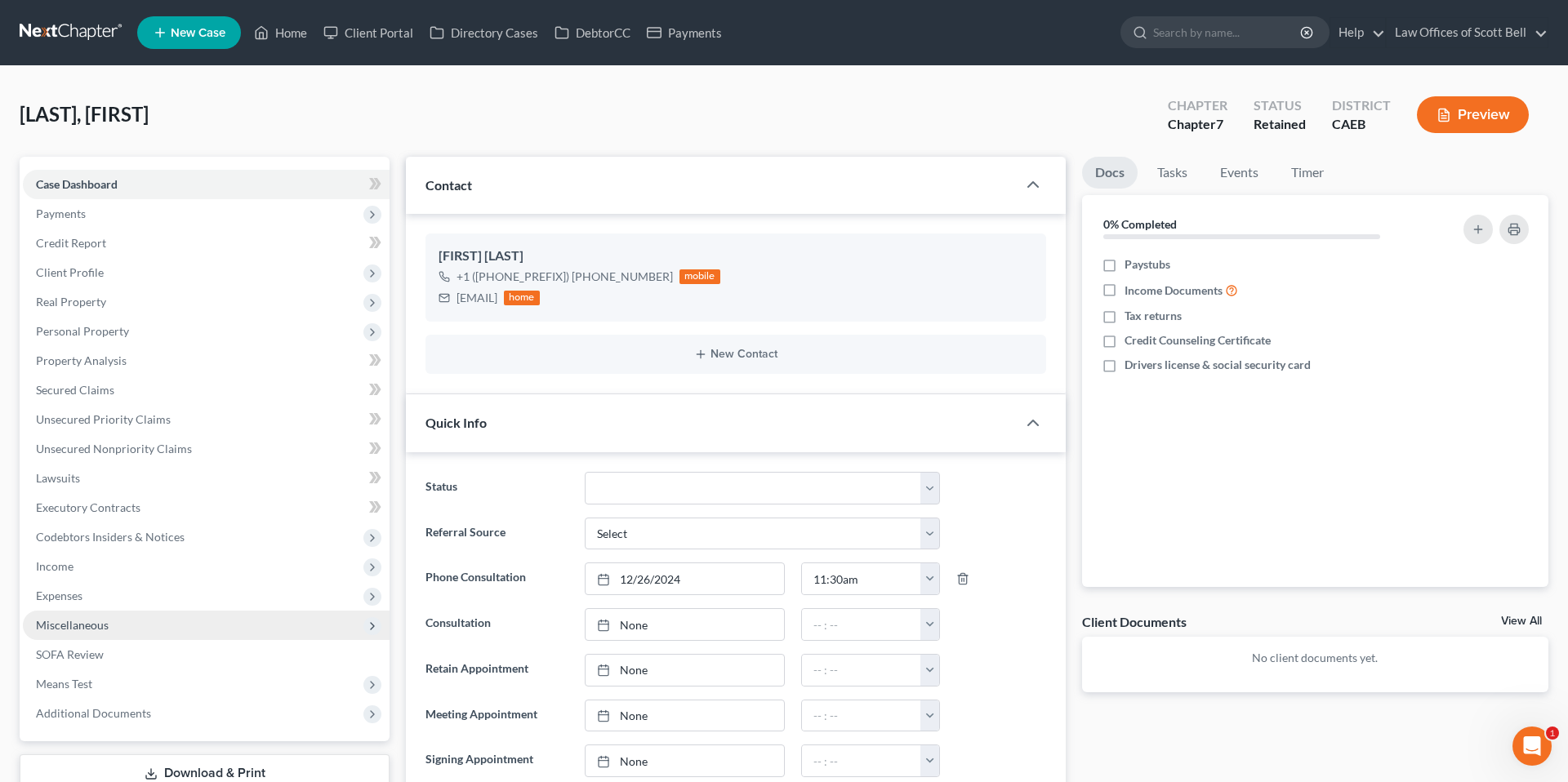 click on "Miscellaneous" at bounding box center [72, 624] 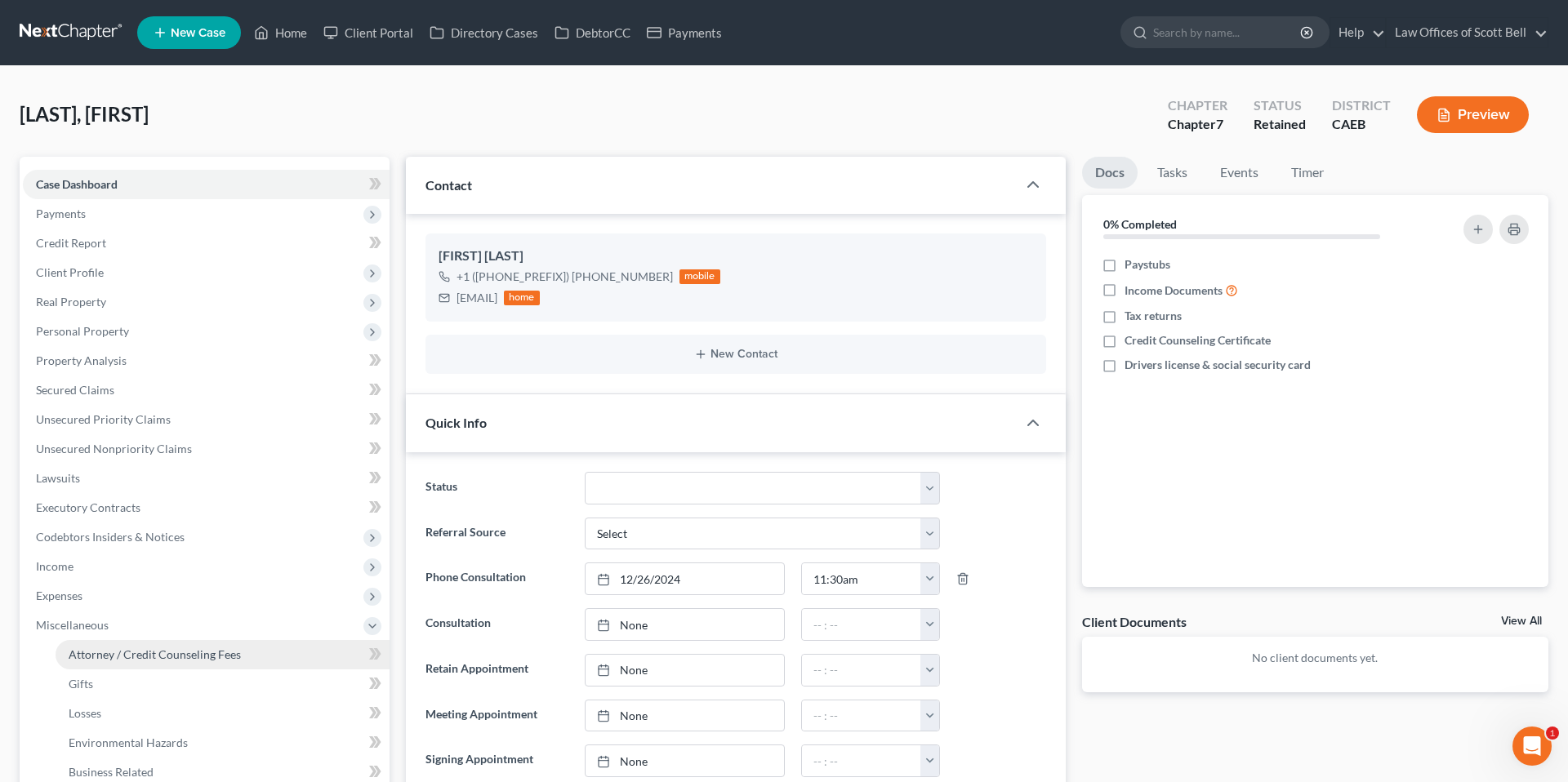 click on "Attorney / Credit Counseling Fees" at bounding box center [154, 654] 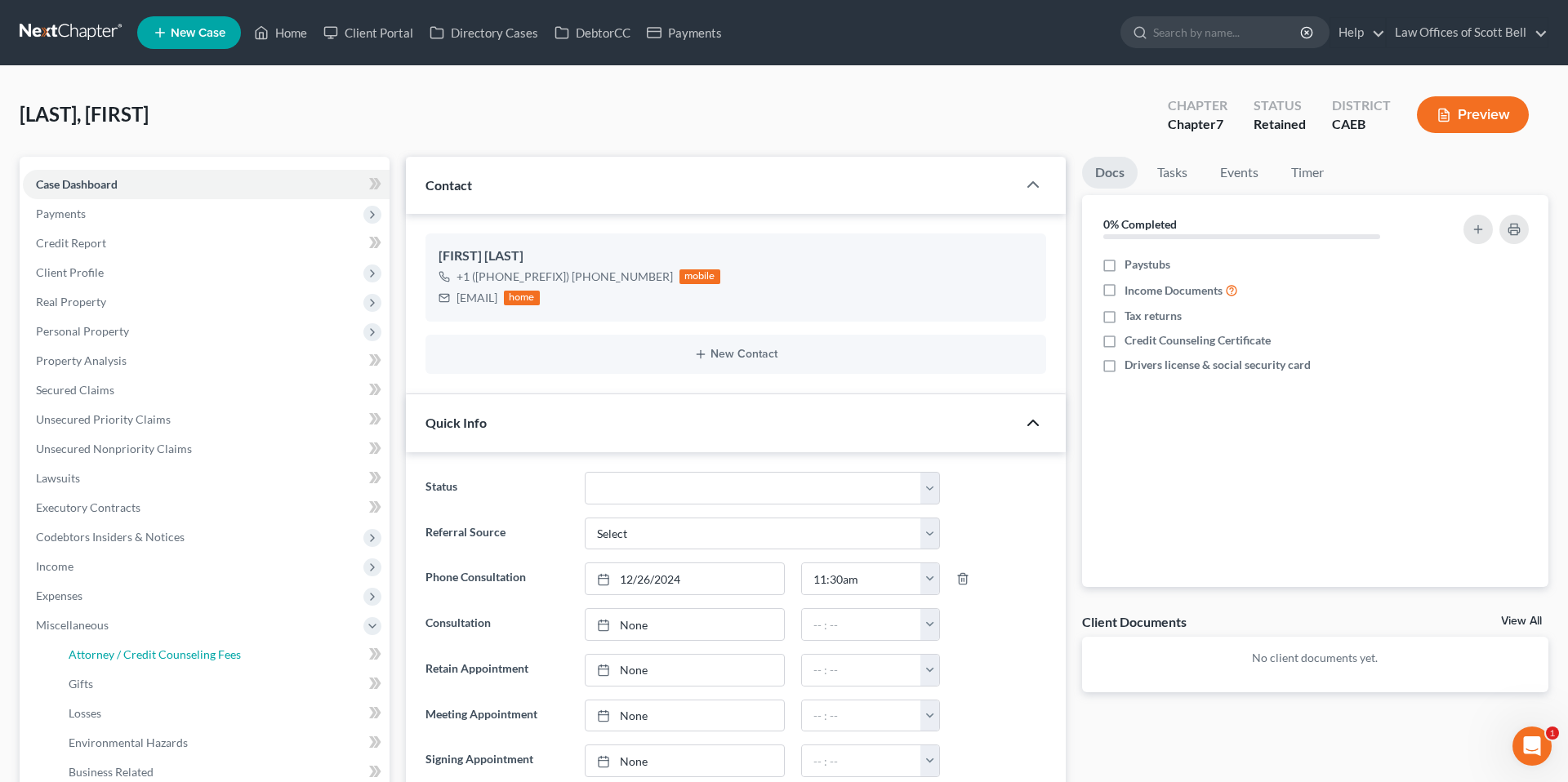 select on "0" 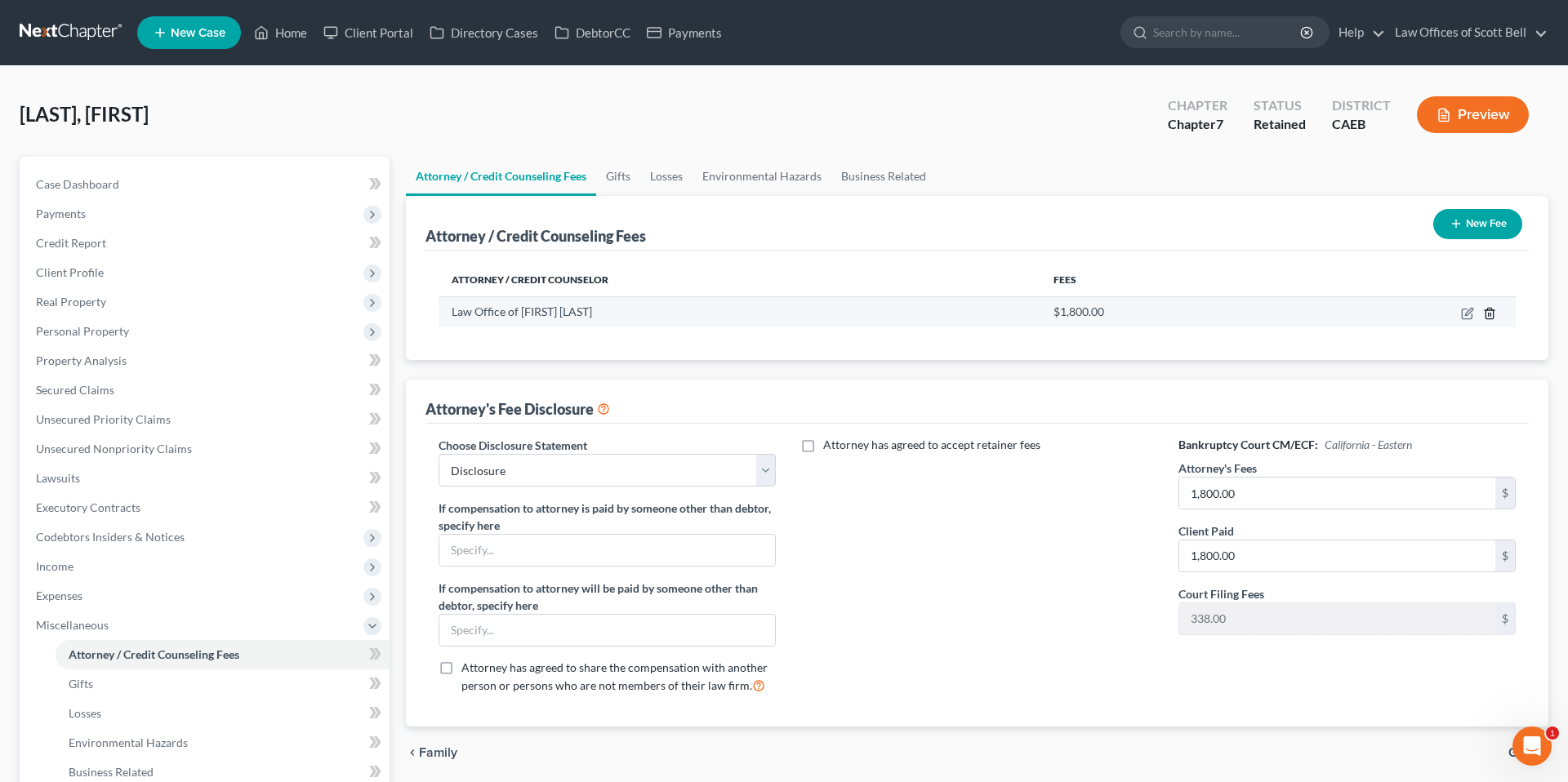 click 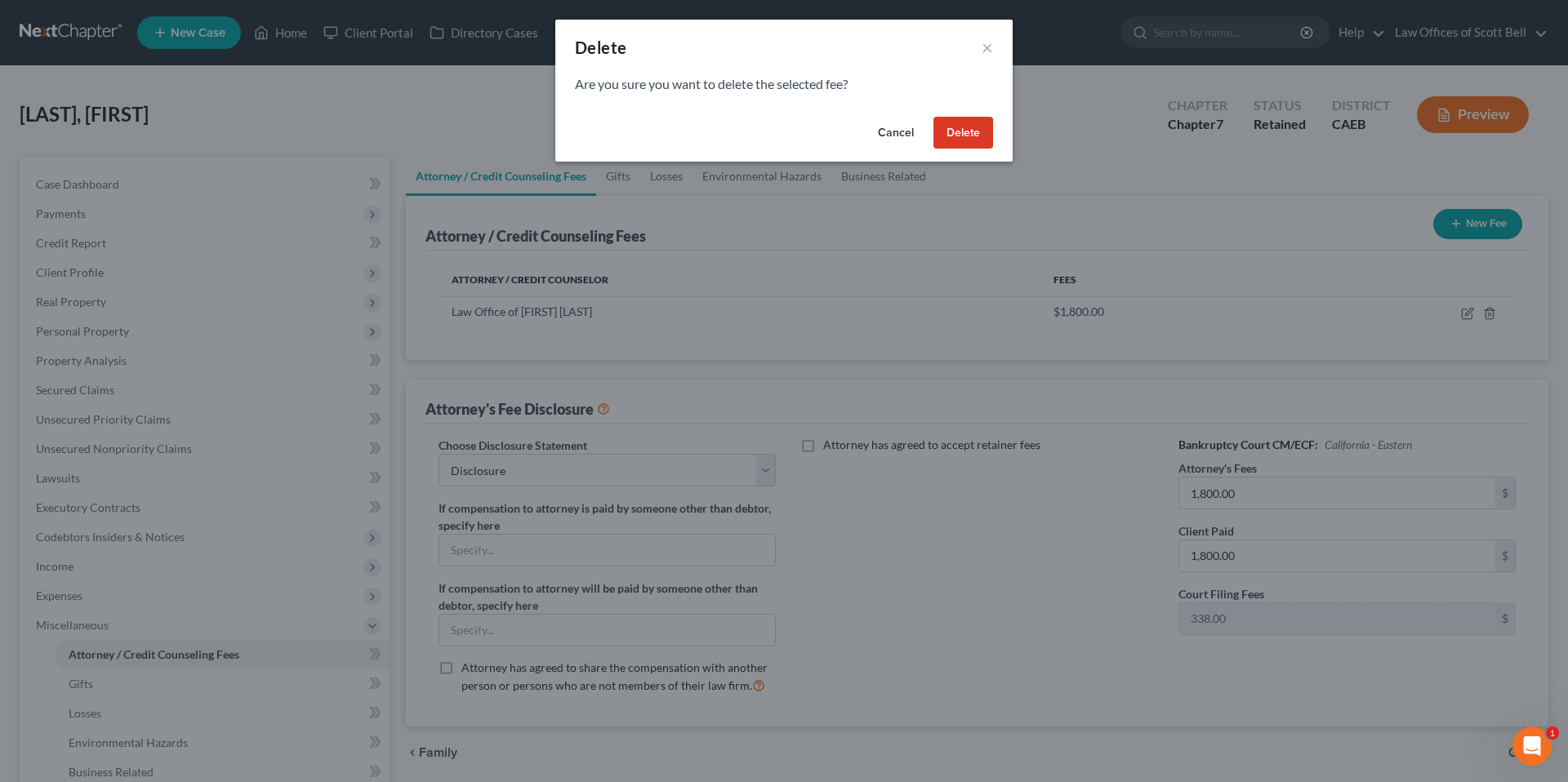 drag, startPoint x: 1378, startPoint y: 304, endPoint x: 880, endPoint y: 167, distance: 516.5007 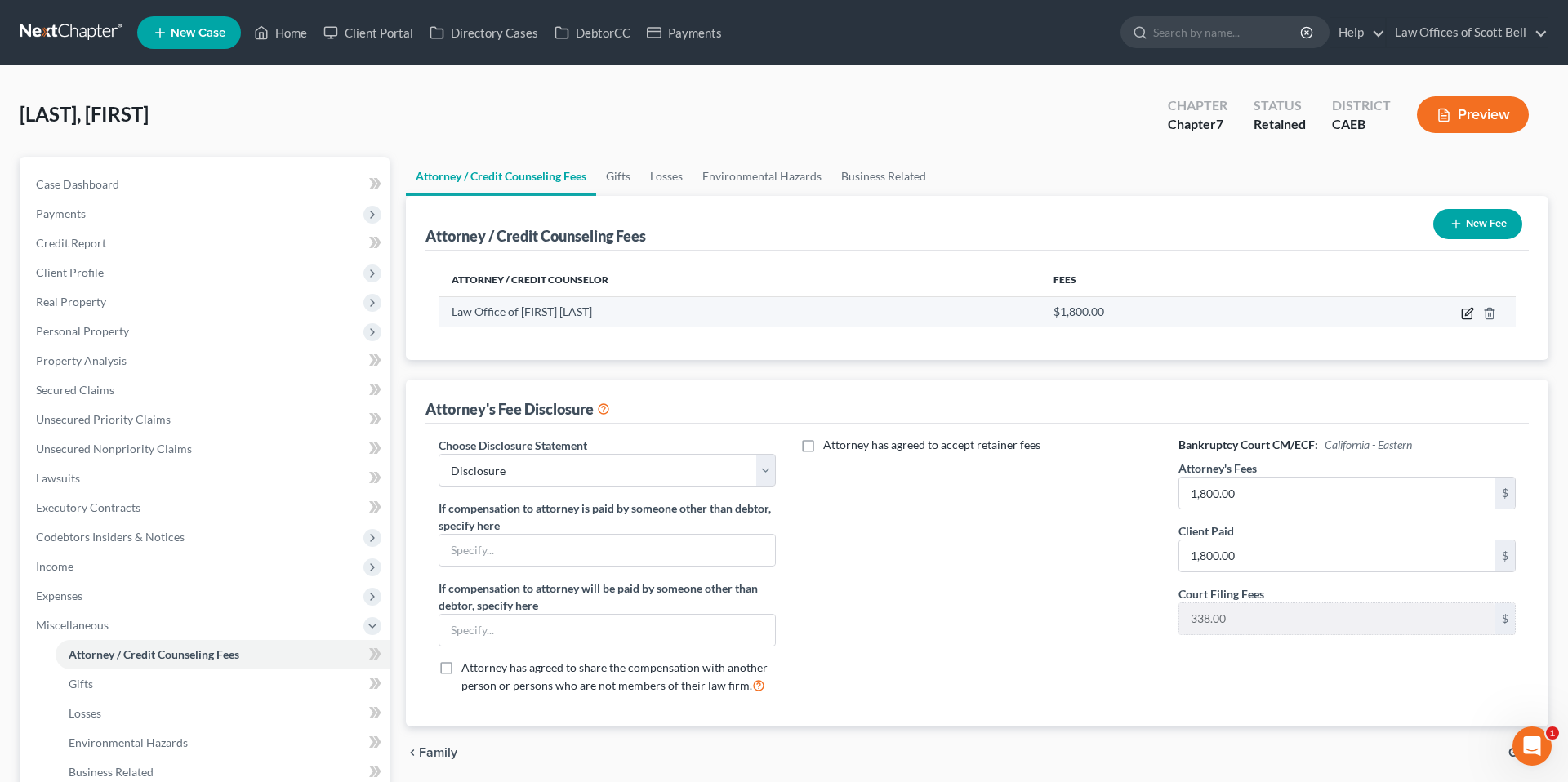 click 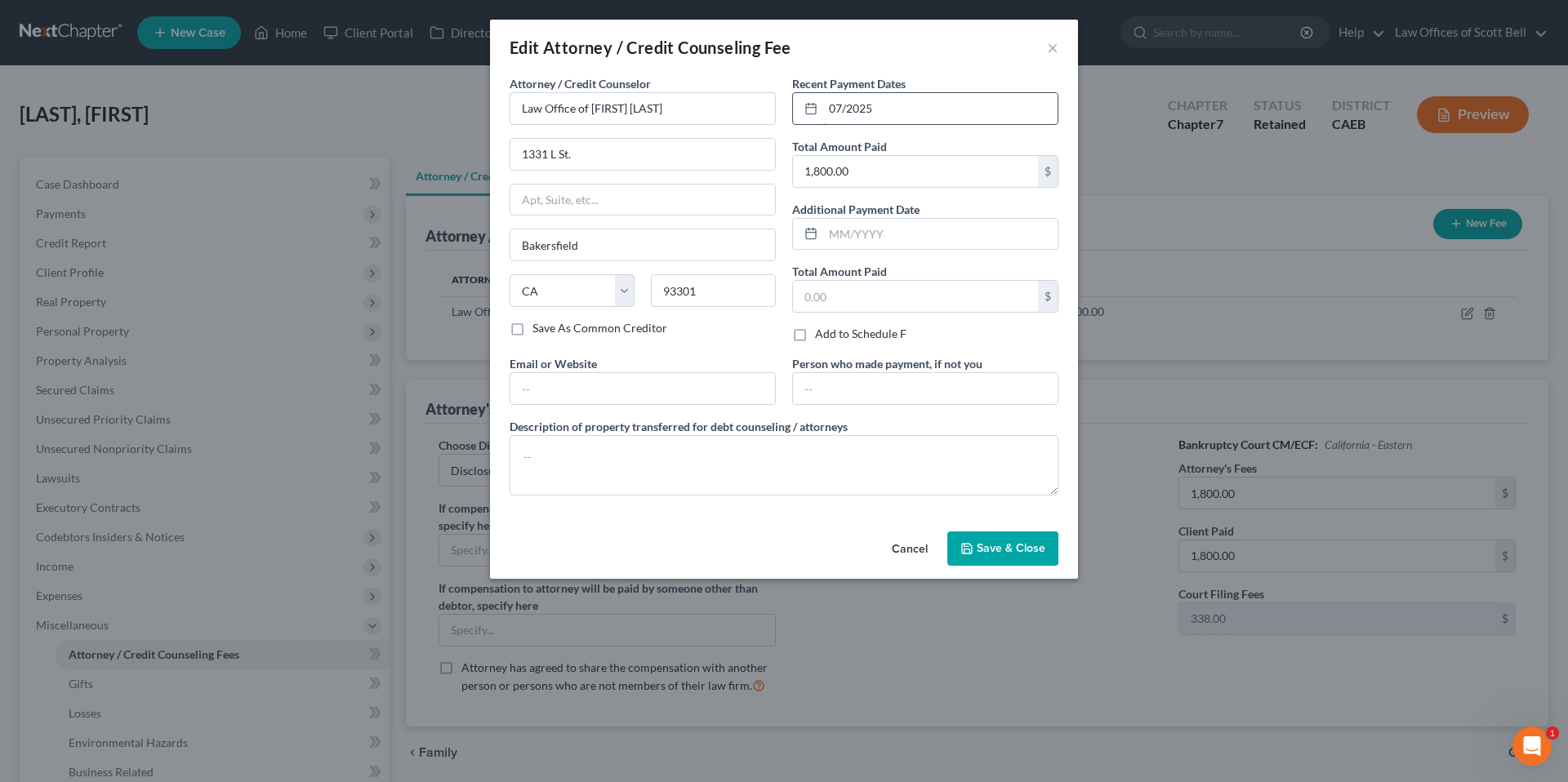 click on "07/2025" at bounding box center (940, 109) 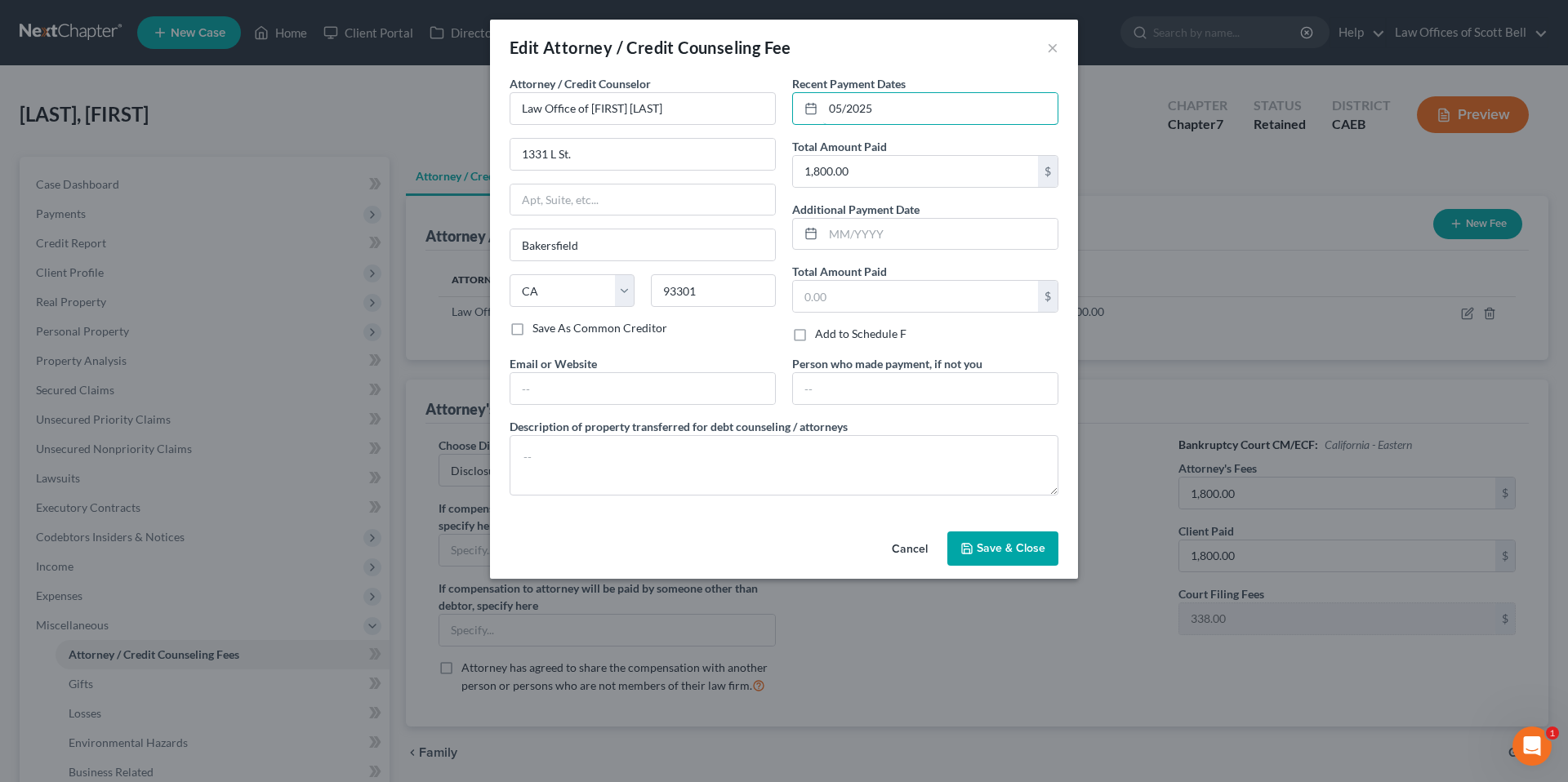 type on "05/2025" 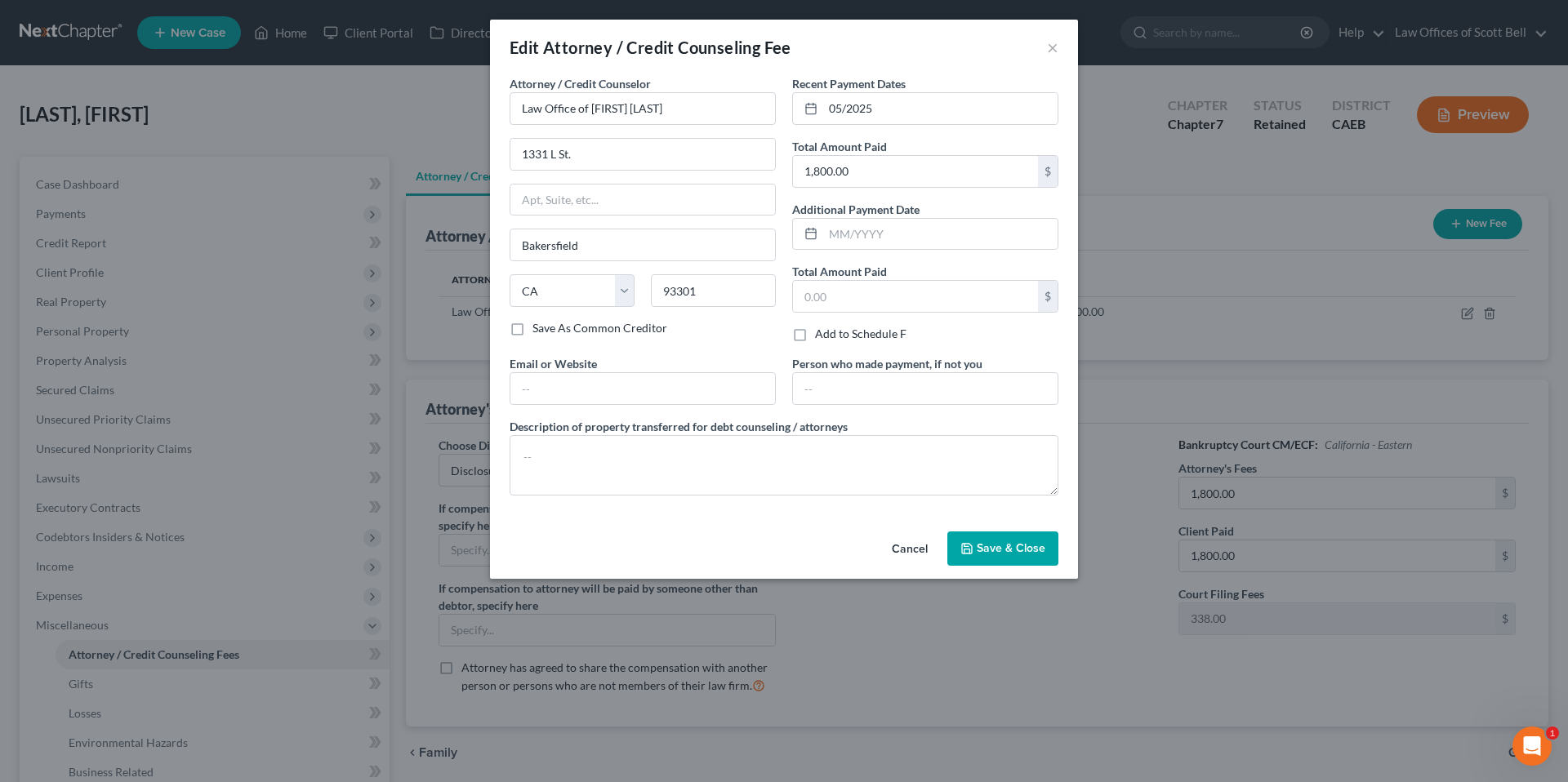 click on "Save & Close" at bounding box center (1011, 548) 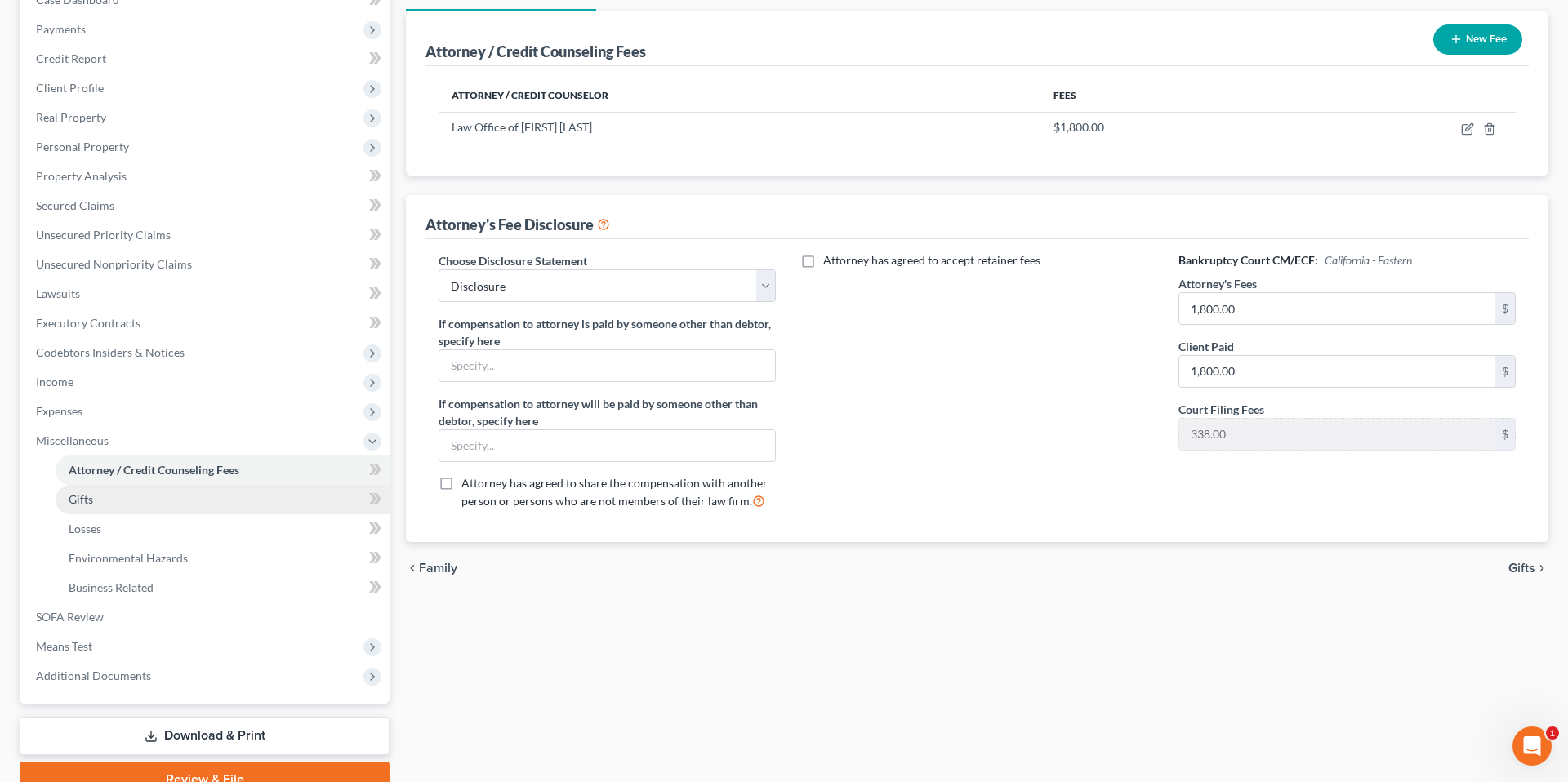 scroll, scrollTop: 0, scrollLeft: 0, axis: both 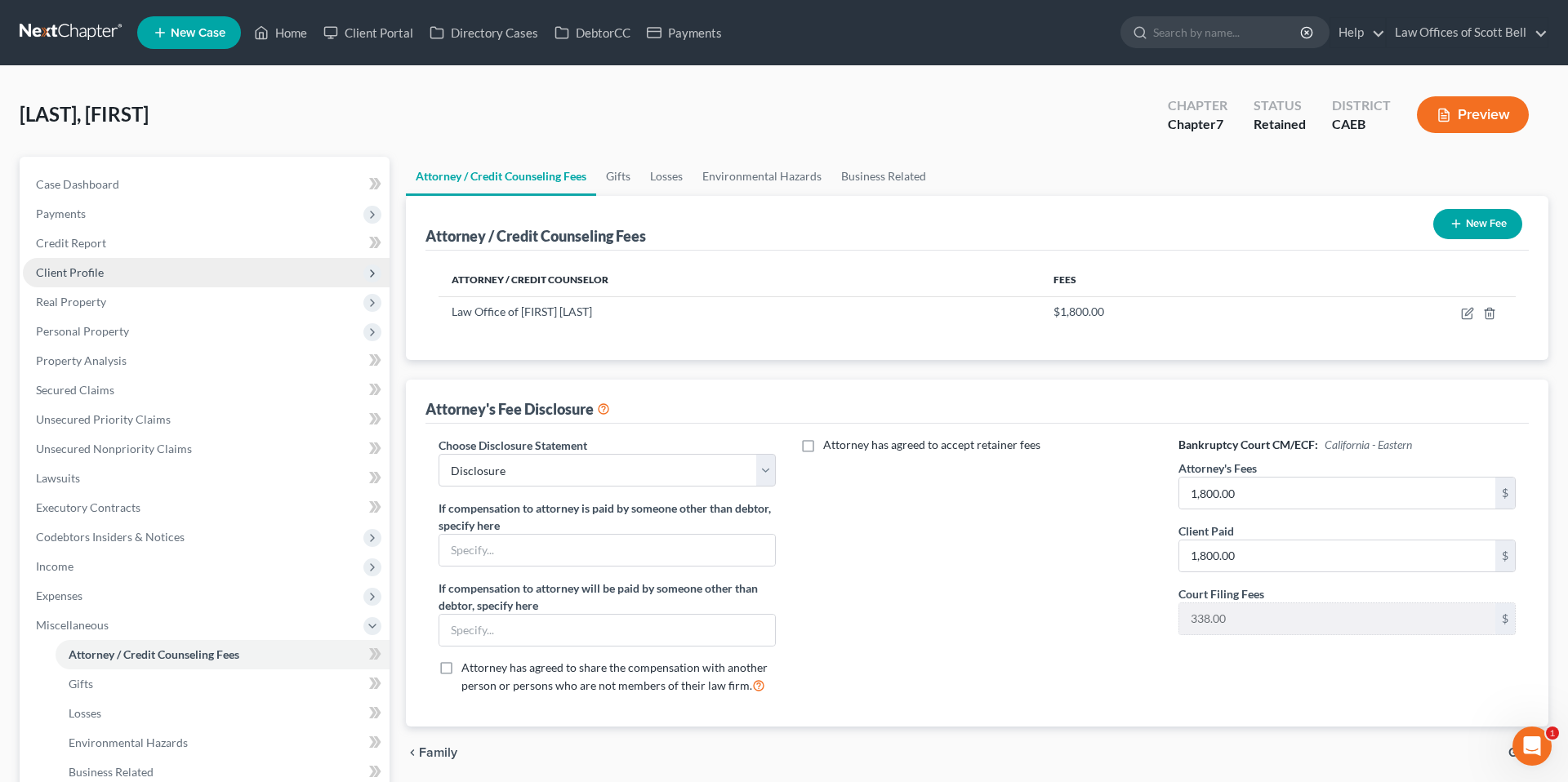 click on "Client Profile" at bounding box center (69, 272) 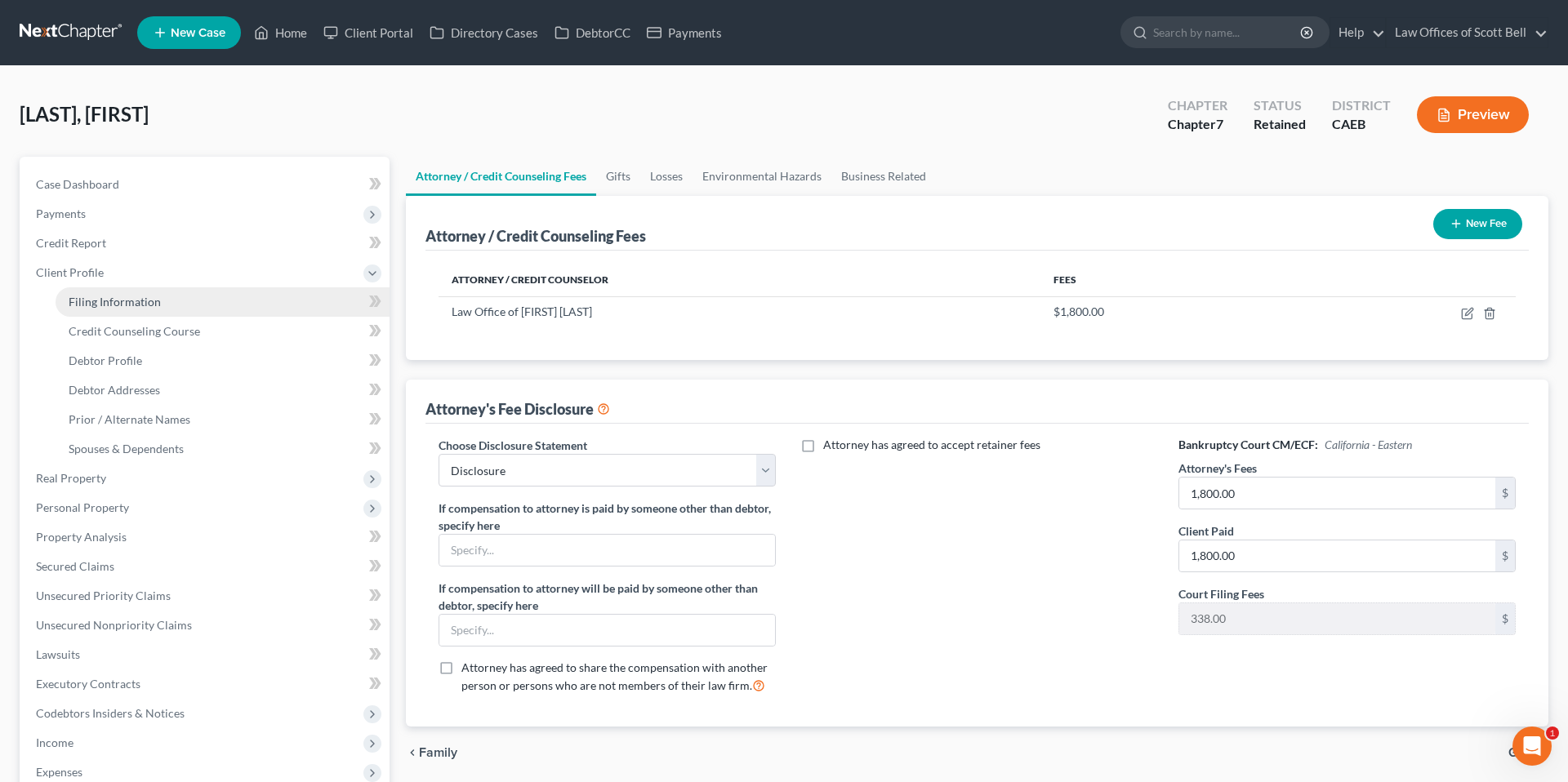click on "Filing Information" at bounding box center (114, 301) 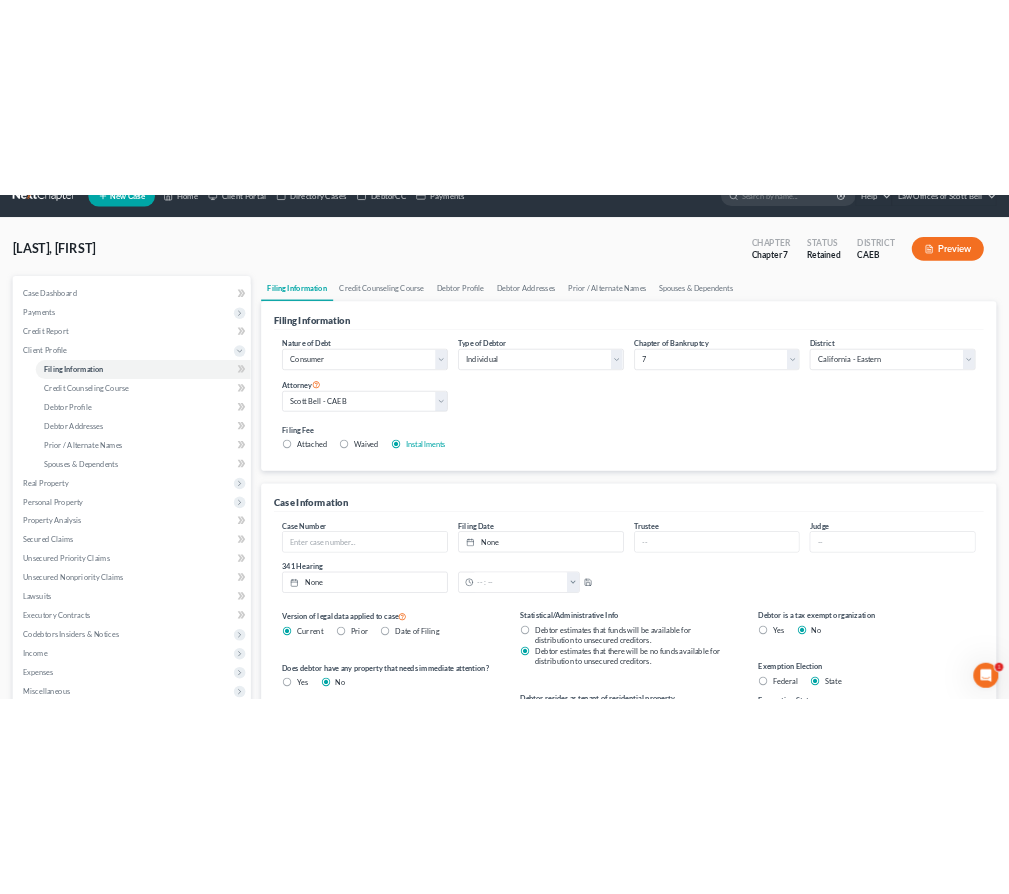 scroll, scrollTop: 0, scrollLeft: 0, axis: both 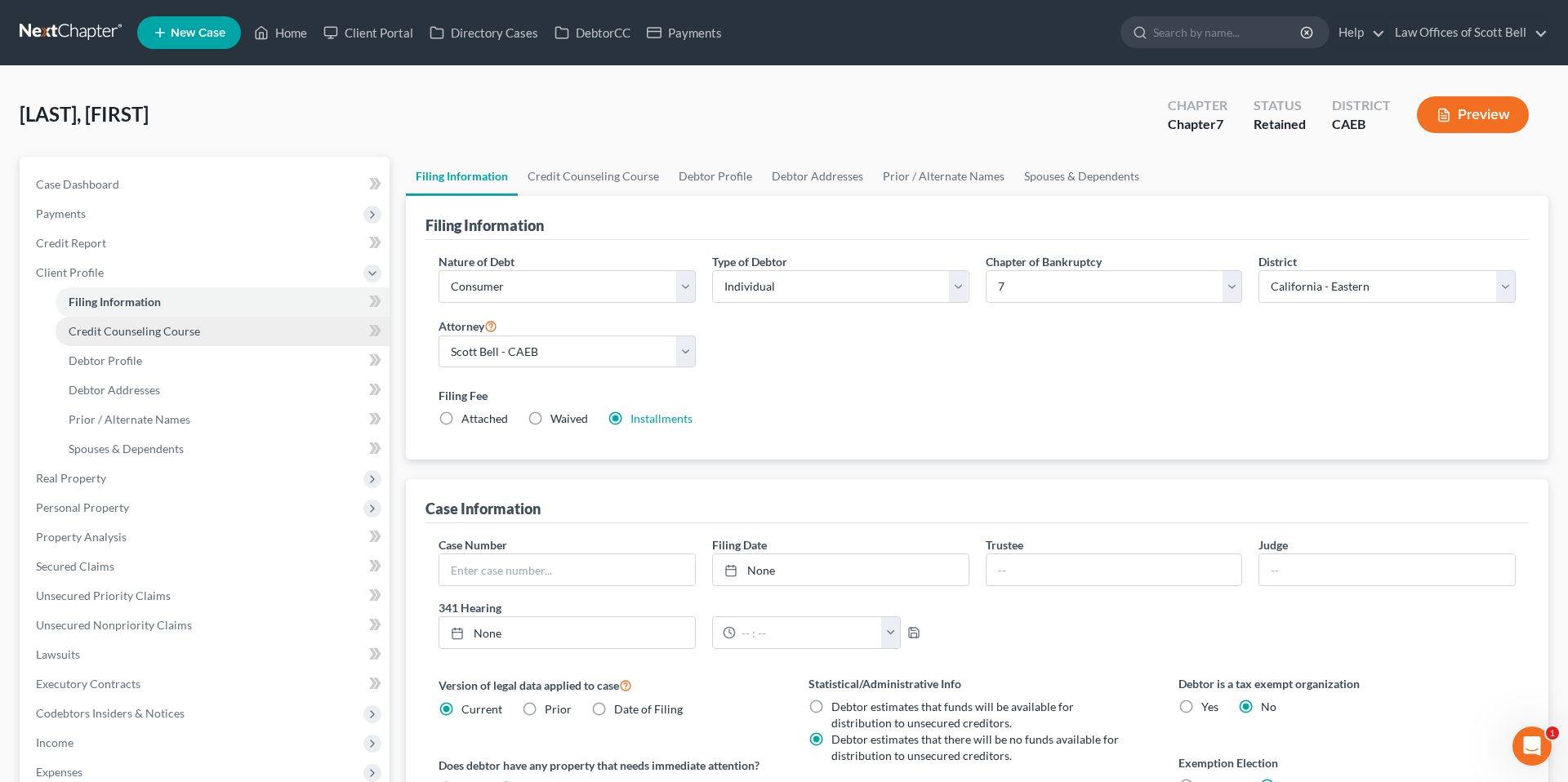 click on "Credit Counseling Course" at bounding box center (134, 331) 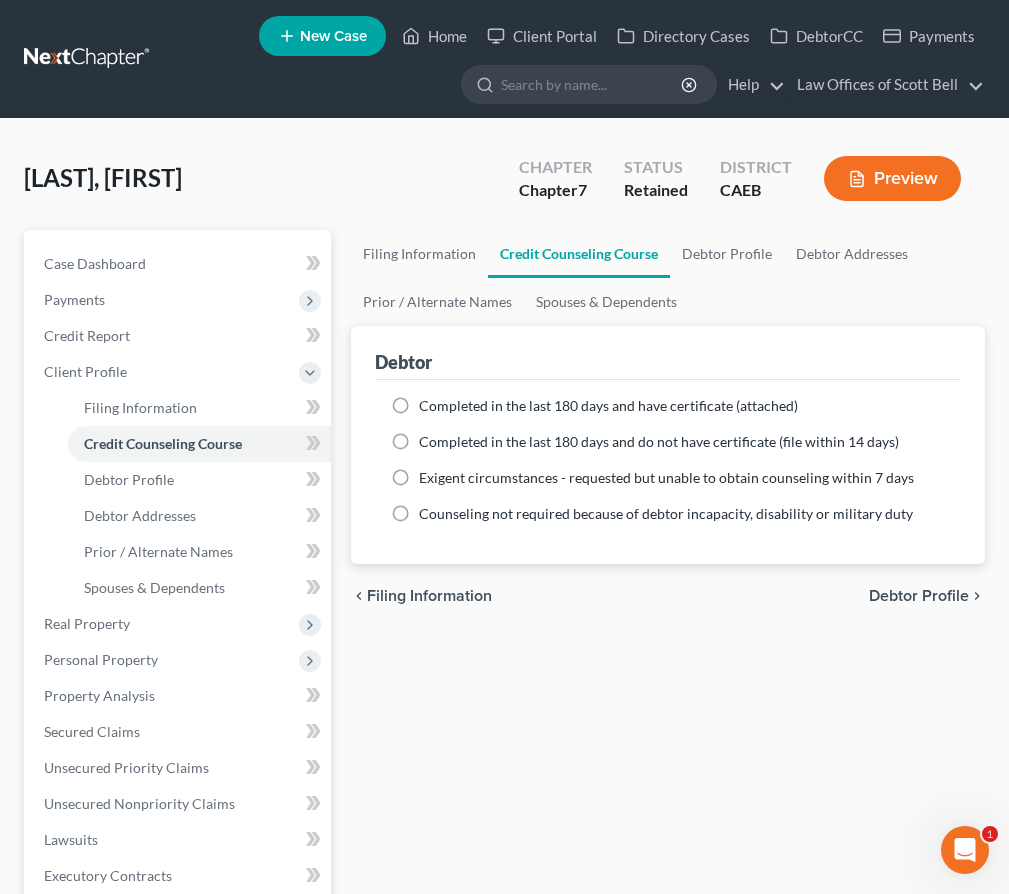 click on "Completed in the last 180 days and have certificate (attached)" at bounding box center [608, 406] 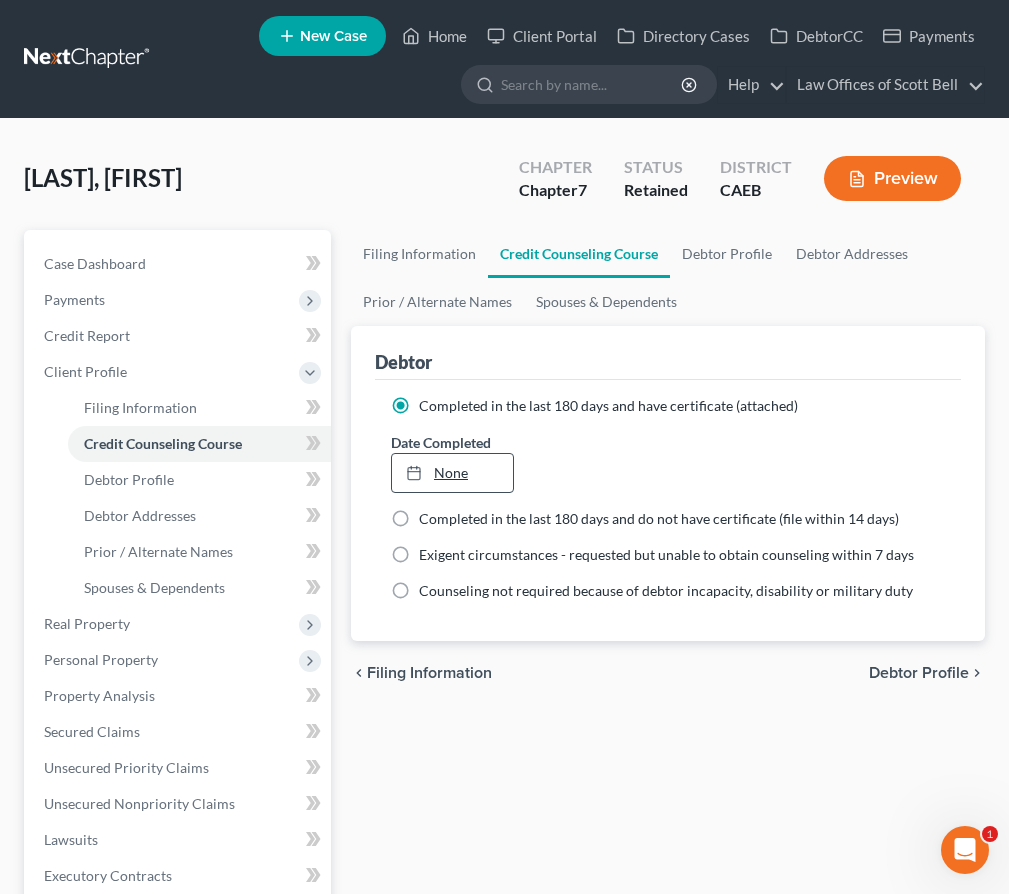 click 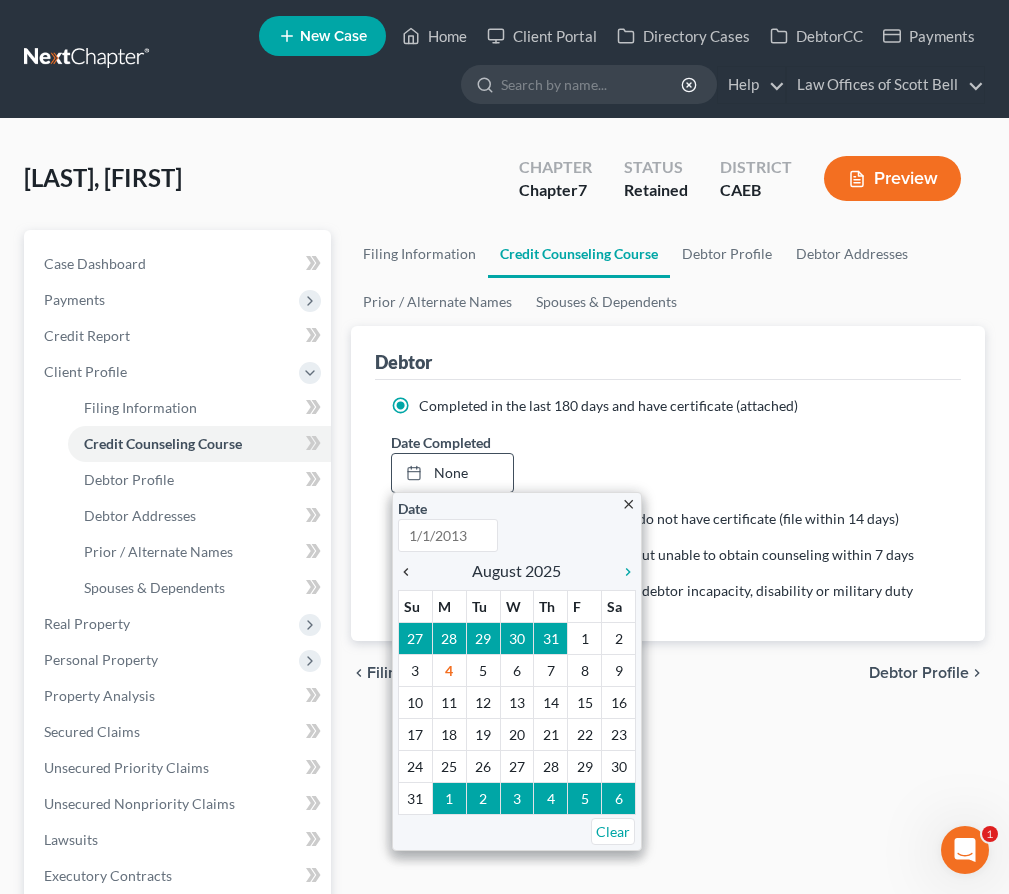 click on "chevron_left" at bounding box center [411, 572] 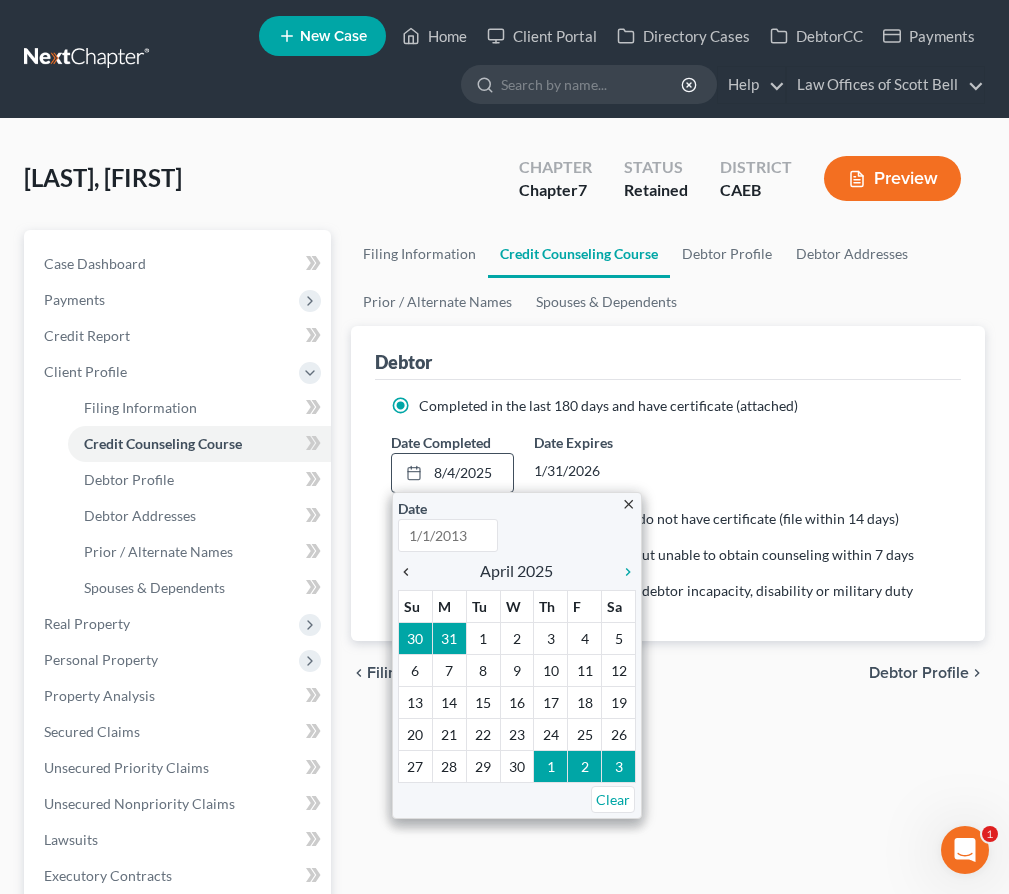 type on "8/4/2025" 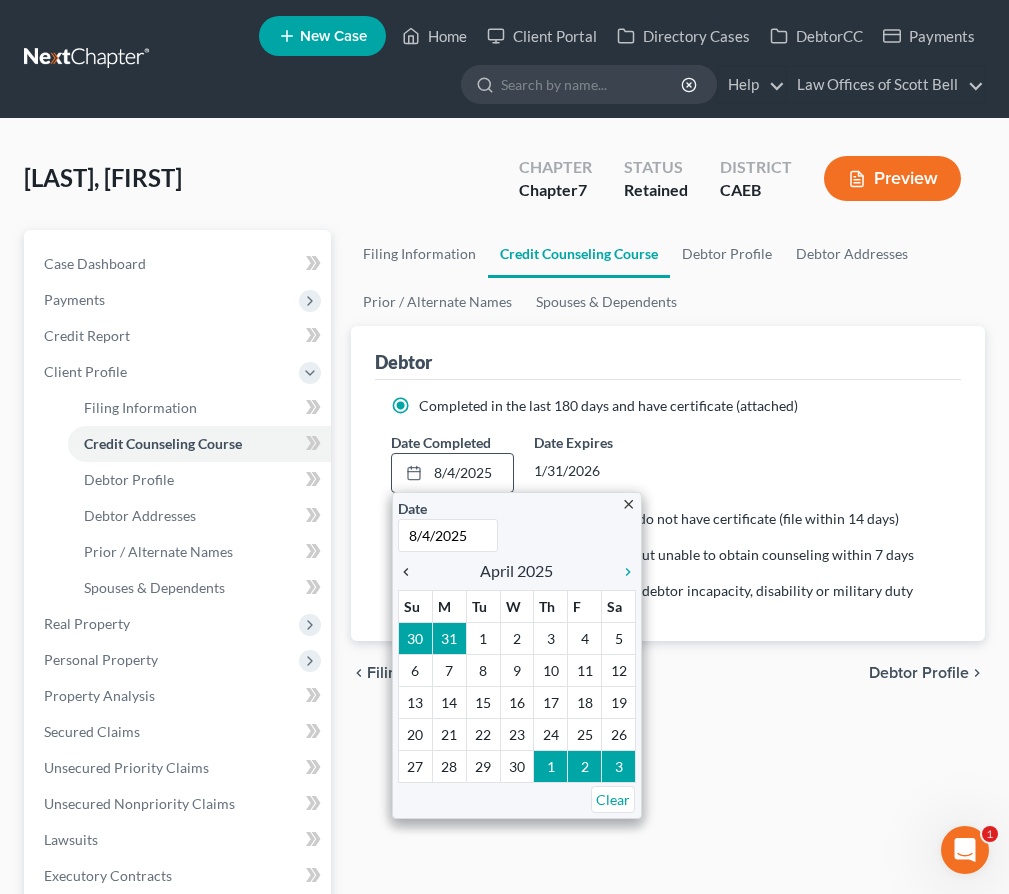 click on "chevron_left" at bounding box center (411, 572) 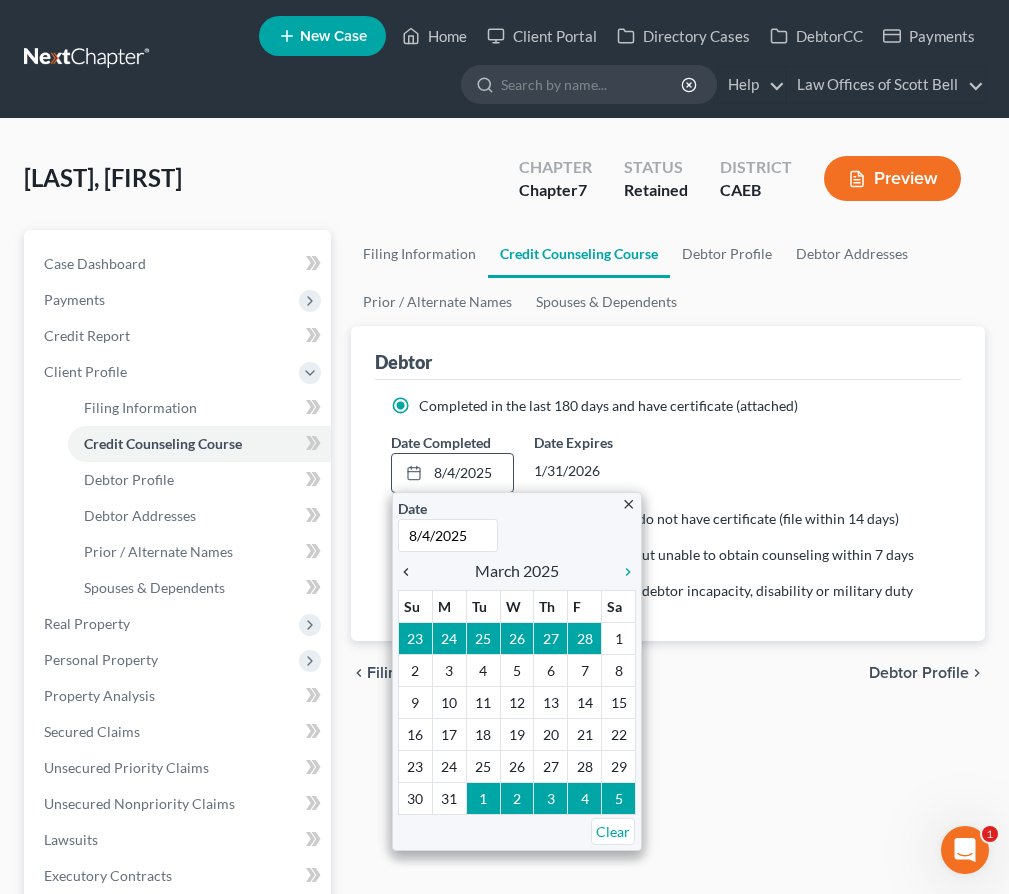 click on "chevron_left" at bounding box center (411, 572) 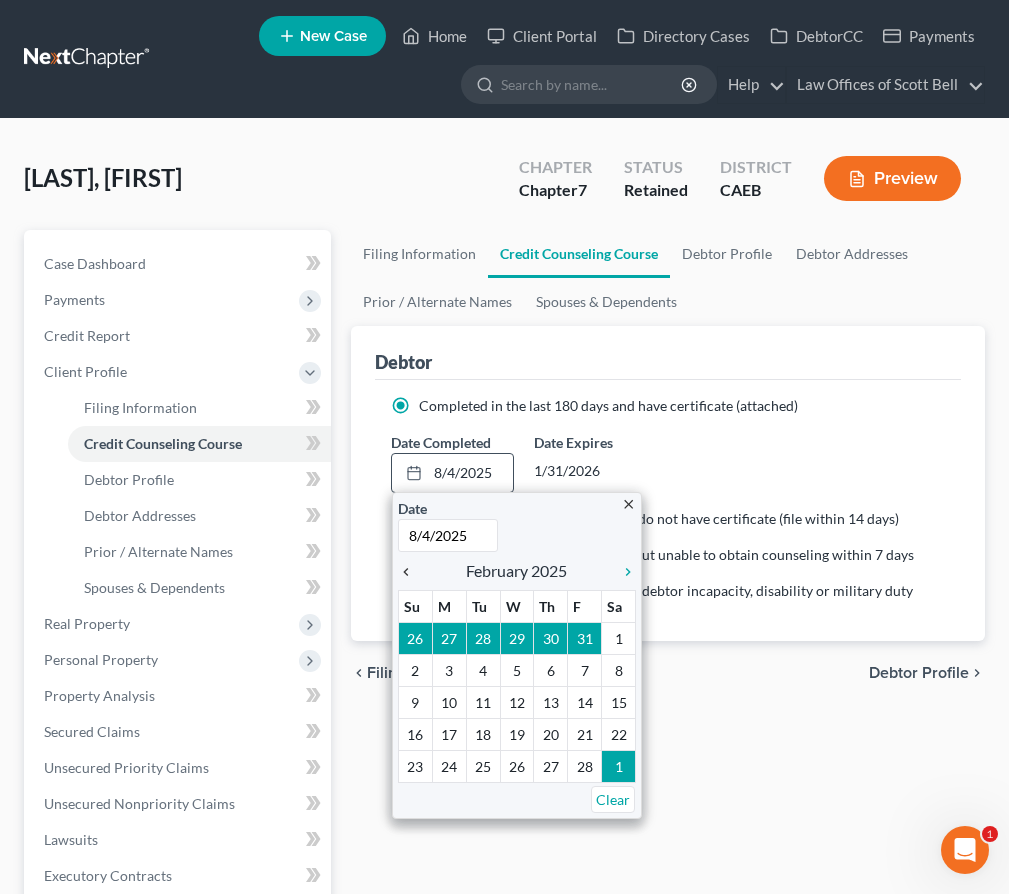 scroll, scrollTop: 4, scrollLeft: 0, axis: vertical 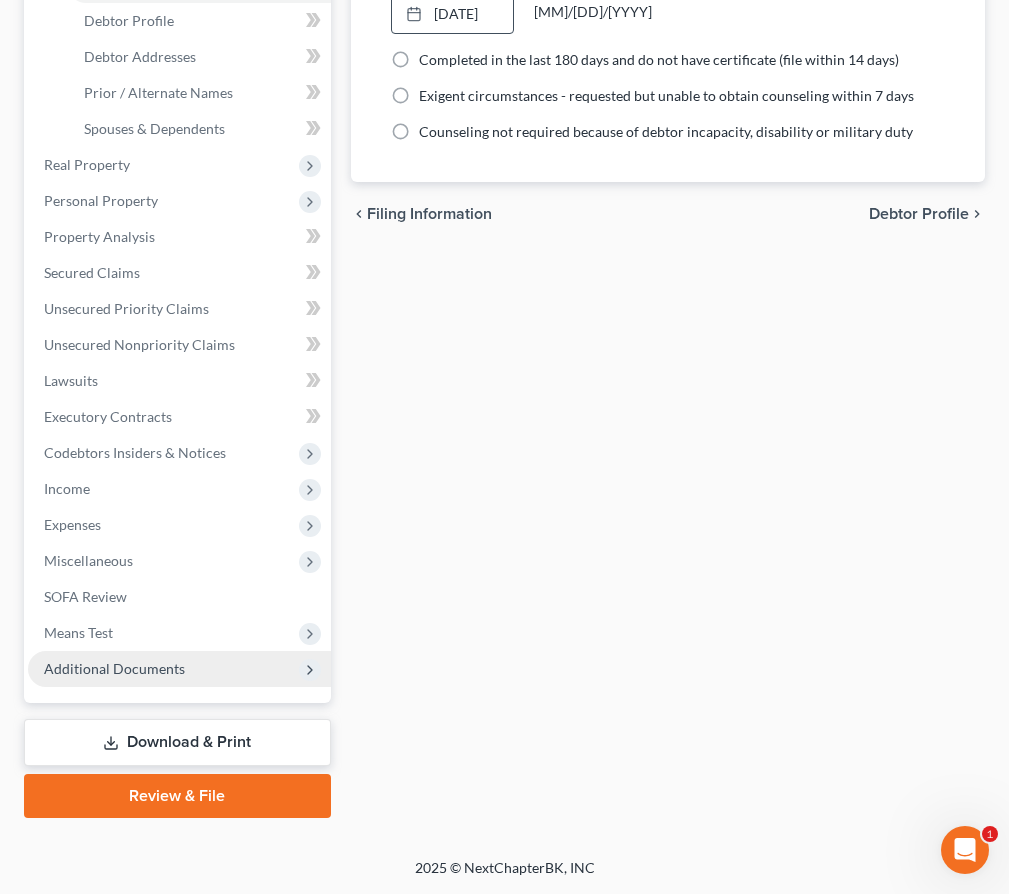 click on "Additional Documents" at bounding box center [114, 668] 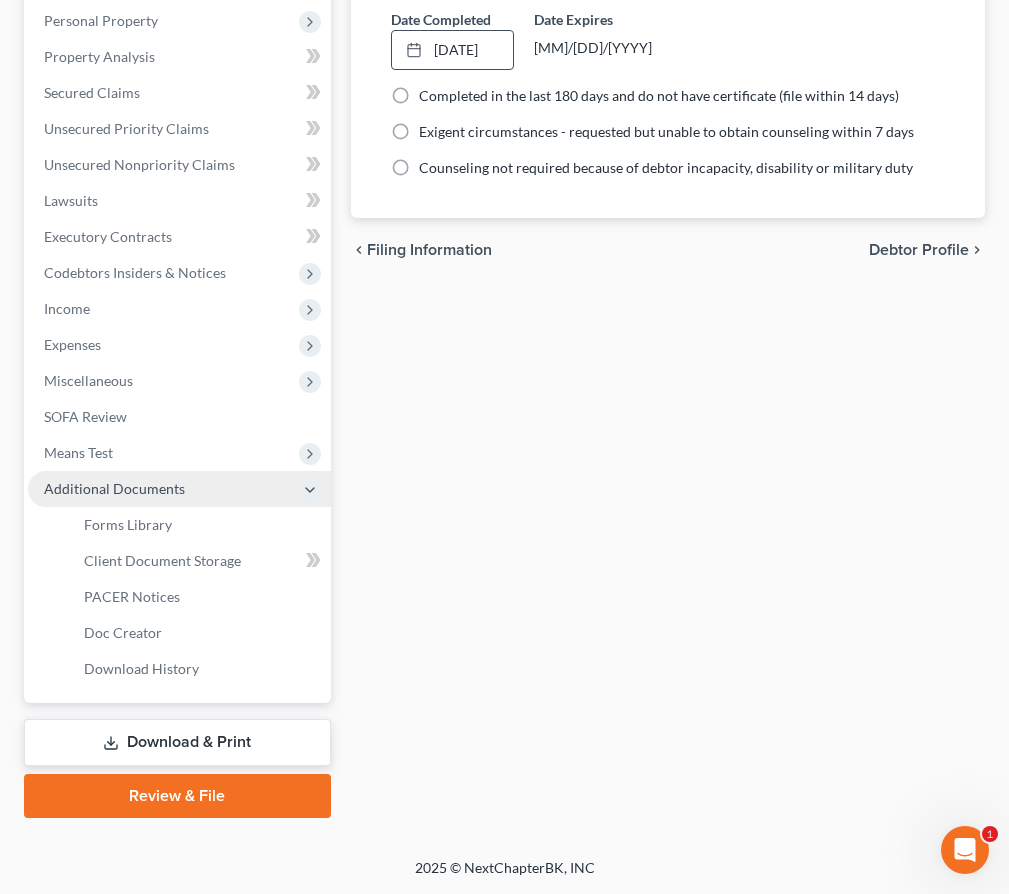 scroll, scrollTop: 423, scrollLeft: 0, axis: vertical 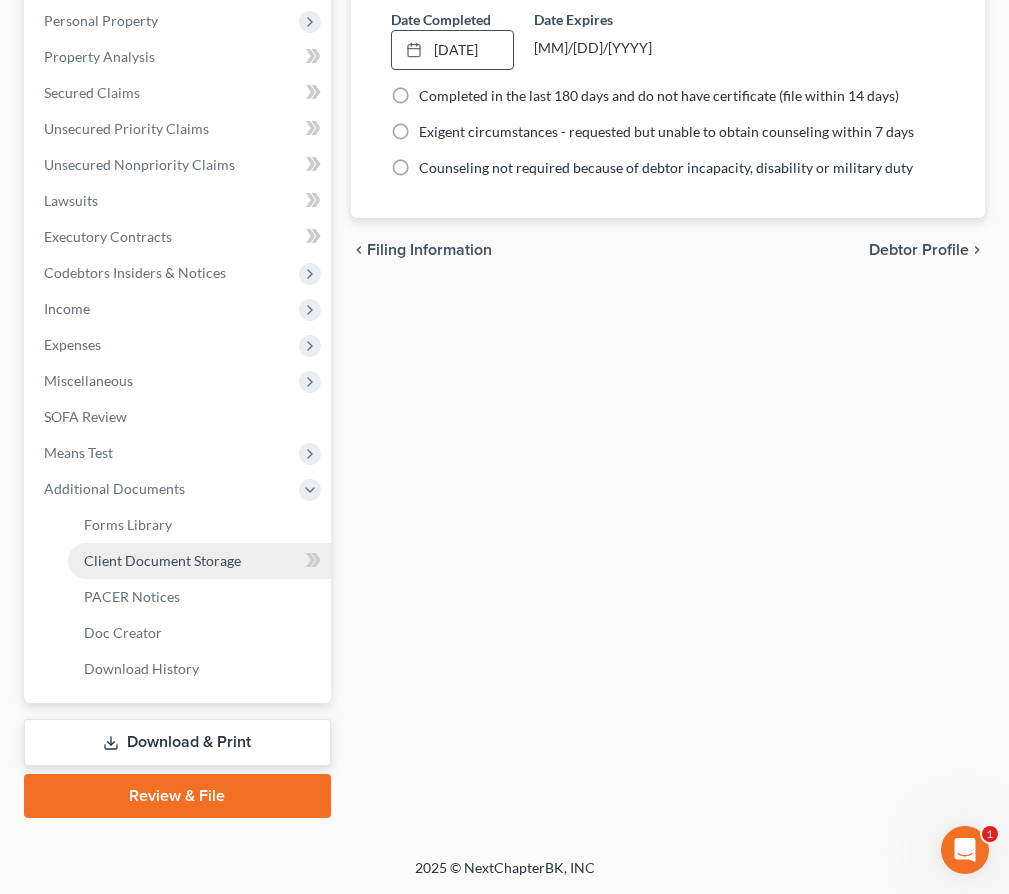 click on "Client Document Storage" at bounding box center (162, 560) 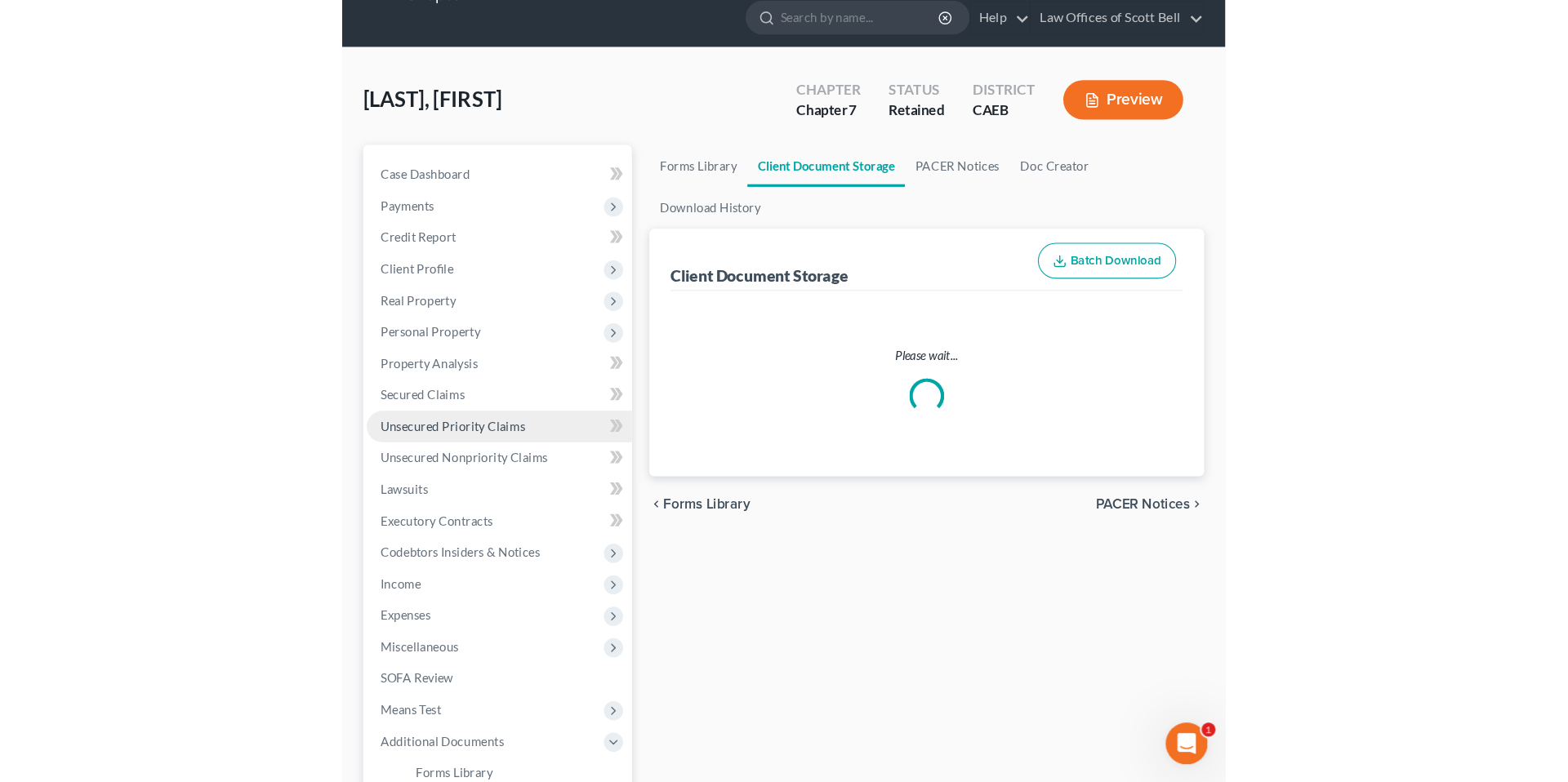 scroll, scrollTop: 0, scrollLeft: 0, axis: both 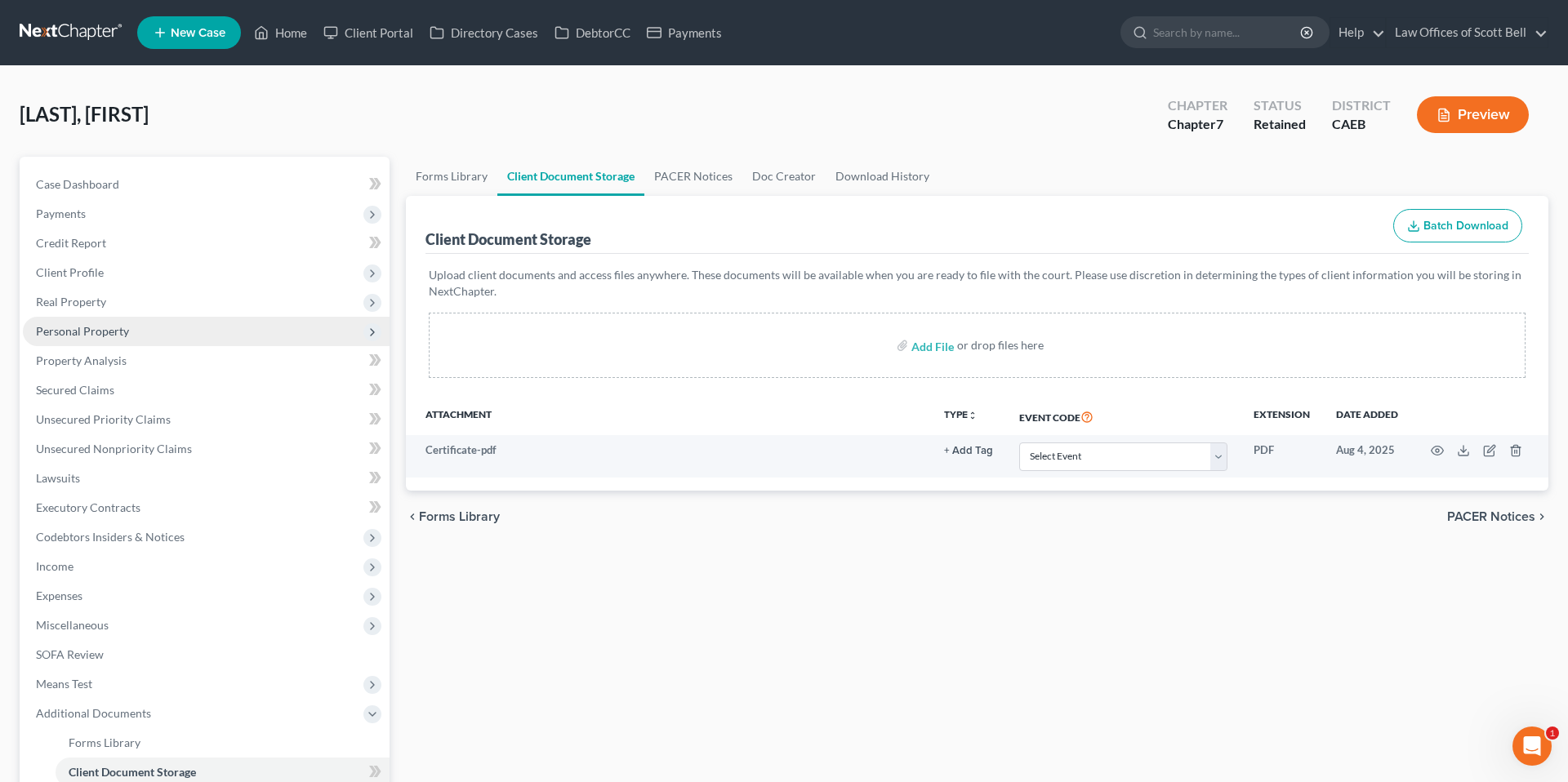 click on "Personal Property" at bounding box center [82, 331] 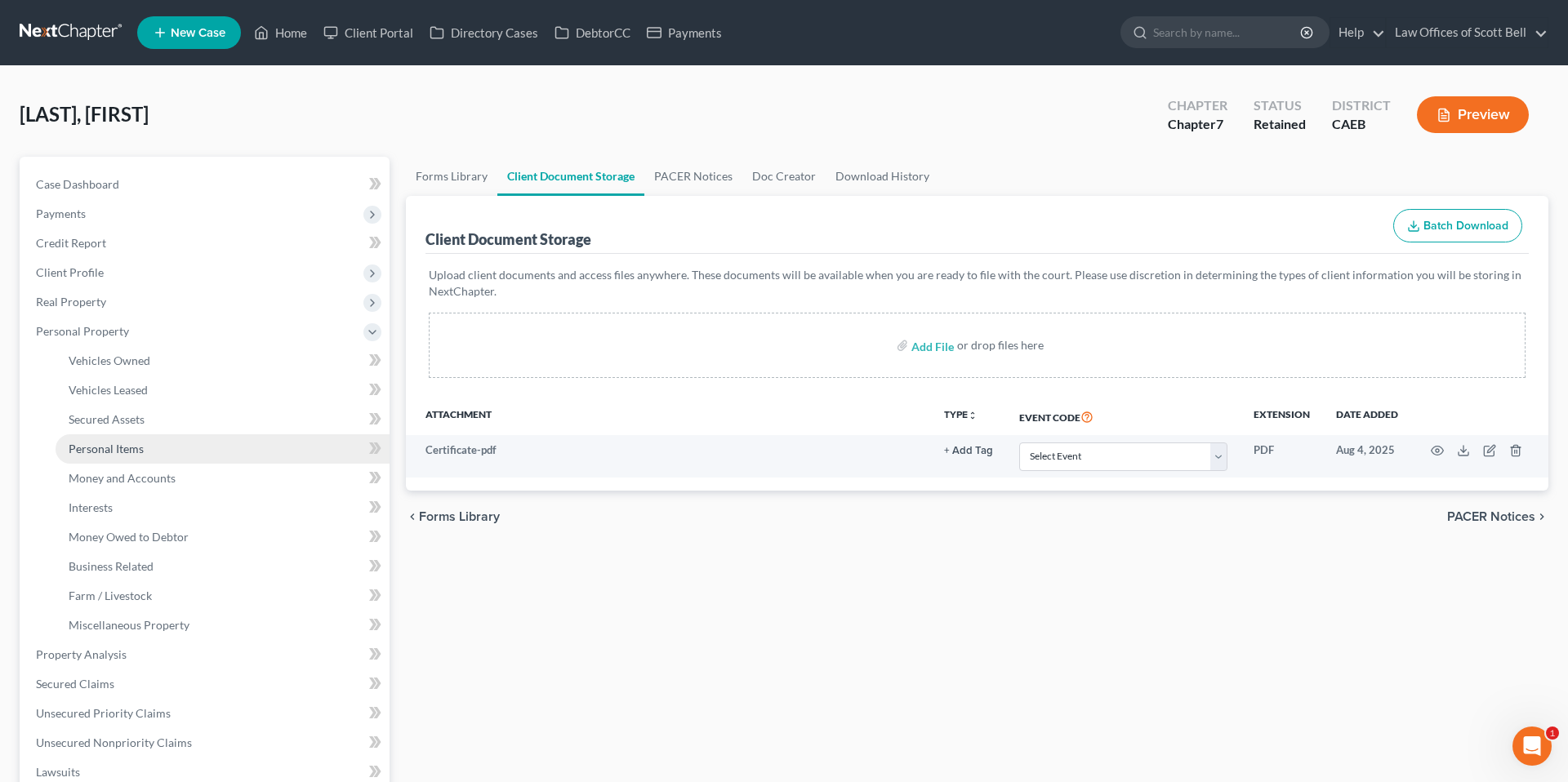 click on "Personal Items" at bounding box center [106, 448] 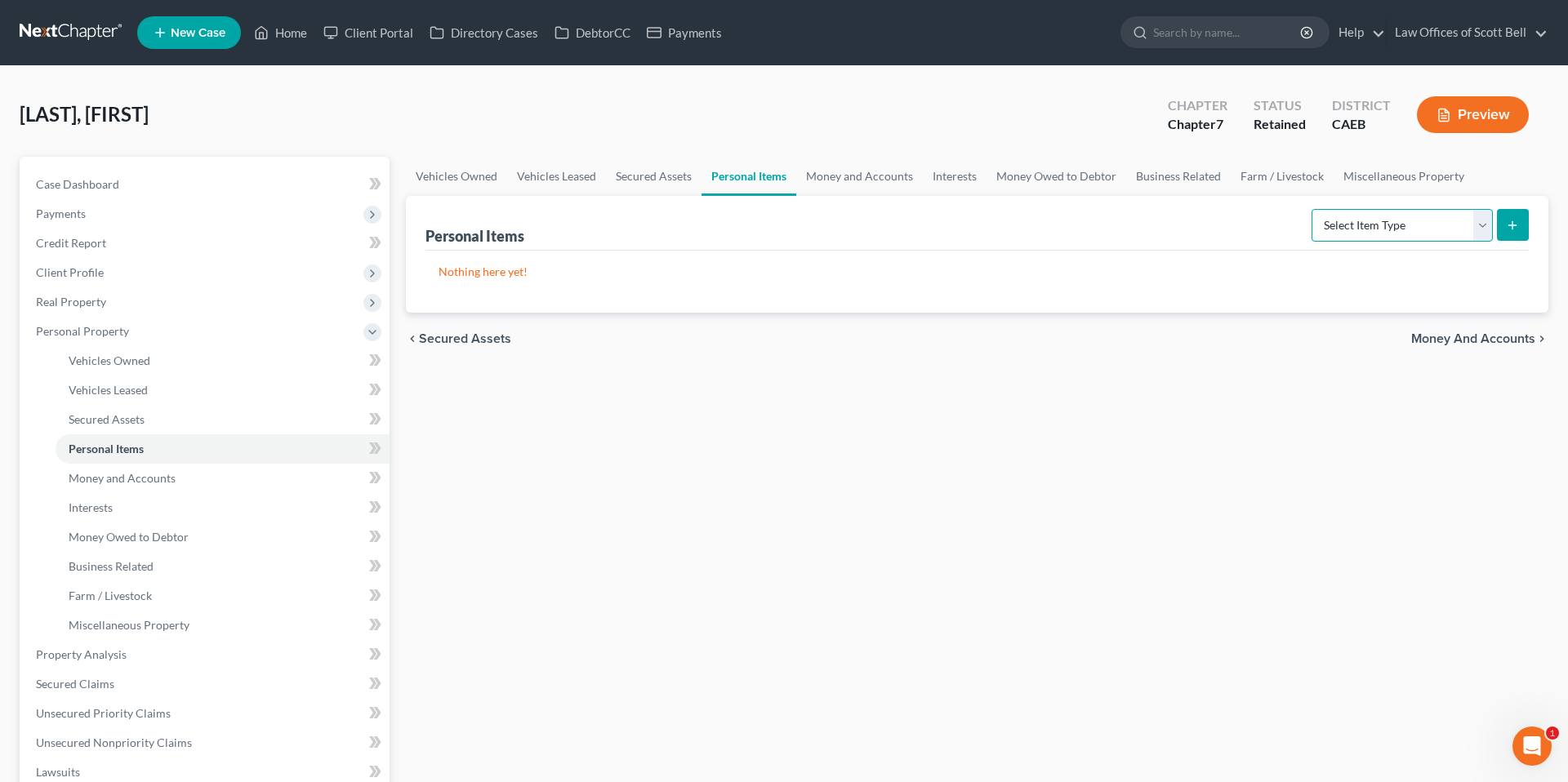 click on "Select Item Type Clothing Collectibles Of Value Electronics Firearms Household Goods Jewelry Other Pet(s) Sports & Hobby Equipment" at bounding box center [1402, 225] 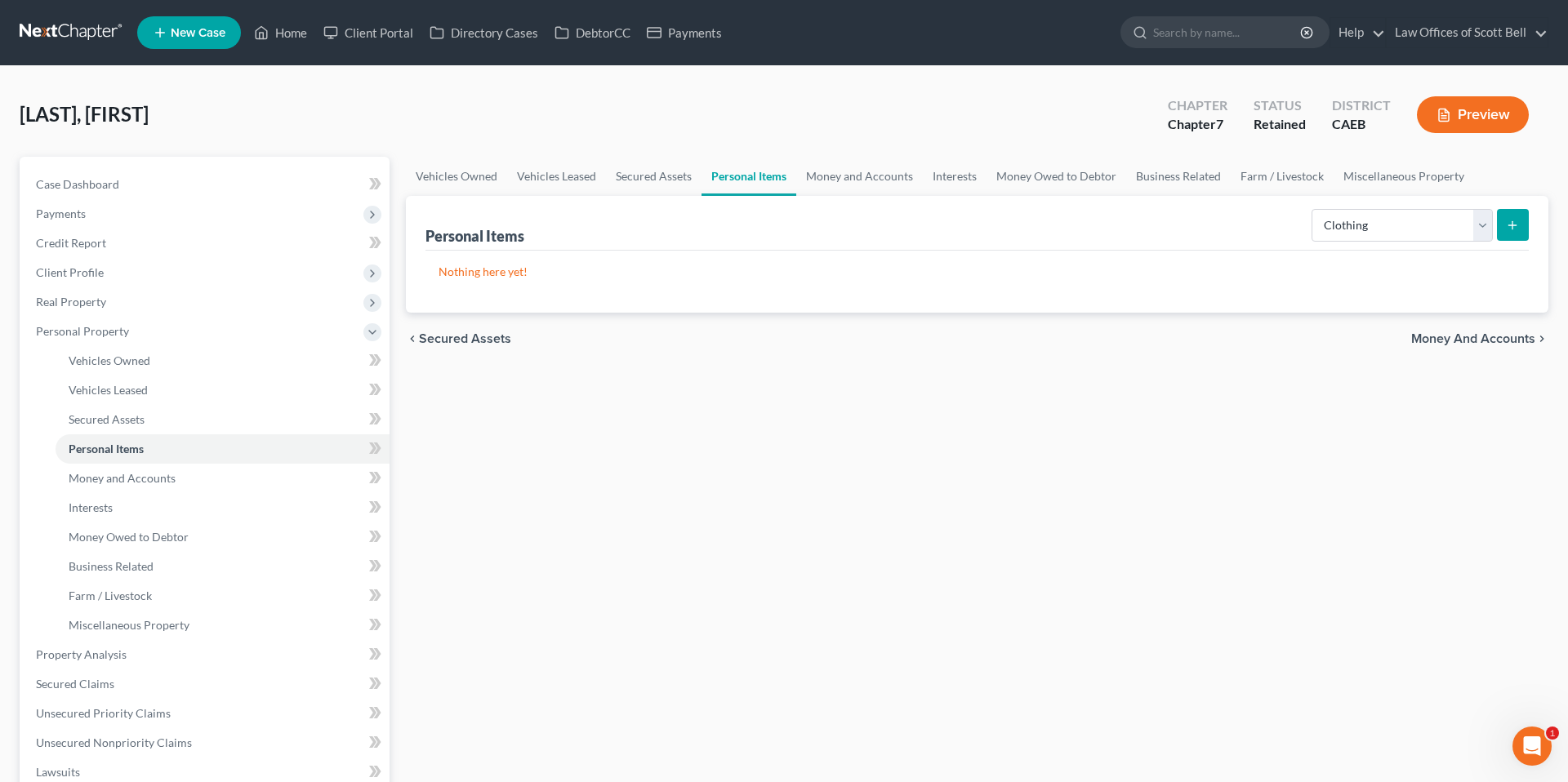 click at bounding box center [1512, 224] 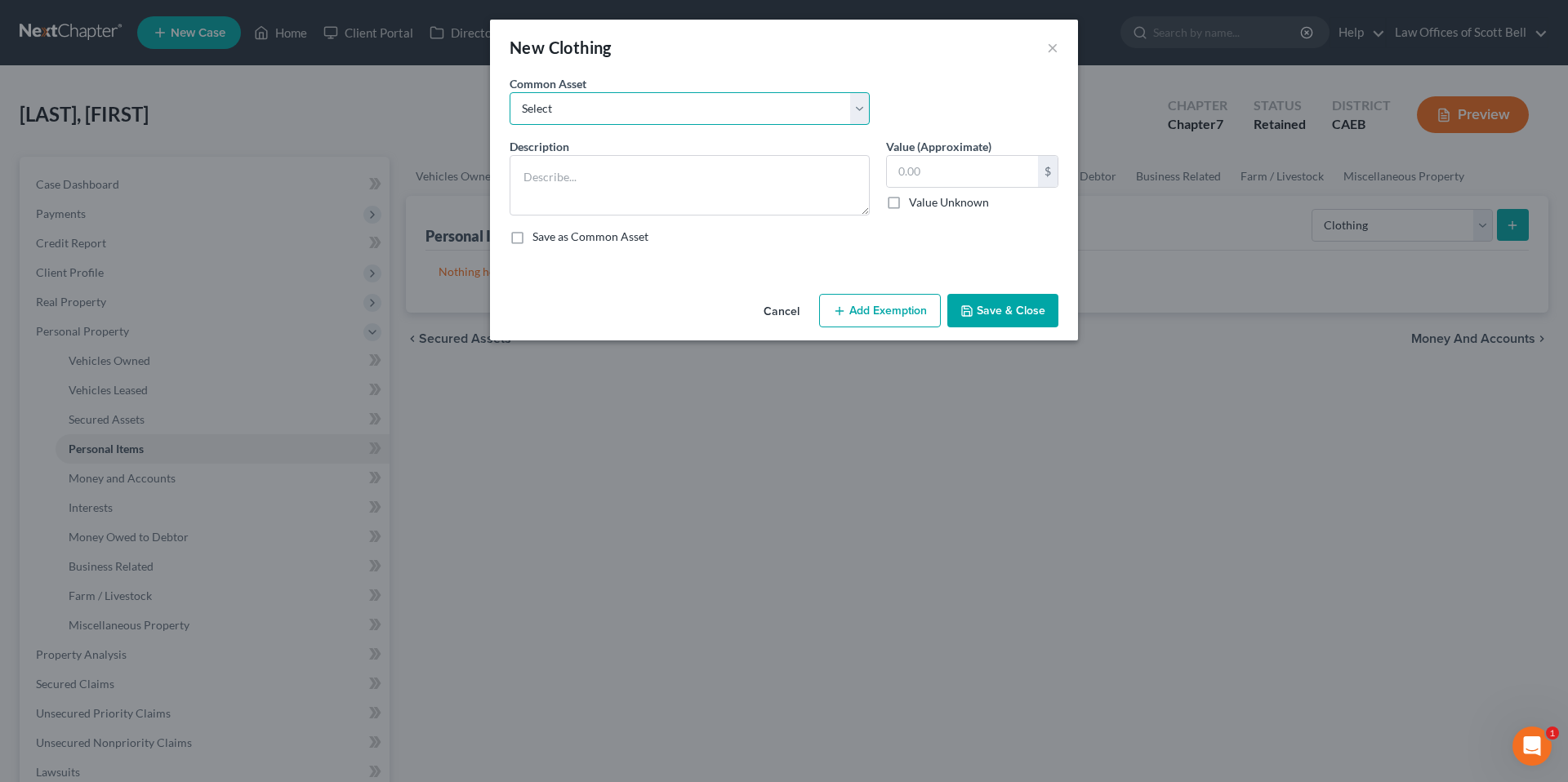 click on "Select Wardrobe" at bounding box center [689, 109] 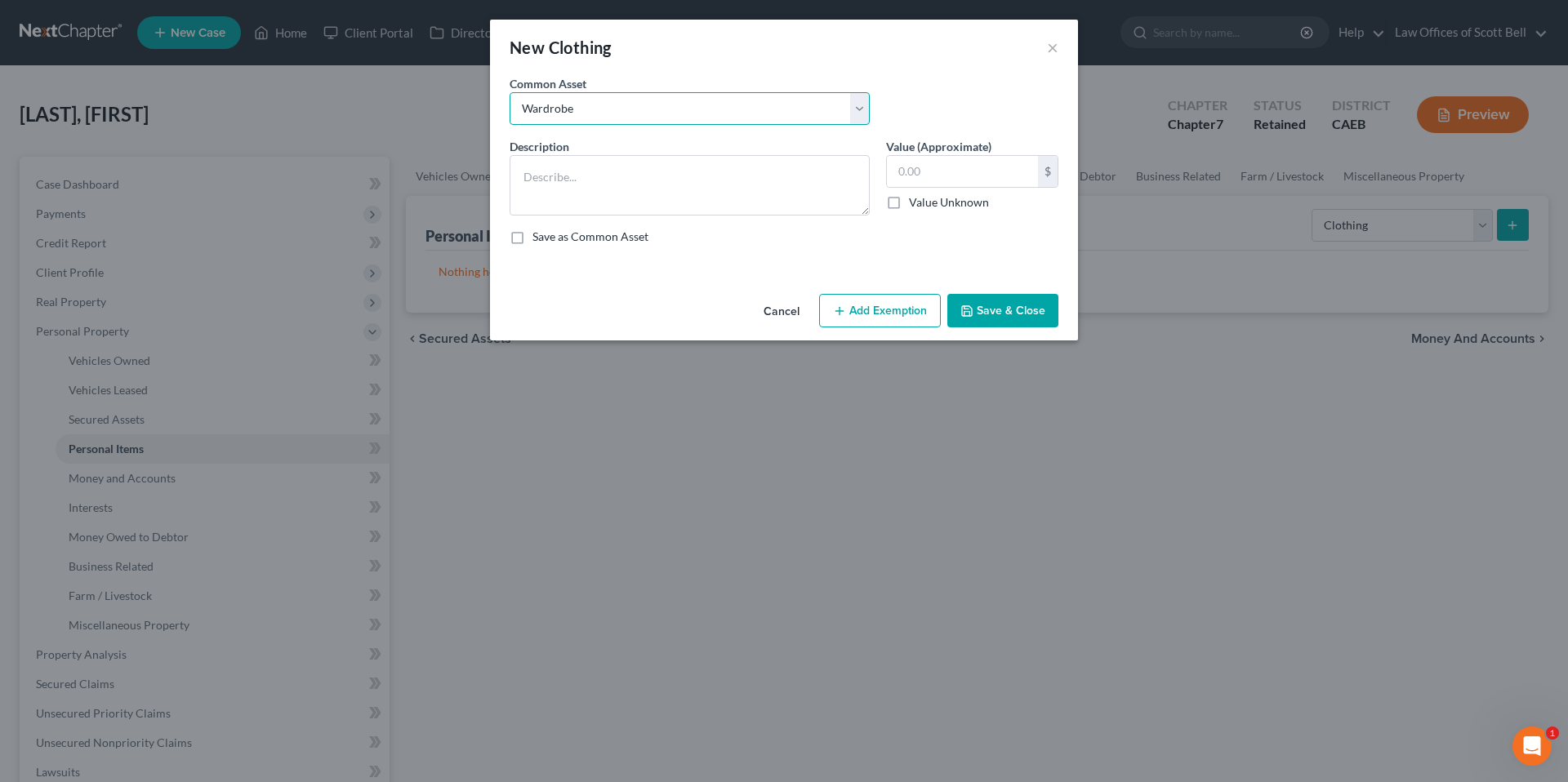 type on "Wardrobe" 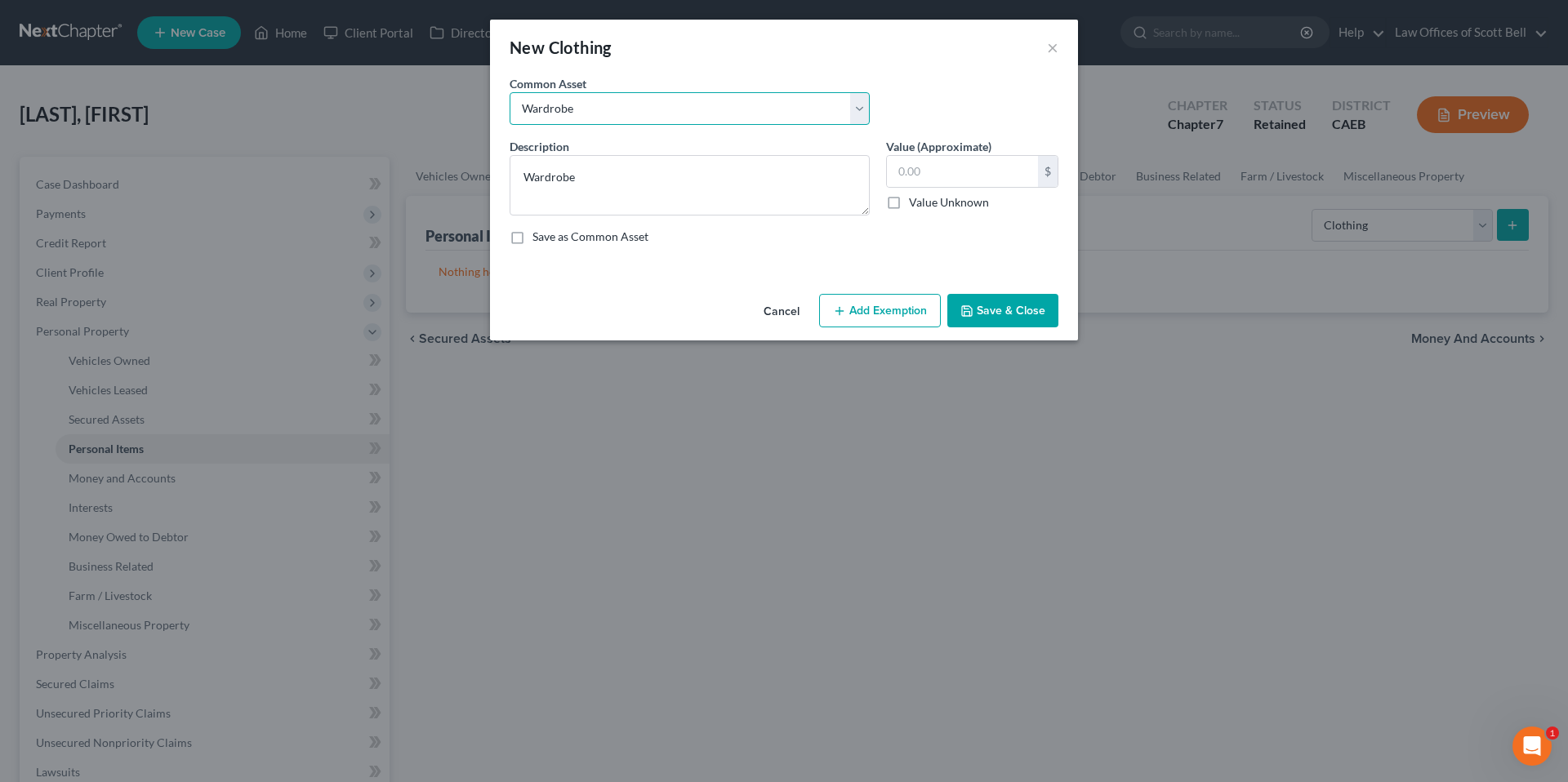 type on "600.00" 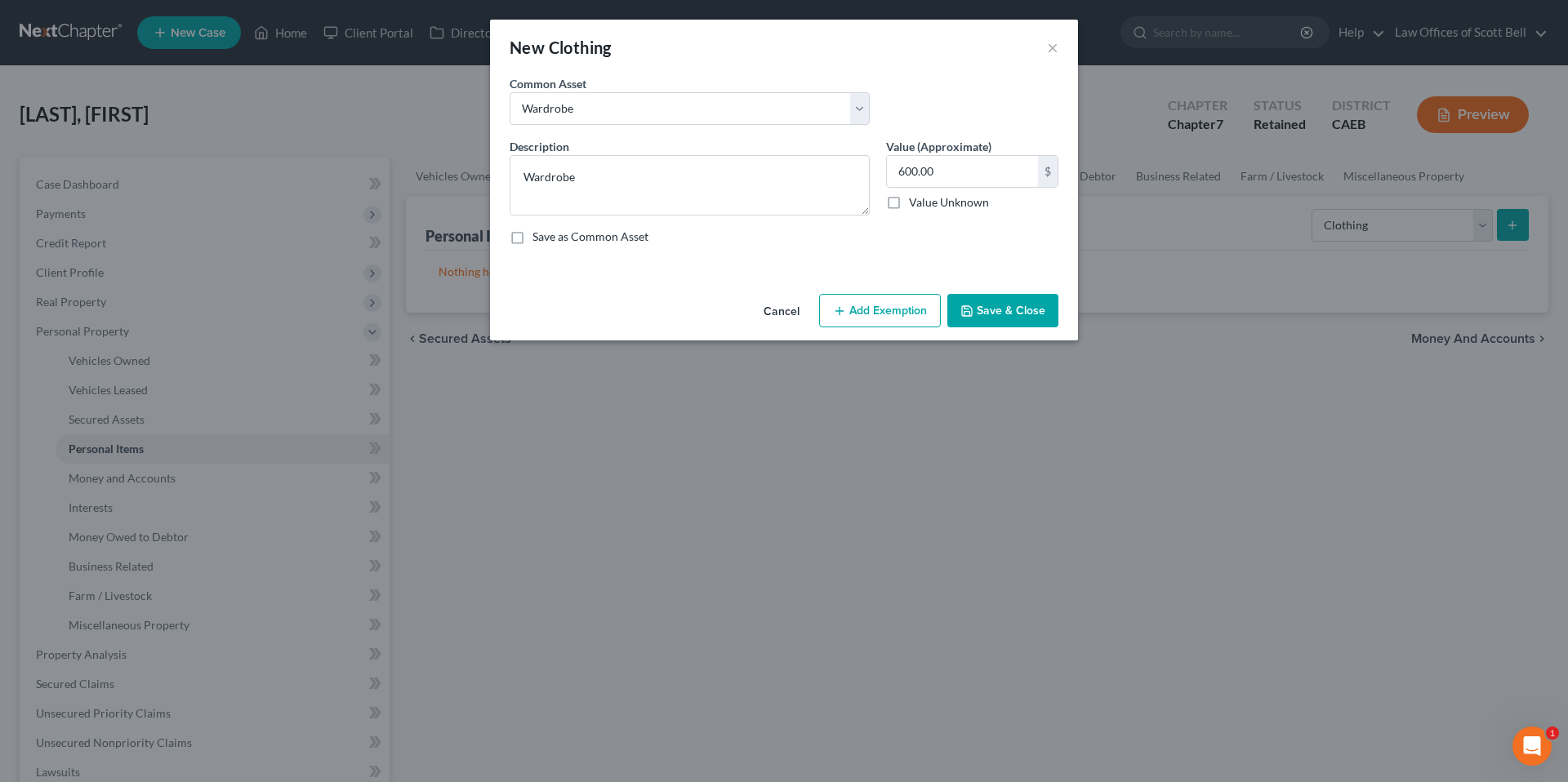 click on "Add Exemption" at bounding box center (880, 311) 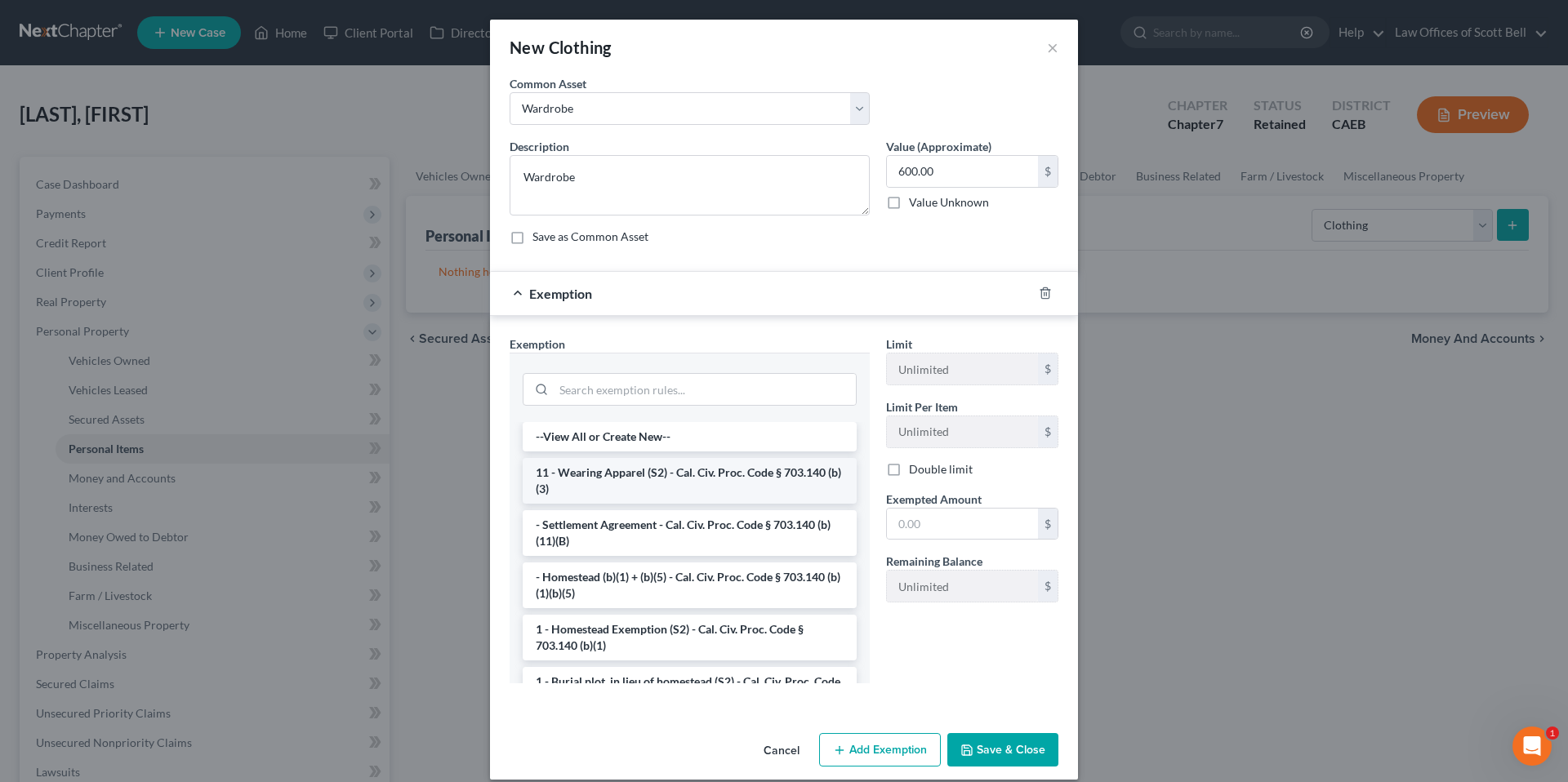 click on "11 - Wearing Apparel (S2)  - Cal. Civ. Proc. Code § 703.140 (b)(3)" at bounding box center (689, 481) 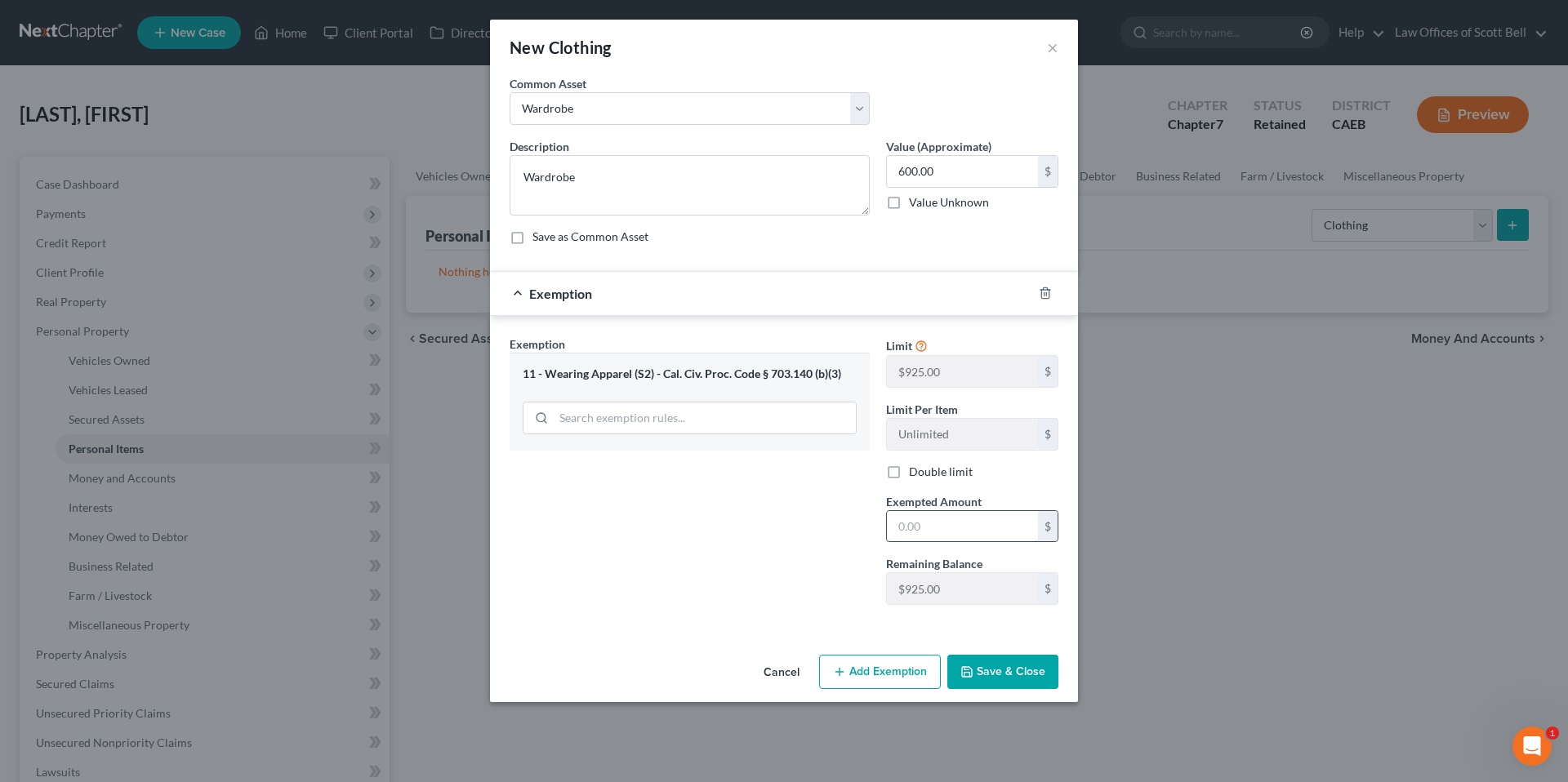 click at bounding box center [962, 527] 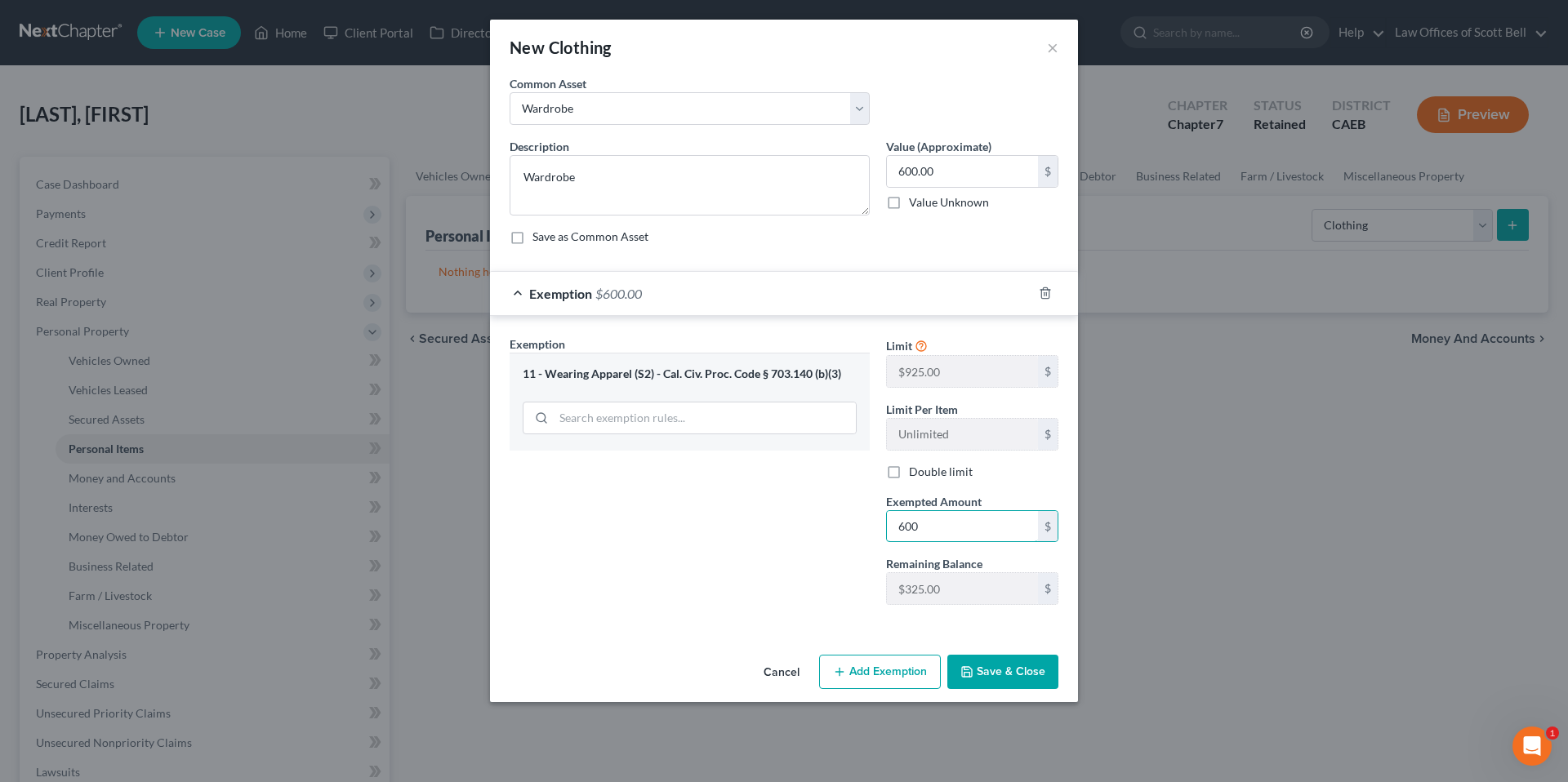 type on "600" 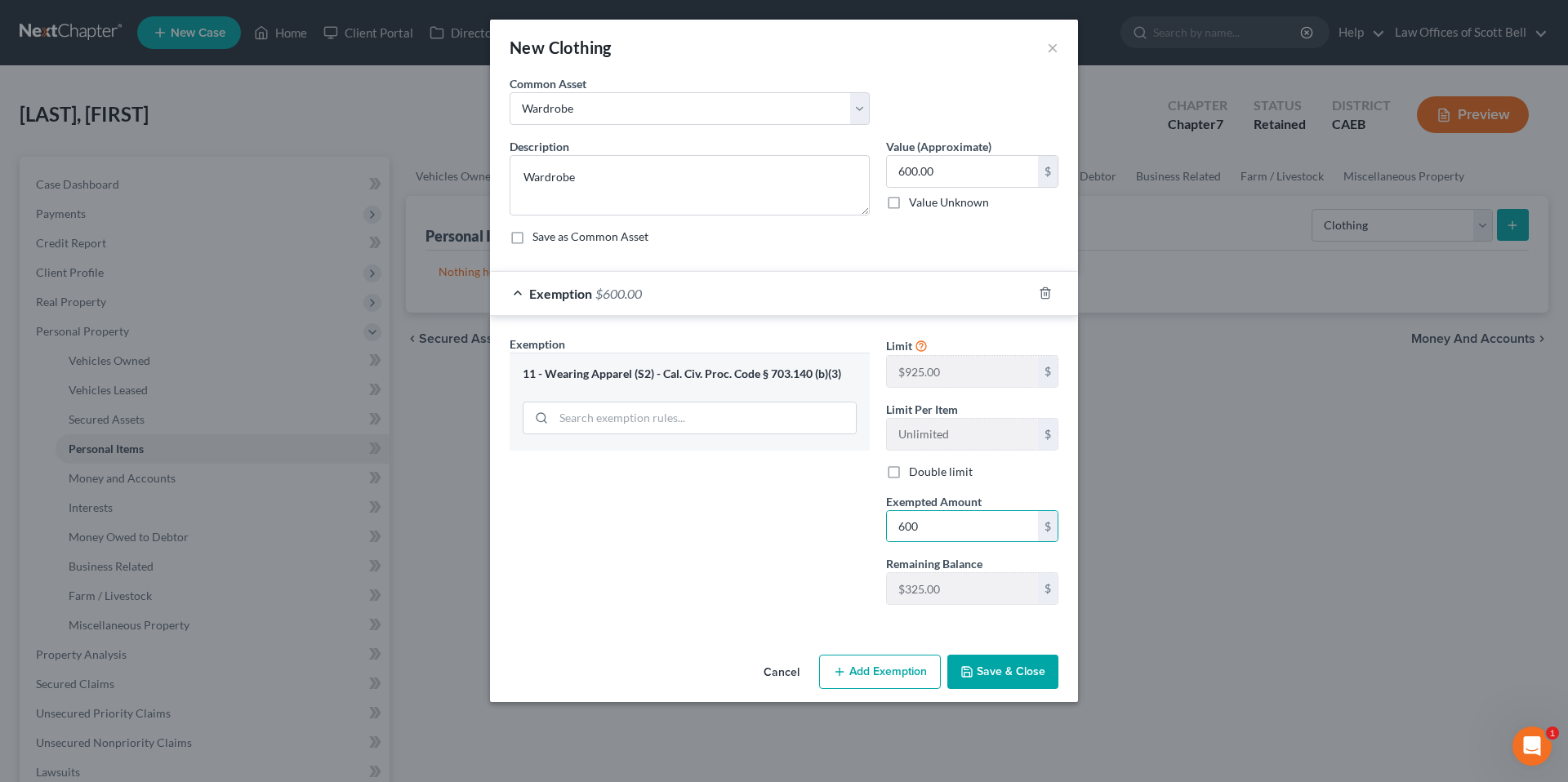 click on "Exemption Set must be selected for CA.
Exemption
*
11 - Wearing Apparel (S2)  - Cal. Civ. Proc. Code § 703.140 (b)(3)" at bounding box center (689, 477) 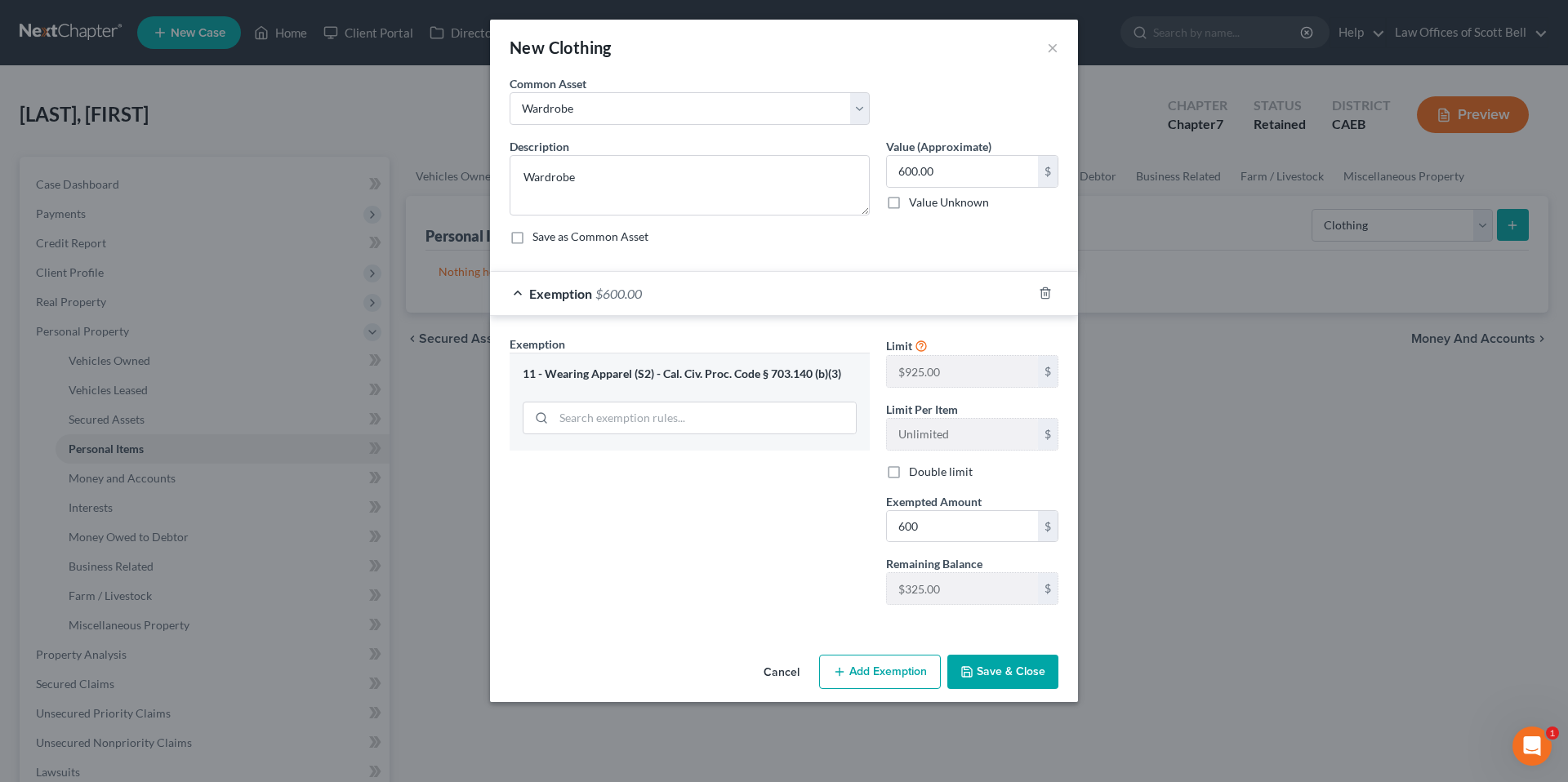 click on "Save & Close" at bounding box center (1003, 672) 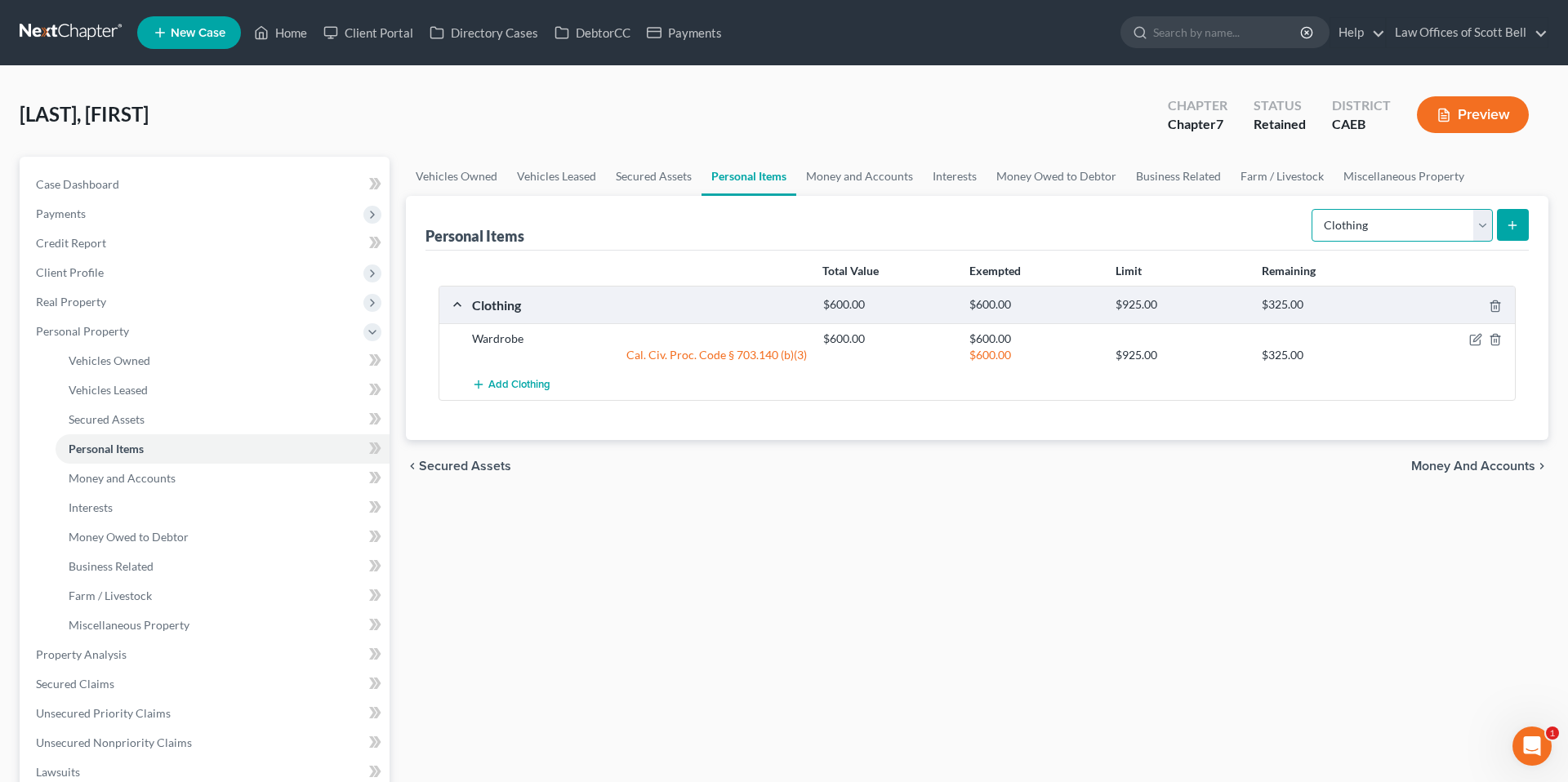 click on "Select Item Type Clothing Collectibles Of Value Electronics Firearms Household Goods Jewelry Other Pet(s) Sports & Hobby Equipment" at bounding box center [1402, 225] 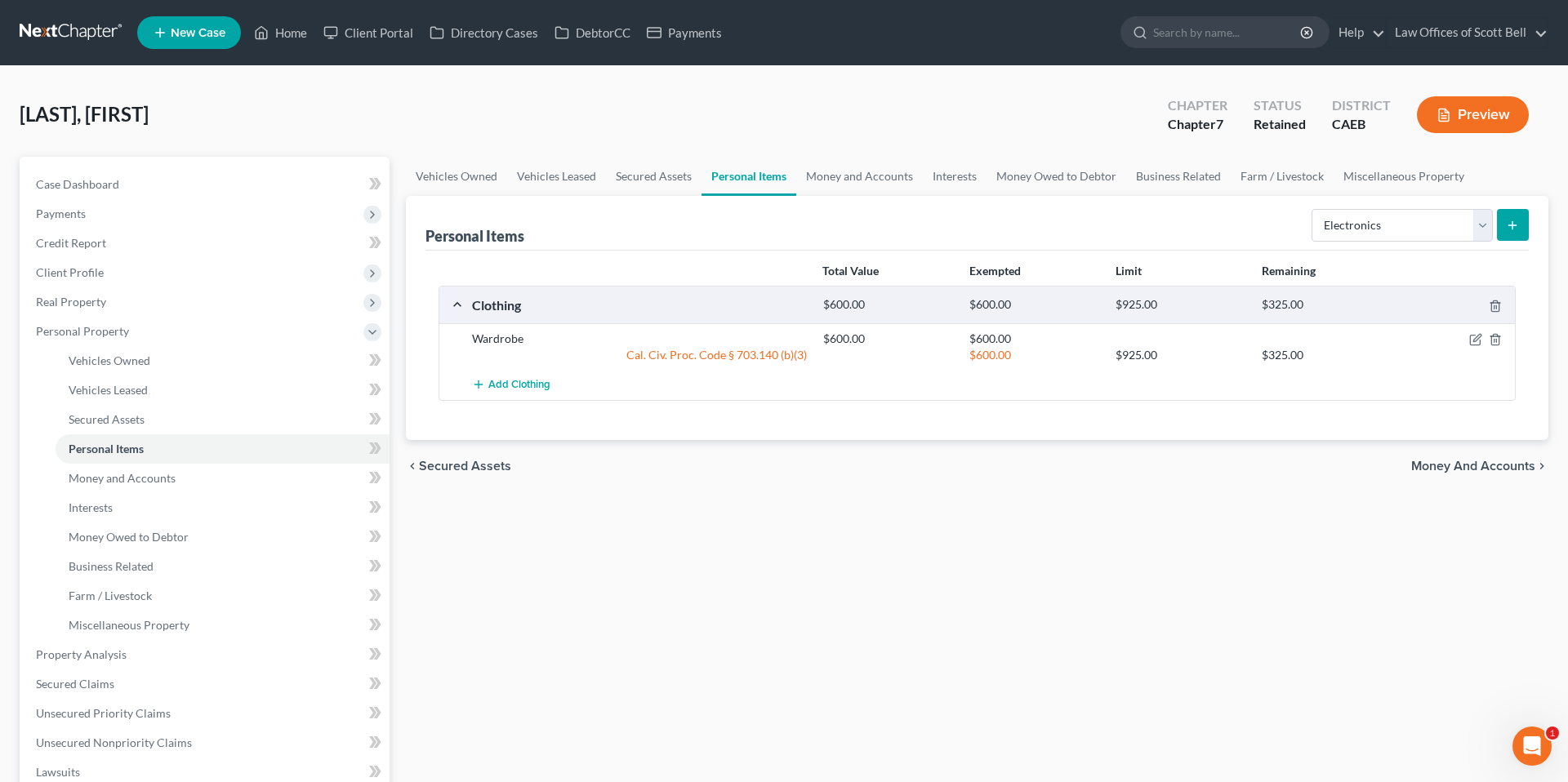 click 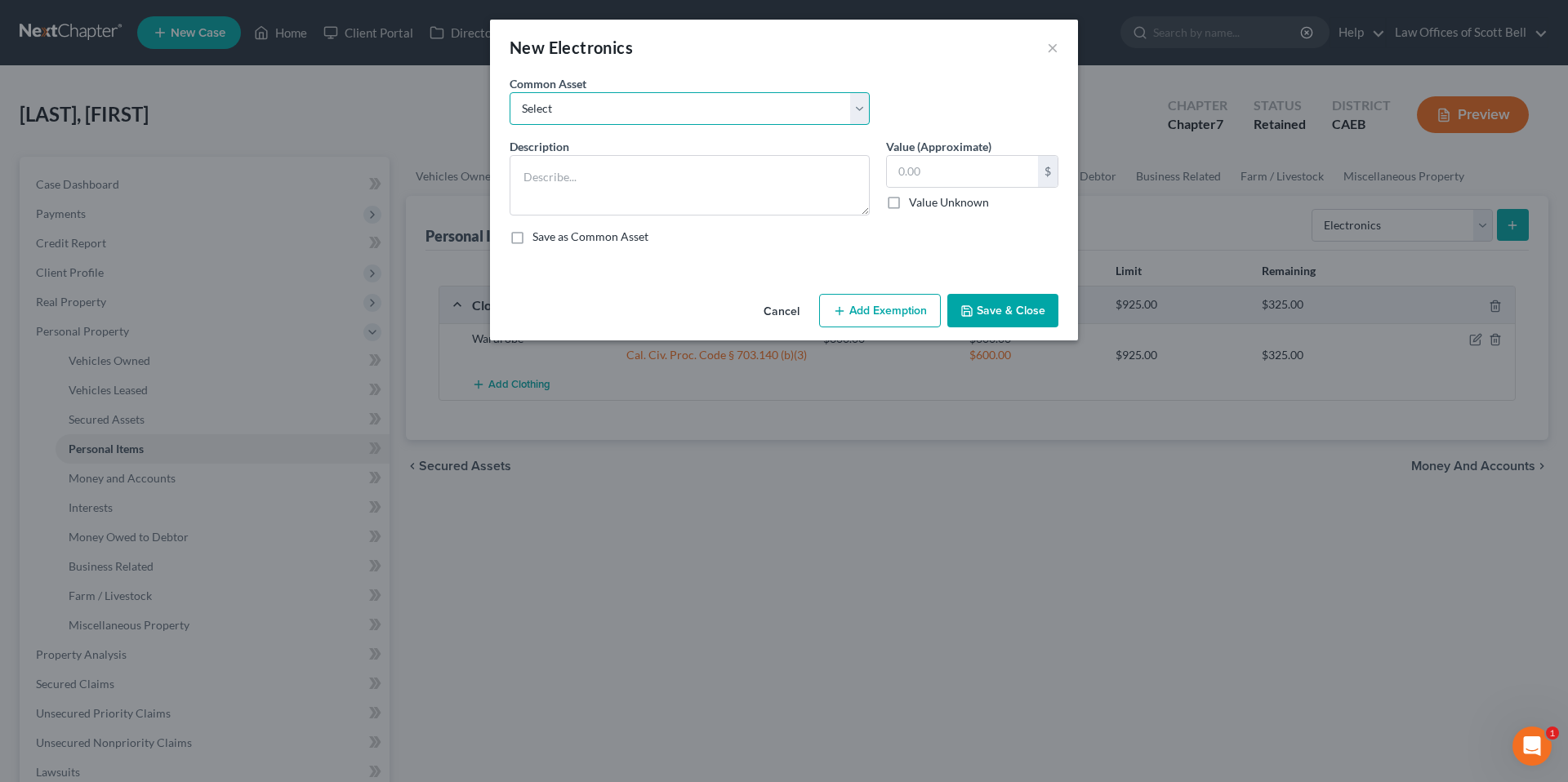 click on "Select Miscellaneous Electronic Items" at bounding box center [689, 109] 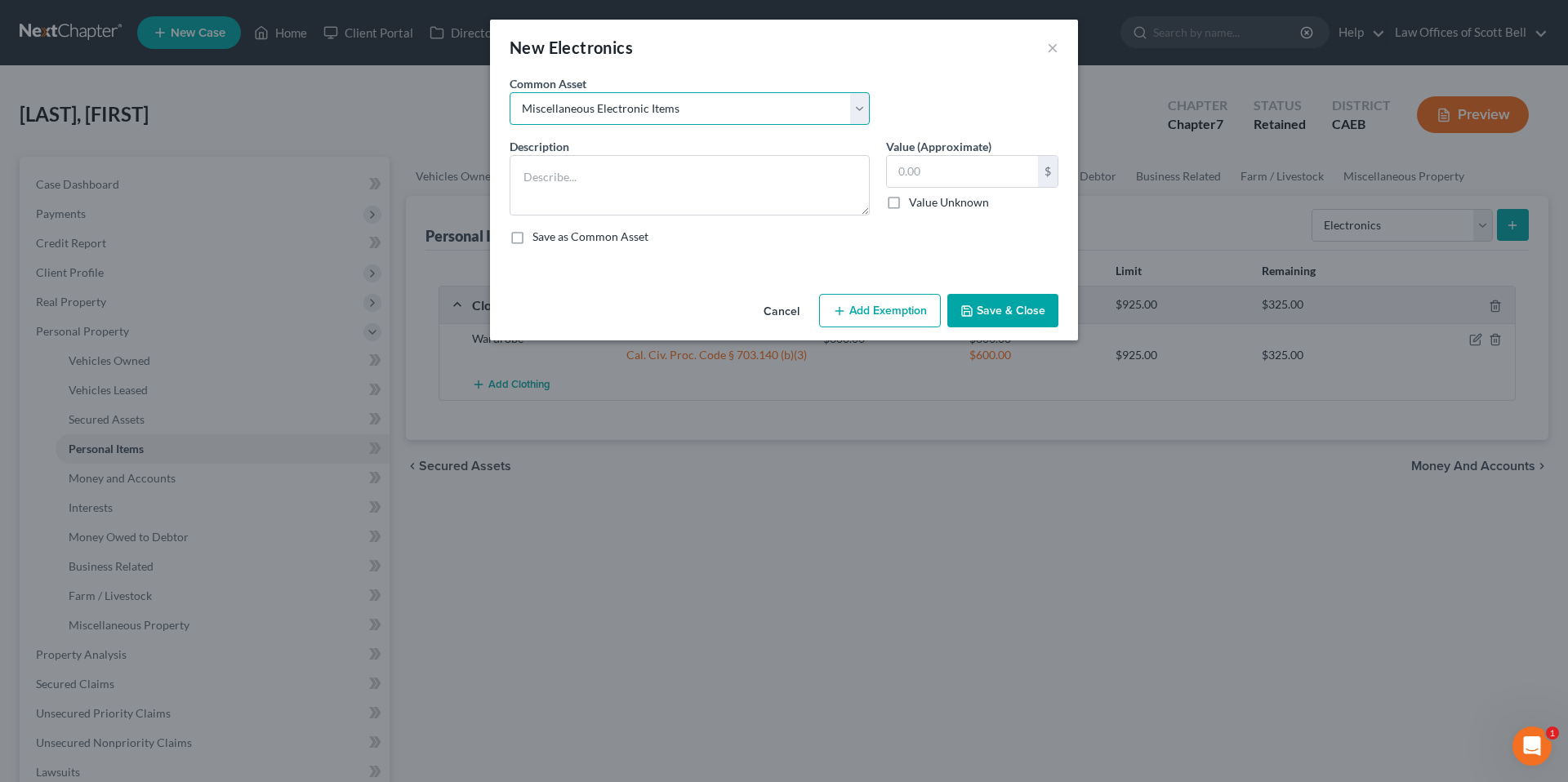 type on "Miscellaneous Electronic Items" 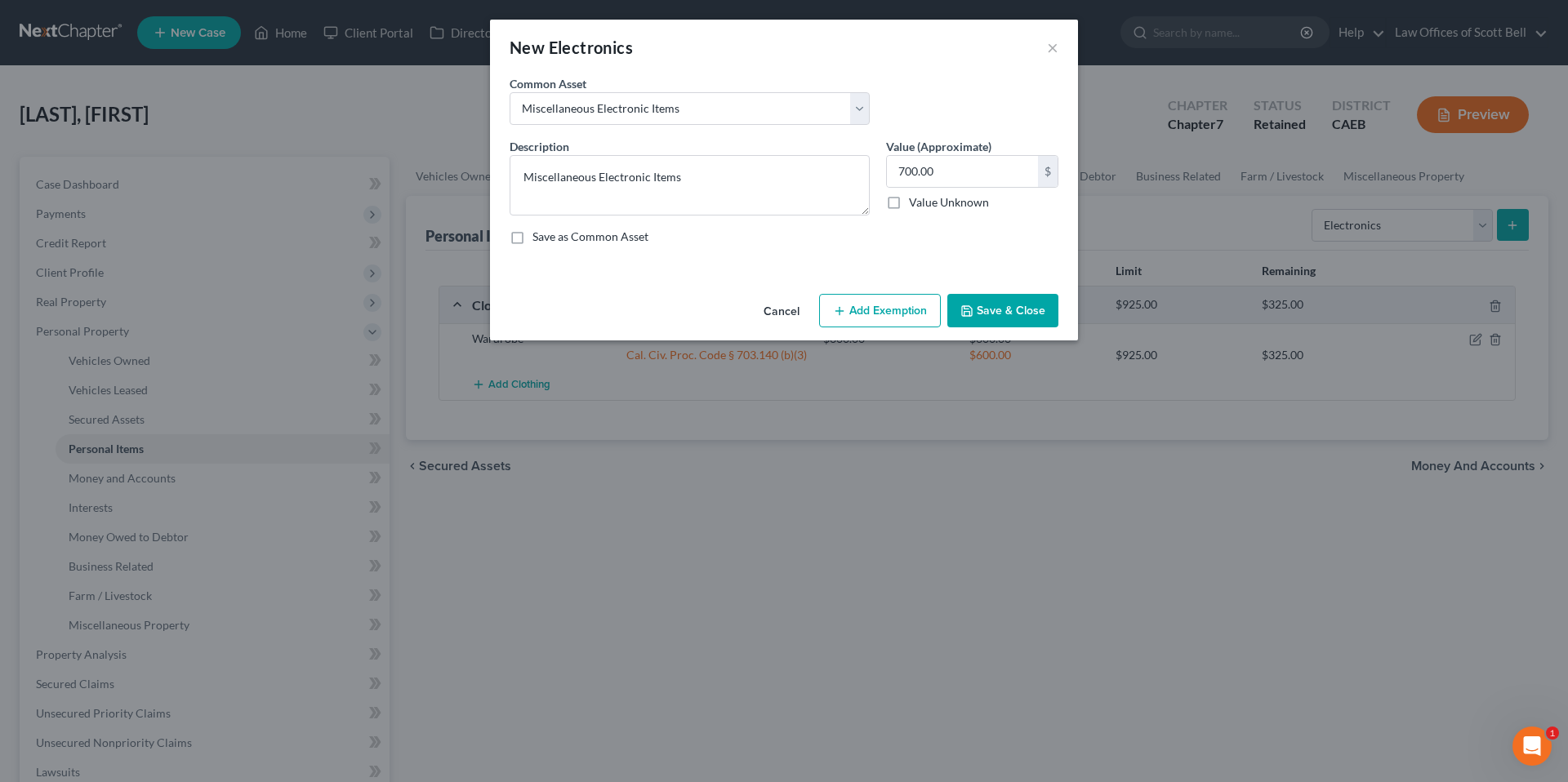 click on "Add Exemption" at bounding box center [880, 311] 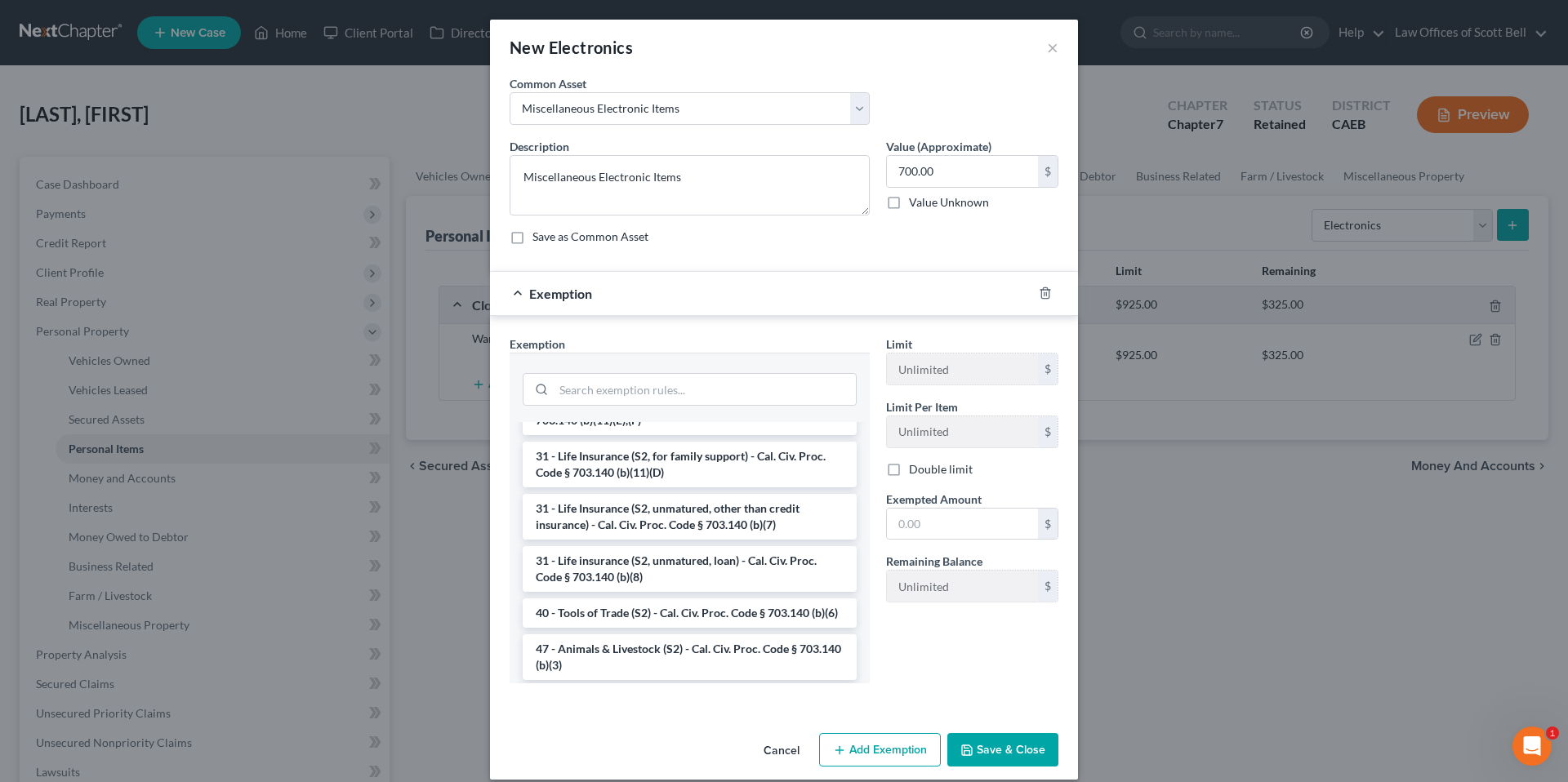scroll, scrollTop: 1300, scrollLeft: 0, axis: vertical 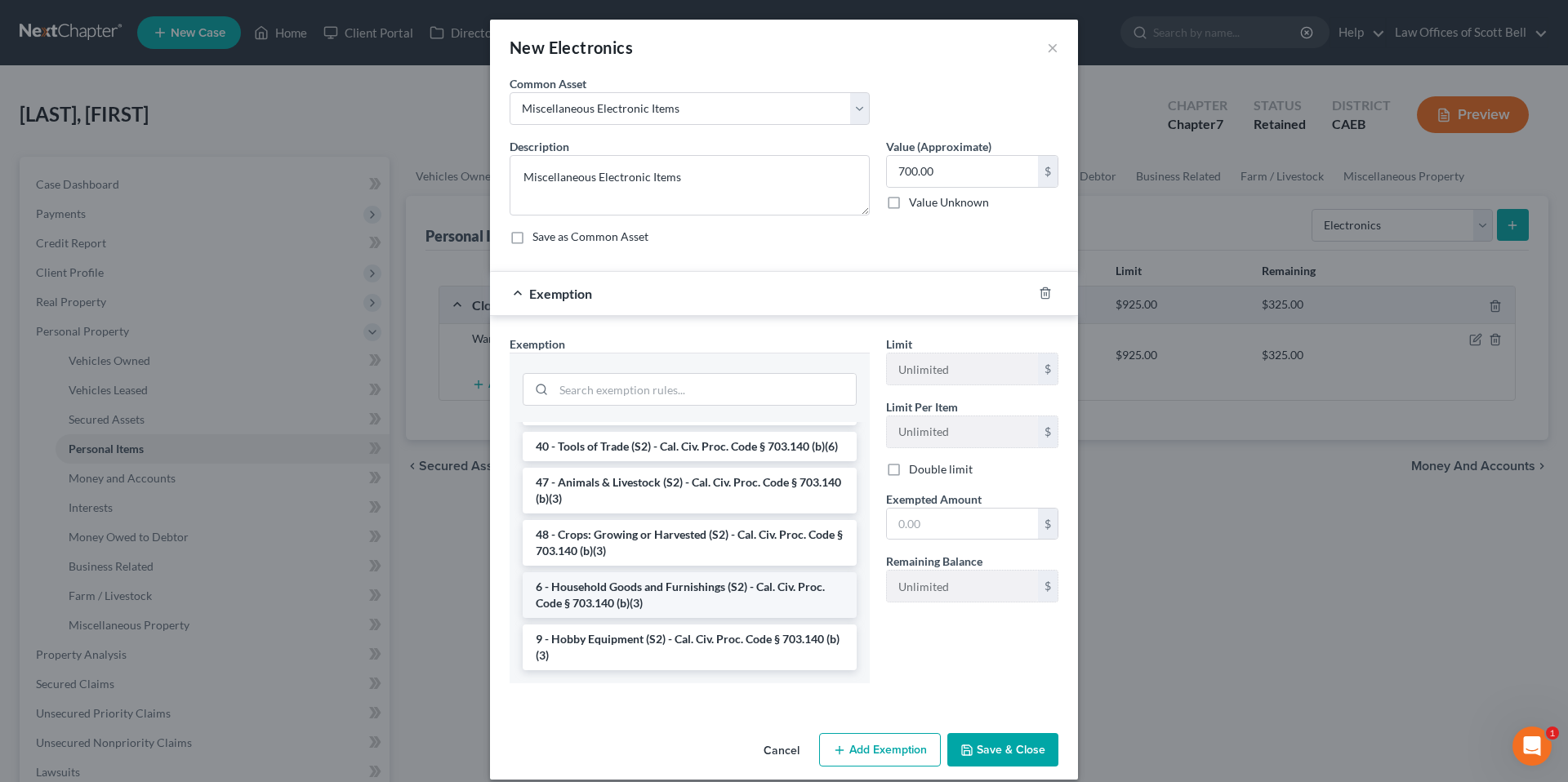 click on "6 - Household Goods and Furnishings (S2) - Cal. Civ. Proc. Code § 703.140 (b)(3)" at bounding box center [689, 595] 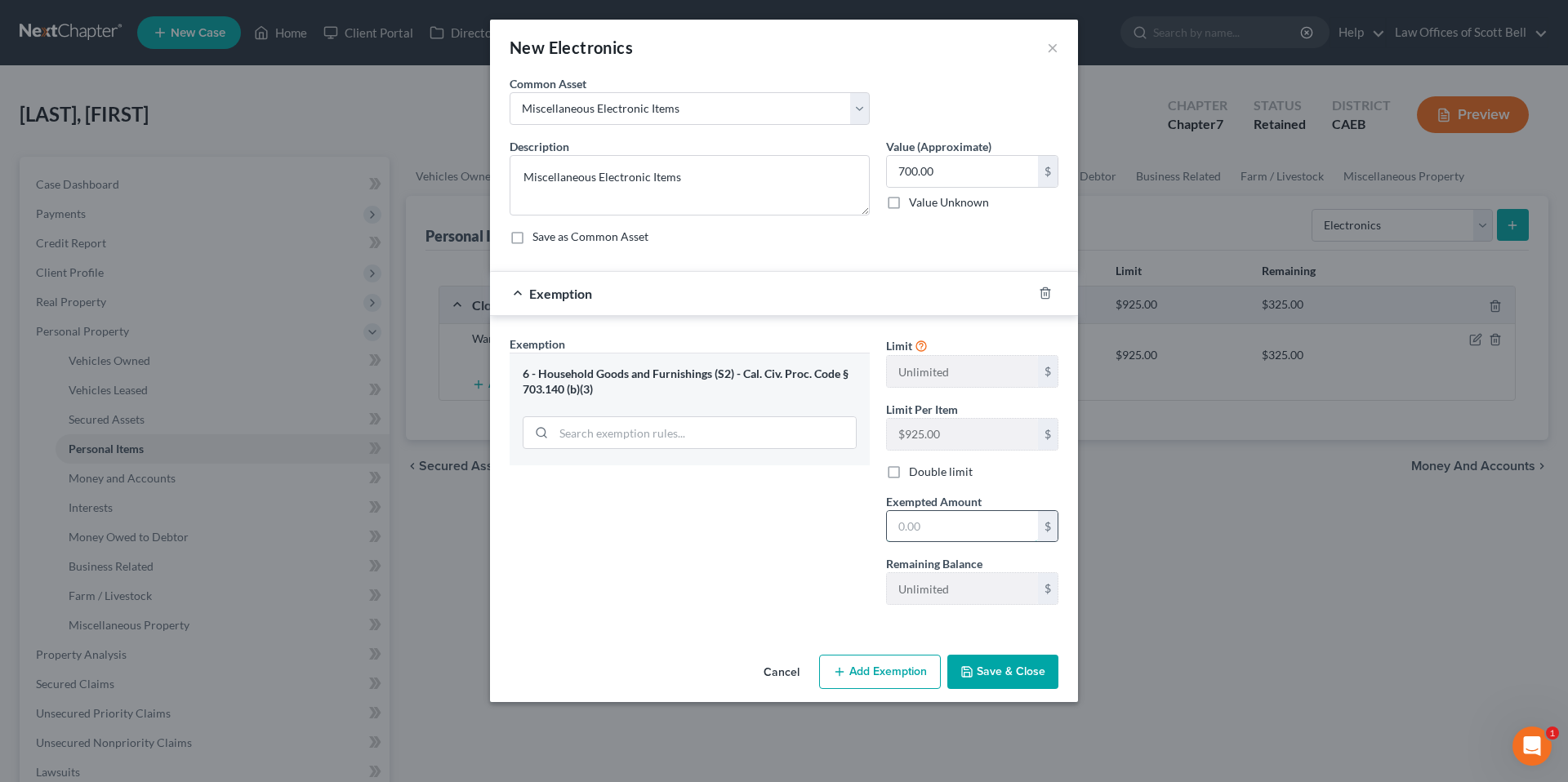 click at bounding box center [962, 527] 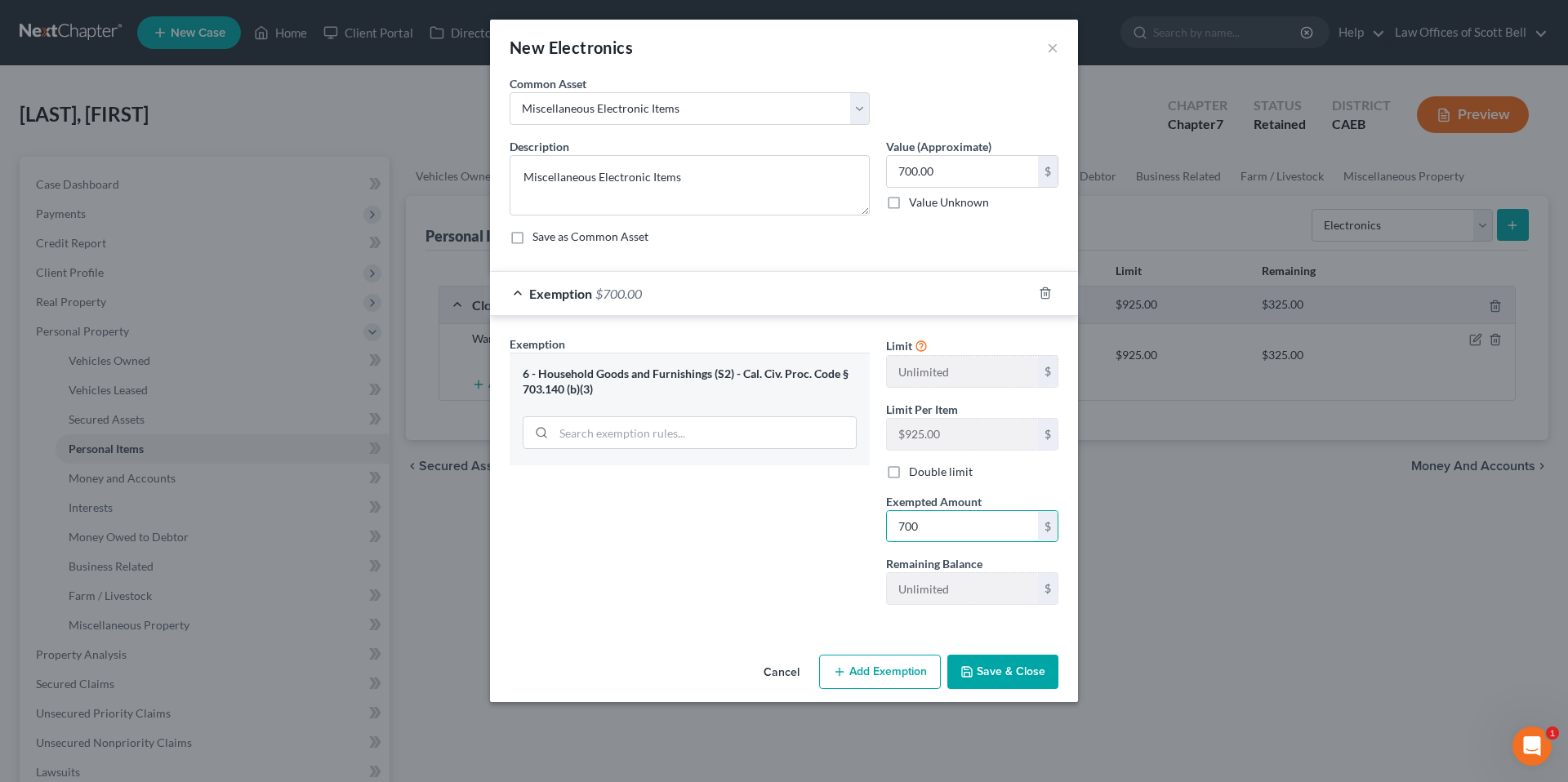 type on "700" 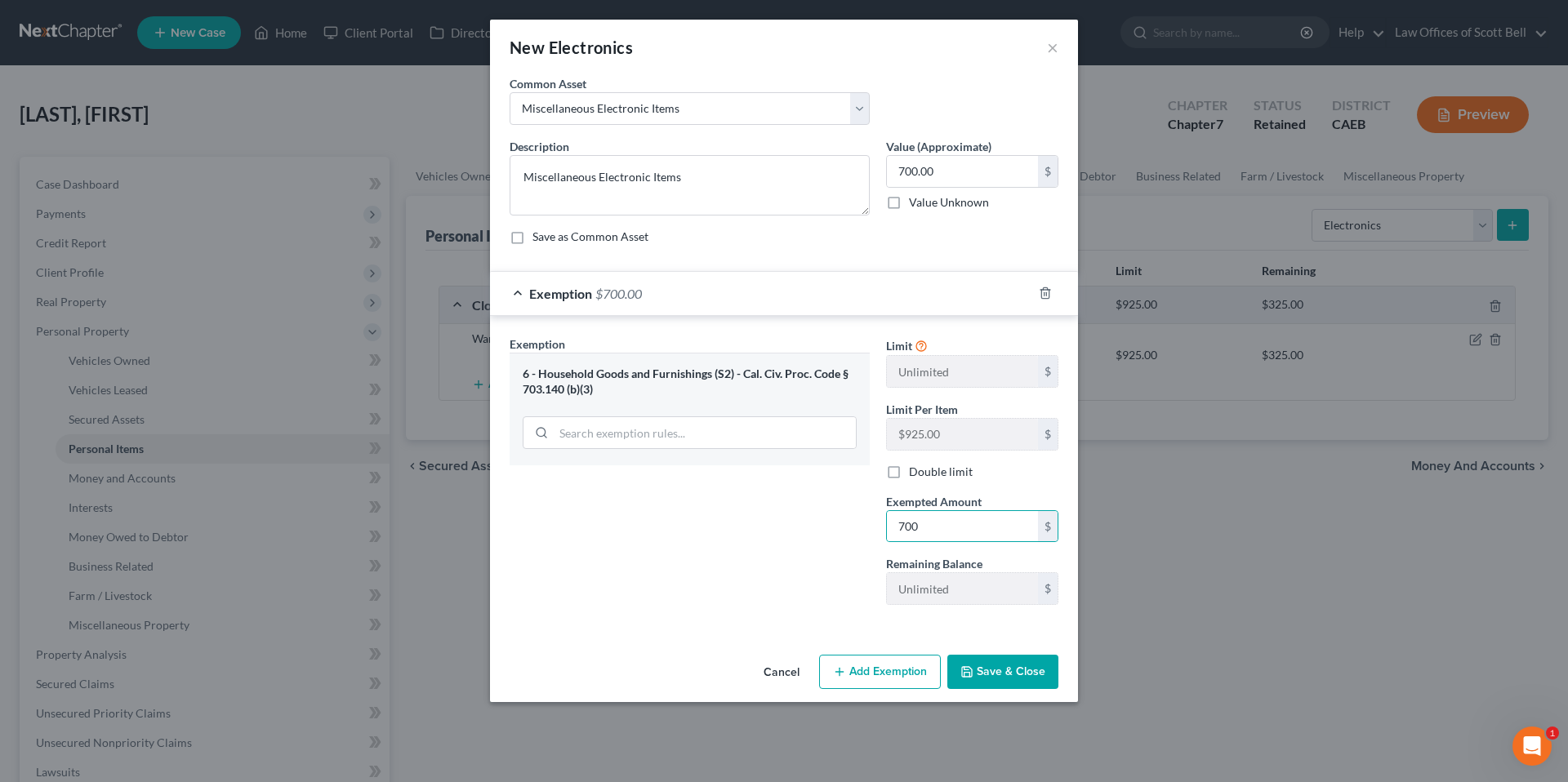click at bounding box center [784, 618] 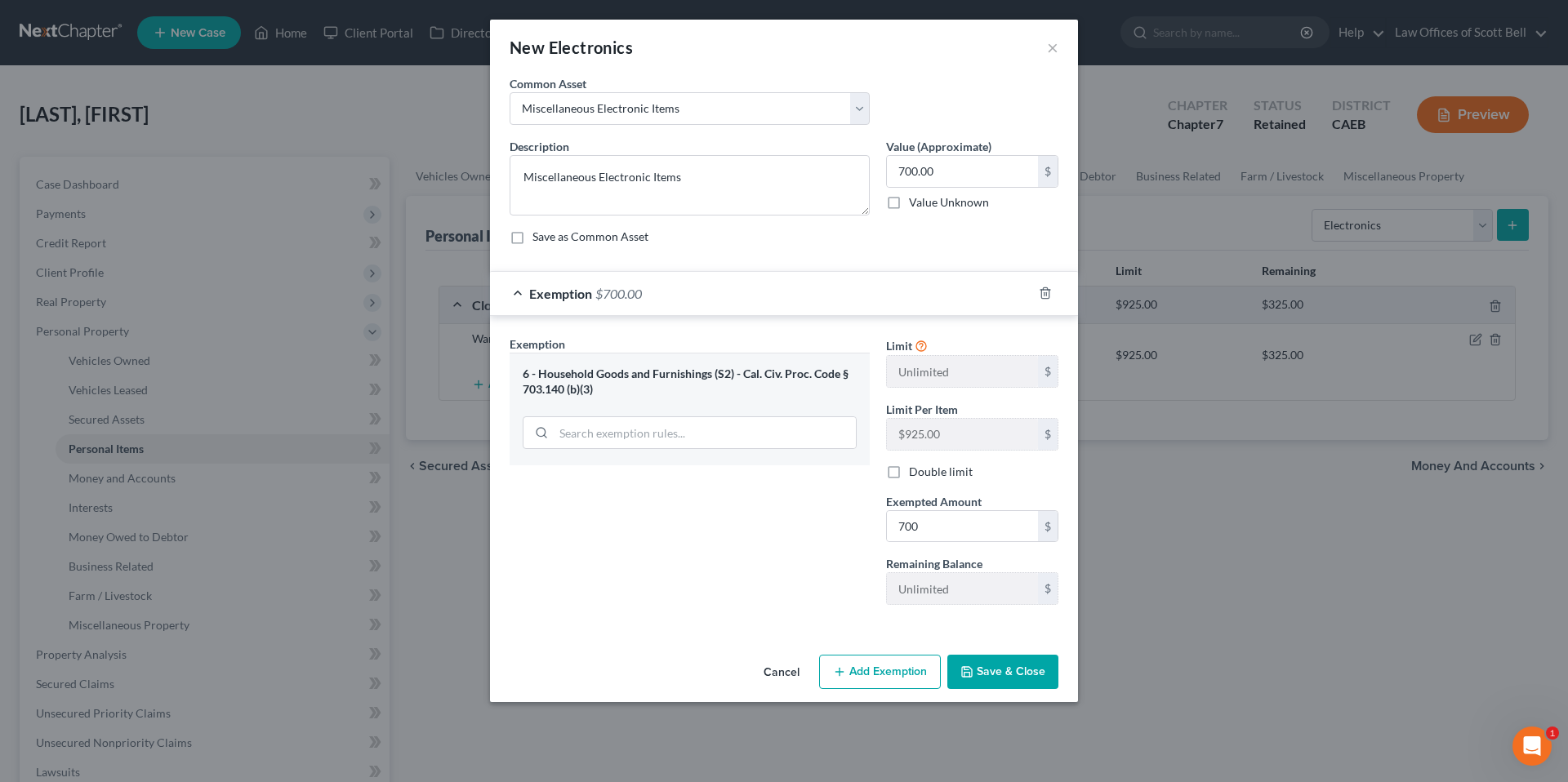 click on "Save & Close" at bounding box center [1003, 672] 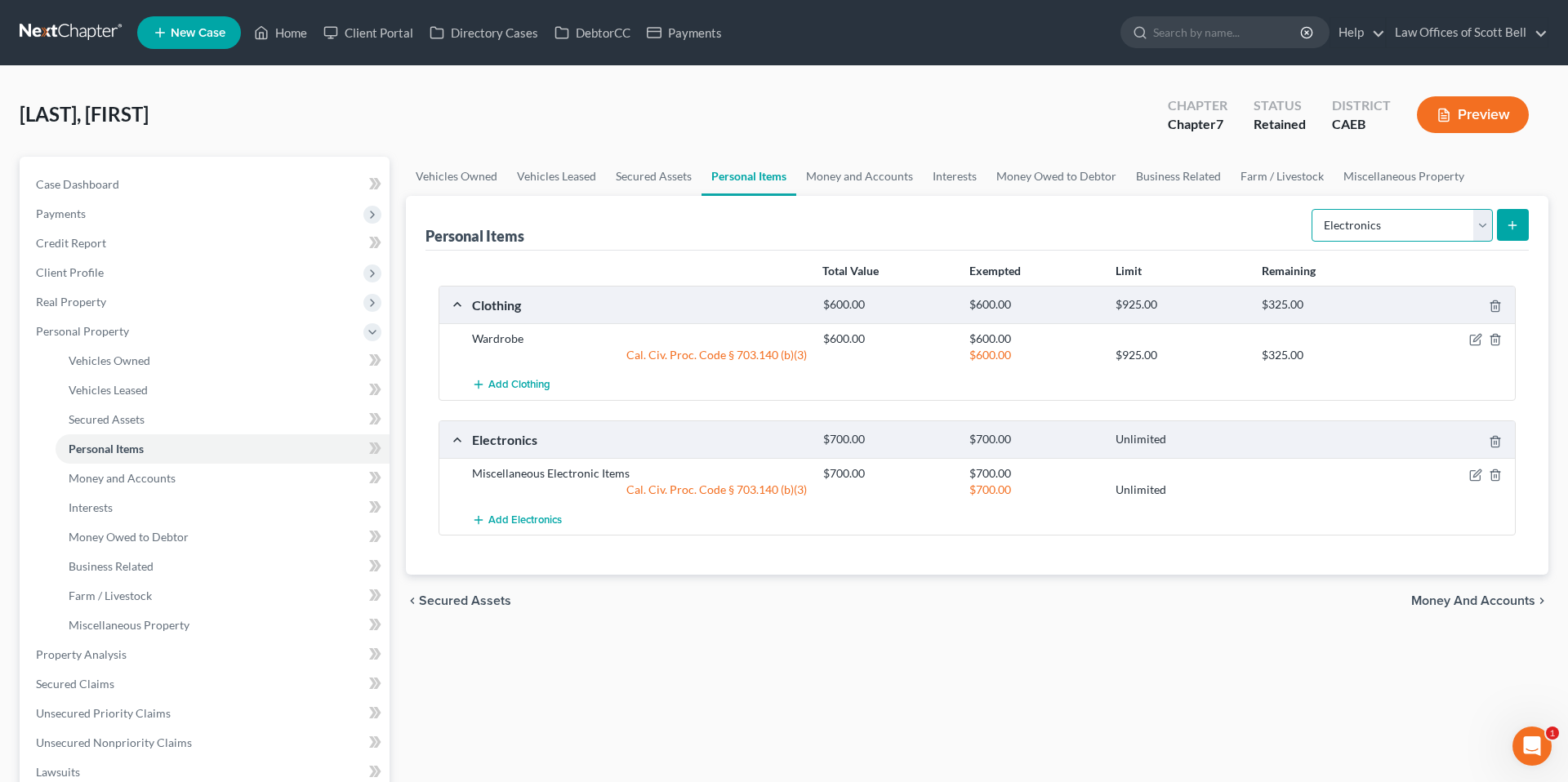 click on "Select Item Type Clothing Collectibles Of Value Electronics Firearms Household Goods Jewelry Other Pet(s) Sports & Hobby Equipment" at bounding box center (1402, 225) 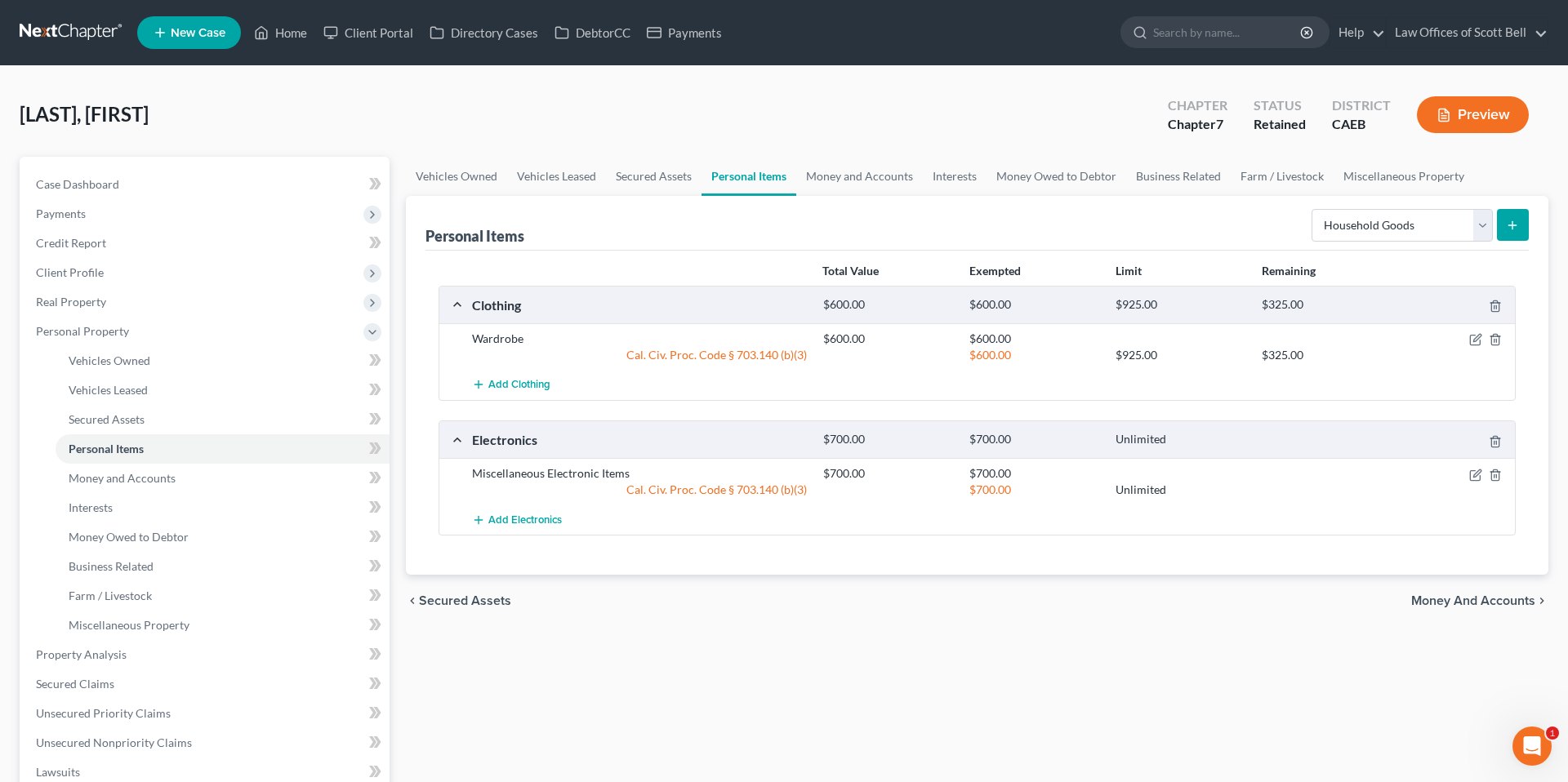 click at bounding box center [1512, 224] 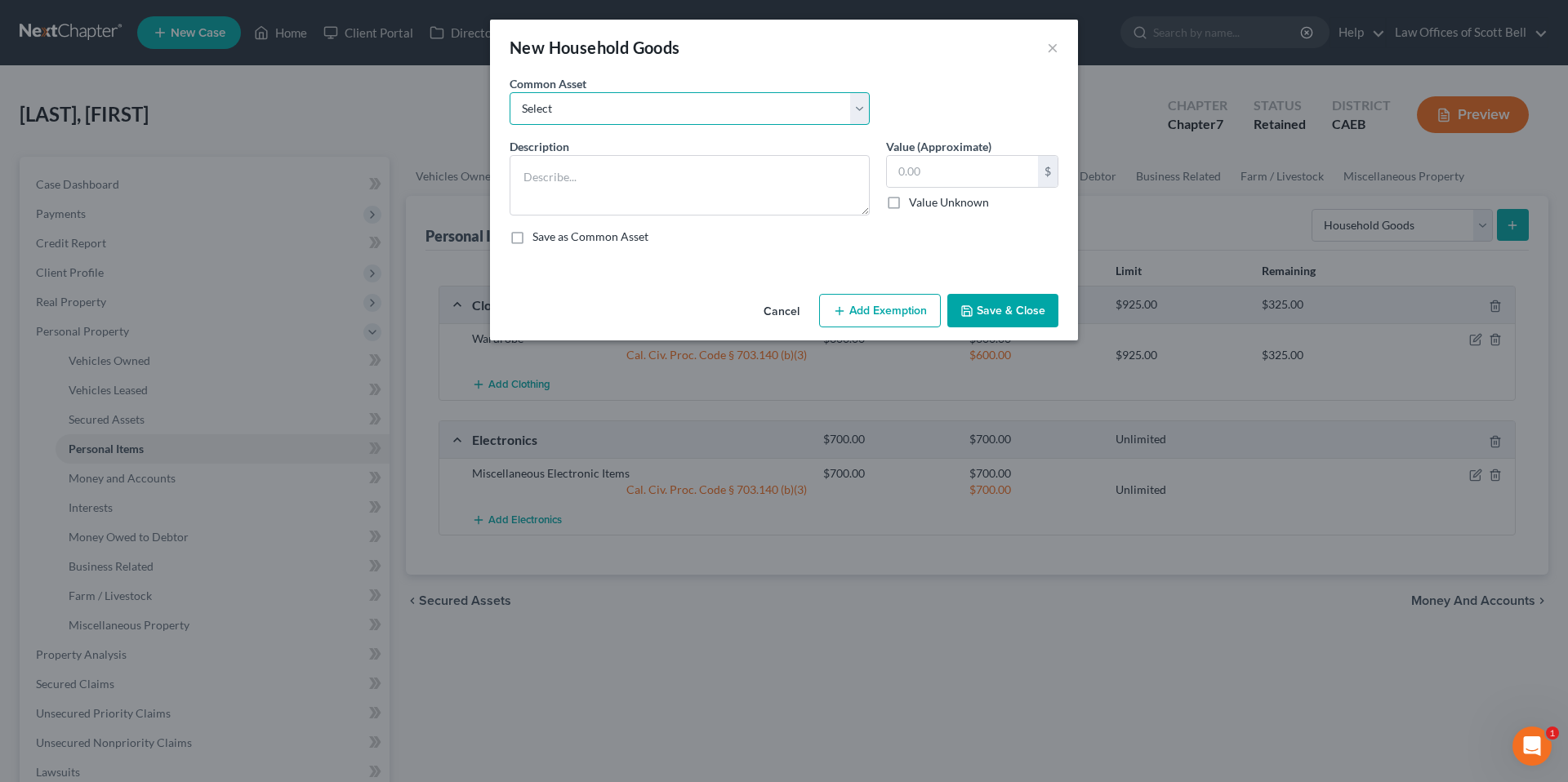 click on "Select Furniture and furnishings" at bounding box center (689, 109) 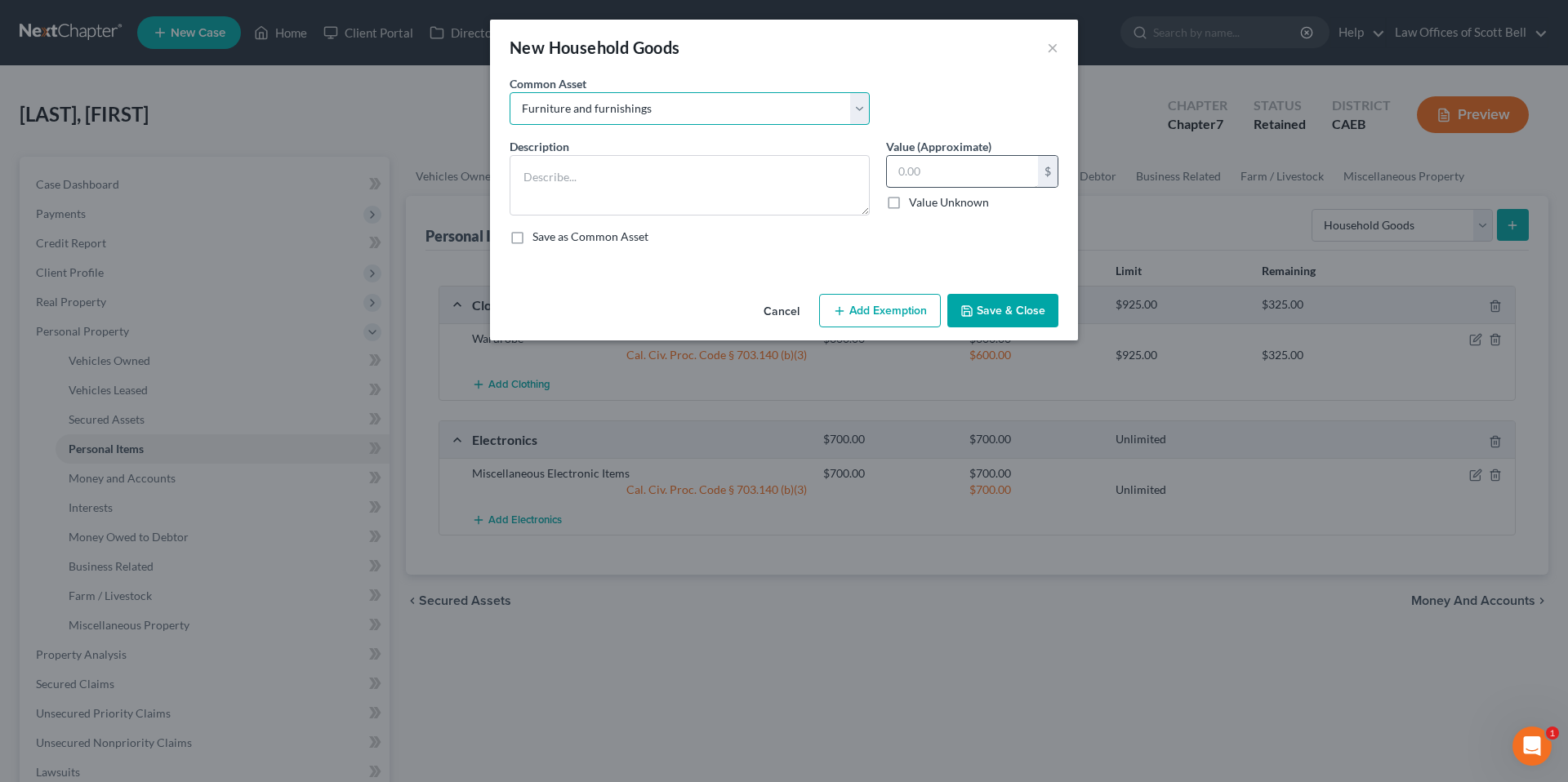 type on "Furniture and furnishings" 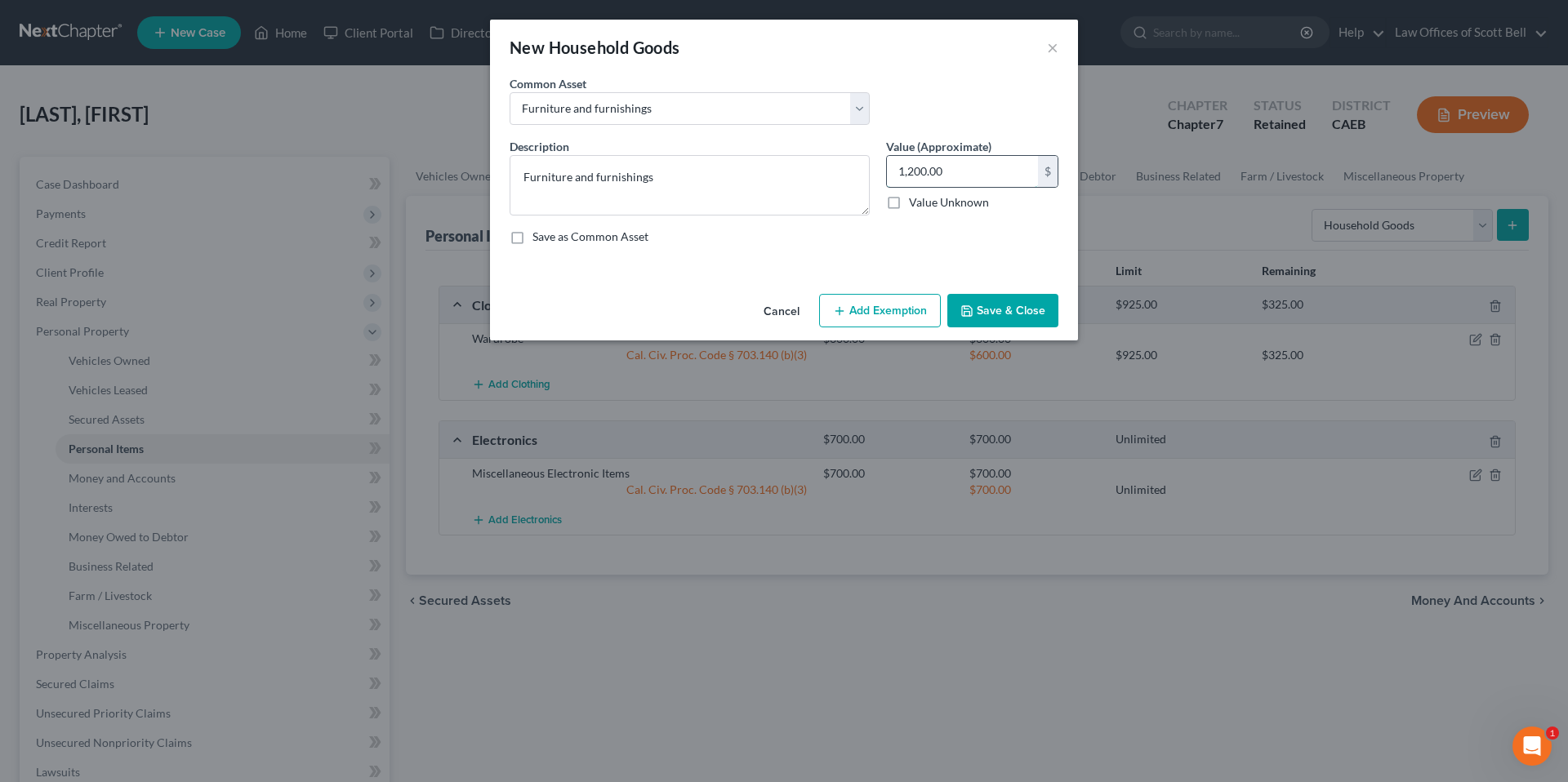 click on "1,200.00" at bounding box center [962, 171] 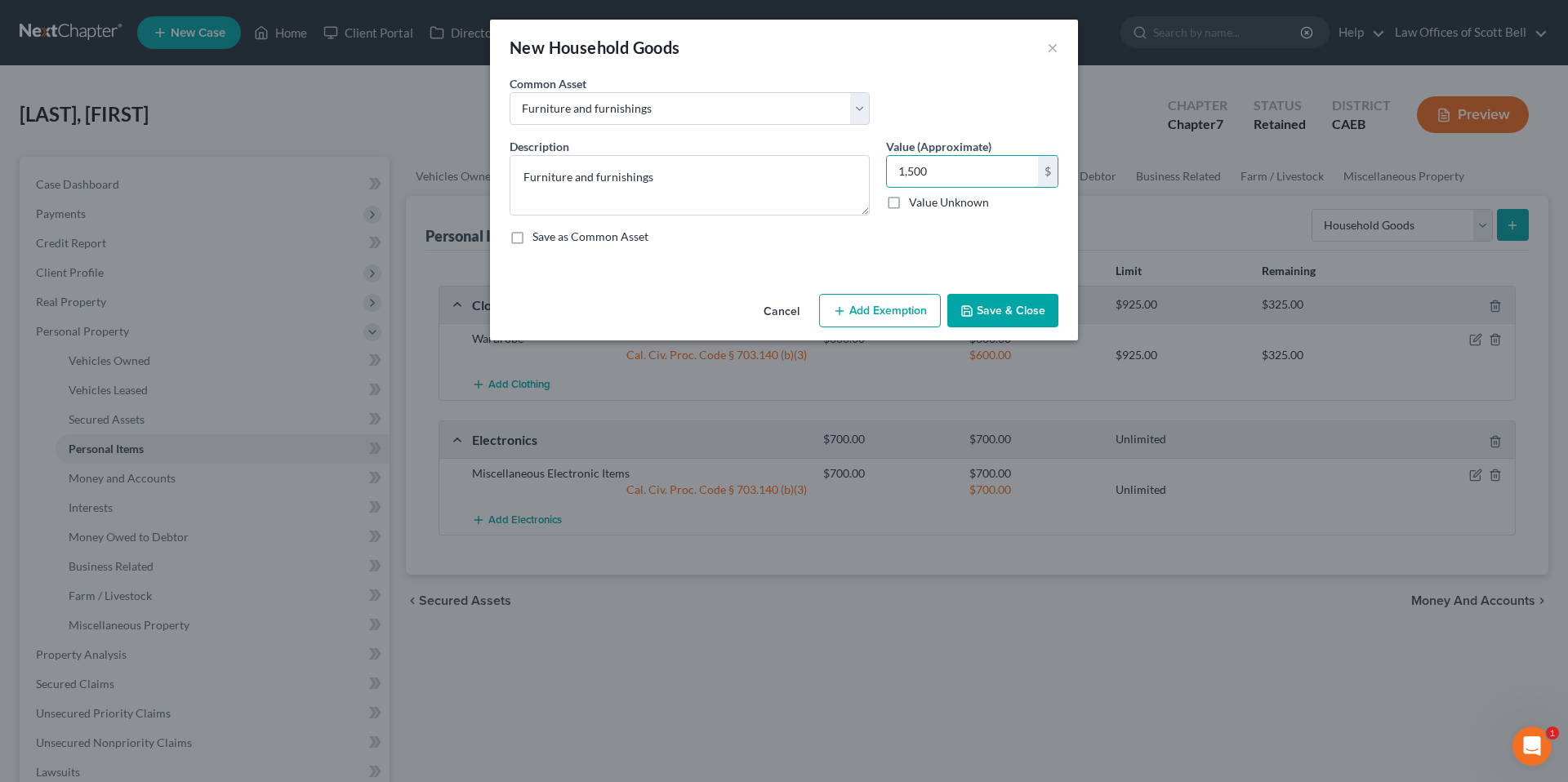 type on "1,500" 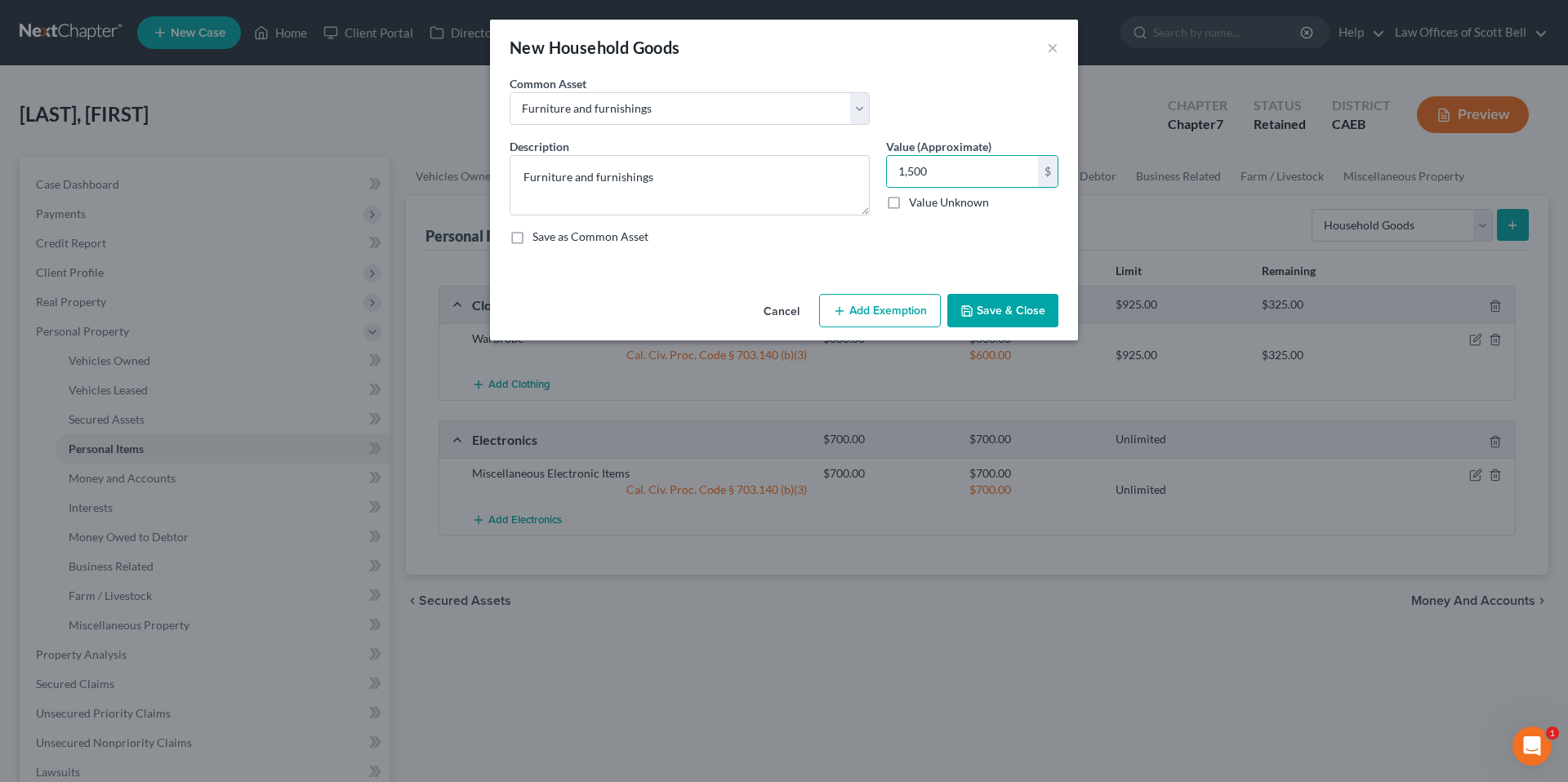 click on "Add Exemption" at bounding box center [880, 311] 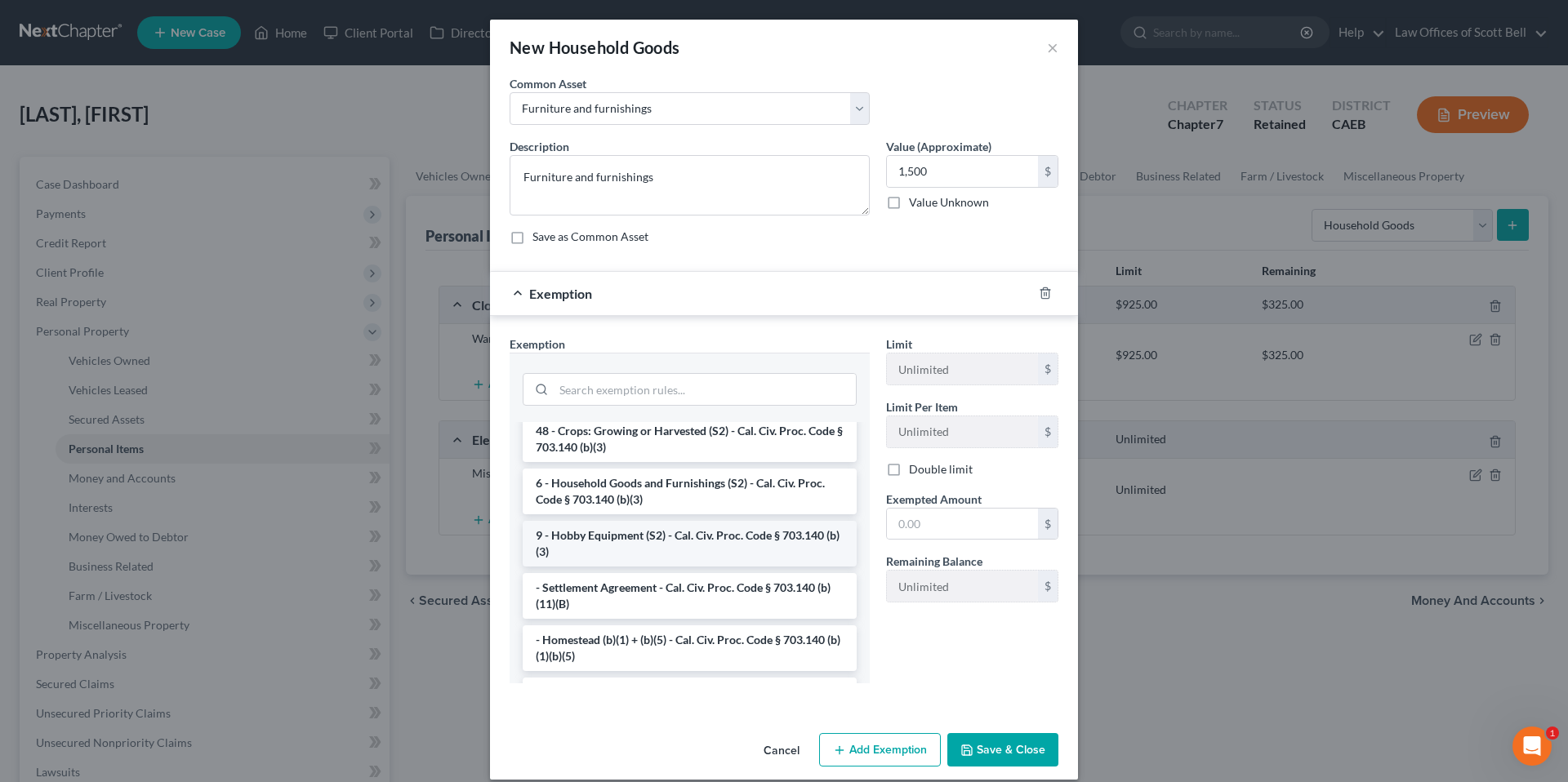 scroll, scrollTop: 0, scrollLeft: 0, axis: both 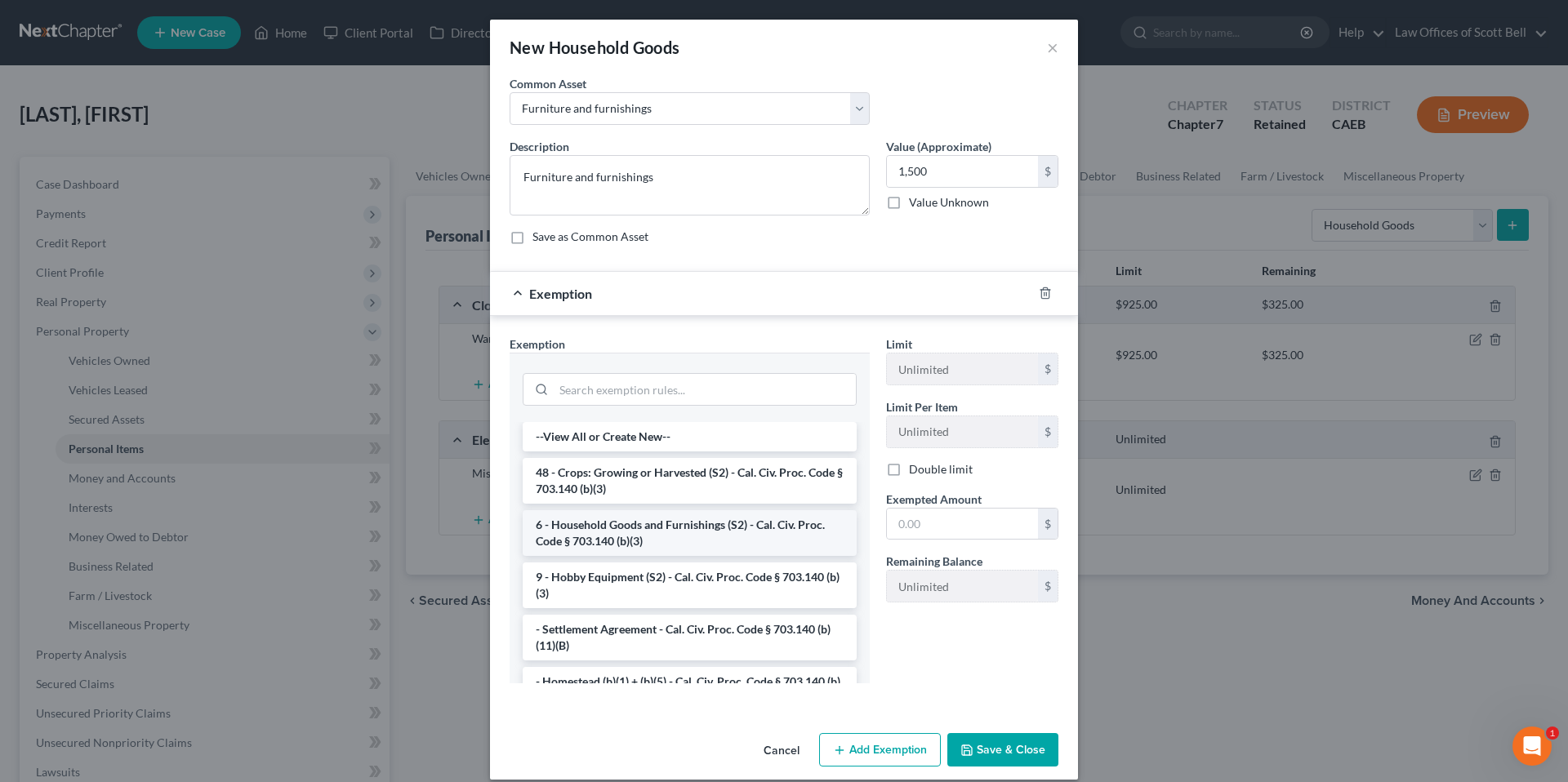 click on "6 - Household Goods and Furnishings (S2) - Cal. Civ. Proc. Code § 703.140 (b)(3)" at bounding box center [689, 533] 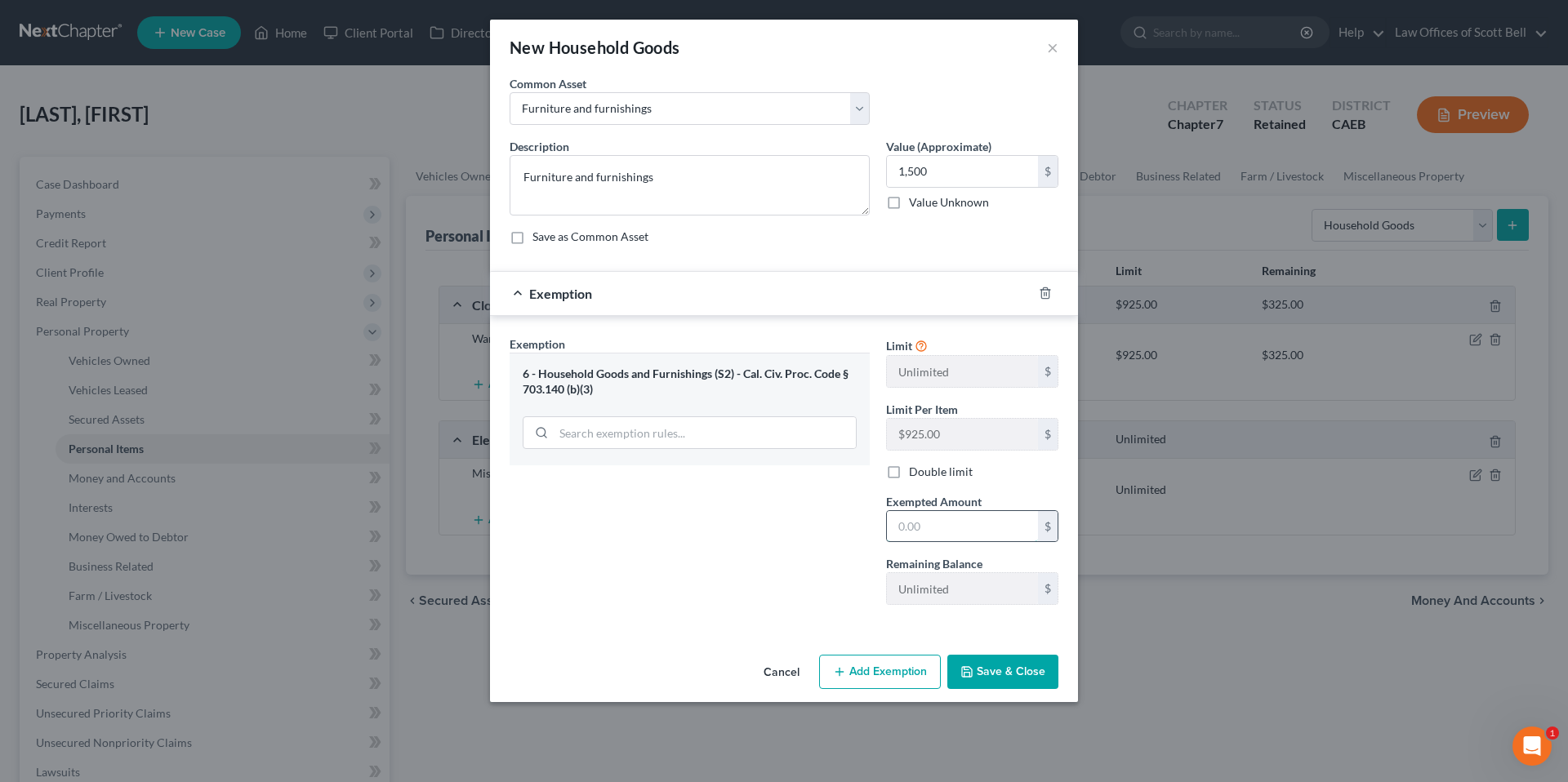 click at bounding box center [962, 527] 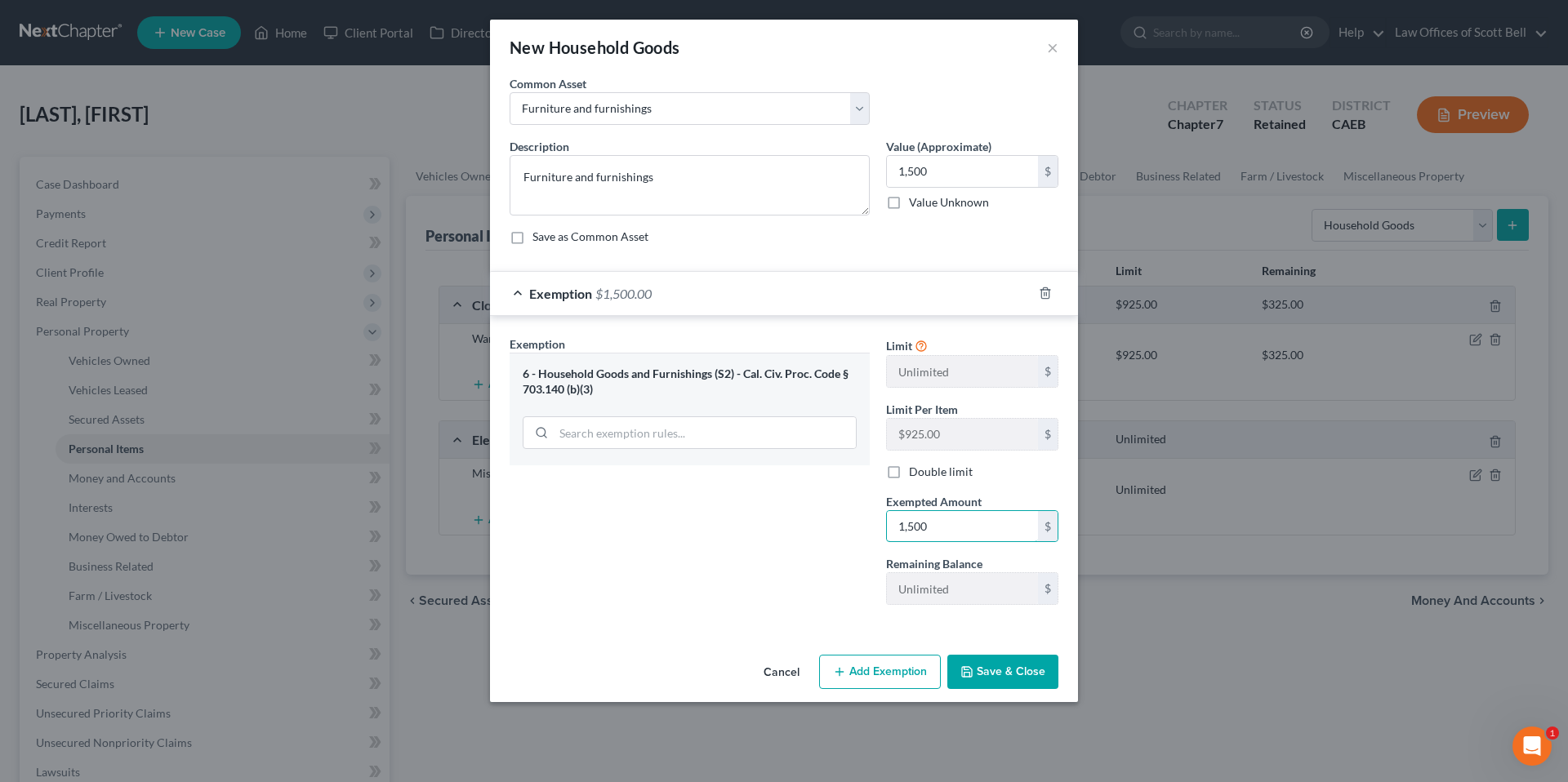 type on "1,500" 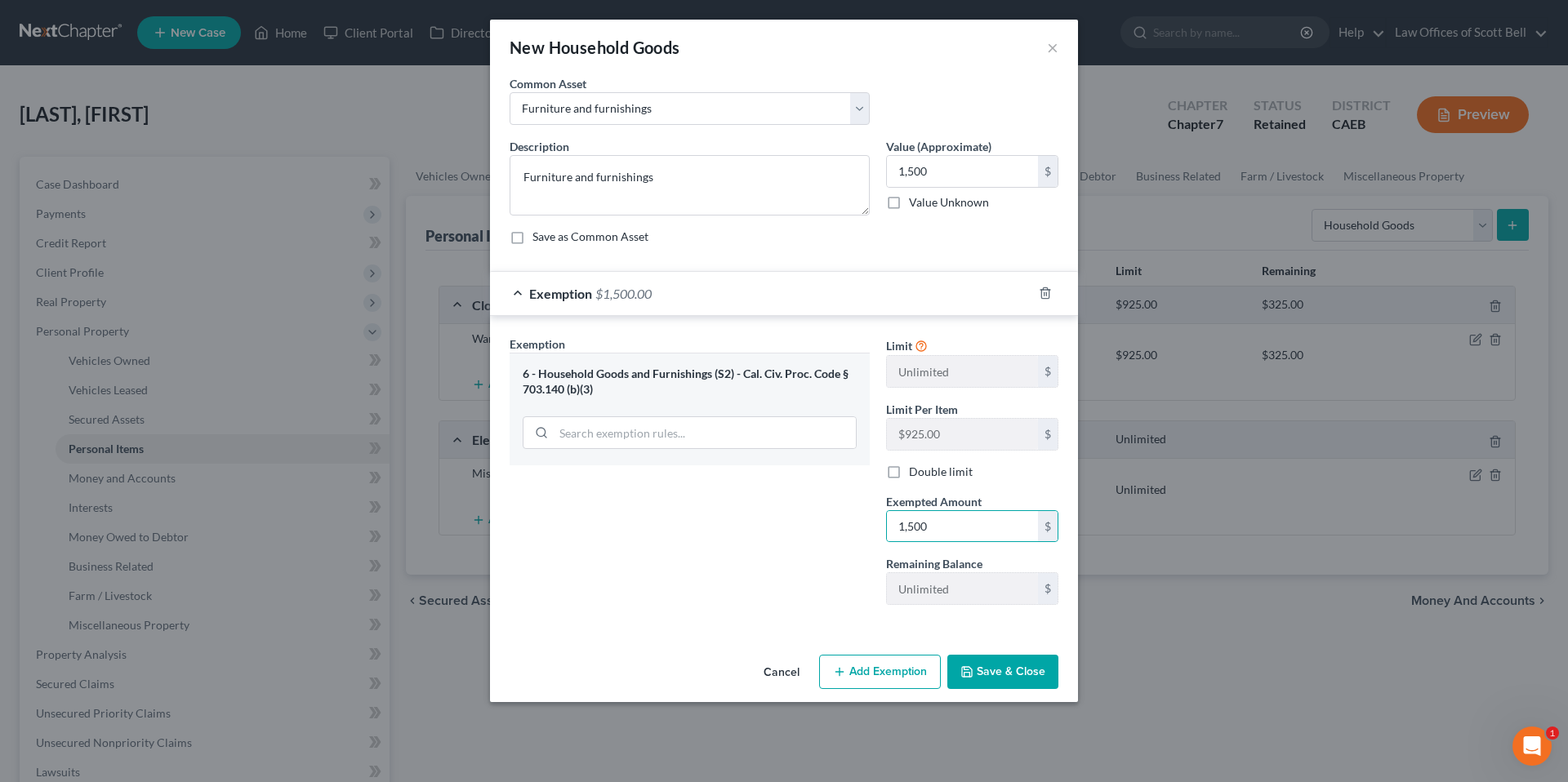 click on "Exemption Set must be selected for CA.
Exemption
*
6 - Household Goods and Furnishings (S2) - Cal. Civ. Proc. Code § 703.140 (b)(3)" at bounding box center (689, 477) 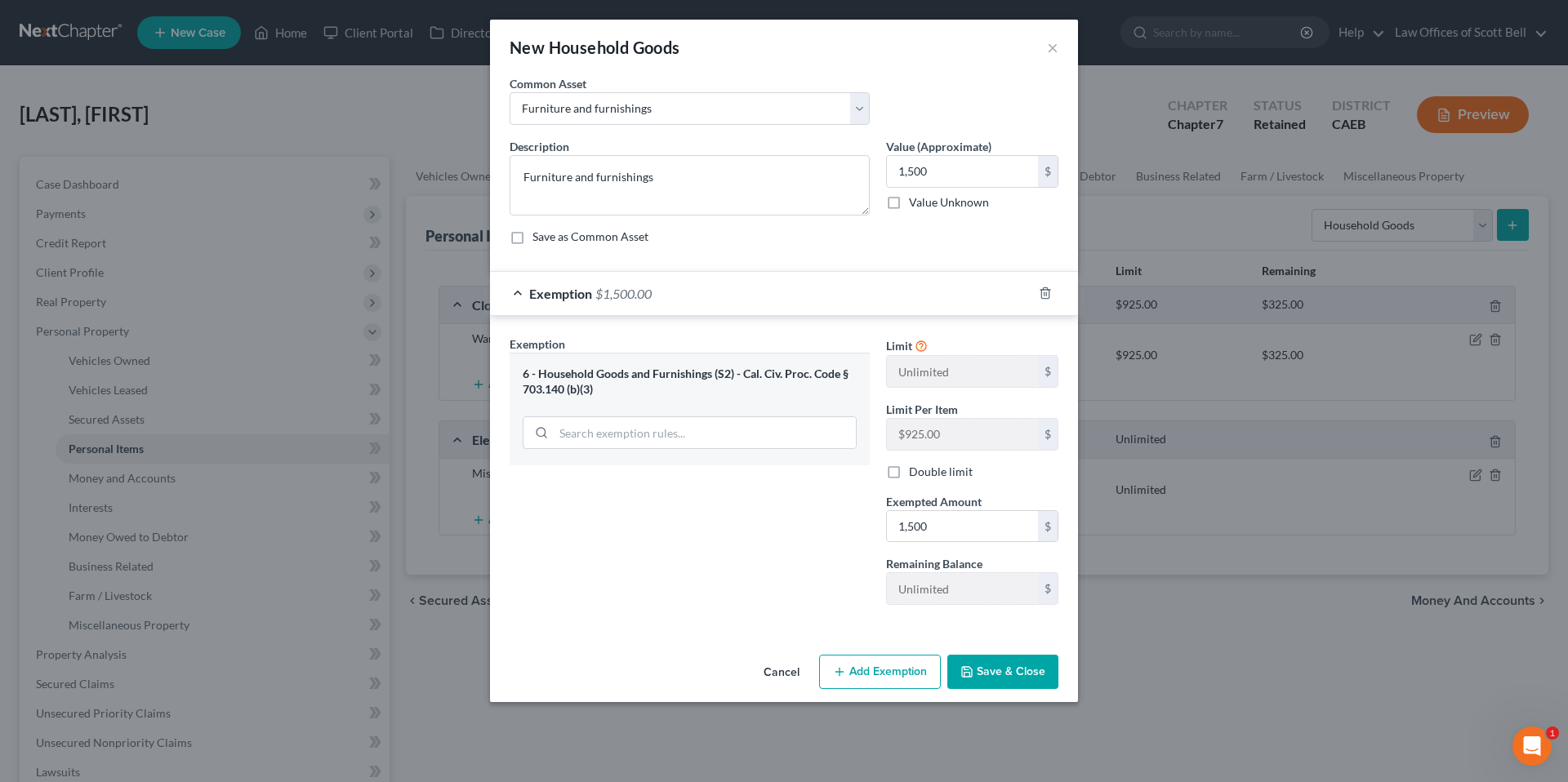 click on "Save & Close" at bounding box center [1003, 672] 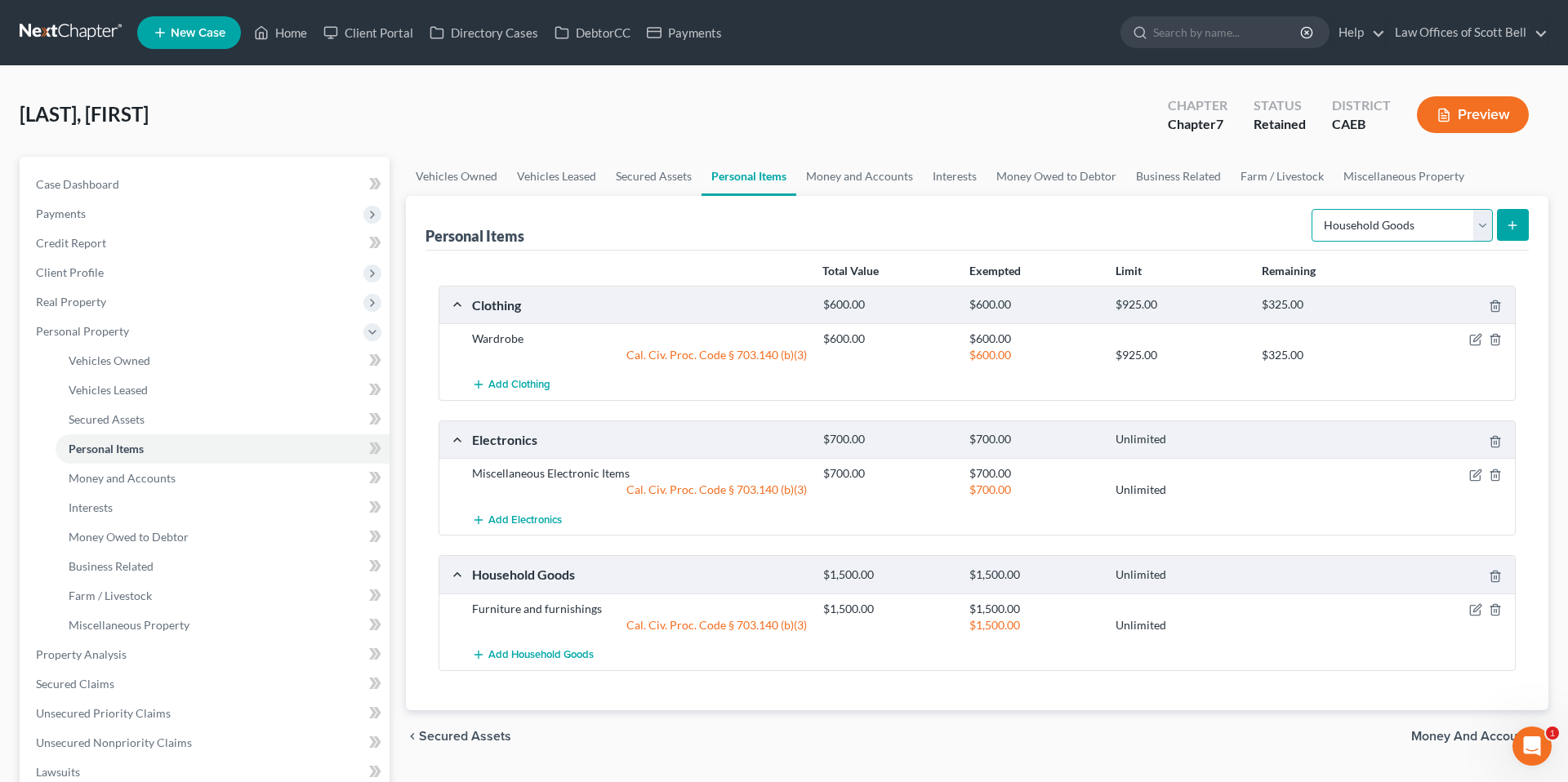 click on "Select Item Type Clothing Collectibles Of Value Electronics Firearms Household Goods Jewelry Other Pet(s) Sports & Hobby Equipment" at bounding box center (1402, 225) 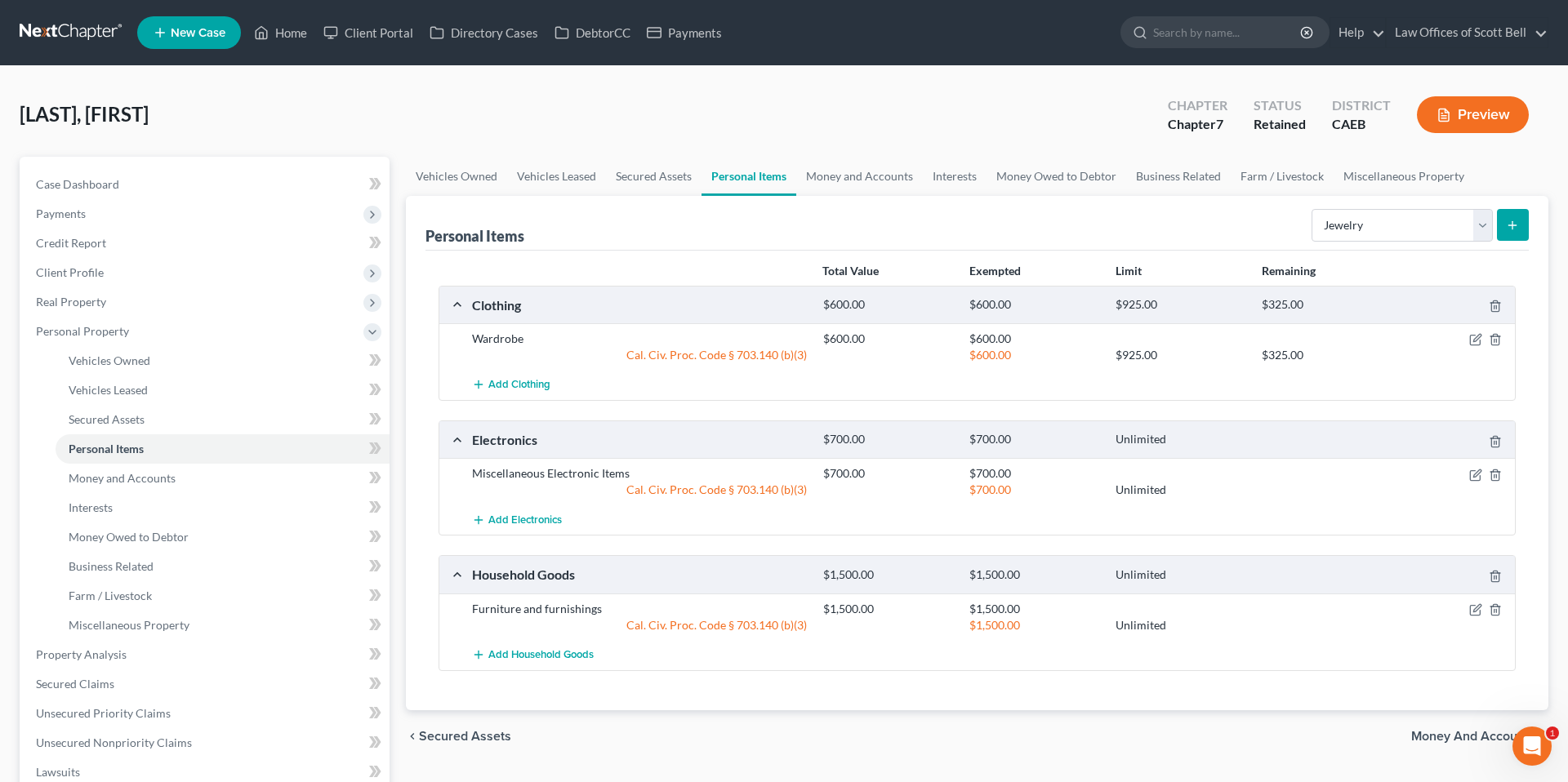 click 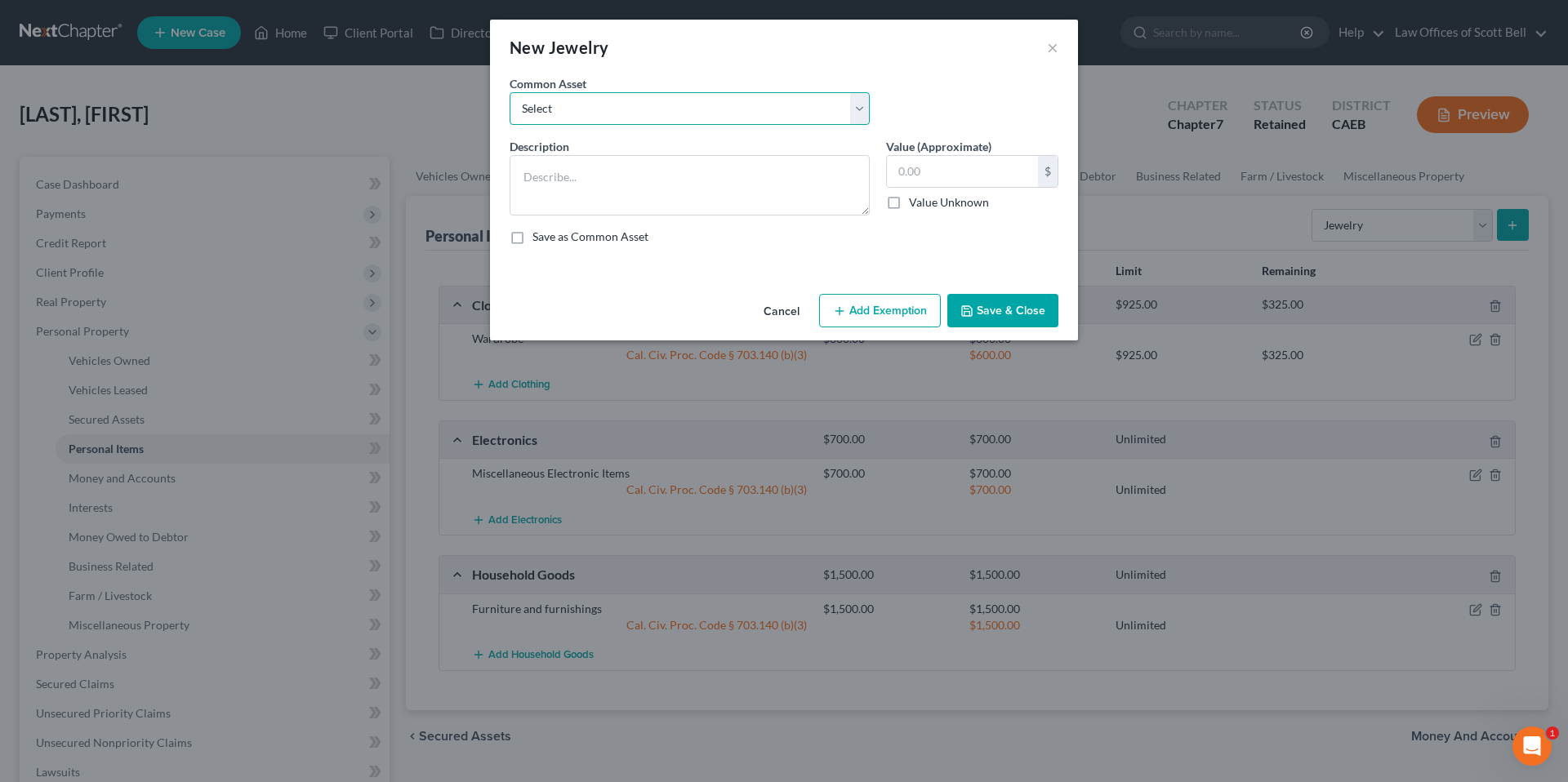 click on "Select Miscellaneous Jewelry" at bounding box center [689, 109] 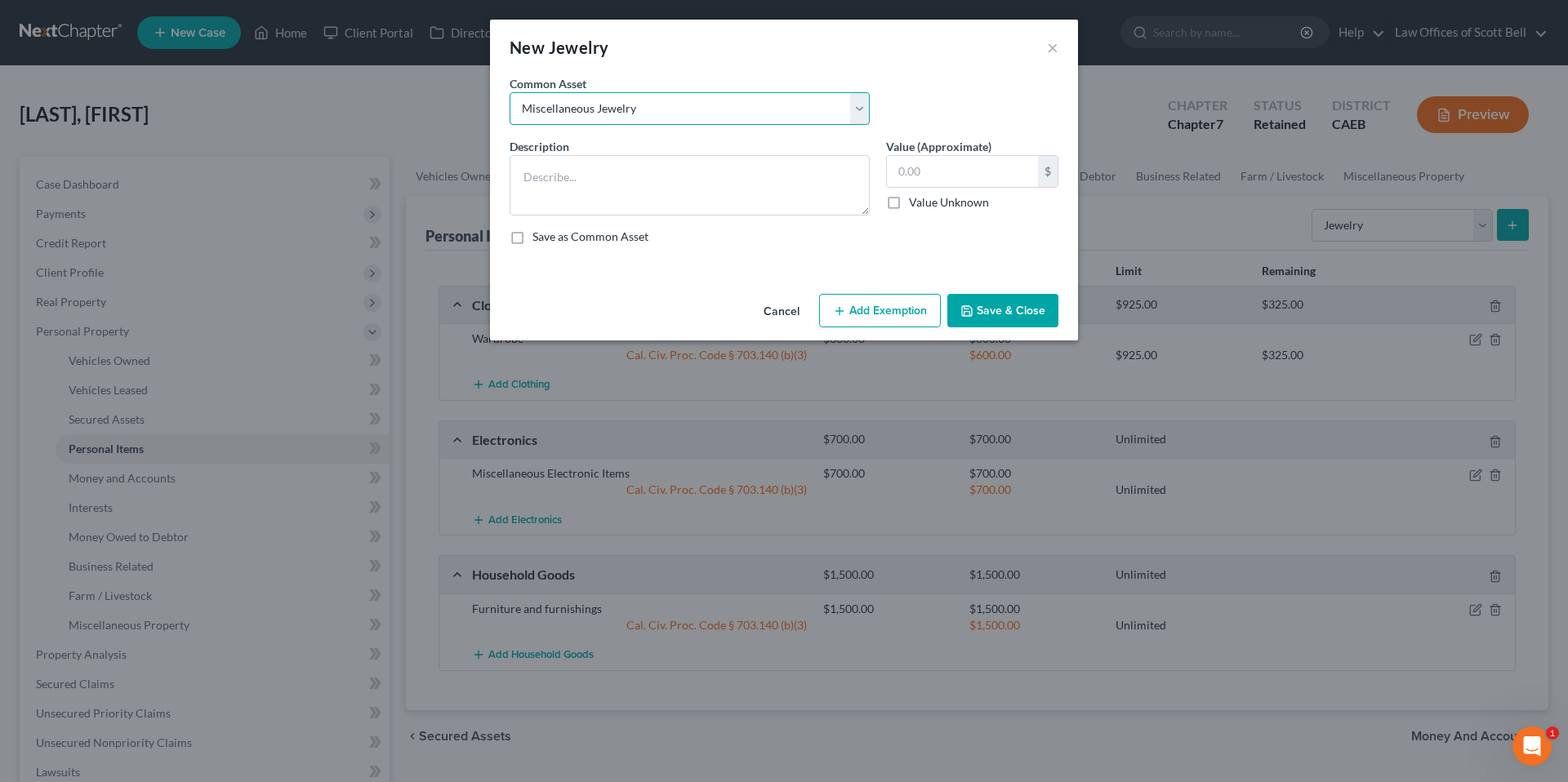 type on "Miscellaneous Jewelry" 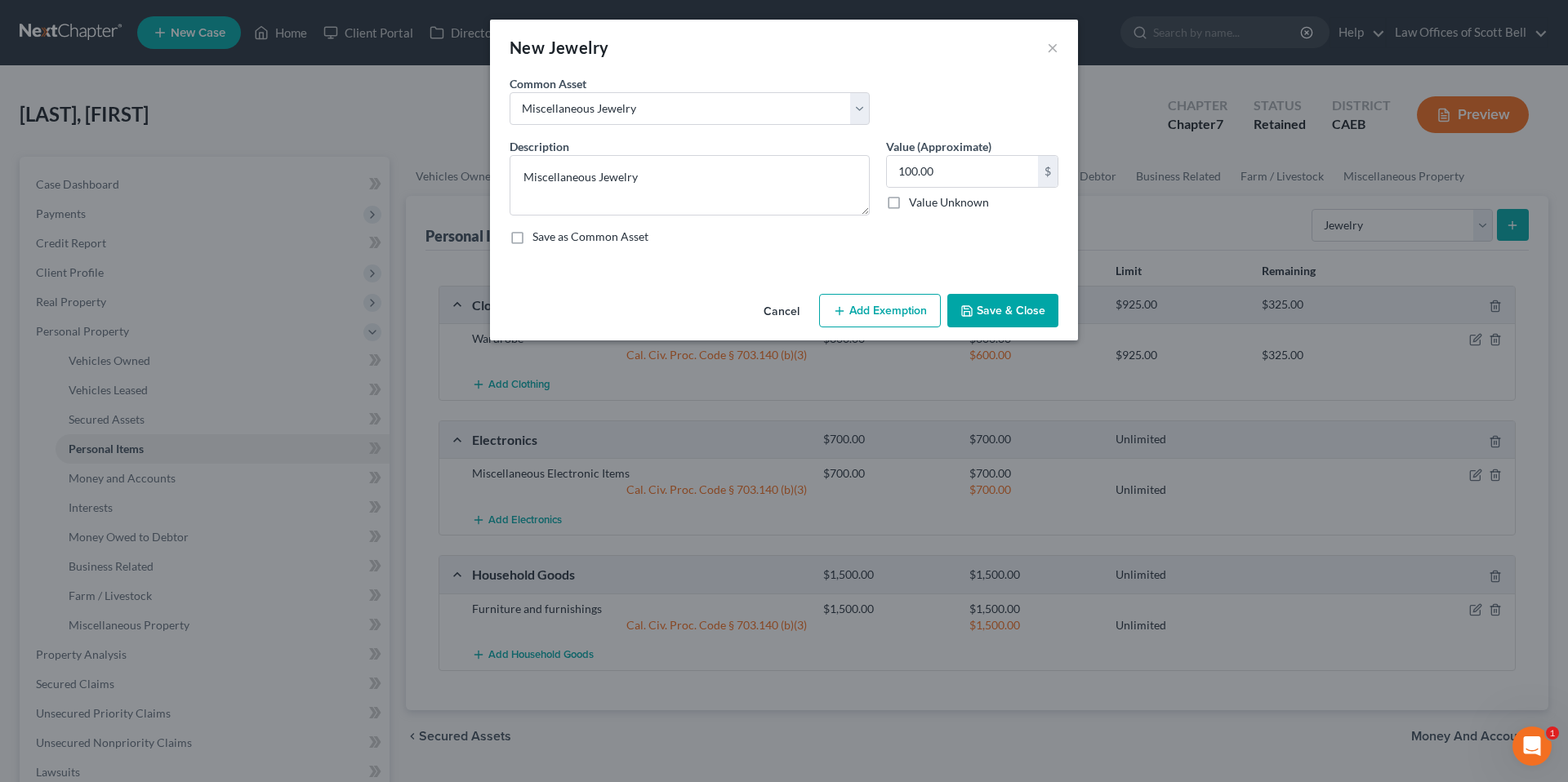 click on "Add Exemption" at bounding box center [880, 311] 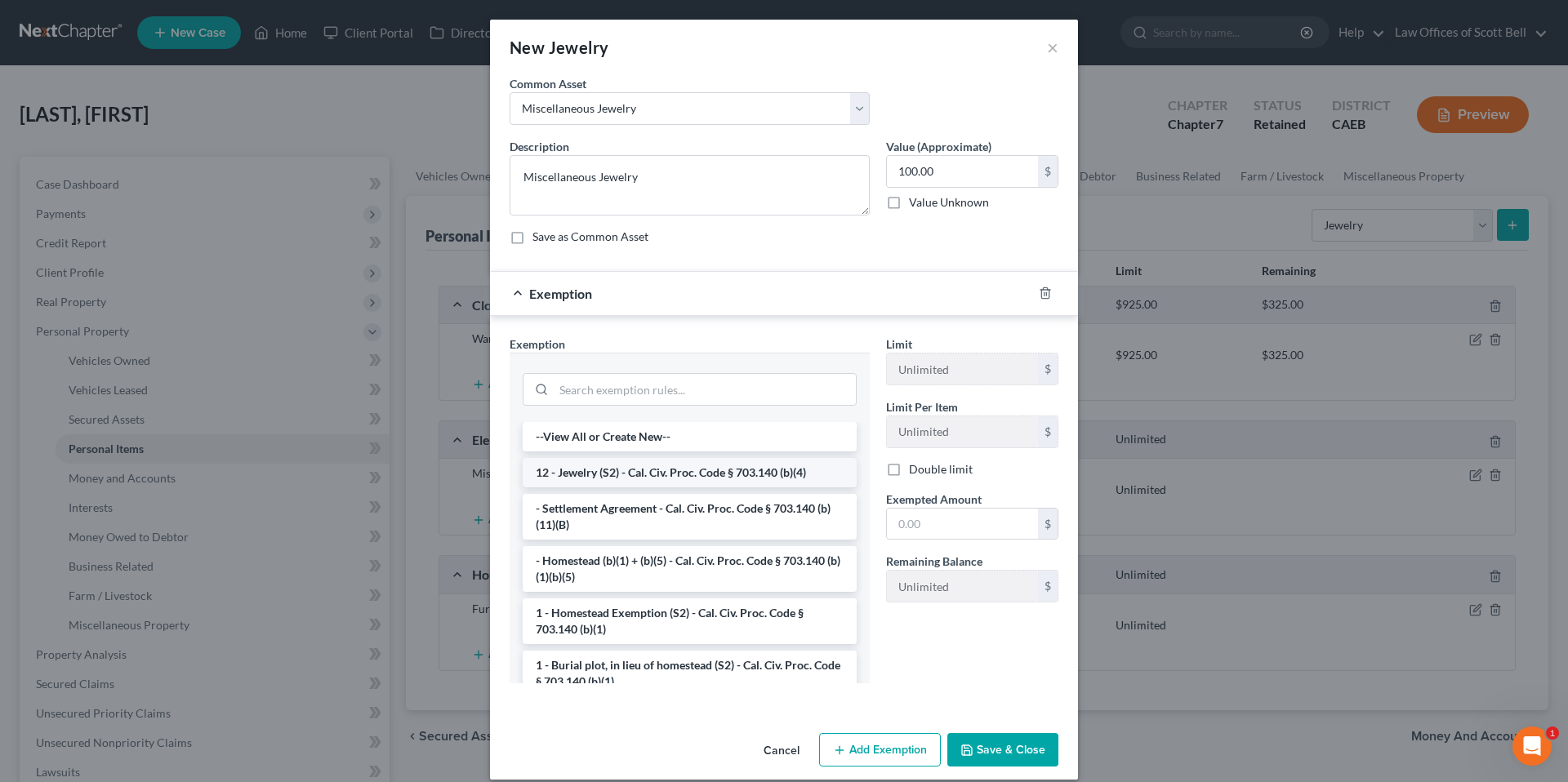 click on "12 - Jewelry (S2) - Cal. Civ. Proc. Code § 703.140 (b)(4)" at bounding box center (689, 473) 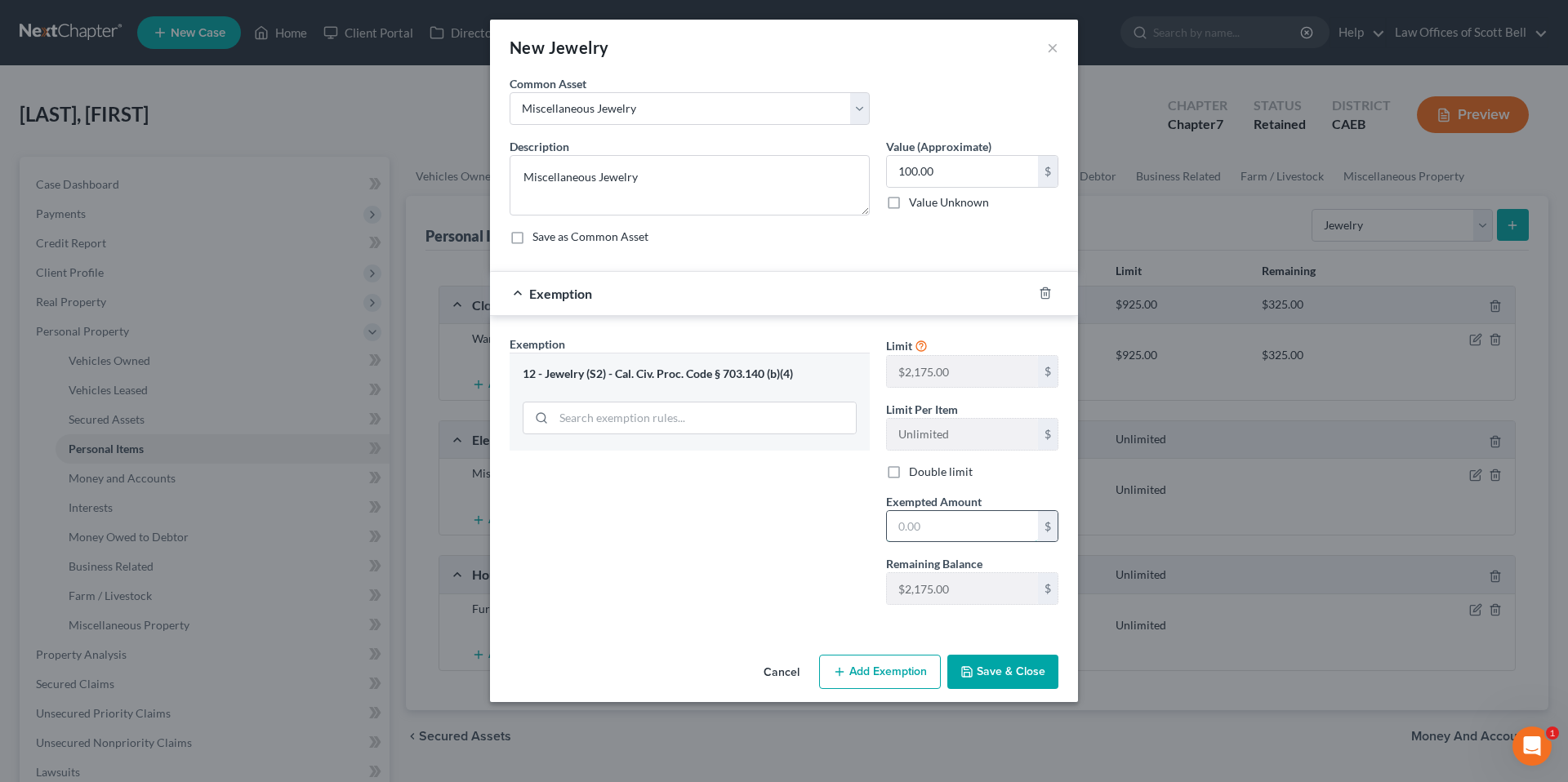 click at bounding box center (962, 527) 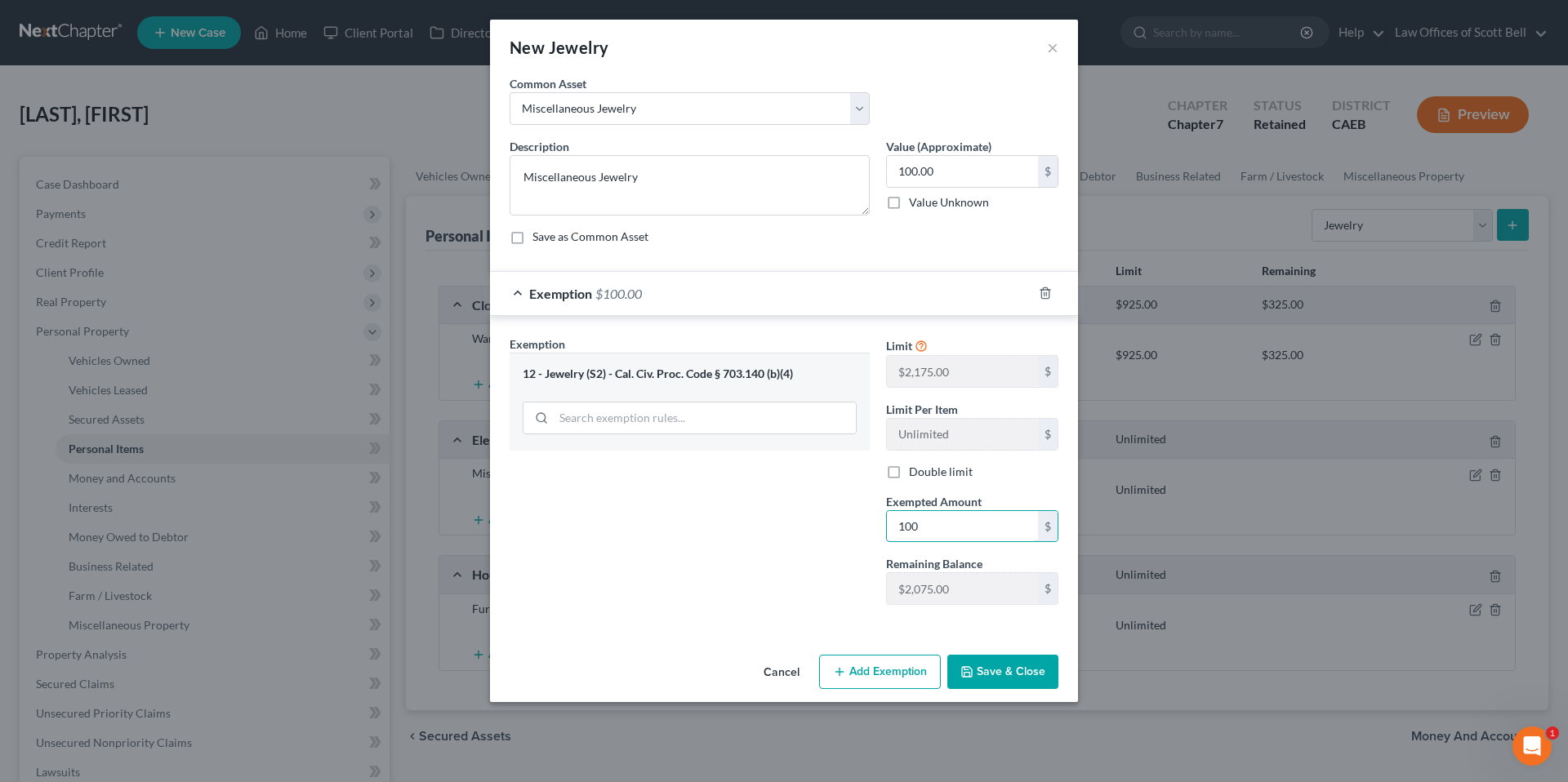 type on "100" 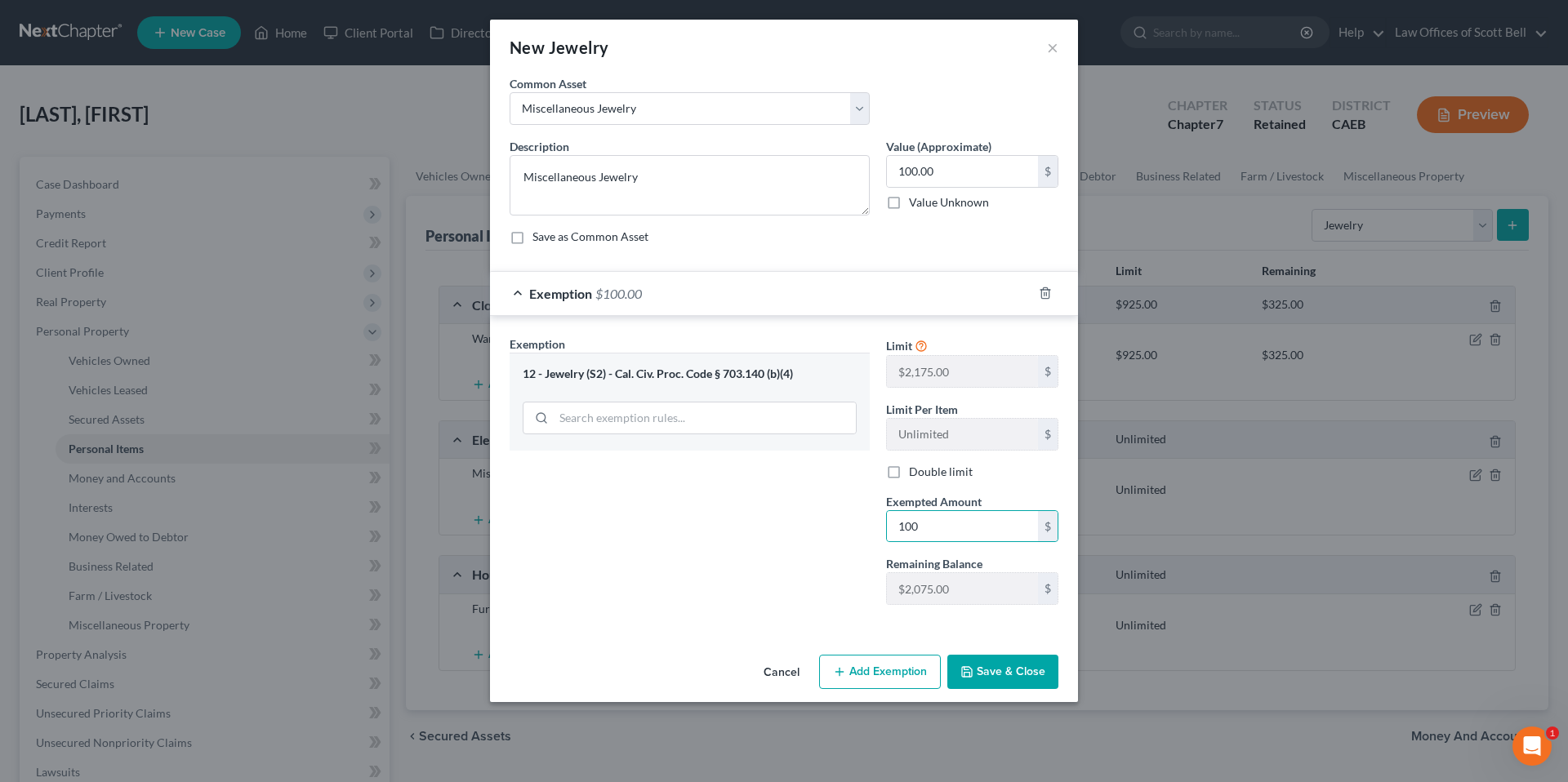 click on "Exemption Set must be selected for CA.
Exemption
*
12 - Jewelry (S2) - Cal. Civ. Proc. Code § 703.140 (b)(4)" at bounding box center [689, 477] 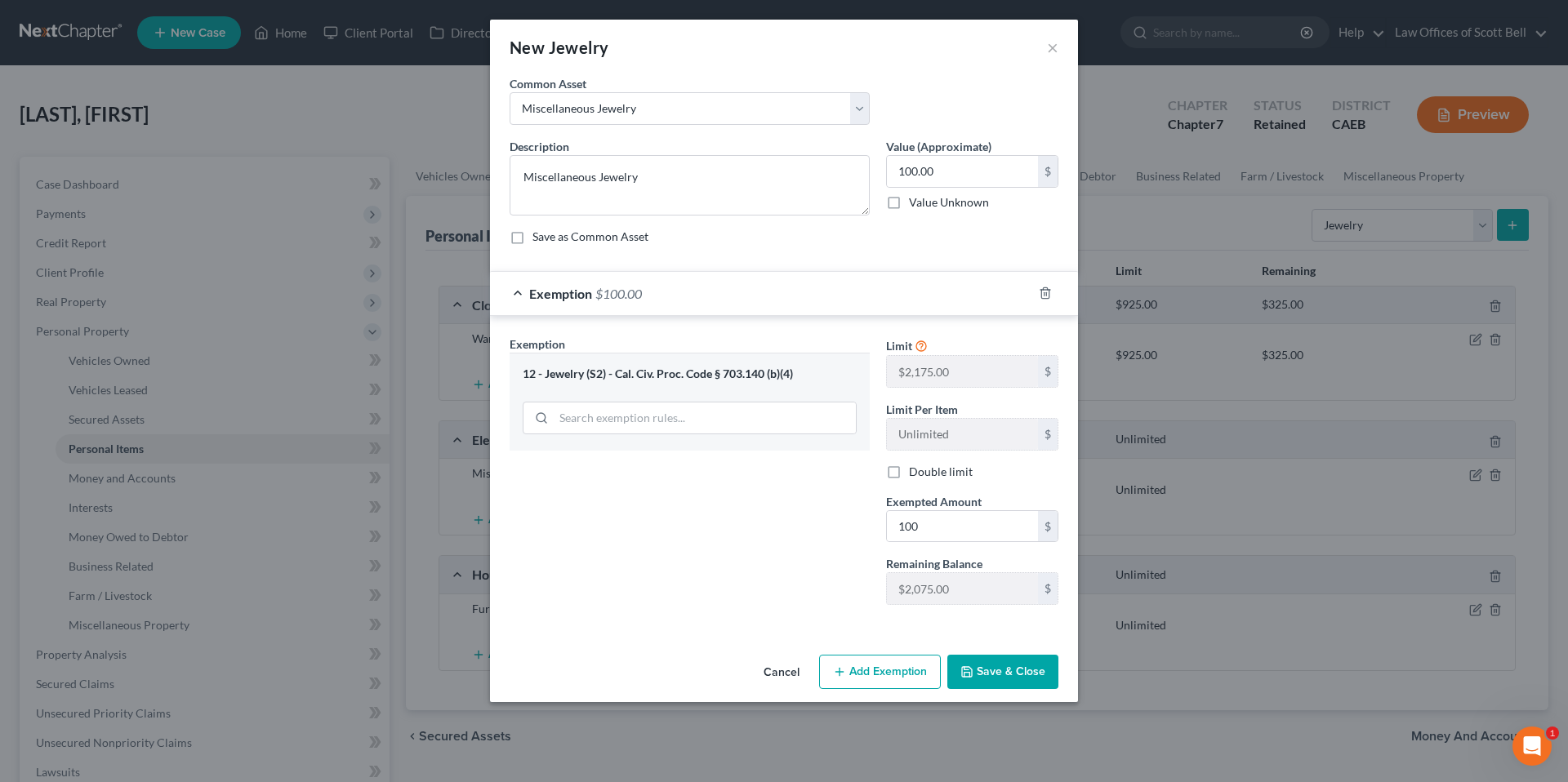 click on "Save & Close" at bounding box center [1003, 672] 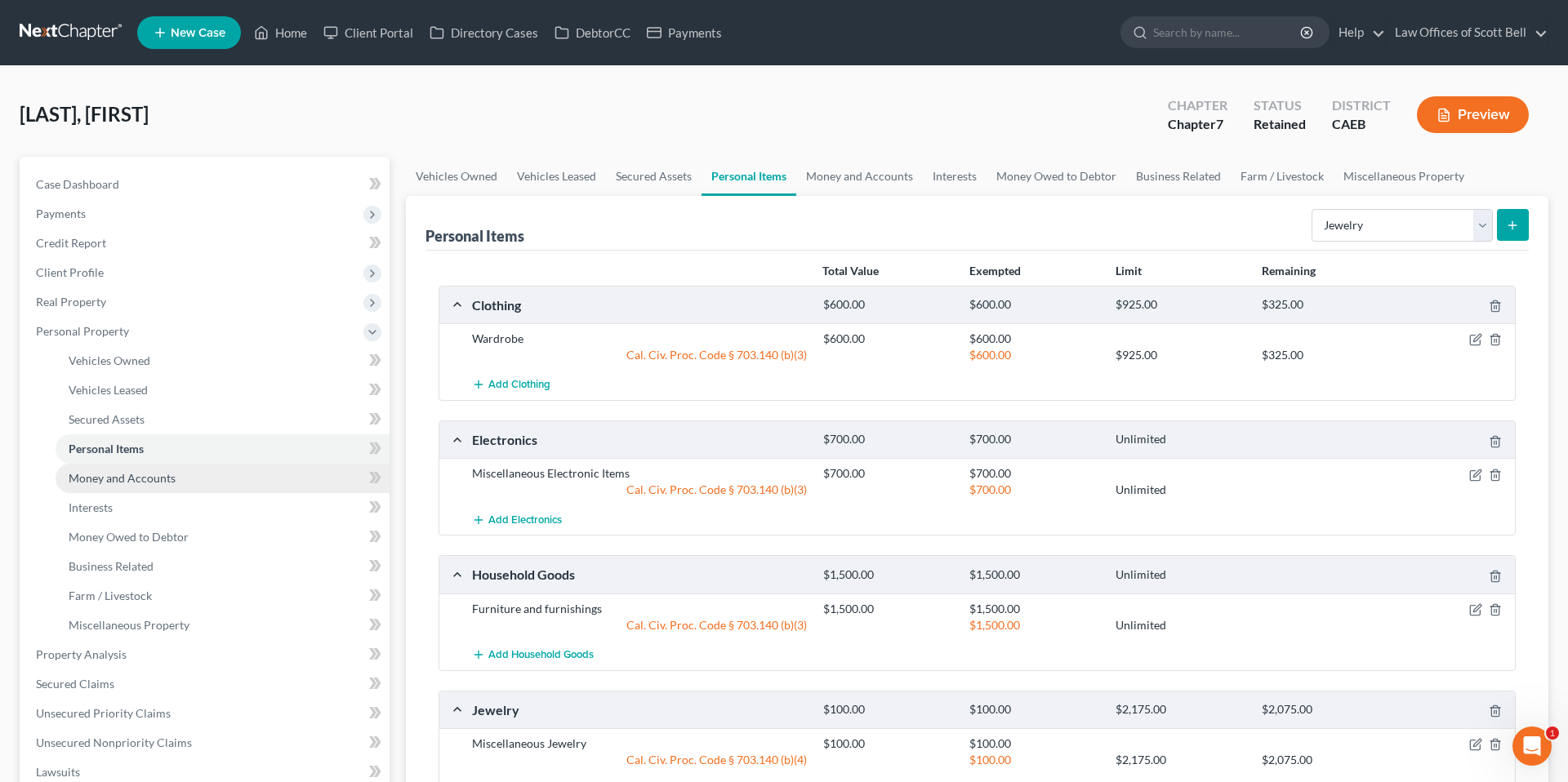click on "Money and Accounts" at bounding box center [122, 478] 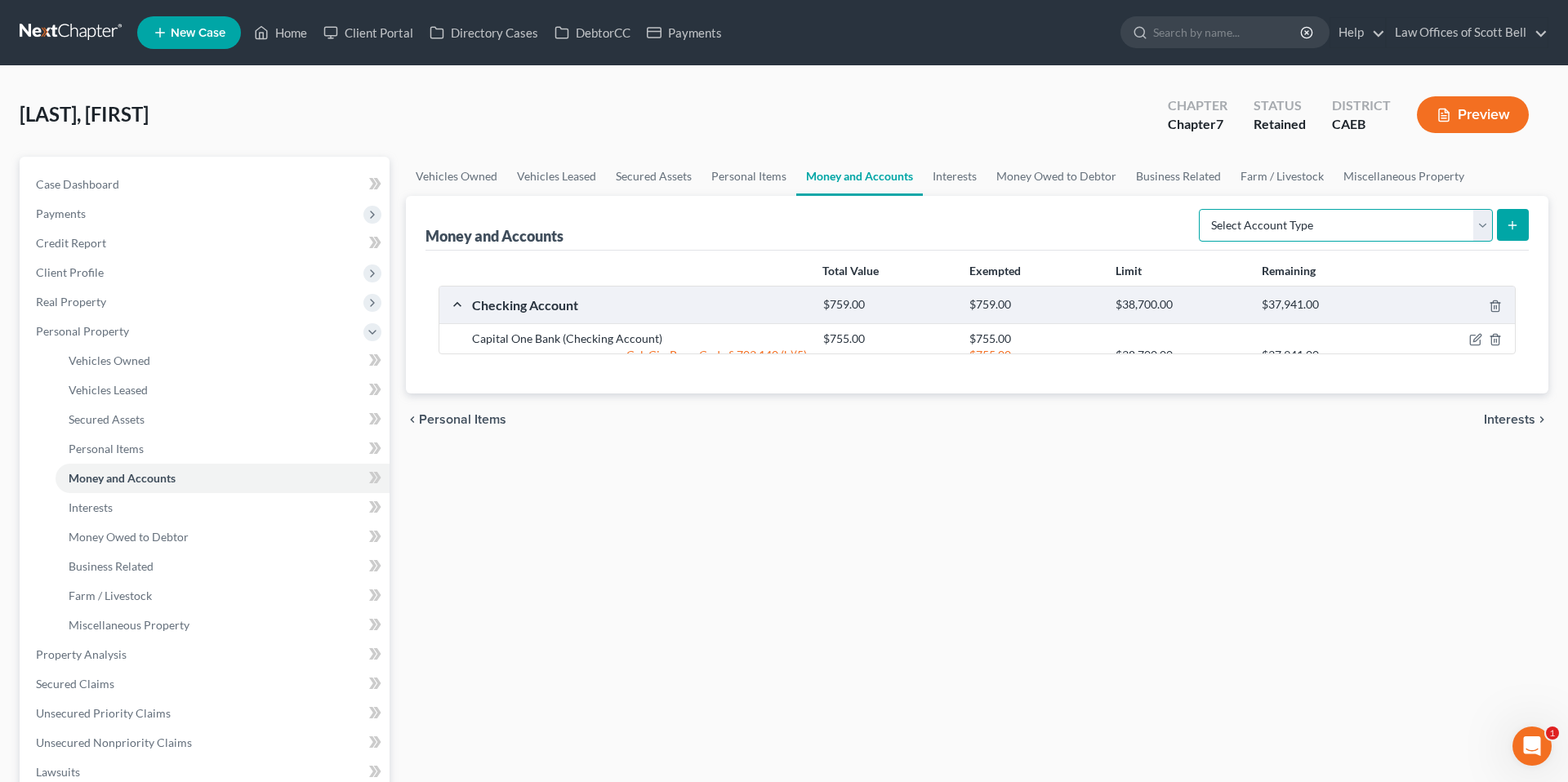 click on "Select Account Type Brokerage Cash on Hand Certificates of Deposit Checking Account Money Market Other (Credit Union, Health Savings Account, etc) Safe Deposit Box Savings Account Security Deposits or Prepayments" at bounding box center [1346, 225] 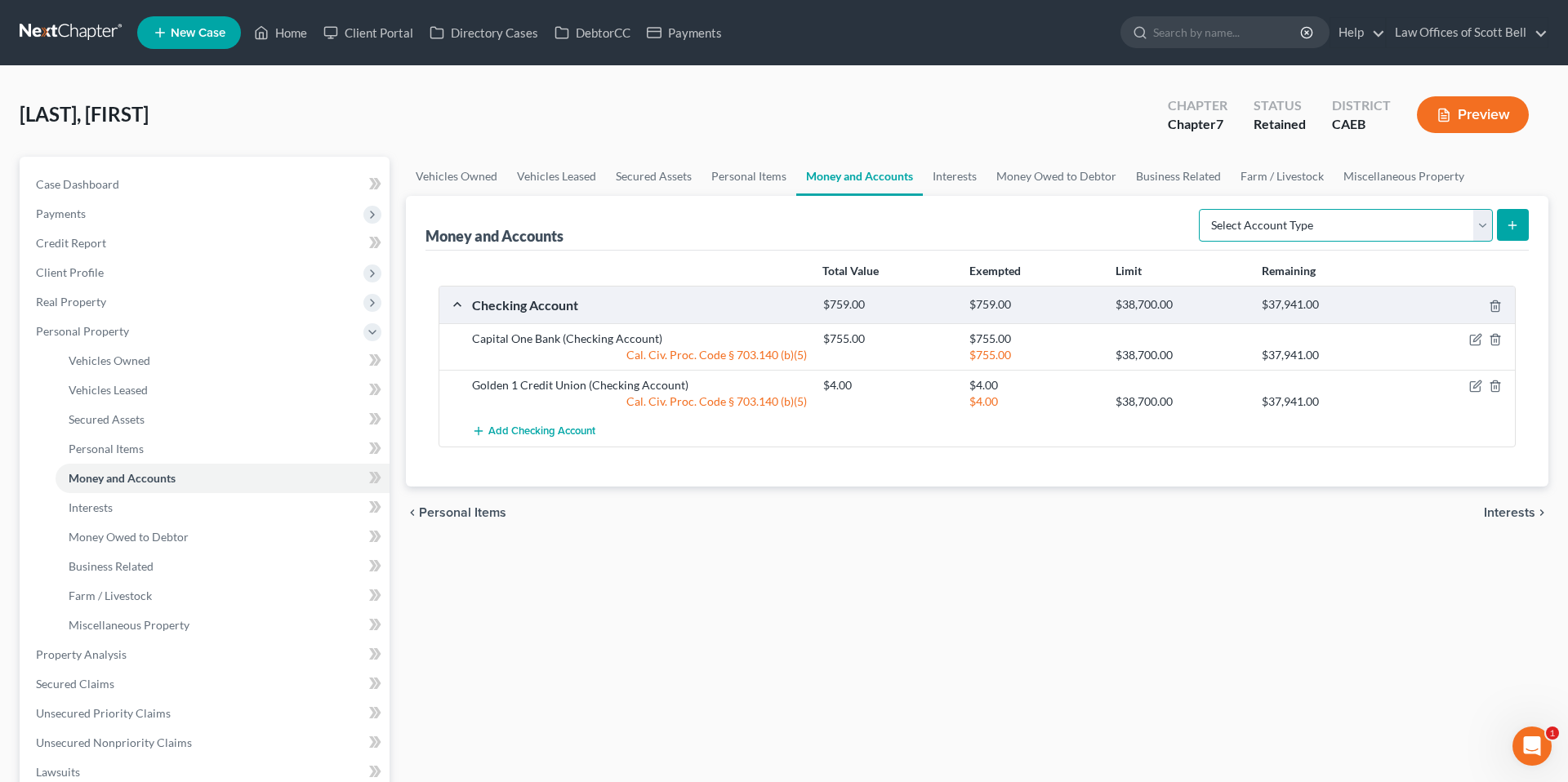 select on "cash_on_hand" 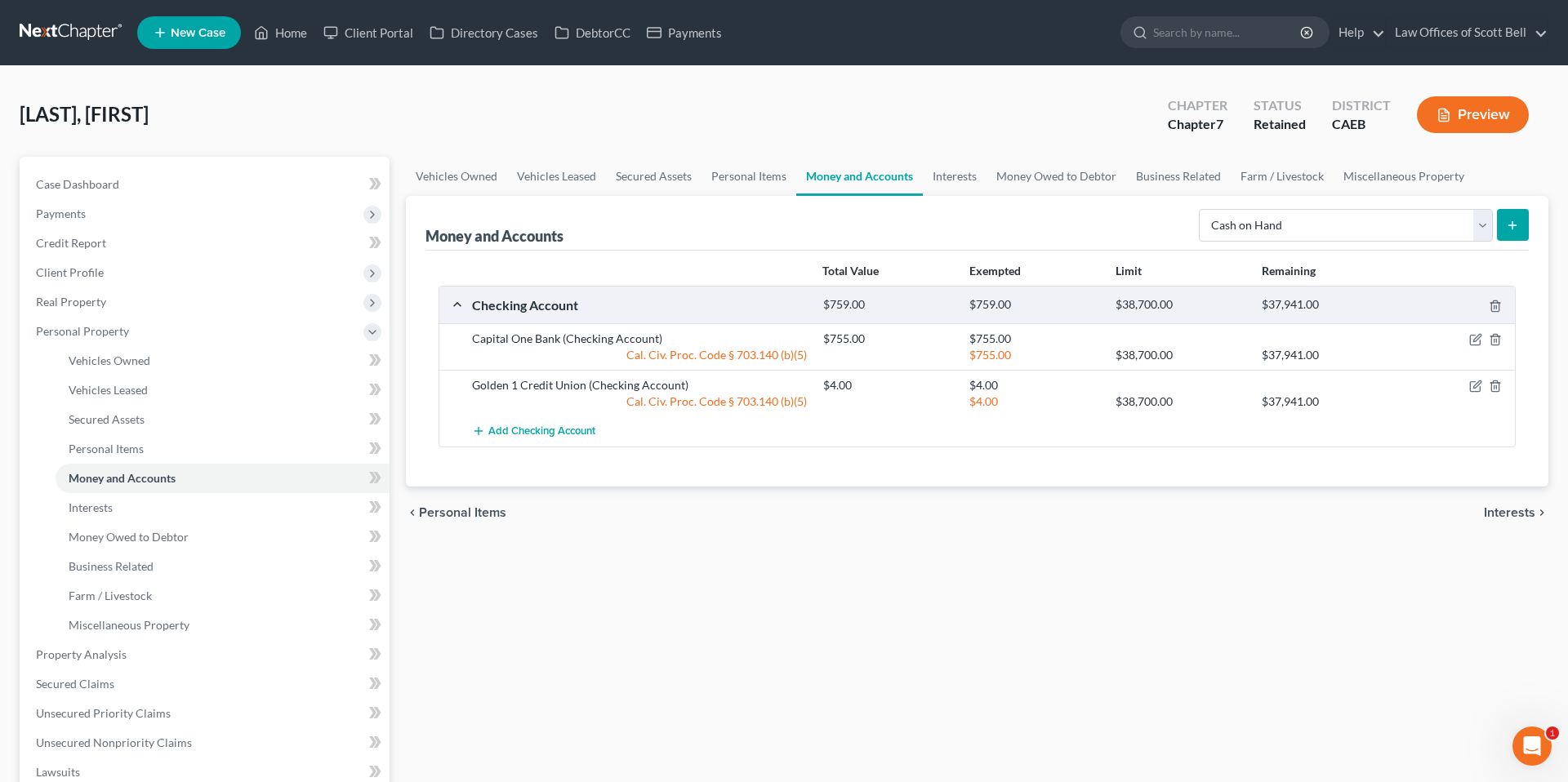 click at bounding box center [1512, 224] 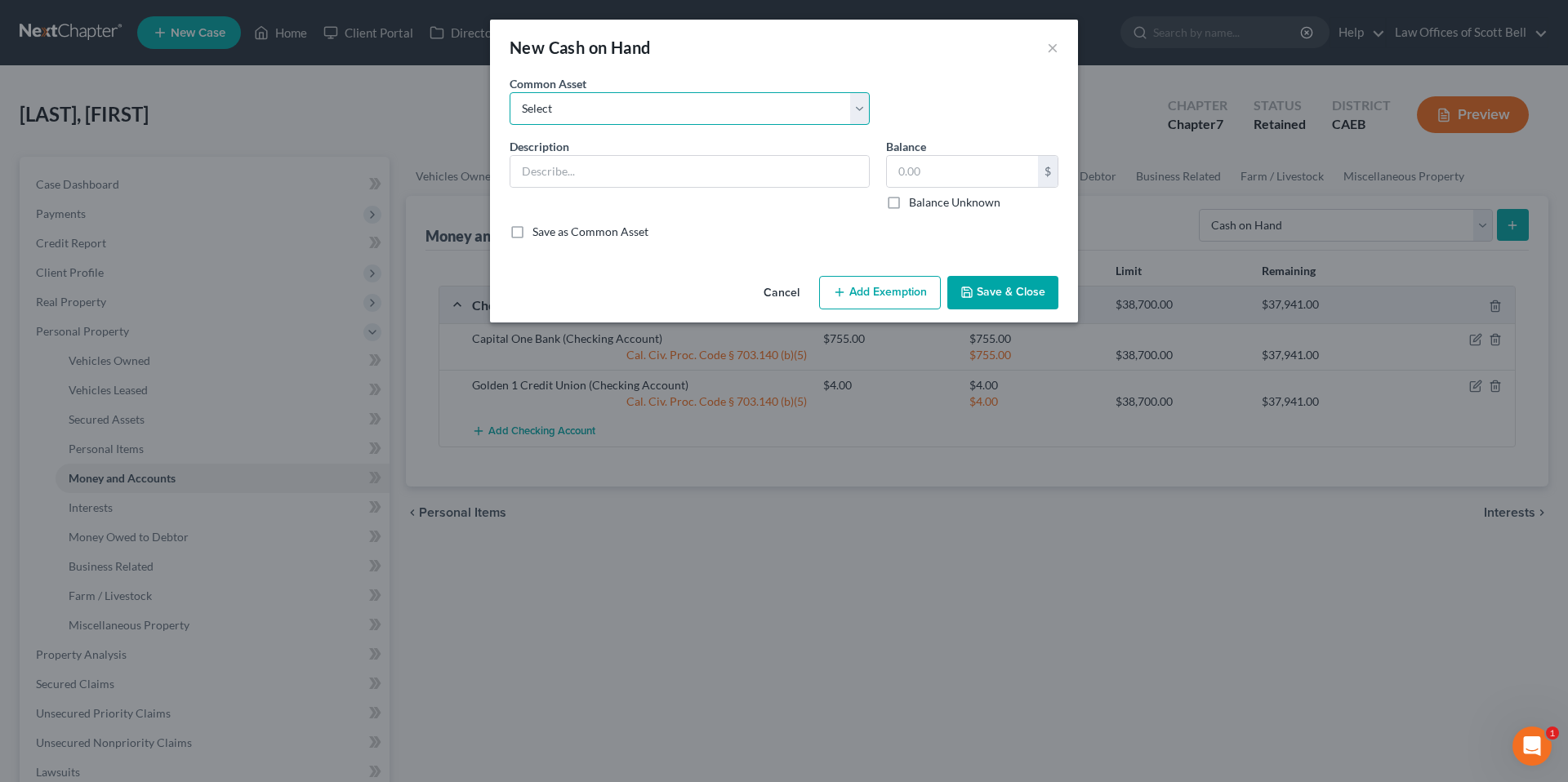 click on "Select Cash on Hand" at bounding box center [689, 109] 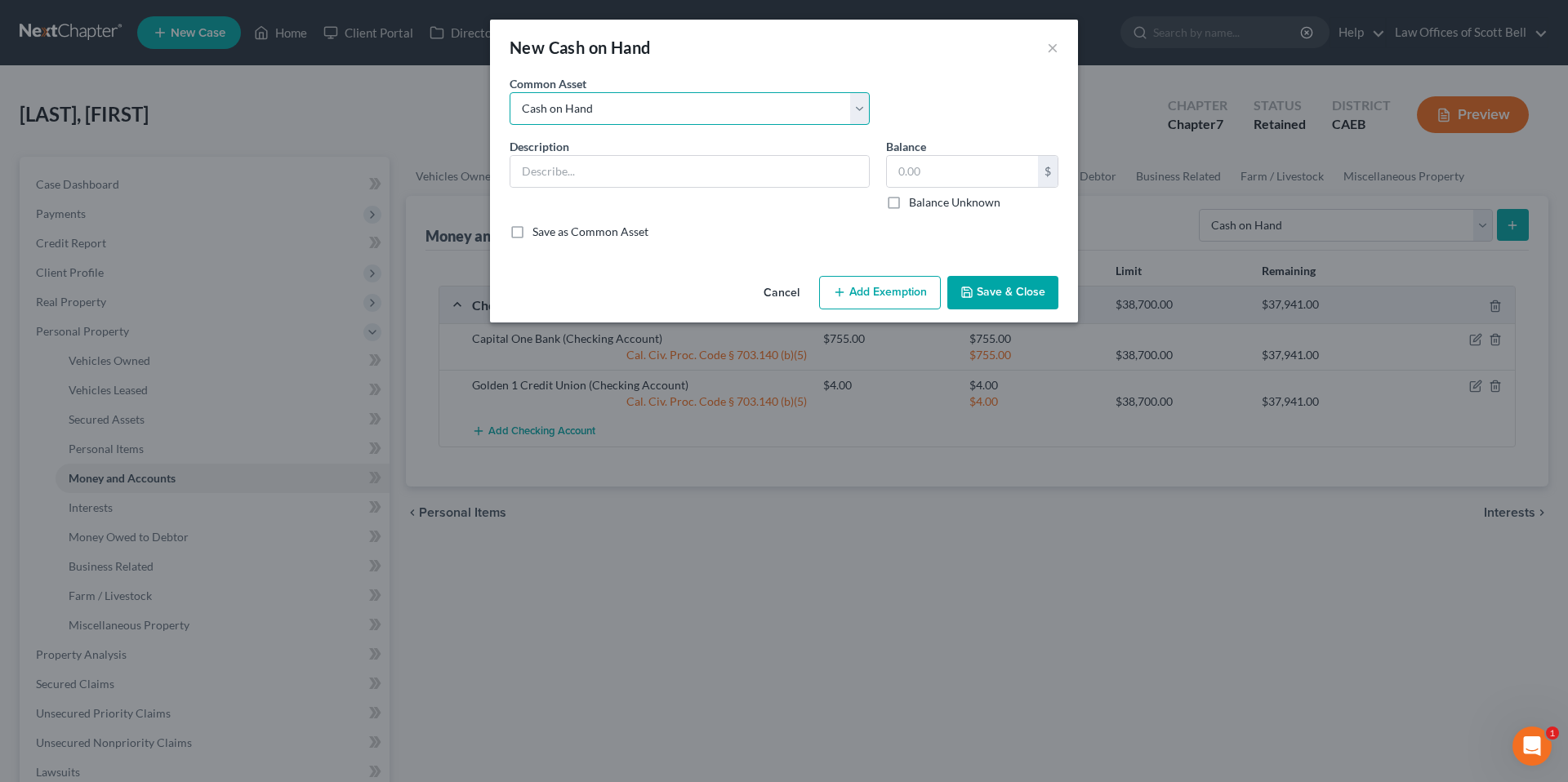 type on "Cash on Hand" 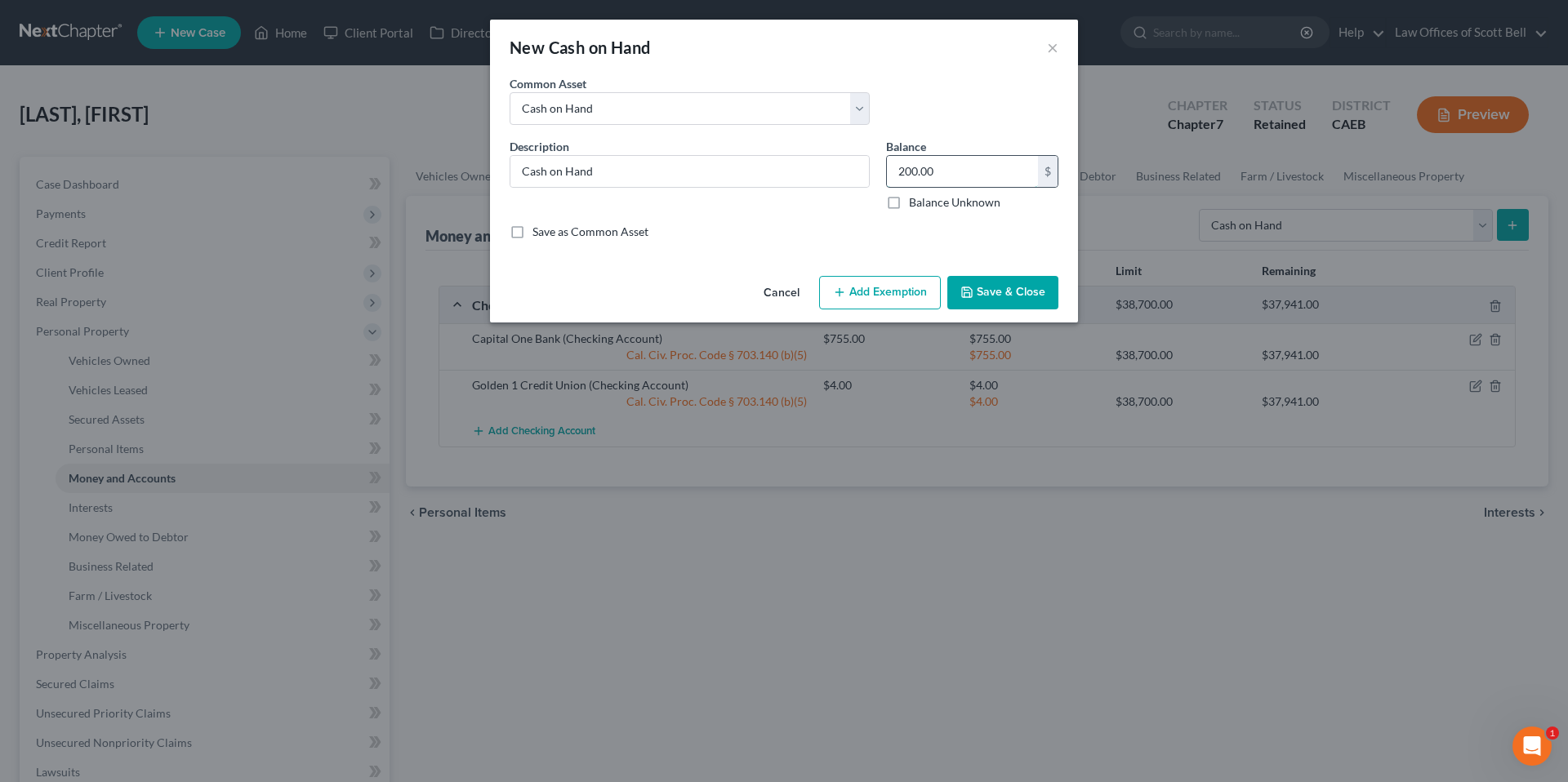 click on "200.00" at bounding box center [962, 171] 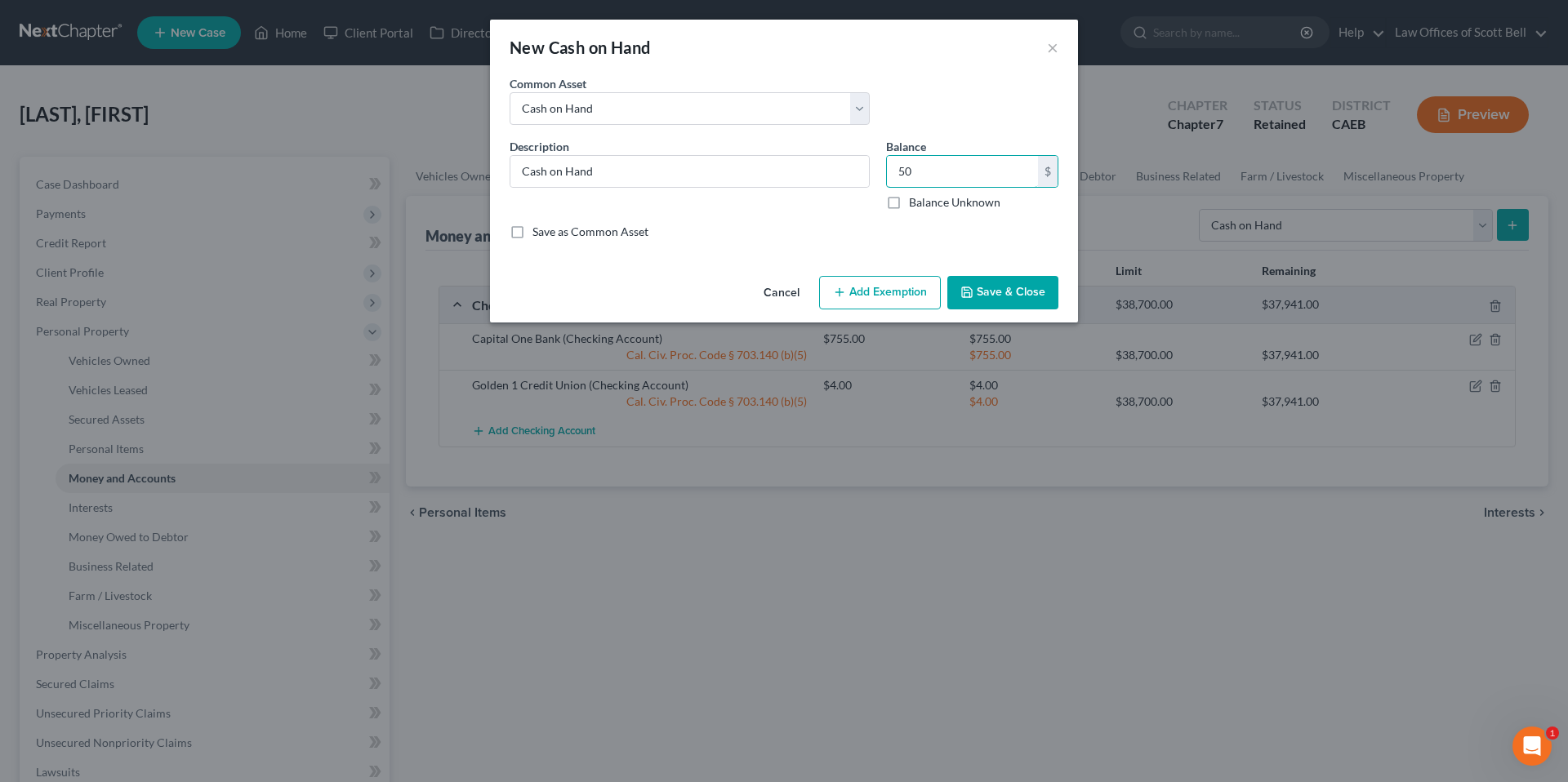 type on "50" 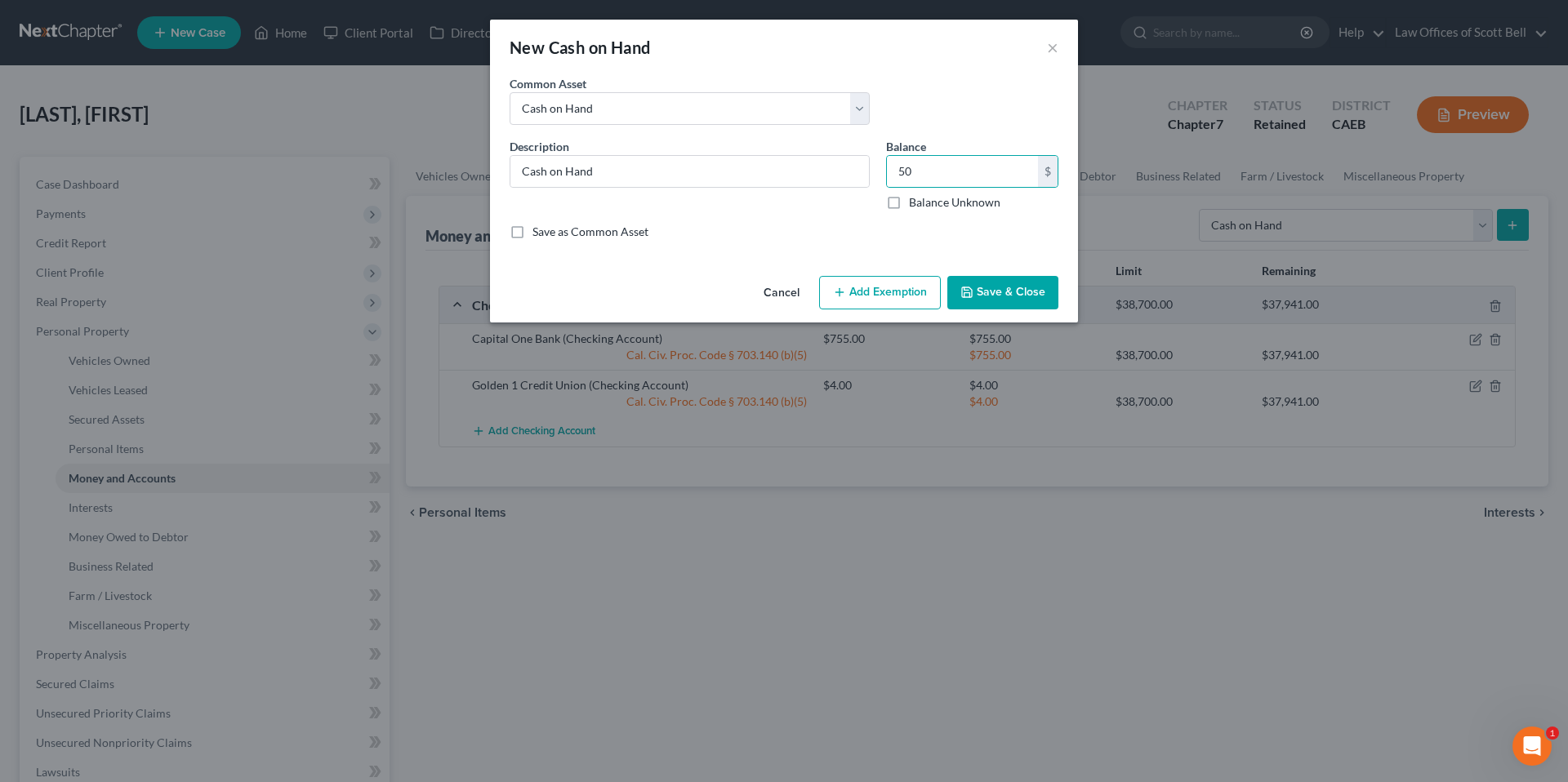 click on "Add Exemption" at bounding box center (880, 293) 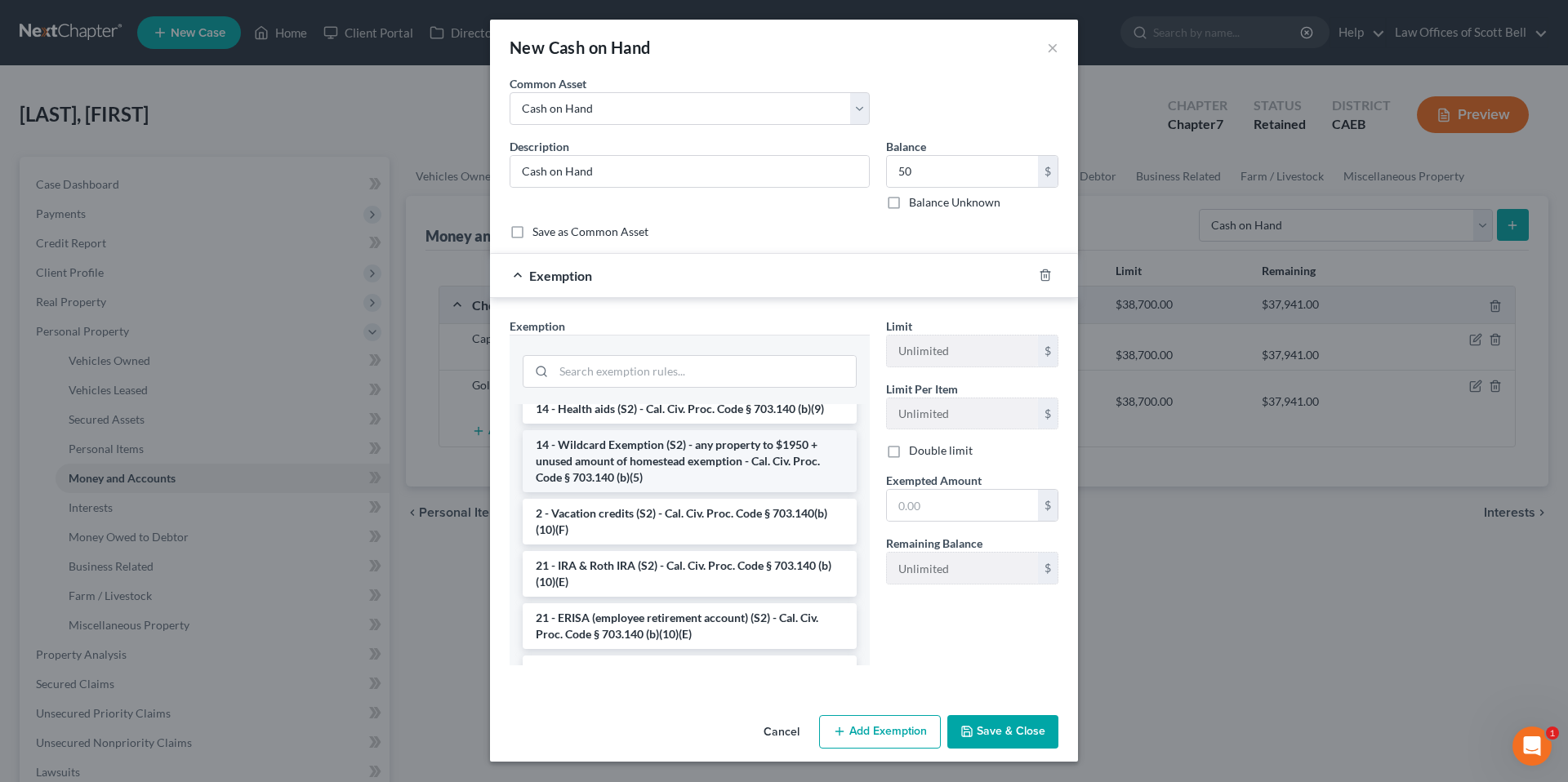 scroll, scrollTop: 362, scrollLeft: 0, axis: vertical 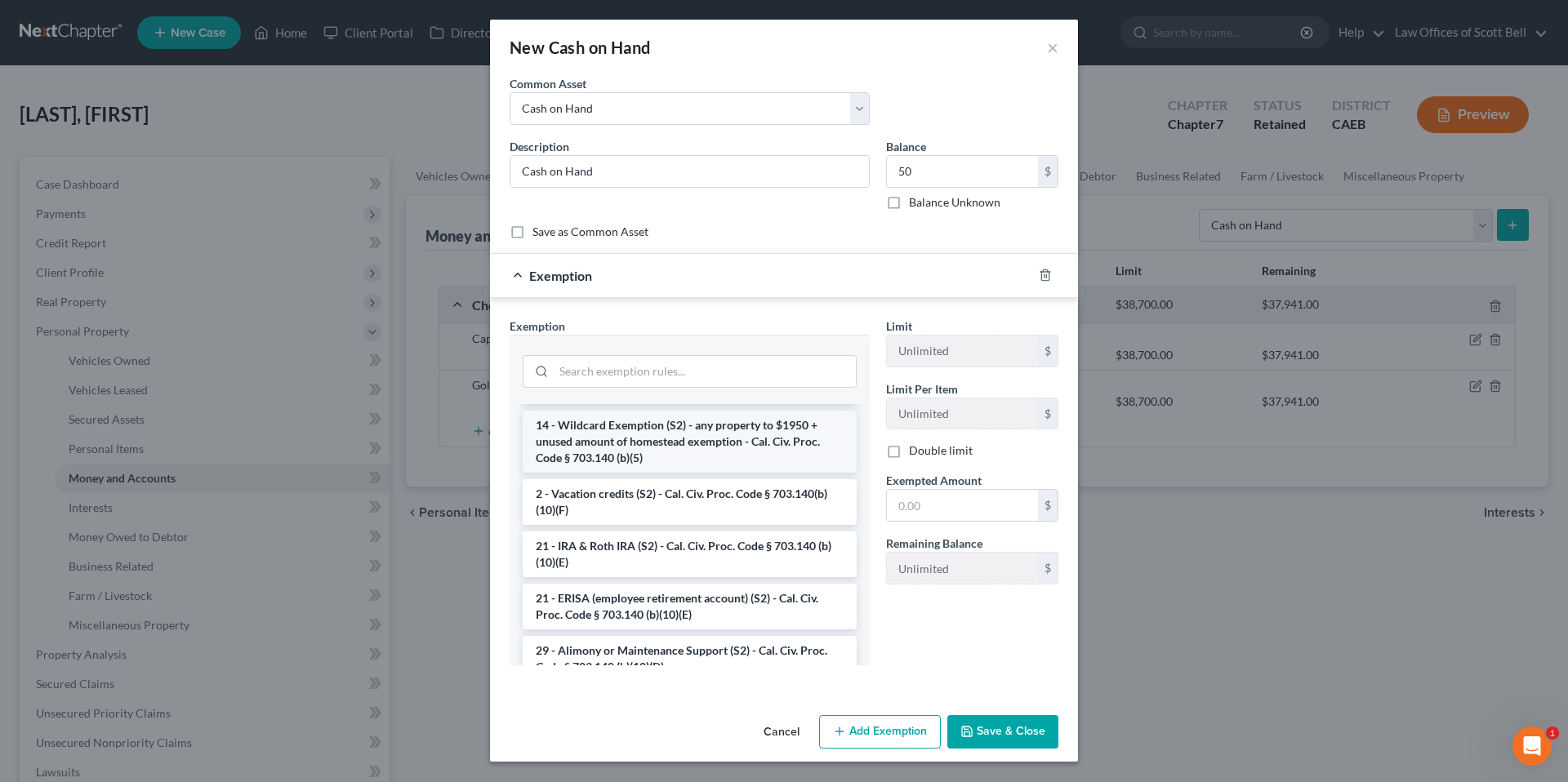 click on "14 - Wildcard Exemption (S2) - any property to $1950 + unused amount of homestead exemption  - Cal. Civ. Proc. Code § 703.140 (b)(5)" at bounding box center (689, 442) 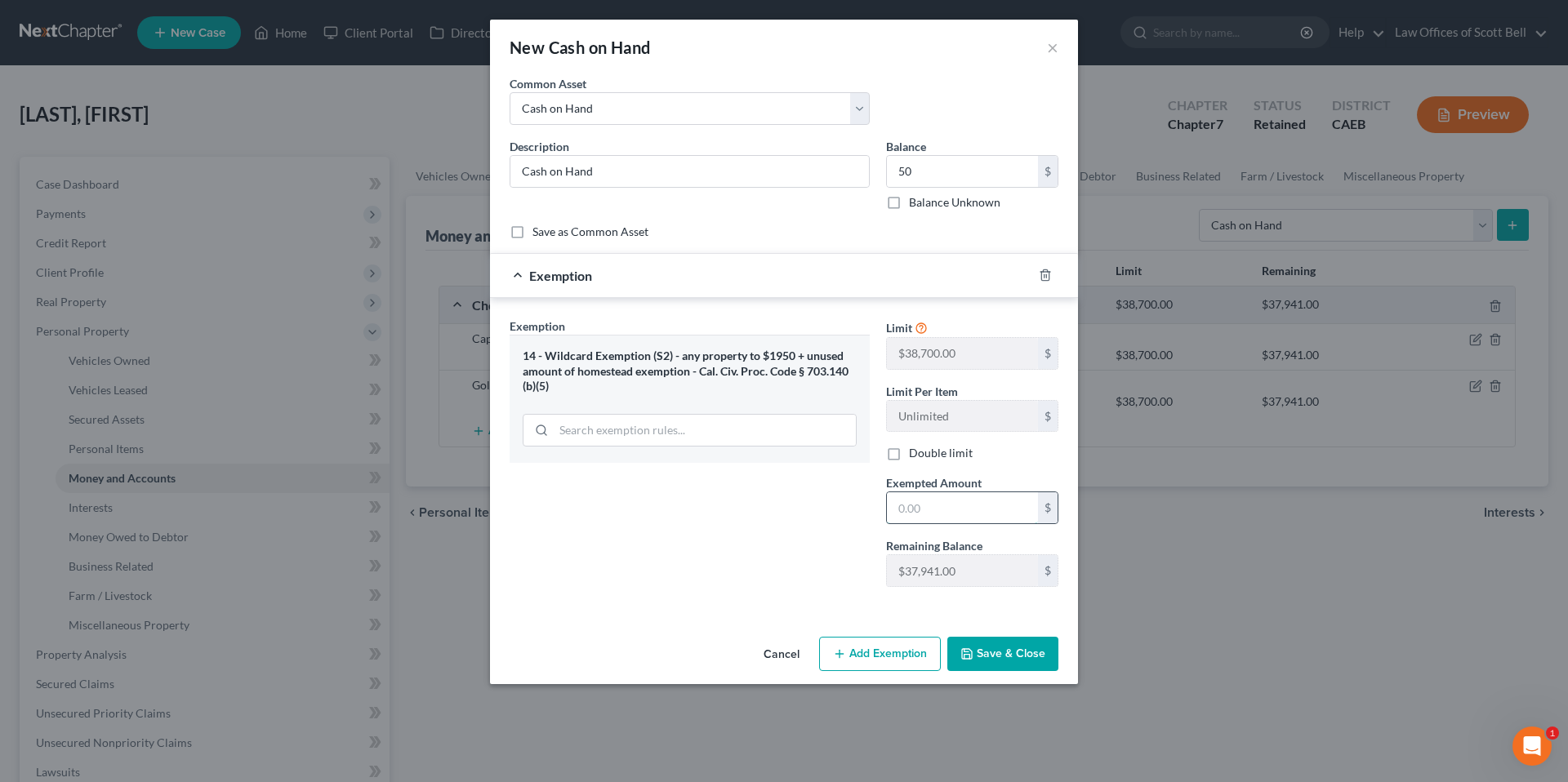 click at bounding box center (962, 508) 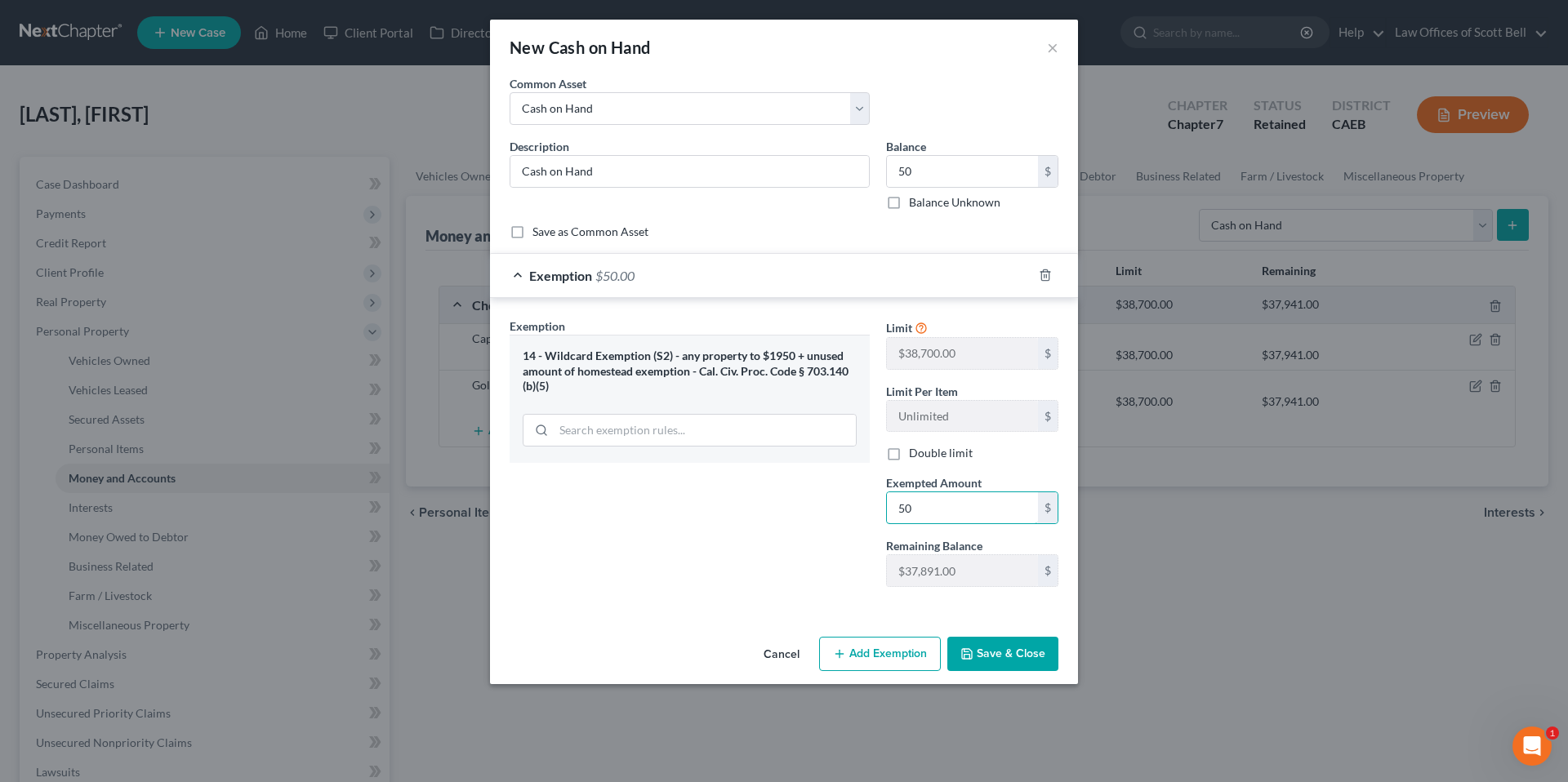 type on "50" 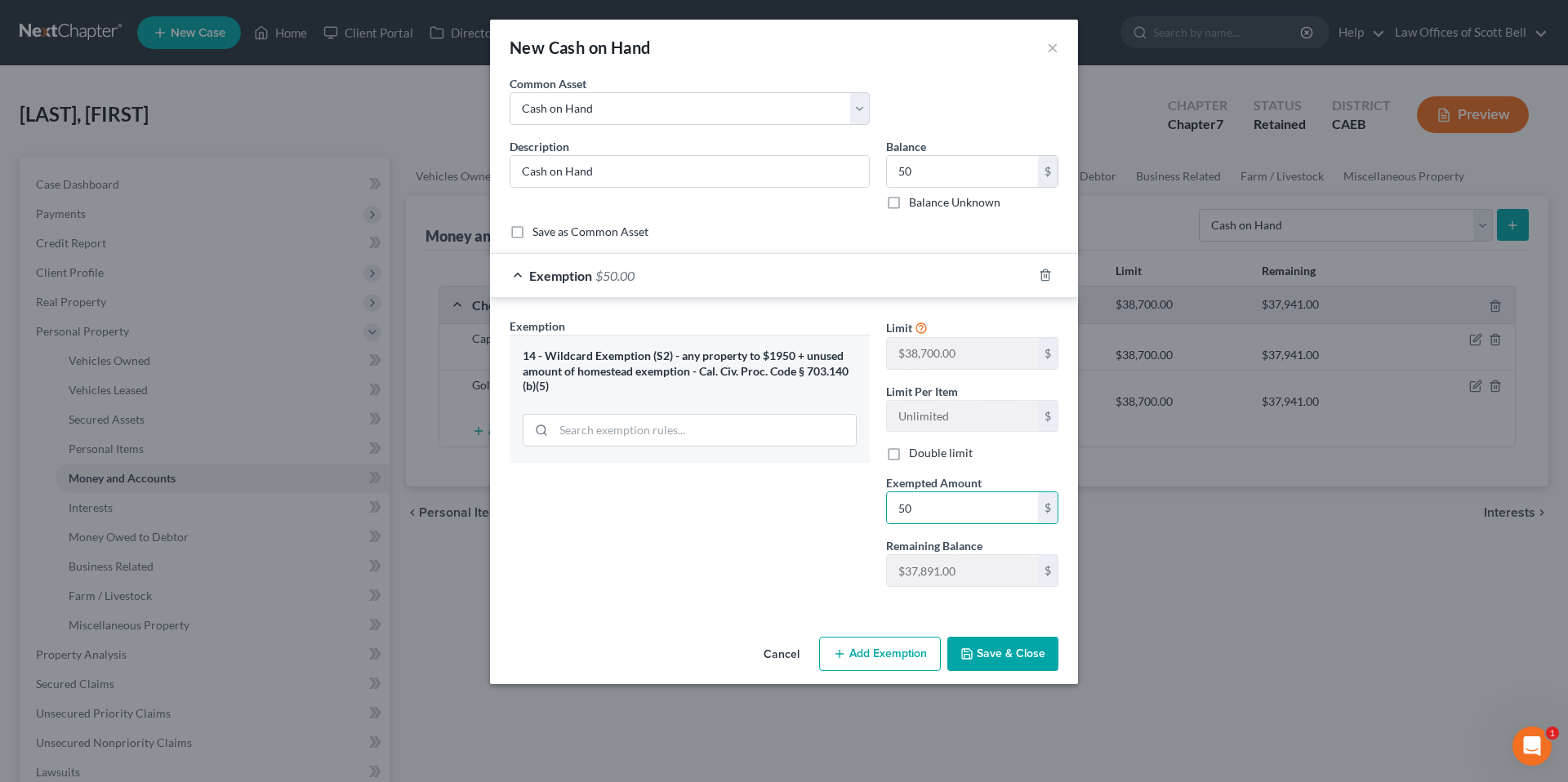 drag, startPoint x: 741, startPoint y: 551, endPoint x: 880, endPoint y: 579, distance: 141.7921 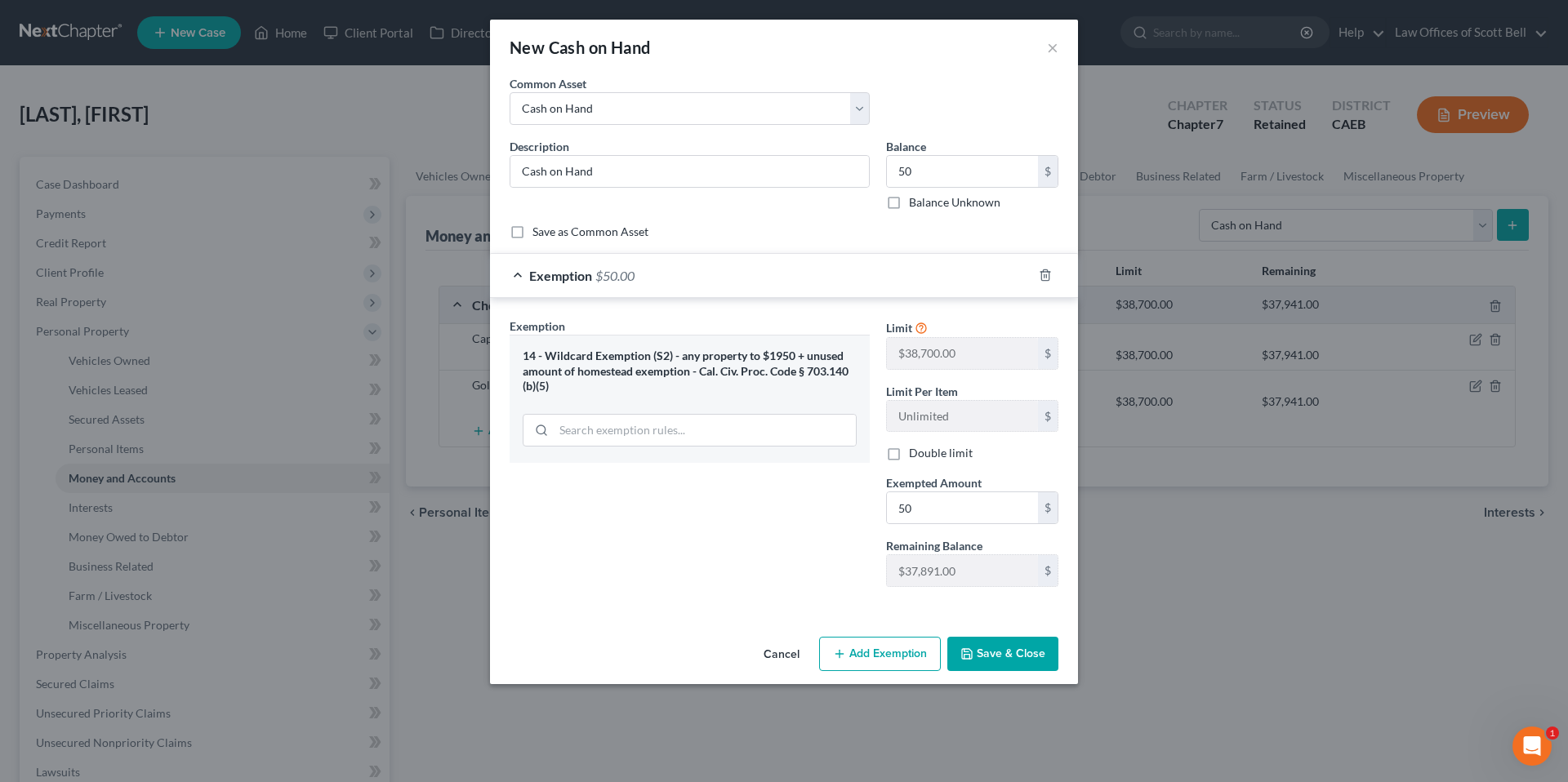 click on "Save & Close" at bounding box center [1003, 654] 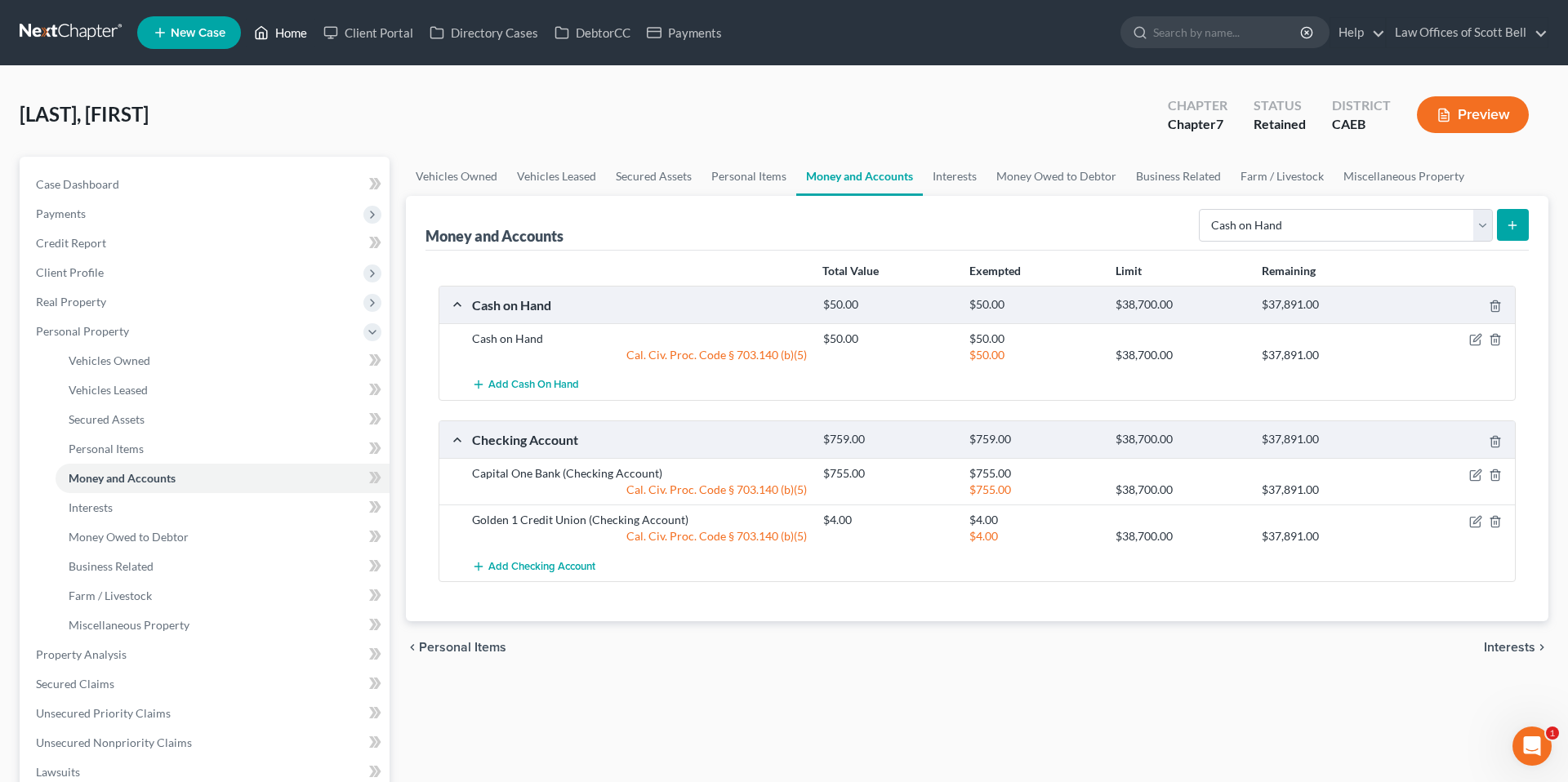 click on "Home" at bounding box center [280, 33] 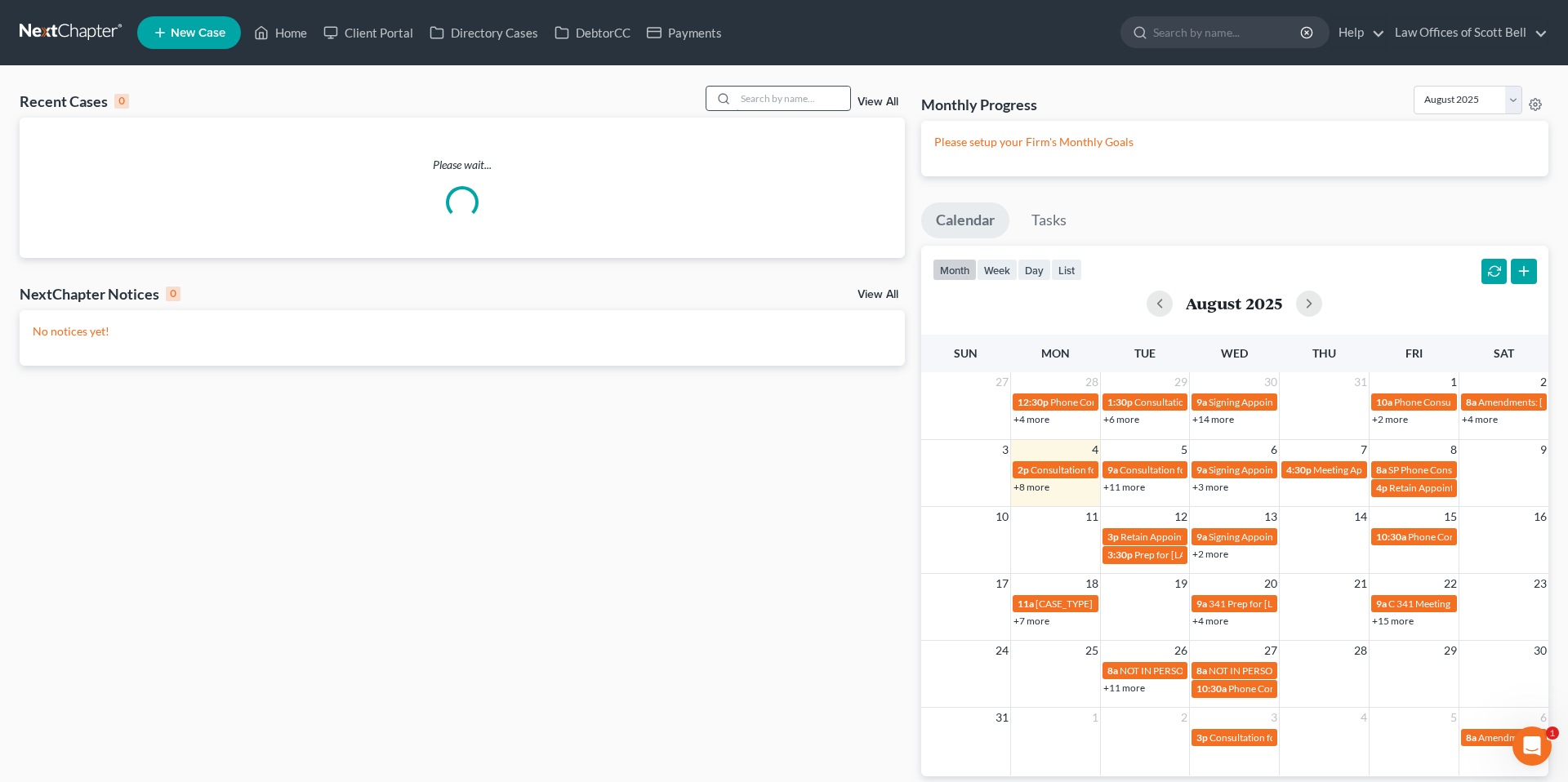 click at bounding box center [793, 98] 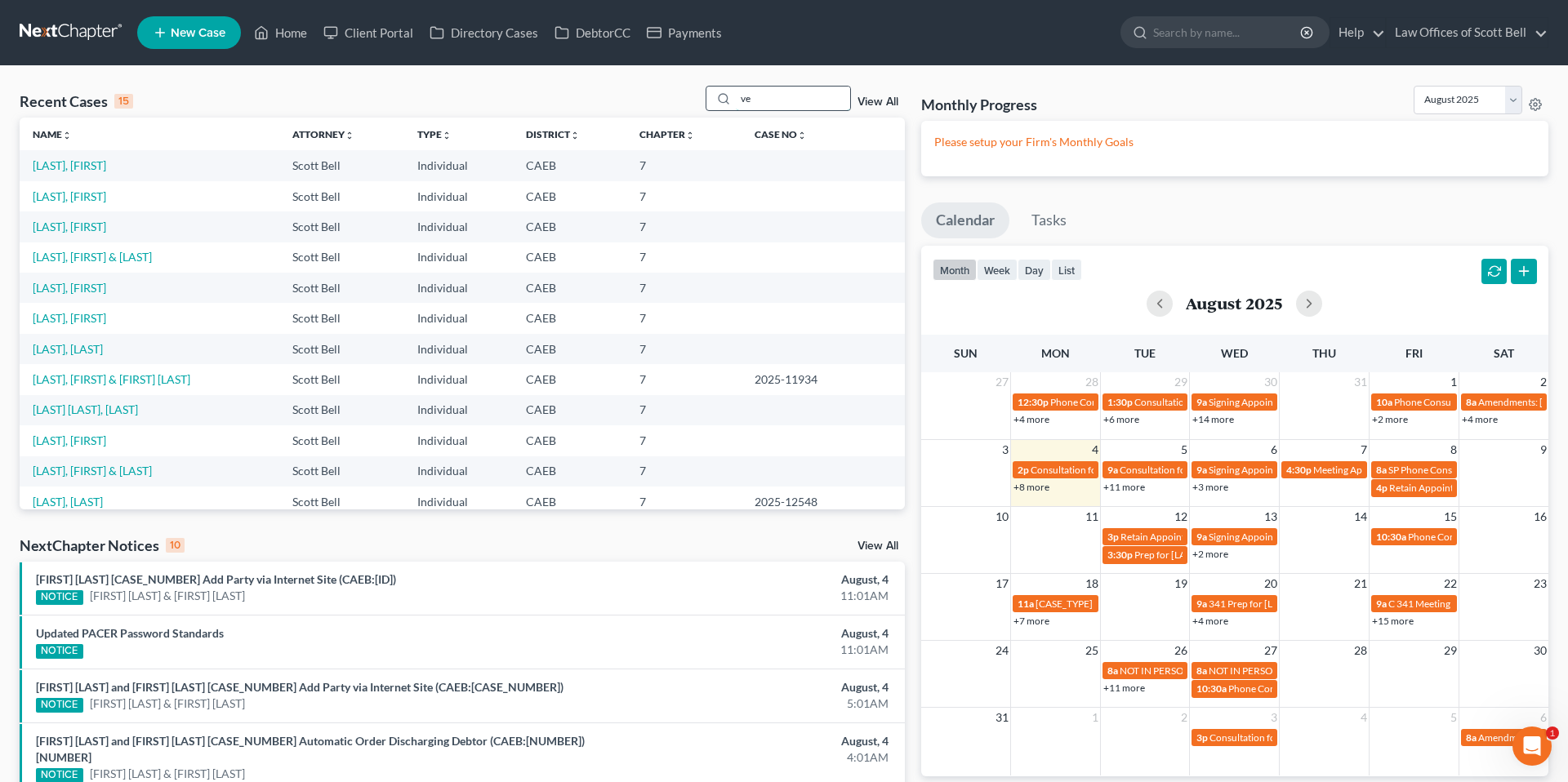 type on "v" 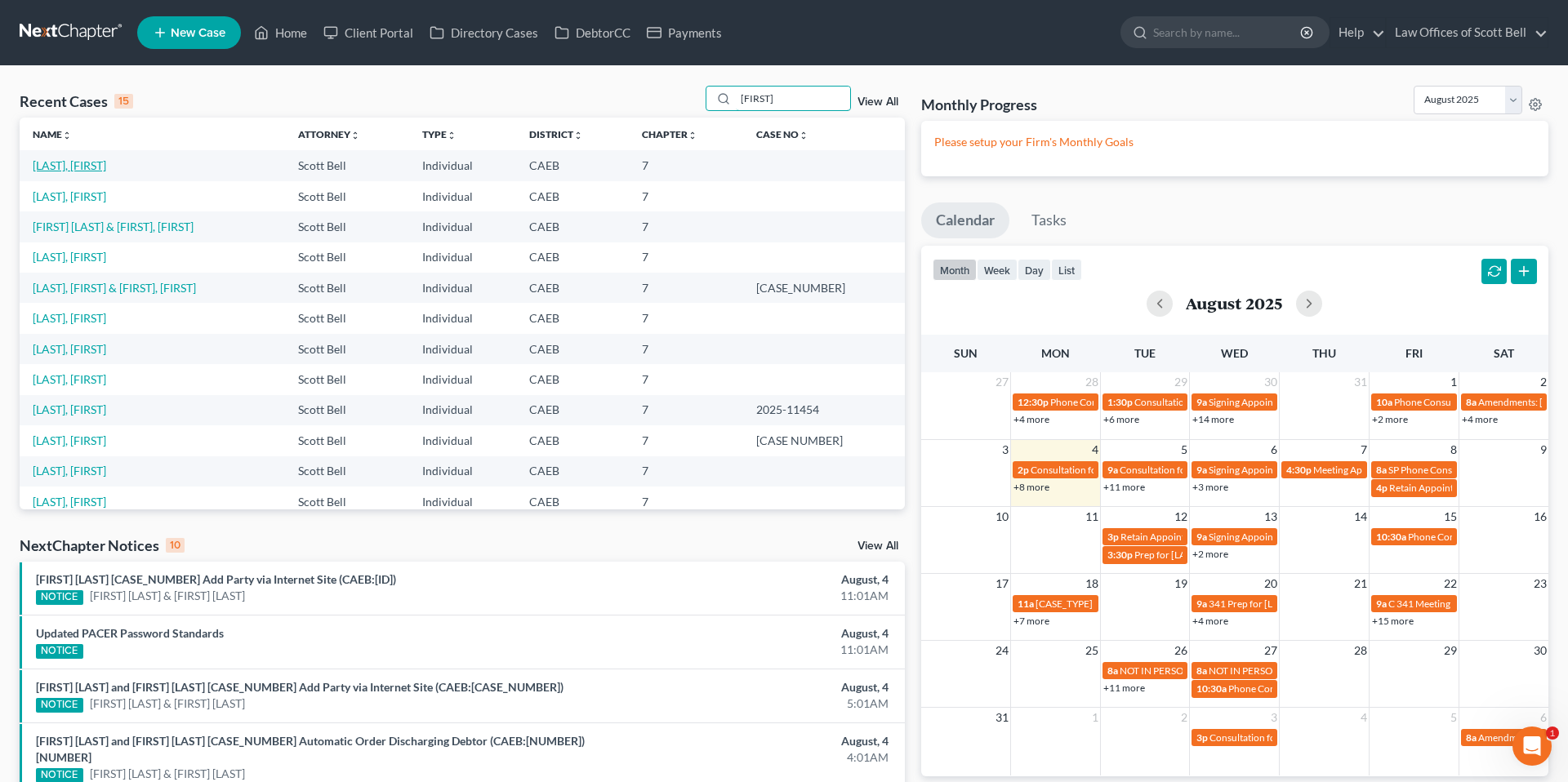 type on "[FIRST]" 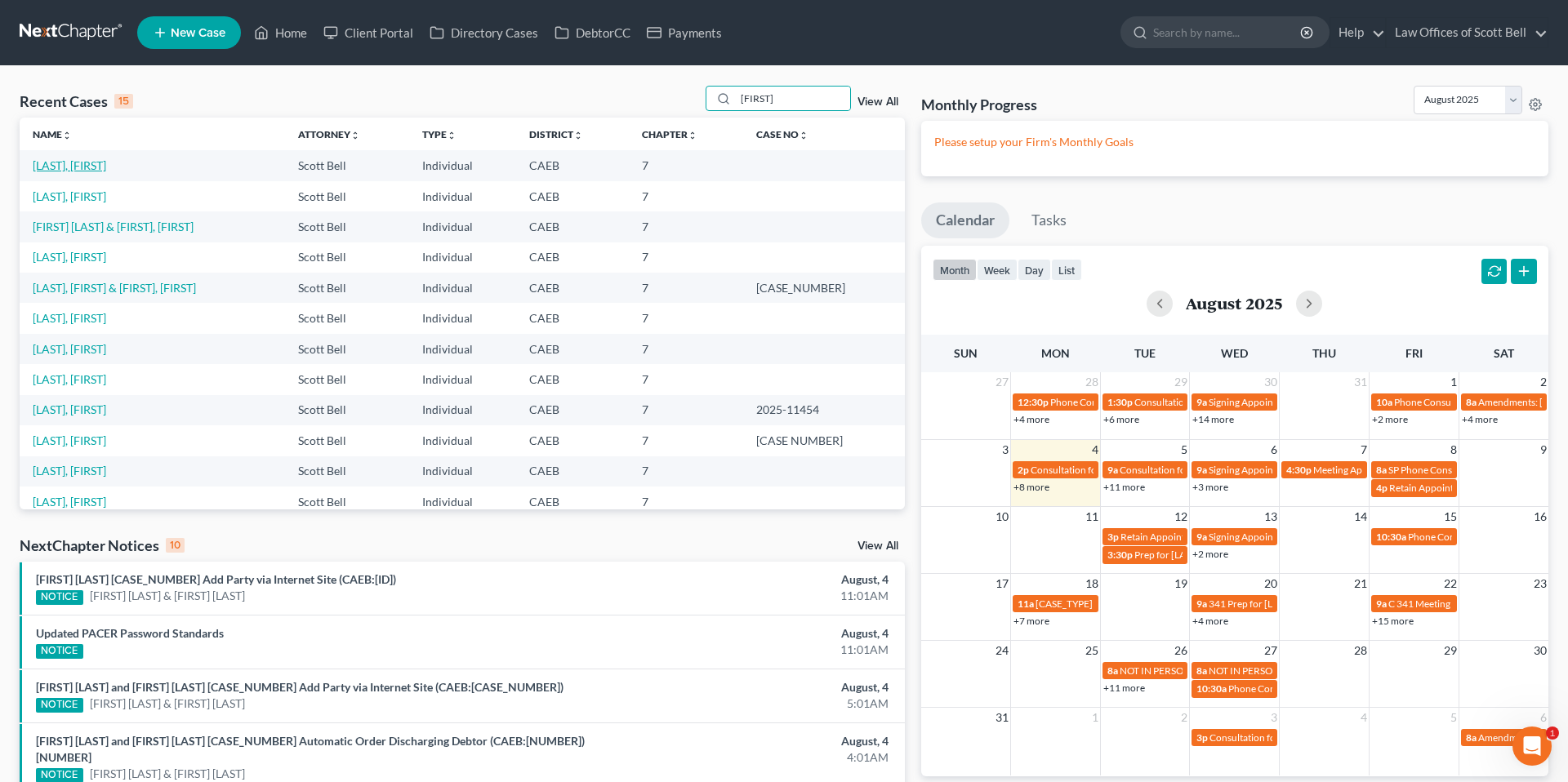 click on "[LAST], [FIRST]" at bounding box center (69, 165) 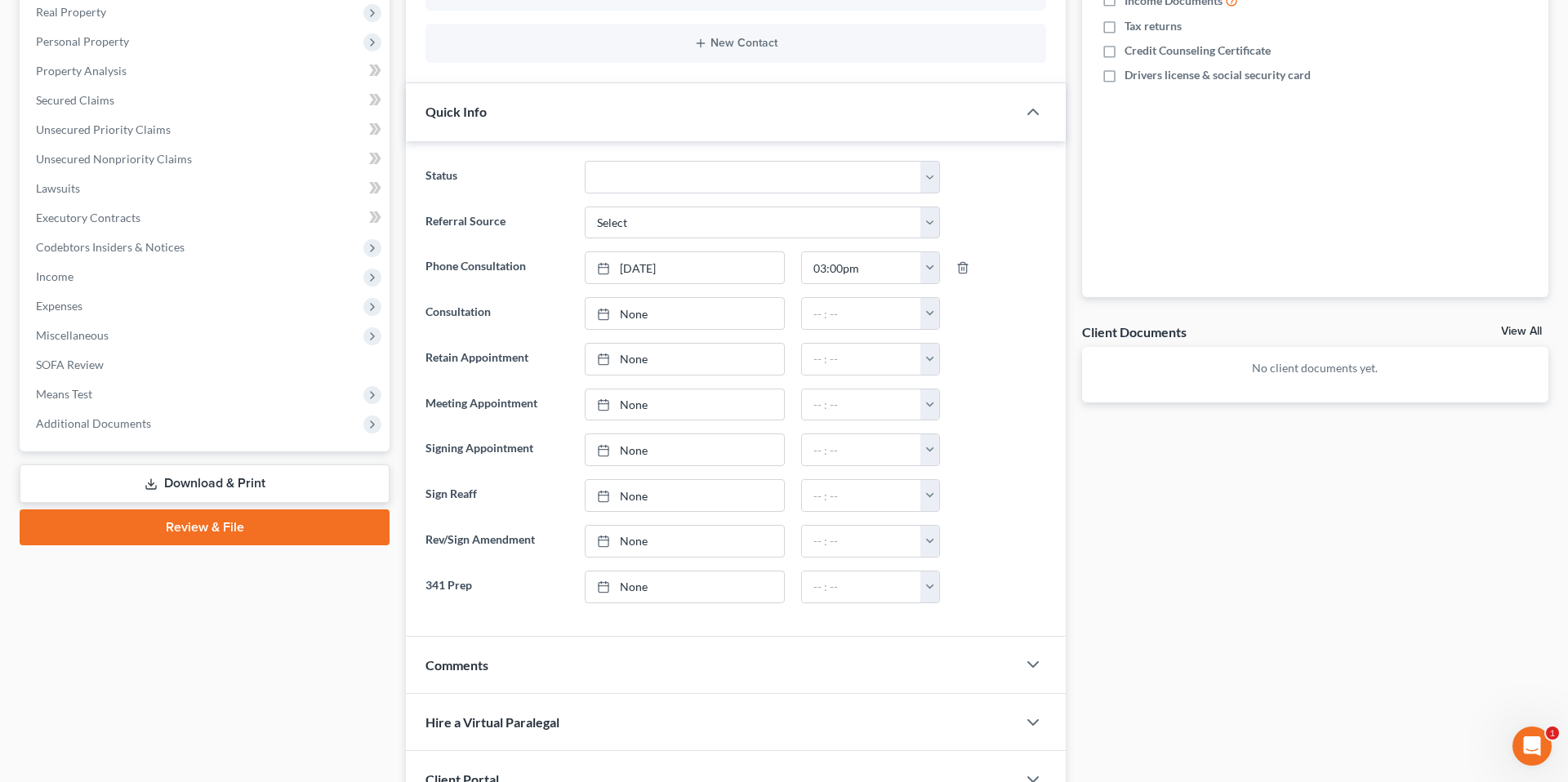 scroll, scrollTop: 299, scrollLeft: 0, axis: vertical 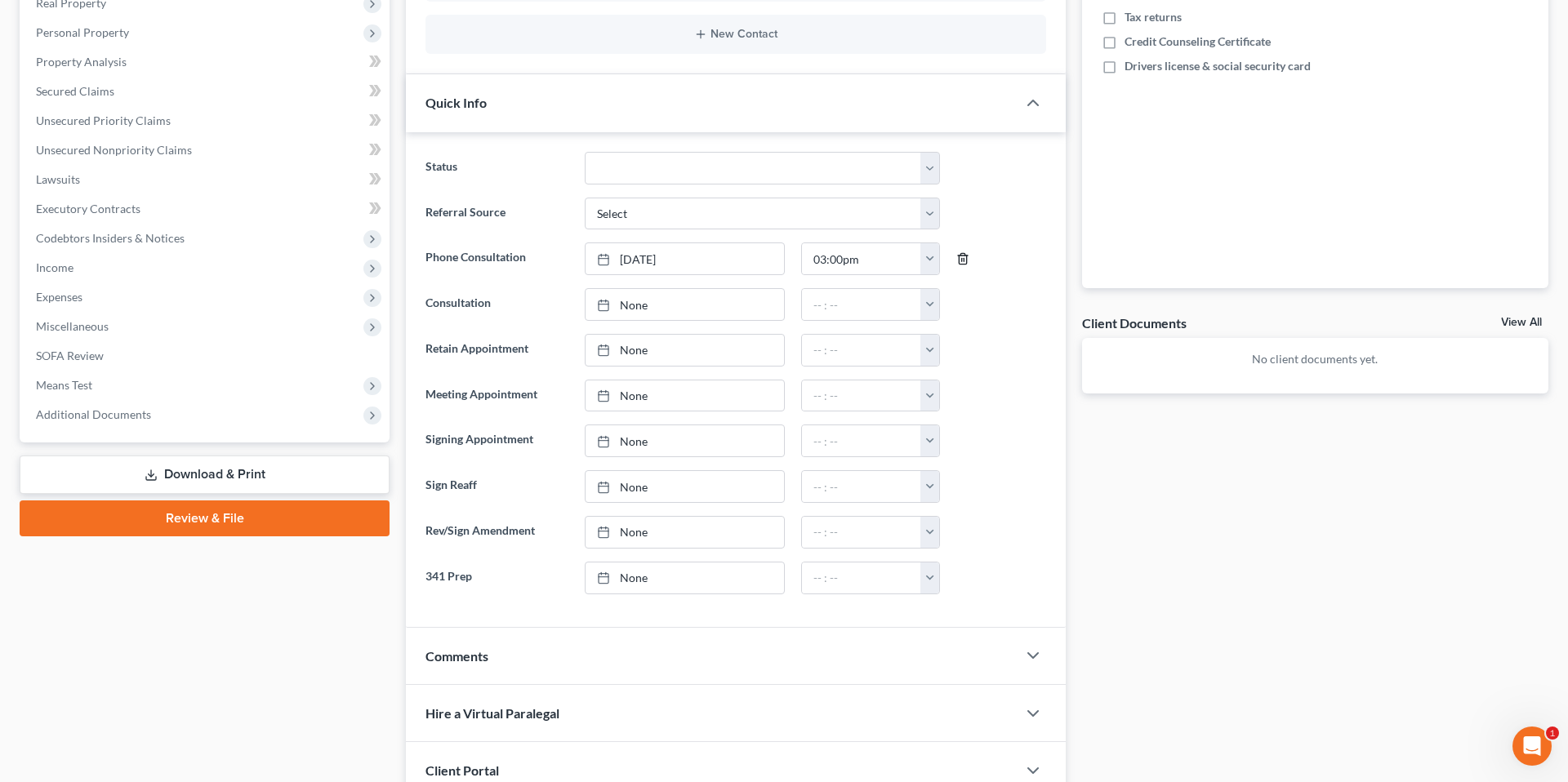 click 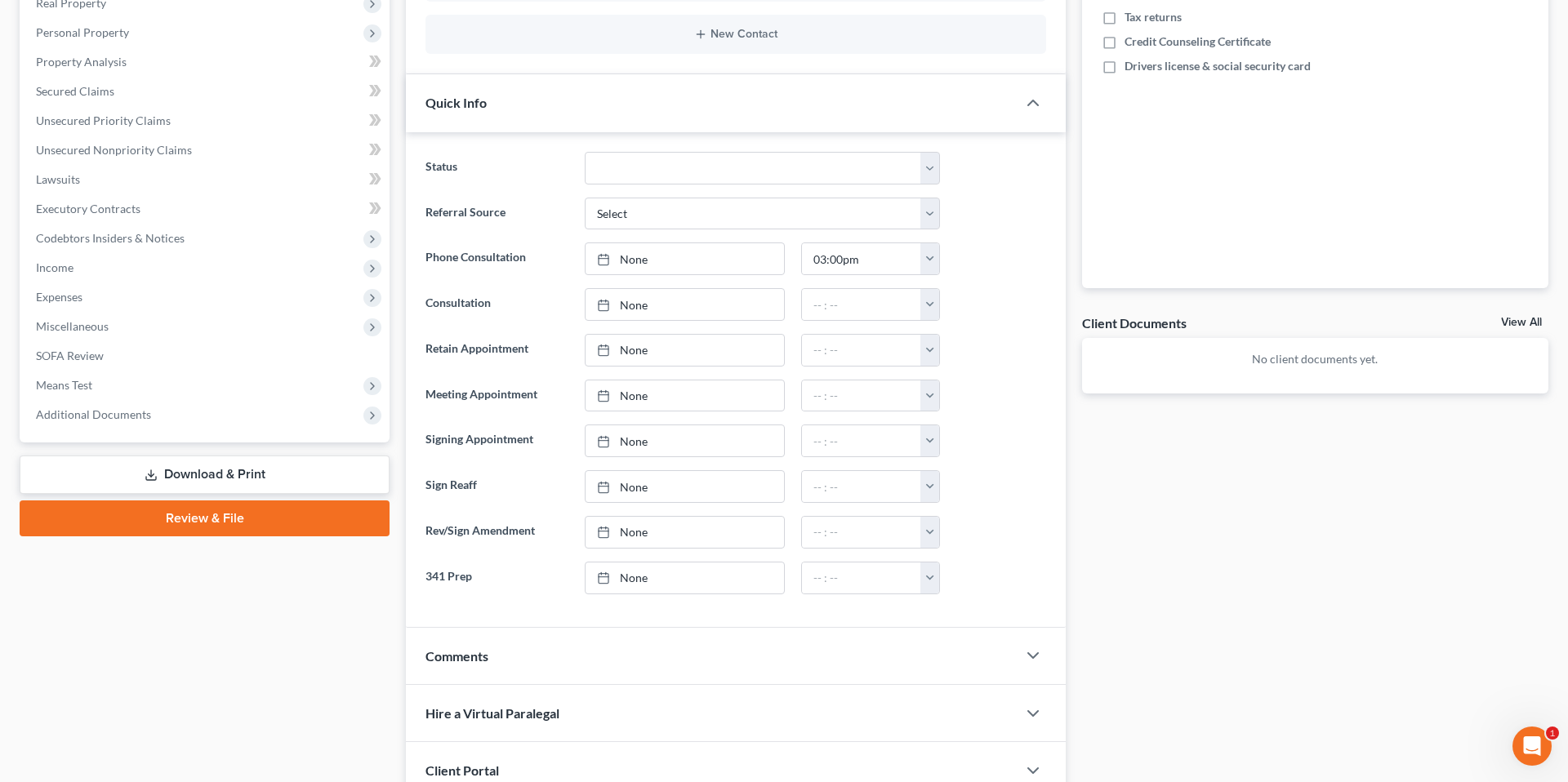 type 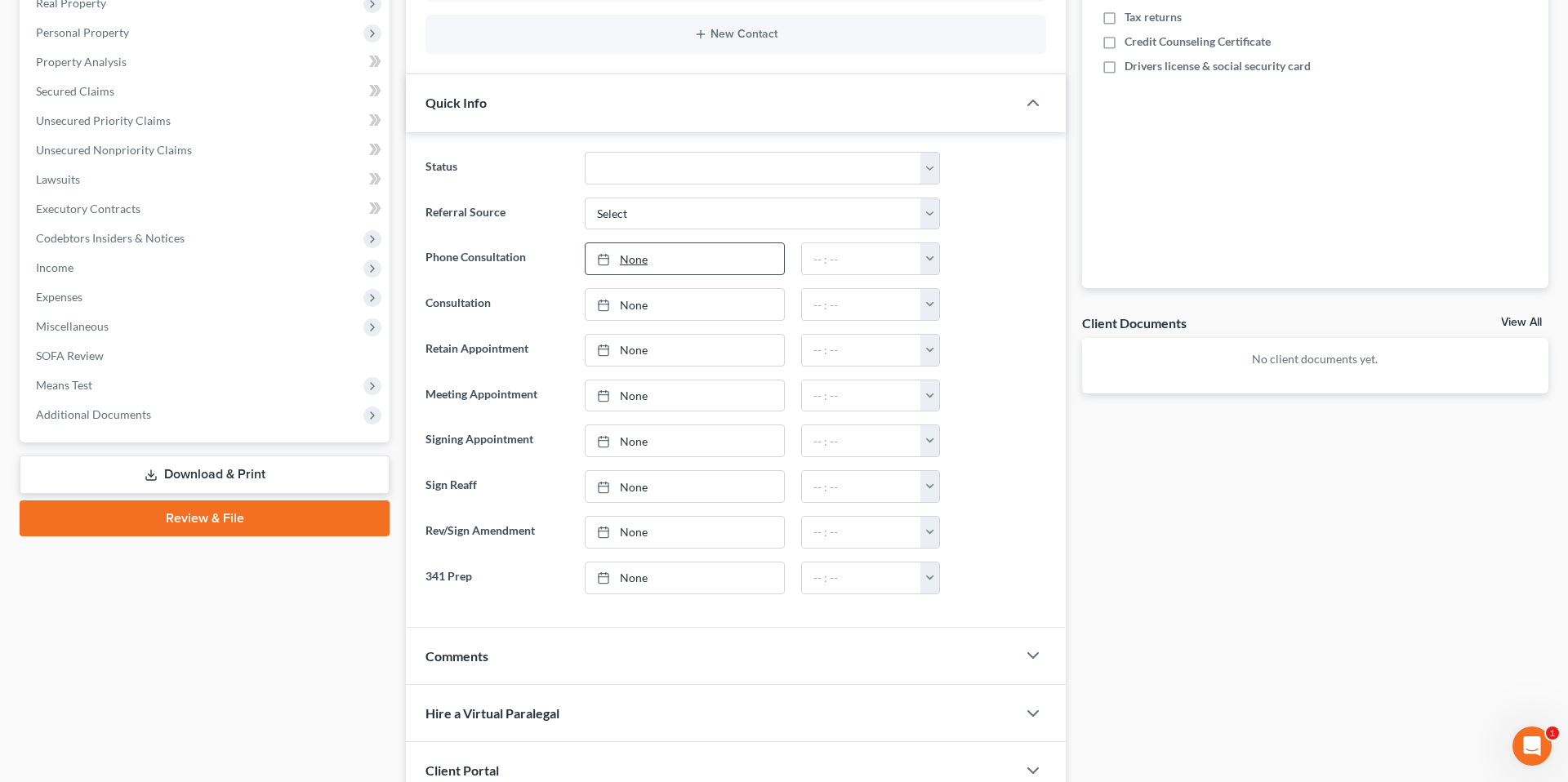 click on "None" at bounding box center (684, 259) 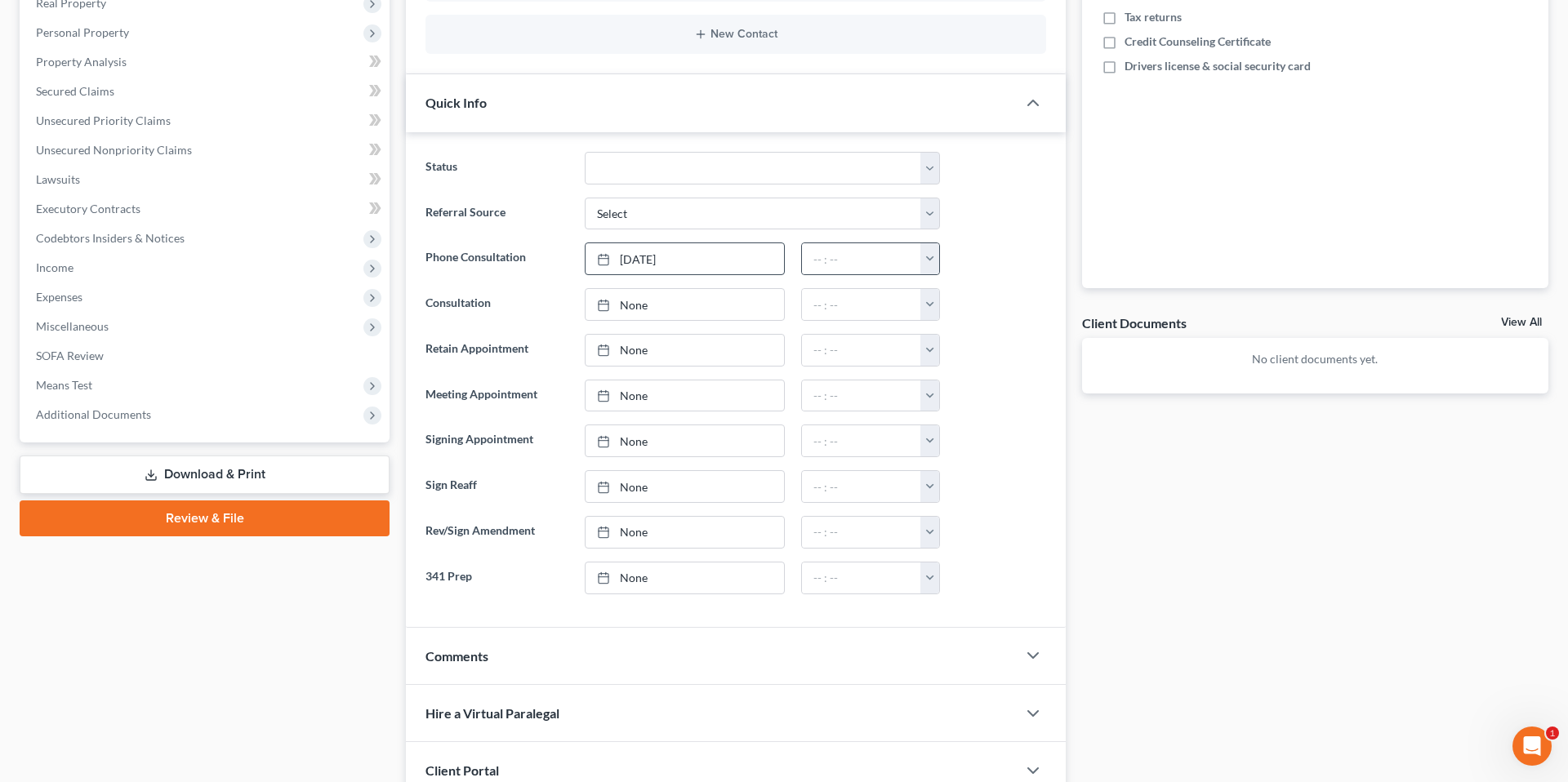 click at bounding box center [929, 259] 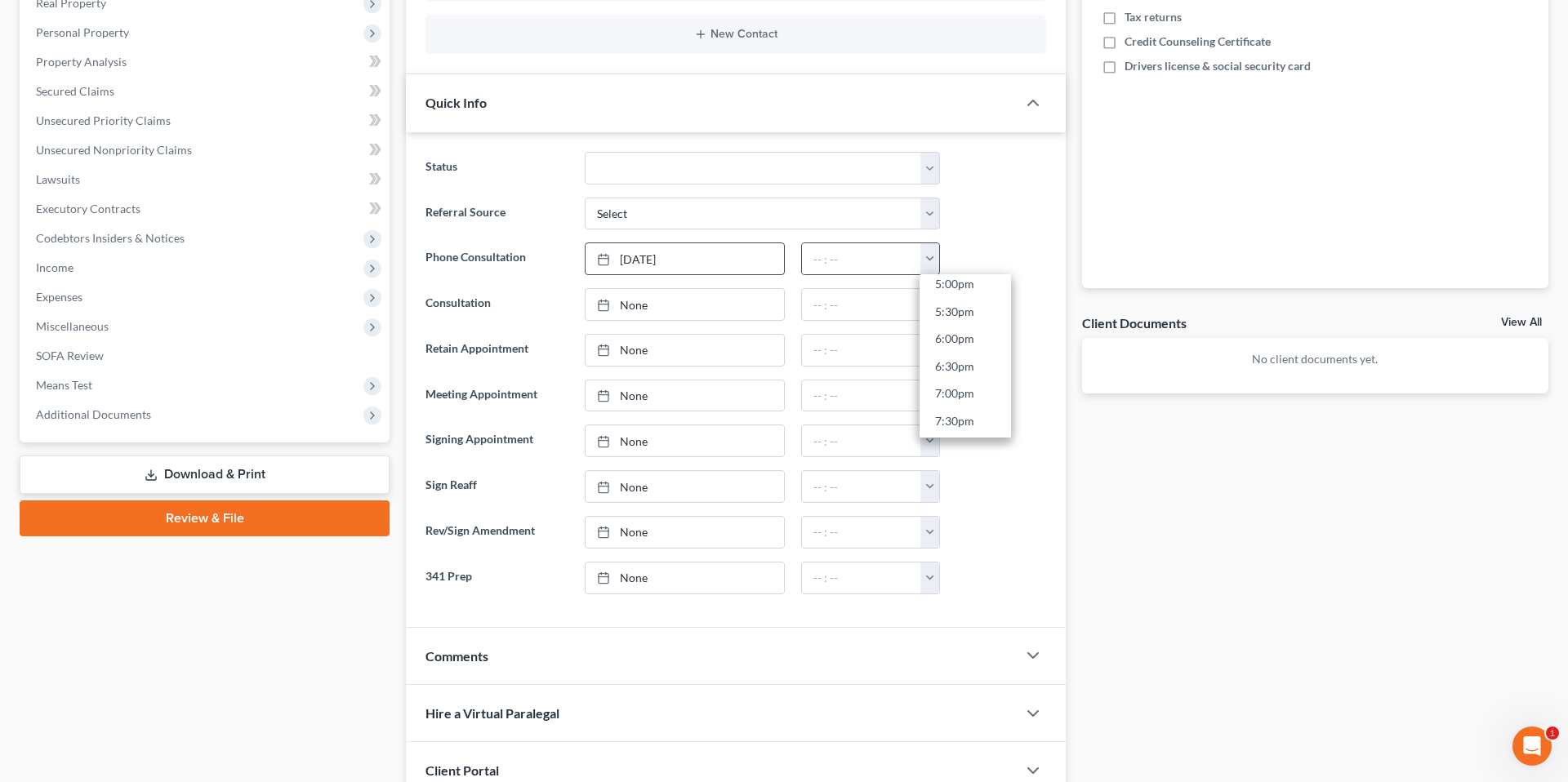 scroll, scrollTop: 905, scrollLeft: 0, axis: vertical 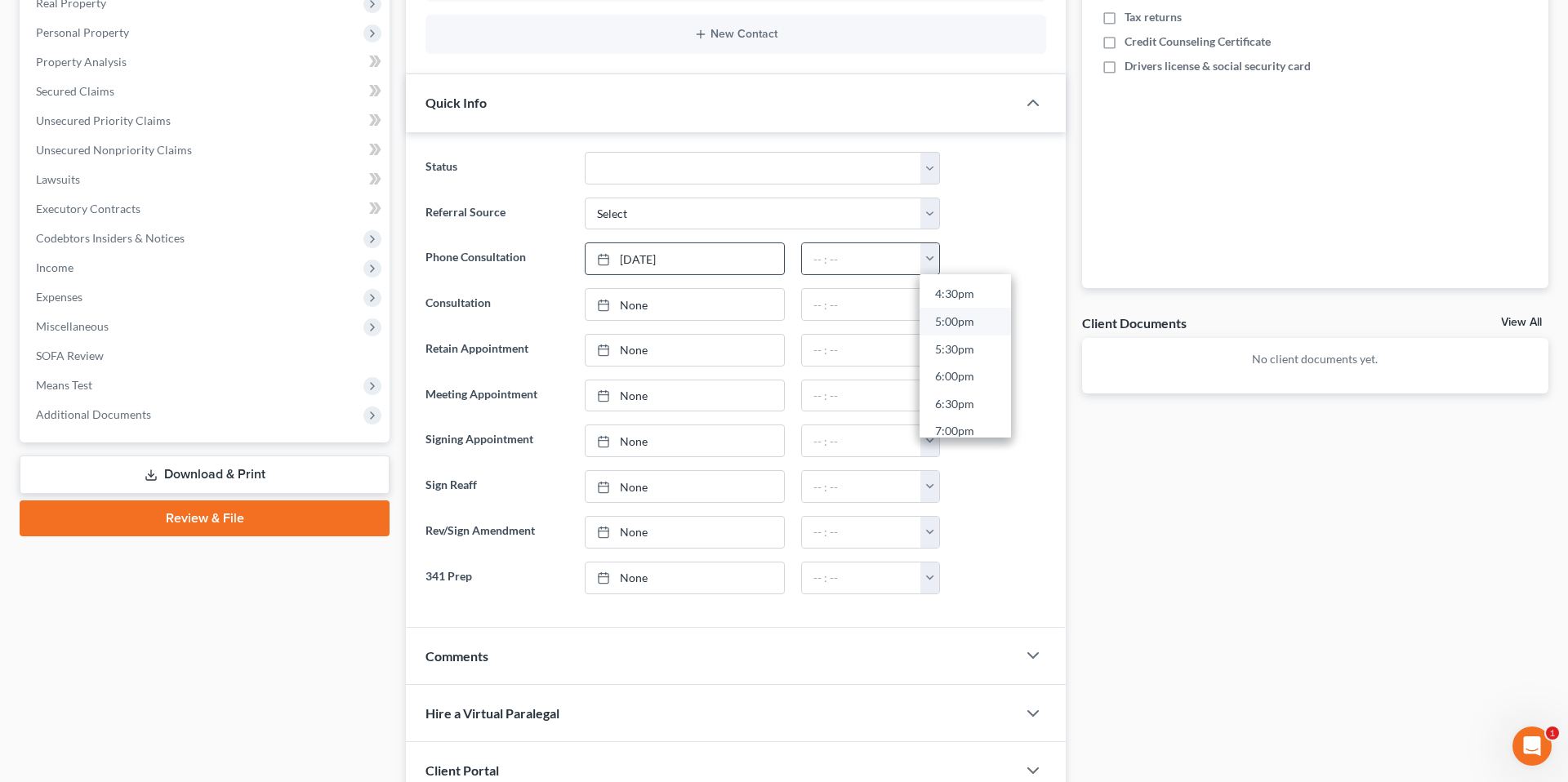 click on "5:00pm" at bounding box center [965, 322] 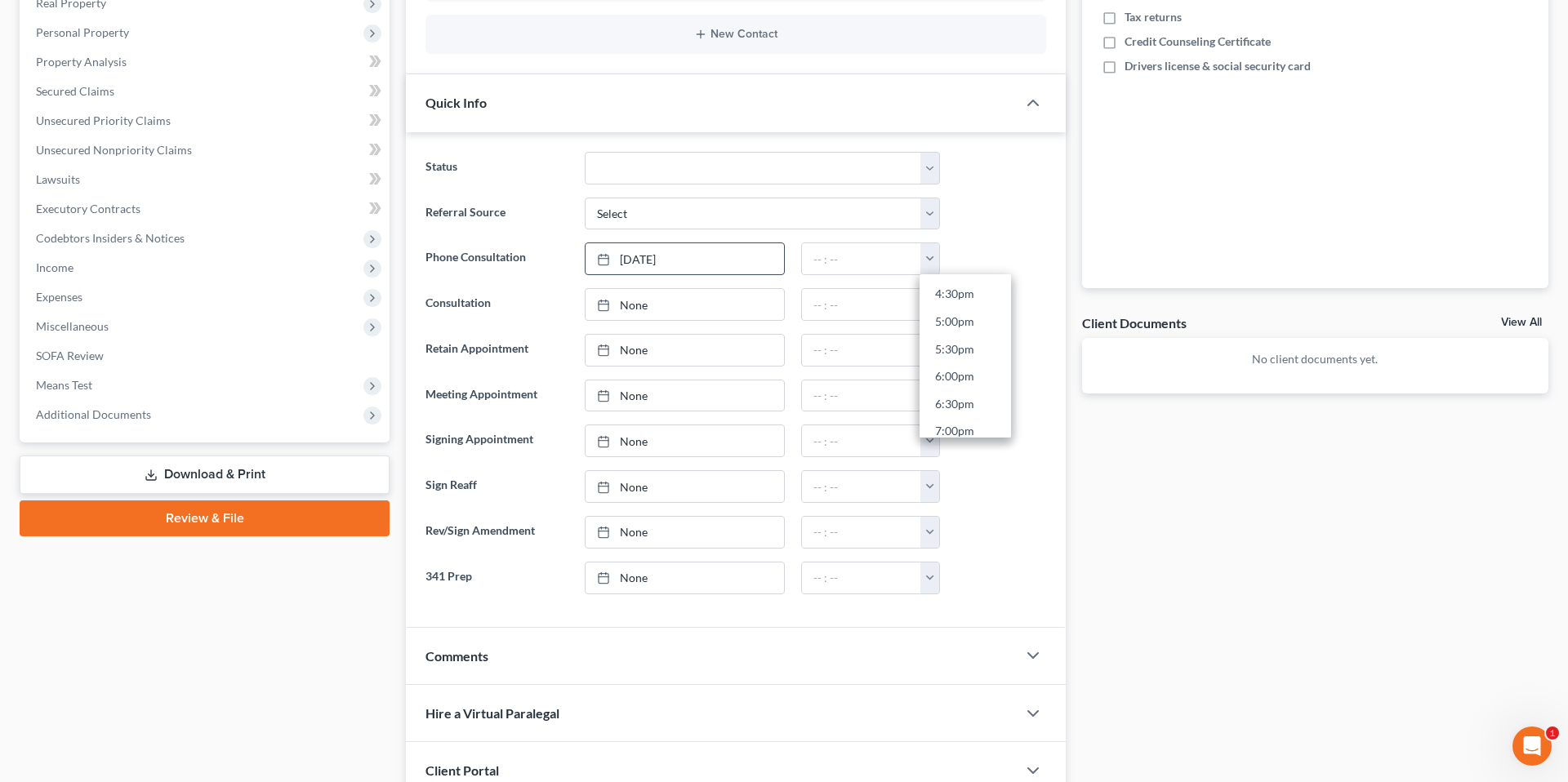 type on "5:00pm" 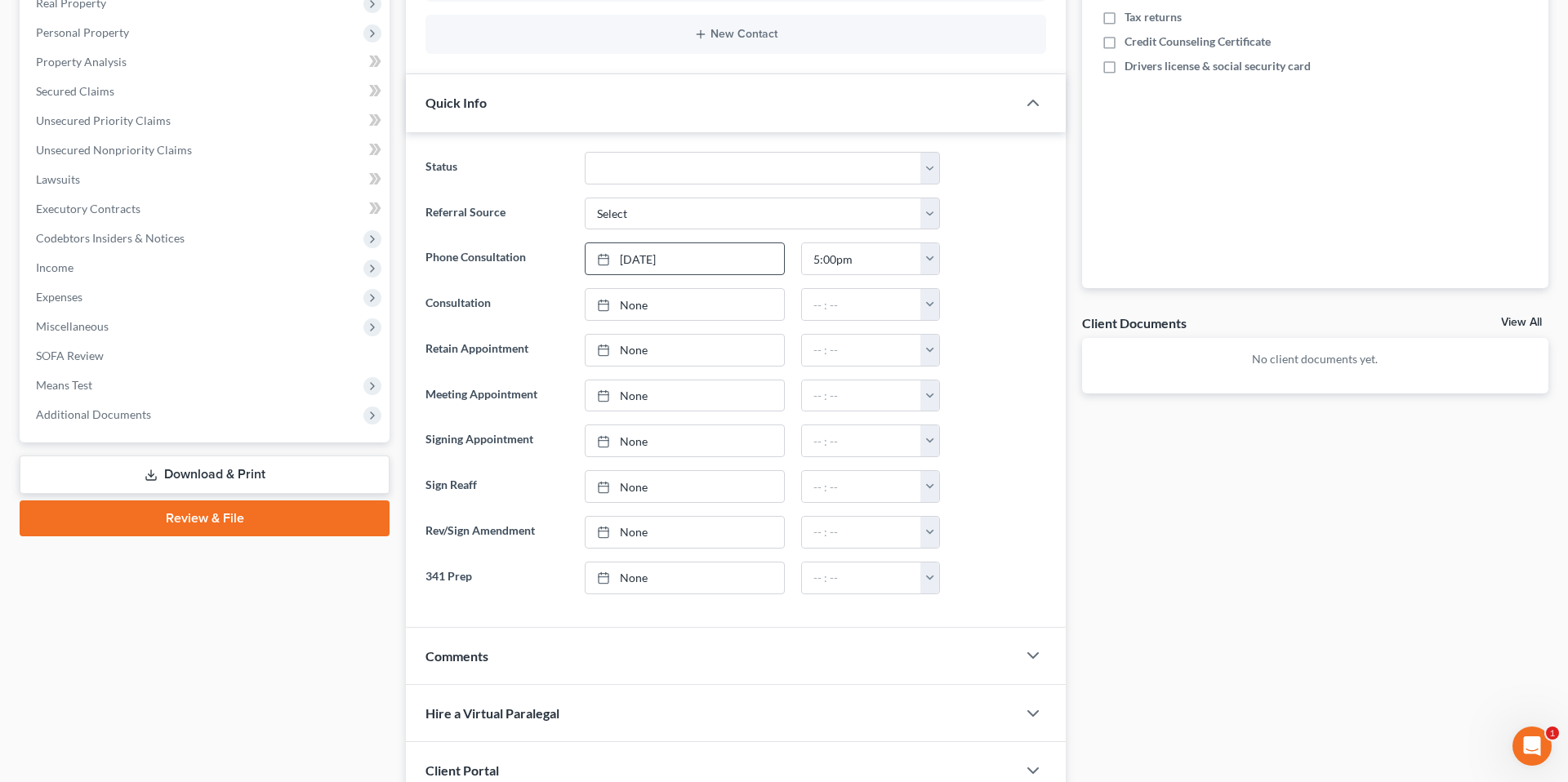 scroll, scrollTop: 0, scrollLeft: 0, axis: both 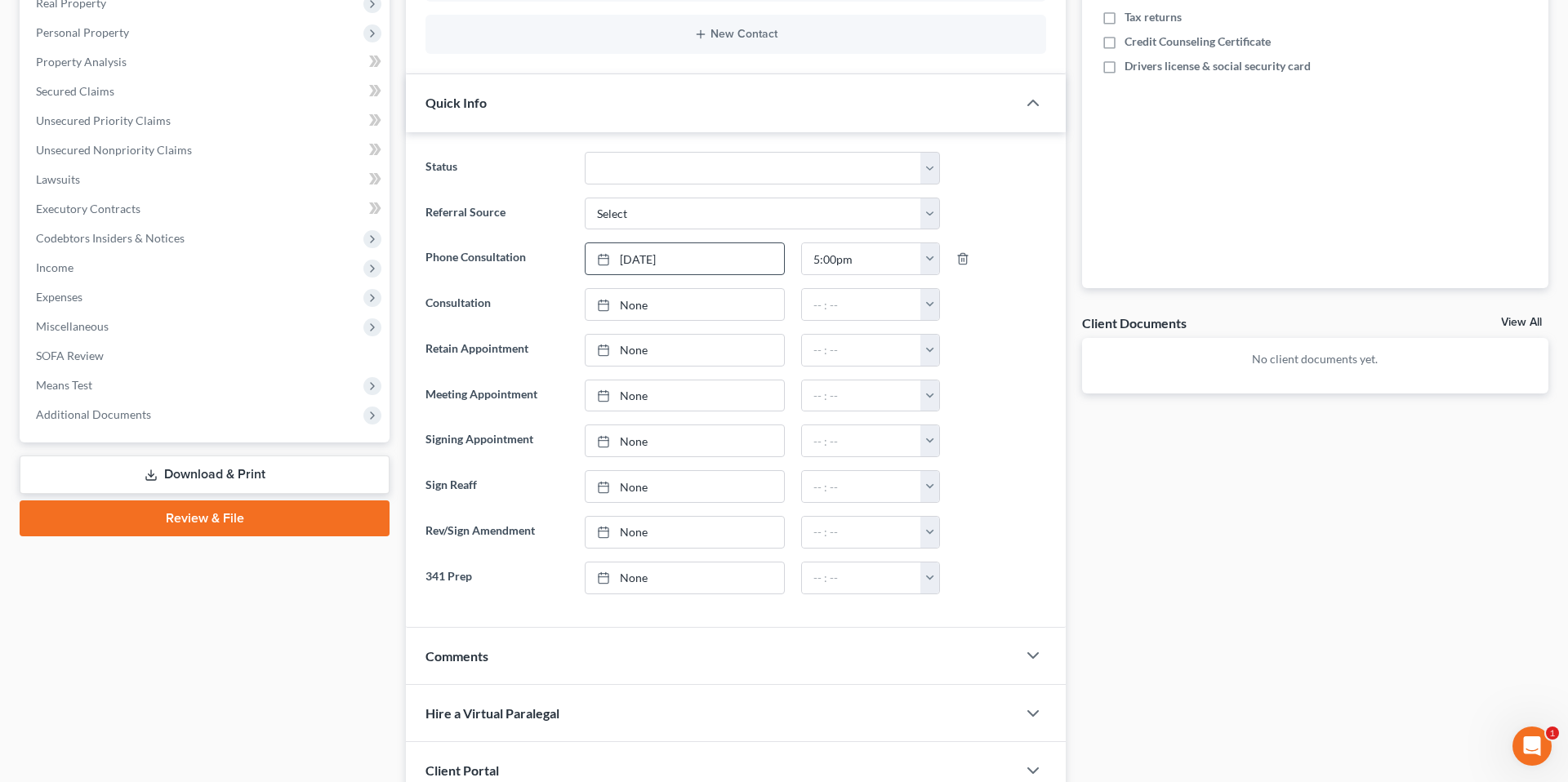 click on "Referral Source
Select Word Of Mouth Previous Clients Direct Mail Website Google Search Modern Attorney Other (specify)" at bounding box center [736, 214] 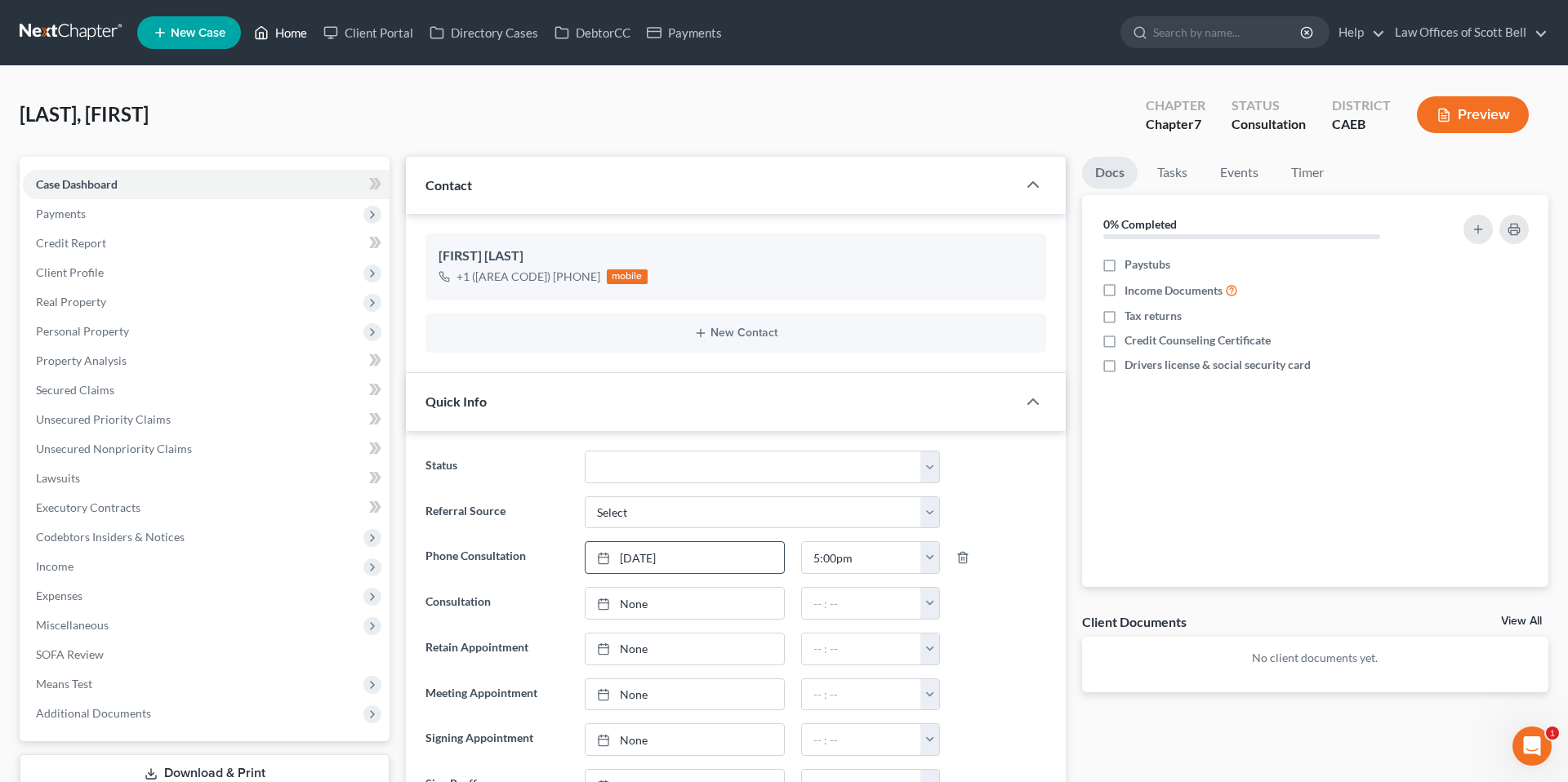 click on "Home" at bounding box center [280, 33] 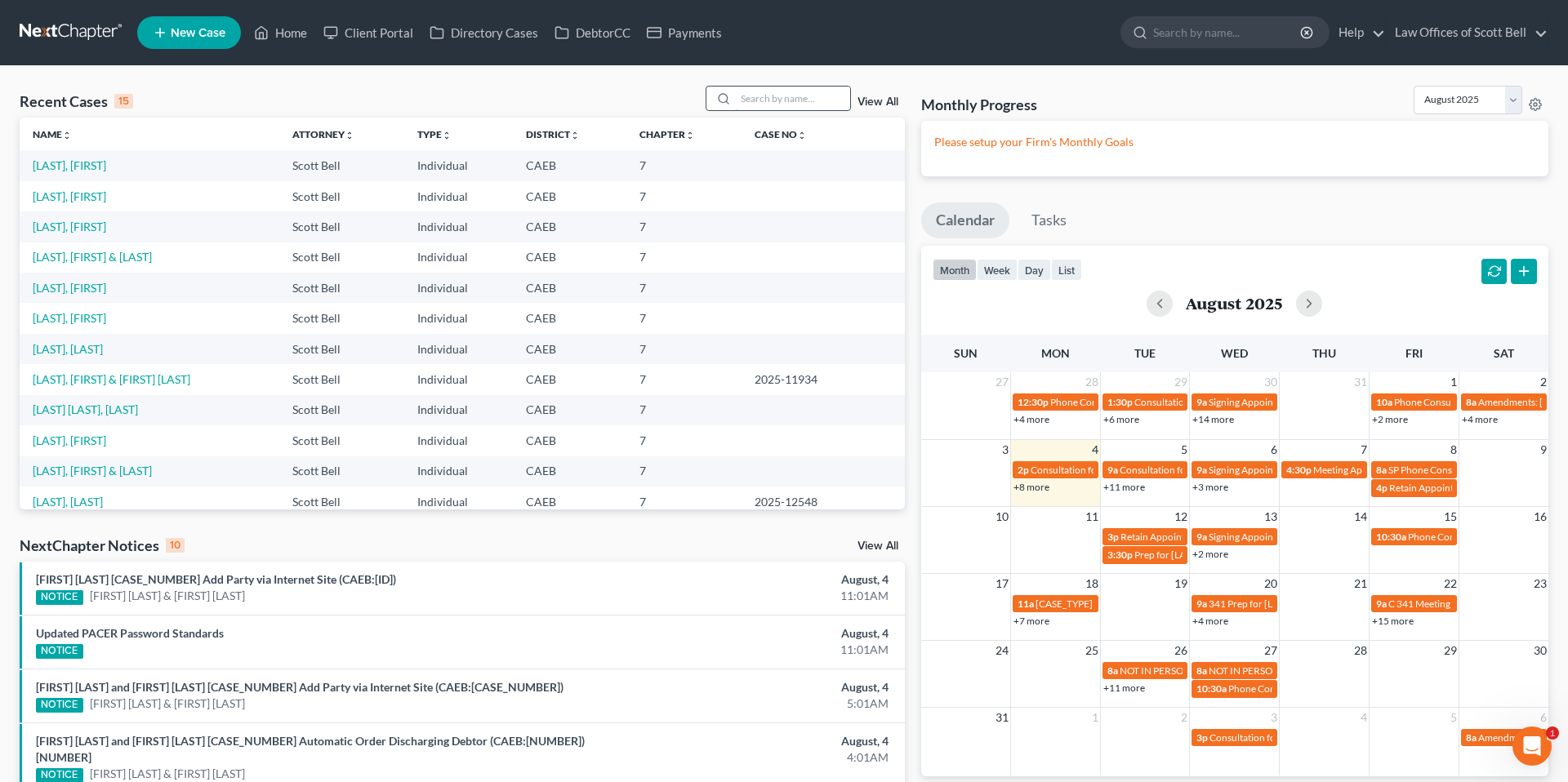 click at bounding box center (793, 98) 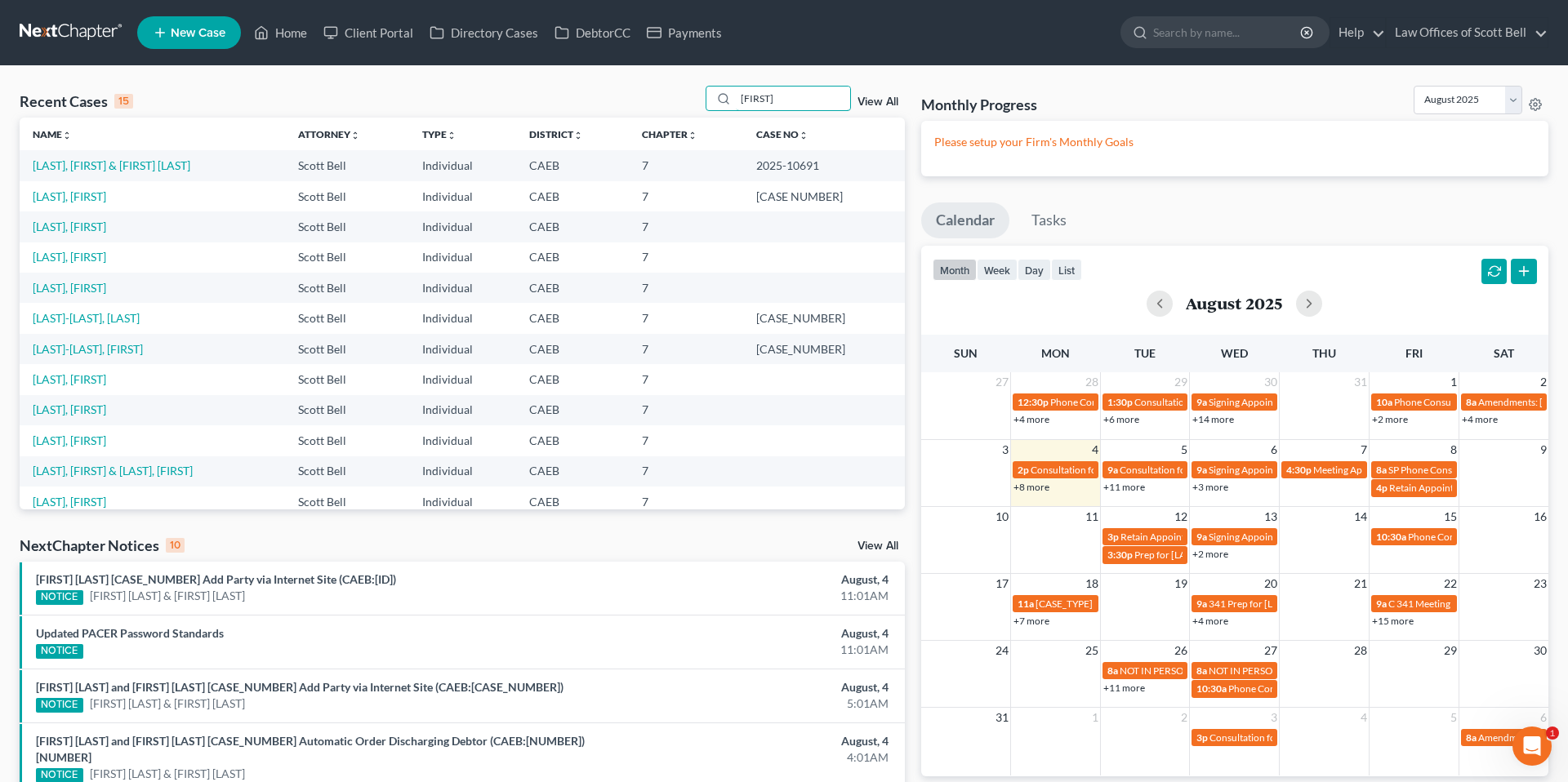 scroll, scrollTop: 14, scrollLeft: 0, axis: vertical 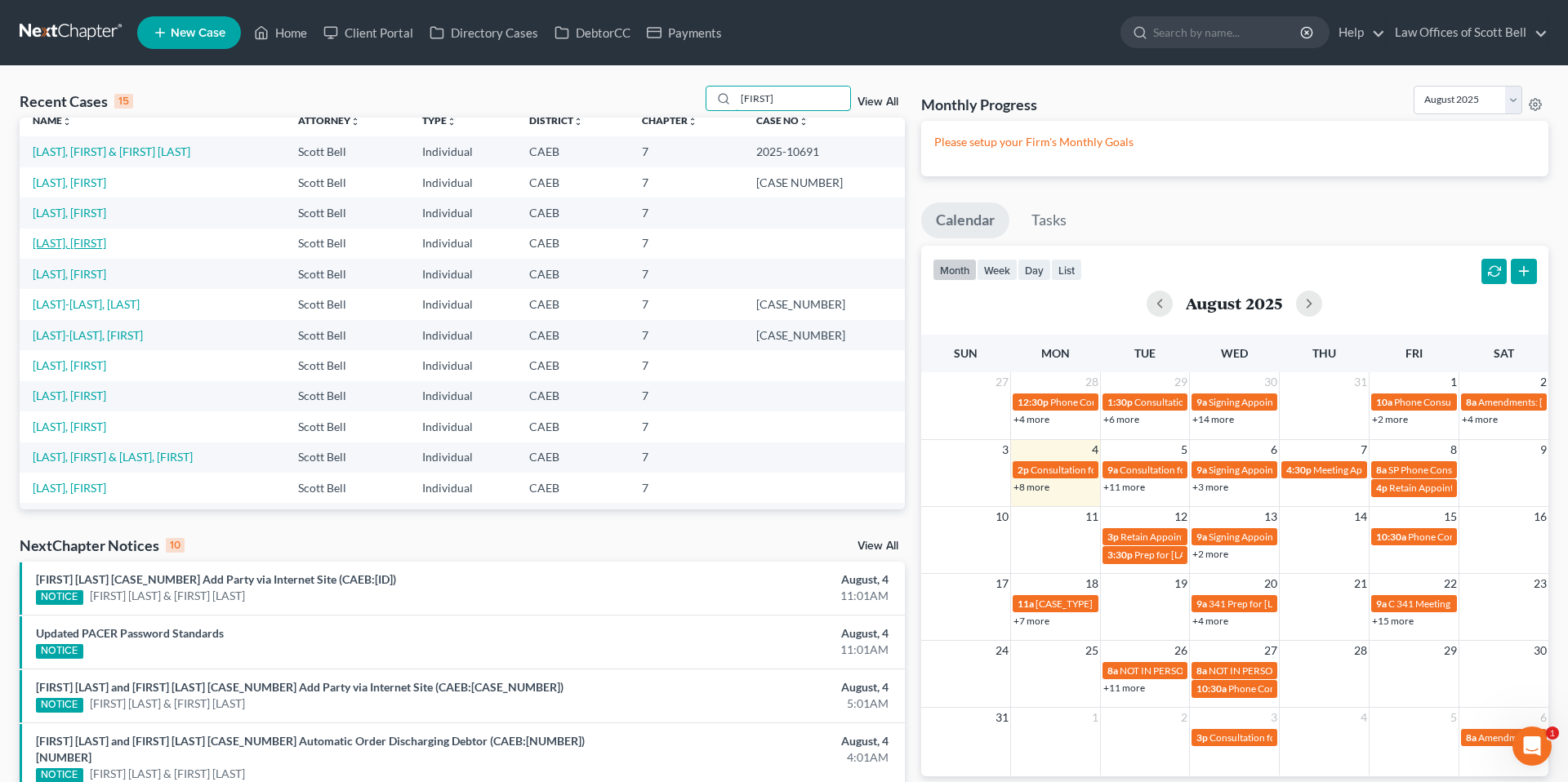 type on "[FIRST]" 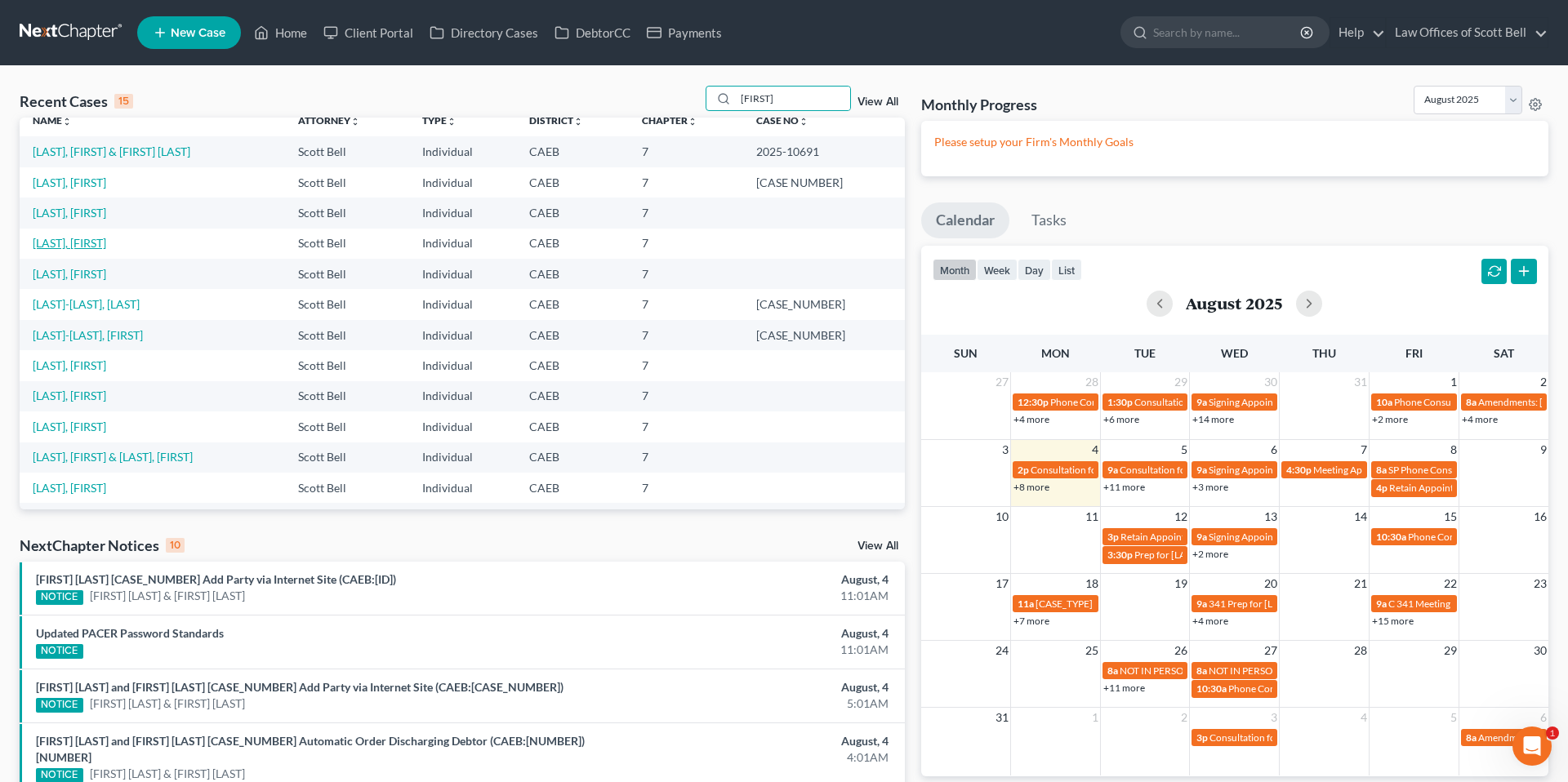 click on "[LAST], [FIRST]" at bounding box center (69, 242) 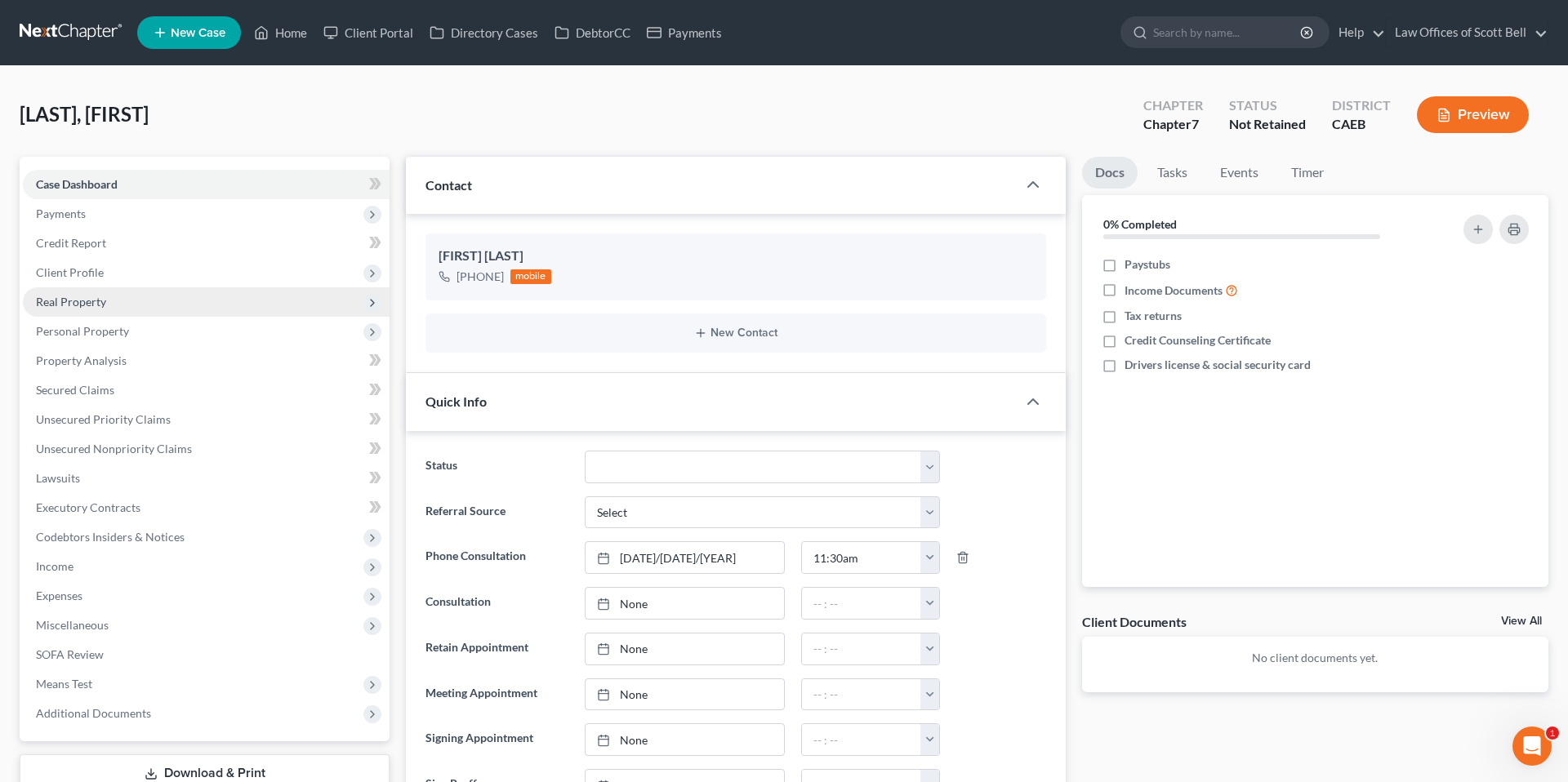 scroll, scrollTop: 505, scrollLeft: 0, axis: vertical 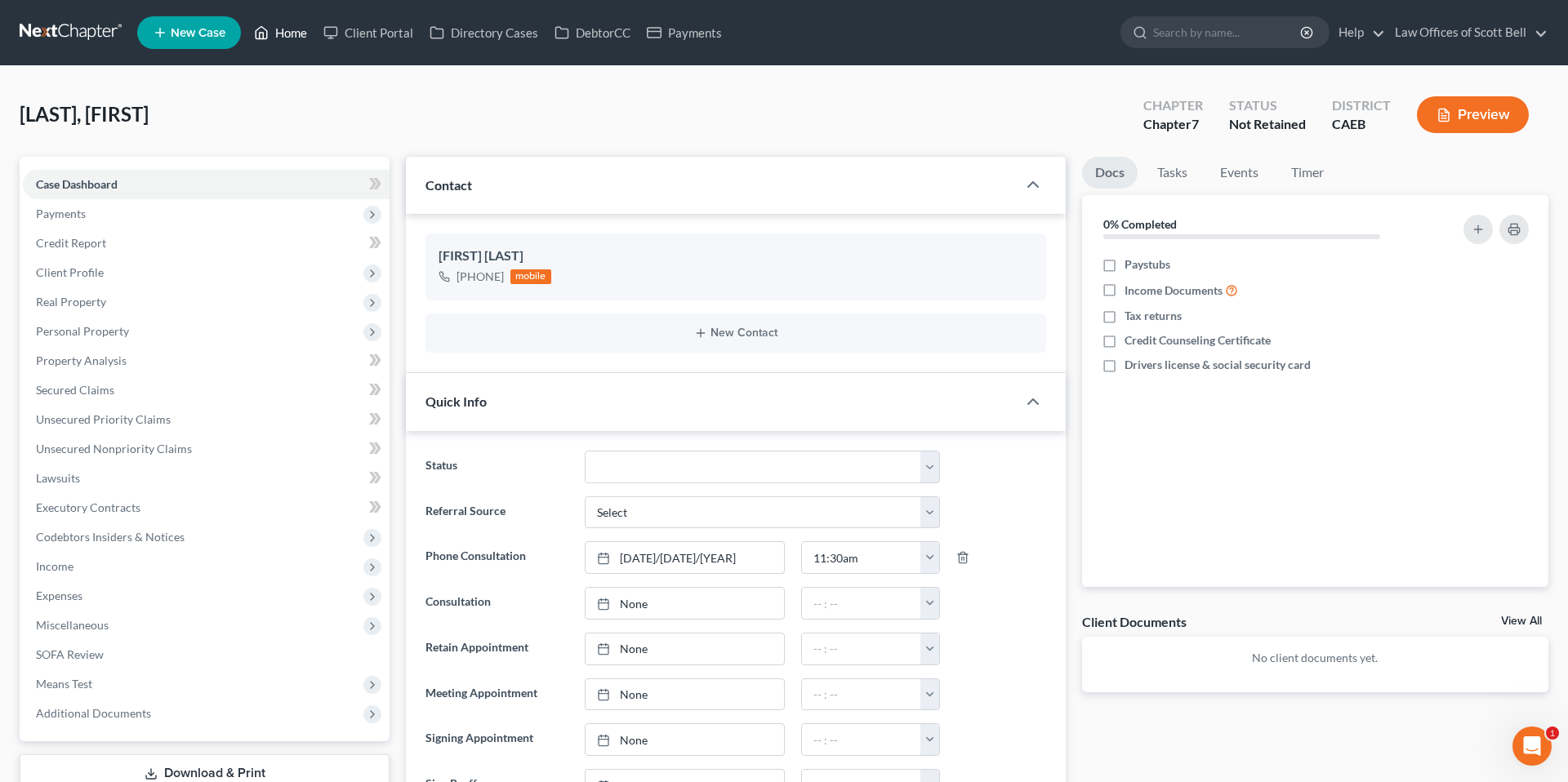 click on "Home" at bounding box center (280, 33) 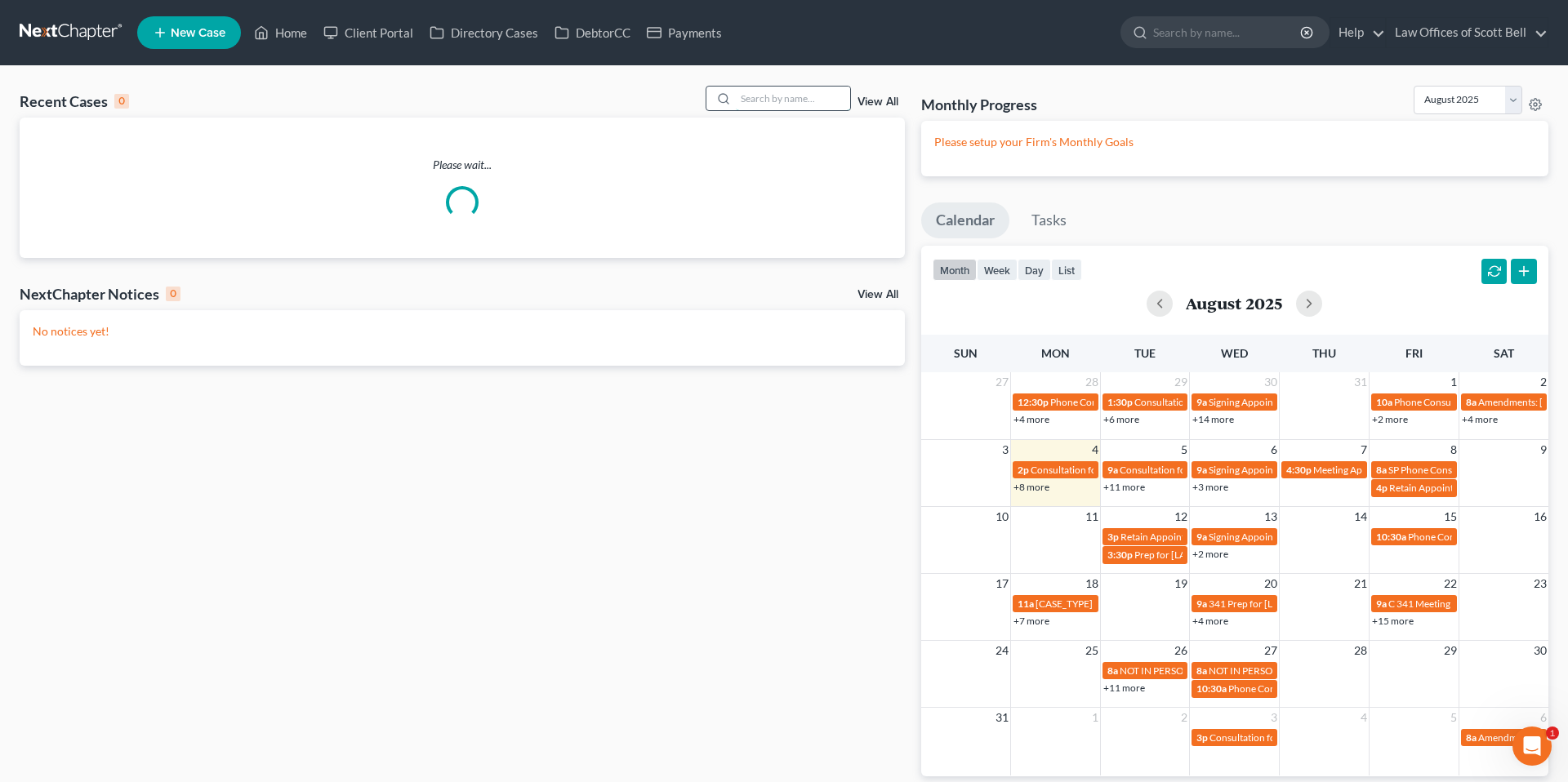 click at bounding box center (793, 98) 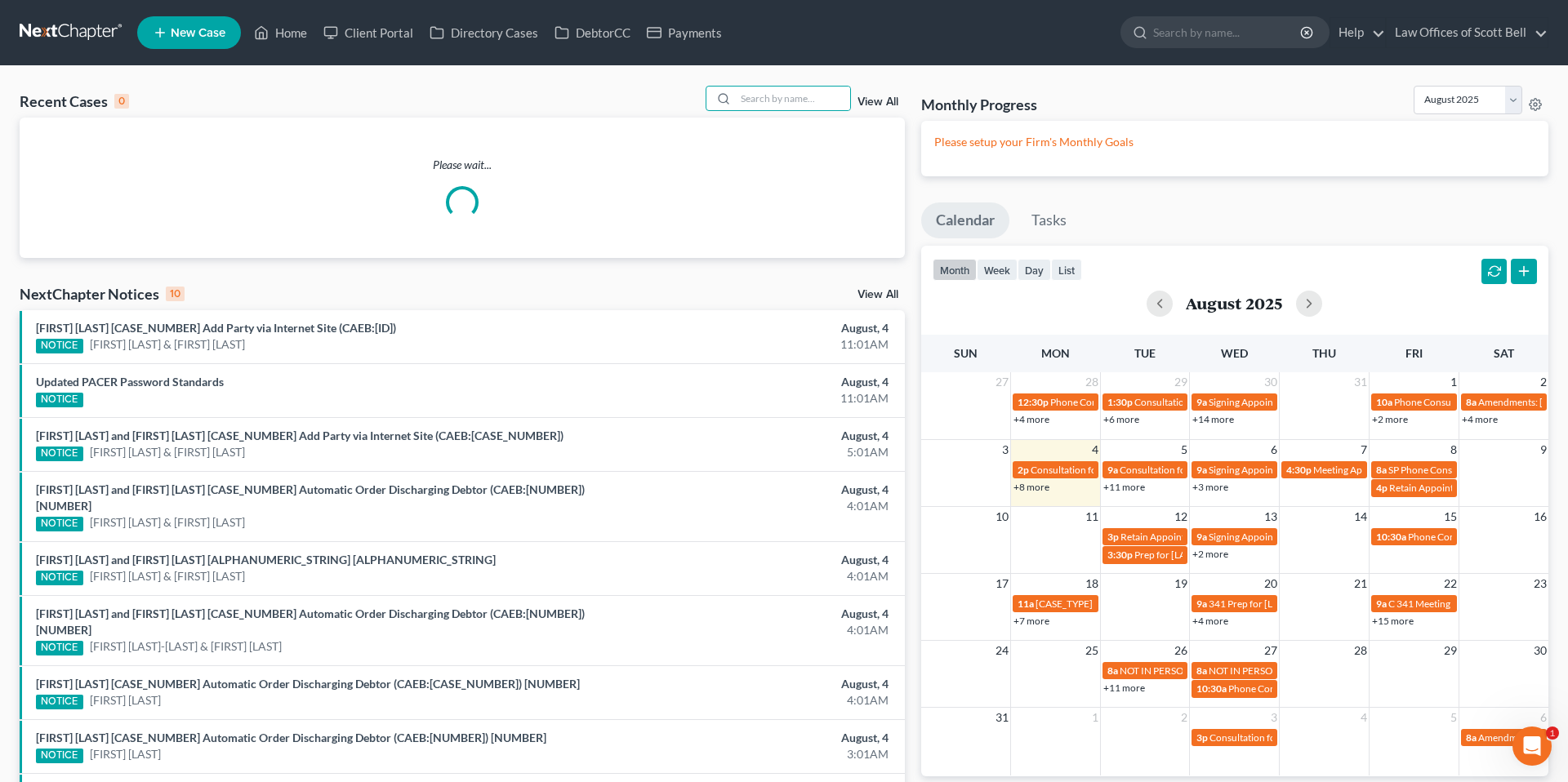 click on "New Case" at bounding box center (189, 33) 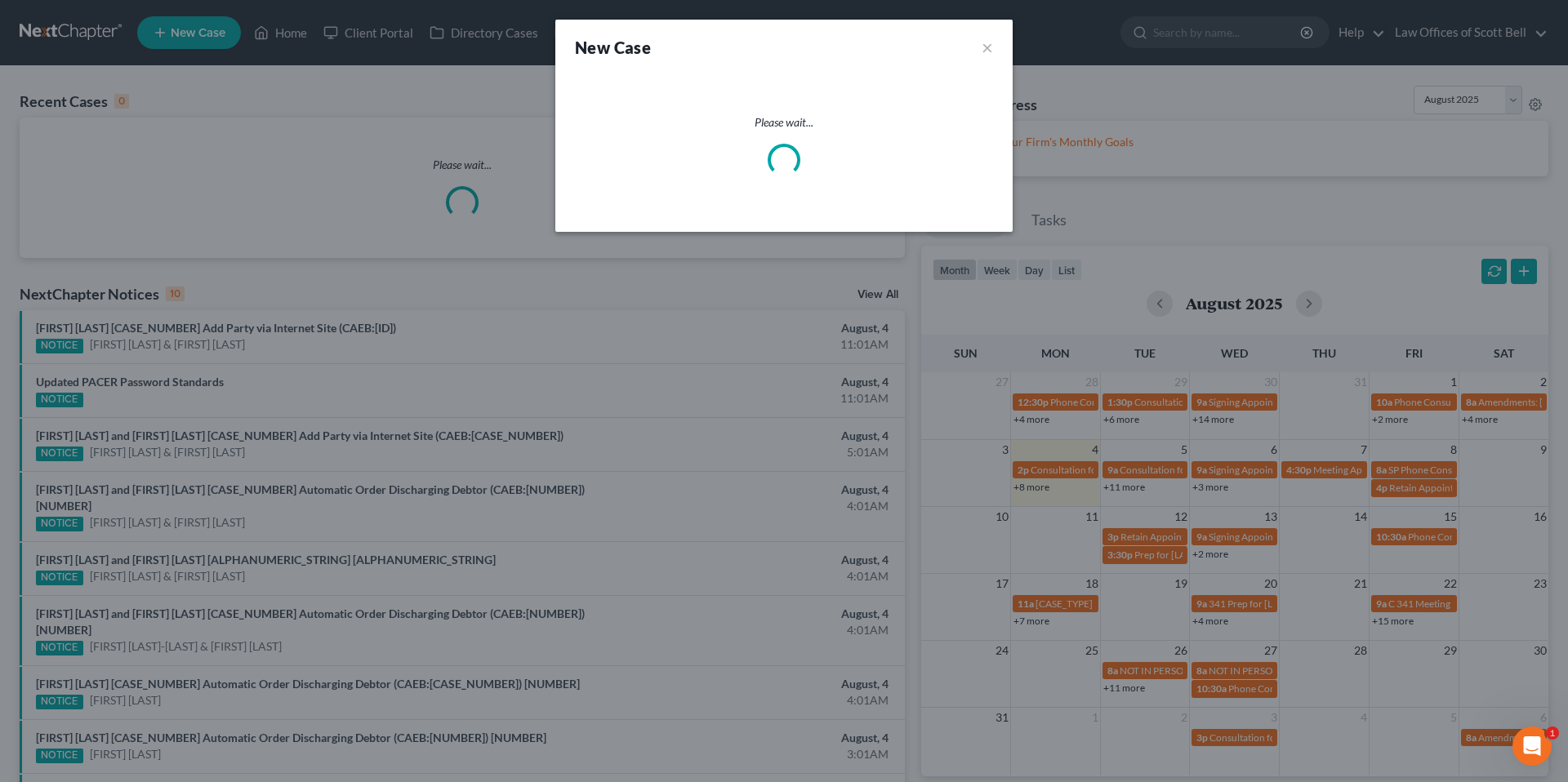 select on "8" 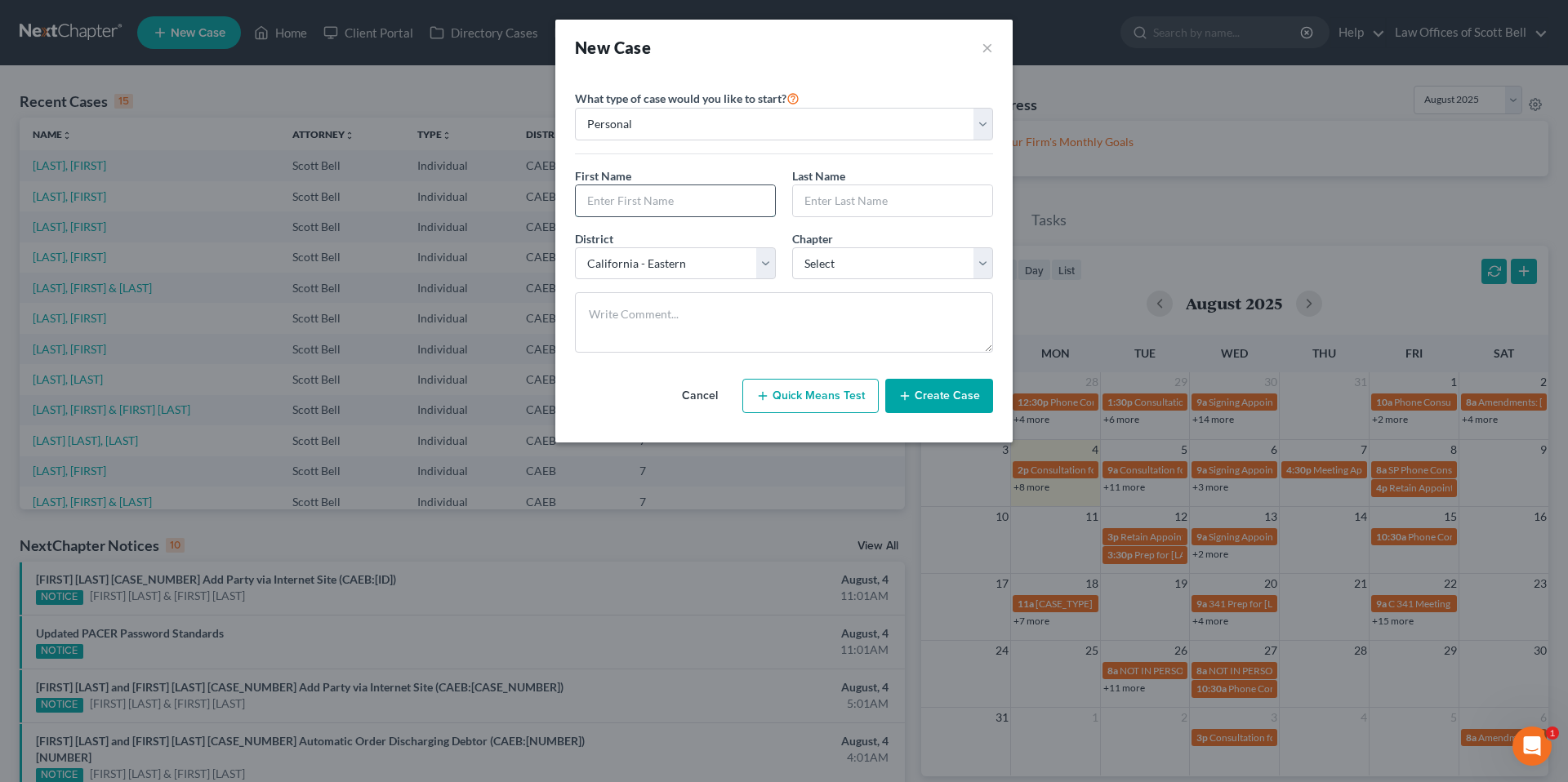 click at bounding box center (675, 201) 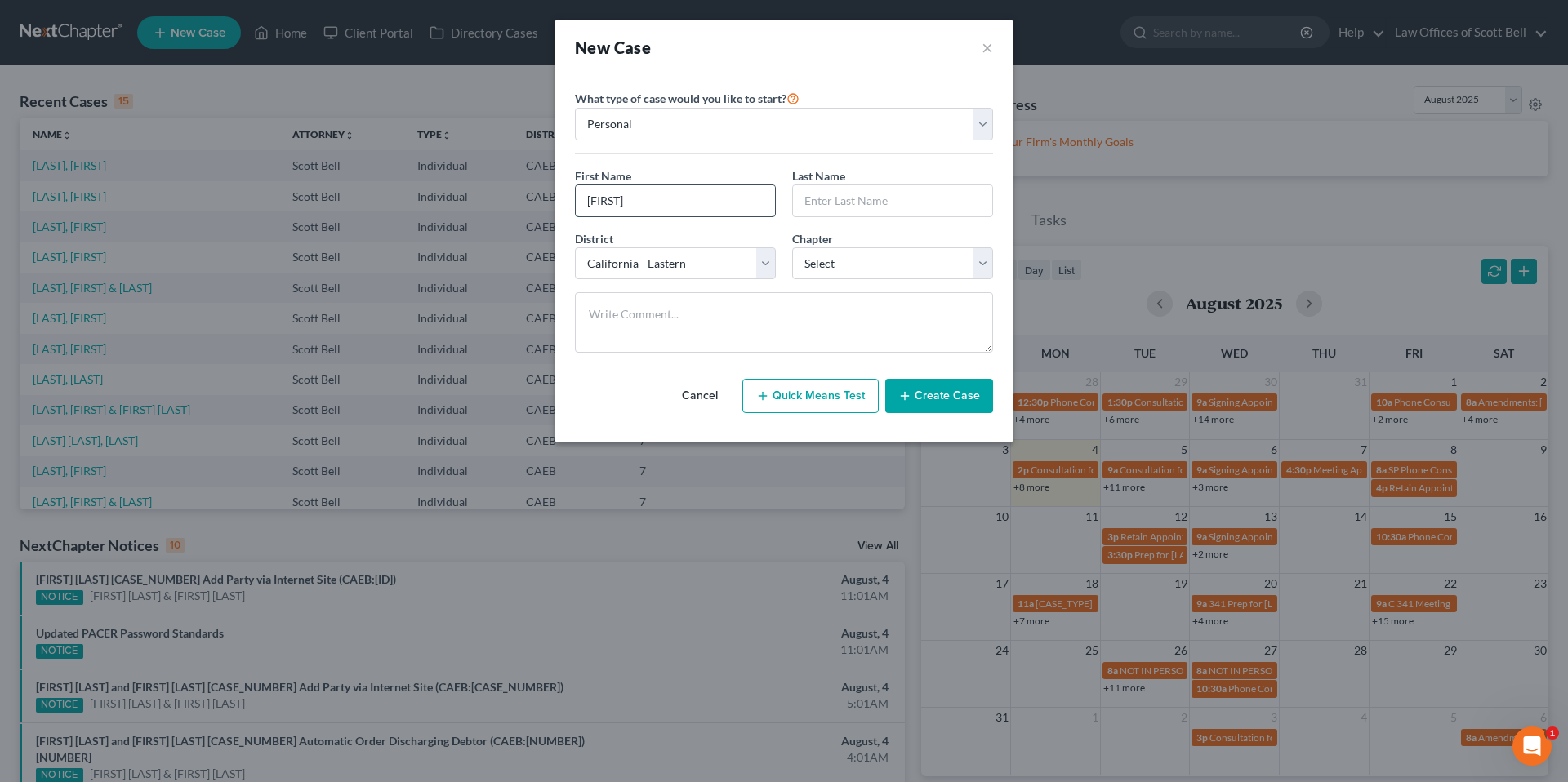 type on "[FIRST]" 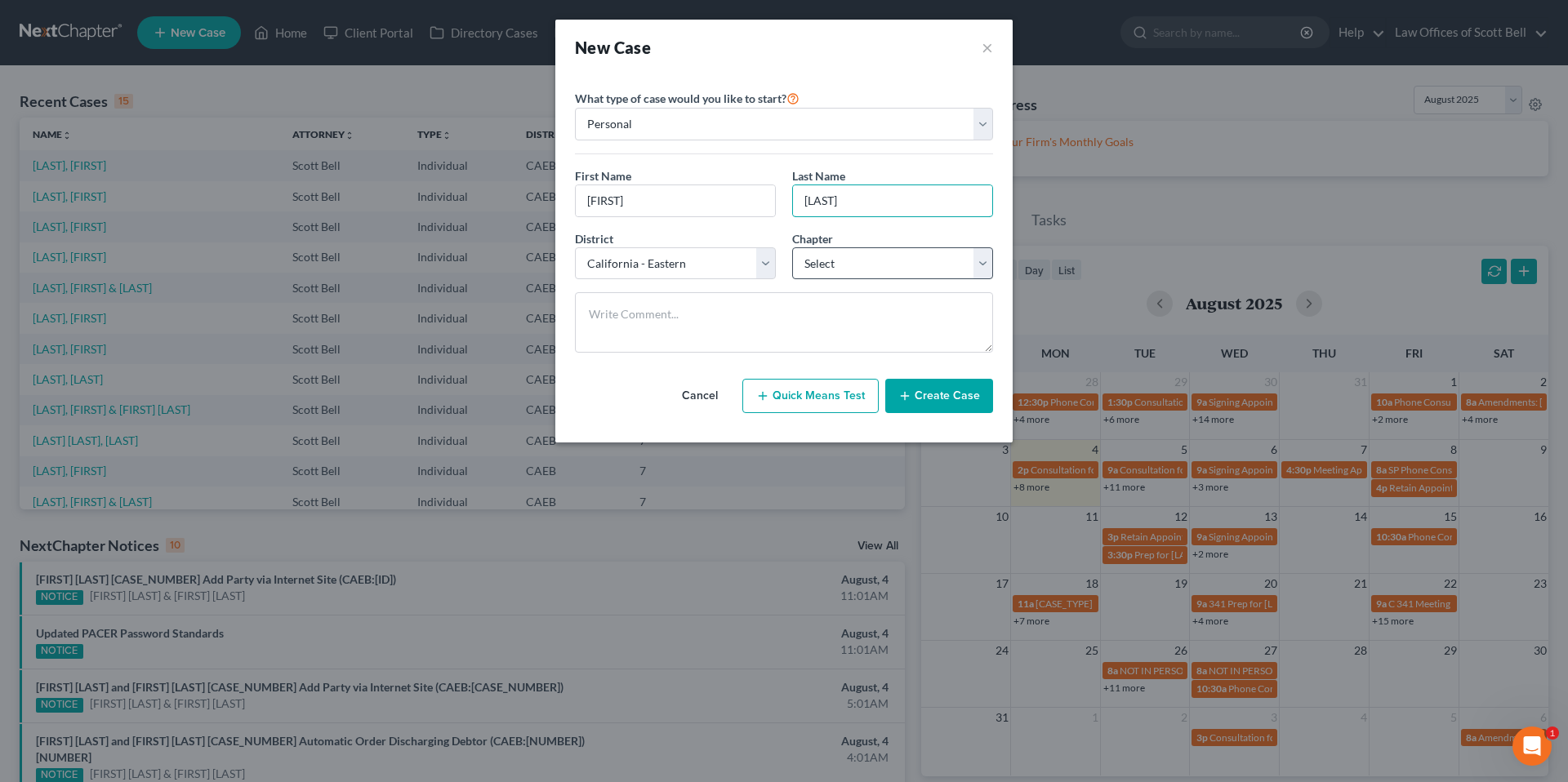 type on "[LAST]" 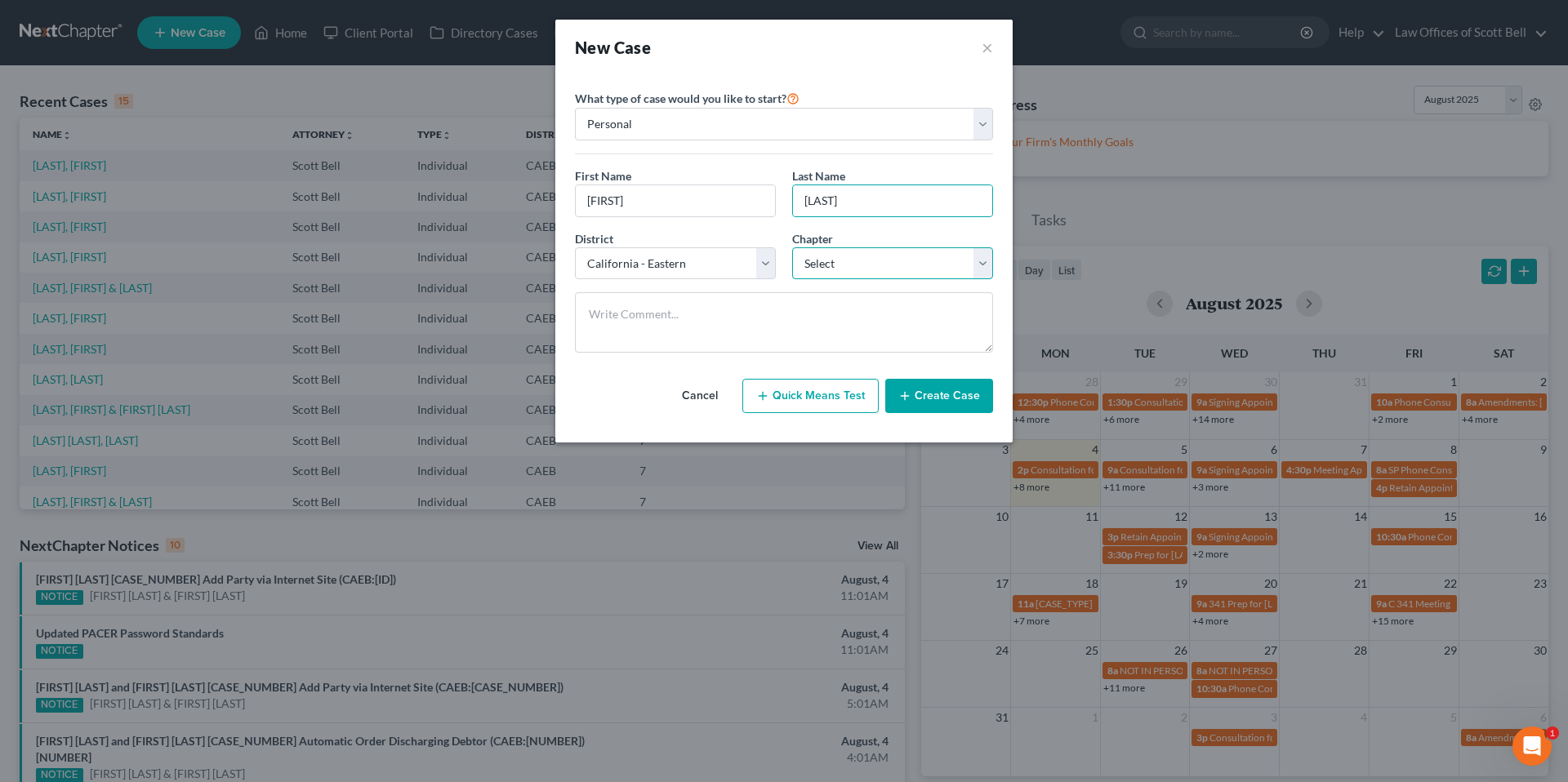 click on "Select 7 11 12 13" at bounding box center [893, 264] 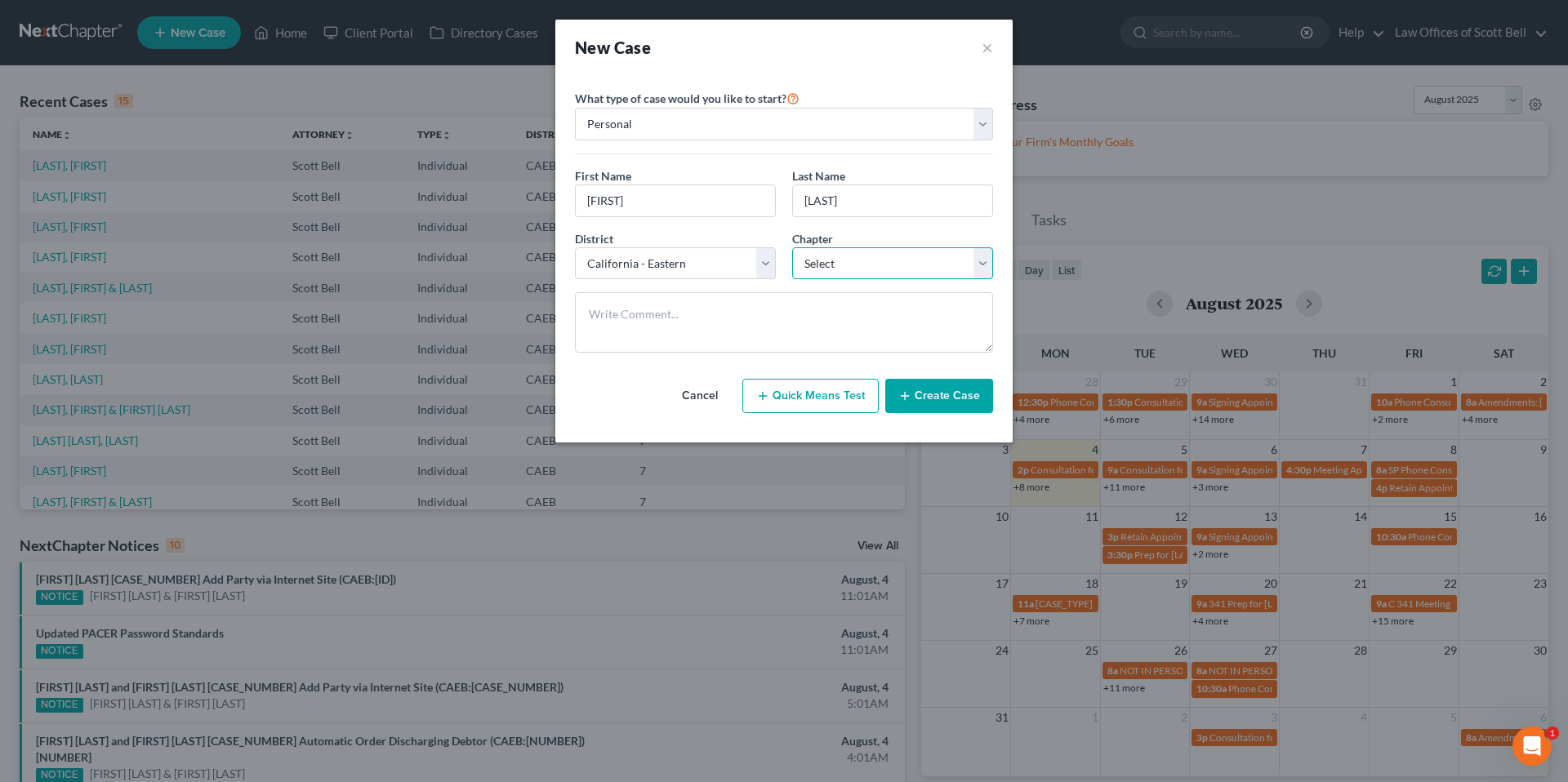 select on "0" 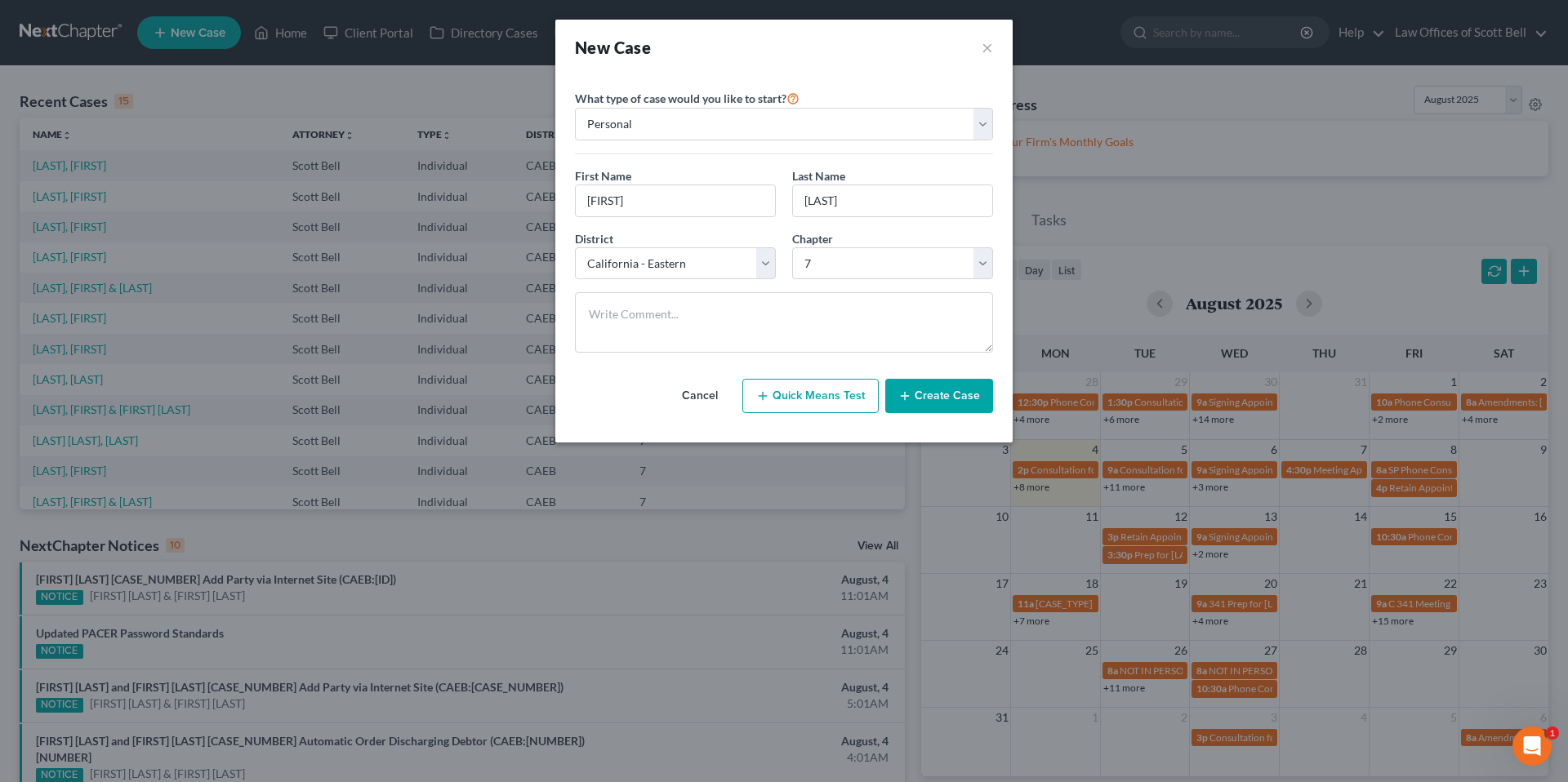 click on "Create Case" at bounding box center (939, 396) 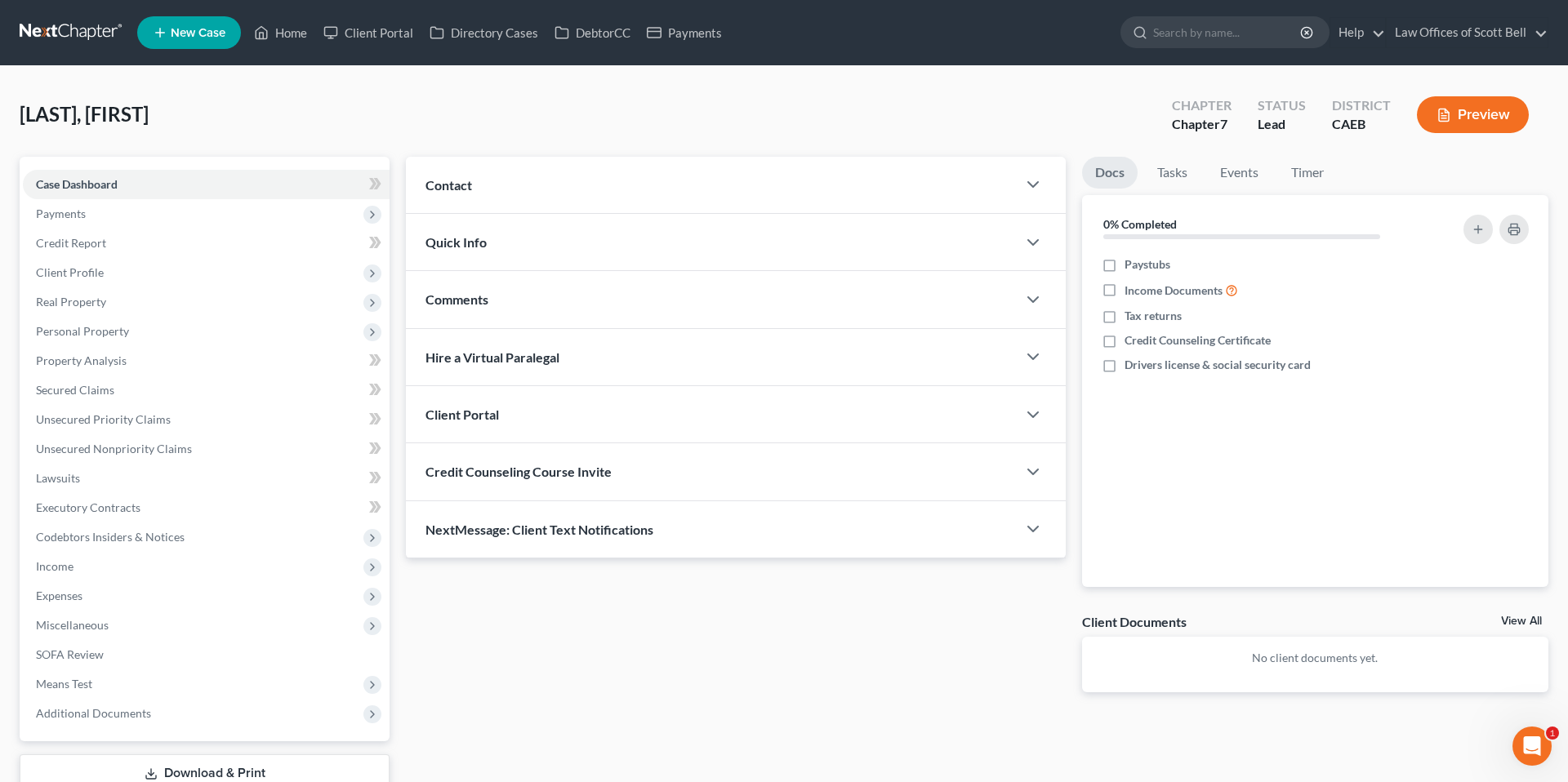 click on "Contact" at bounding box center [711, 184] 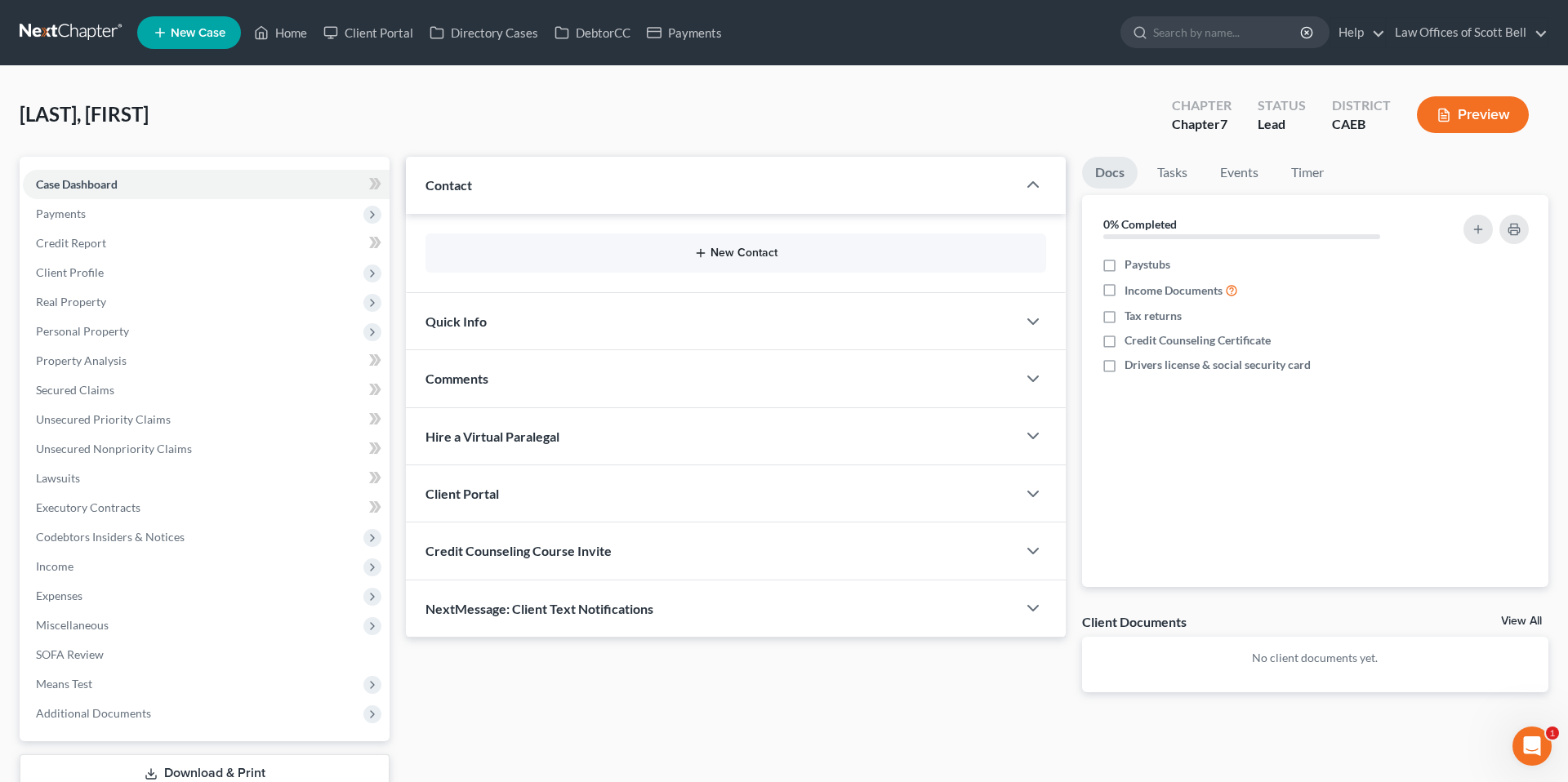click on "New Contact" at bounding box center [736, 253] 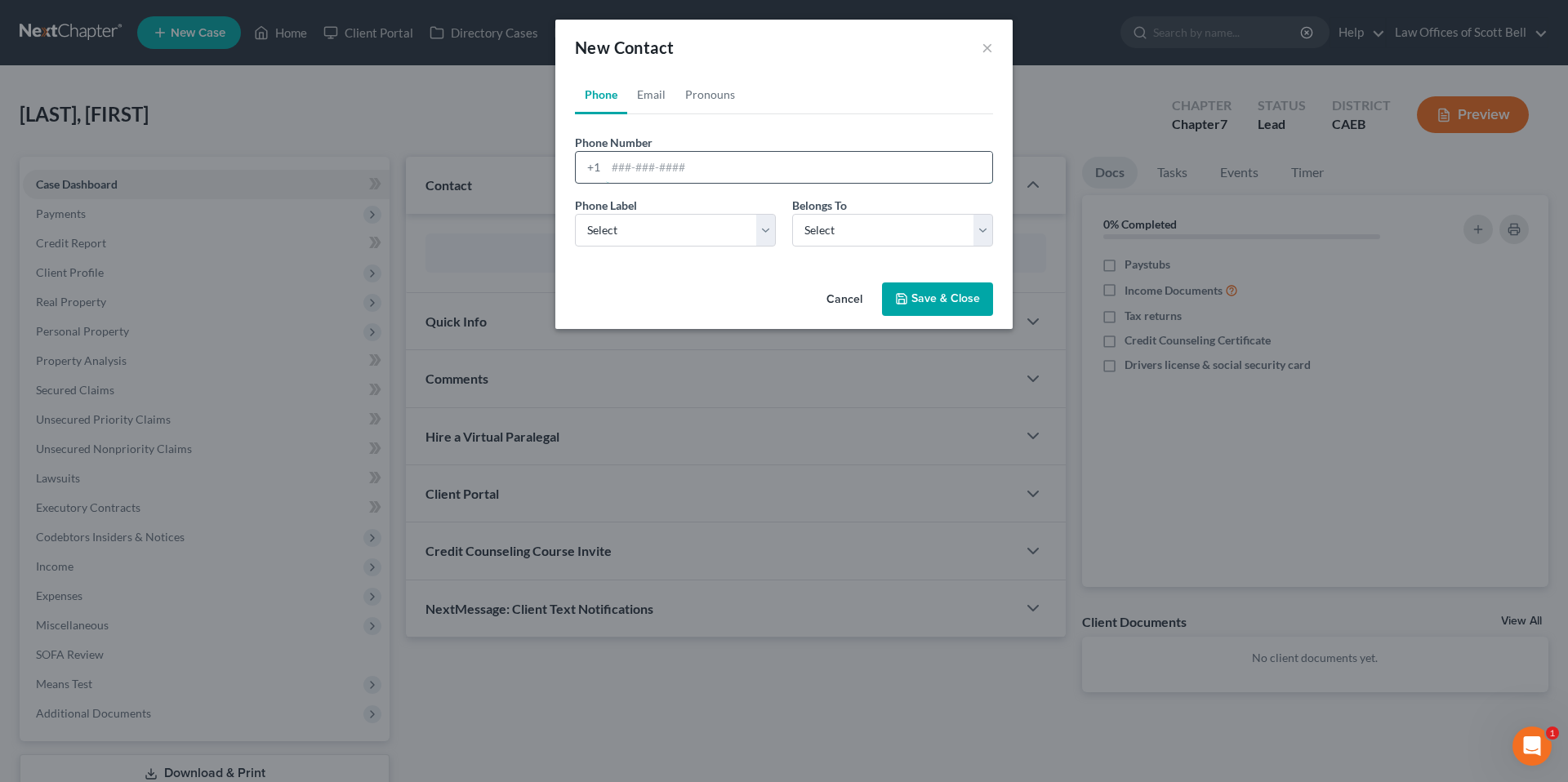 click at bounding box center [799, 167] 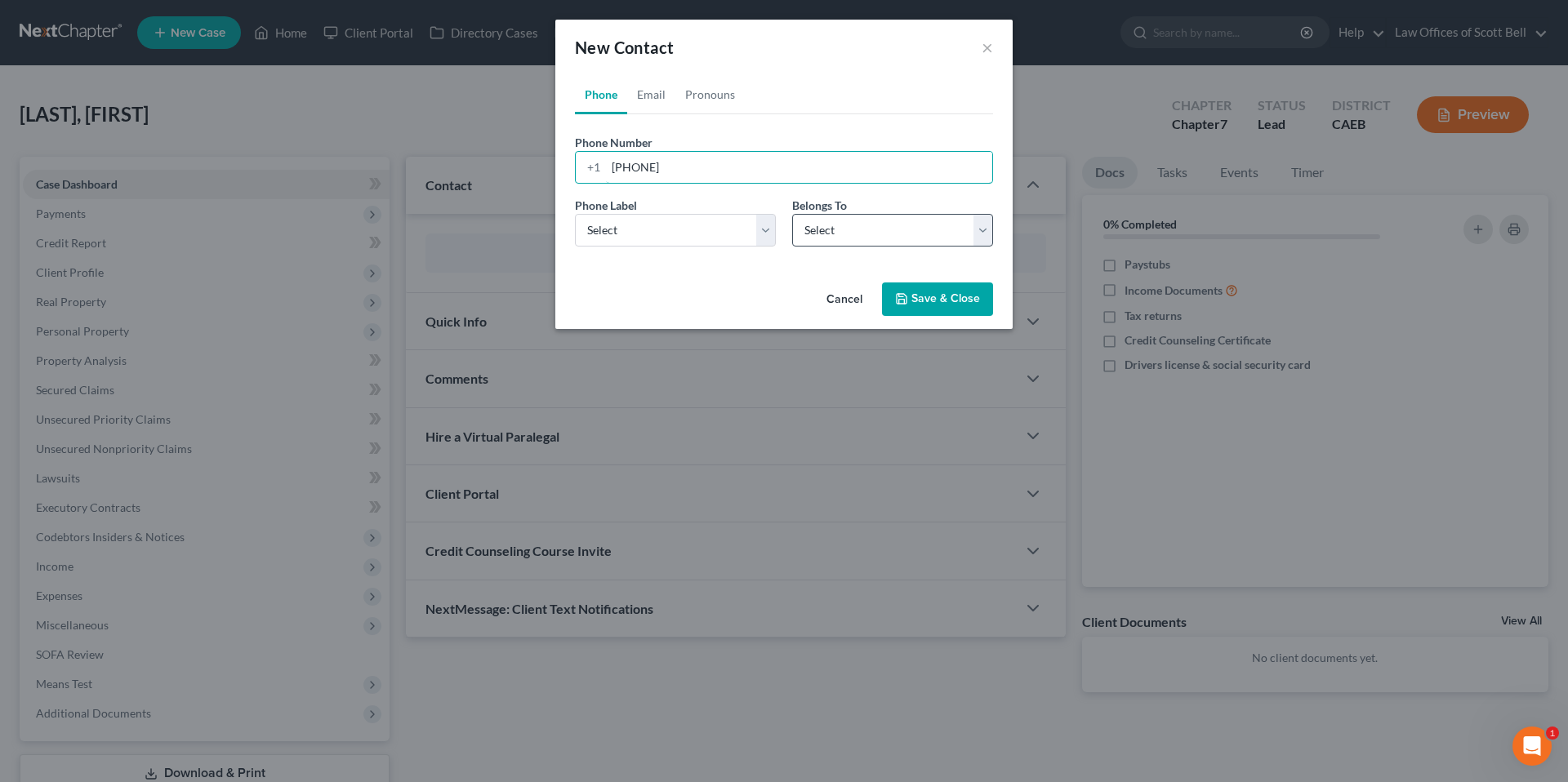 type on "[PHONE]" 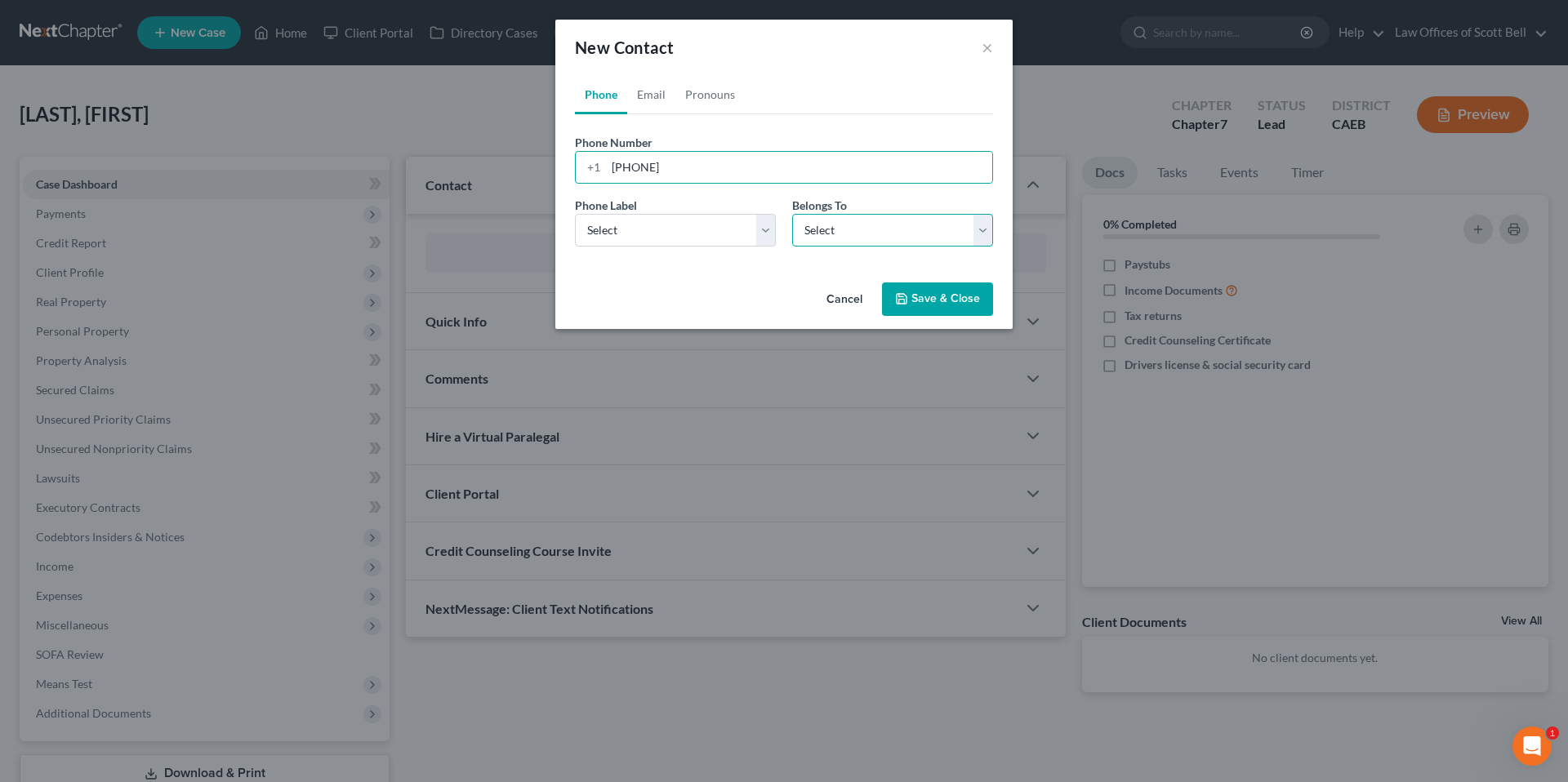 click on "Select Client Other" at bounding box center [893, 230] 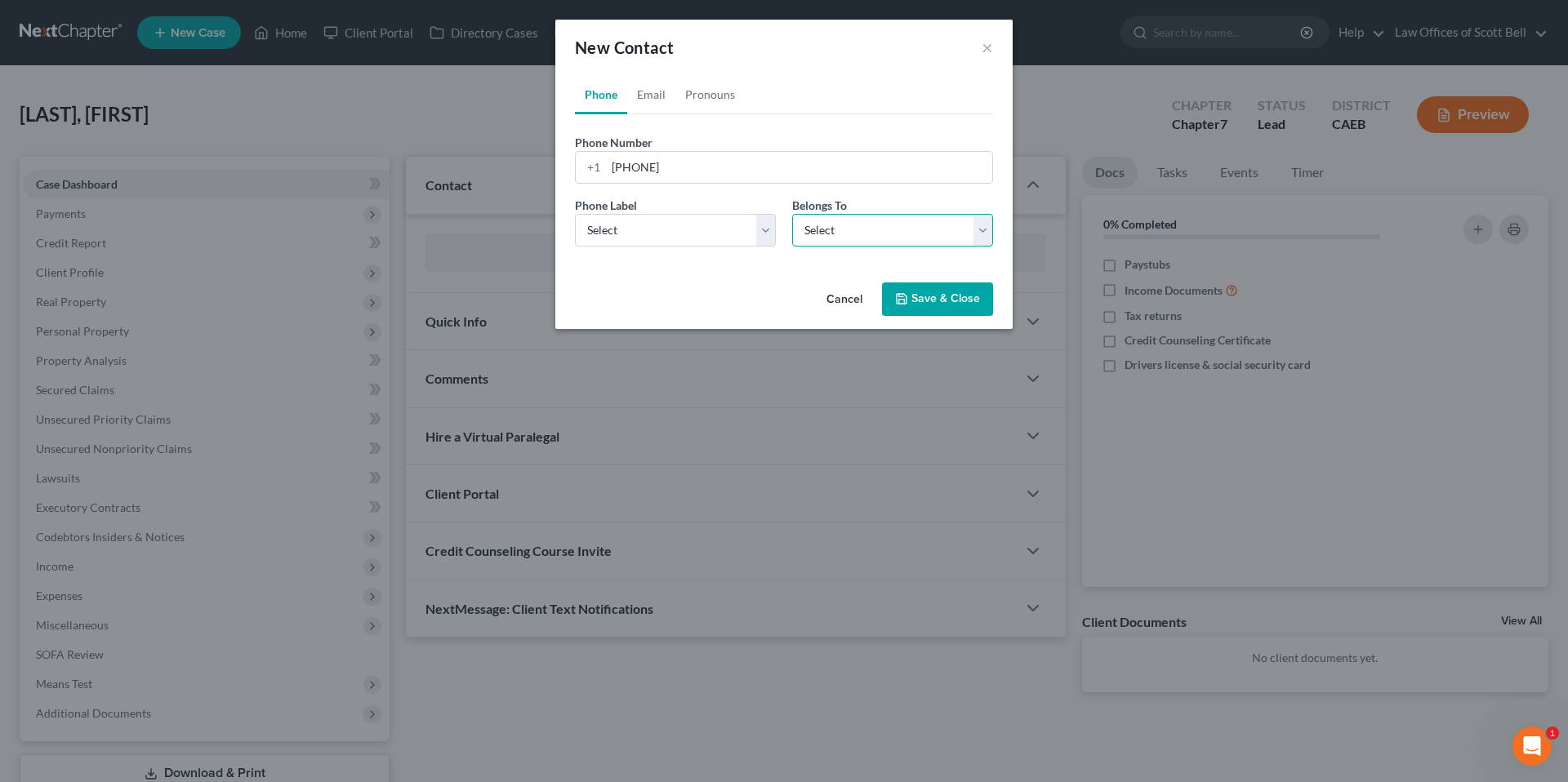 select on "0" 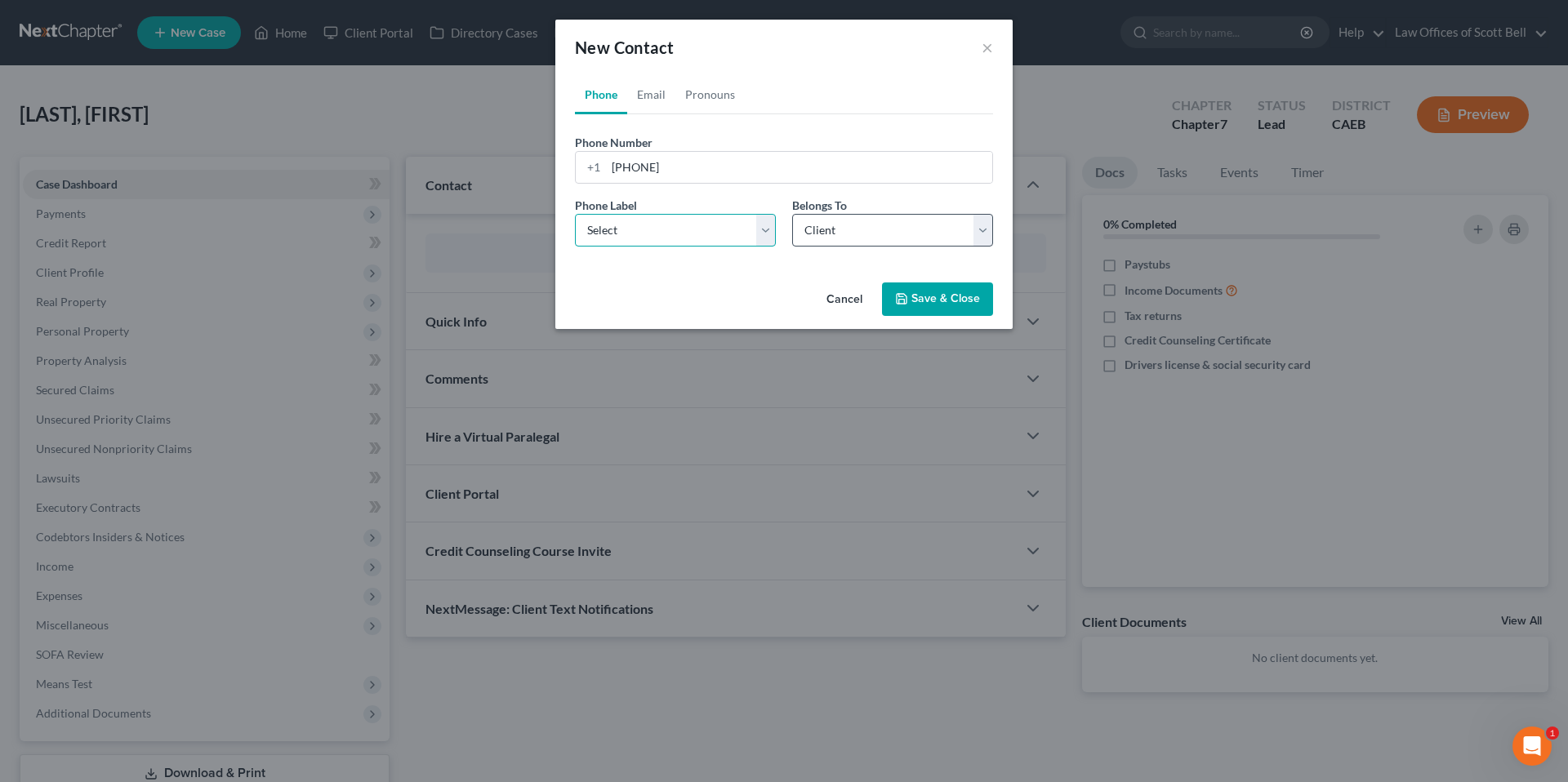 click on "Select Mobile Home Work Other" at bounding box center (675, 230) 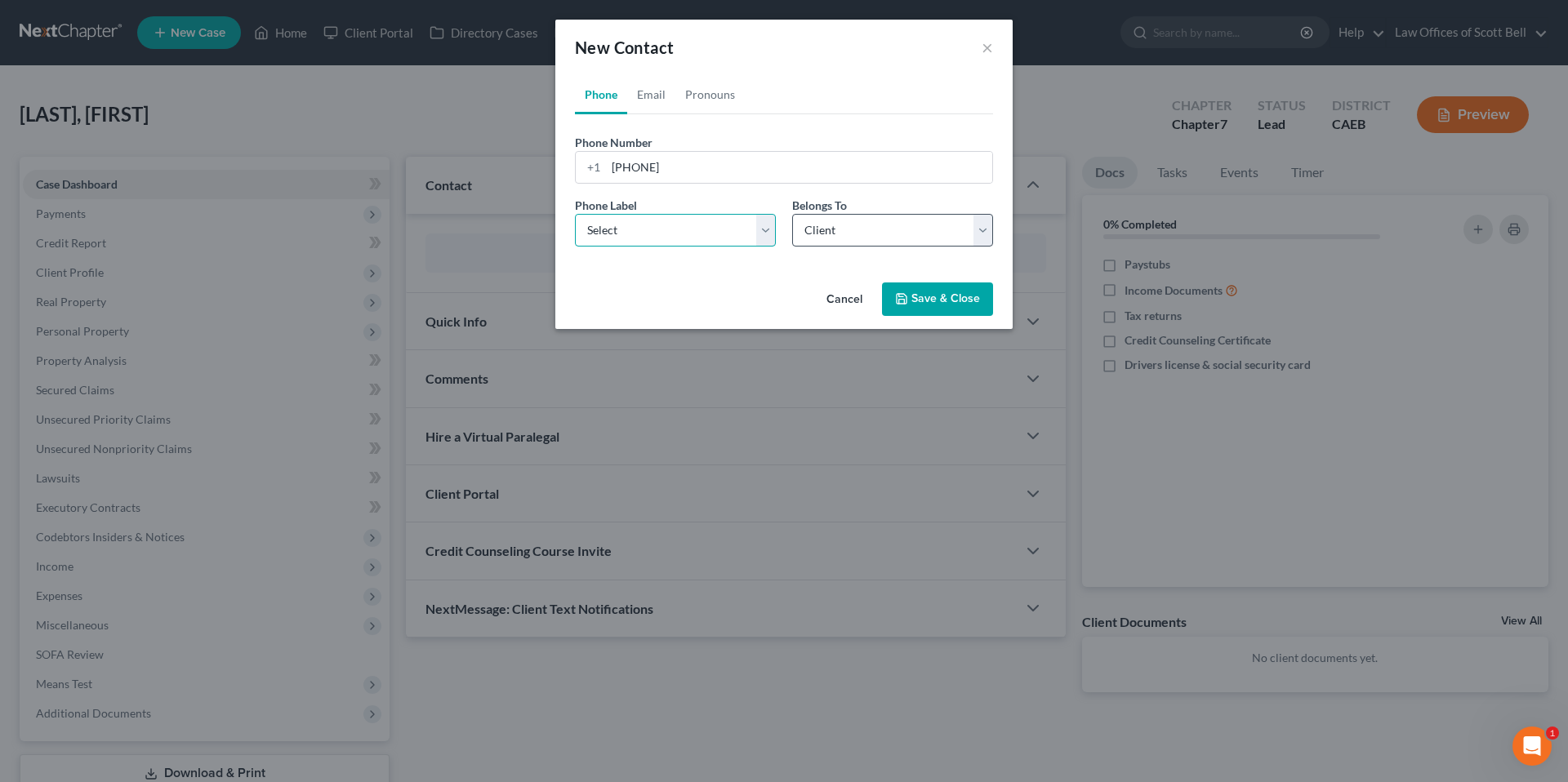 select on "0" 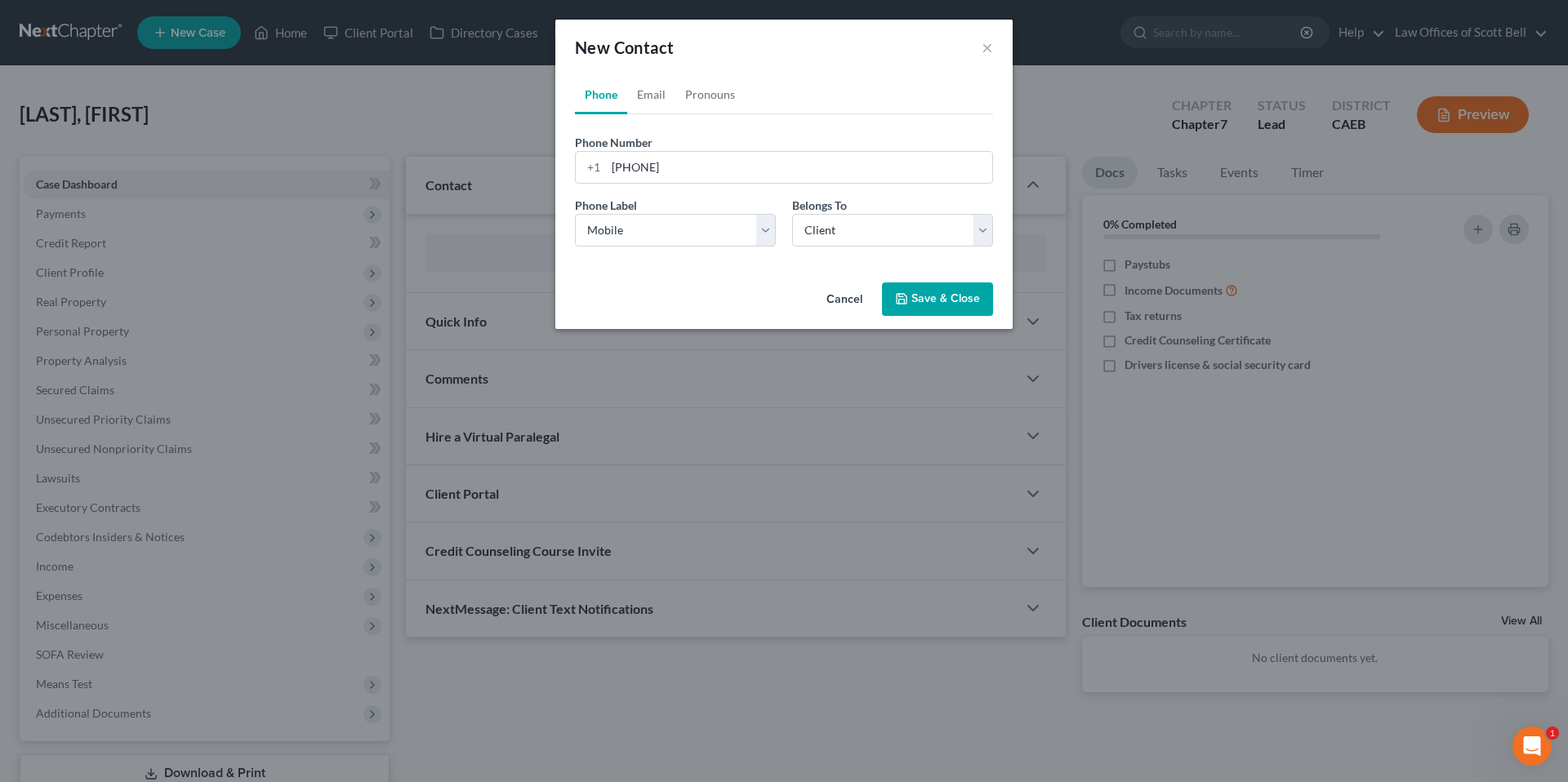 click on "Save & Close" at bounding box center [938, 300] 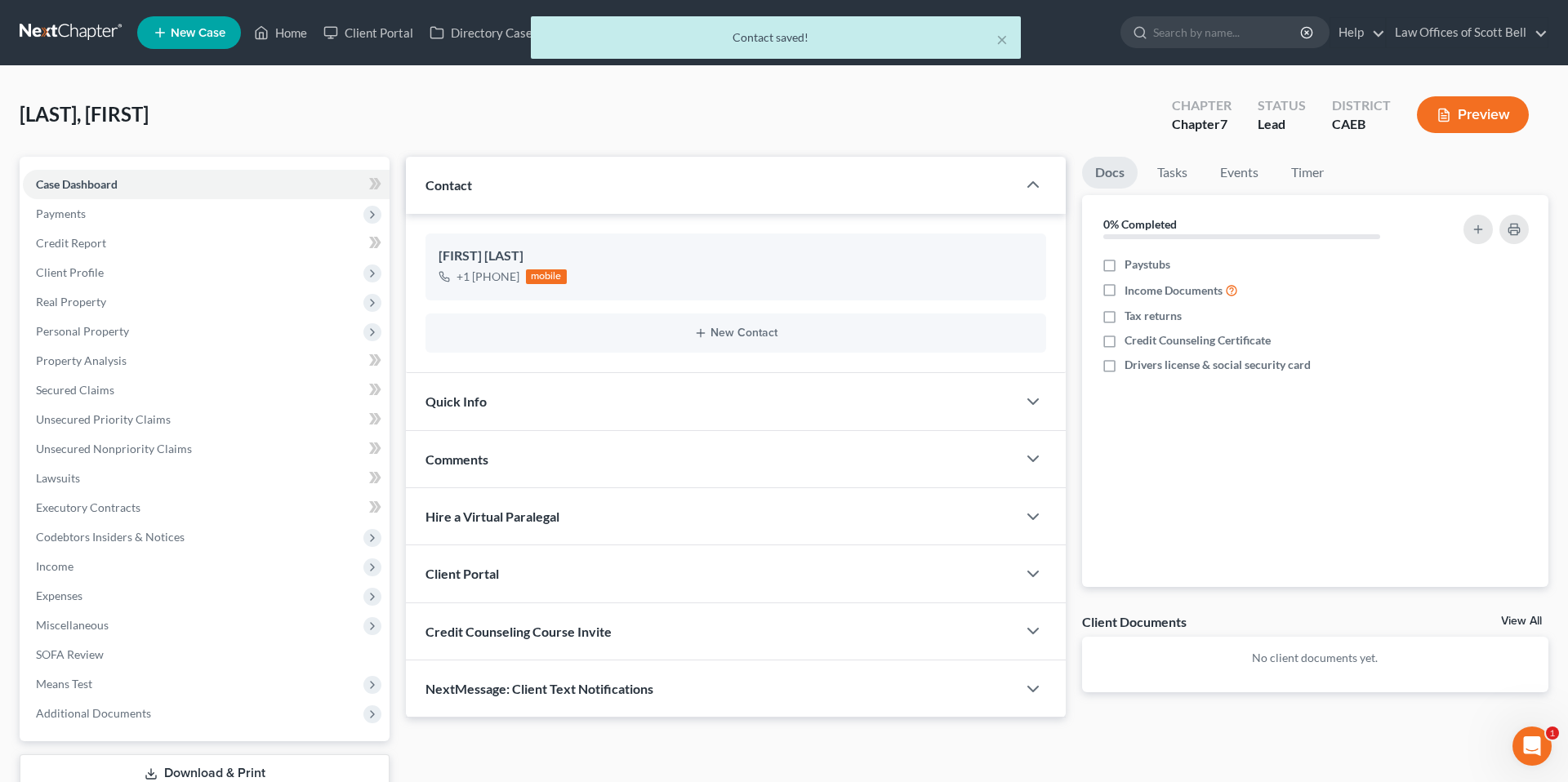 click on "Quick Info" at bounding box center [711, 401] 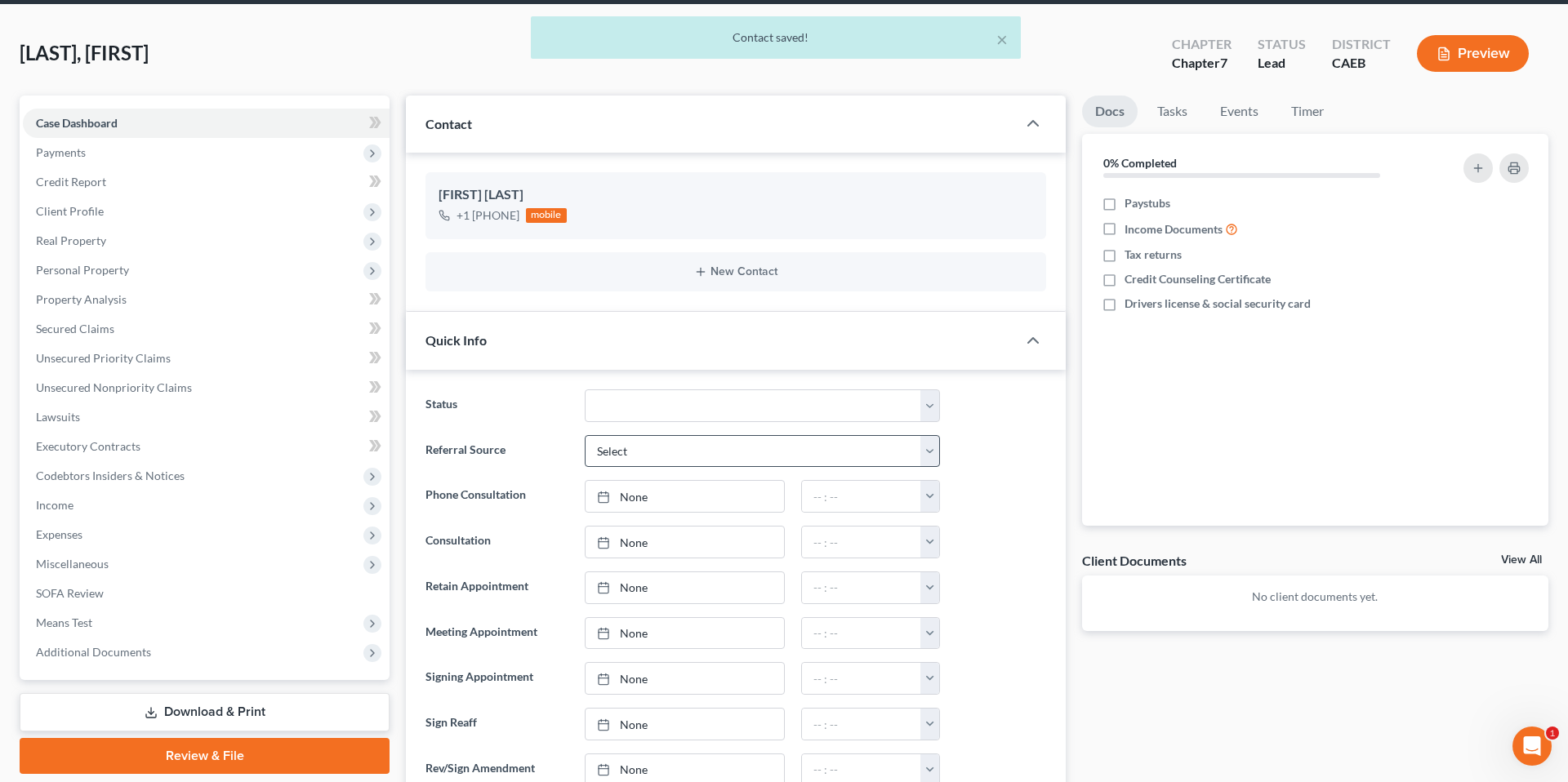 scroll, scrollTop: 87, scrollLeft: 0, axis: vertical 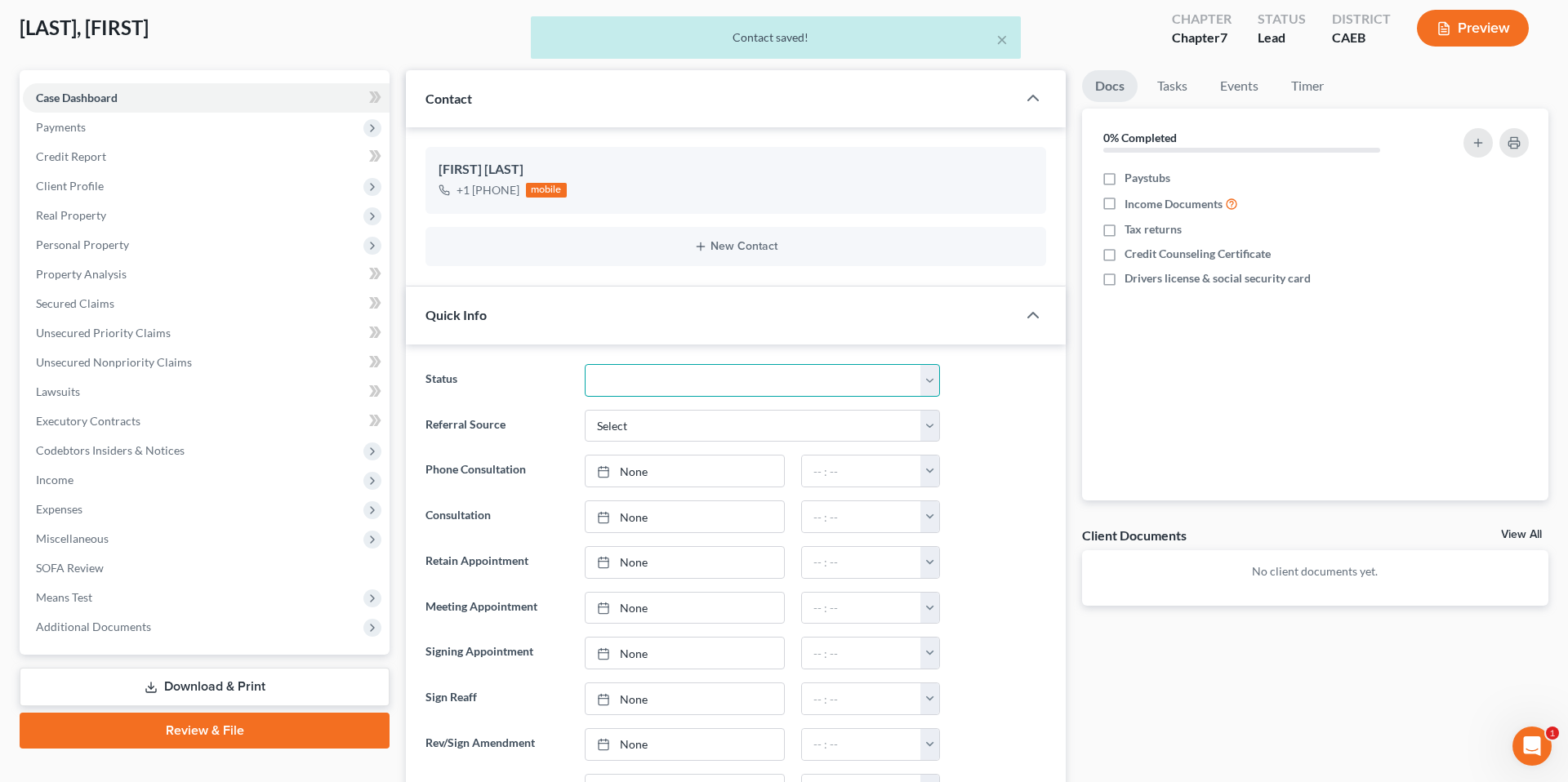 click on "Cancelled/Refund Closed Consultation Declined Discharged Filed Income Check In Progress Lead No Show Not Retained PIF Ready to File Referred Out Retained To Review" at bounding box center (762, 380) 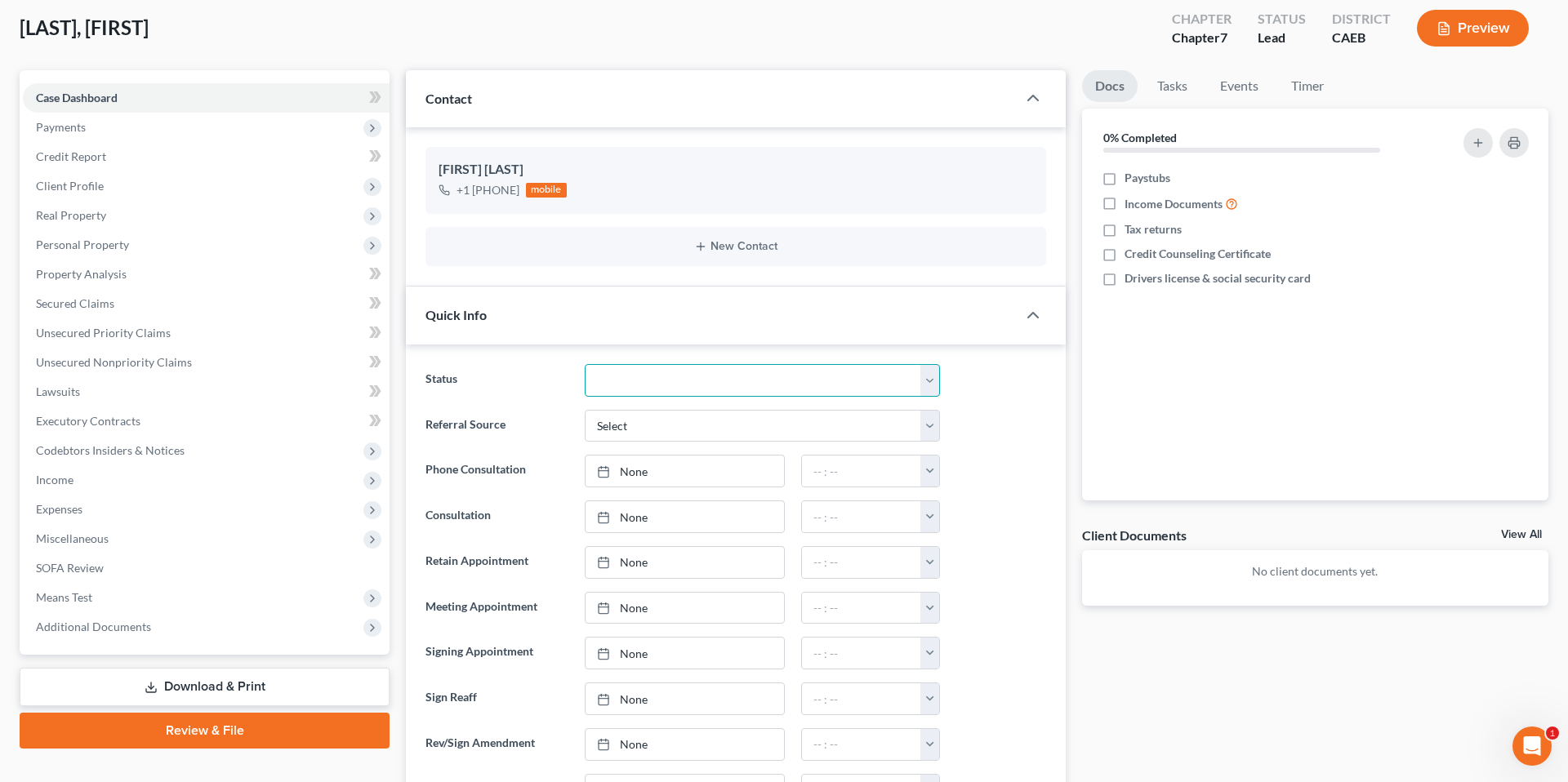 select on "2" 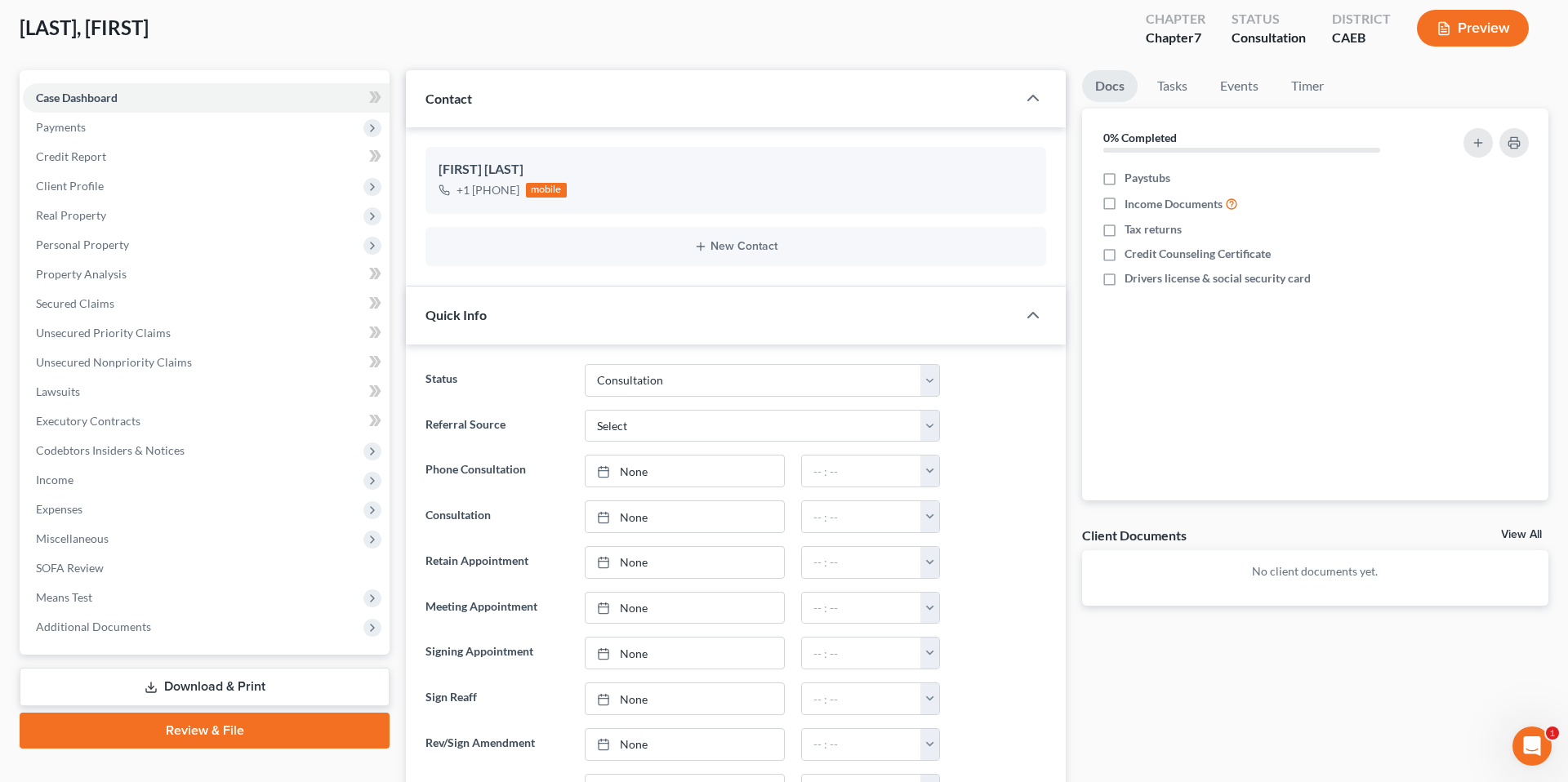 click on "Referral Source
Select Word Of Mouth Previous Clients Direct Mail Website Google Search Modern Attorney Other (specify)" at bounding box center (736, 426) 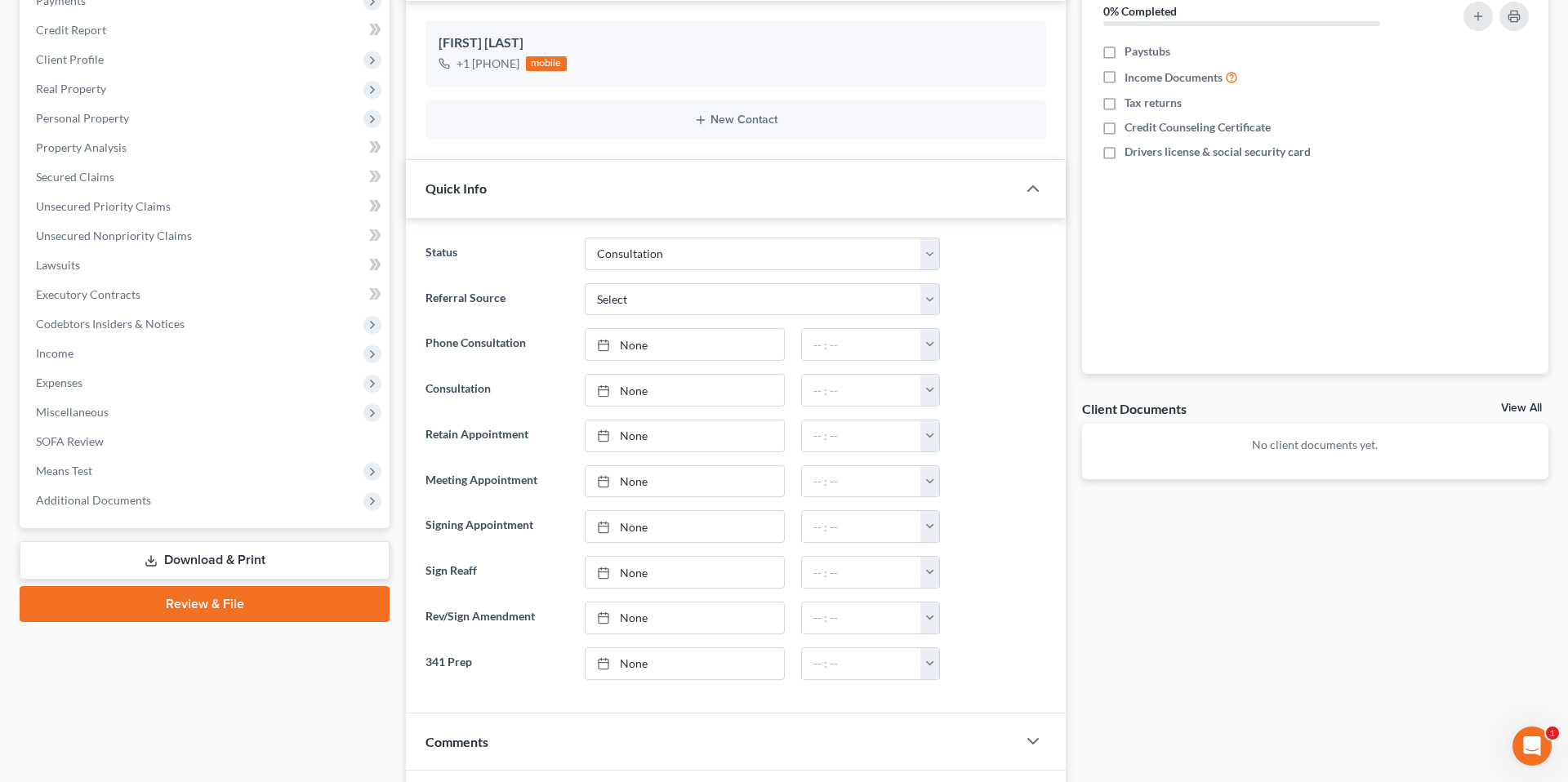 scroll, scrollTop: 214, scrollLeft: 0, axis: vertical 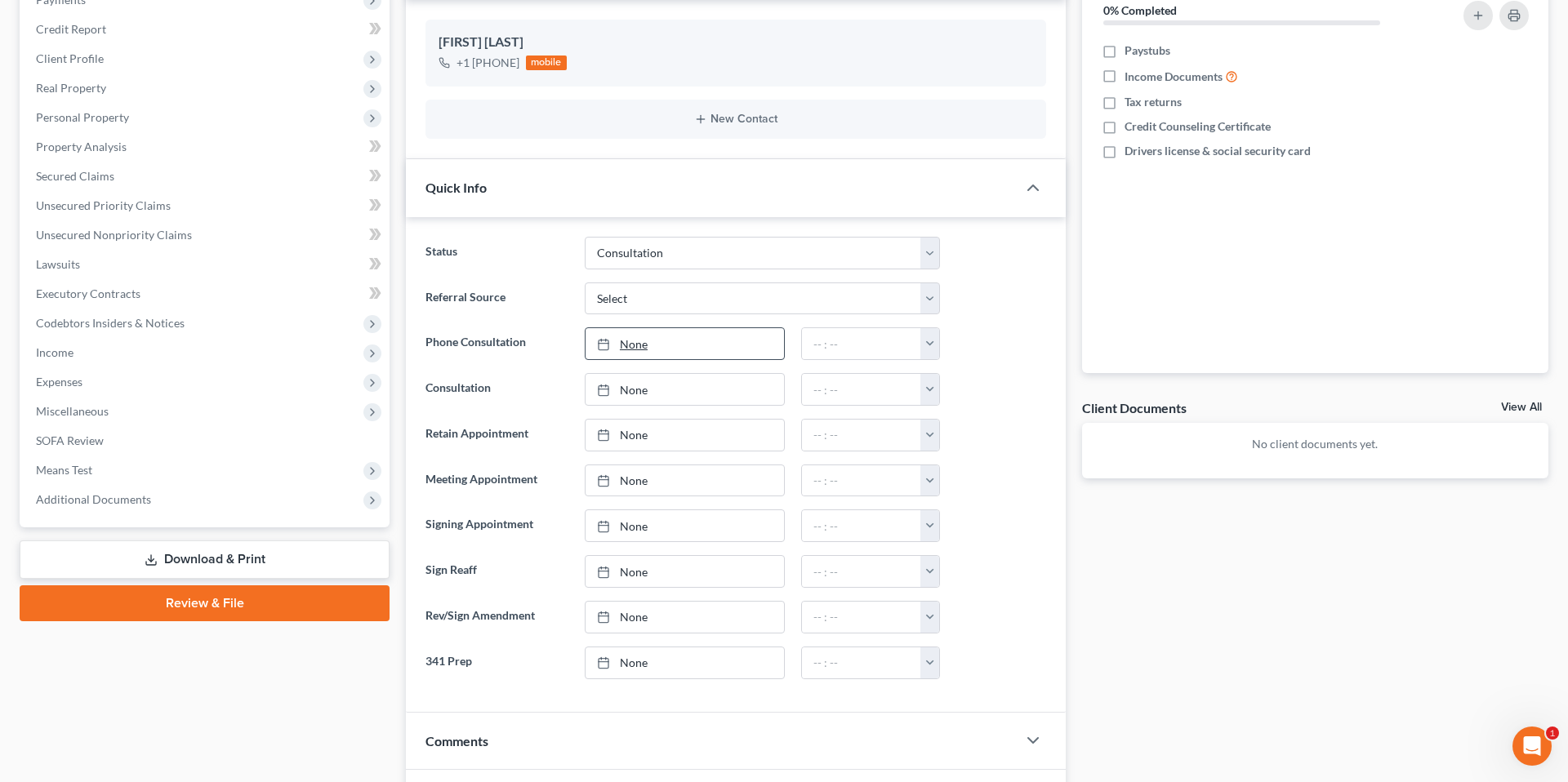 click on "None" at bounding box center (684, 344) 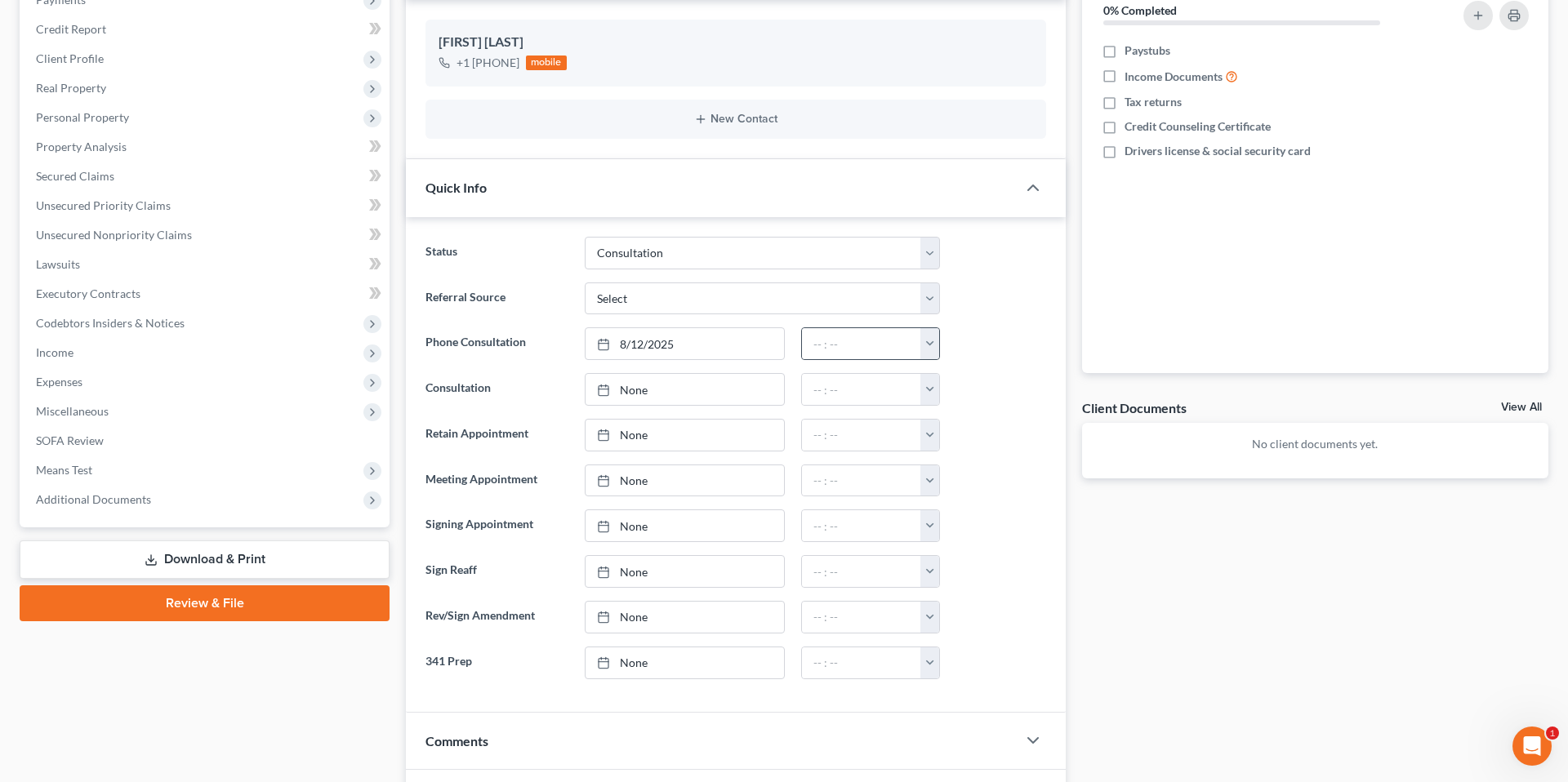 click at bounding box center (929, 344) 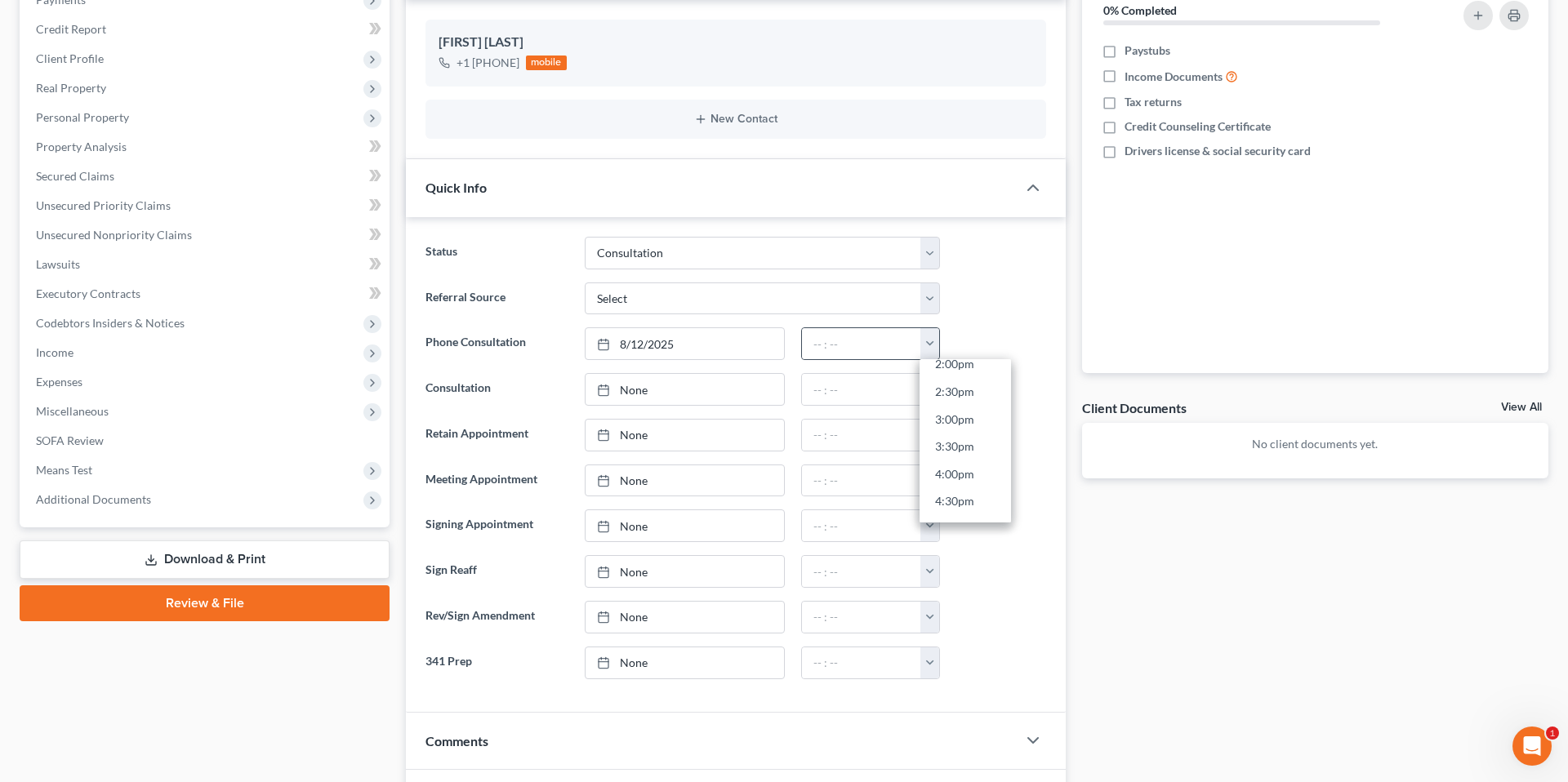scroll, scrollTop: 794, scrollLeft: 0, axis: vertical 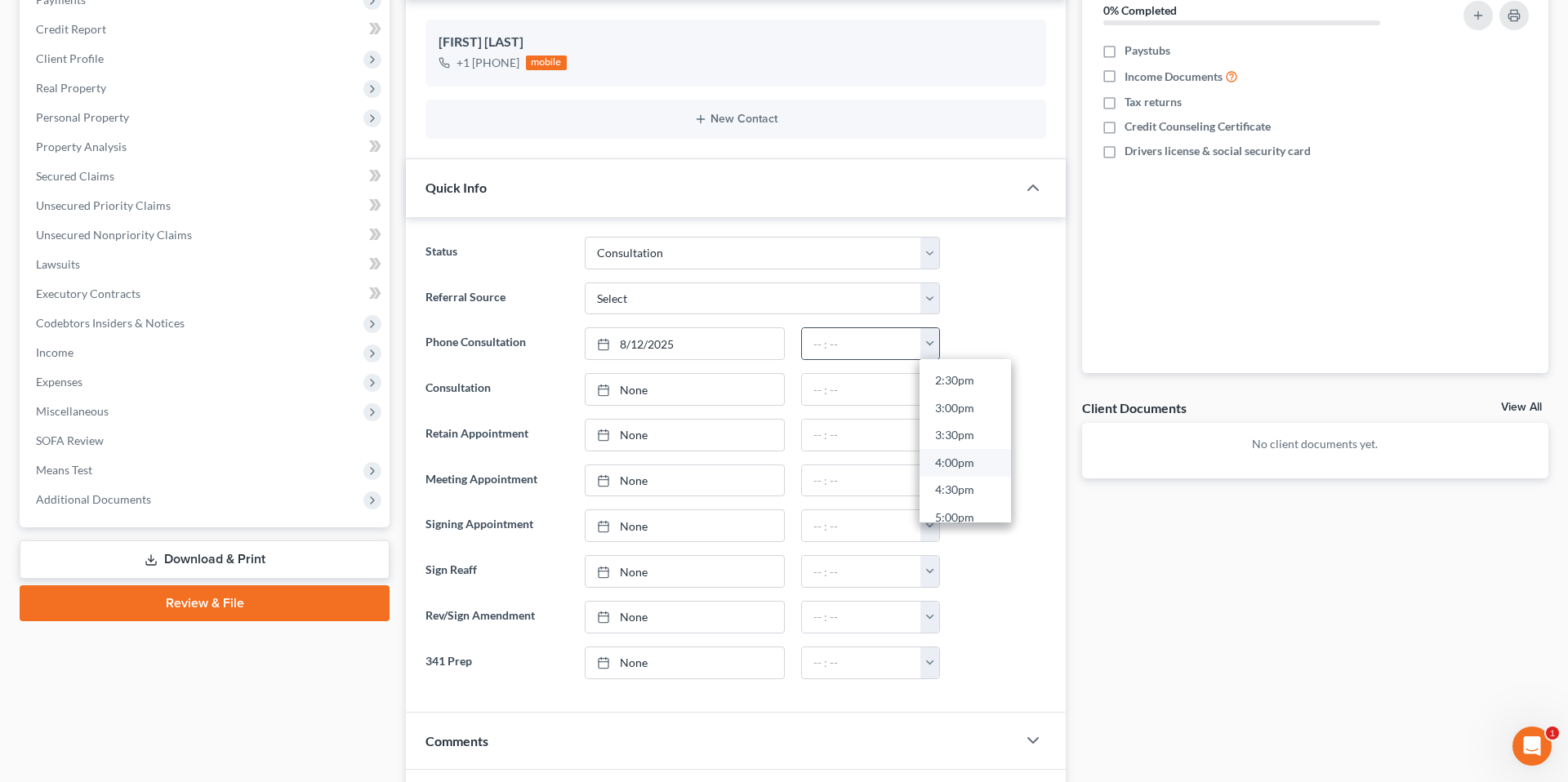 click on "4:00pm" at bounding box center [965, 463] 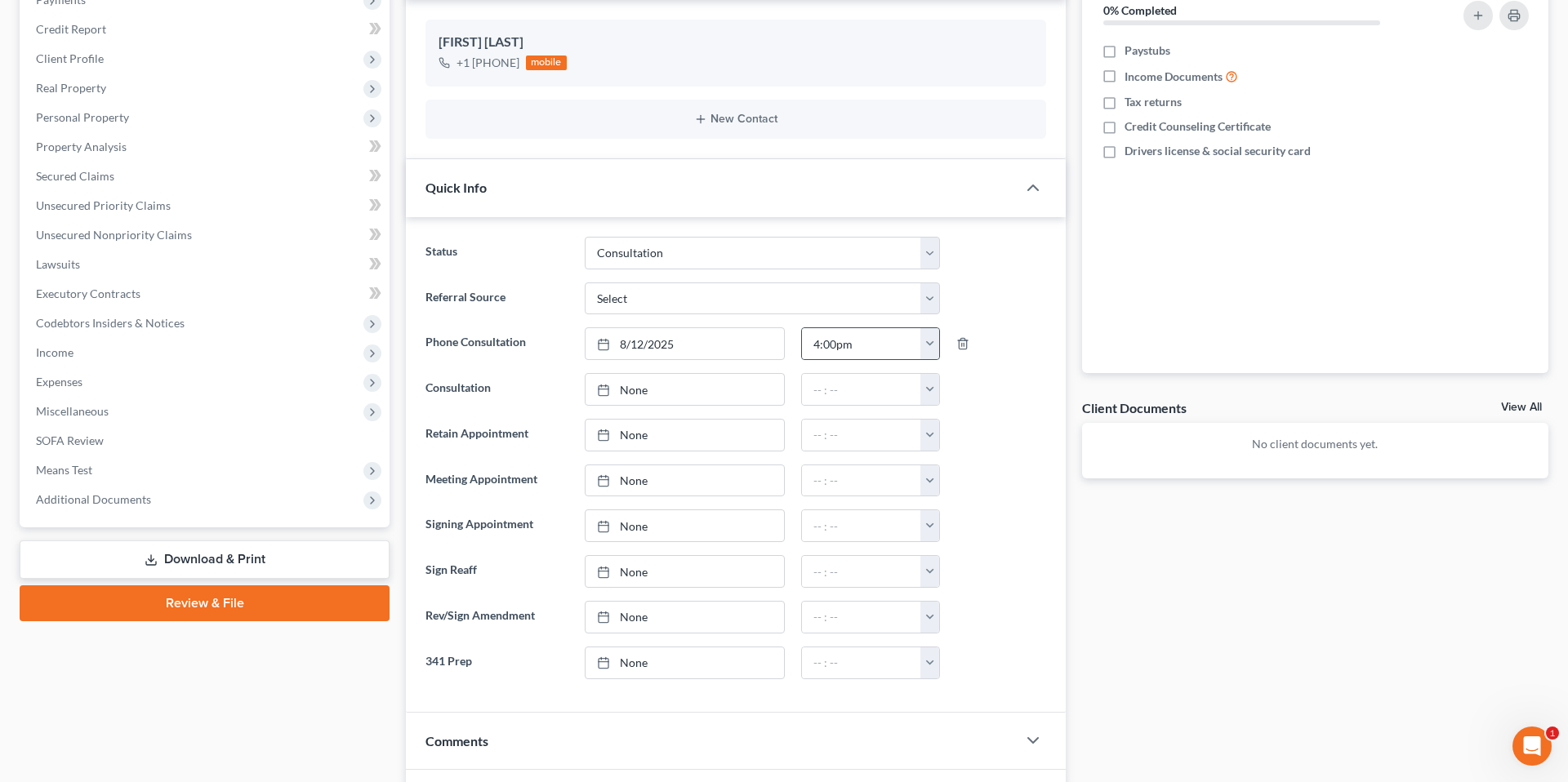 scroll, scrollTop: 0, scrollLeft: 0, axis: both 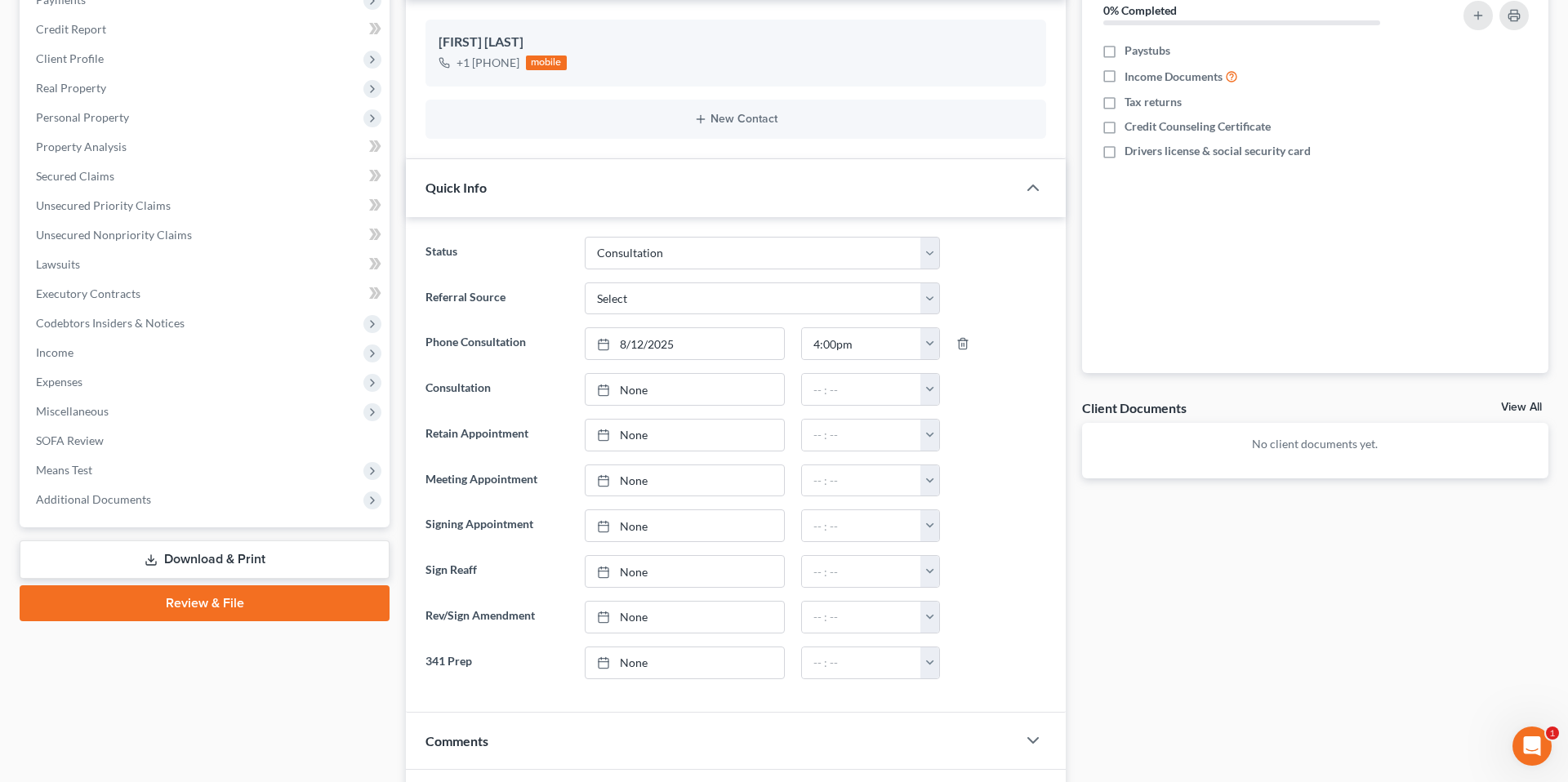 click on "Referral Source
Select Word Of Mouth Previous Clients Direct Mail Website Google Search Modern Attorney Other (specify)" at bounding box center (736, 299) 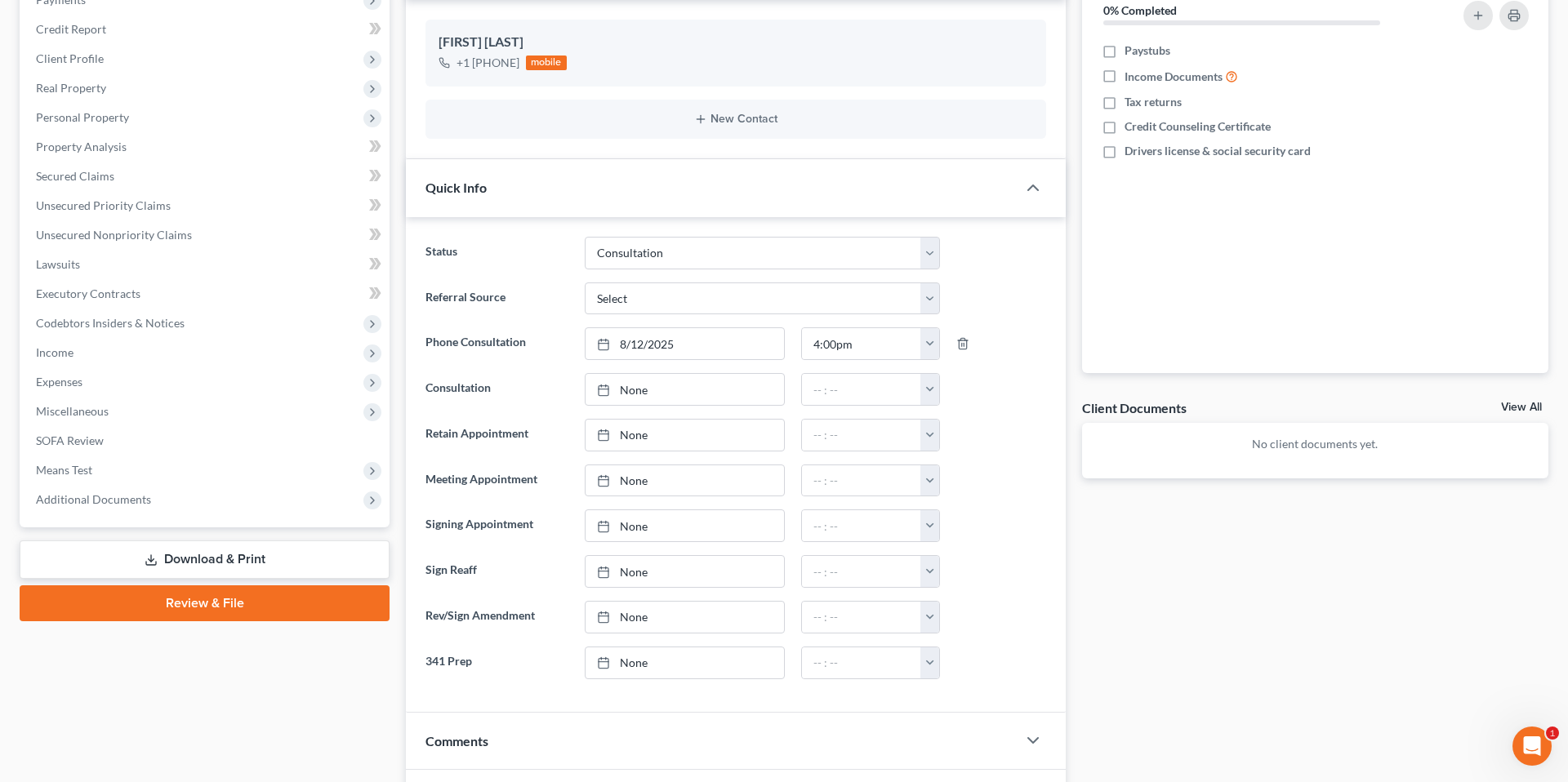 scroll, scrollTop: 0, scrollLeft: 0, axis: both 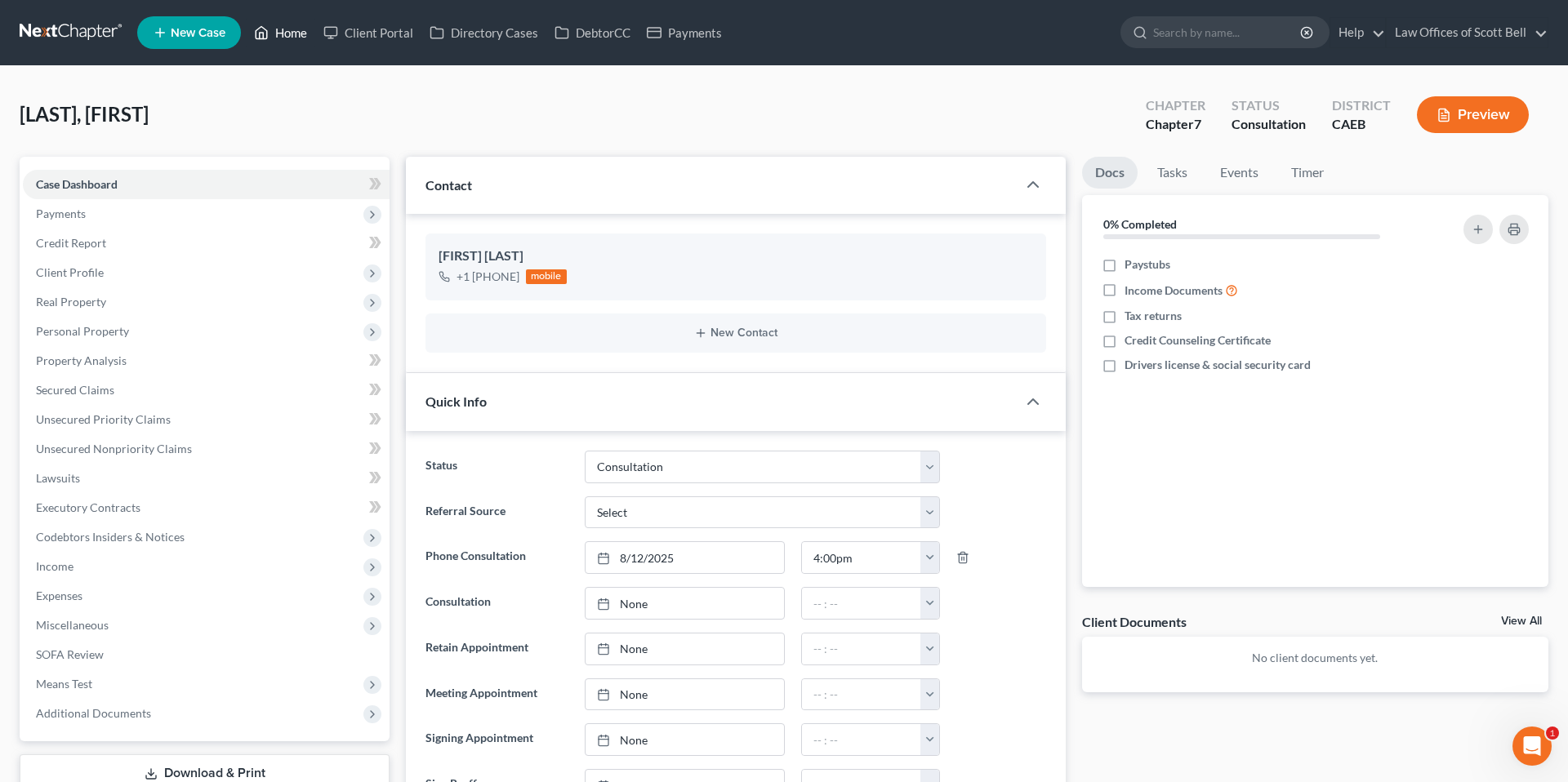 click on "Home" at bounding box center (280, 33) 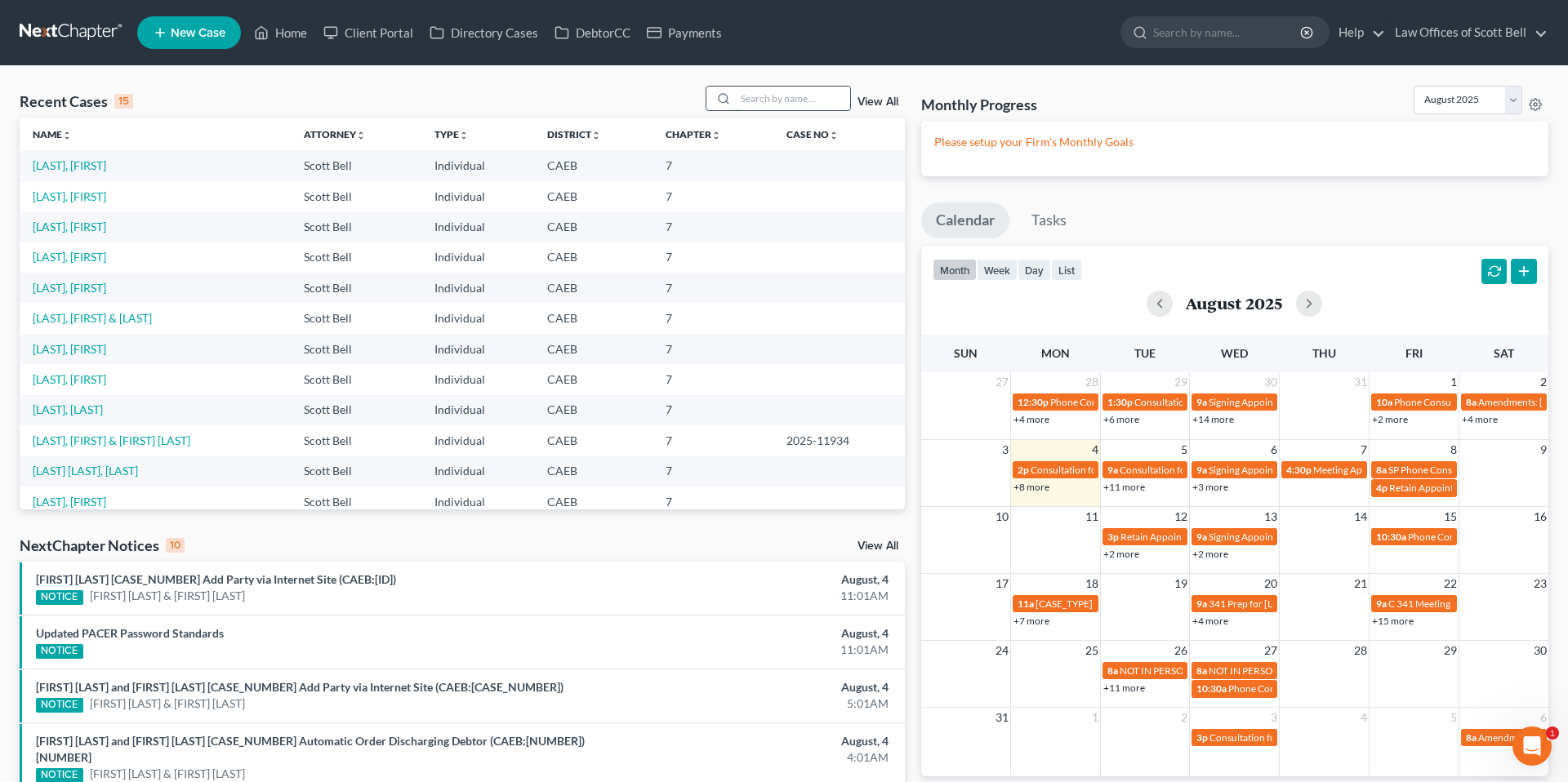 click at bounding box center [793, 98] 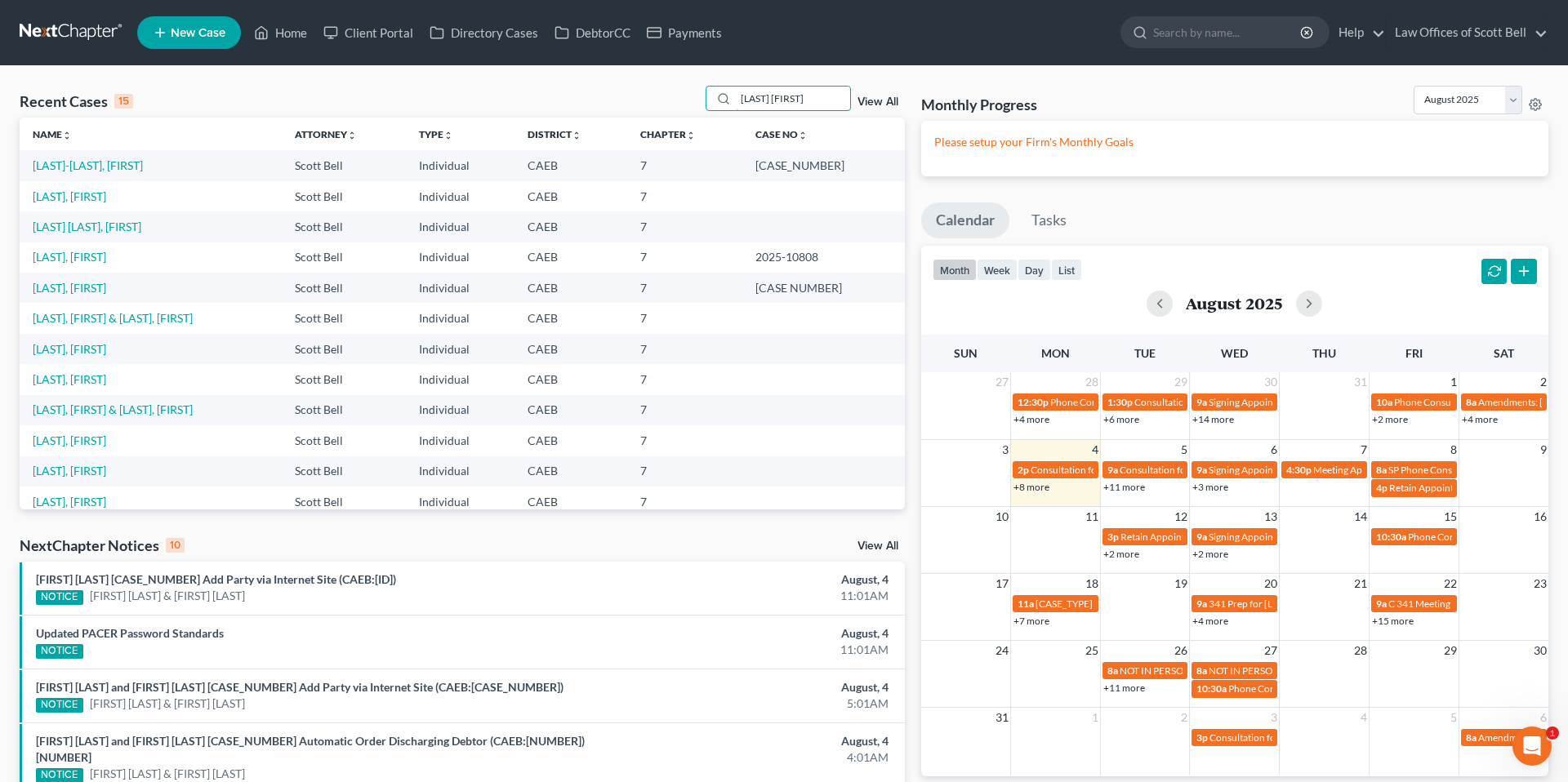 type on "[LAST] [FIRST]" 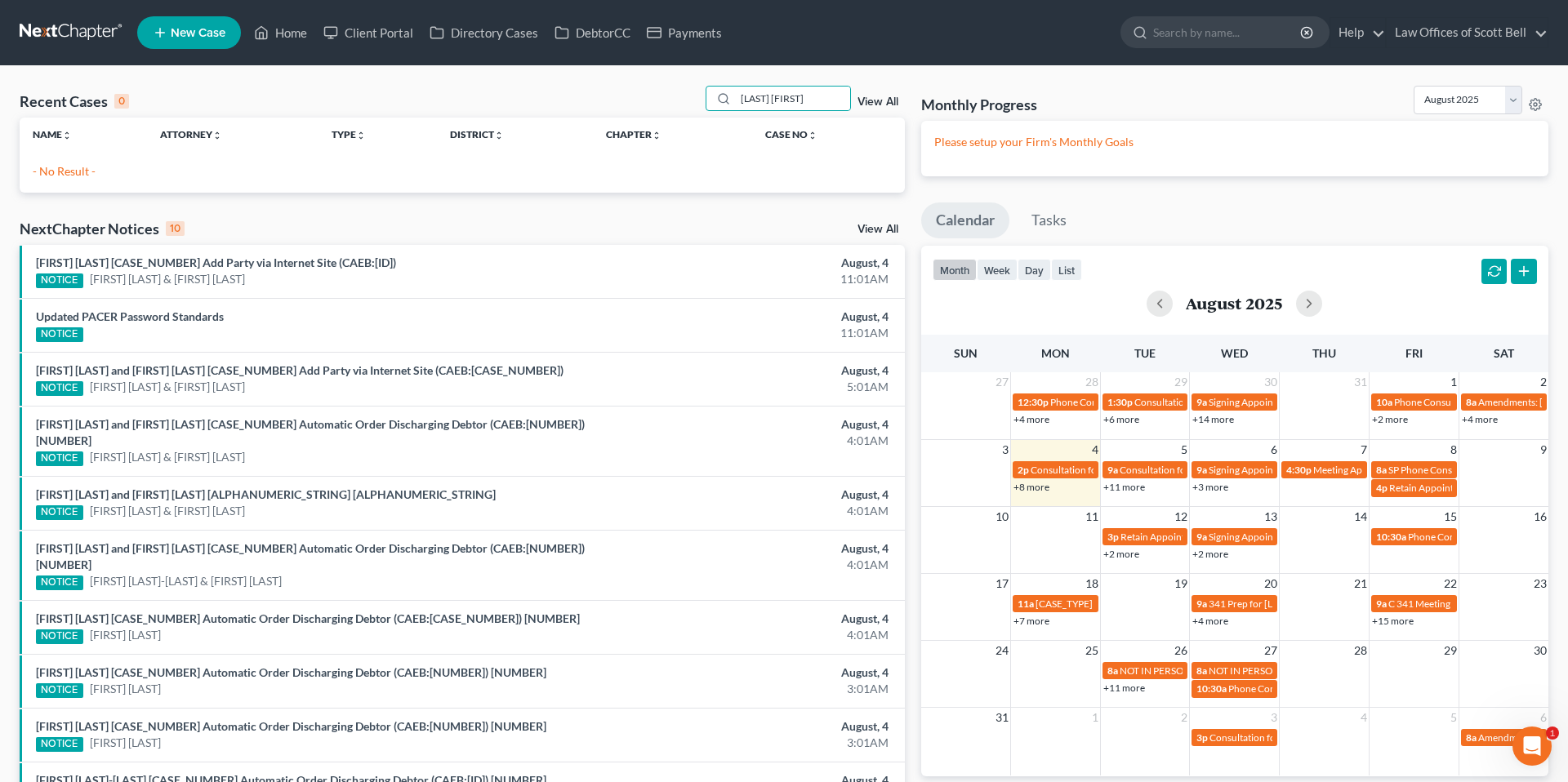 click on "New Case" at bounding box center [189, 33] 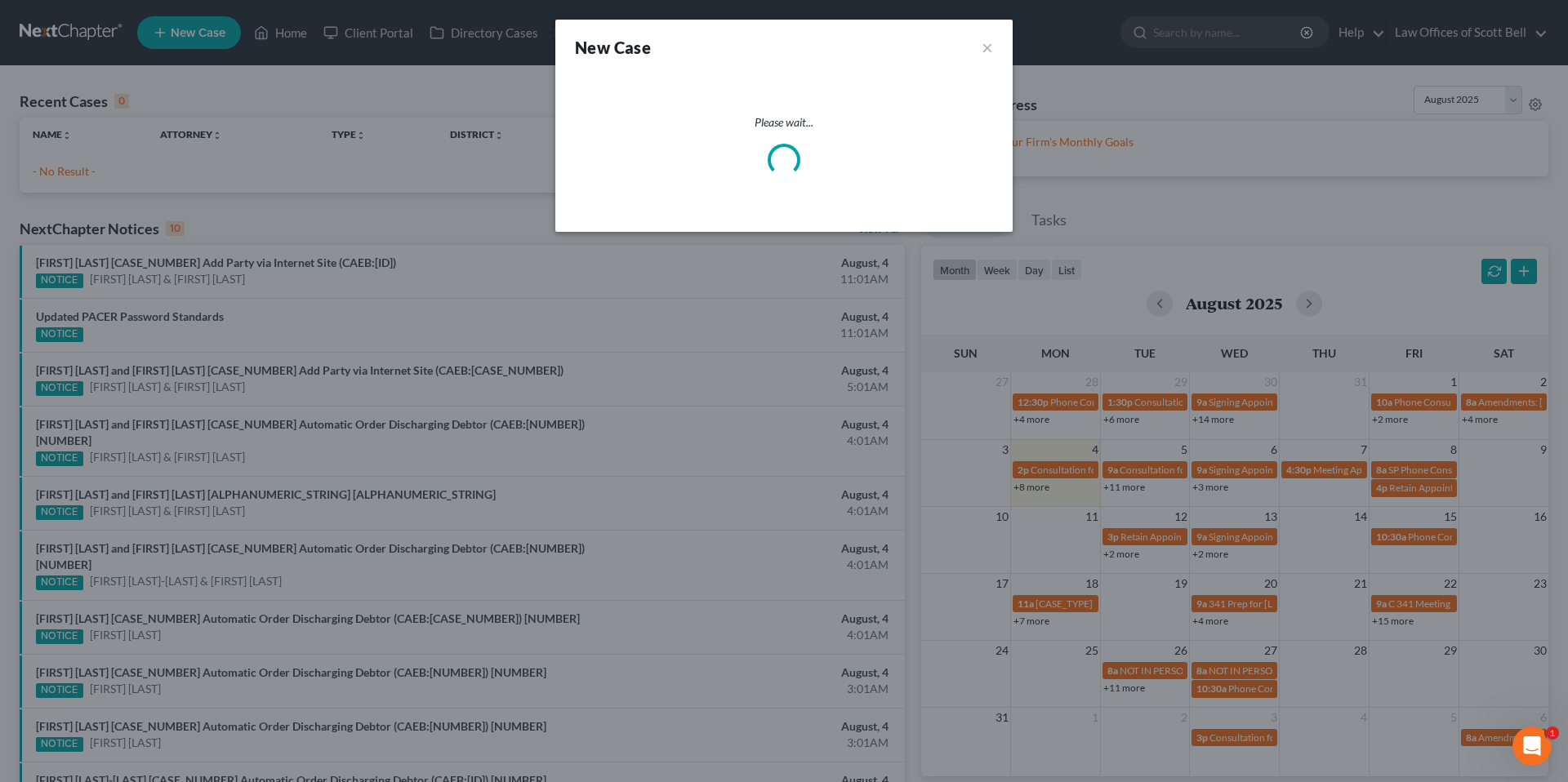 select on "8" 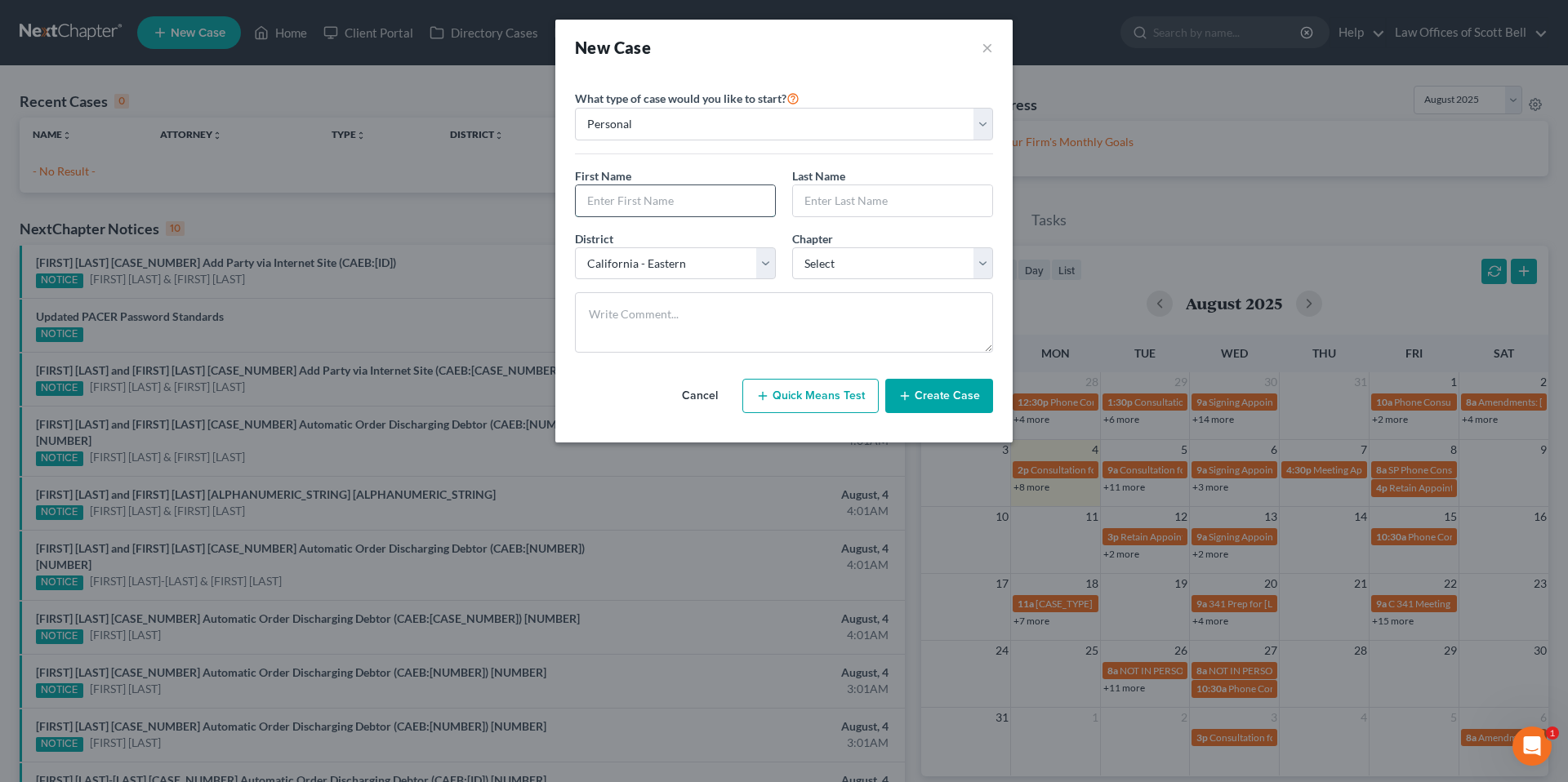 click at bounding box center (675, 201) 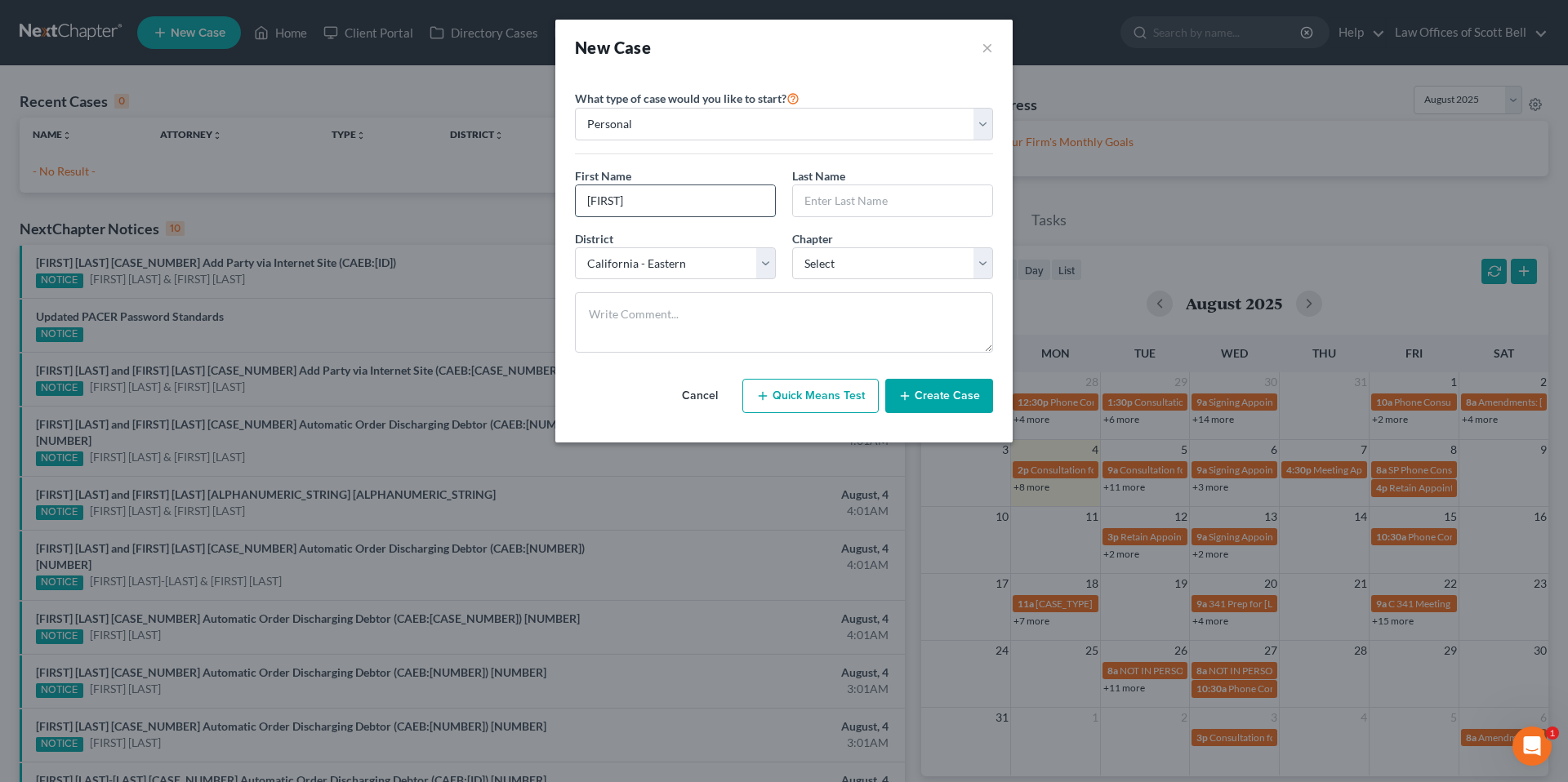 type on "[FIRST]" 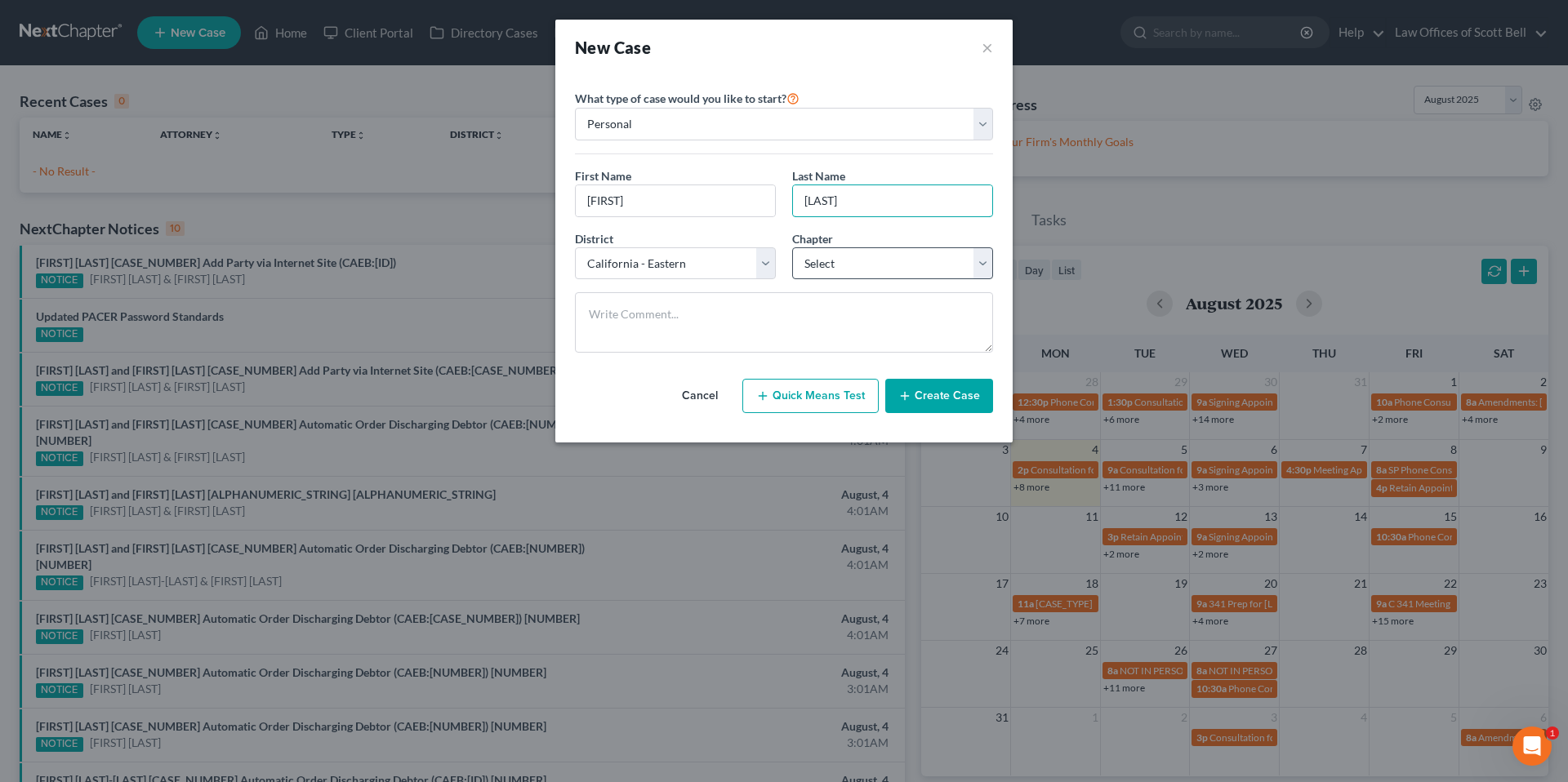 type on "[LAST]" 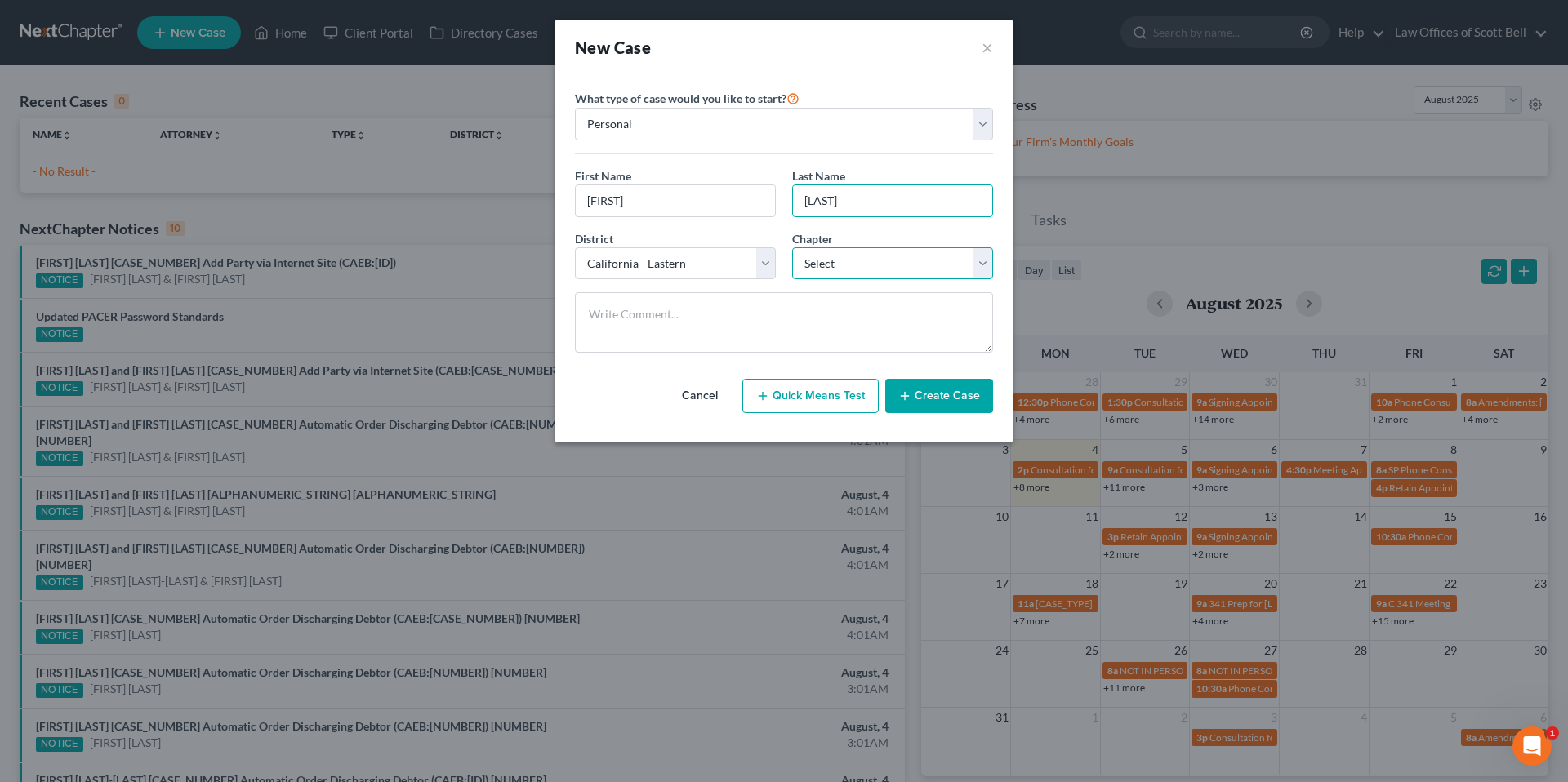 click on "Select 7 11 12 13" at bounding box center [893, 264] 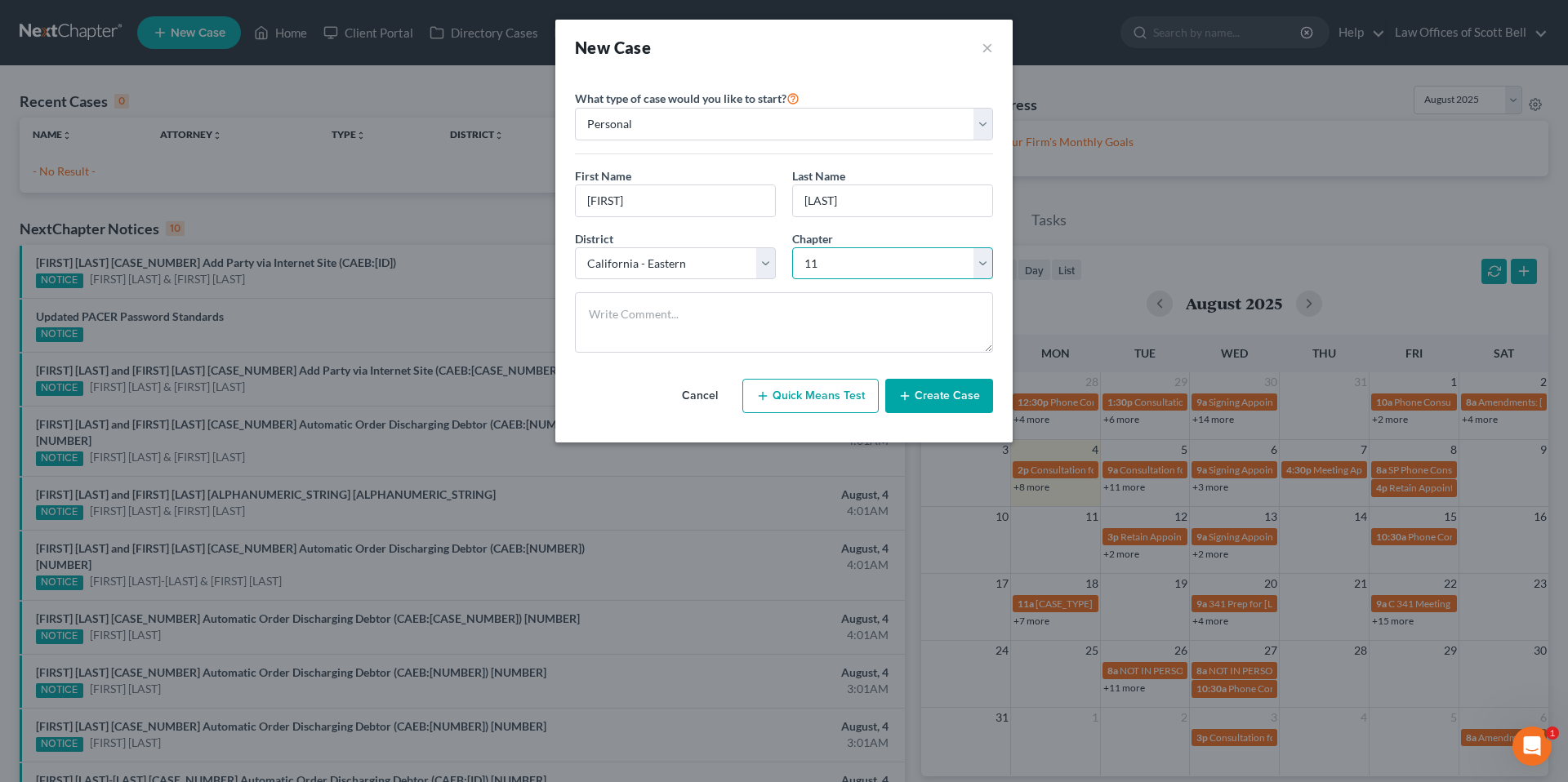 click on "Select 7 11 12 13" at bounding box center [893, 264] 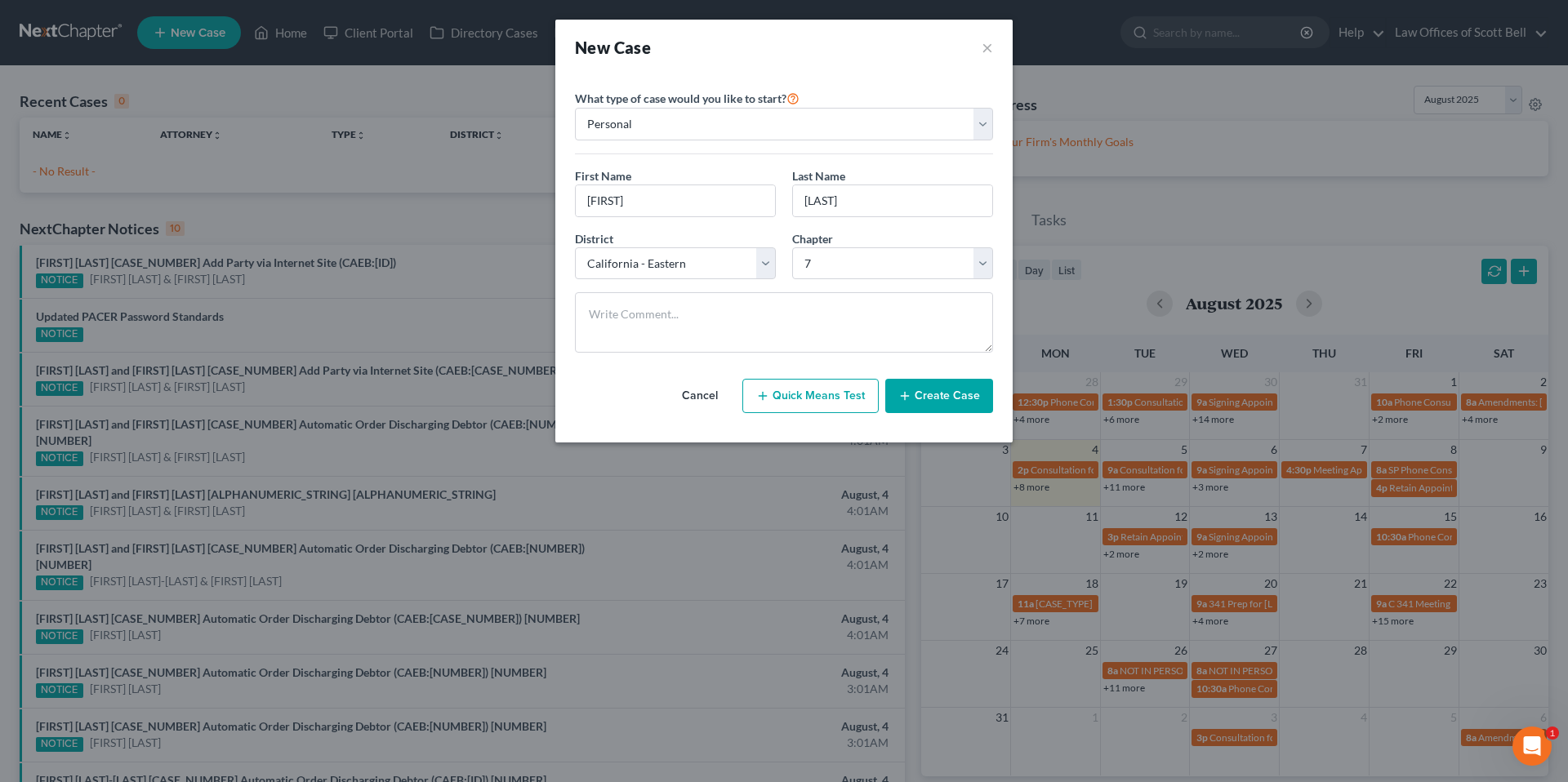 click on "Create Case" at bounding box center [939, 396] 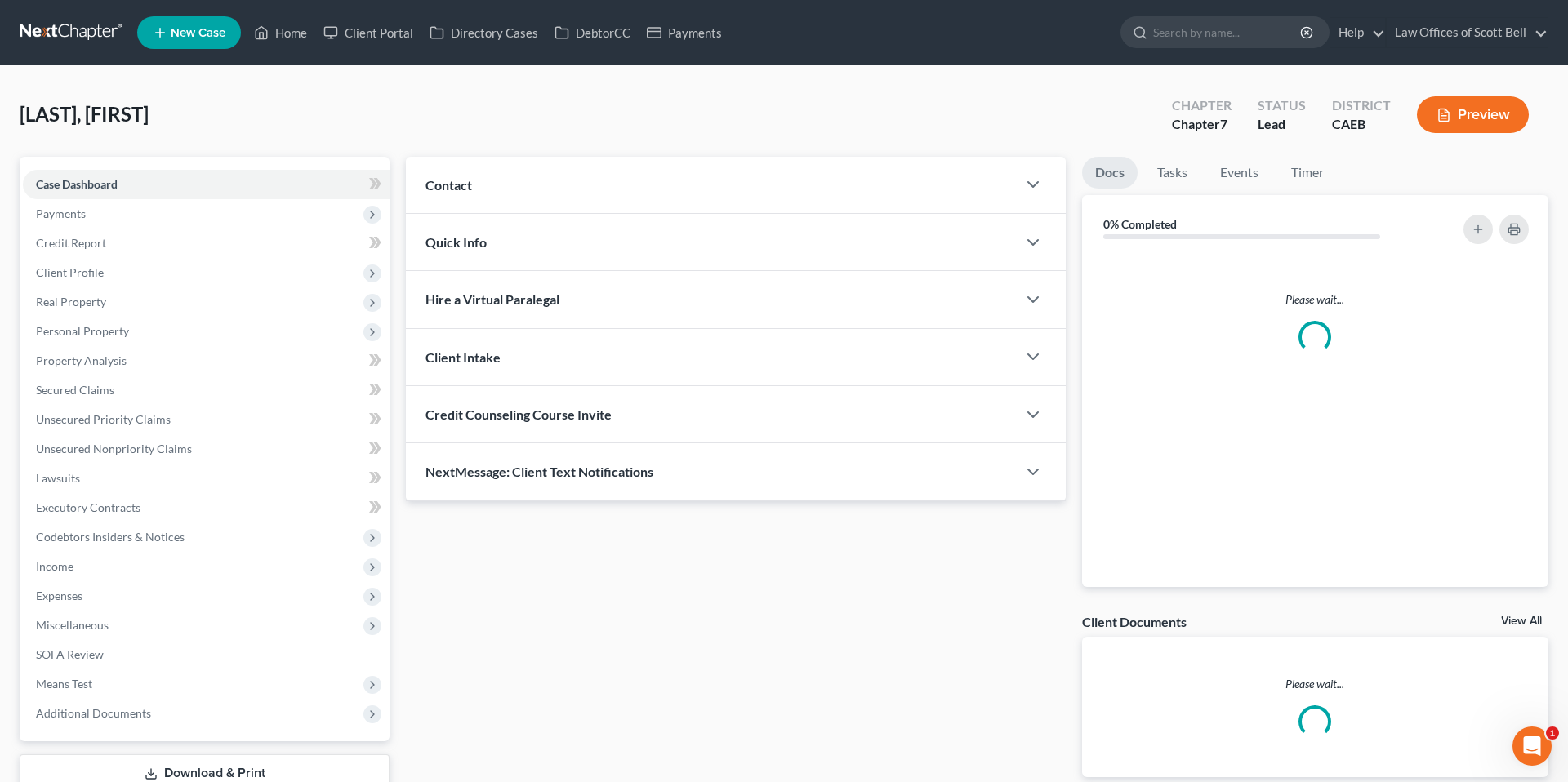 click on "Contact" at bounding box center [711, 184] 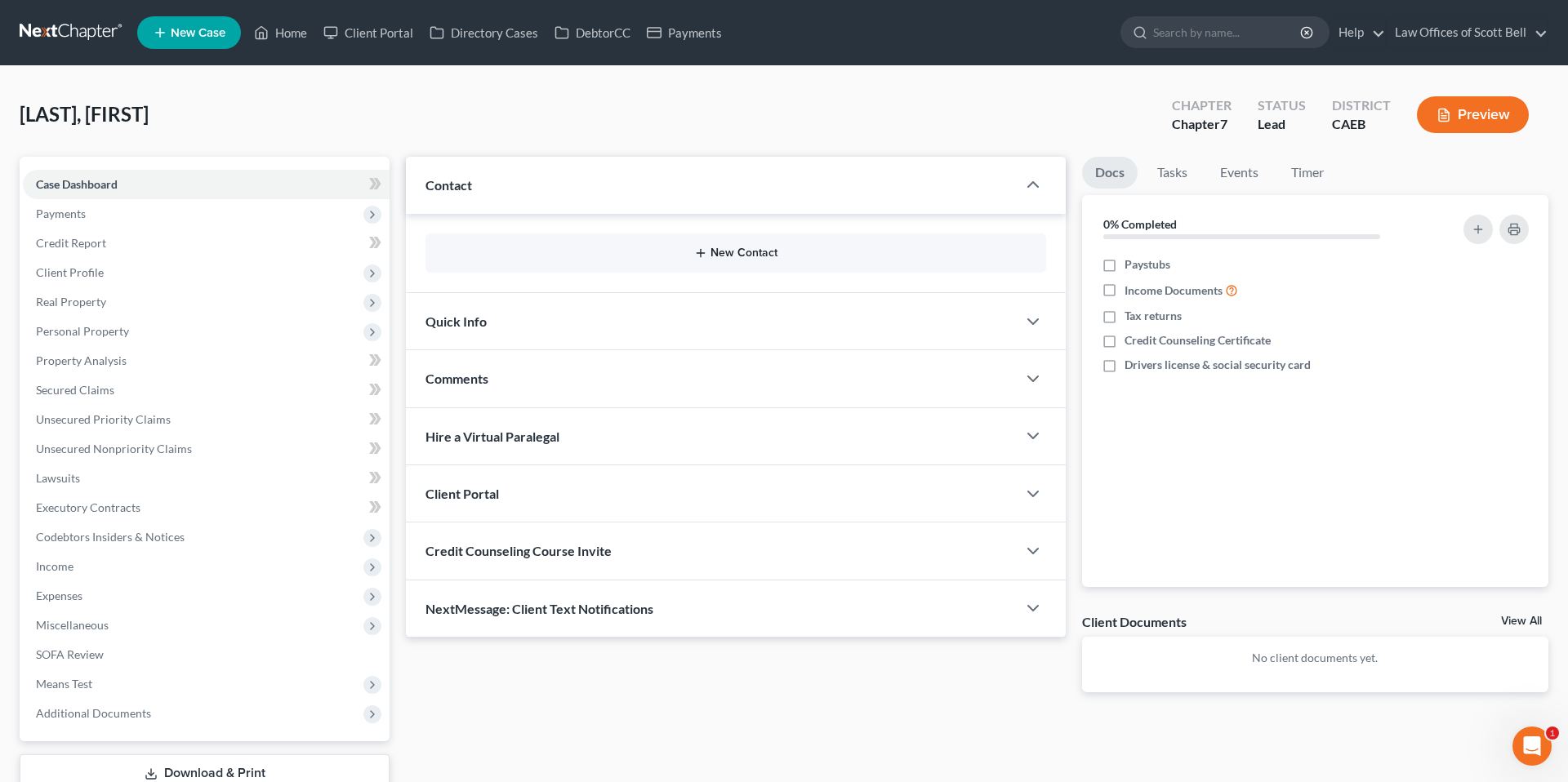 click on "New Contact" at bounding box center [736, 253] 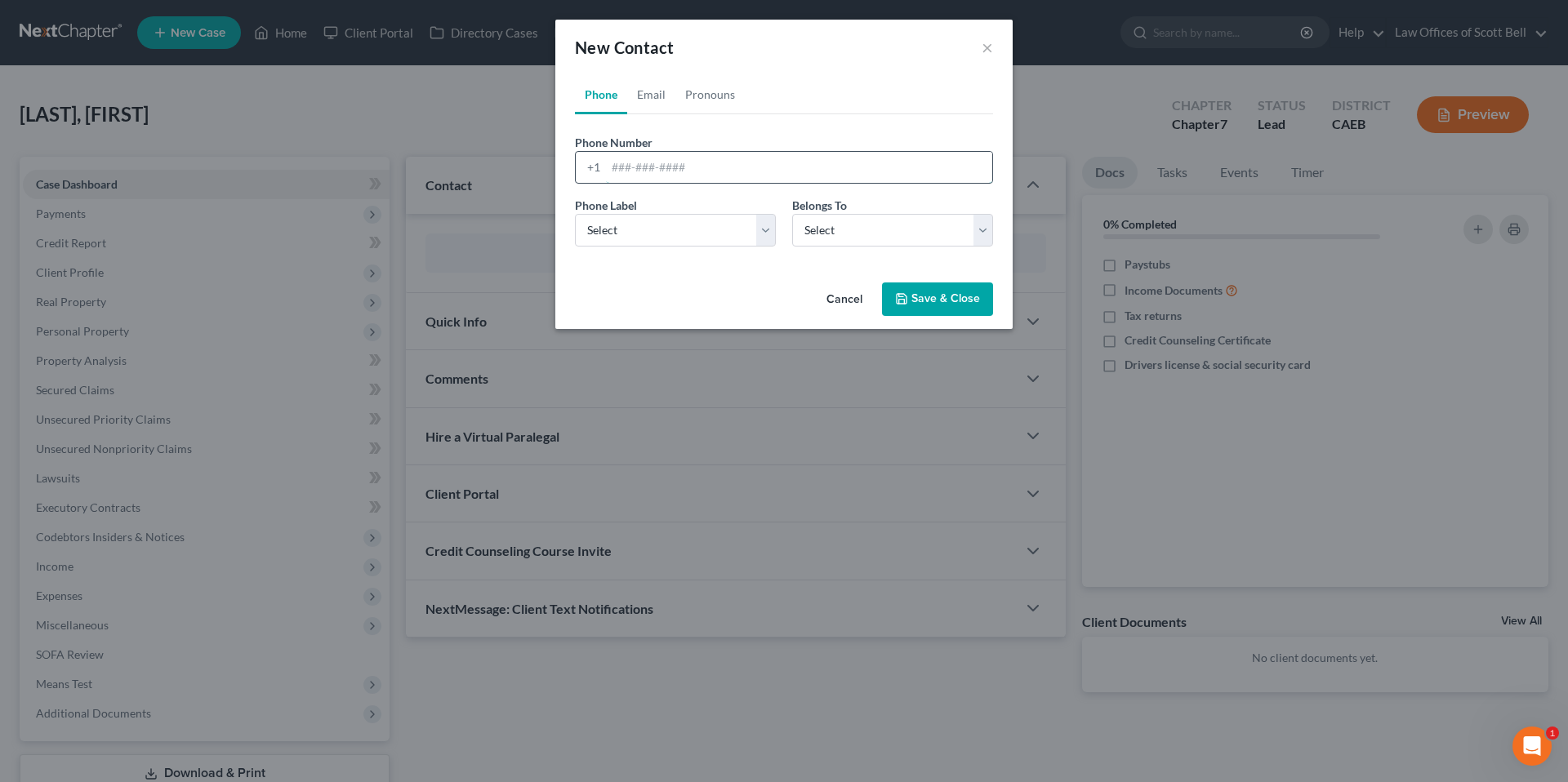 click at bounding box center [799, 167] 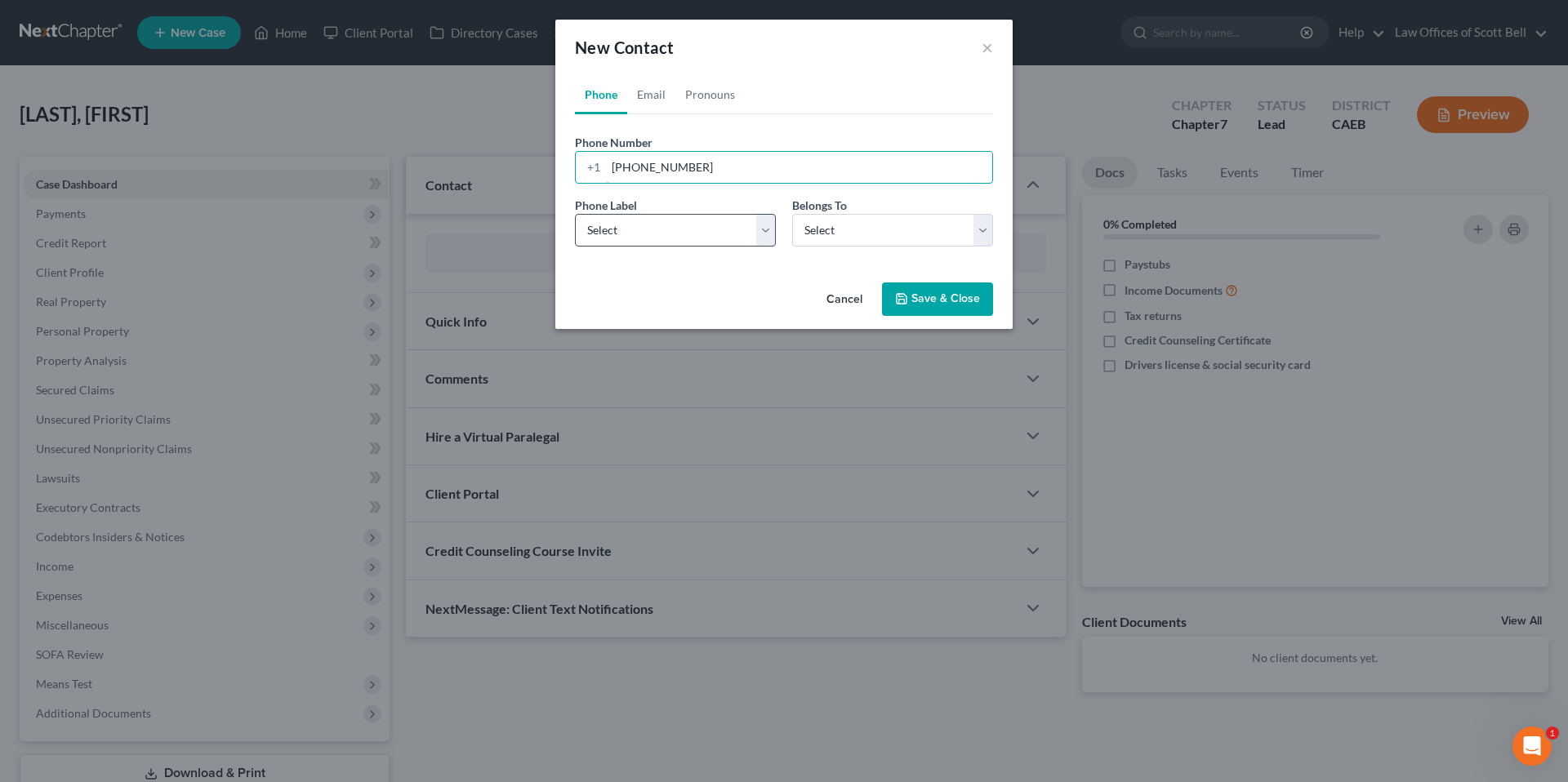 type on "[PHONE_NUMBER]" 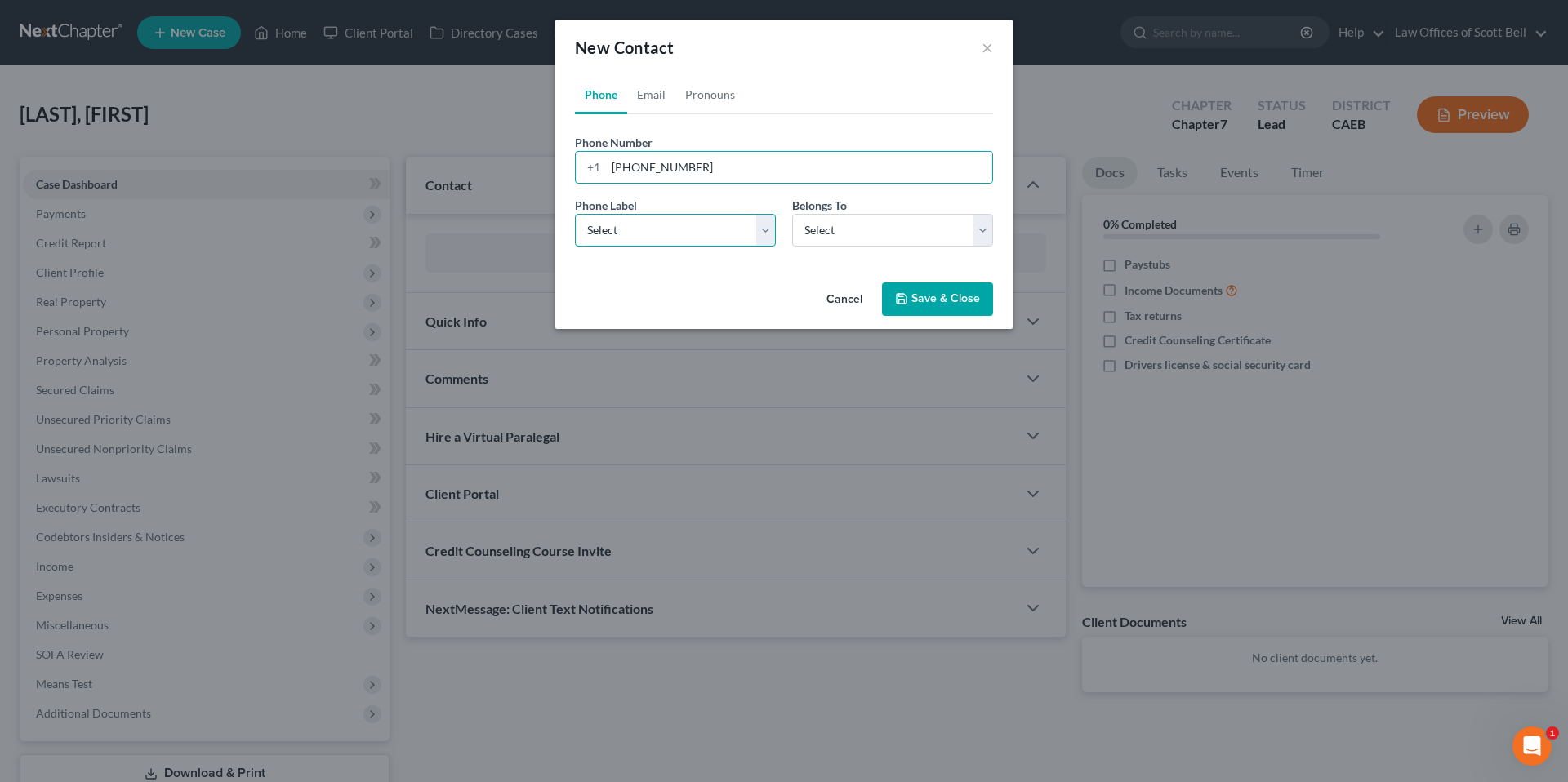 click on "Select Mobile Home Work Other" at bounding box center [675, 230] 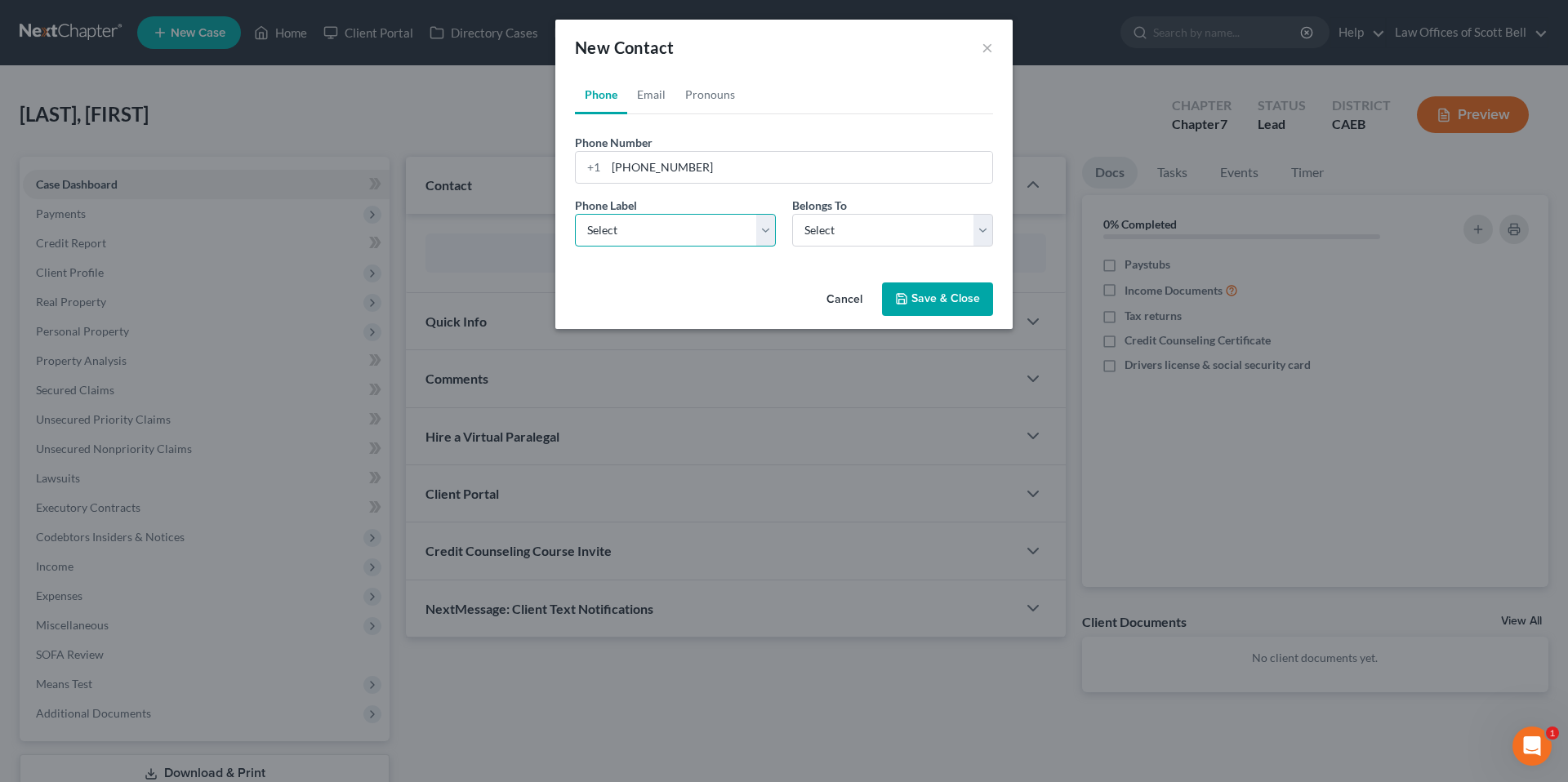 select on "0" 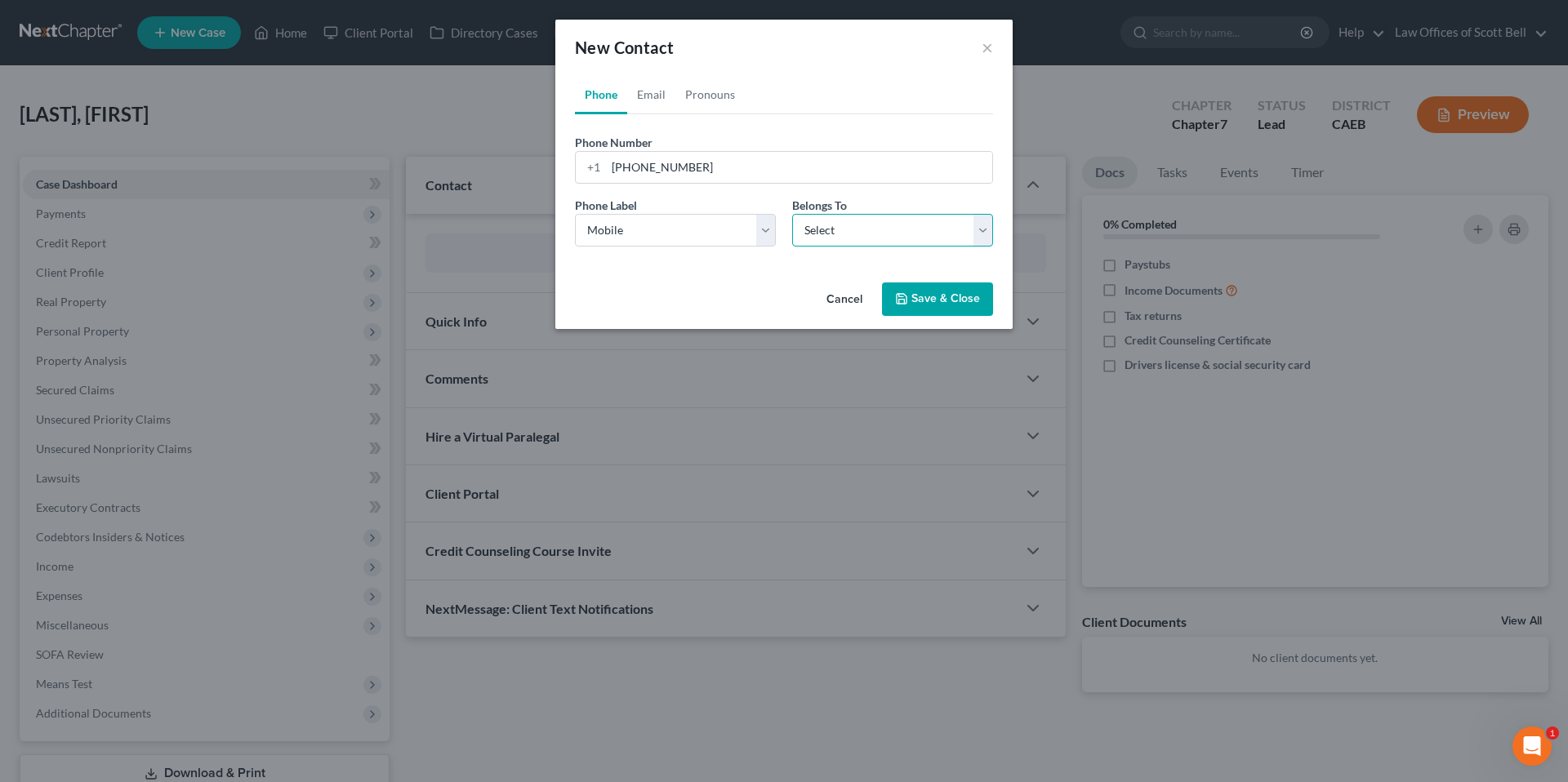 click on "Select Client Other" at bounding box center (893, 230) 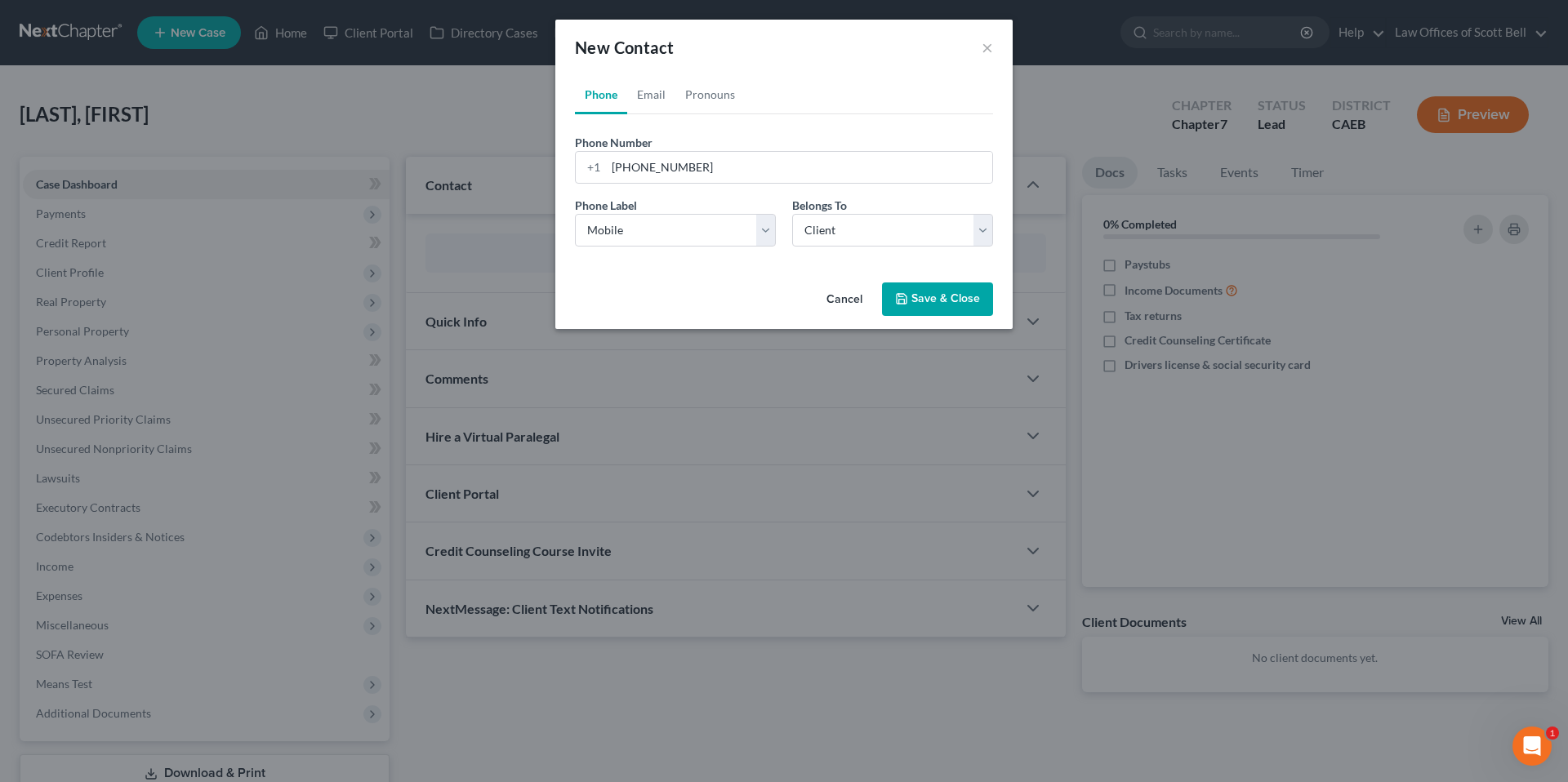 click on "Save & Close" at bounding box center [938, 300] 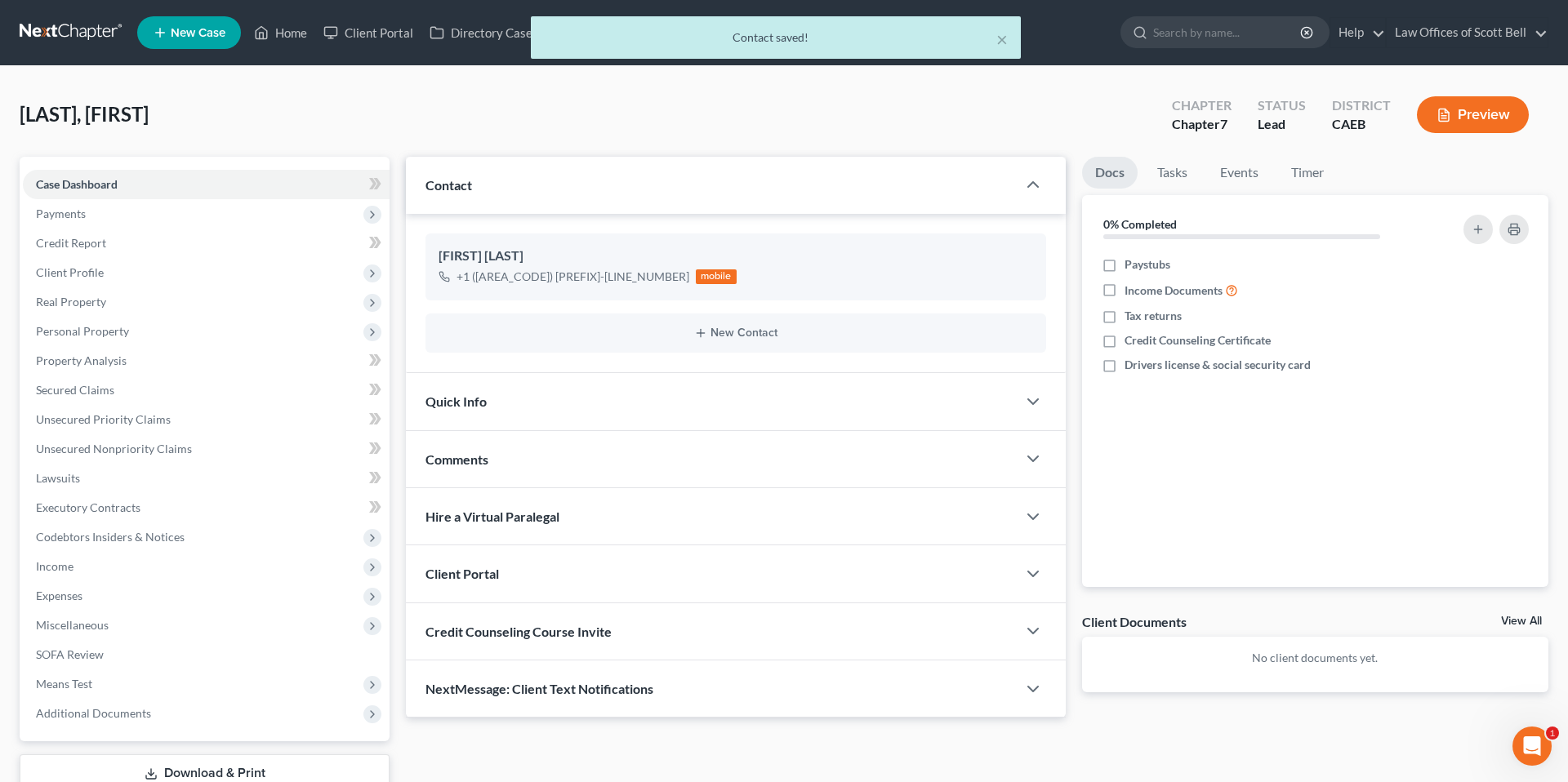 click on "Quick Info" at bounding box center (711, 401) 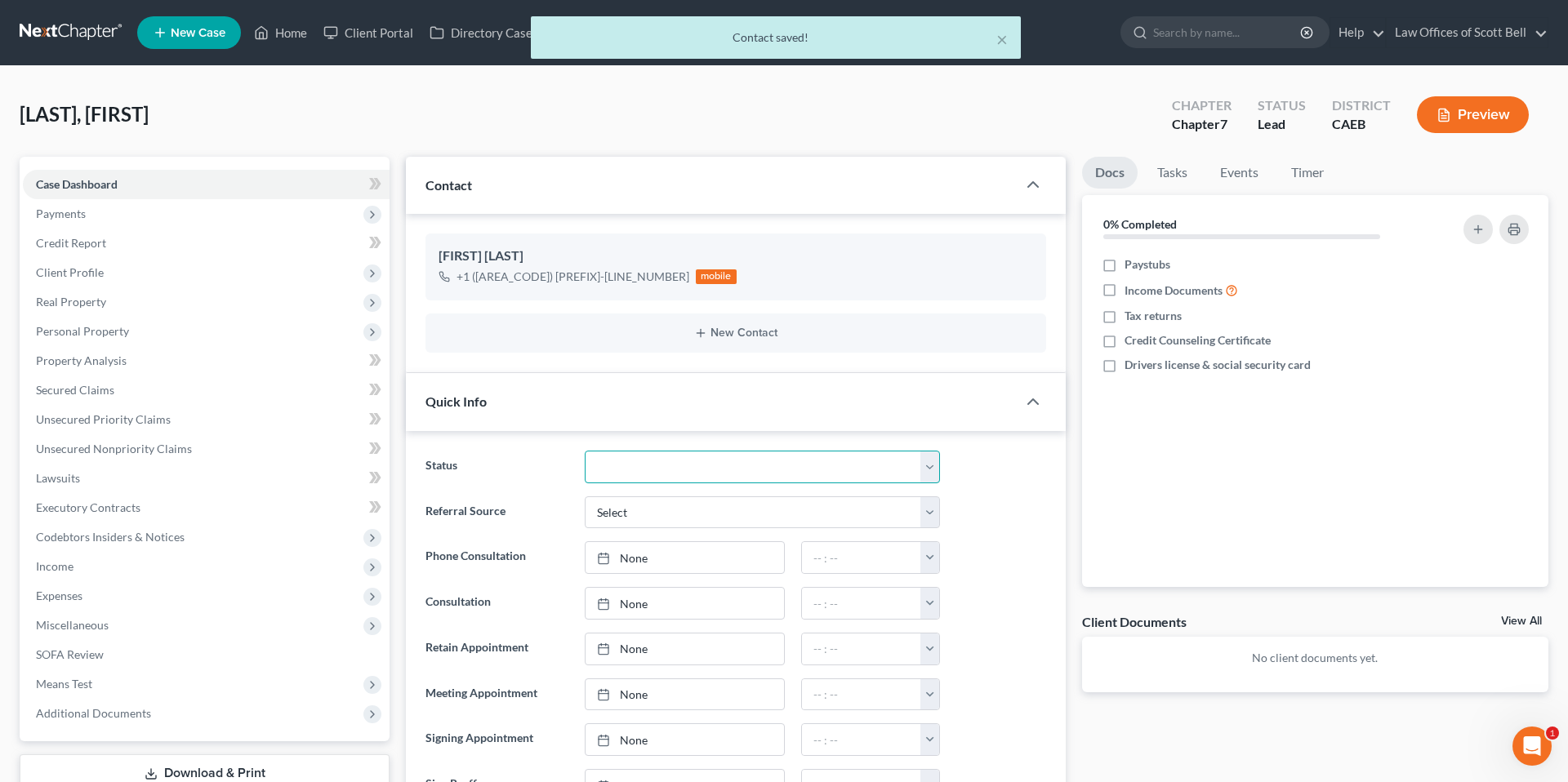 click on "Cancelled/Refund Closed Consultation Declined Discharged Filed Income Check In Progress Lead No Show Not Retained PIF Ready to File Referred Out Retained To Review" at bounding box center [762, 467] 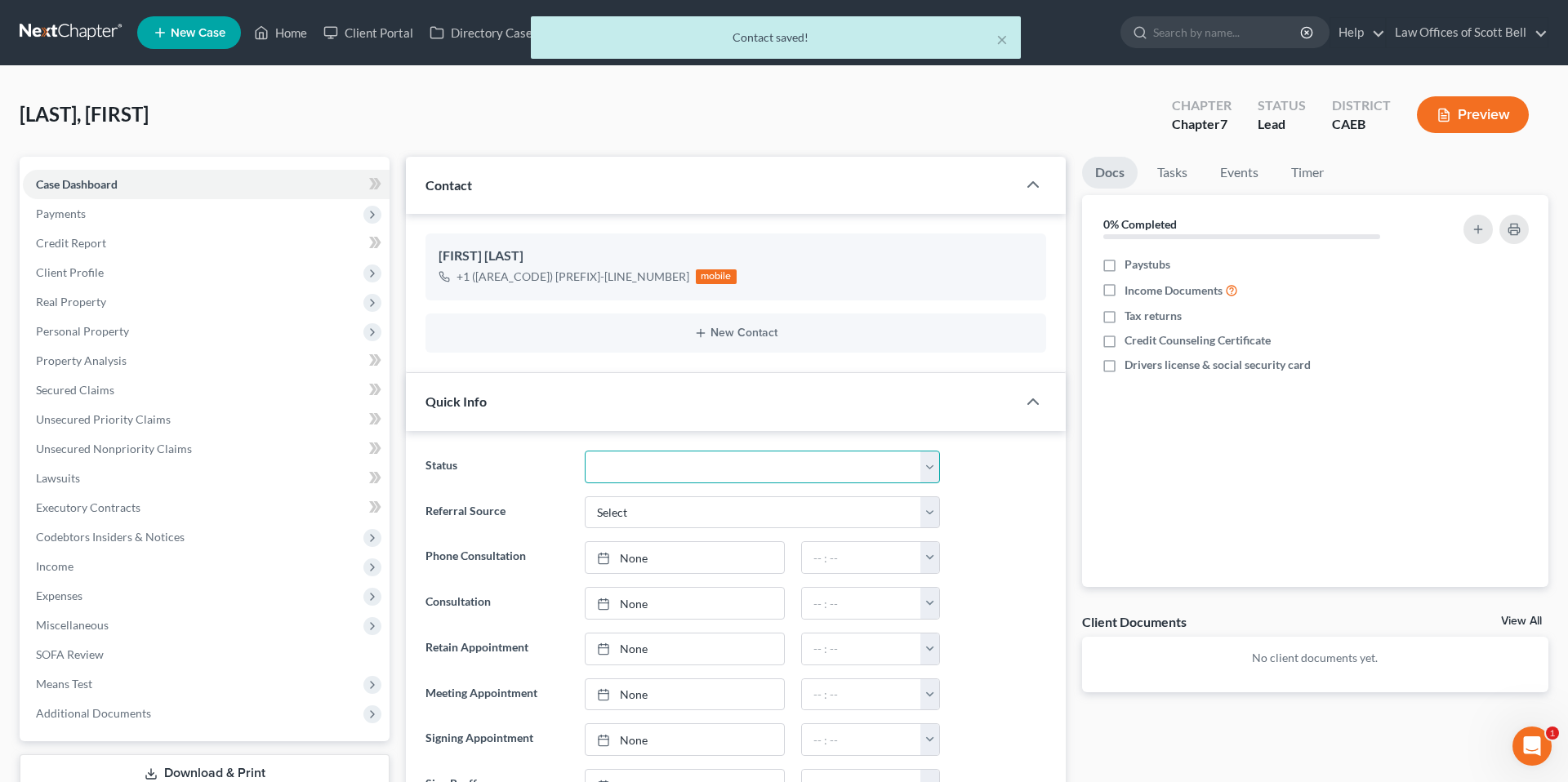 select on "2" 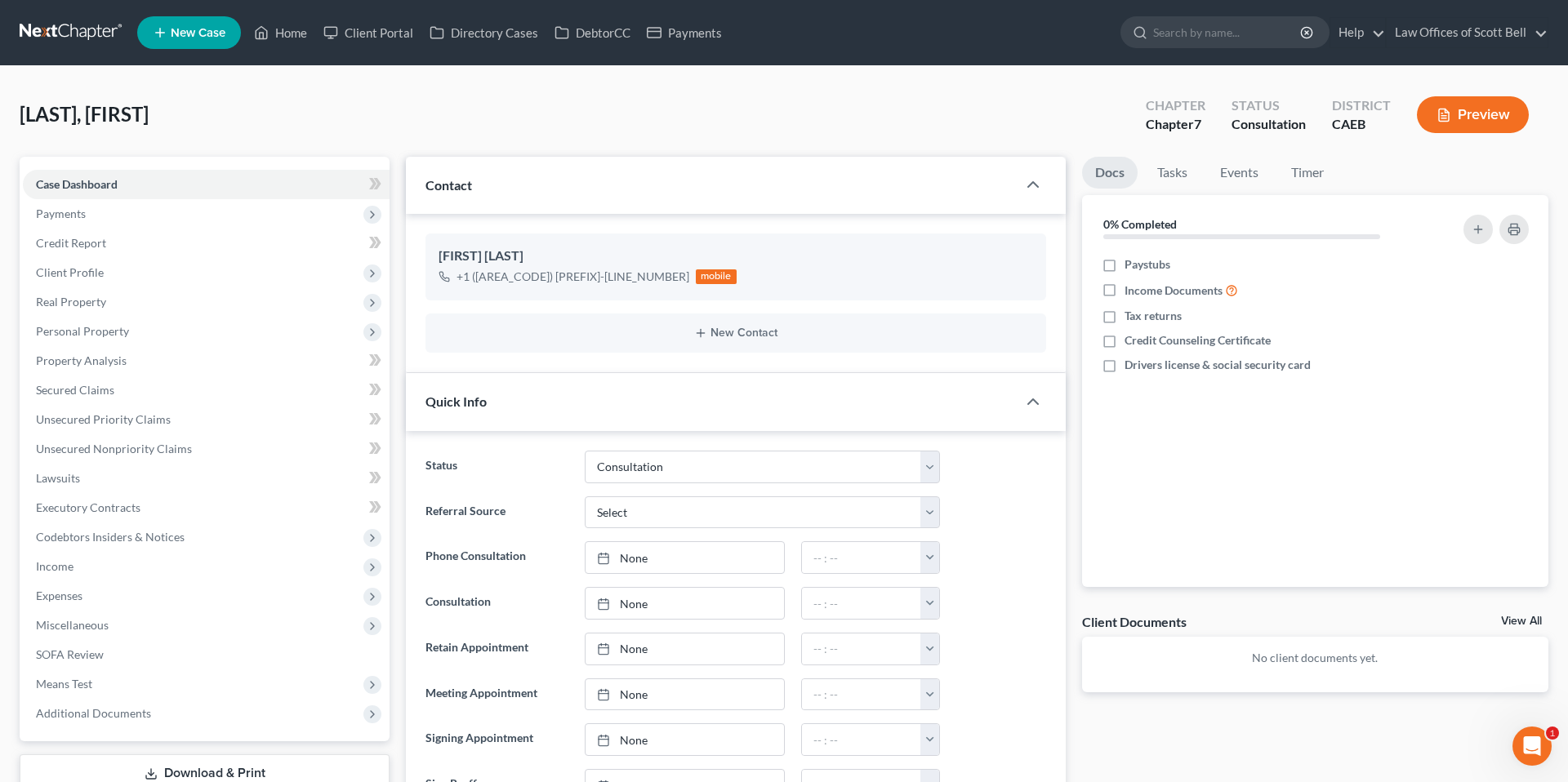 click at bounding box center [1001, 558] 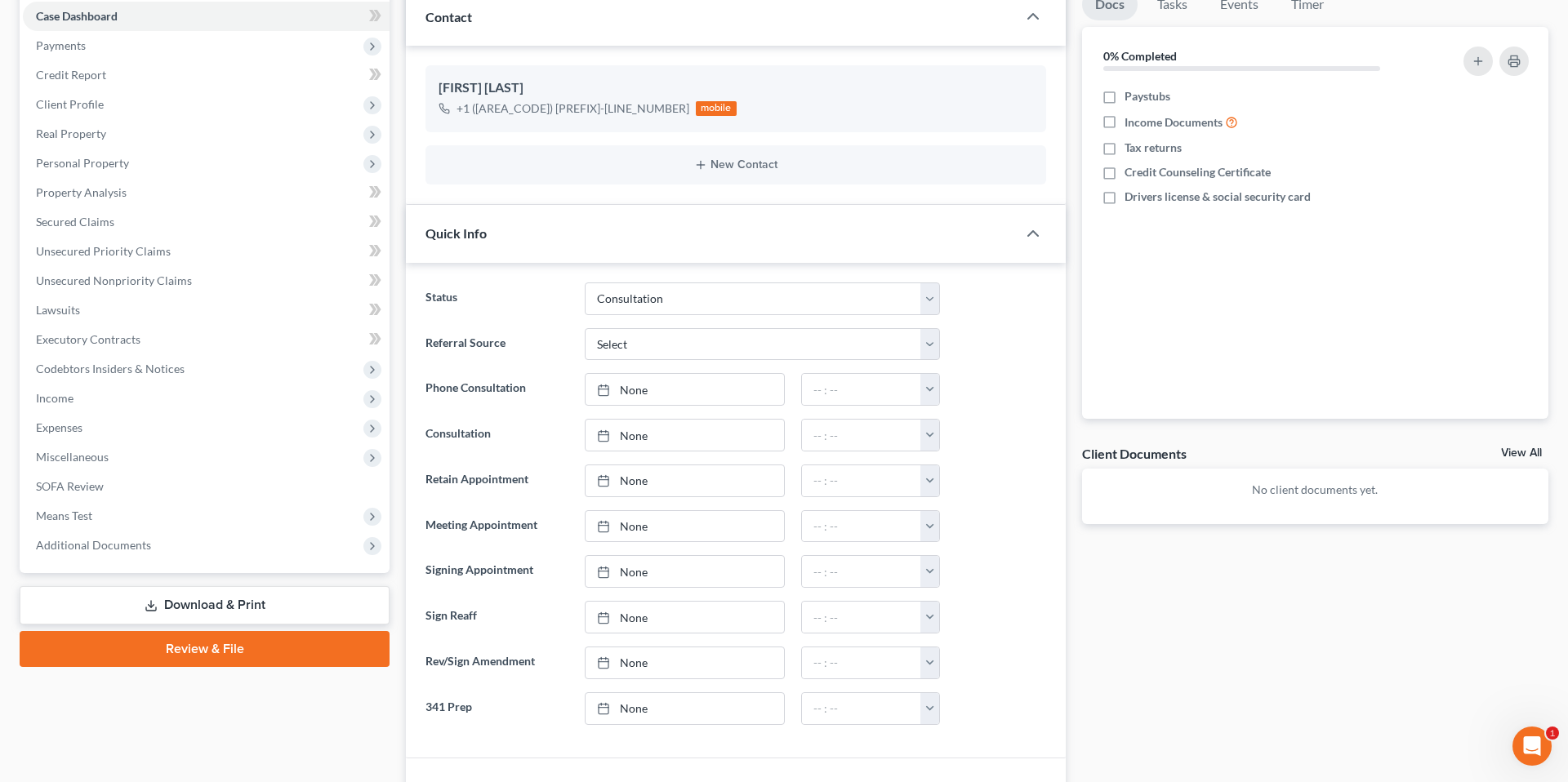 scroll, scrollTop: 172, scrollLeft: 0, axis: vertical 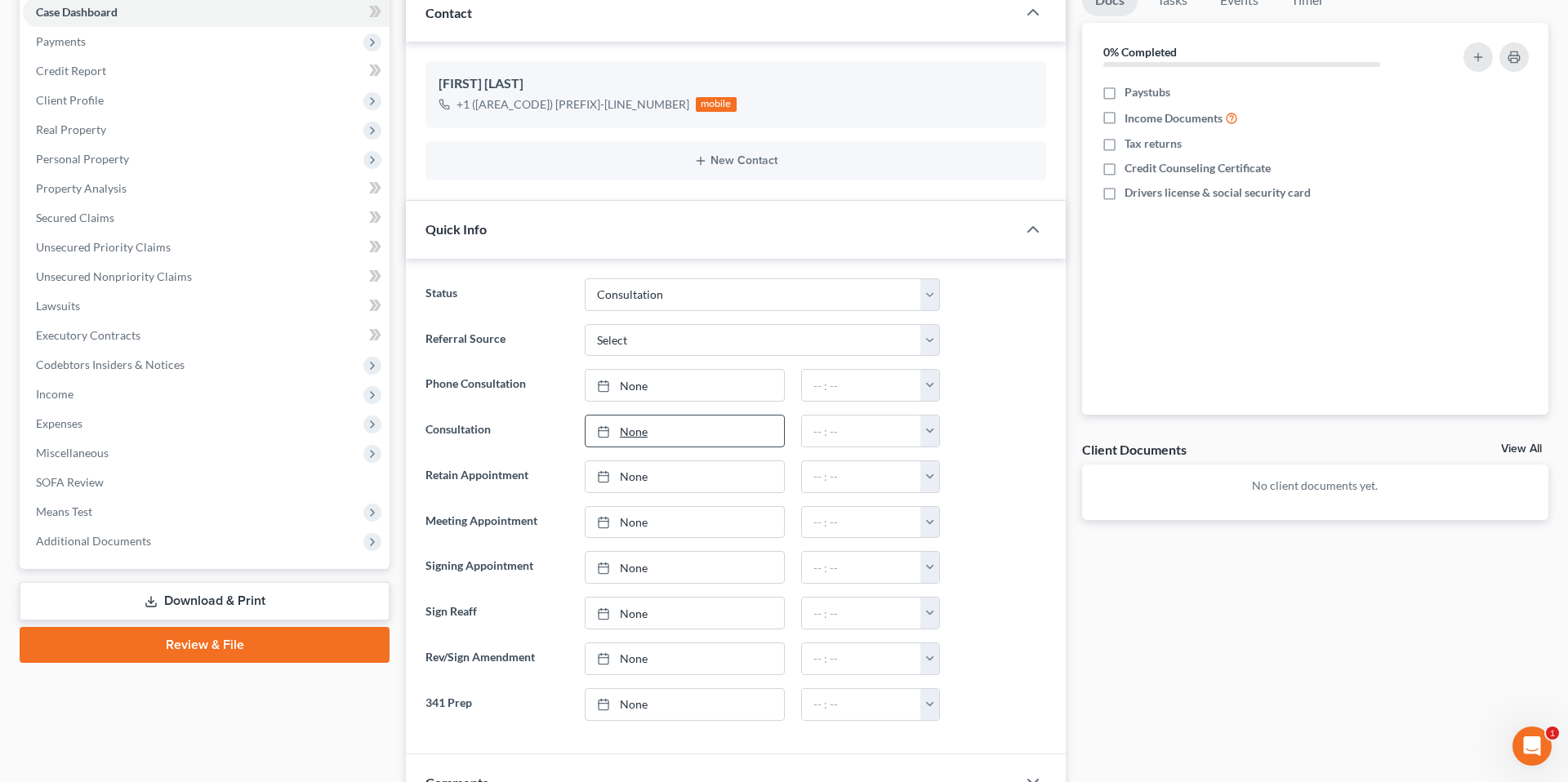 click on "None" at bounding box center (684, 431) 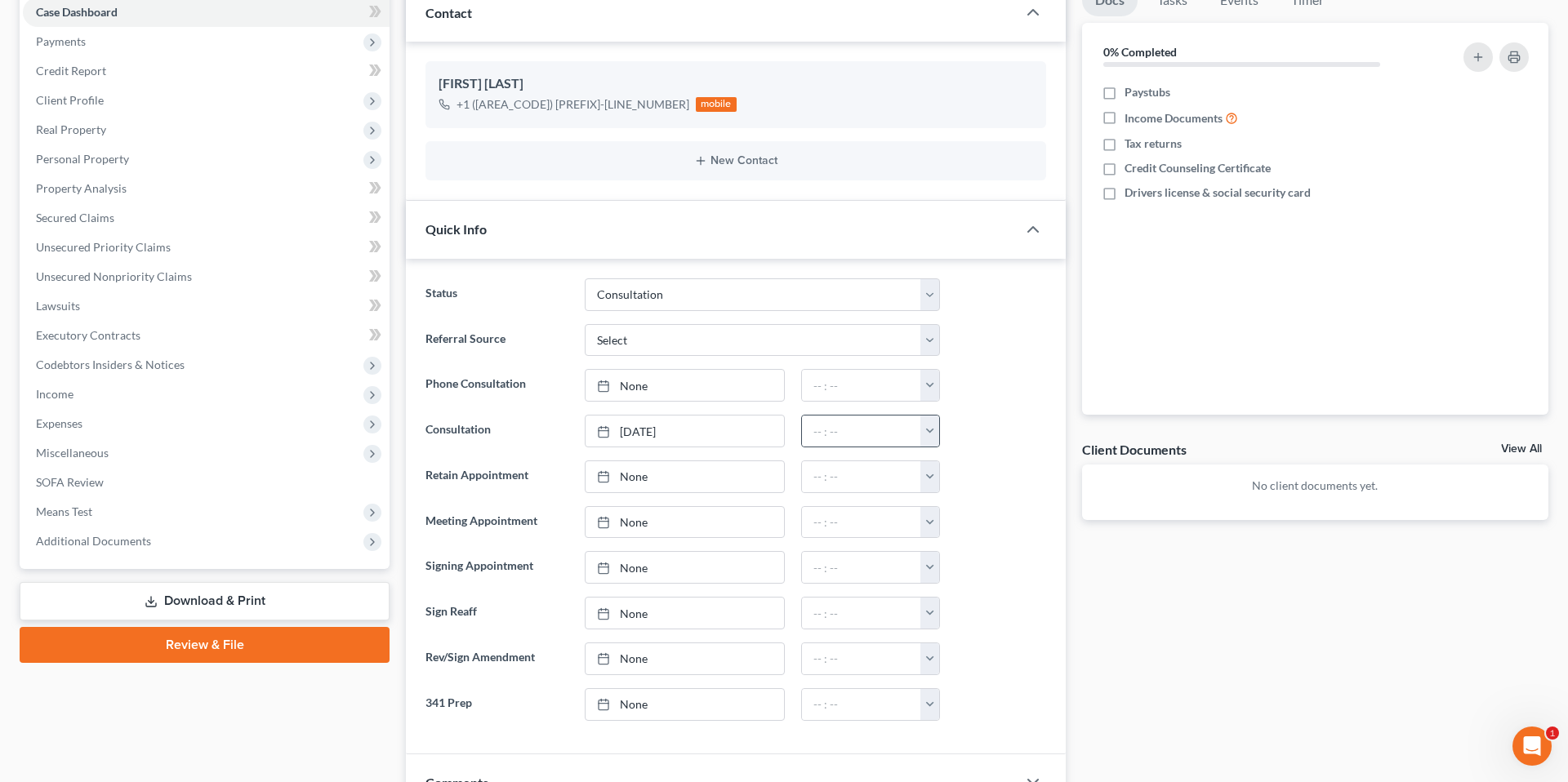click at bounding box center [929, 431] 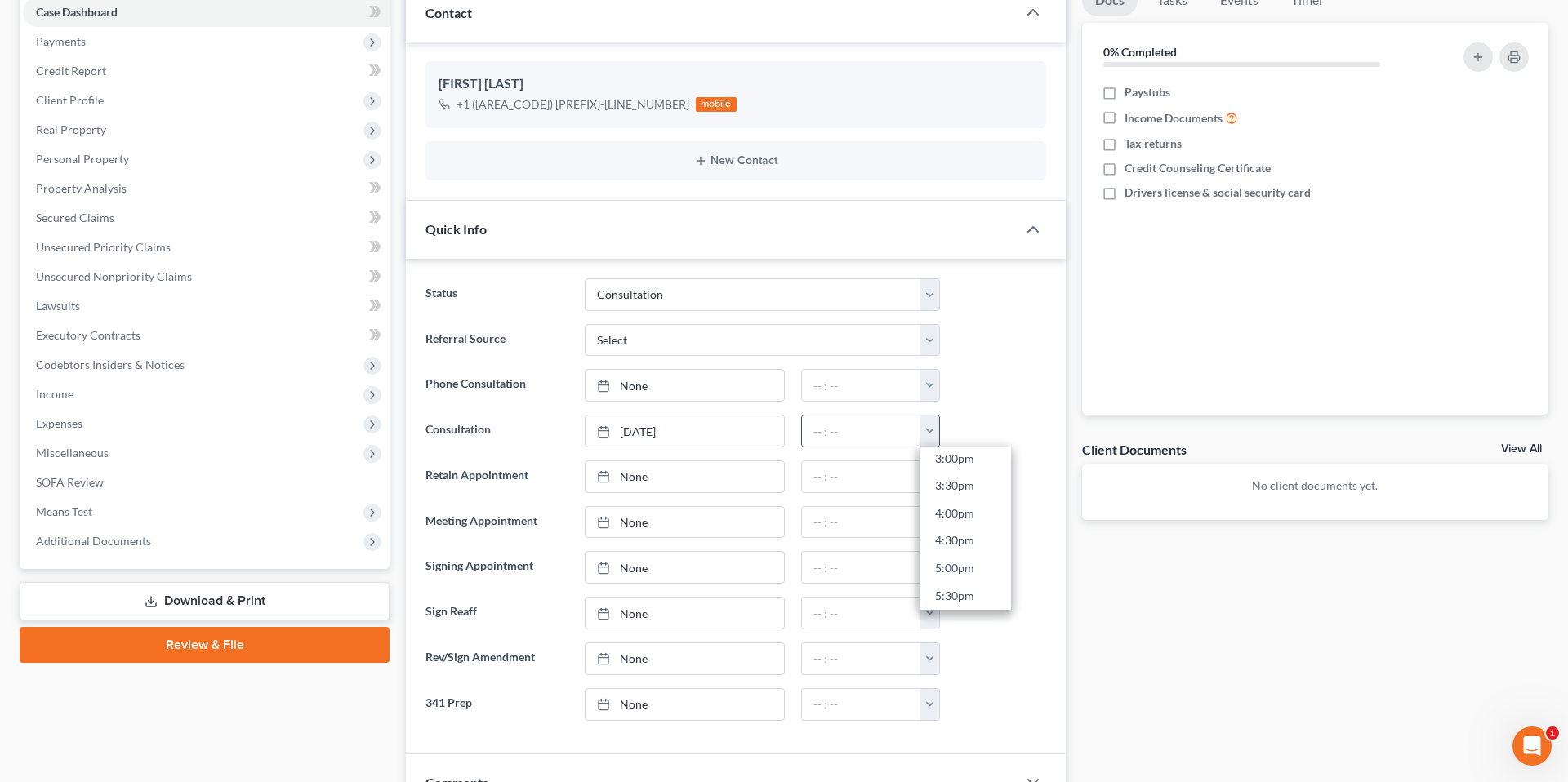 scroll, scrollTop: 846, scrollLeft: 0, axis: vertical 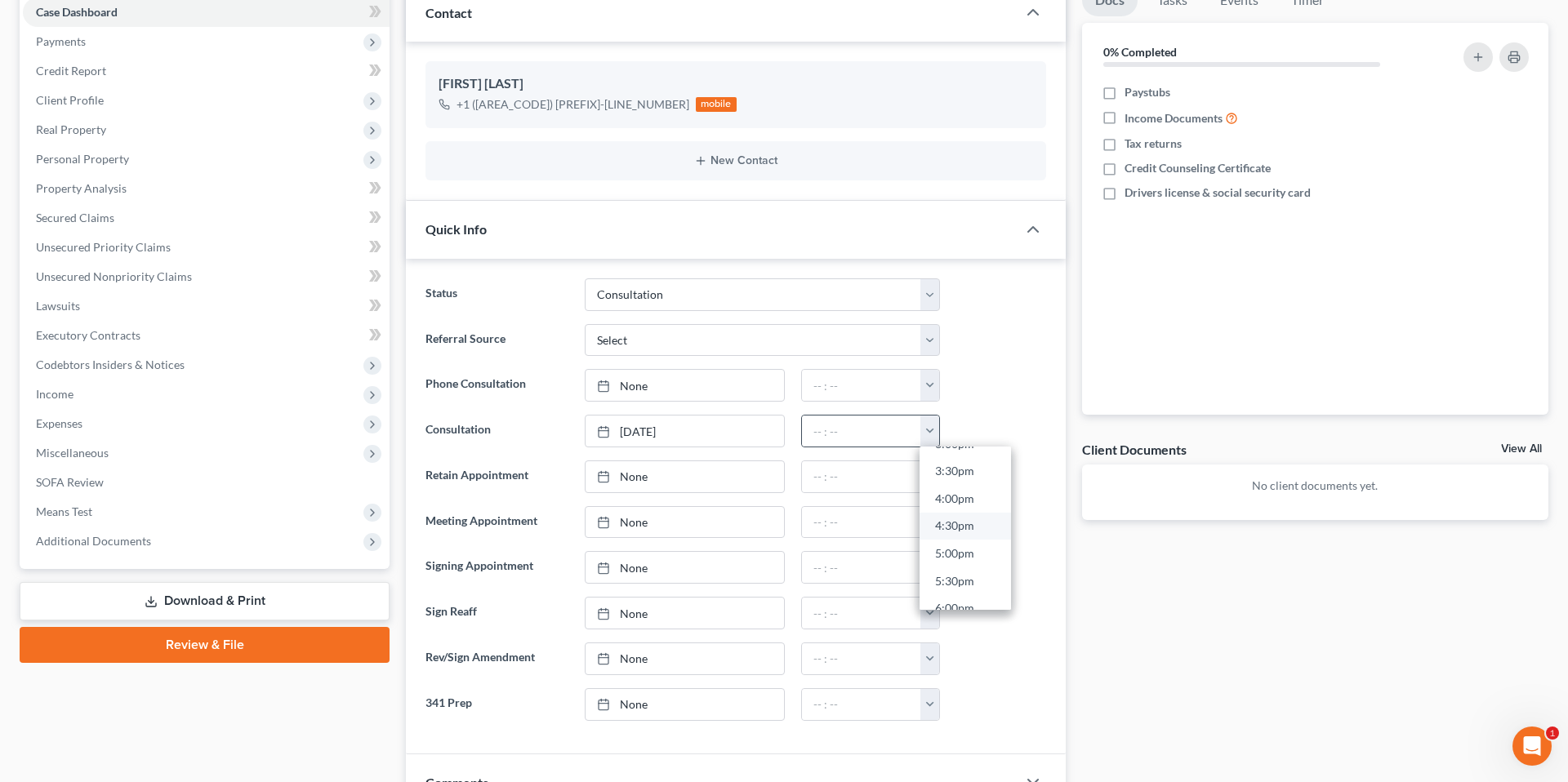 click on "4:30pm" at bounding box center [965, 527] 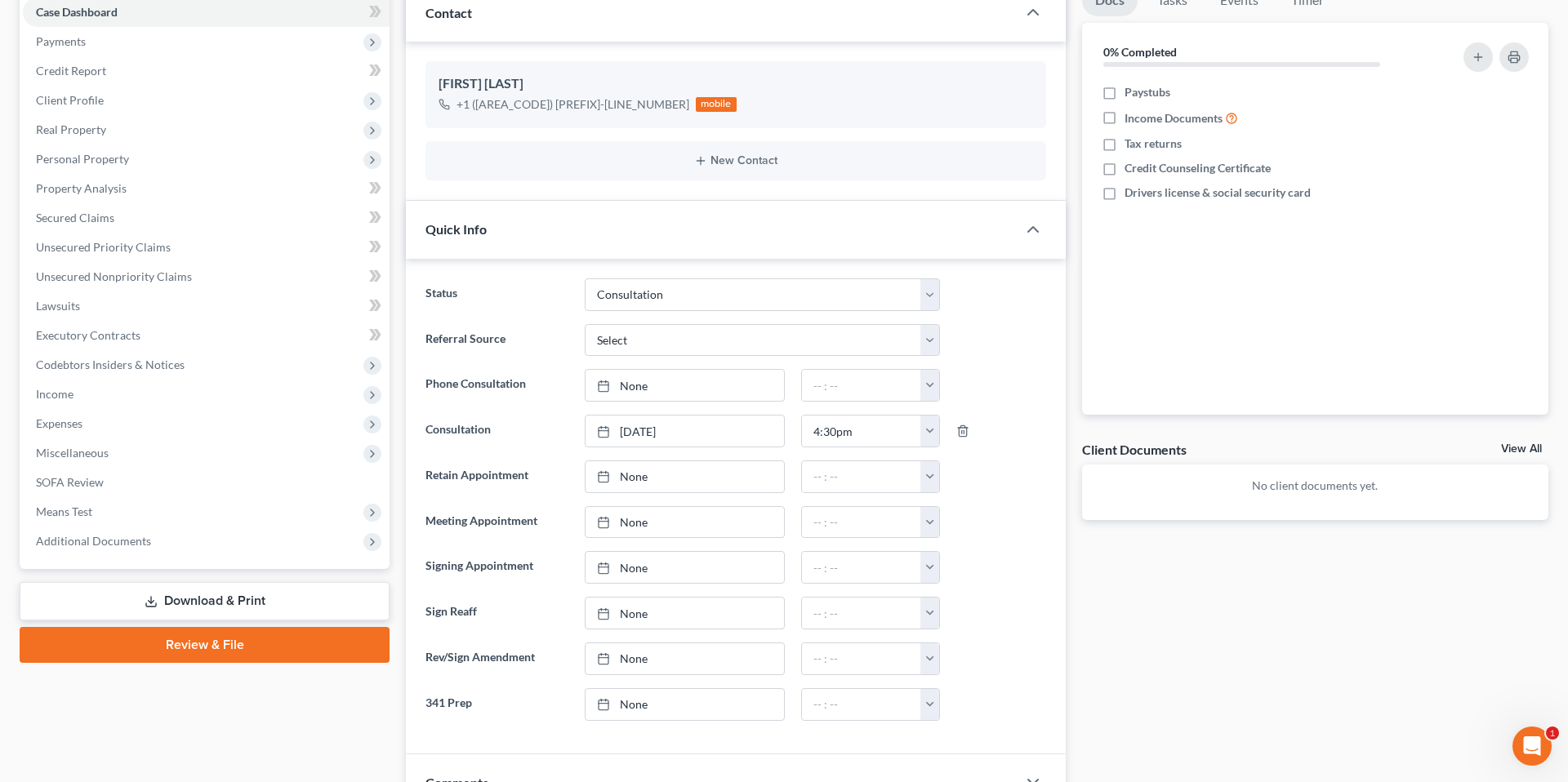 click on "Referral Source
Select Word Of Mouth Previous Clients Direct Mail Website Google Search Modern Attorney Other (specify)" at bounding box center [736, 340] 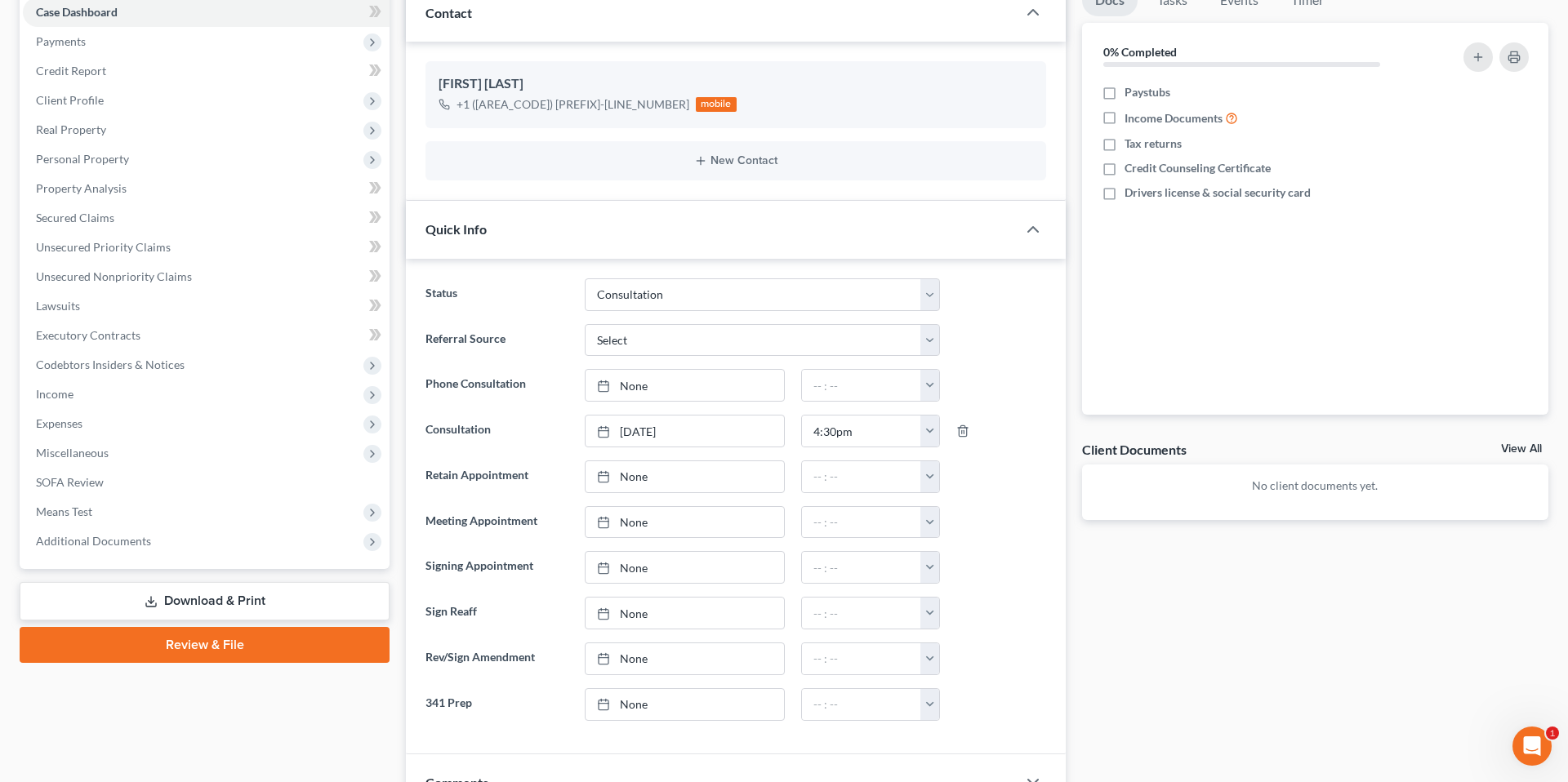 scroll, scrollTop: 0, scrollLeft: 0, axis: both 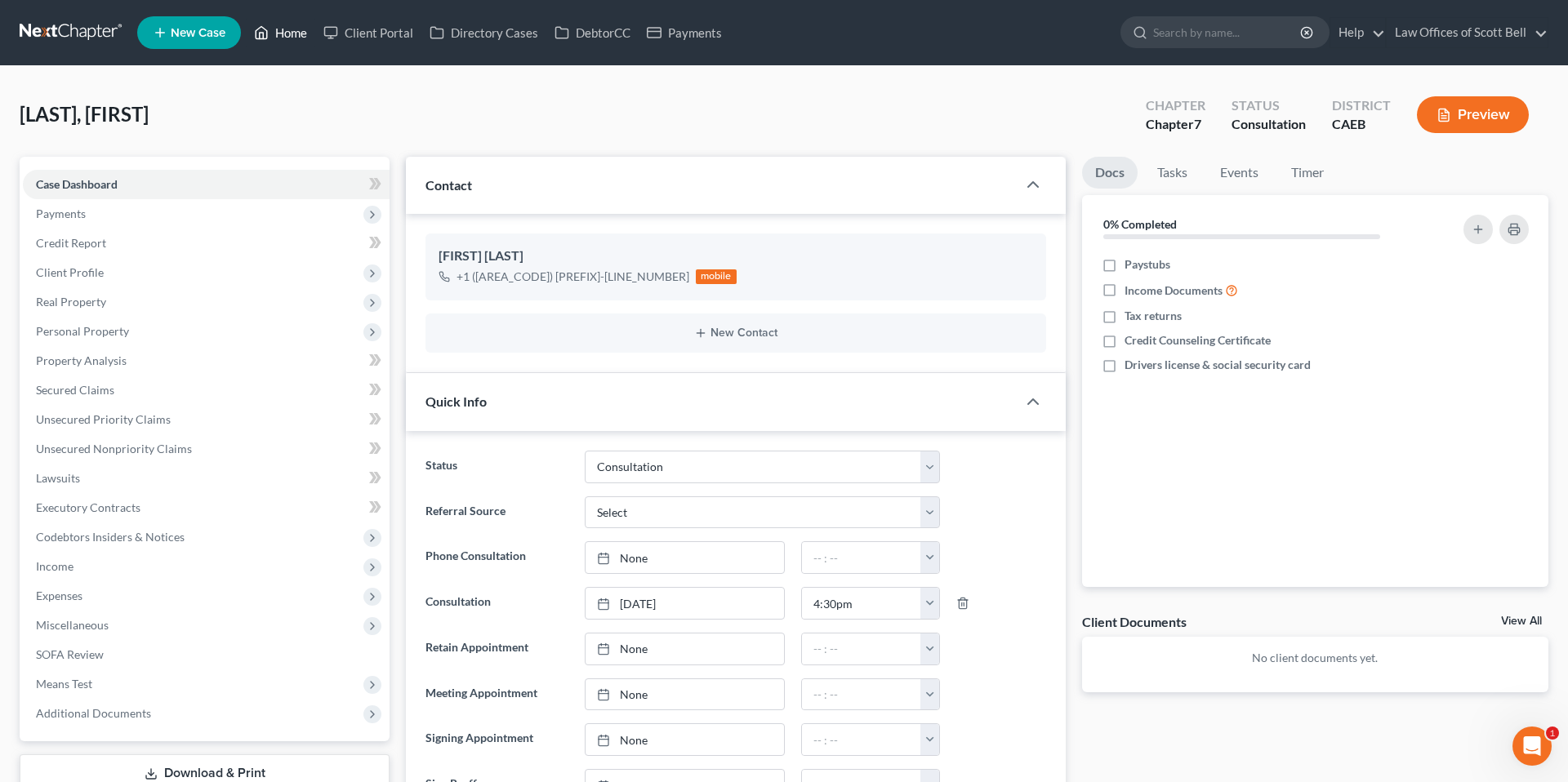 click on "Home" at bounding box center (280, 33) 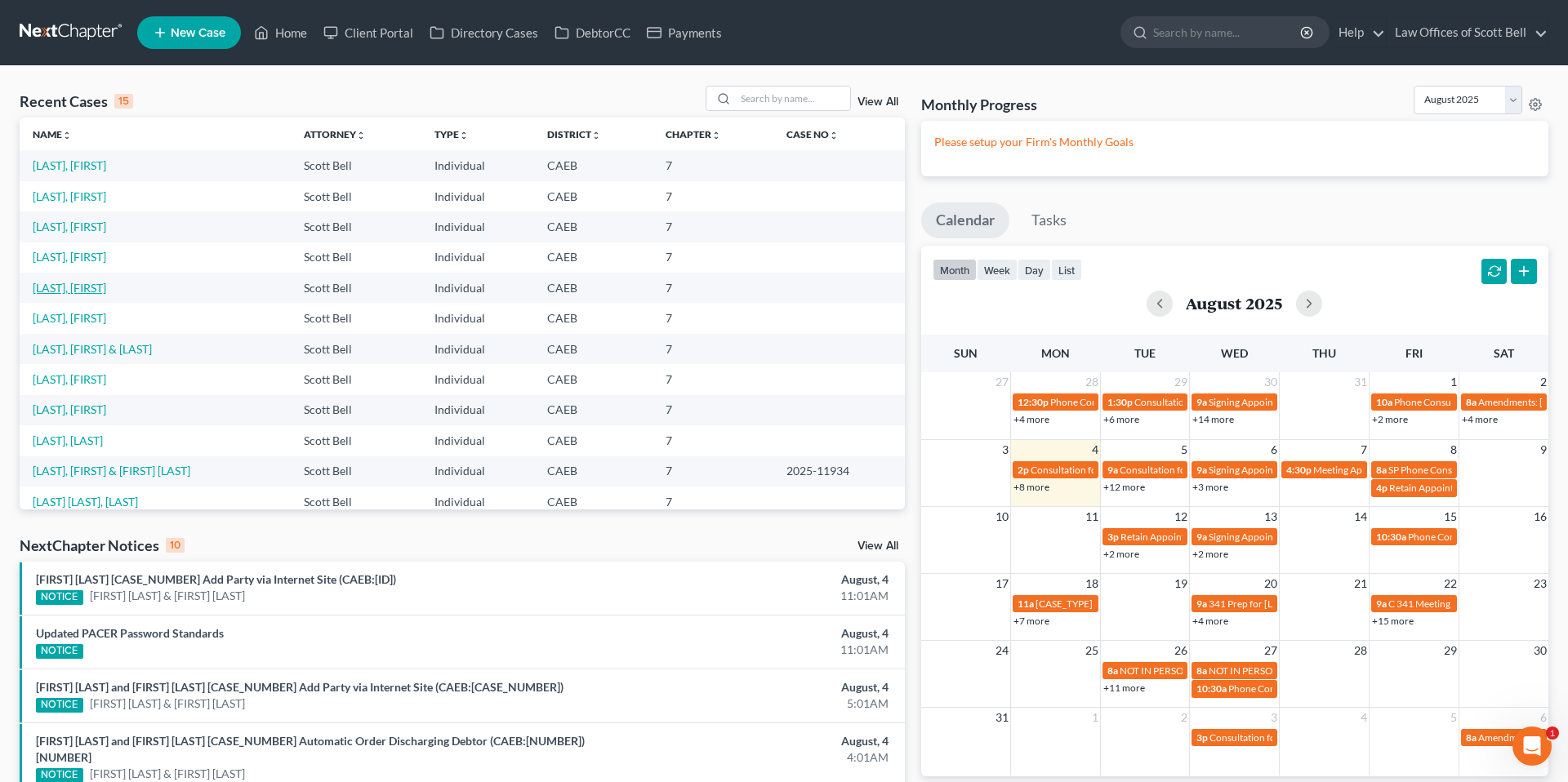 click on "[LAST], [FIRST]" at bounding box center (69, 287) 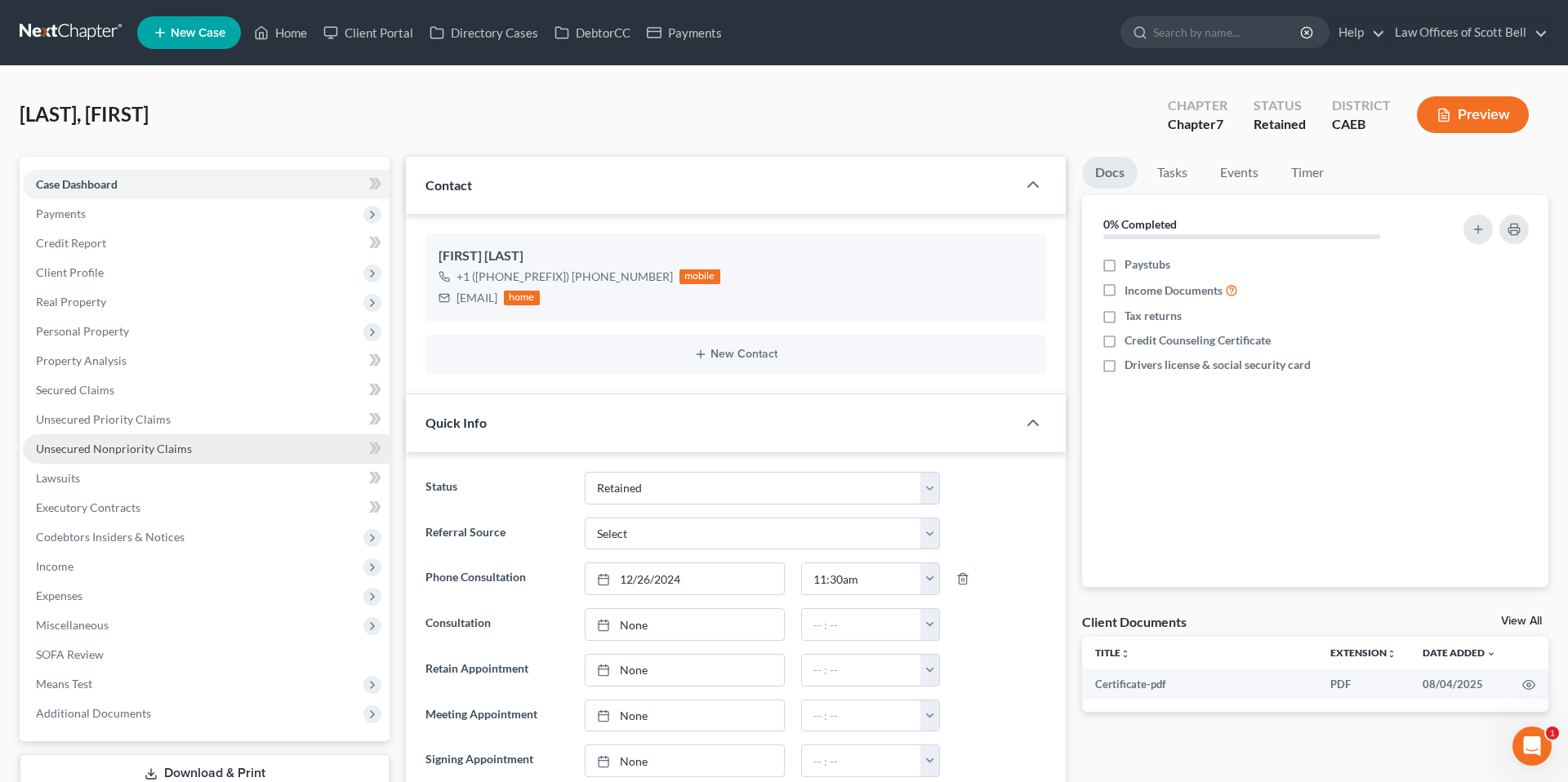scroll, scrollTop: 733, scrollLeft: 0, axis: vertical 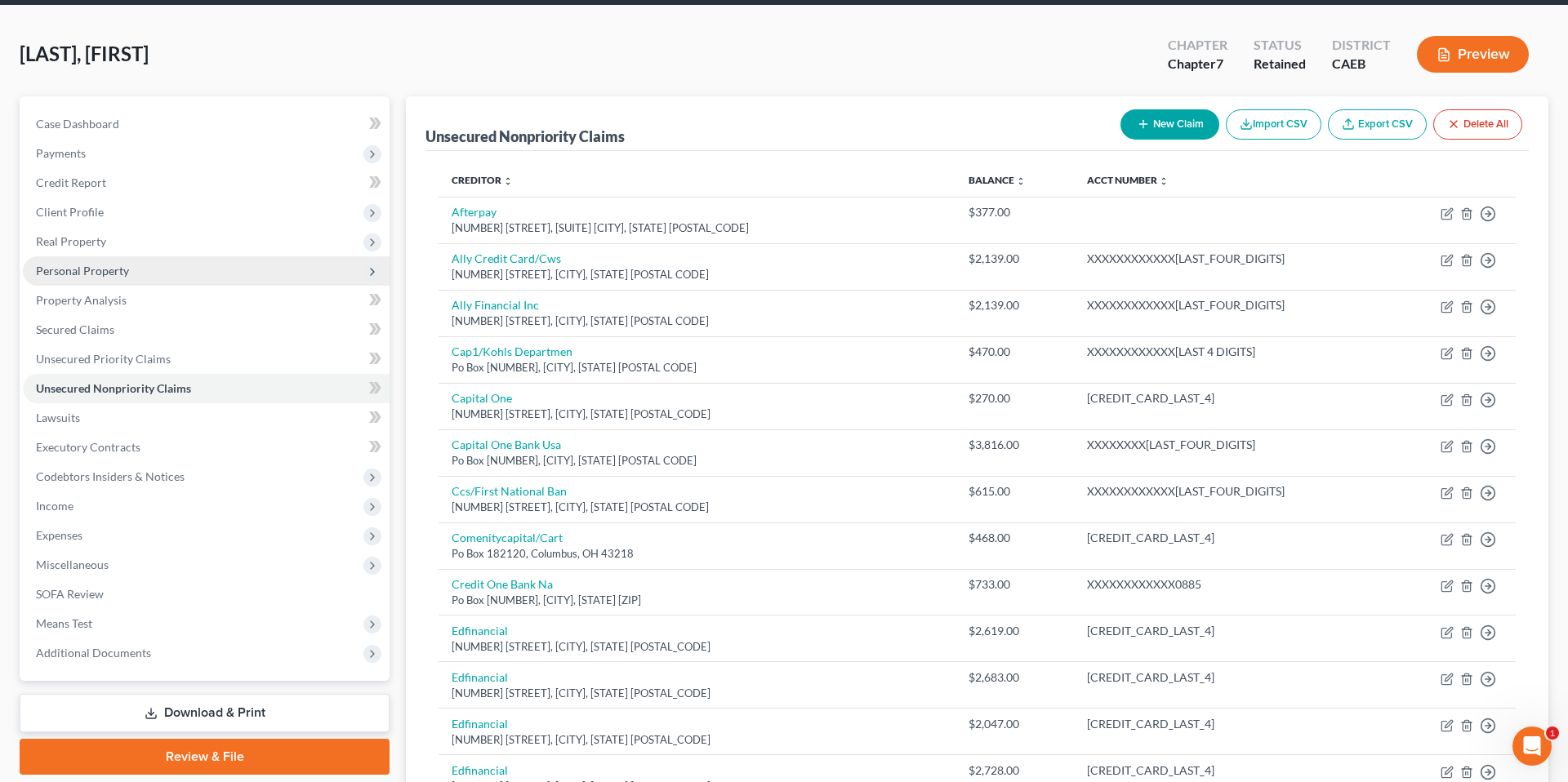 click on "Personal Property" at bounding box center [82, 270] 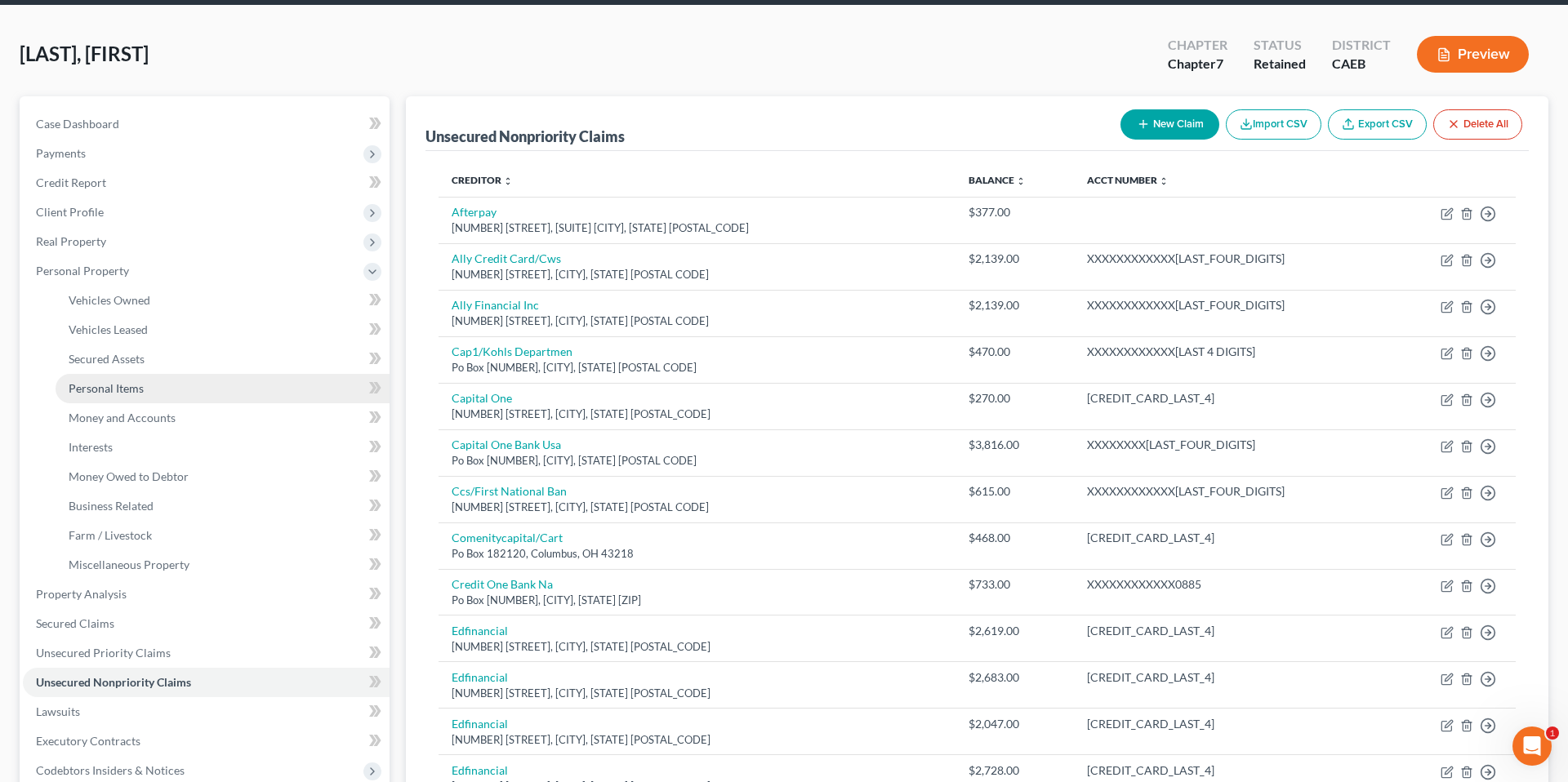 click on "Personal Items" at bounding box center [106, 388] 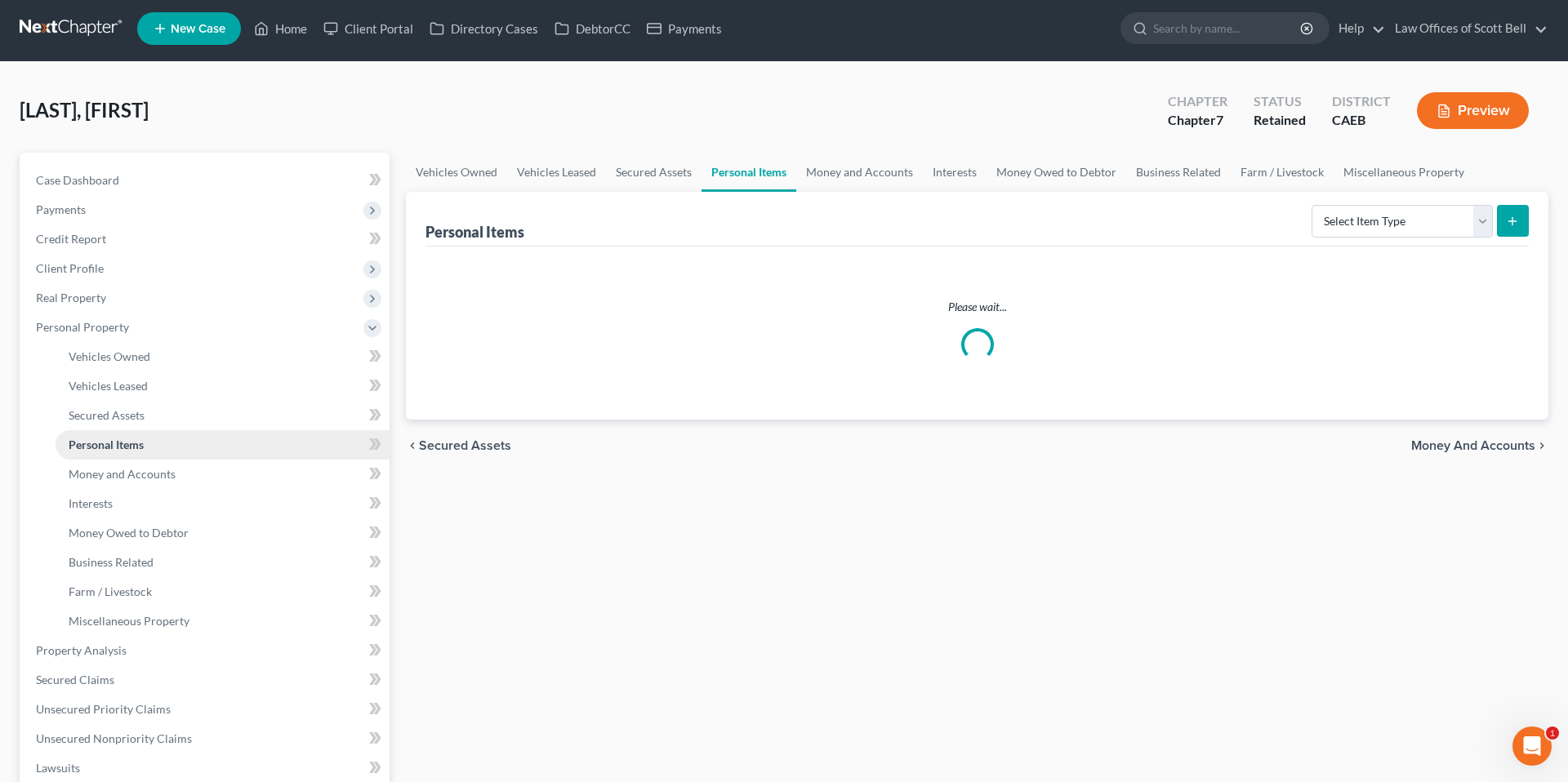 scroll, scrollTop: 0, scrollLeft: 0, axis: both 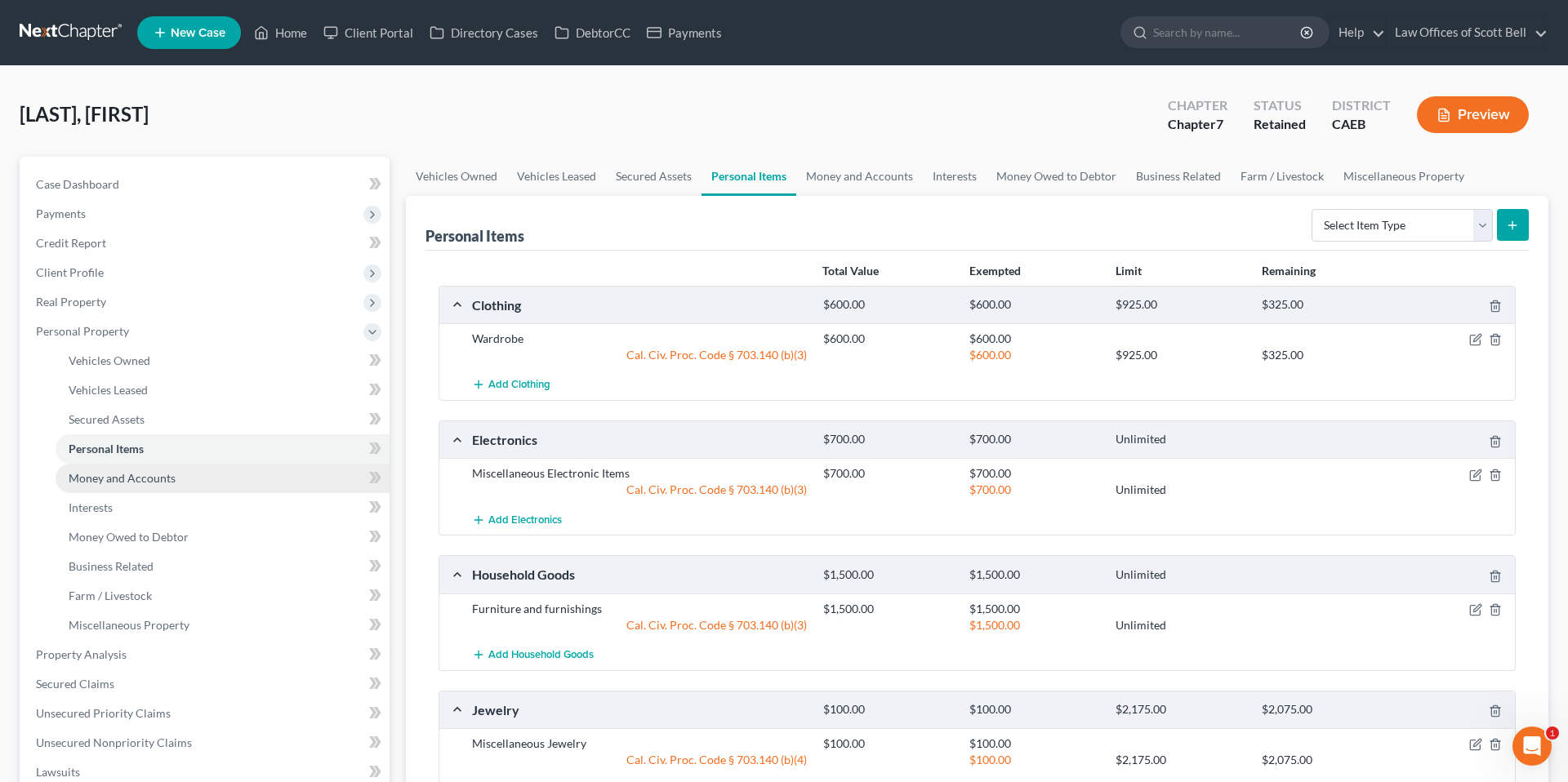 click on "Money and Accounts" at bounding box center (122, 478) 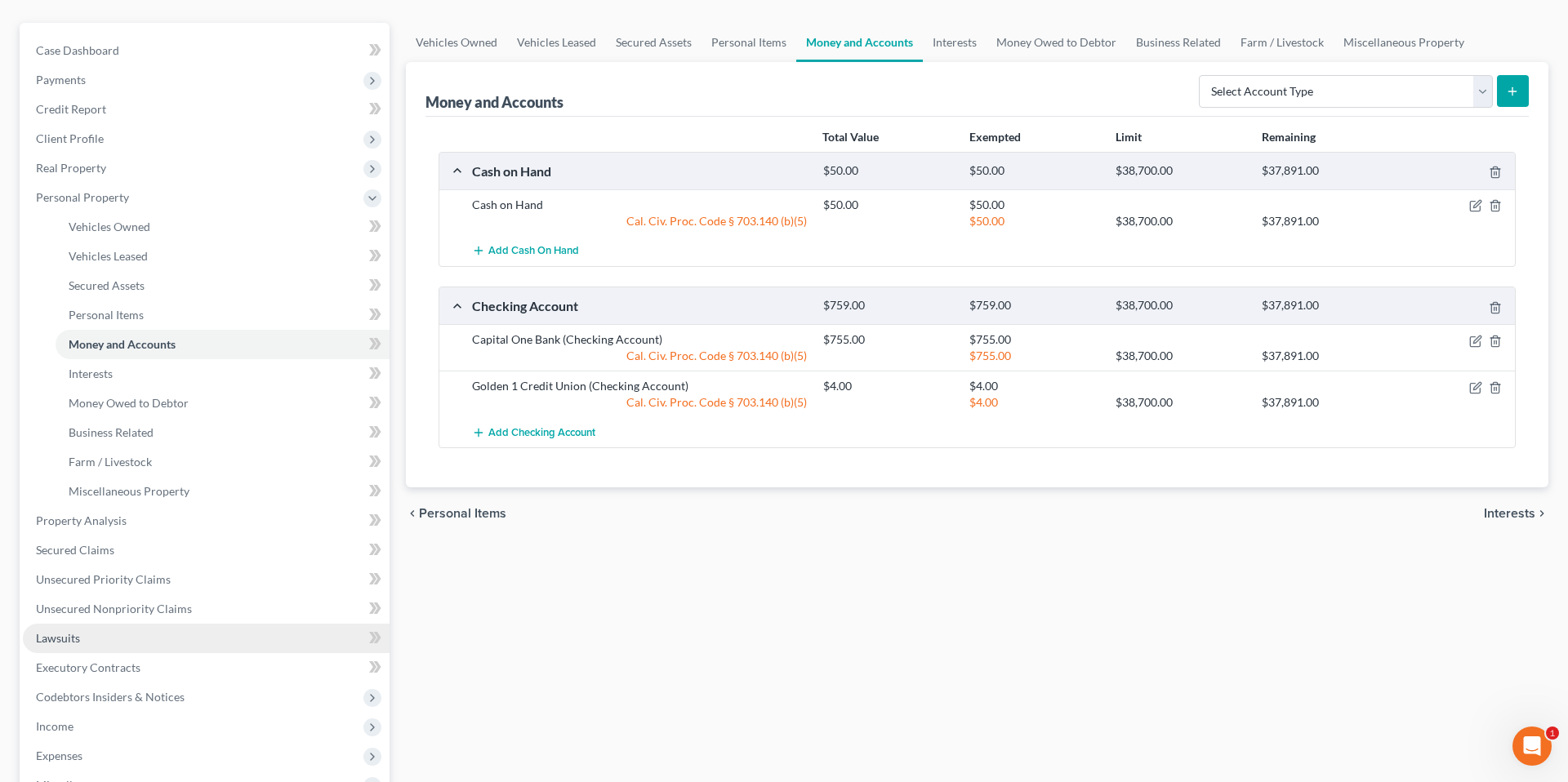 scroll, scrollTop: 144, scrollLeft: 0, axis: vertical 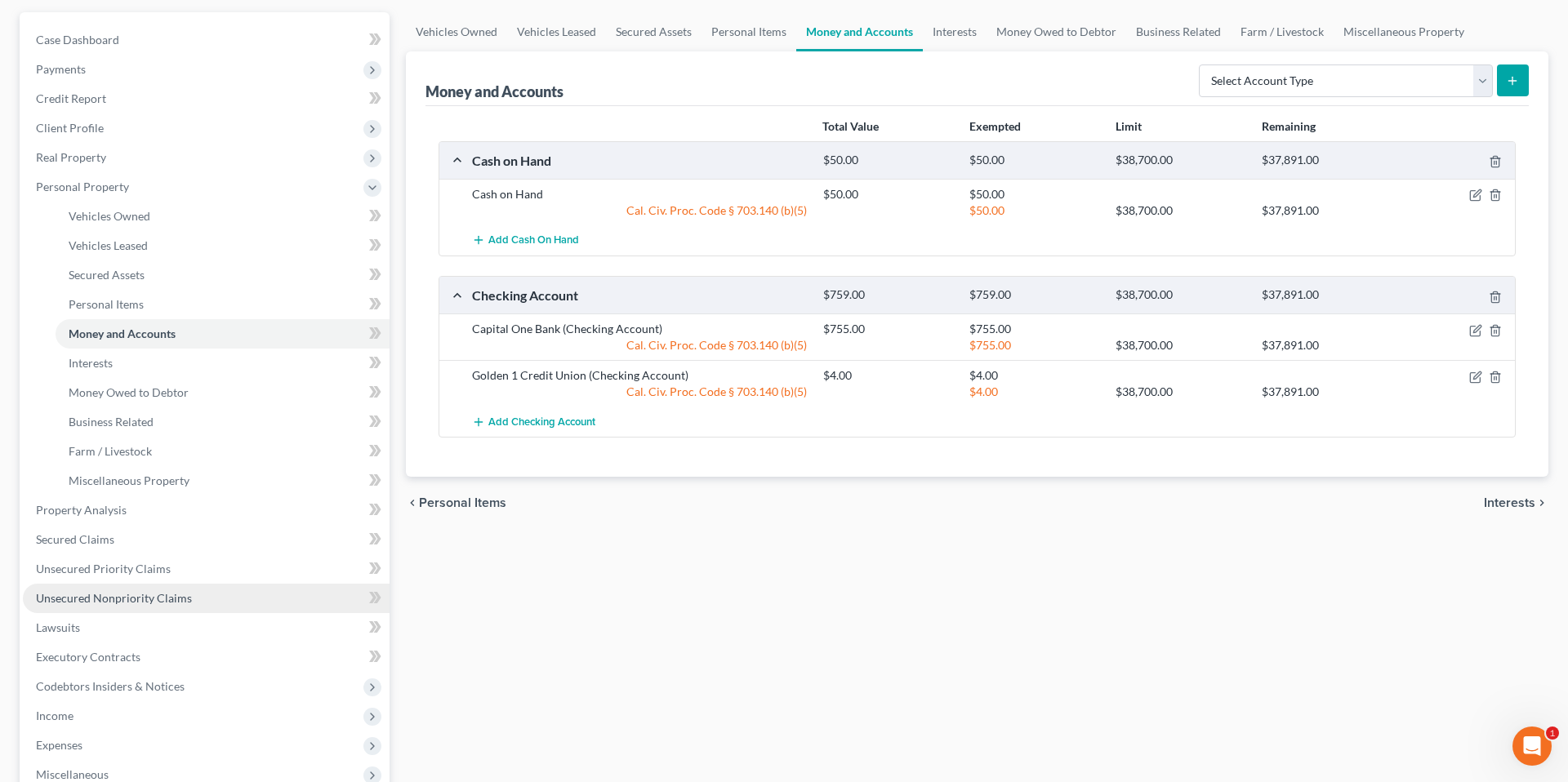 click on "Unsecured Nonpriority Claims" at bounding box center (114, 598) 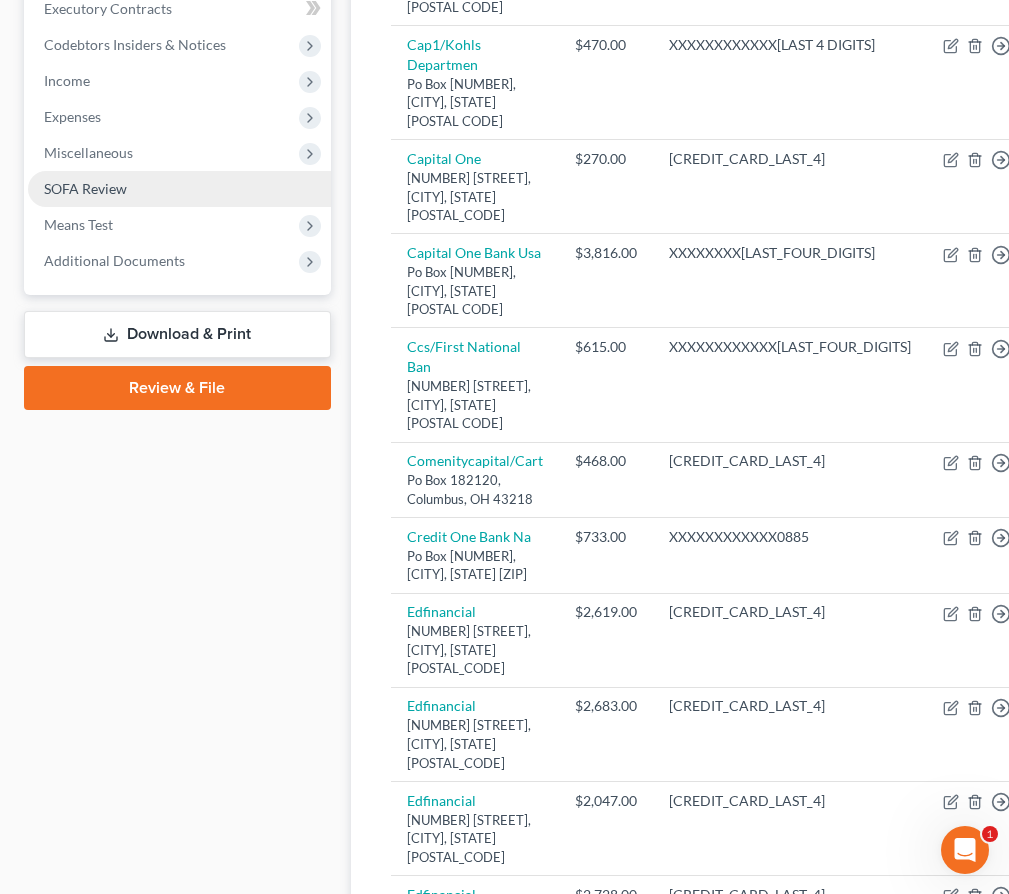 scroll, scrollTop: 654, scrollLeft: 0, axis: vertical 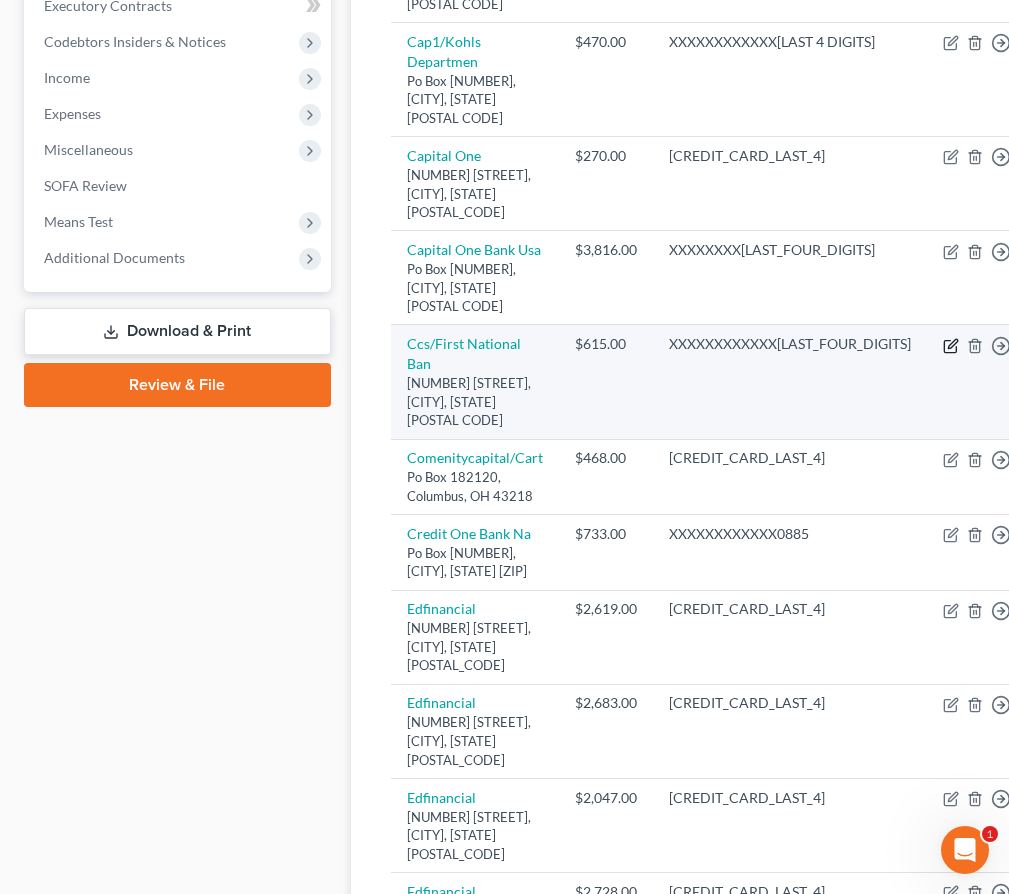 click 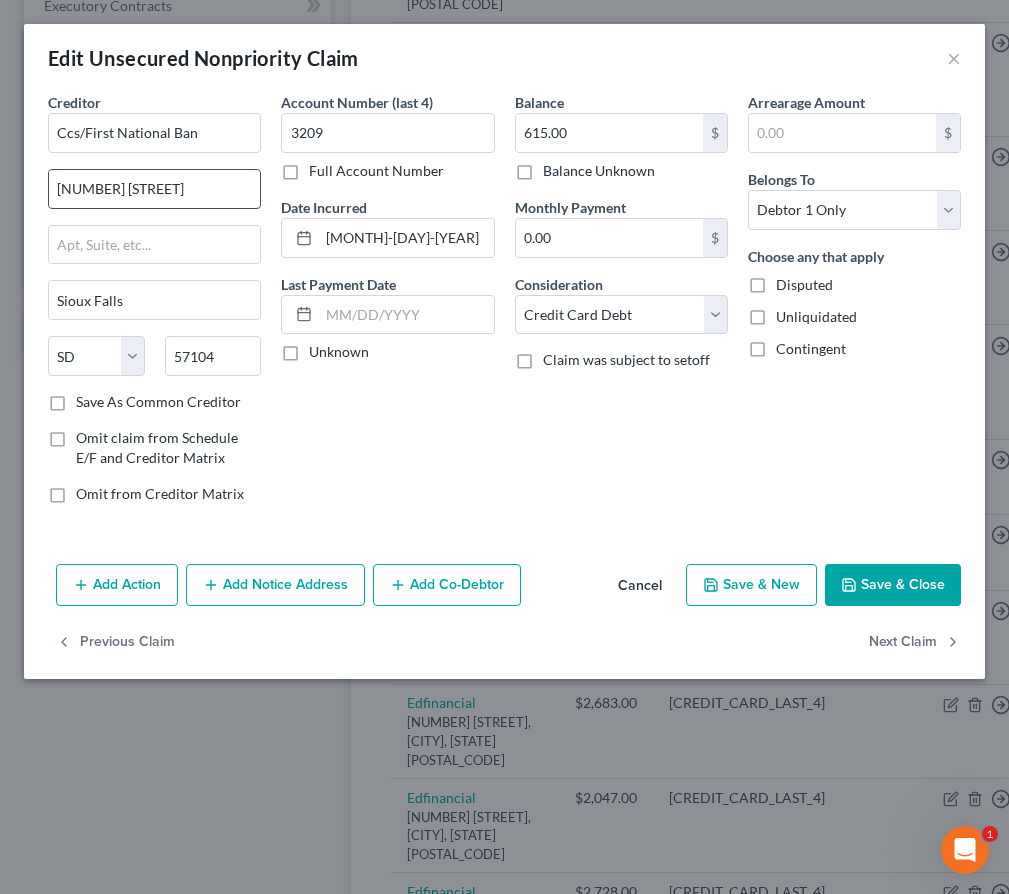 click on "[NUMBER] [STREET]" at bounding box center (154, 189) 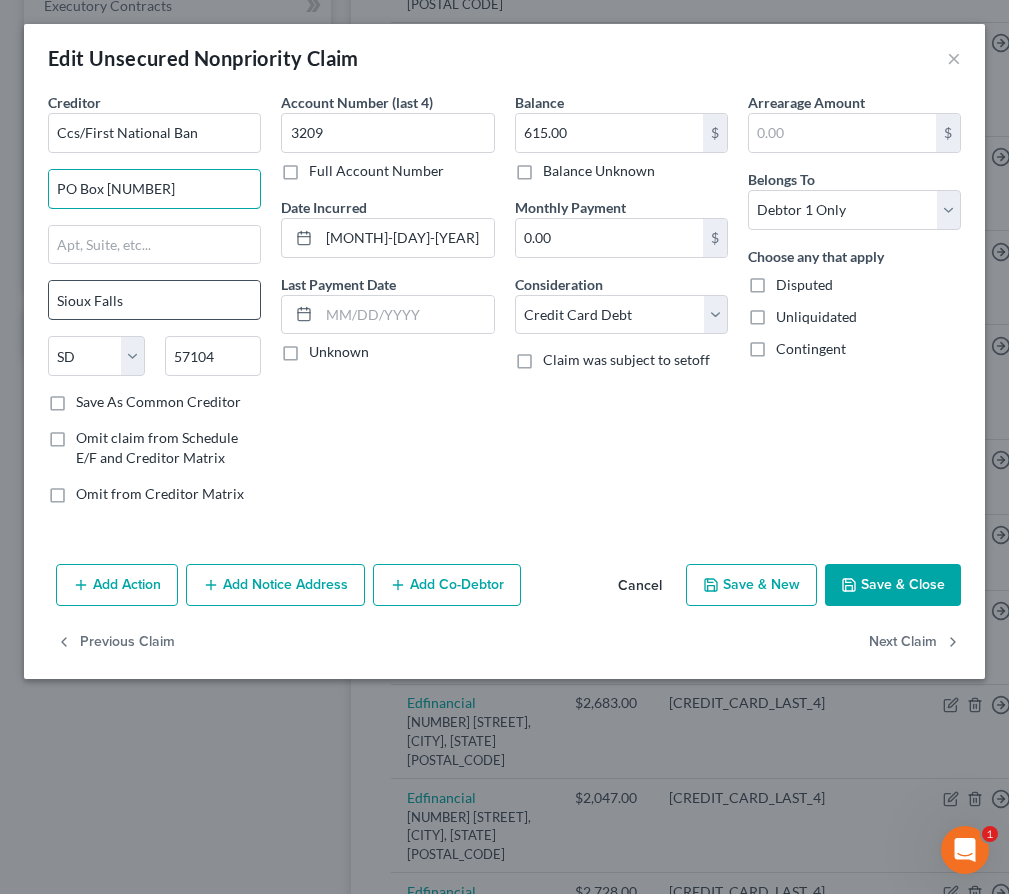 type on "PO Box [NUMBER]" 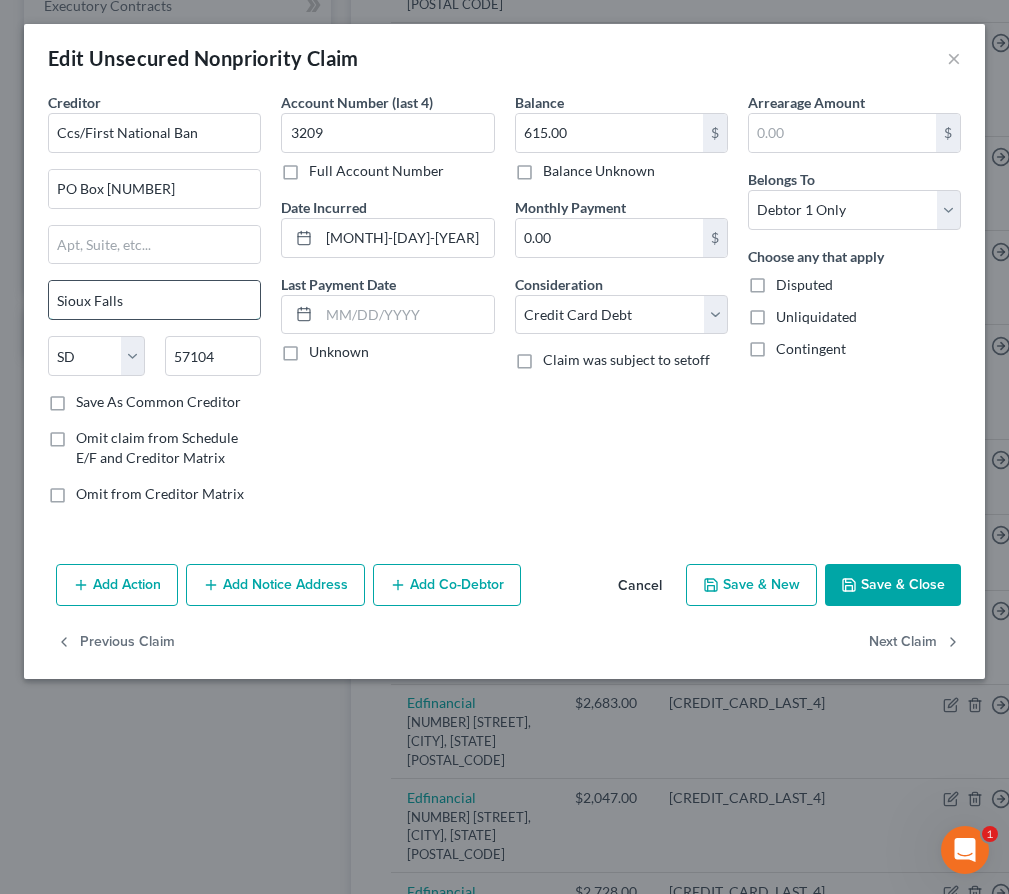 click on "Sioux Falls" at bounding box center [154, 300] 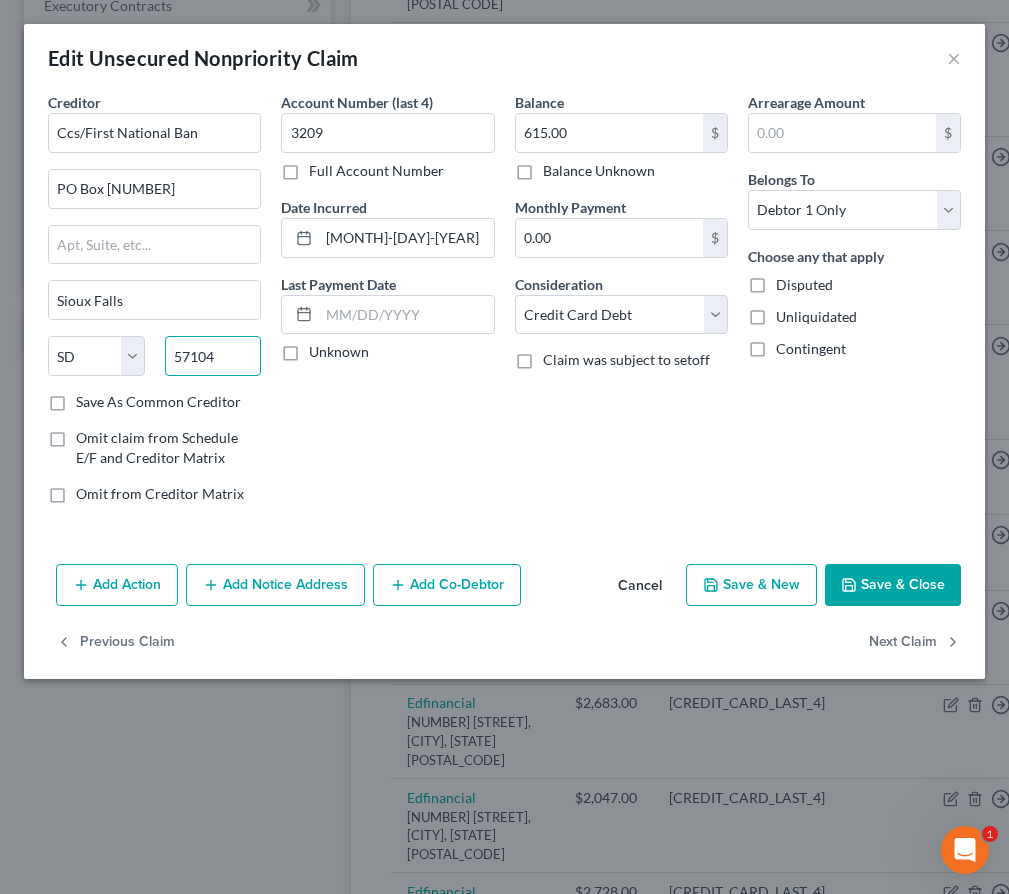 click on "57104" at bounding box center (213, 356) 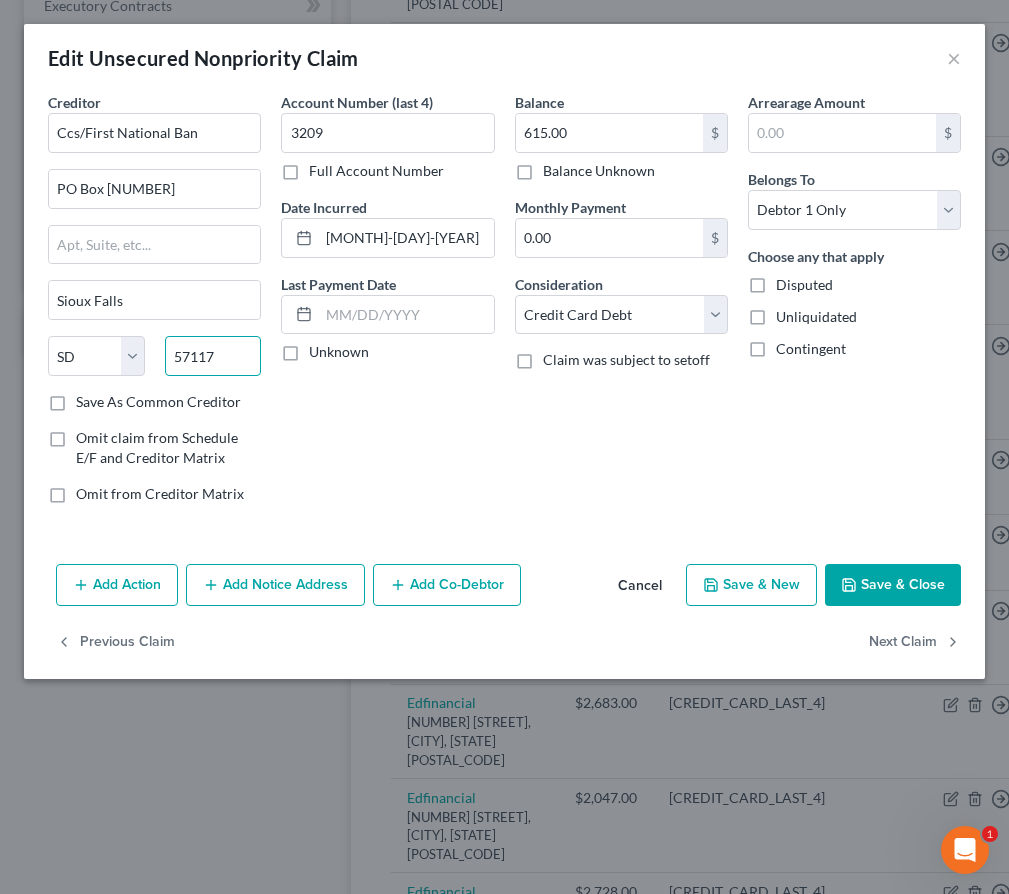 type on "57117" 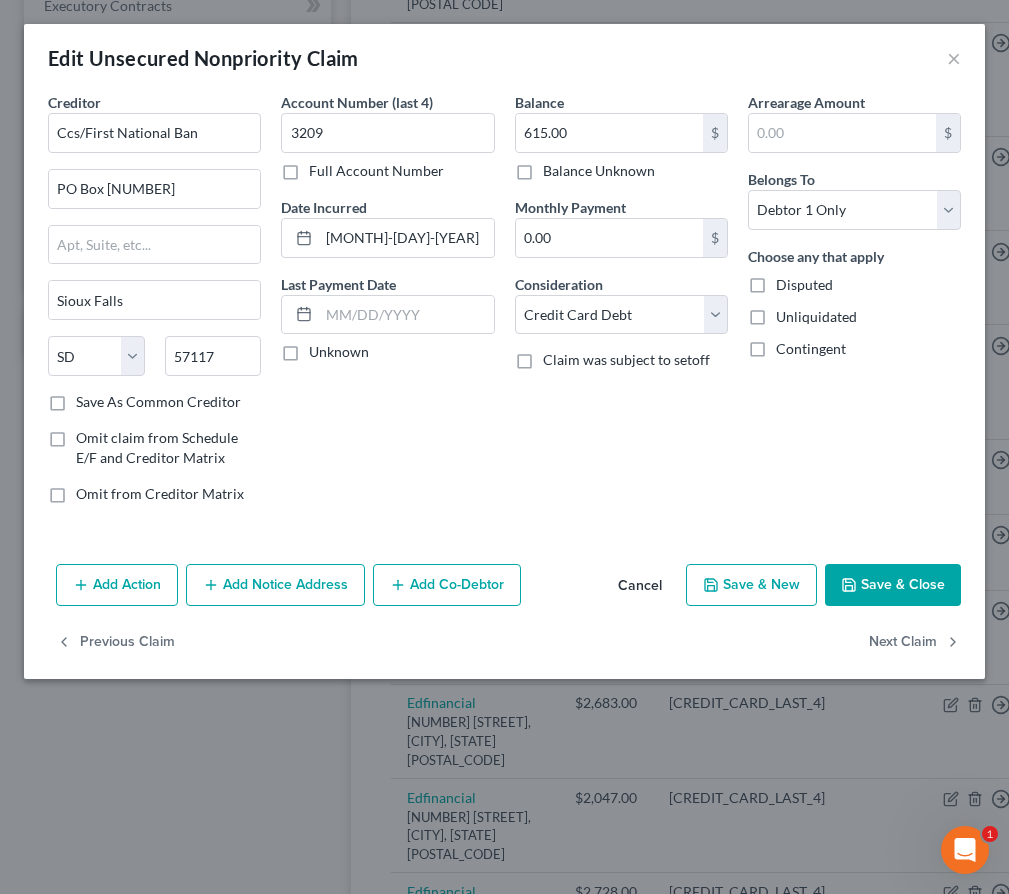 click on "Save & Close" at bounding box center (893, 585) 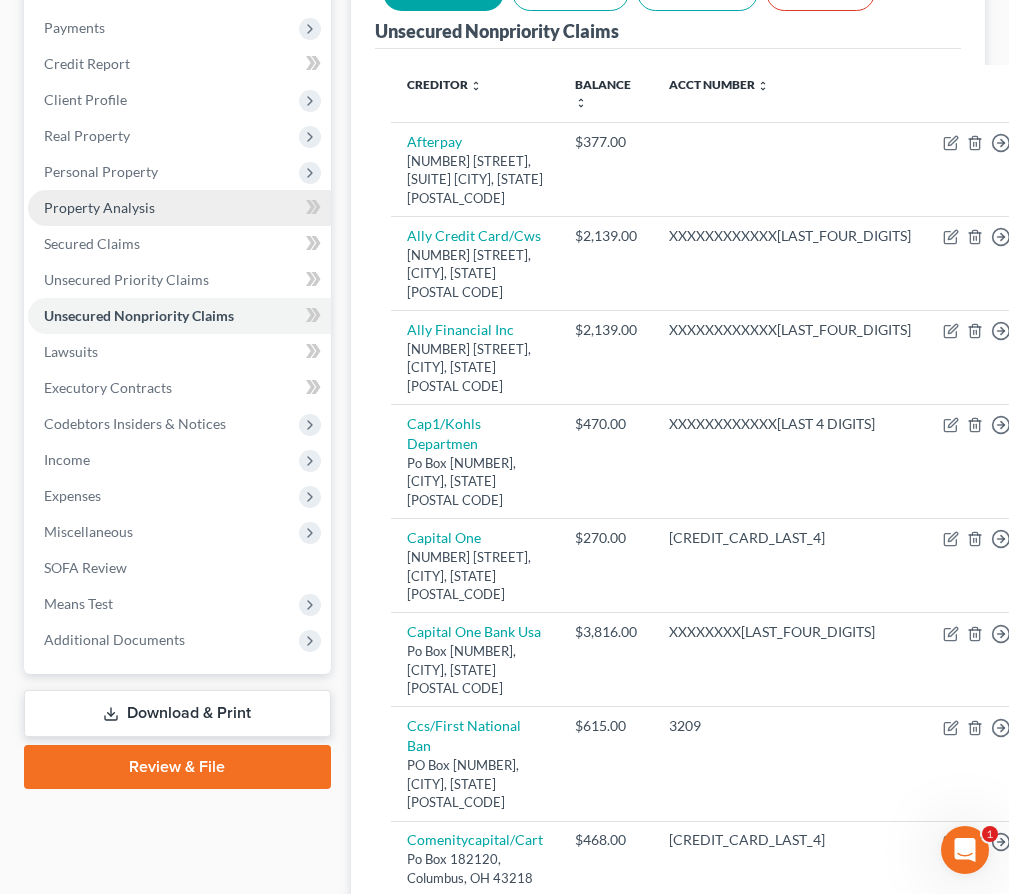 scroll, scrollTop: 264, scrollLeft: 0, axis: vertical 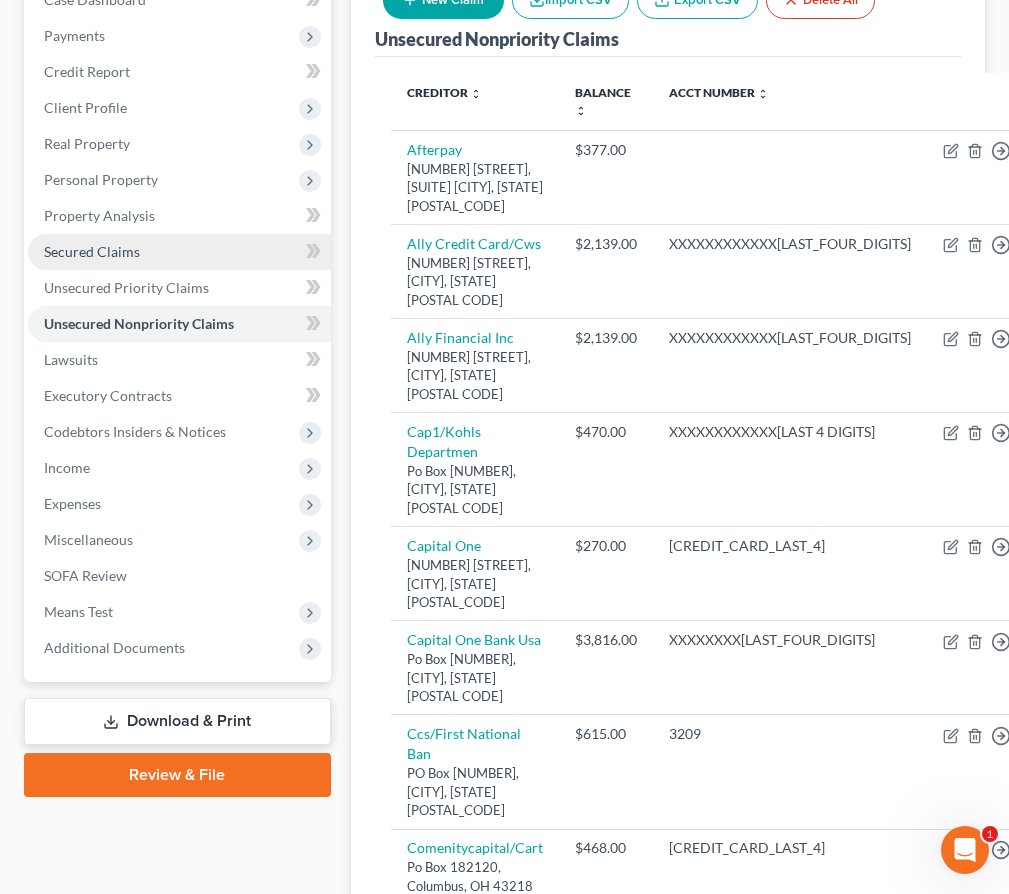 click on "Secured Claims" at bounding box center [92, 251] 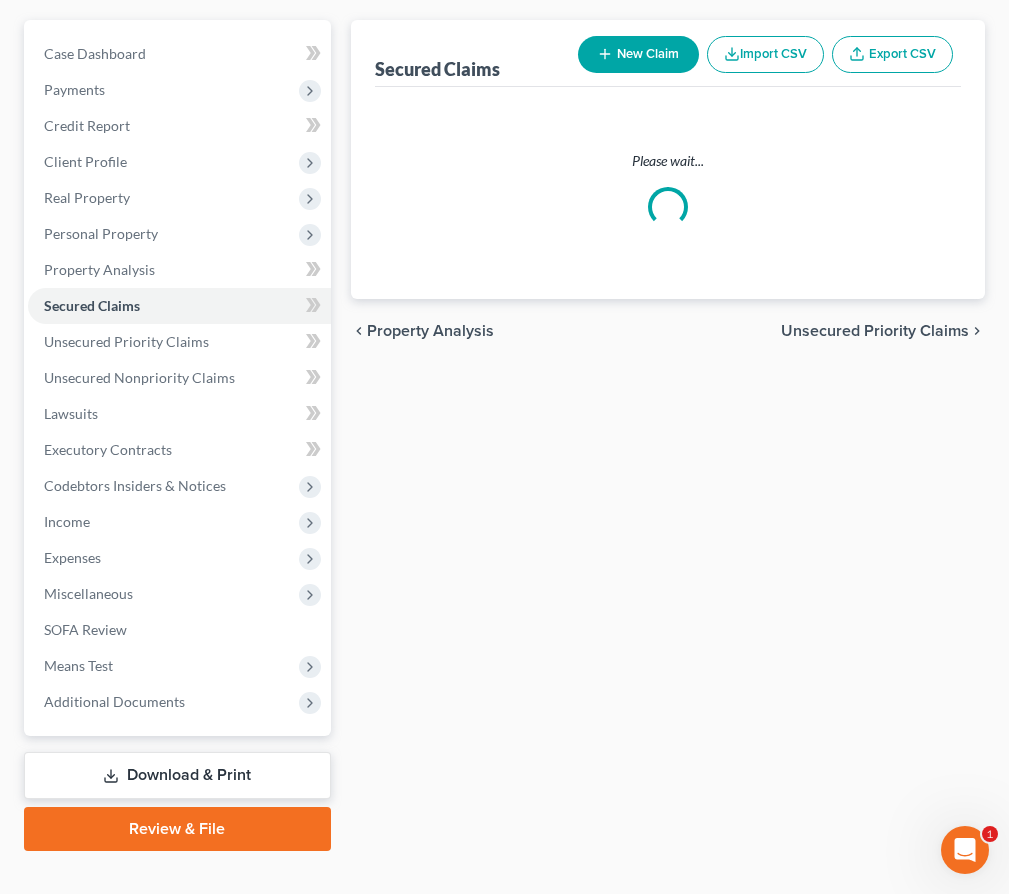 scroll, scrollTop: 0, scrollLeft: 0, axis: both 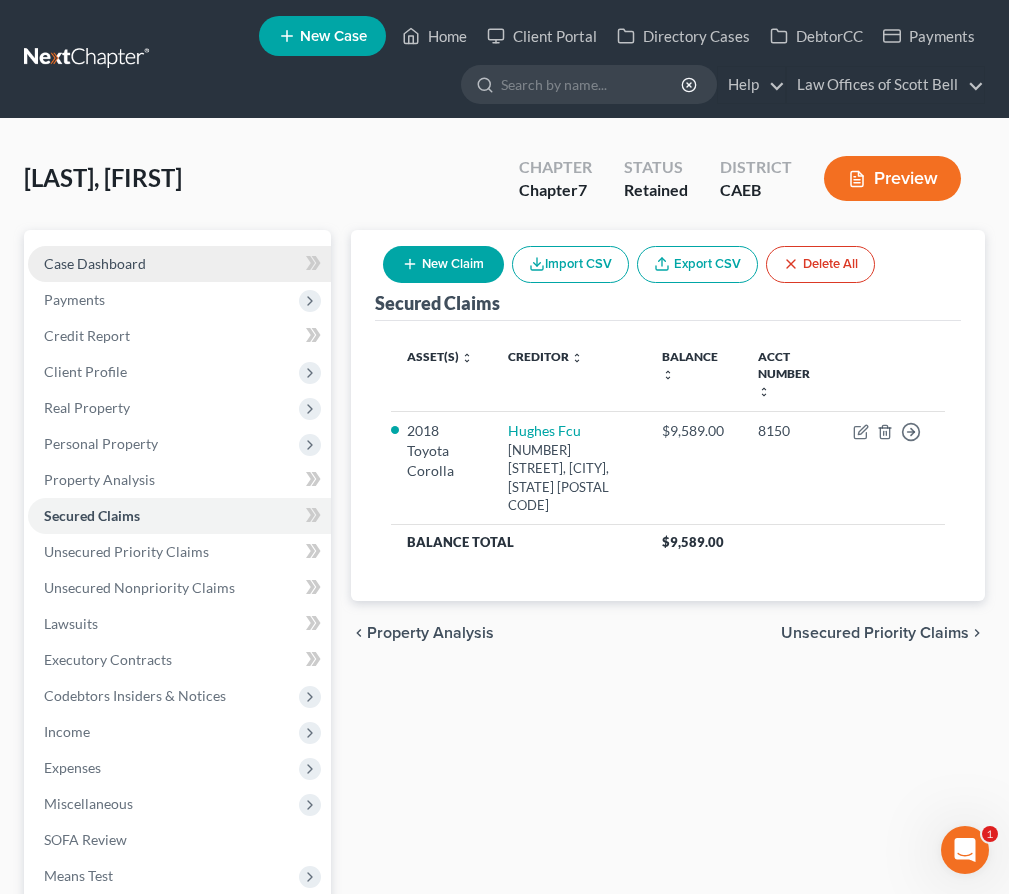click on "Case Dashboard" at bounding box center [95, 263] 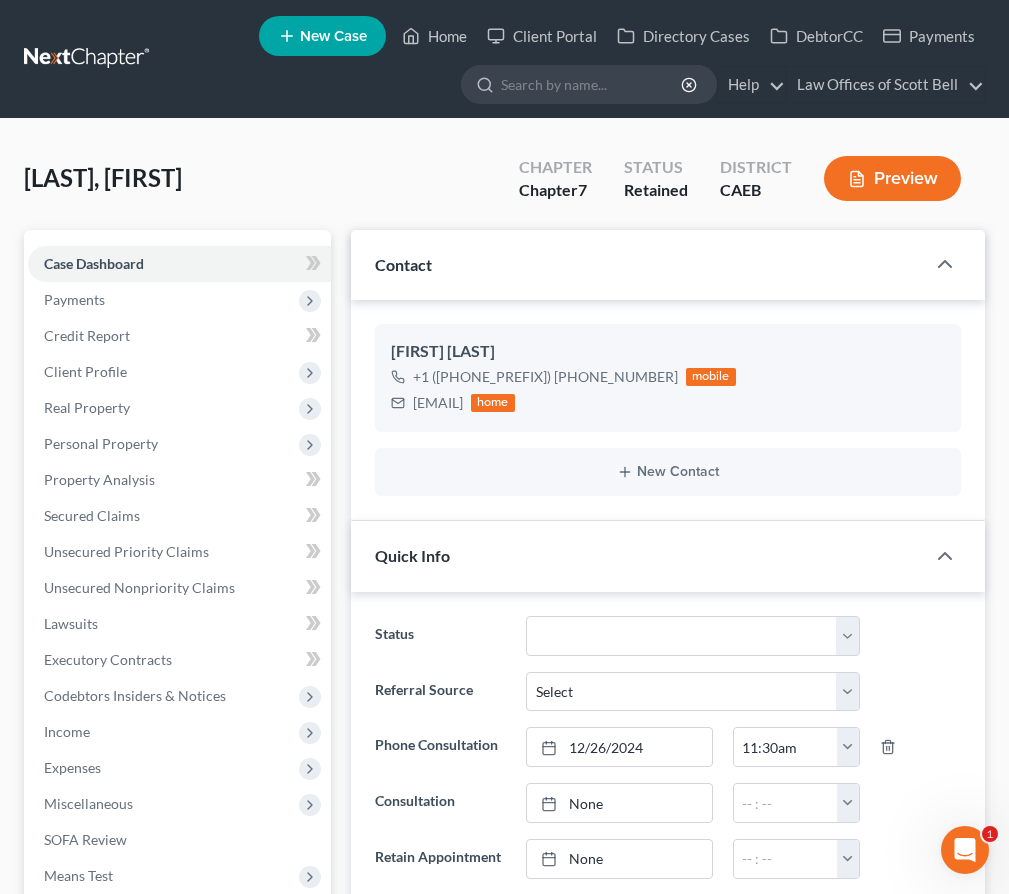 scroll, scrollTop: 992, scrollLeft: 0, axis: vertical 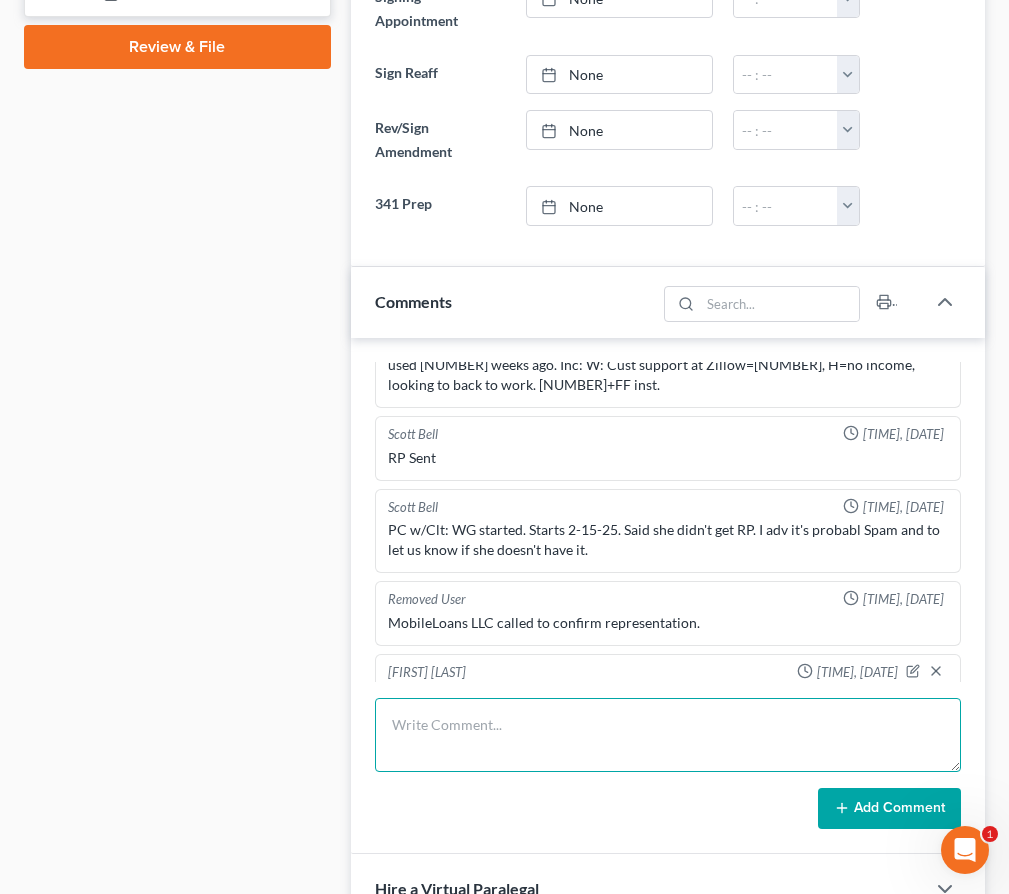 click at bounding box center [668, 735] 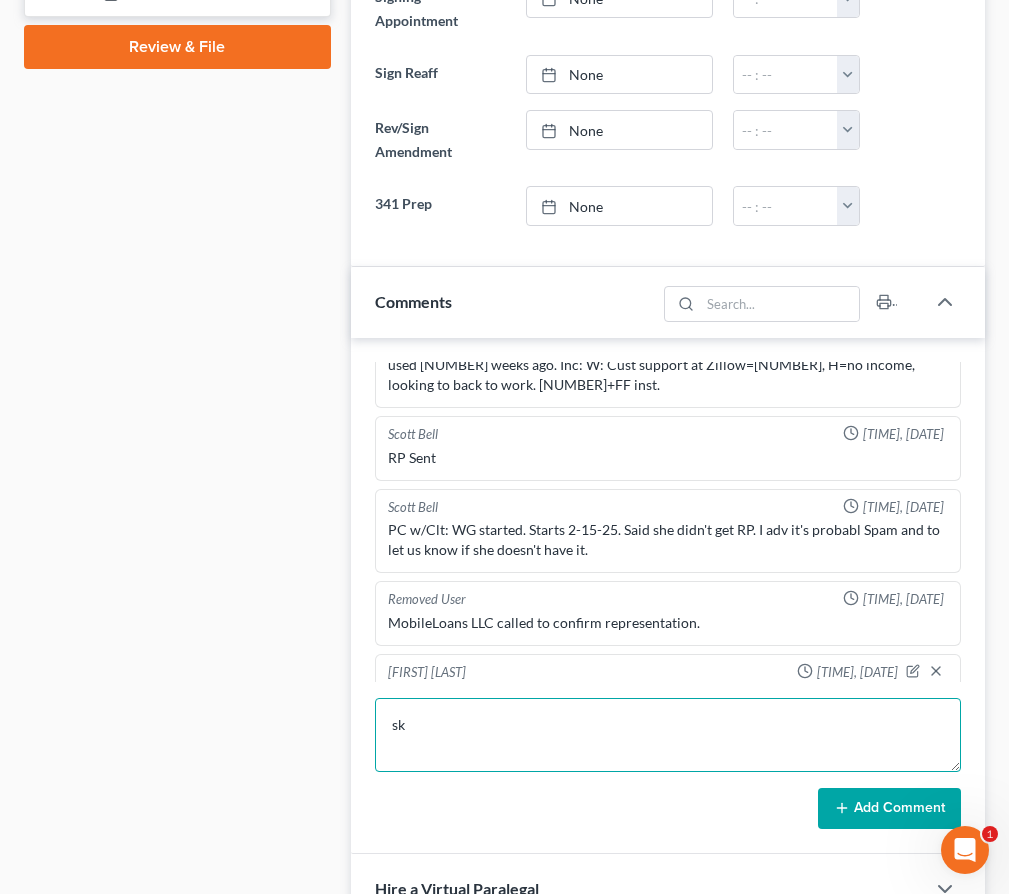 type on "s" 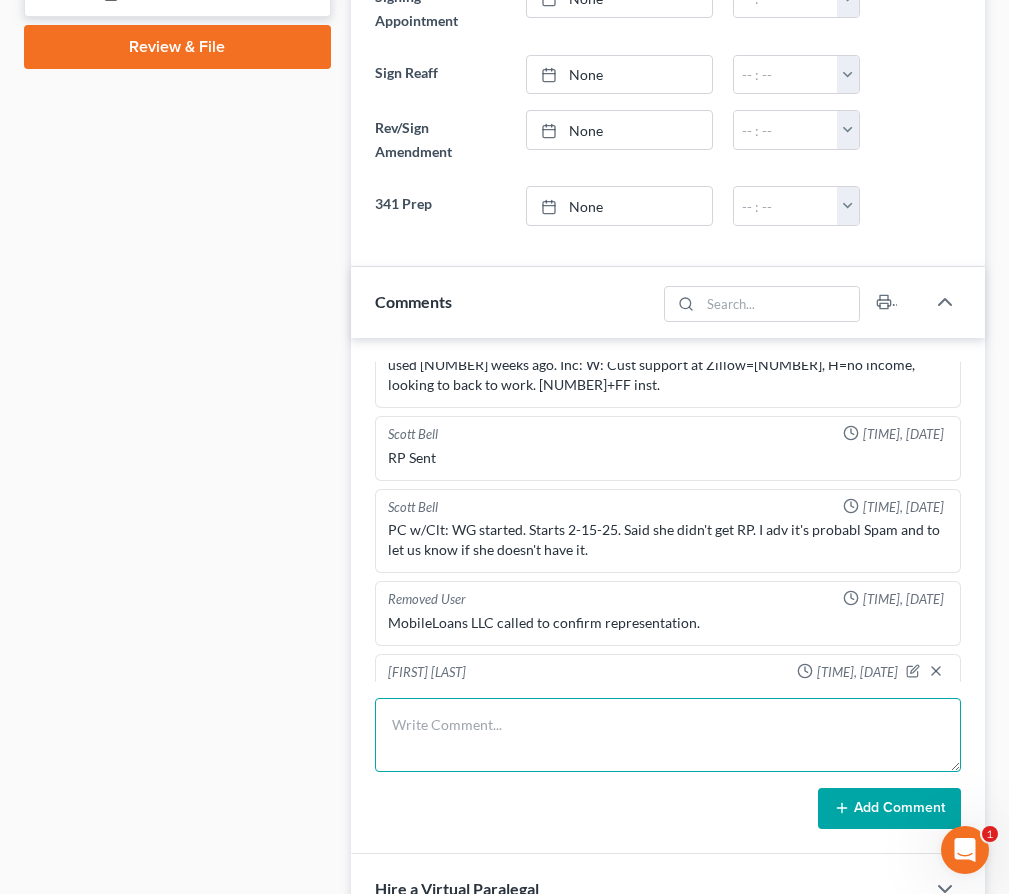 scroll, scrollTop: 918, scrollLeft: 0, axis: vertical 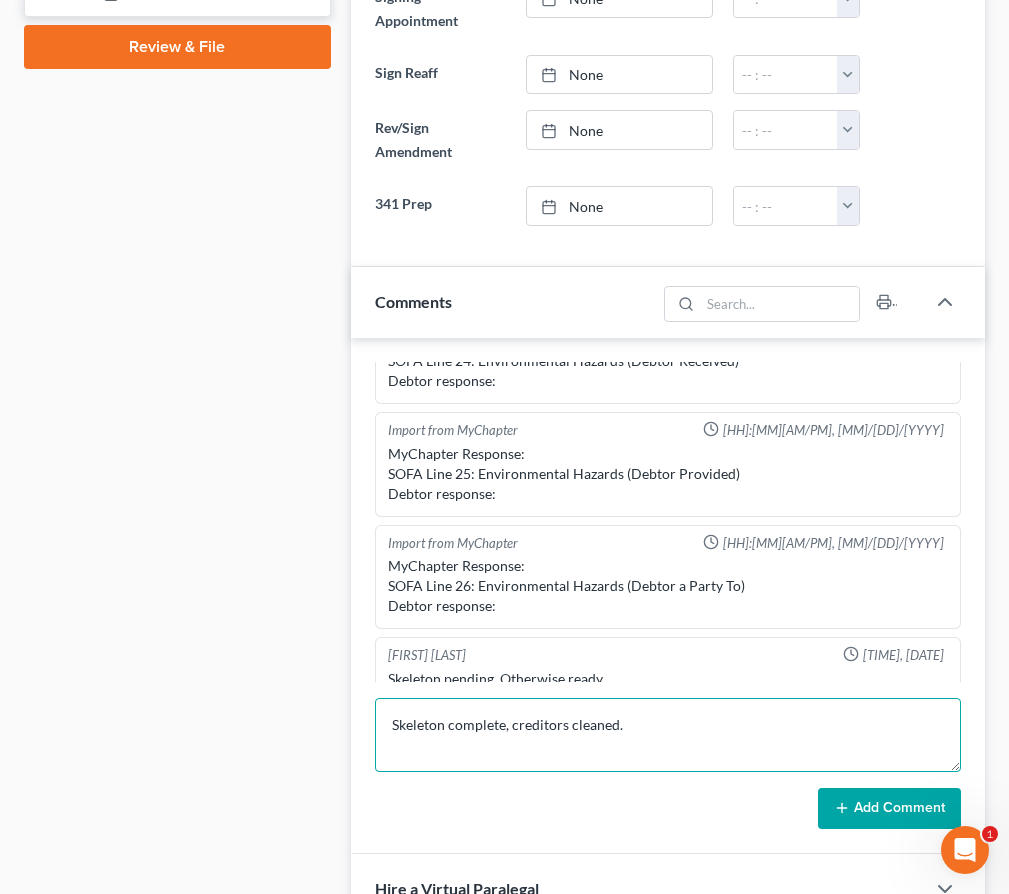 type on "Skeleton complete, creditors cleaned." 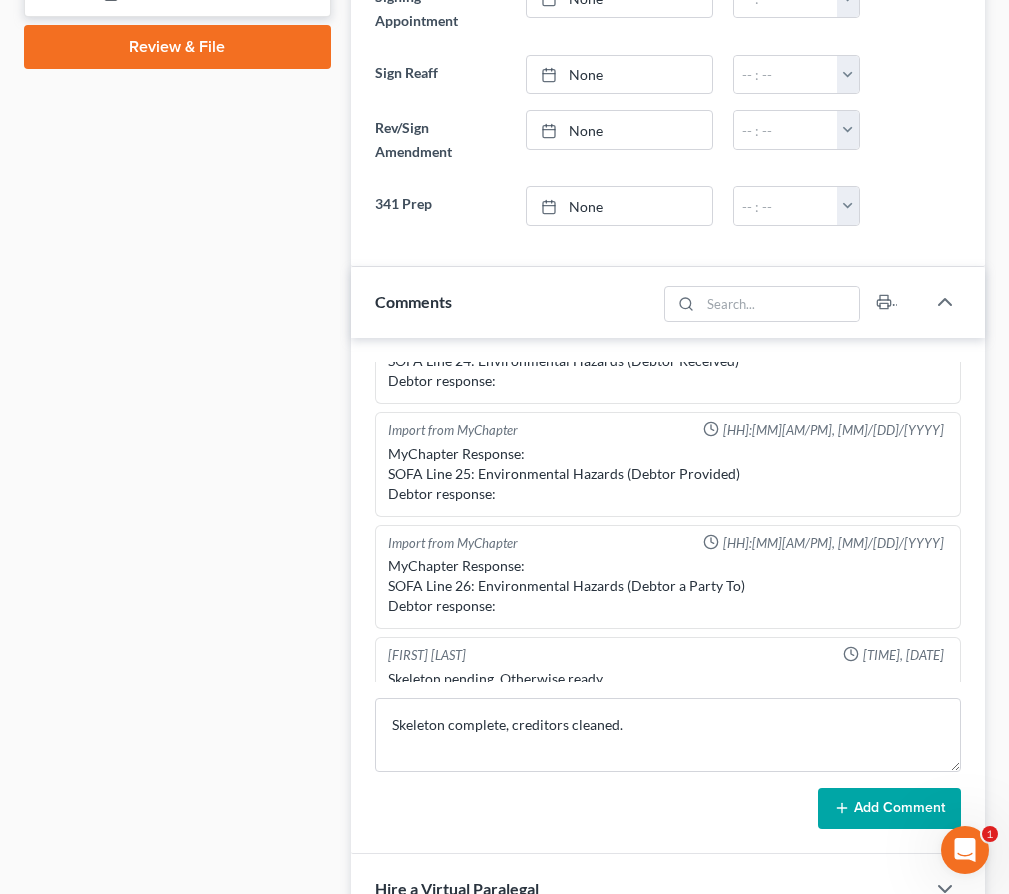 click on "Add Comment" at bounding box center (889, 809) 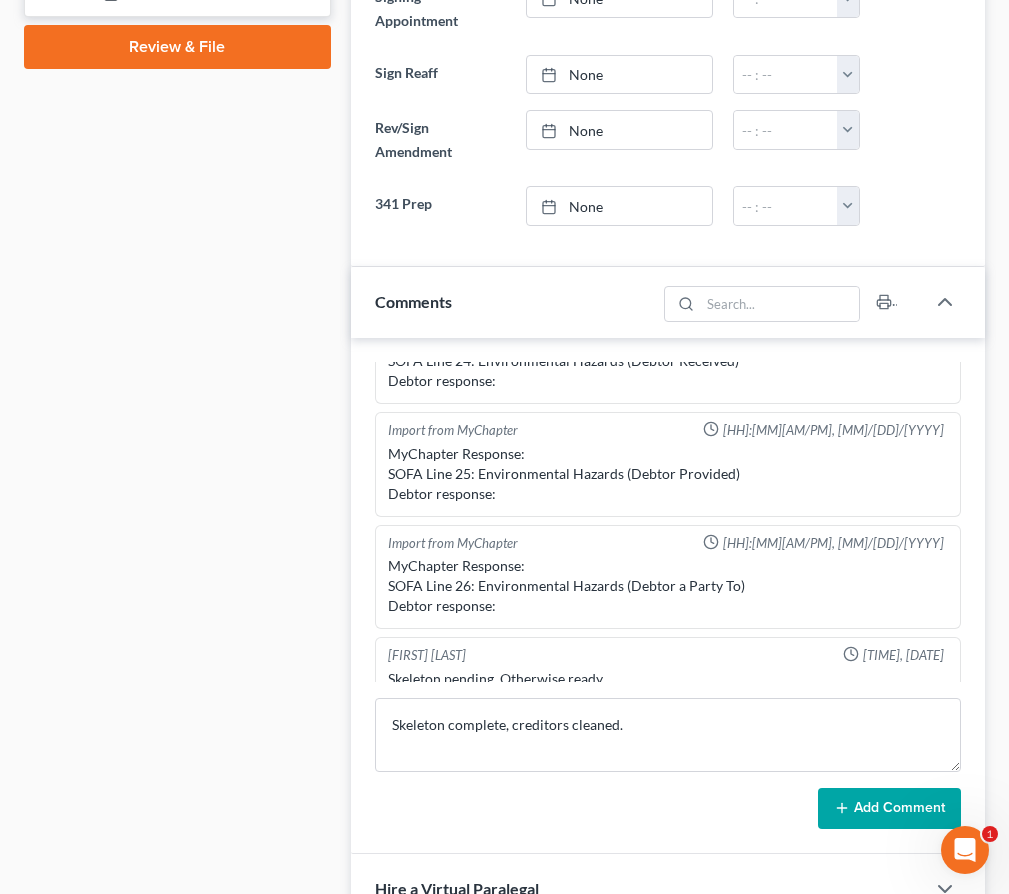 type 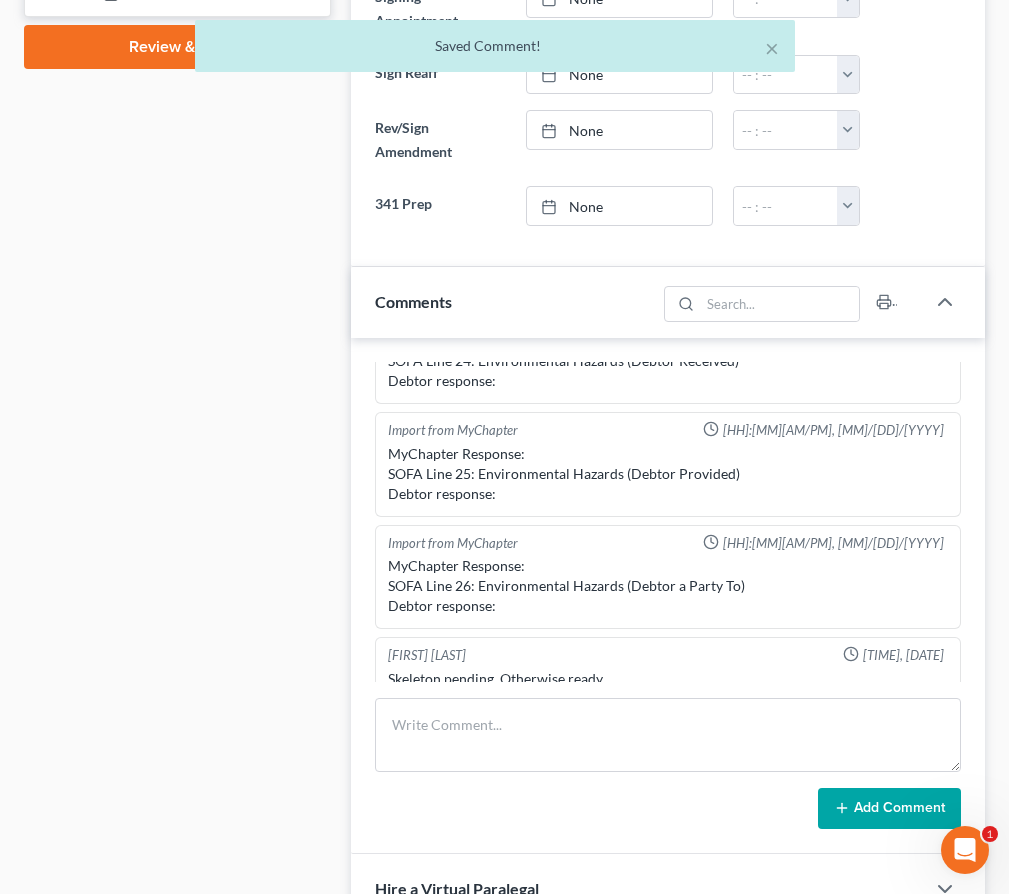 scroll, scrollTop: 992, scrollLeft: 0, axis: vertical 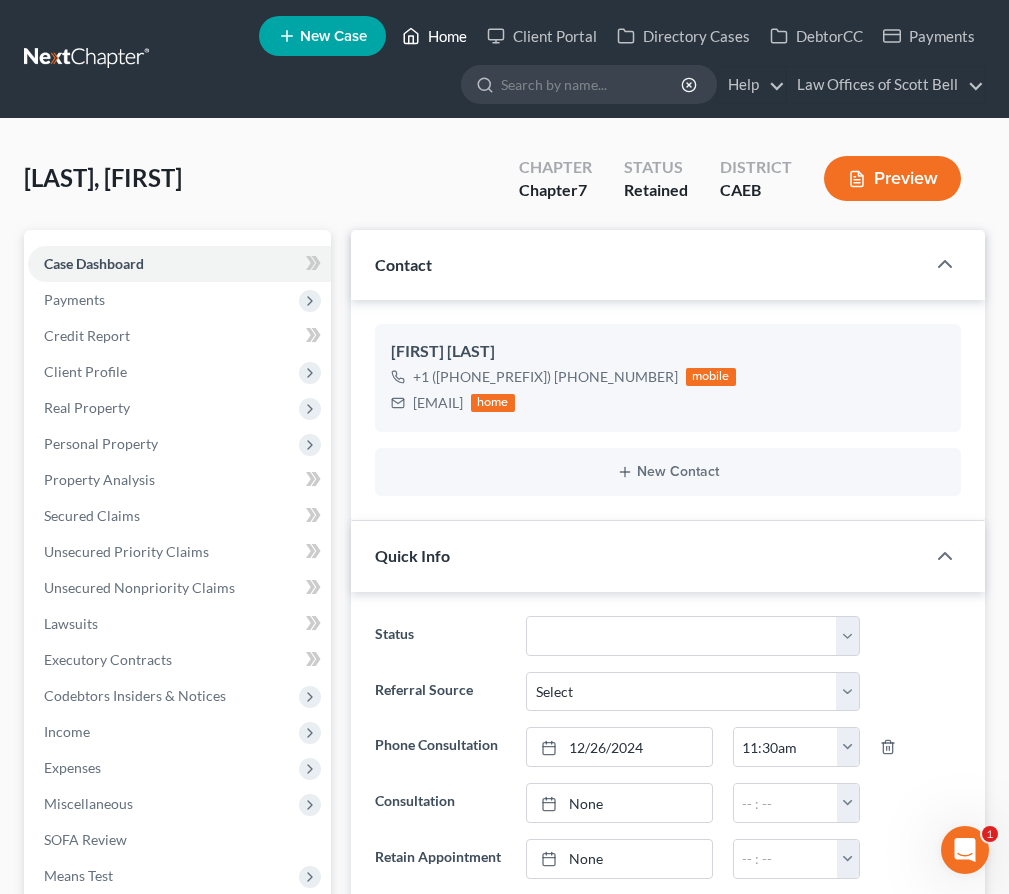 click on "Home" at bounding box center [434, 36] 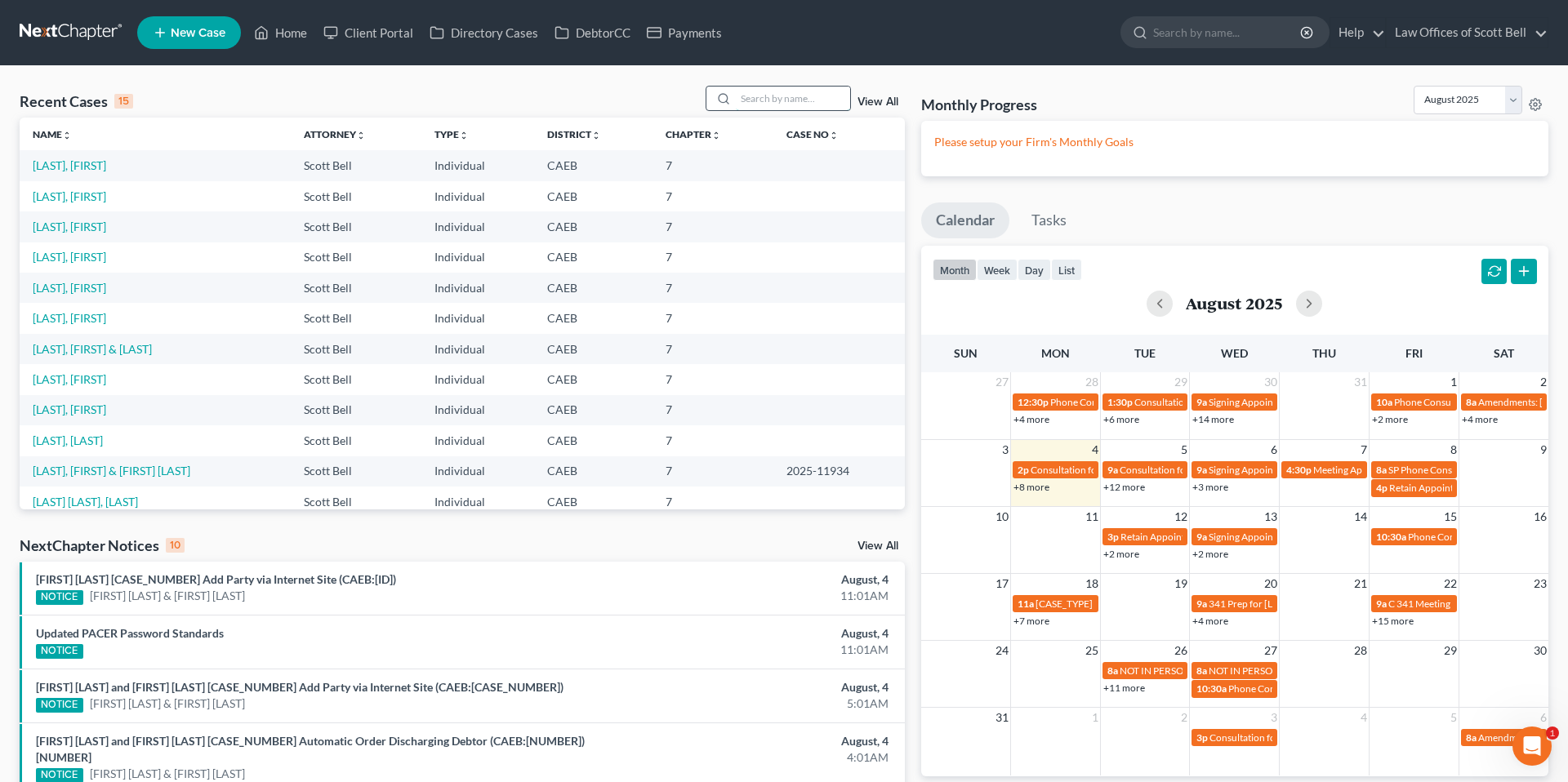 click at bounding box center (793, 98) 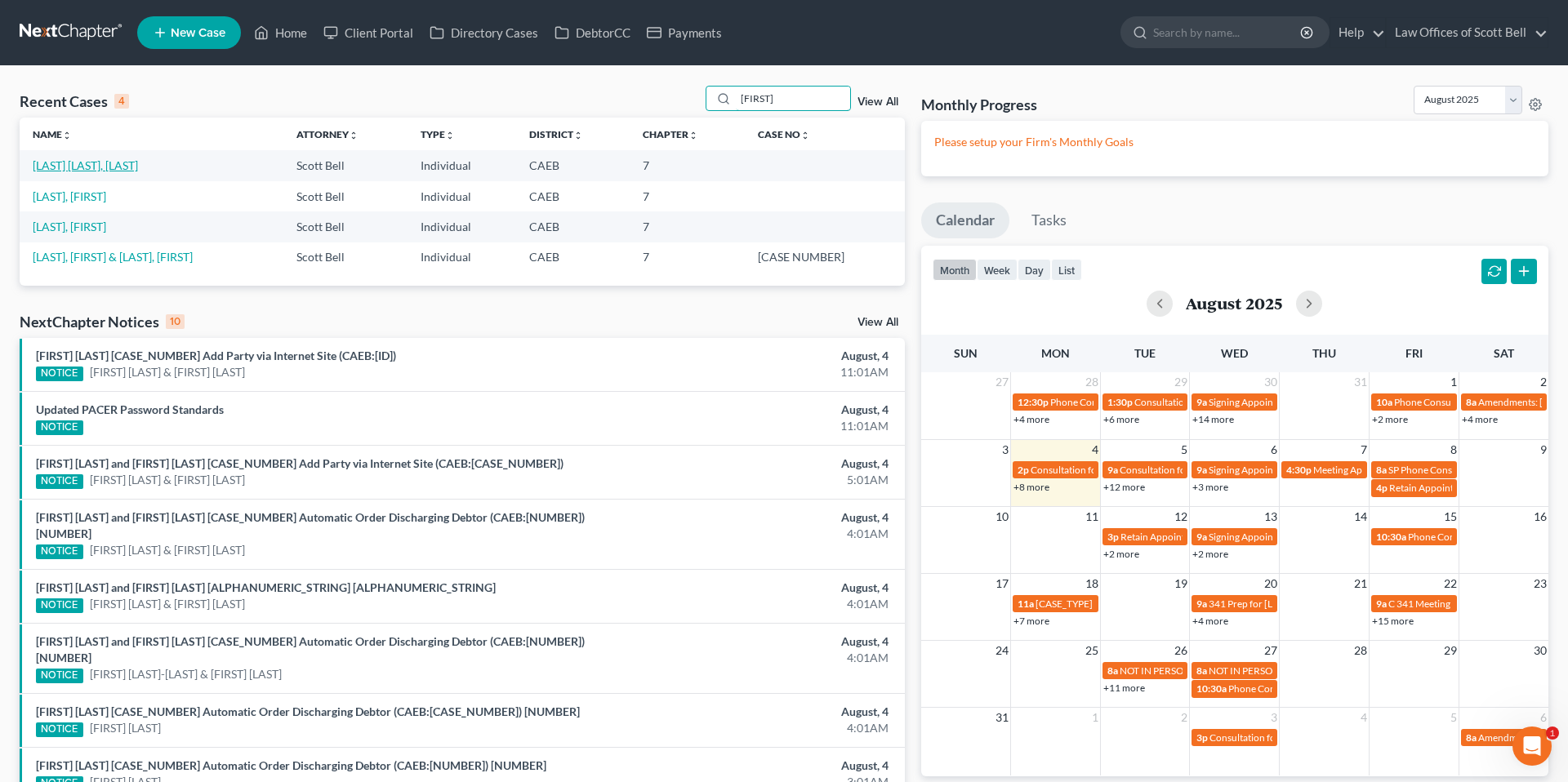 type on "[FIRST]" 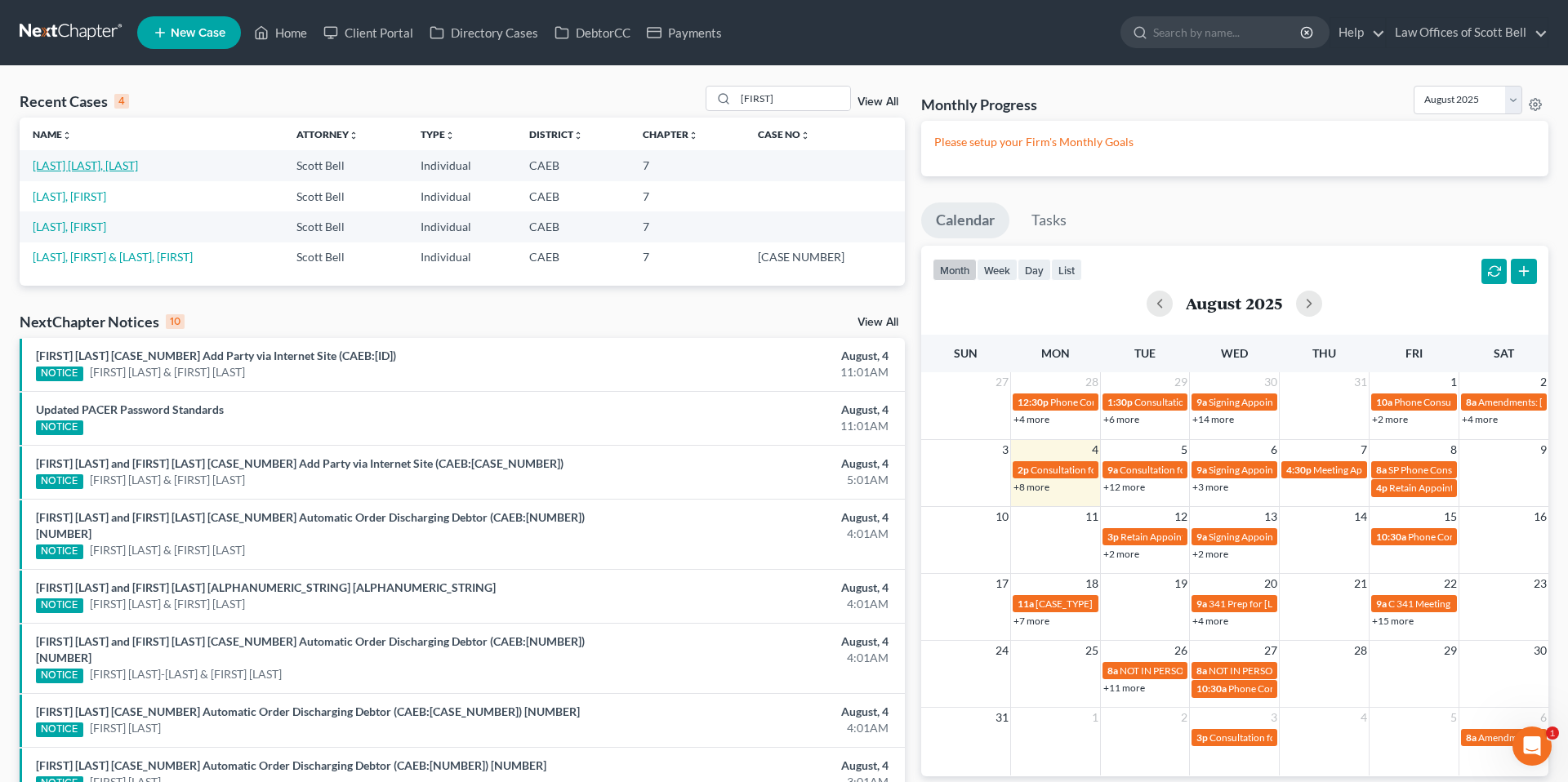 click on "[LAST] [LAST], [LAST]" at bounding box center (85, 165) 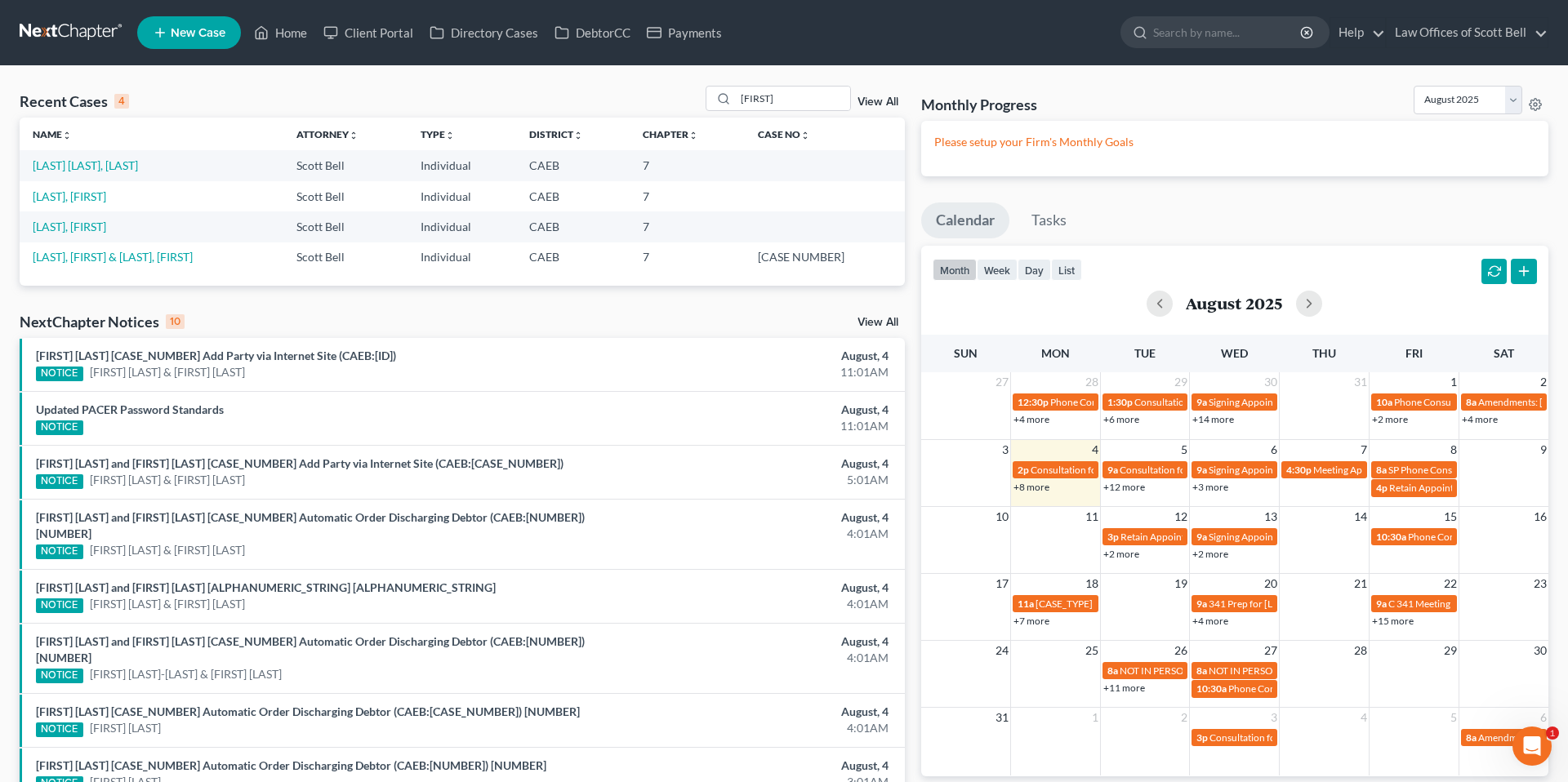 select on "11" 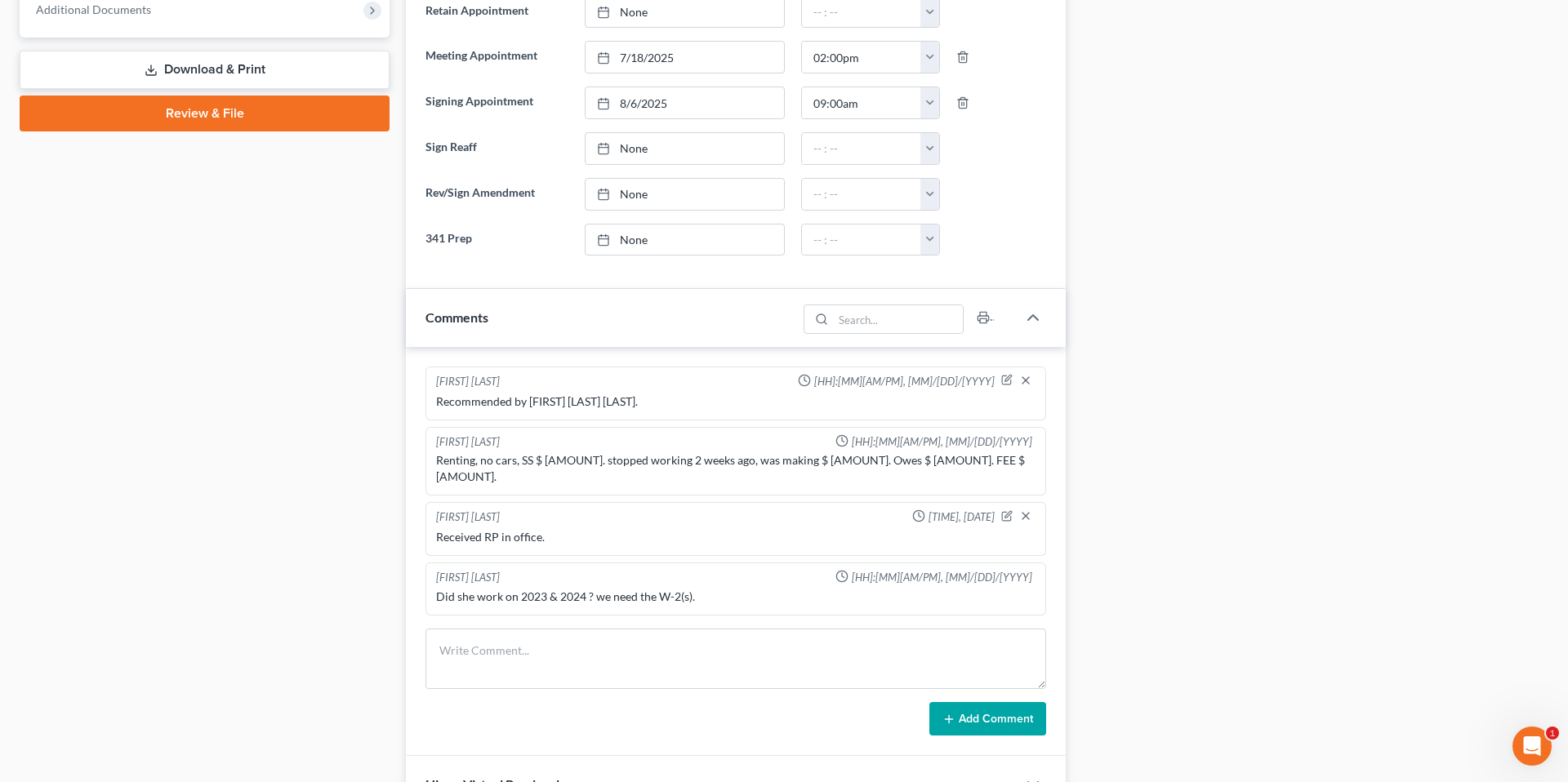 scroll, scrollTop: 734, scrollLeft: 0, axis: vertical 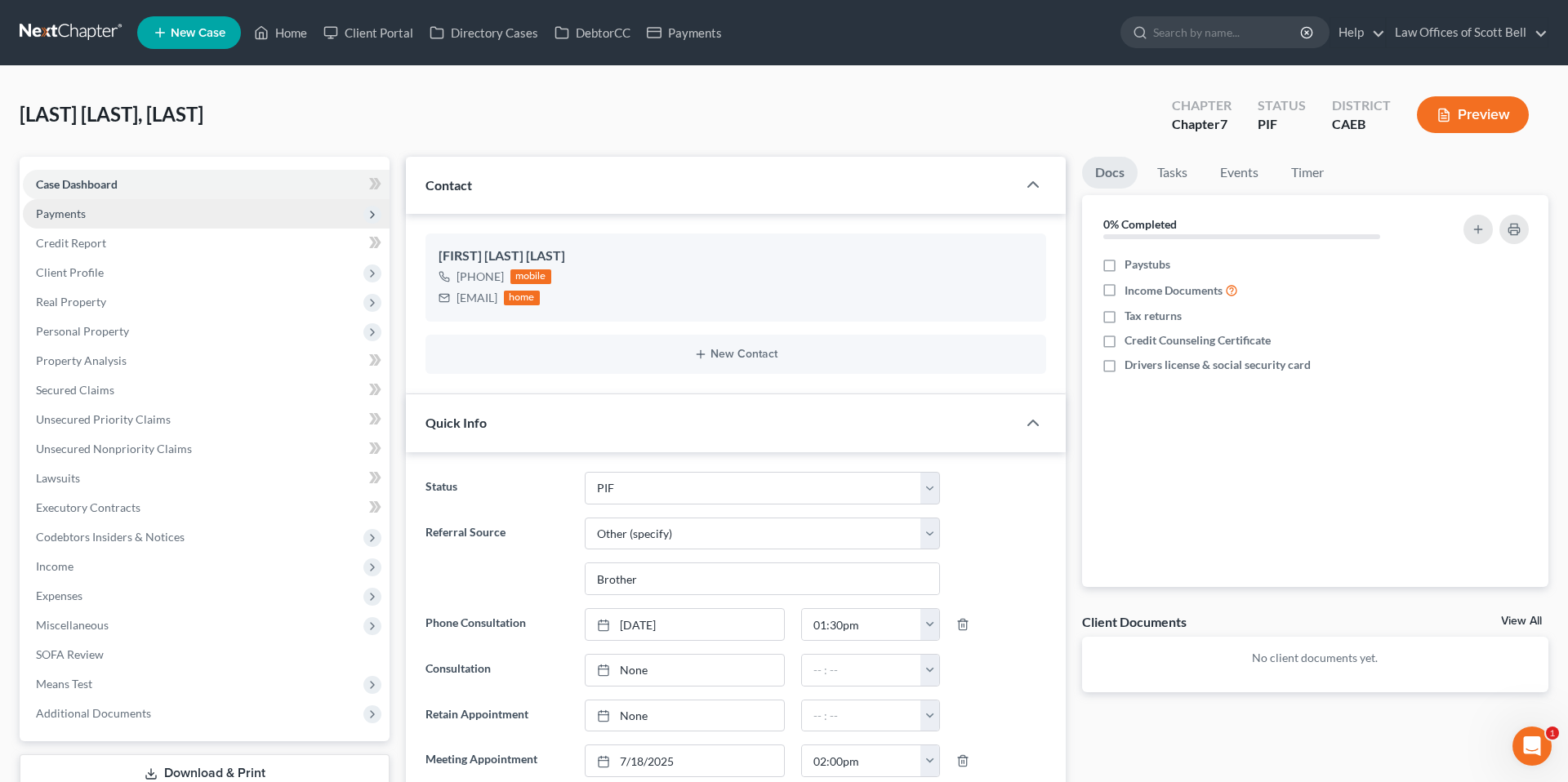 click on "Payments" at bounding box center [60, 213] 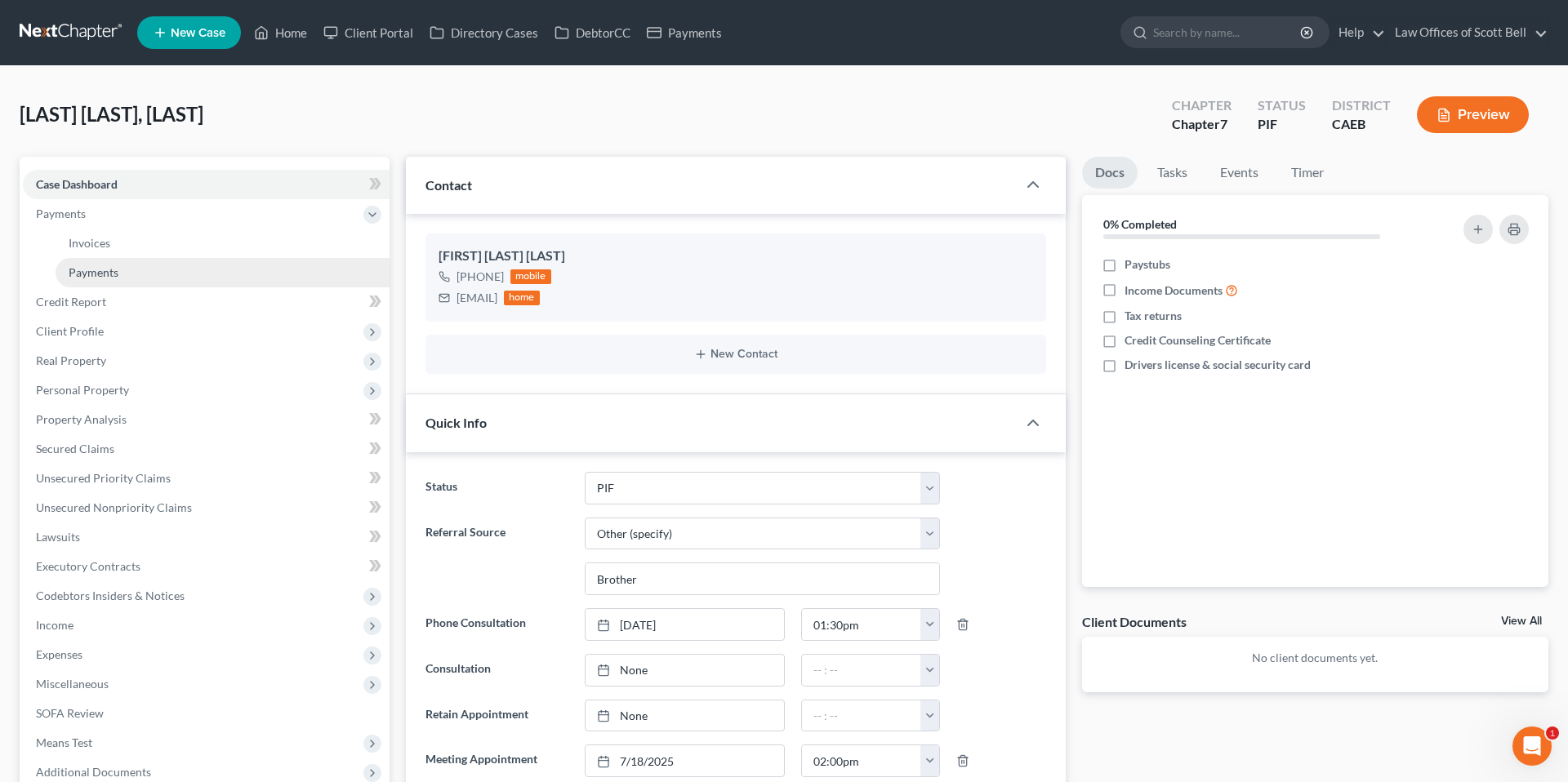 click on "Payments" at bounding box center [93, 272] 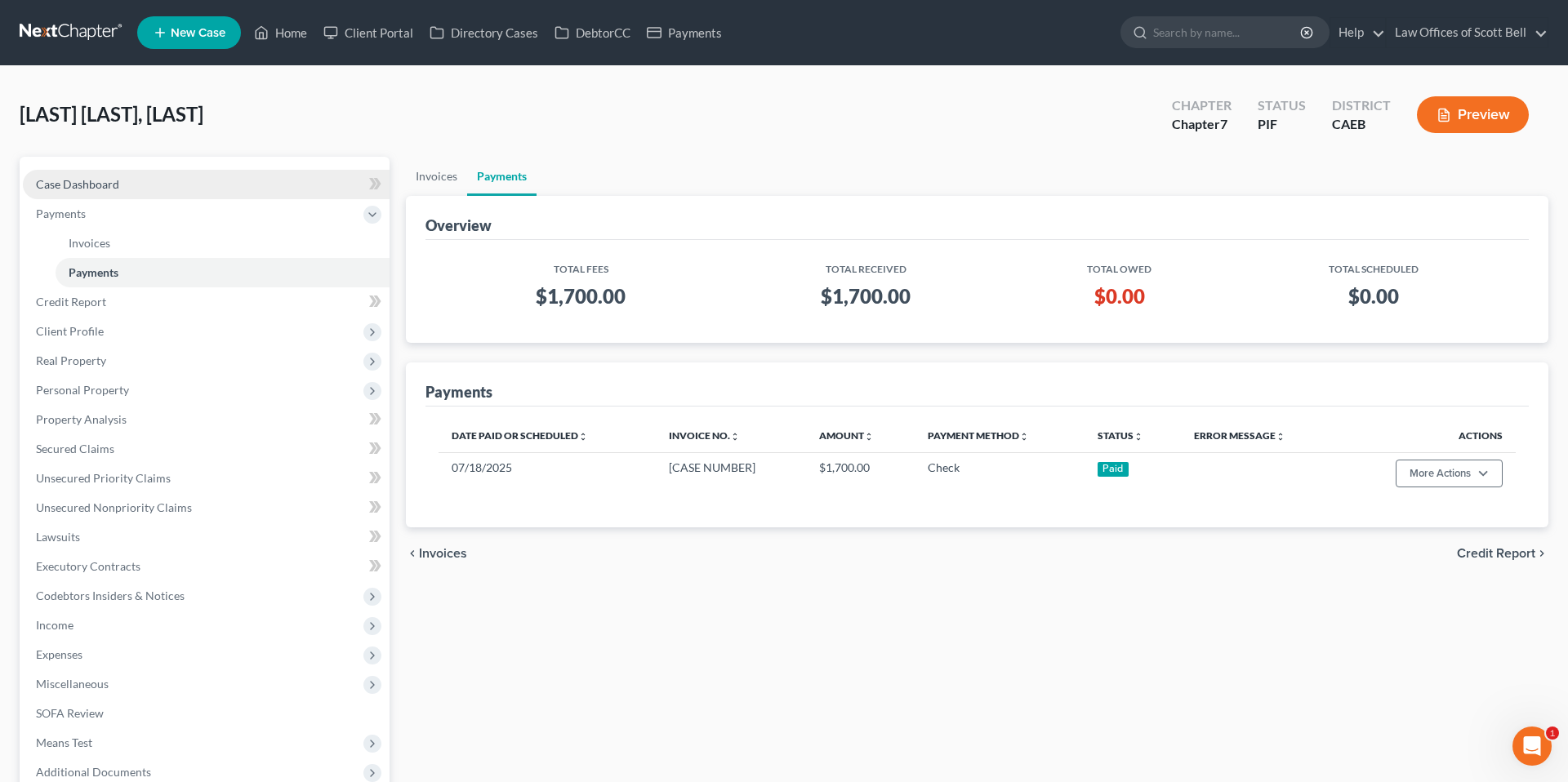 click on "Case Dashboard" at bounding box center (78, 184) 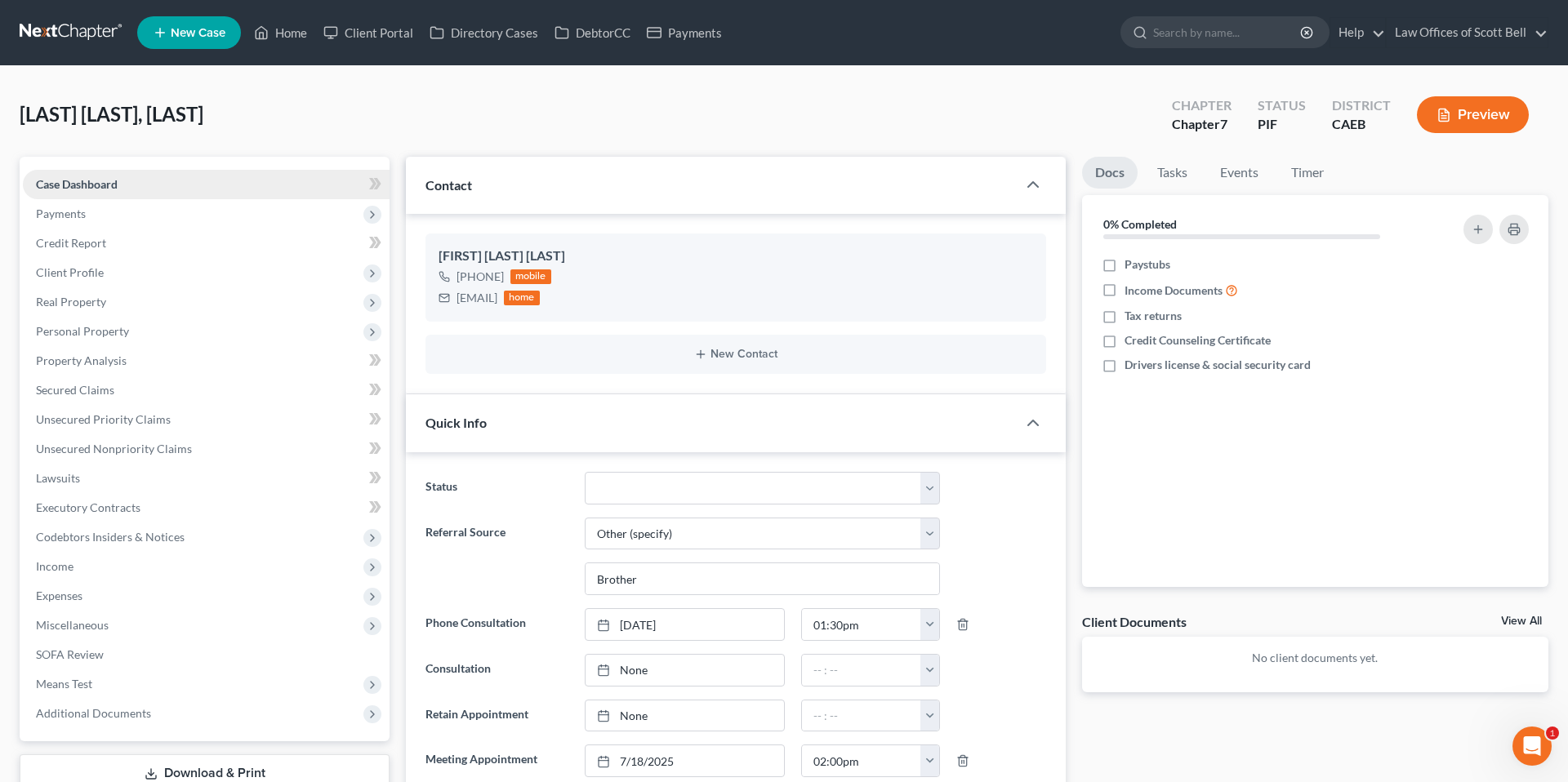 scroll, scrollTop: 2067, scrollLeft: 0, axis: vertical 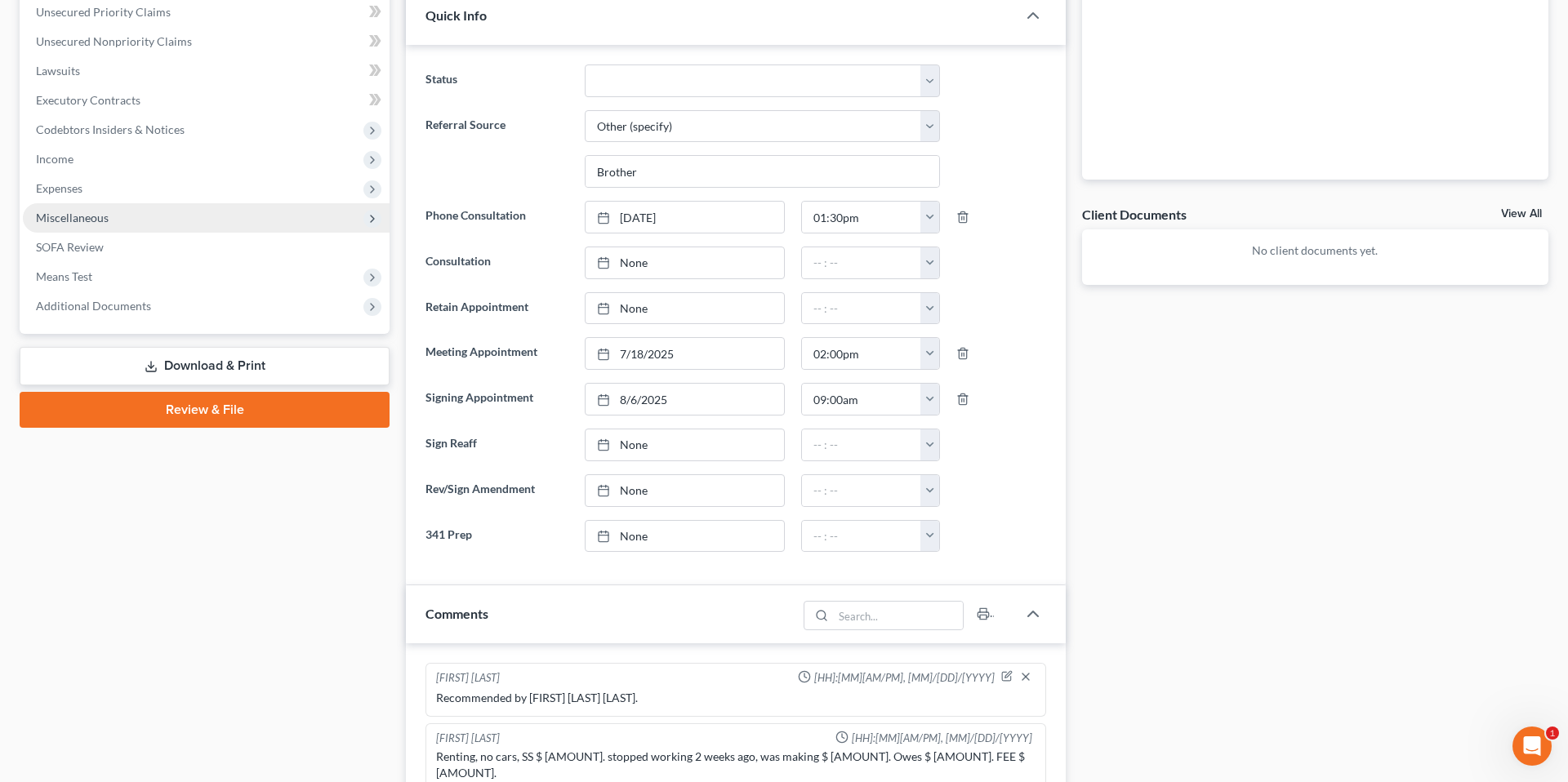 click on "Miscellaneous" at bounding box center [72, 217] 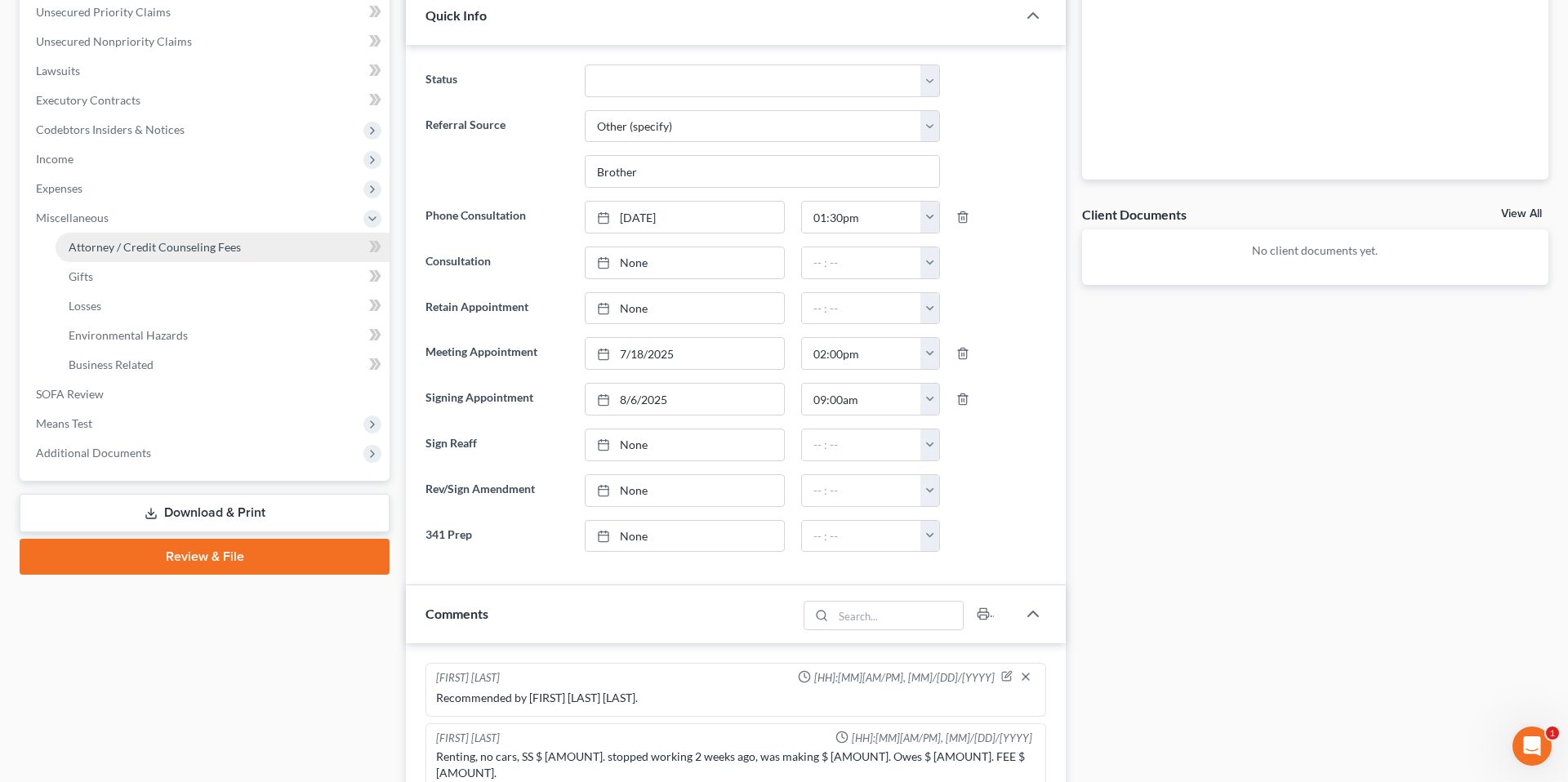 click on "Attorney / Credit Counseling Fees" at bounding box center [154, 247] 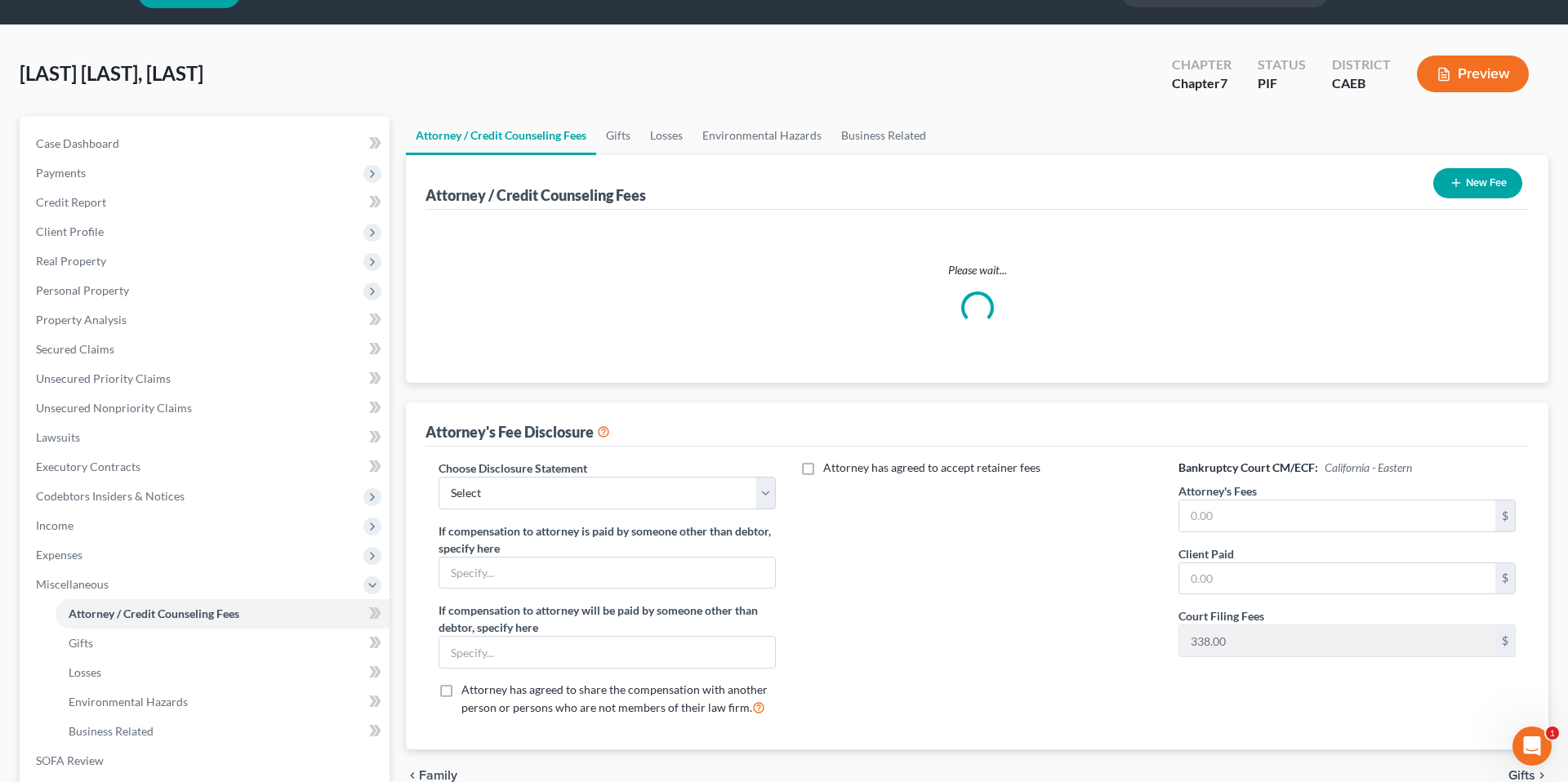 scroll, scrollTop: 0, scrollLeft: 0, axis: both 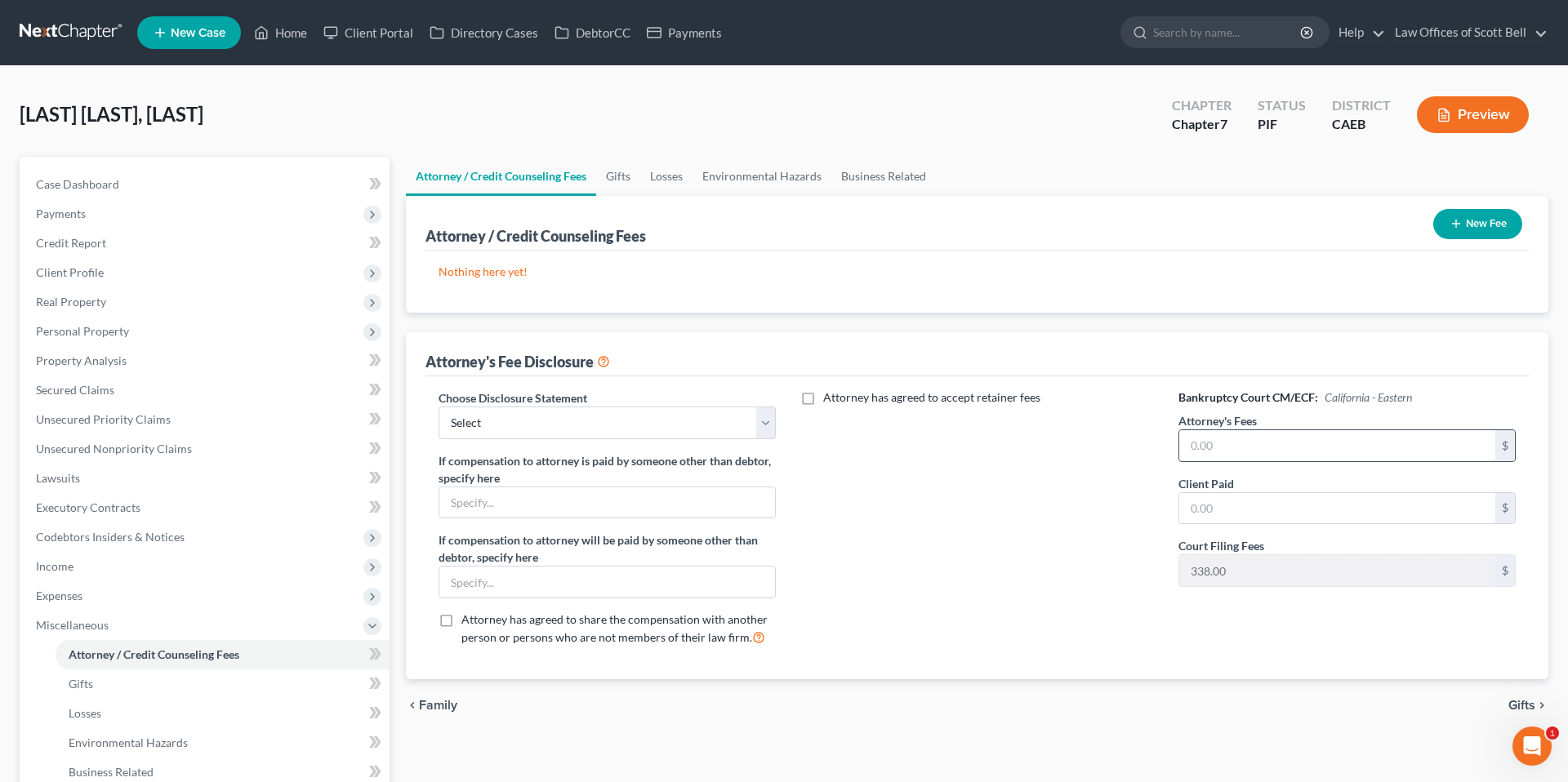 click at bounding box center (1337, 446) 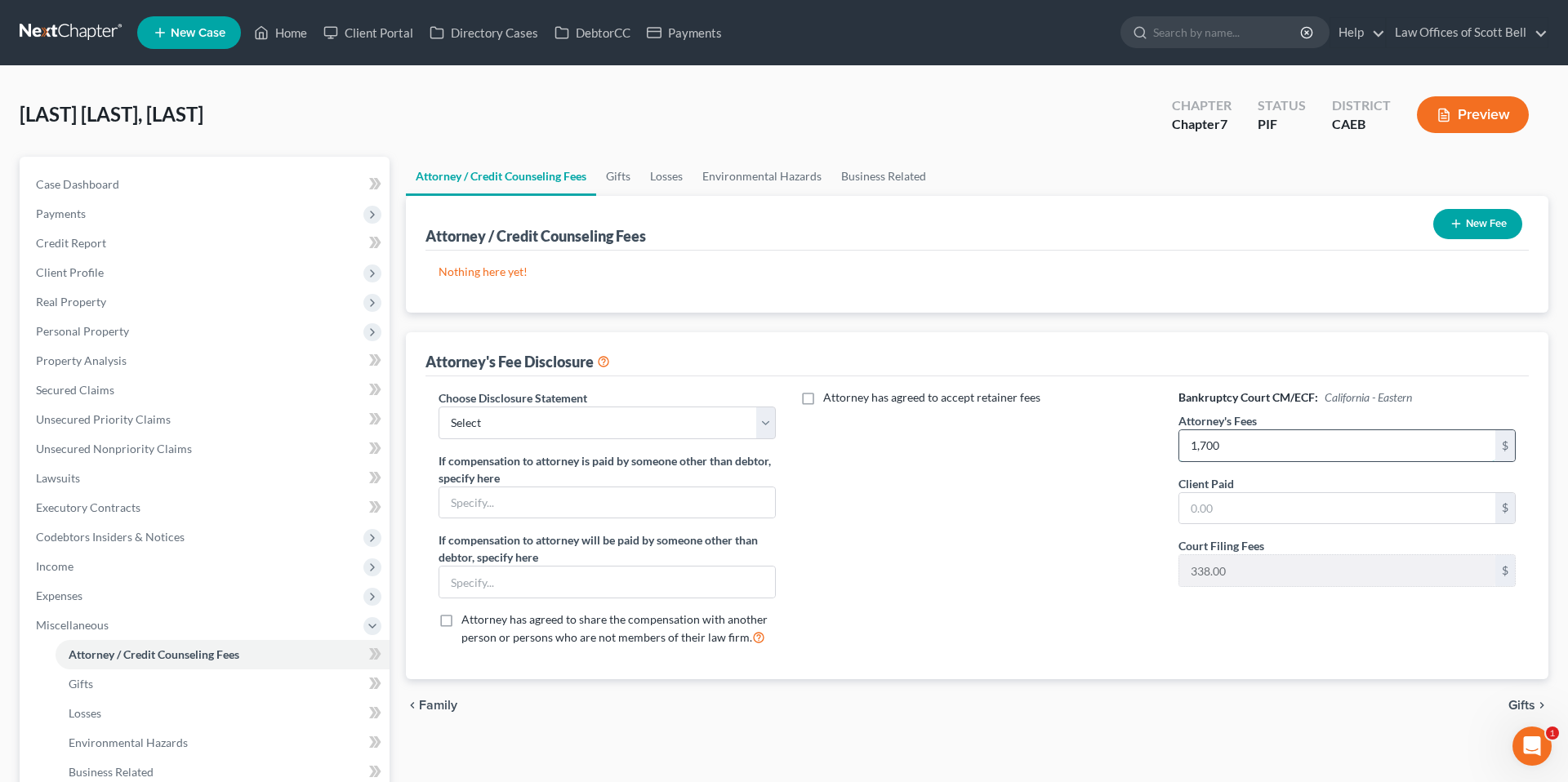 type on "1,700" 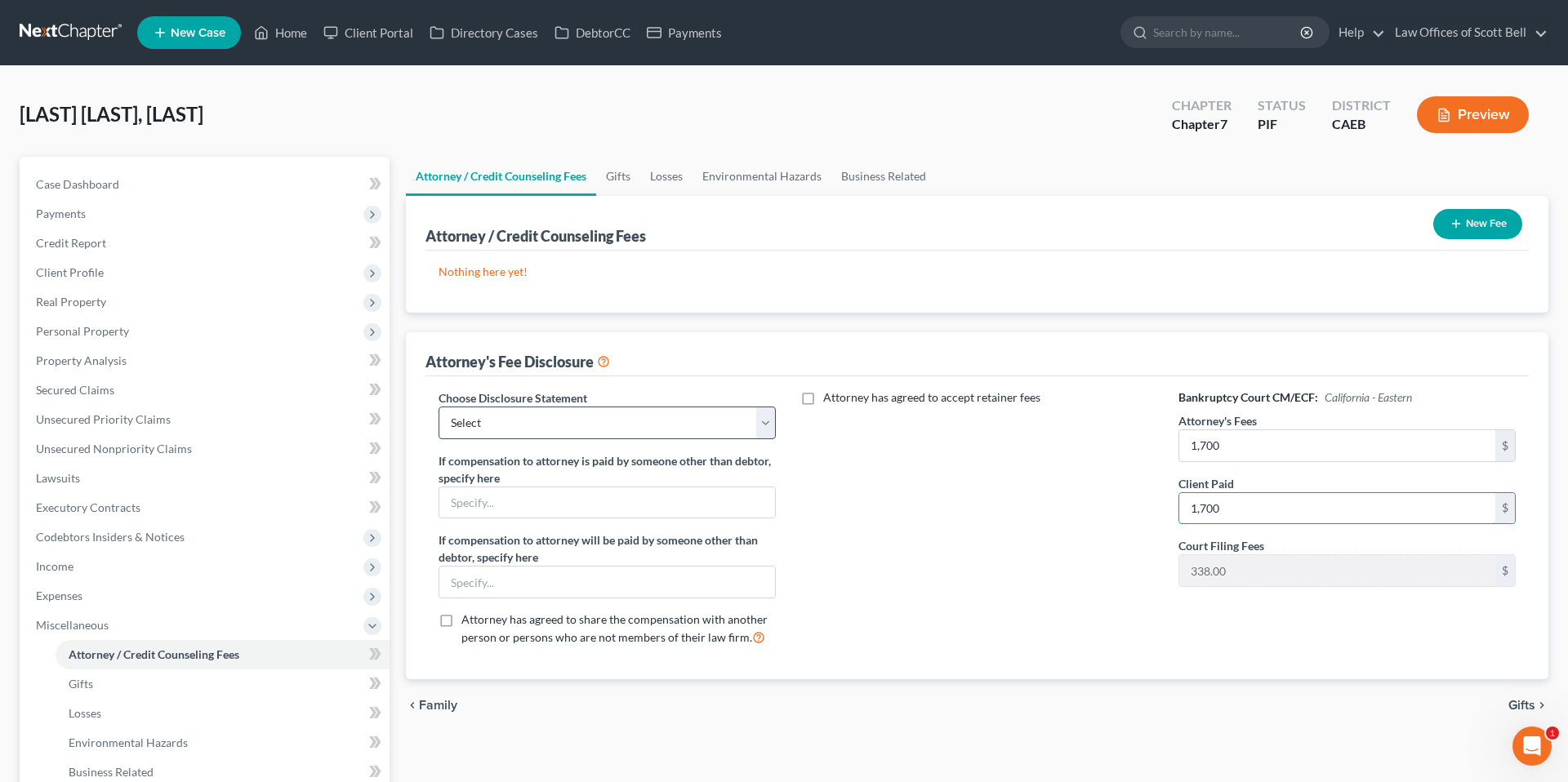type on "1,700" 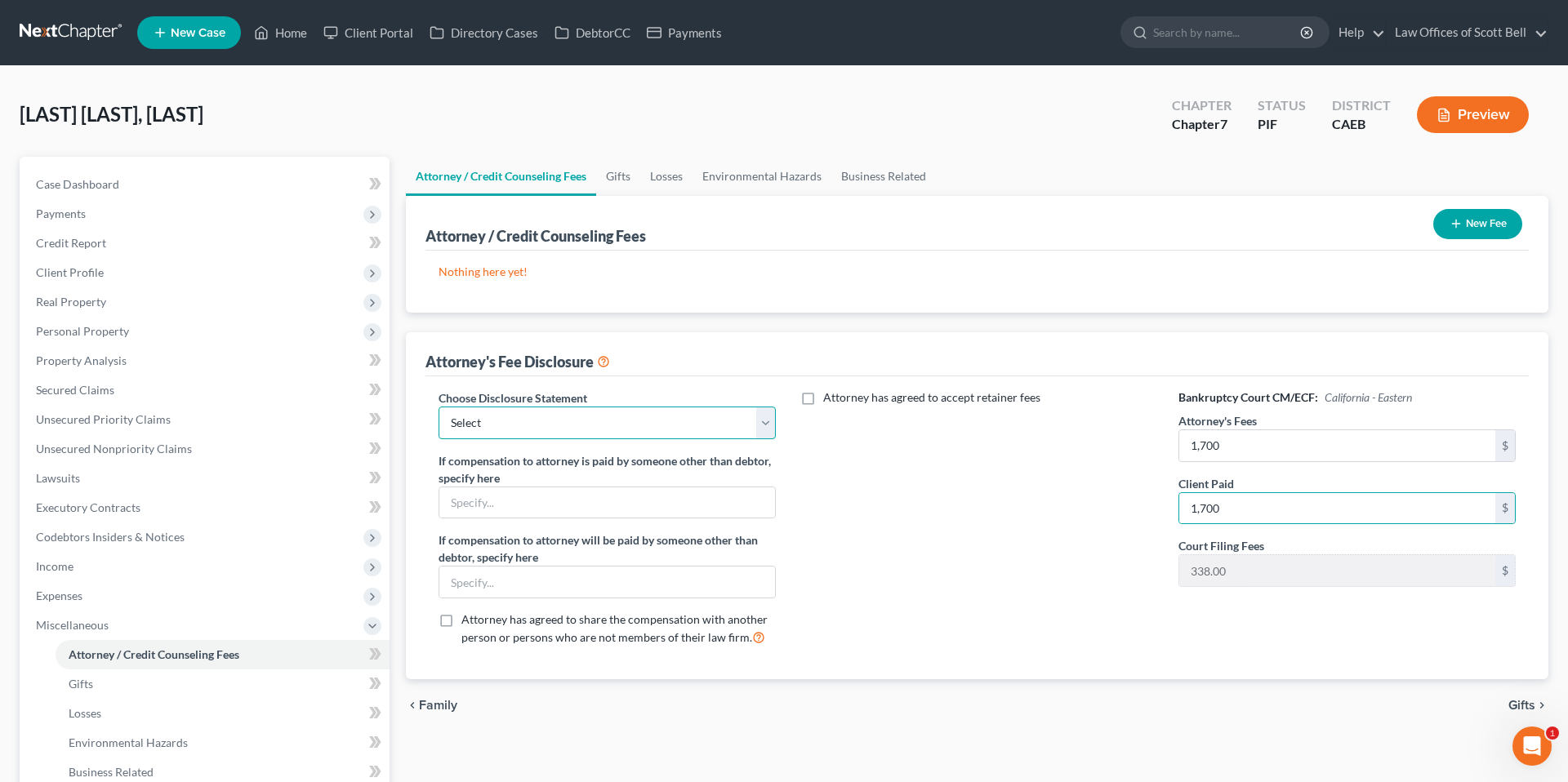 click on "Select Disclosure" at bounding box center (607, 423) 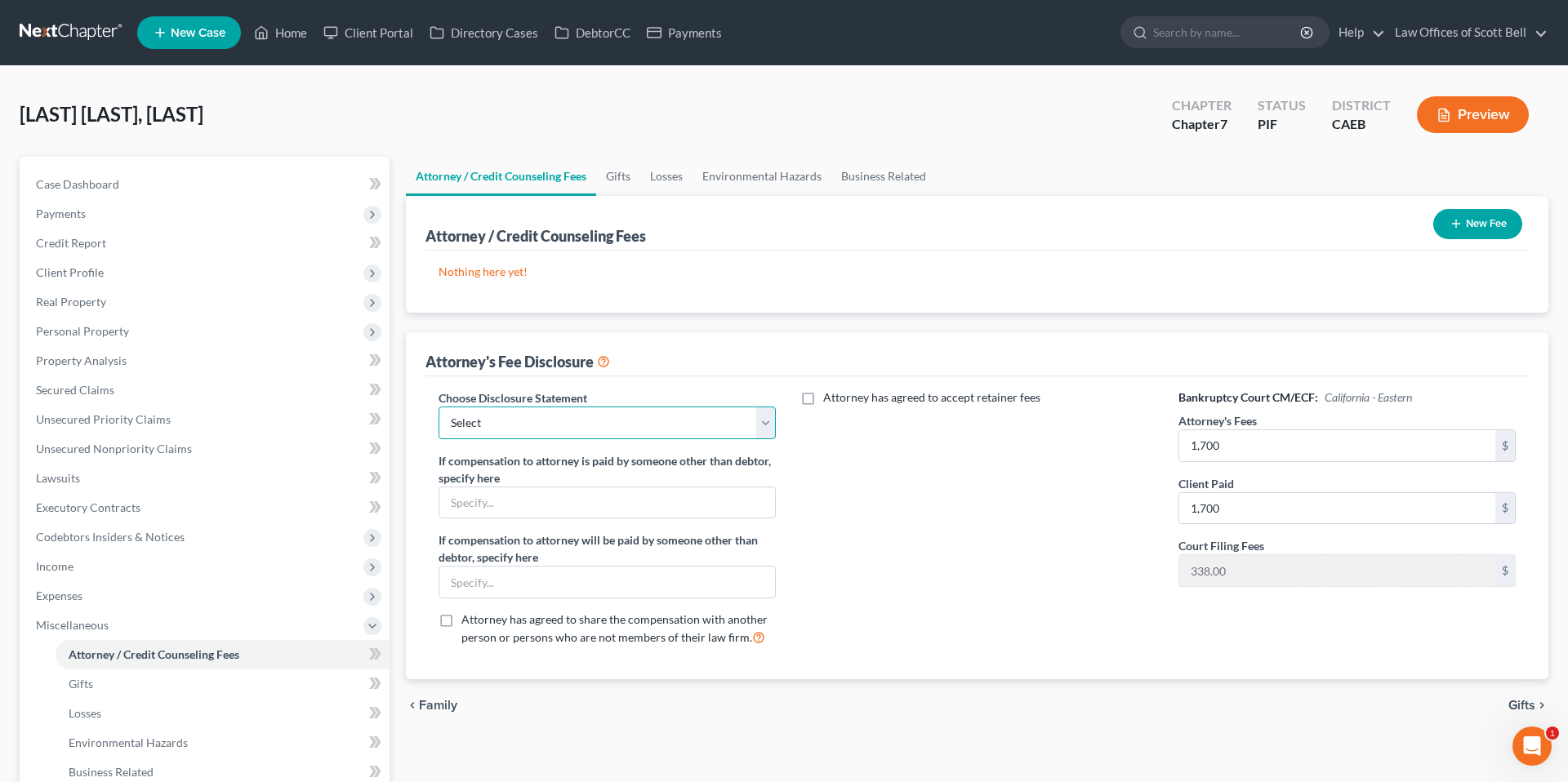 select on "0" 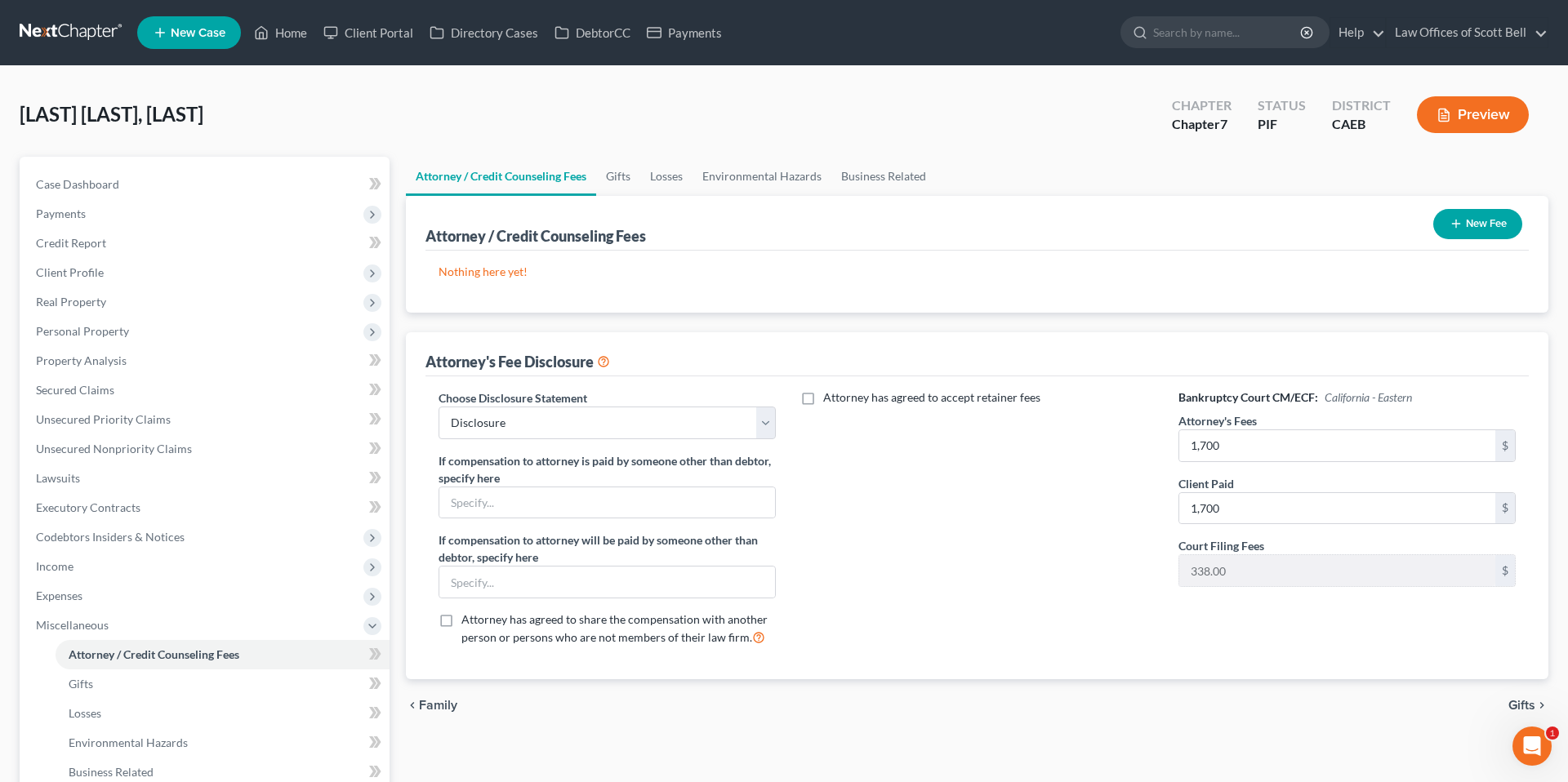 click on "New Fee" at bounding box center (1477, 224) 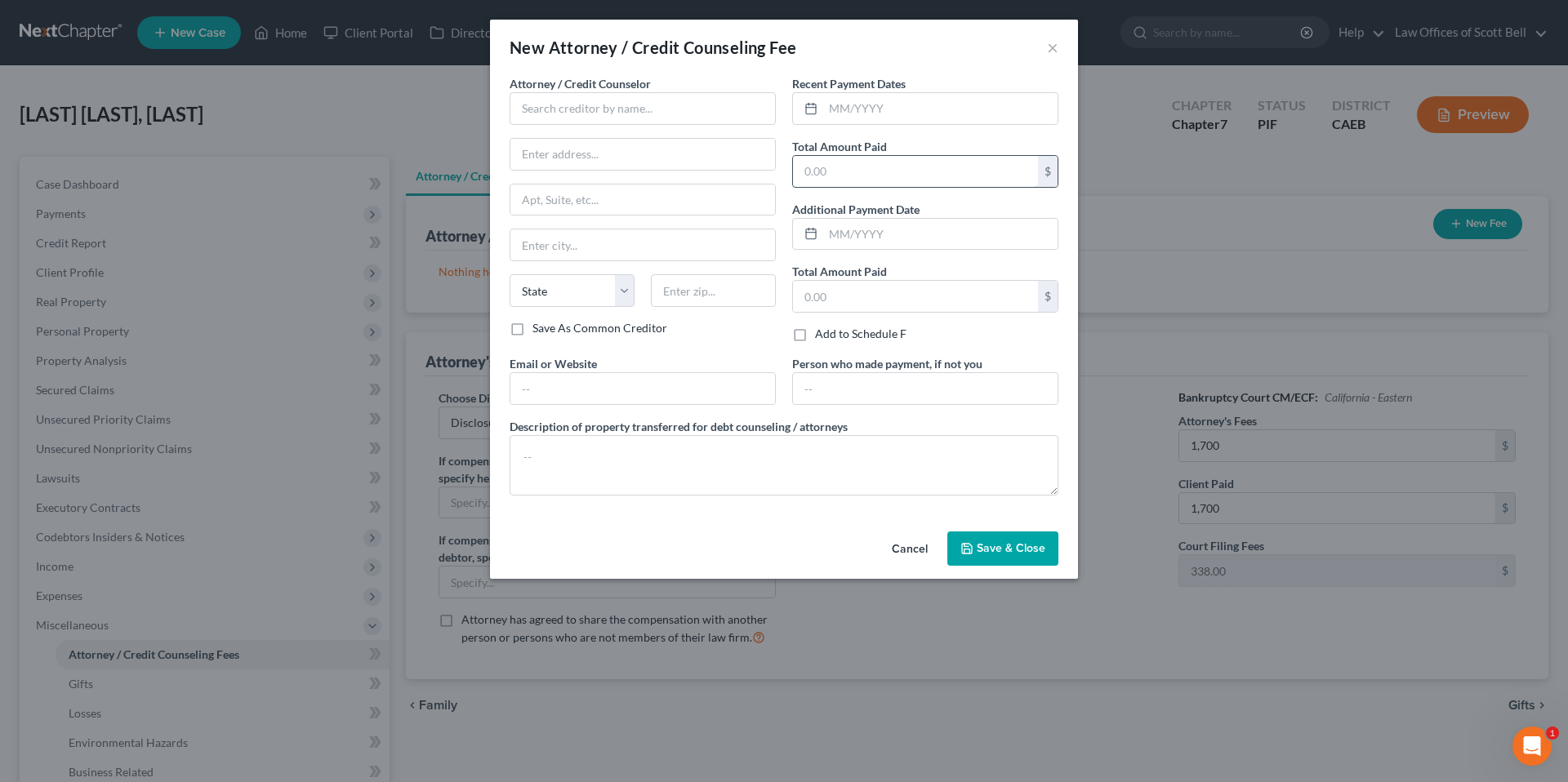 click at bounding box center (915, 171) 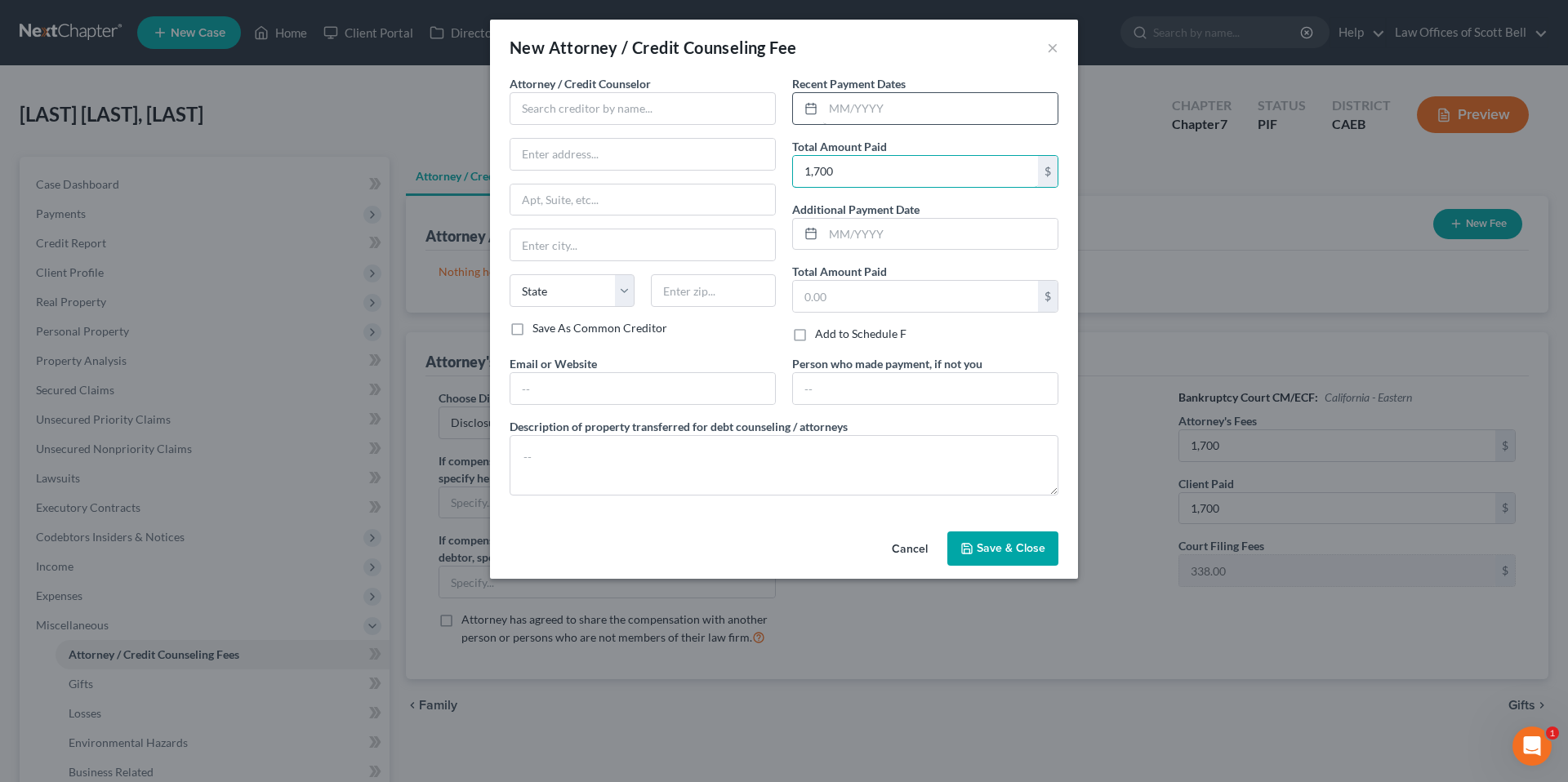type on "1,700" 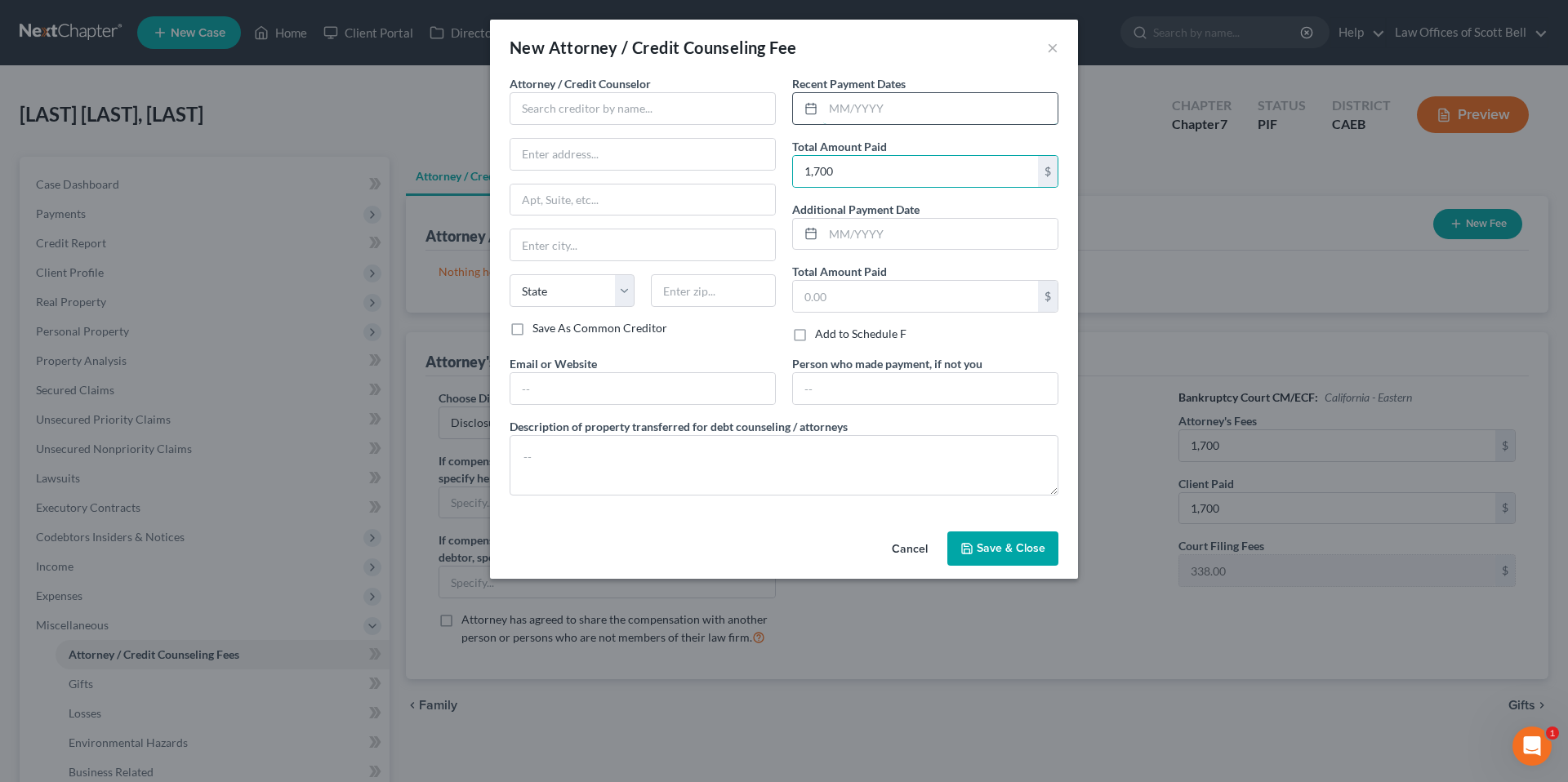 click at bounding box center [940, 109] 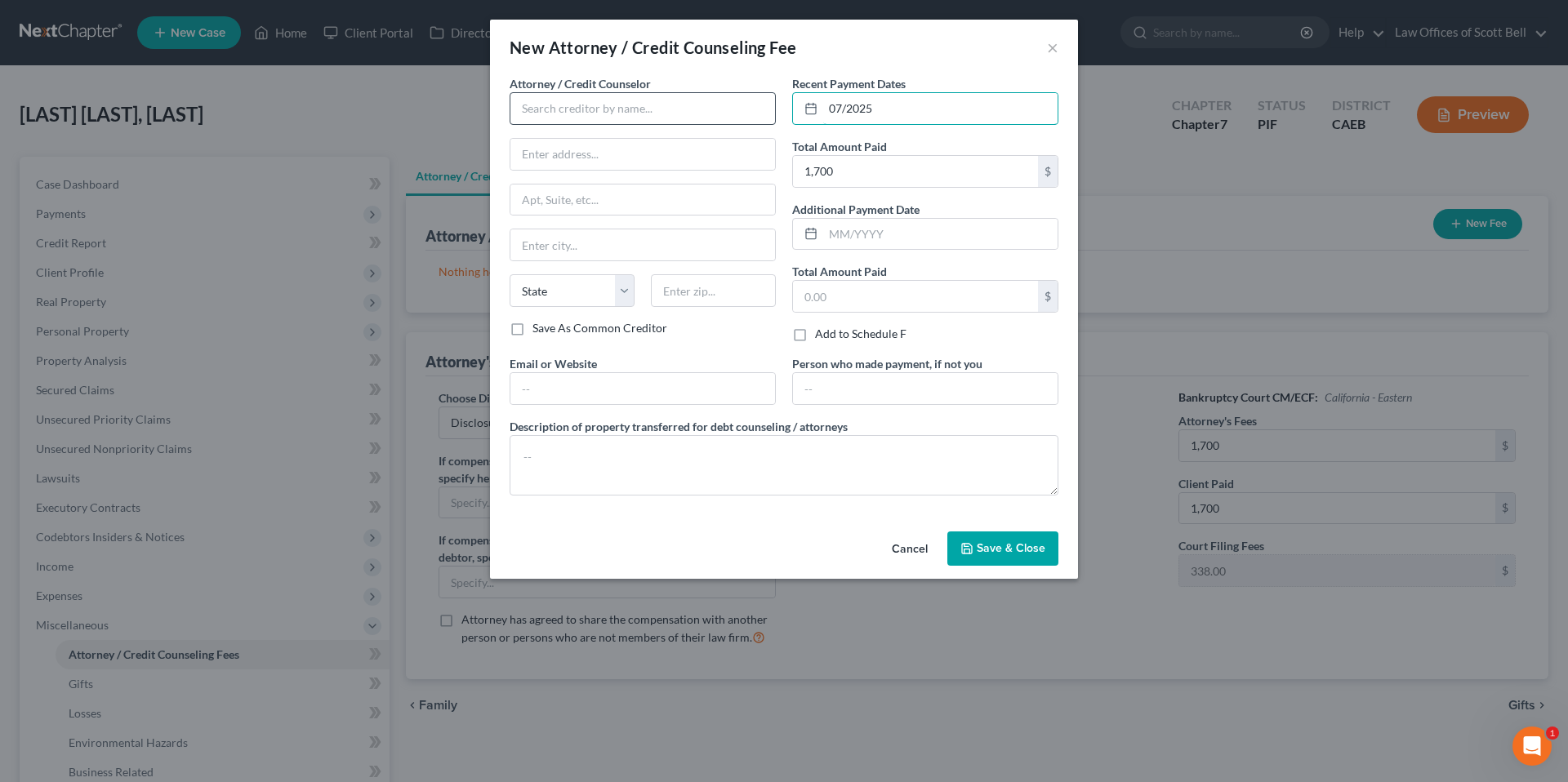 type on "07/2025" 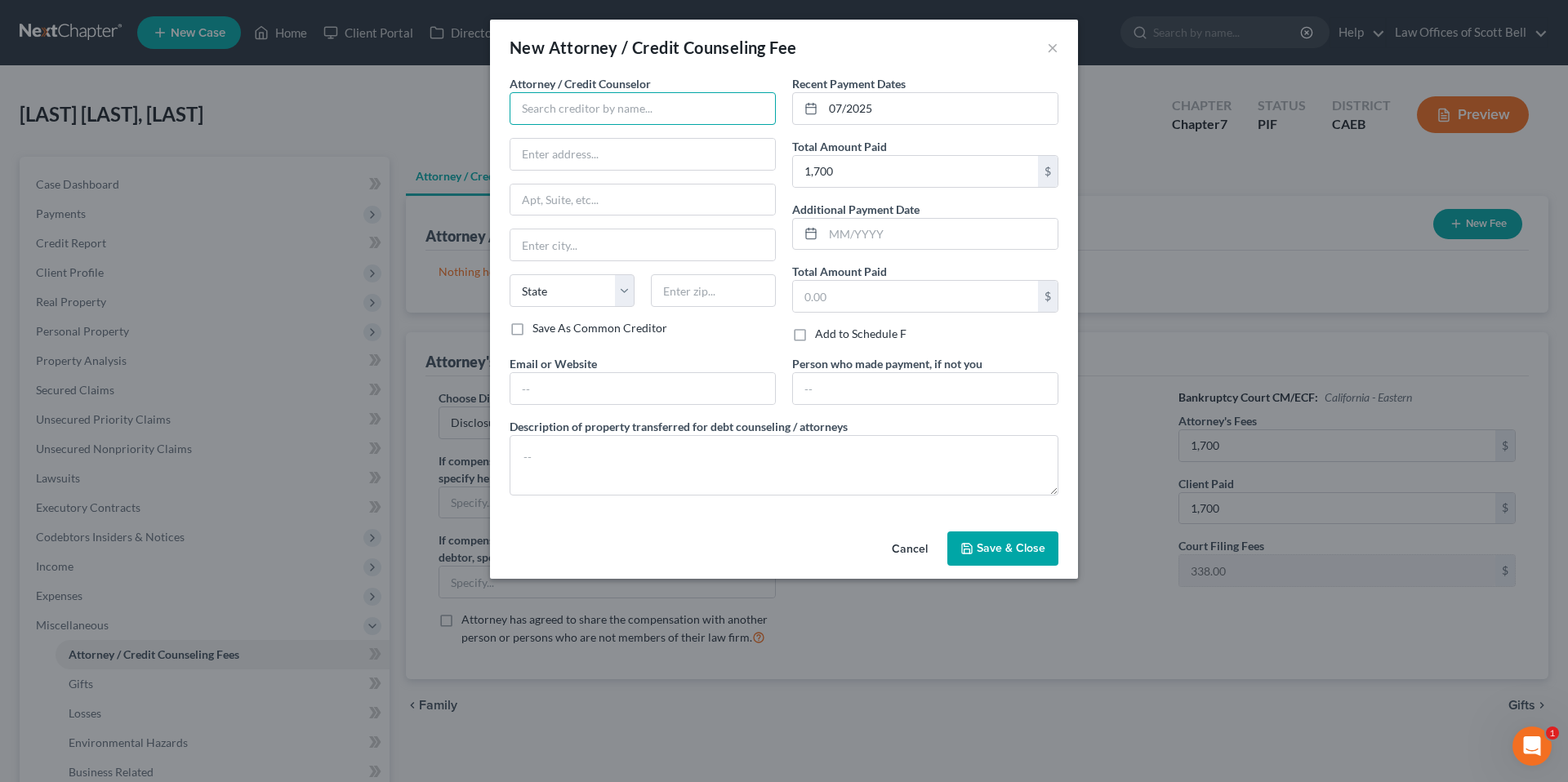 click at bounding box center [643, 109] 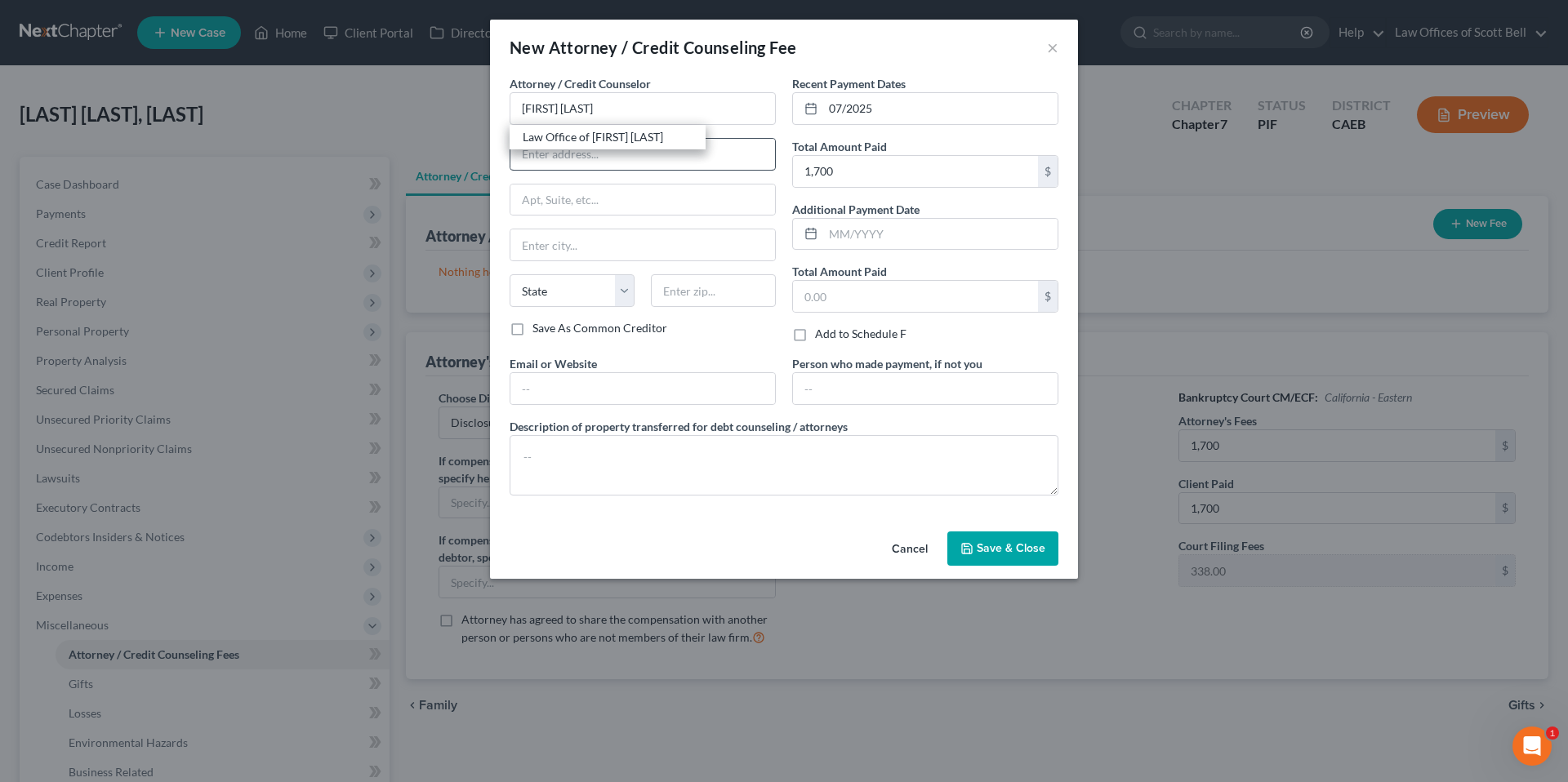 click on "Law Office of [FIRST] [LAST]" at bounding box center (608, 137) 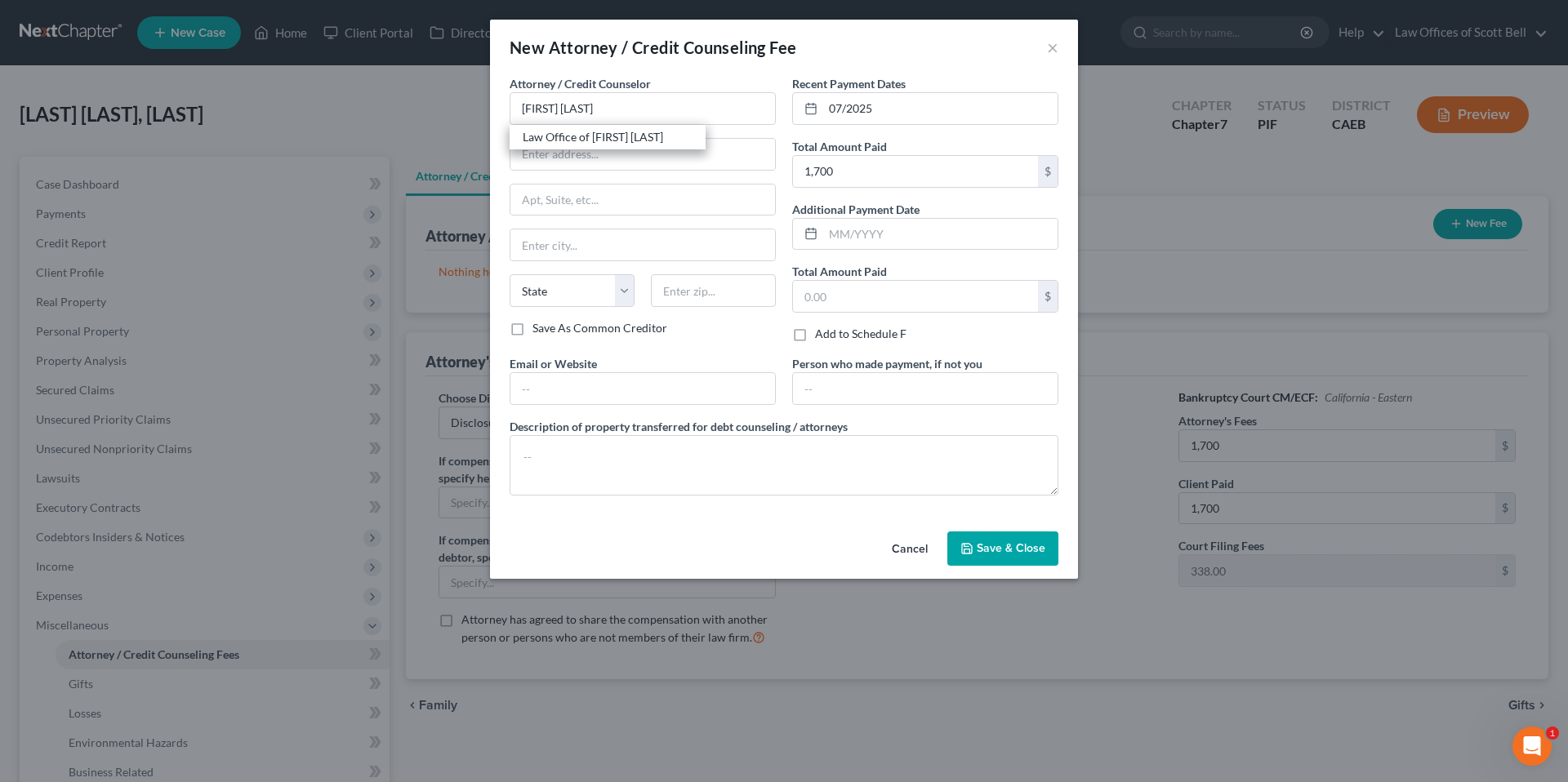 type on "Law Office of [FIRST] [LAST]" 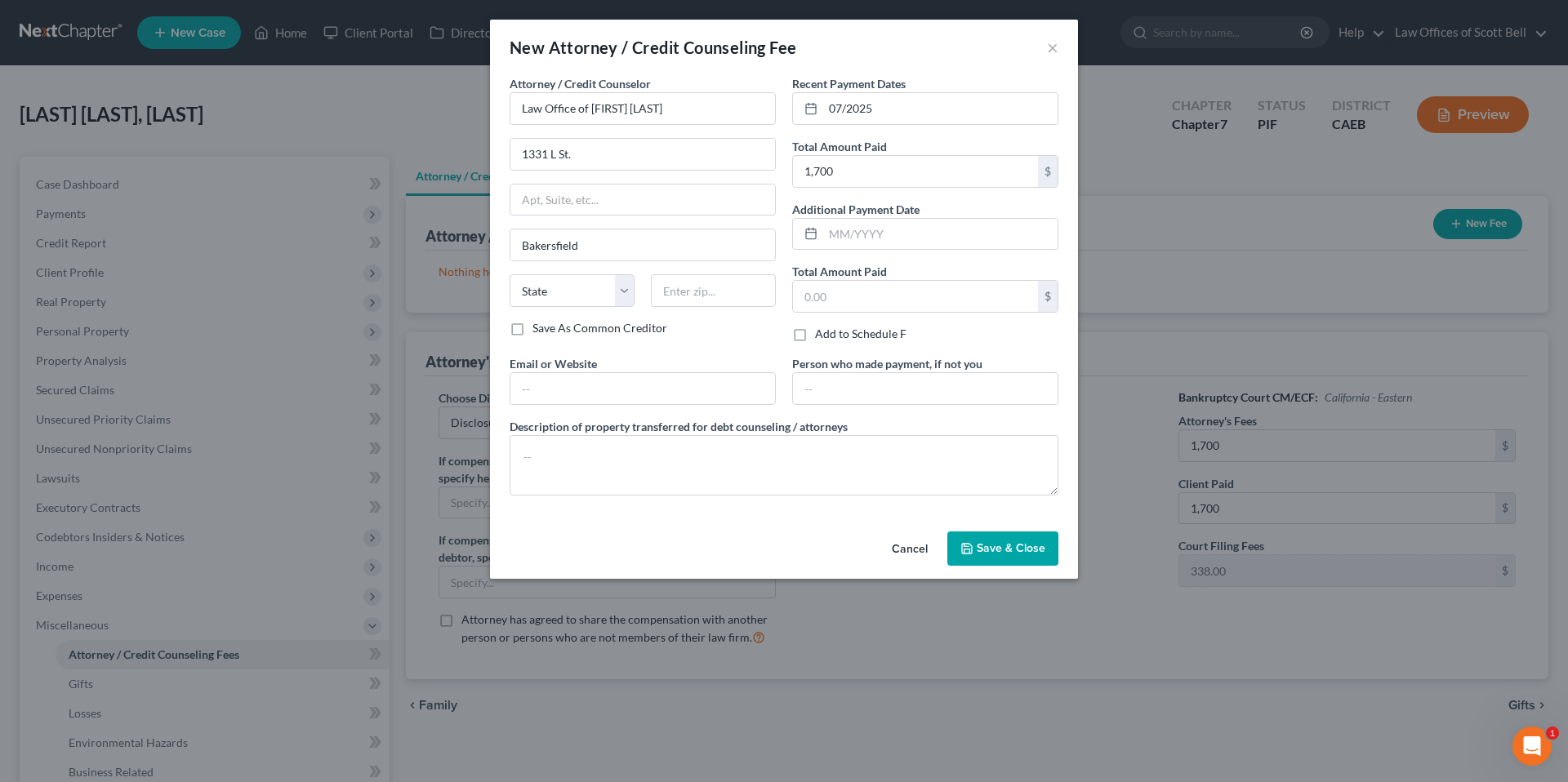 select on "4" 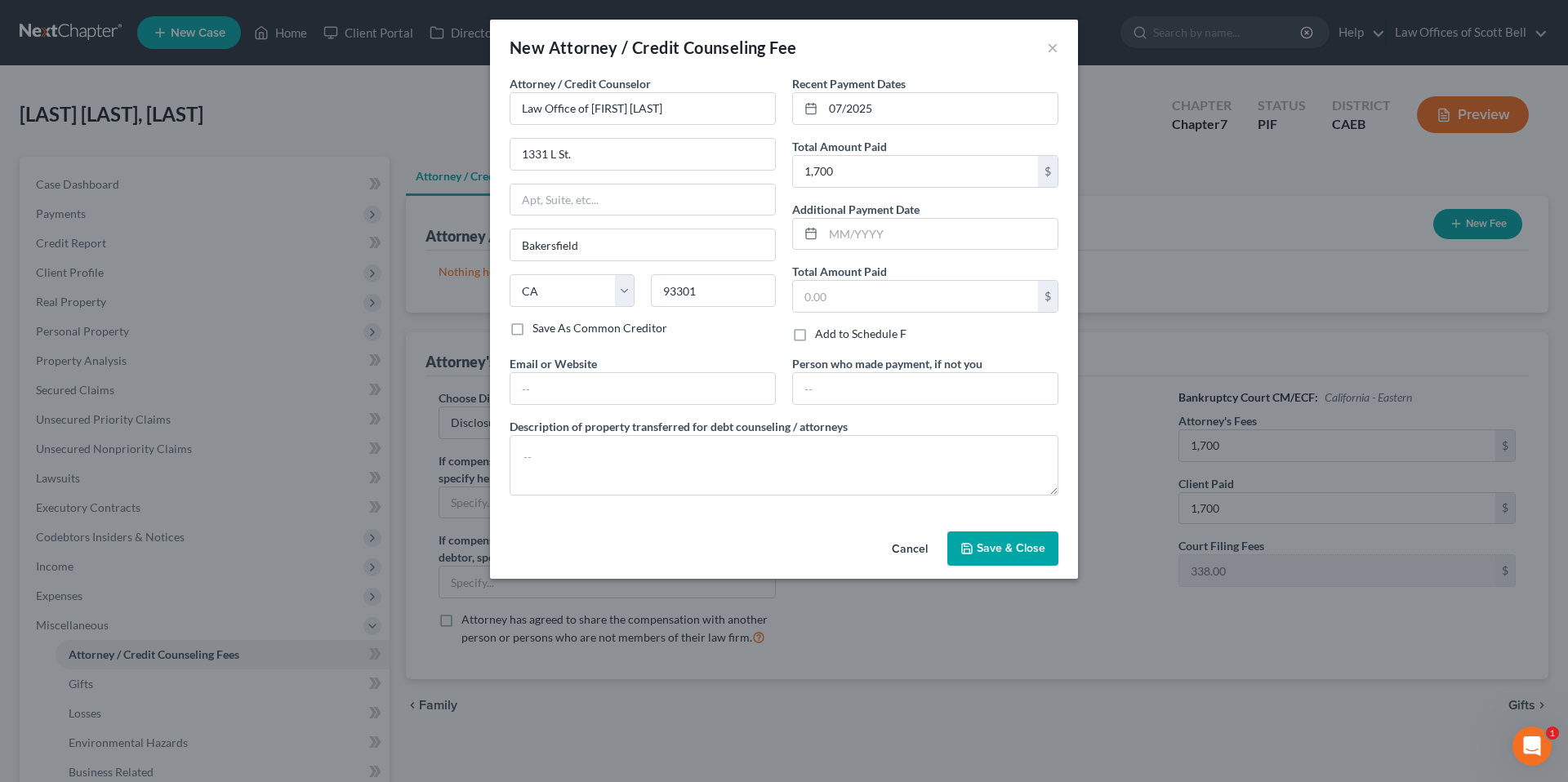 click on "Save & Close" at bounding box center [1011, 548] 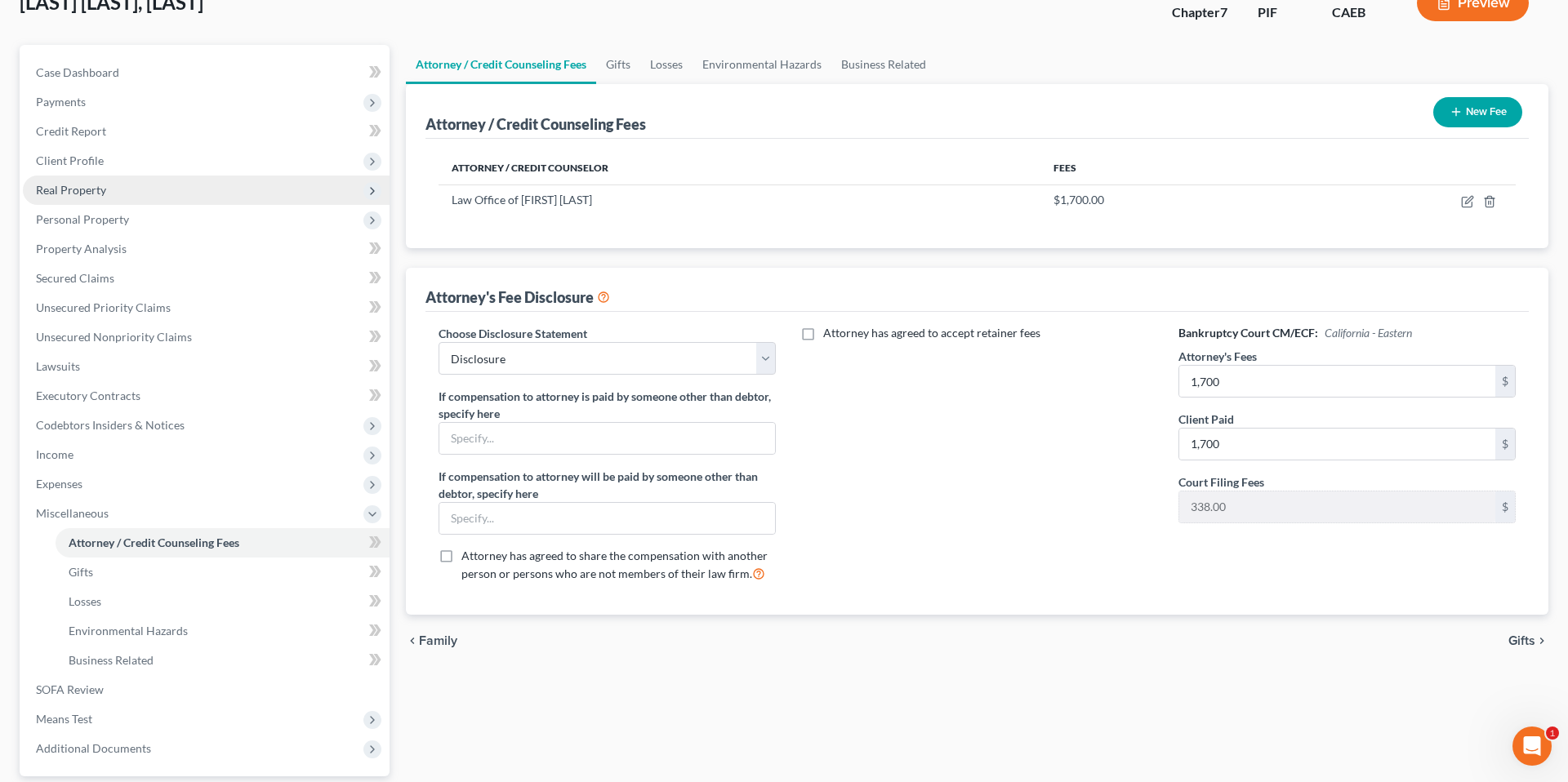 scroll, scrollTop: 113, scrollLeft: 0, axis: vertical 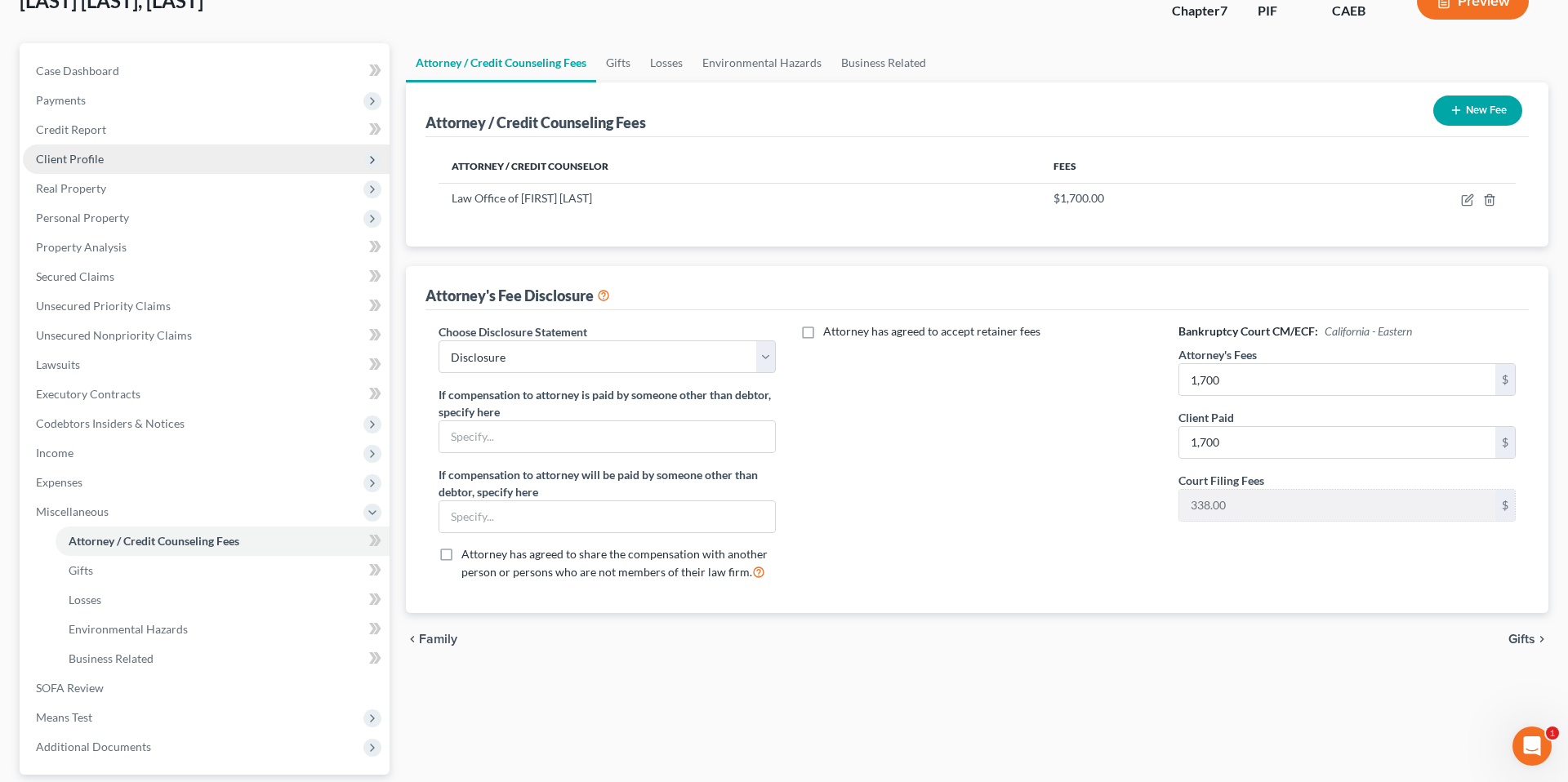 click on "Client Profile" at bounding box center [69, 158] 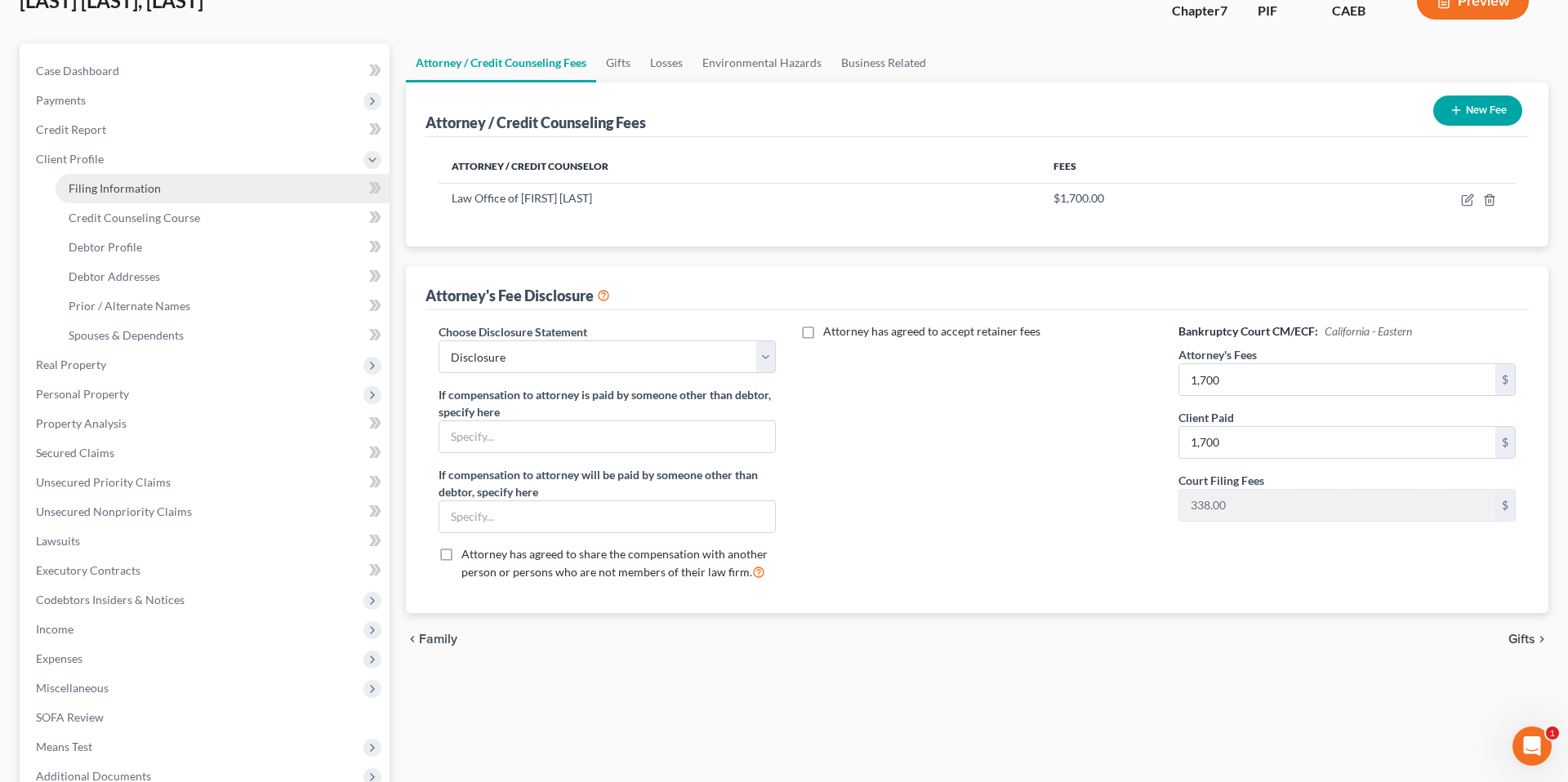 click on "Filing Information" at bounding box center (114, 188) 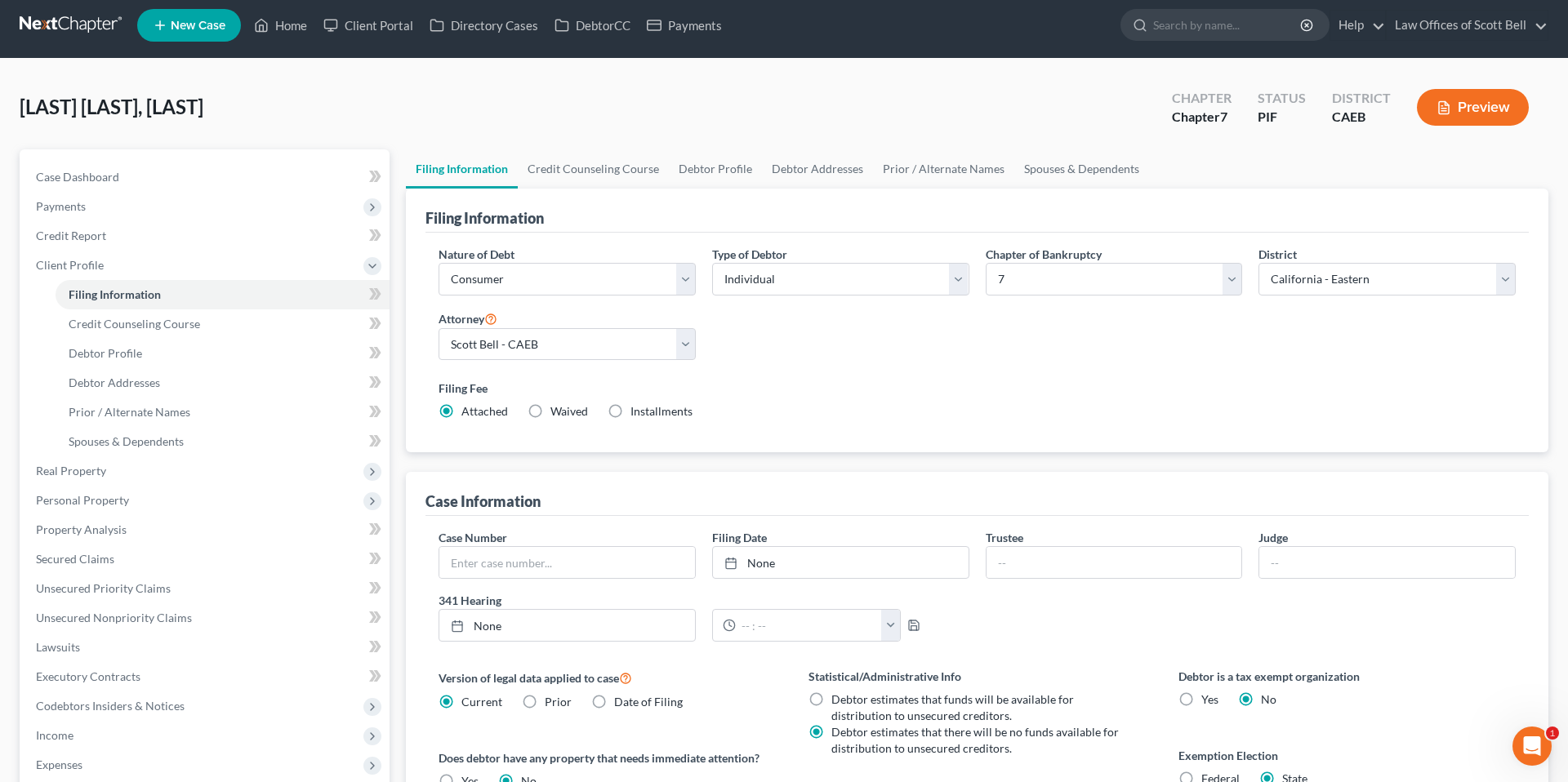 scroll, scrollTop: 0, scrollLeft: 0, axis: both 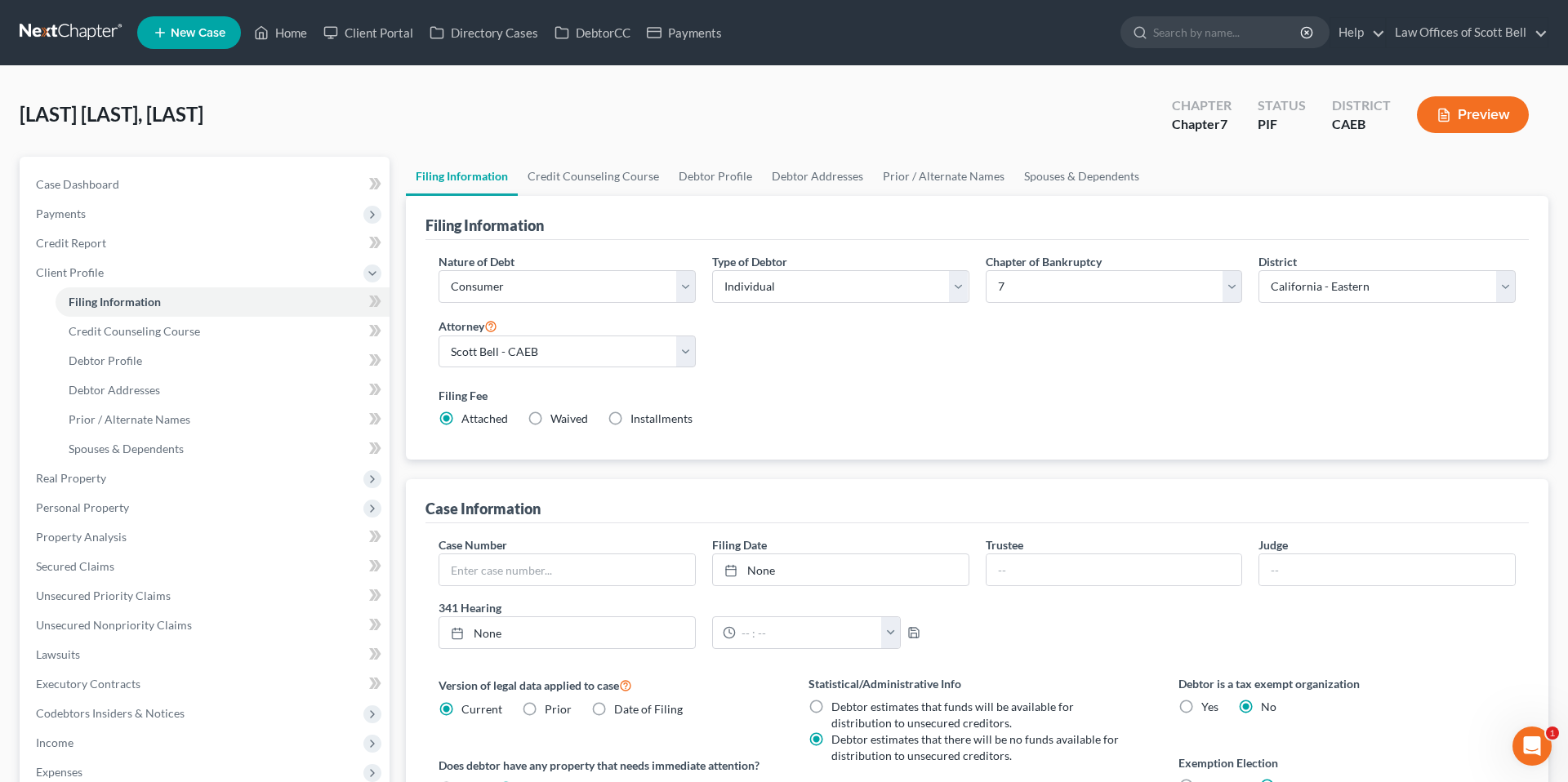 click on "Installments" at bounding box center [662, 418] 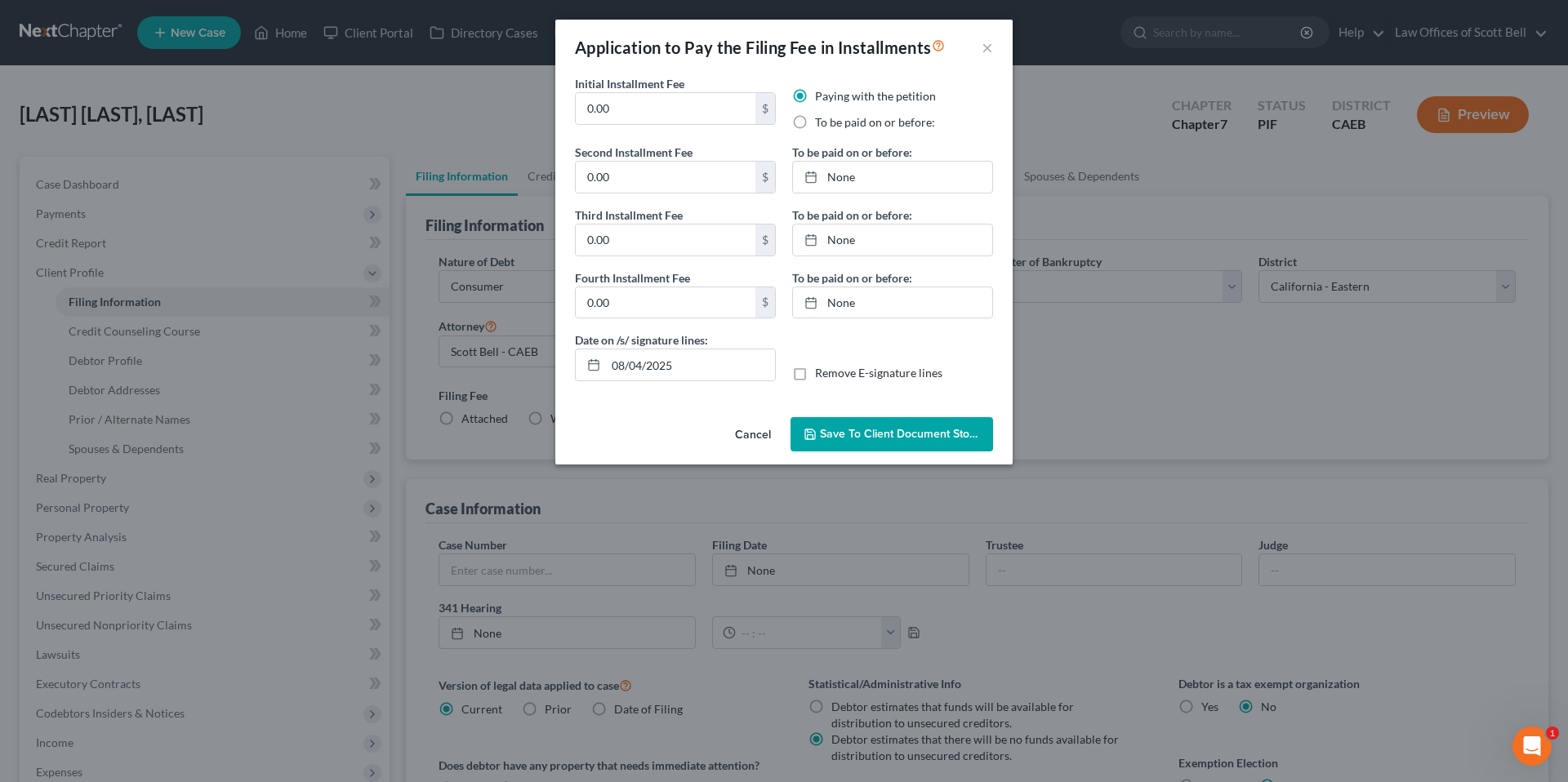 click on "Cancel" at bounding box center [753, 435] 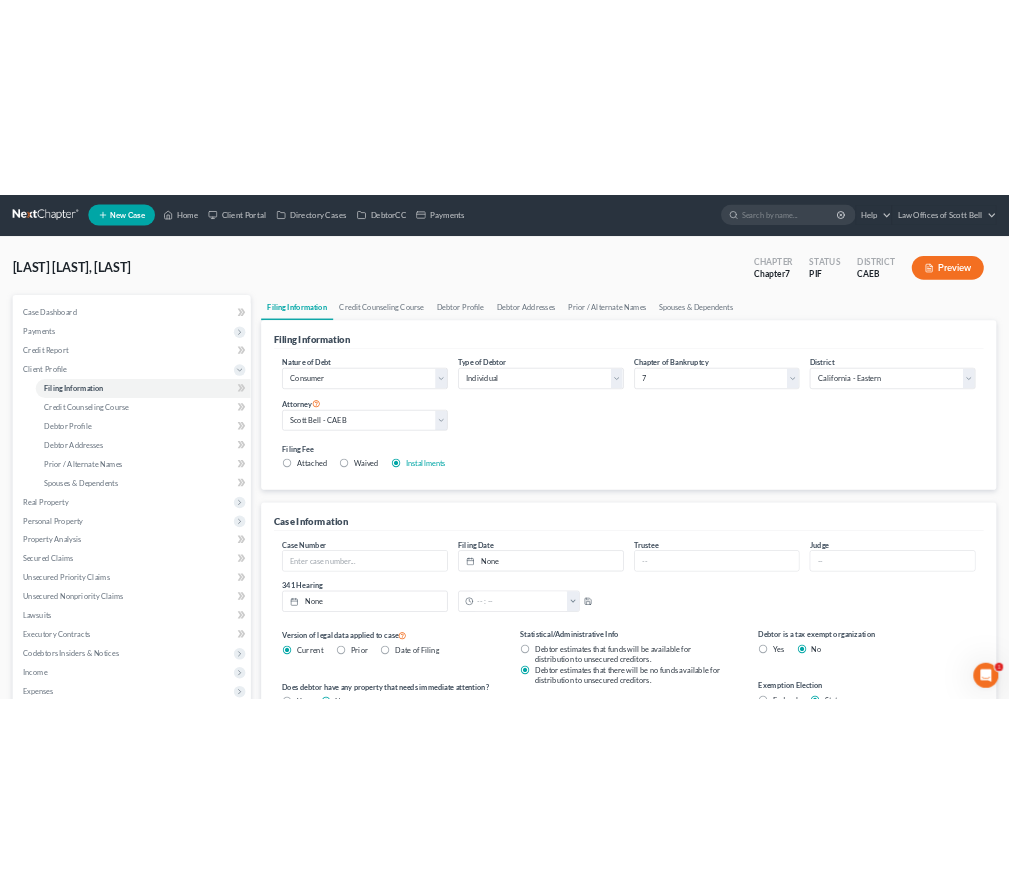 scroll, scrollTop: 0, scrollLeft: 0, axis: both 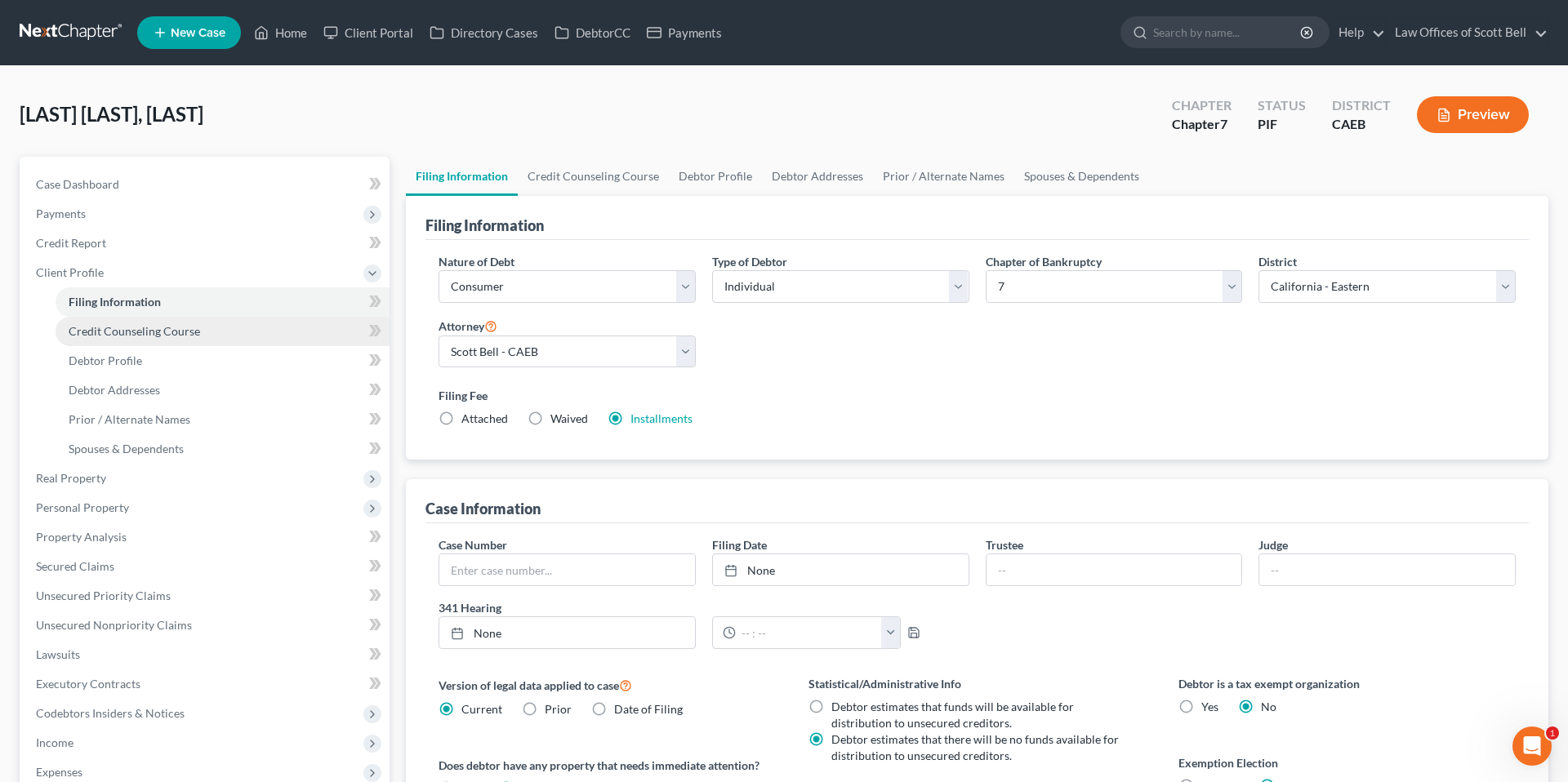 click on "Credit Counseling Course" at bounding box center [134, 331] 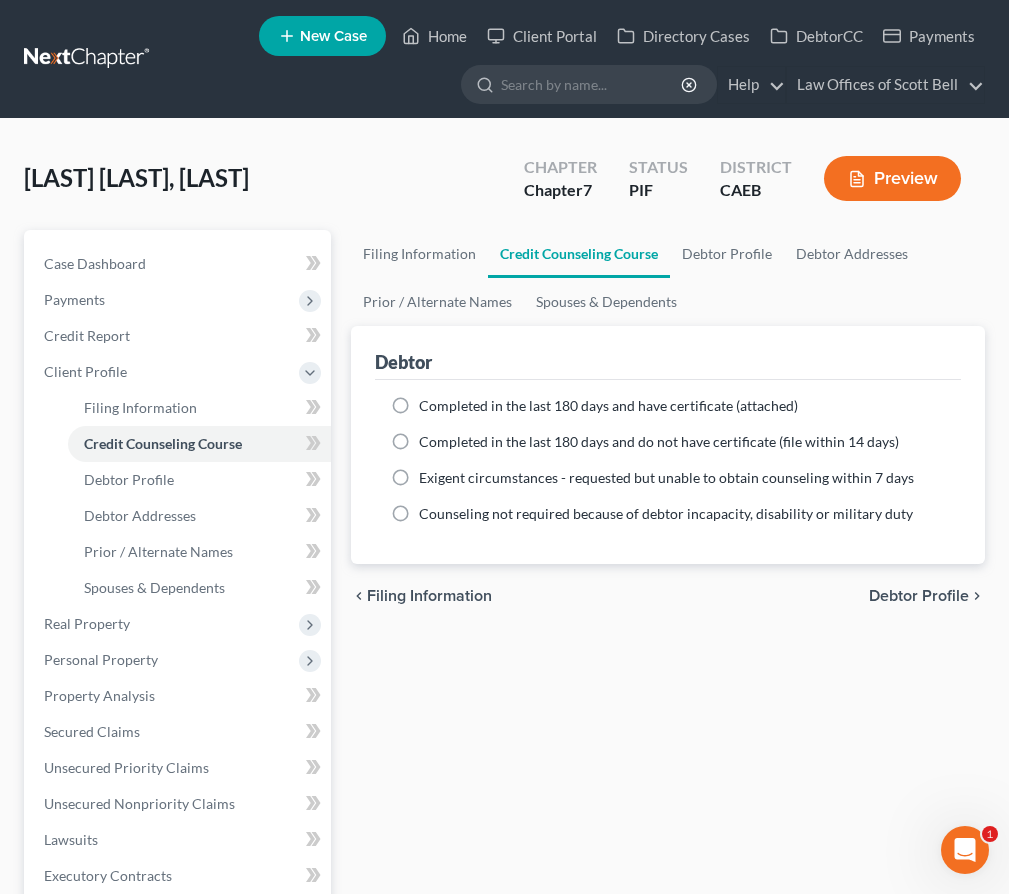 click on "Completed in the last 180 days and have certificate (attached)" at bounding box center (608, 405) 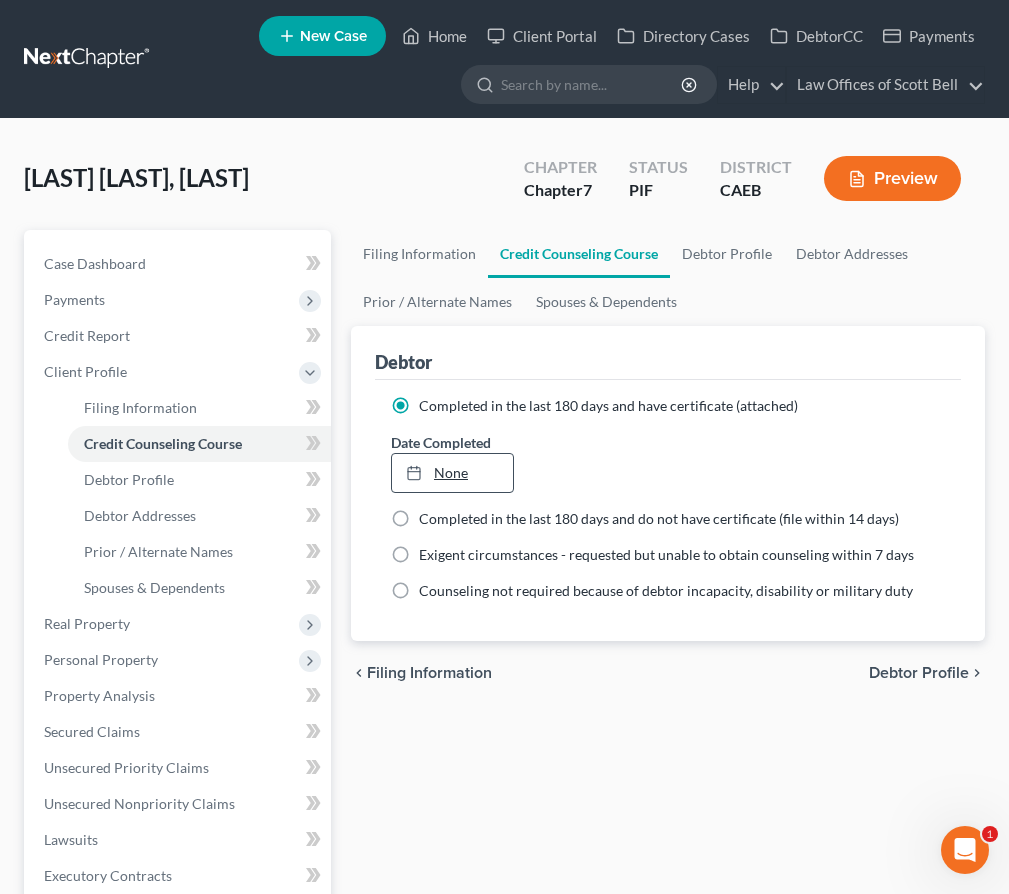 click on "None" at bounding box center [452, 473] 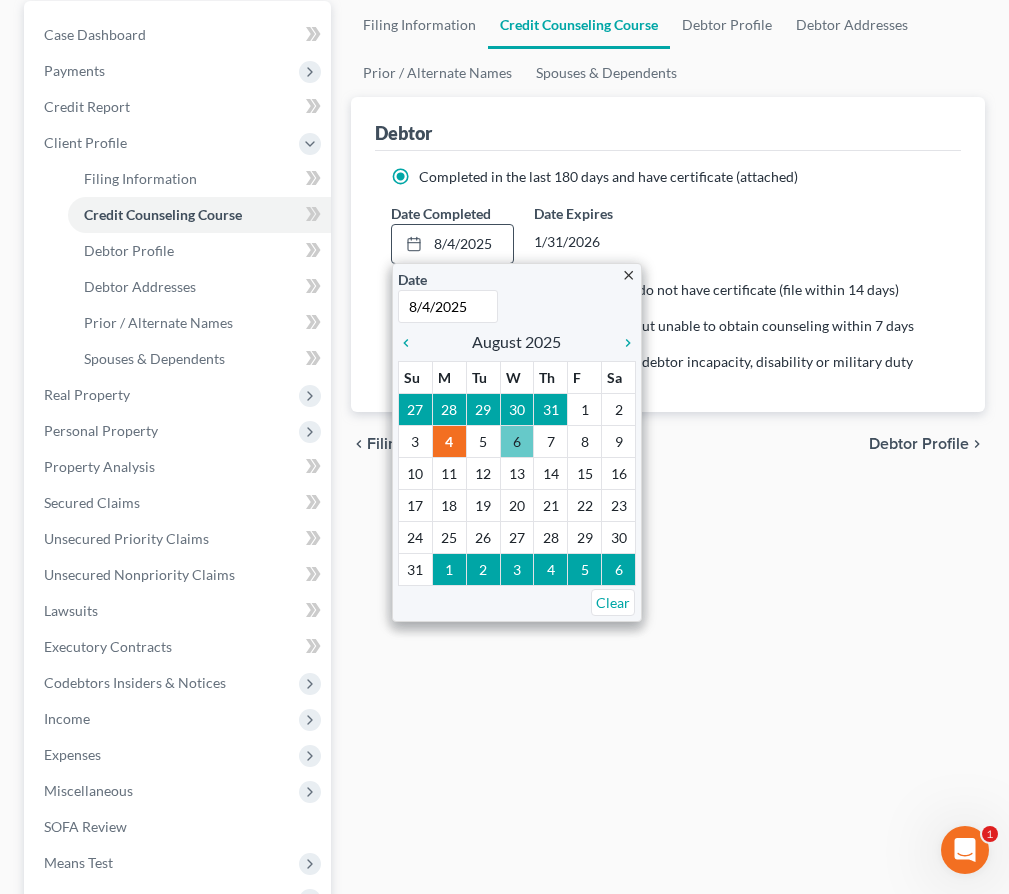 scroll, scrollTop: 236, scrollLeft: 0, axis: vertical 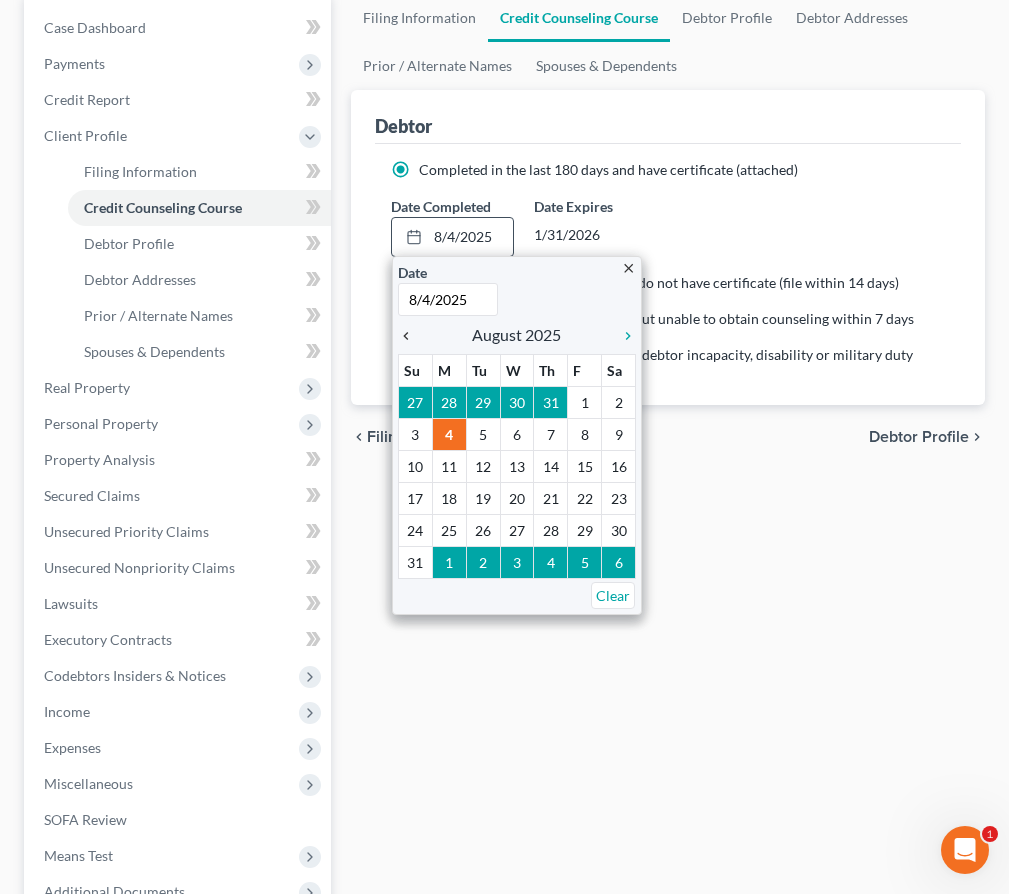 click on "chevron_left" at bounding box center (411, 336) 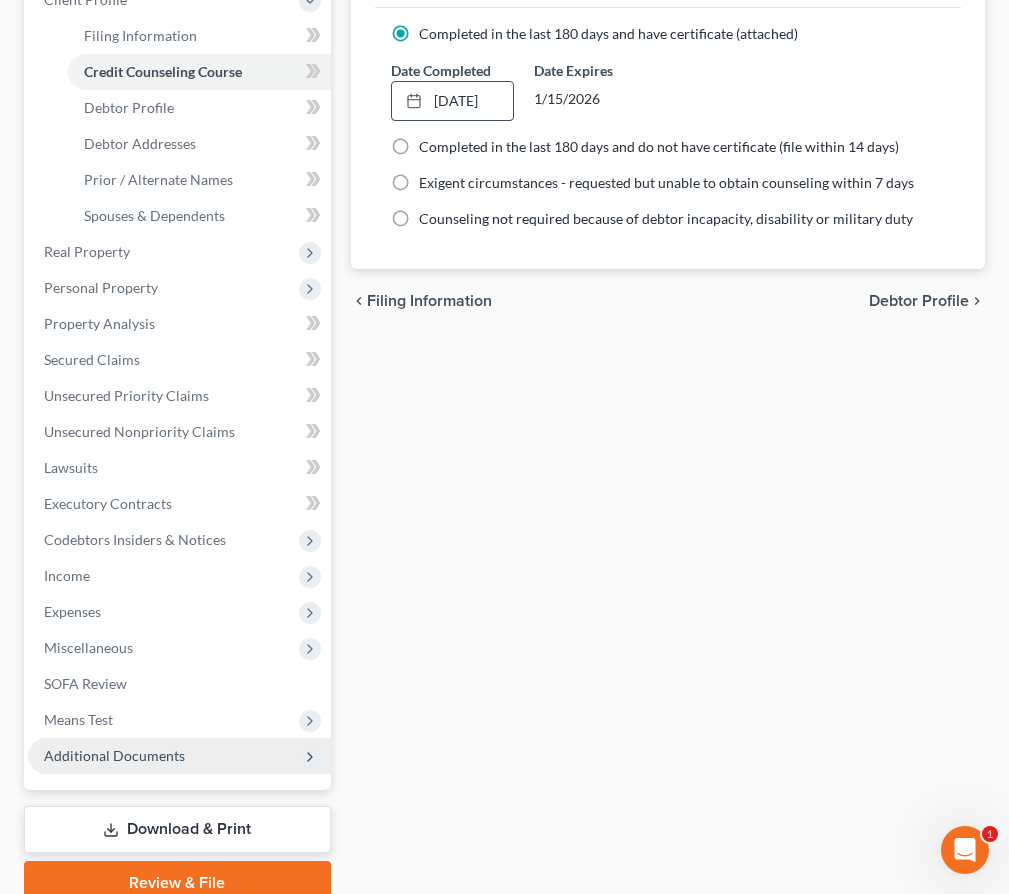 scroll, scrollTop: 431, scrollLeft: 0, axis: vertical 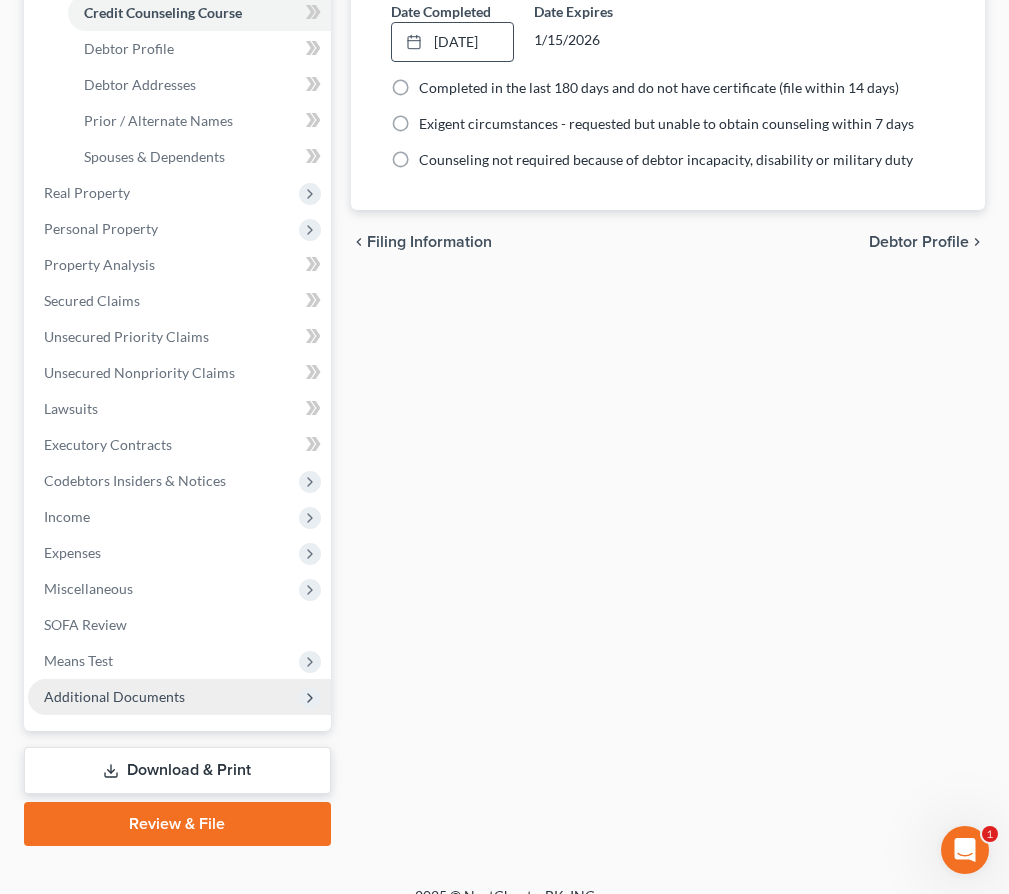 click on "Additional Documents" at bounding box center [114, 696] 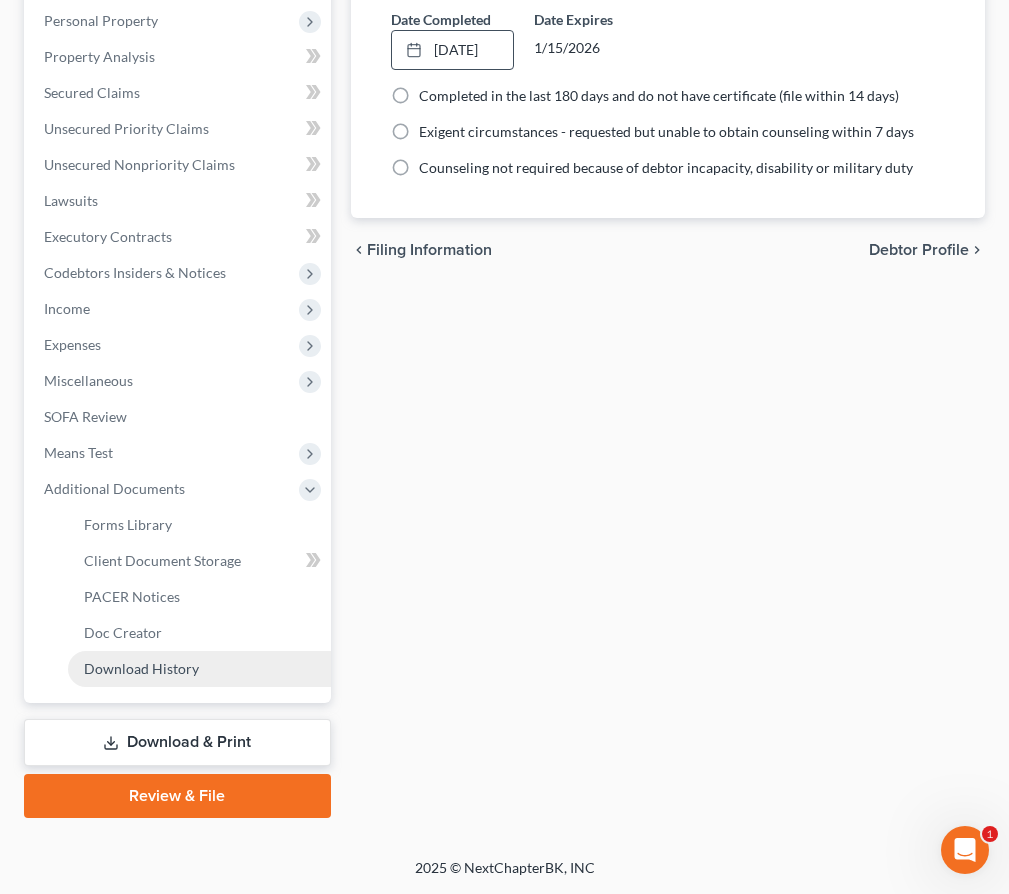 scroll, scrollTop: 423, scrollLeft: 0, axis: vertical 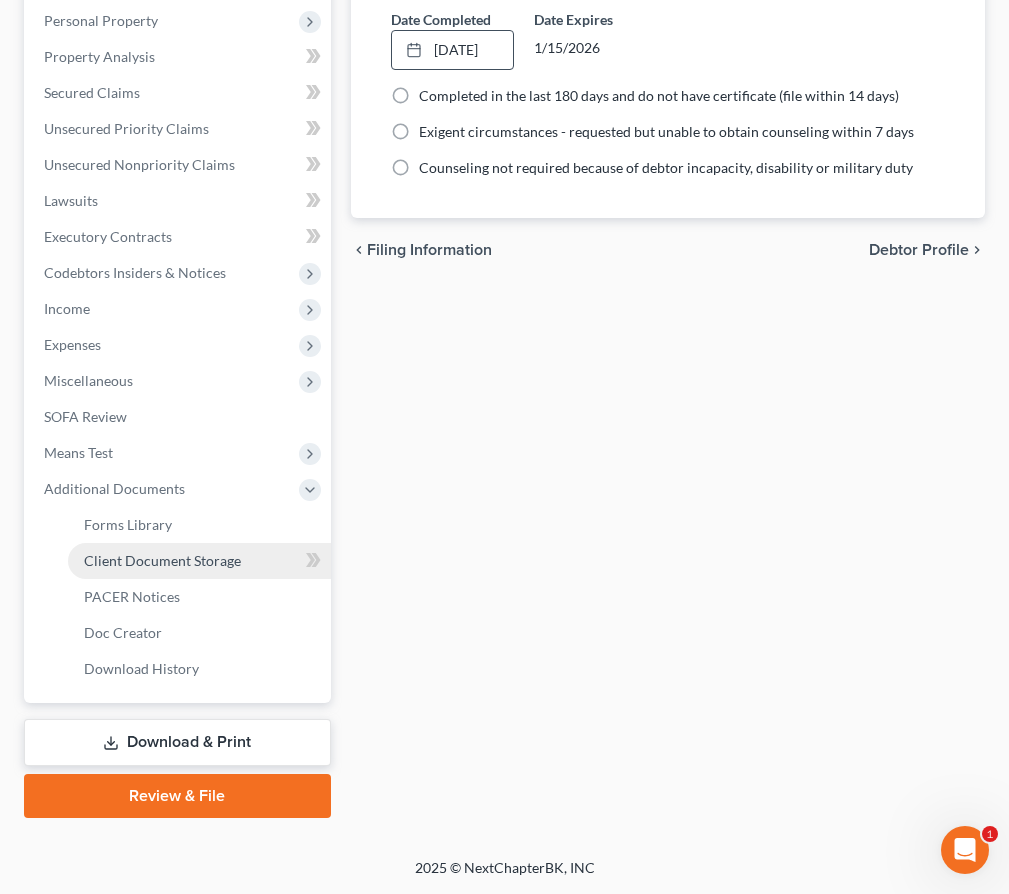 click on "Client Document Storage" at bounding box center [162, 560] 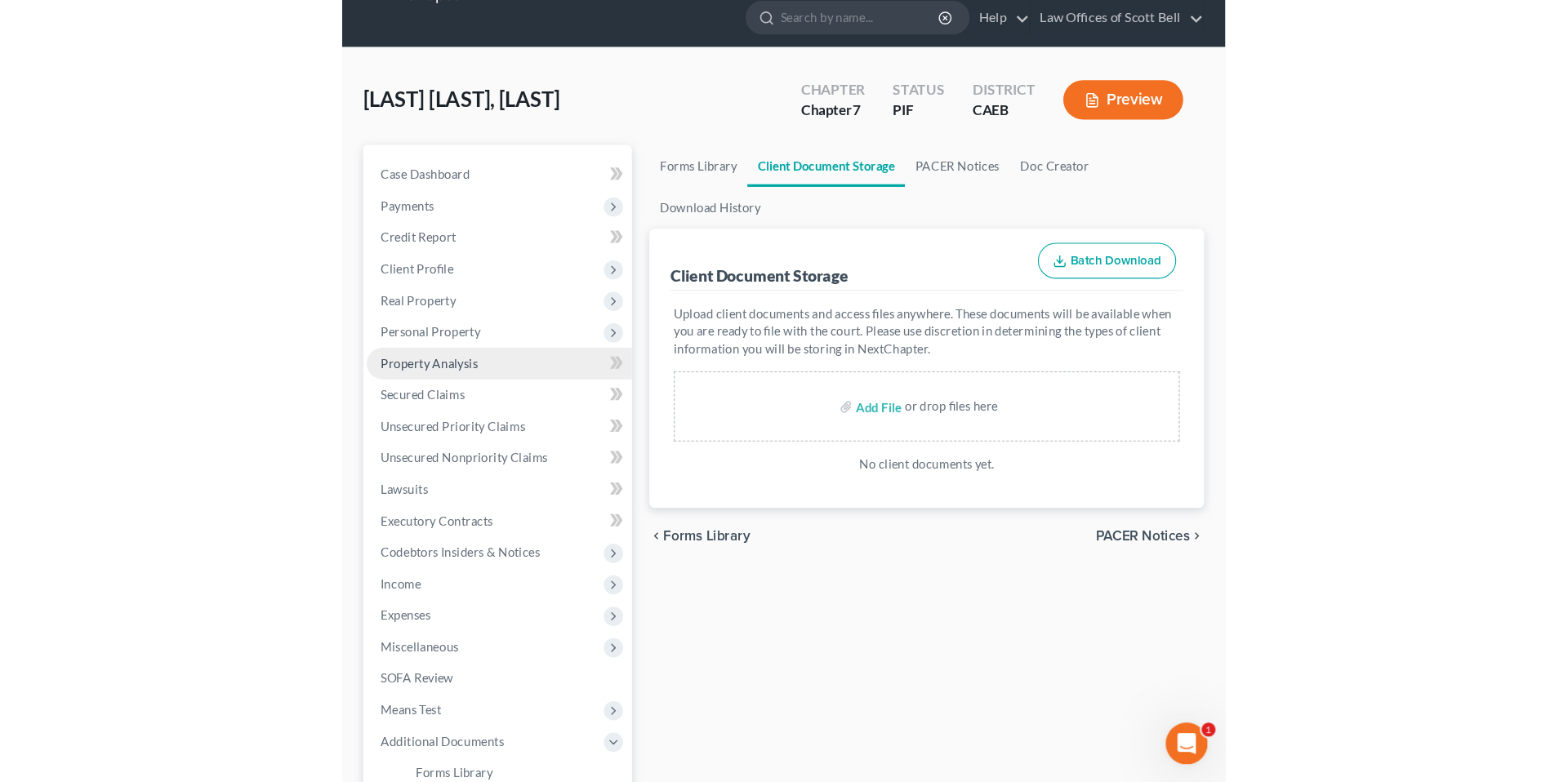 scroll, scrollTop: 0, scrollLeft: 0, axis: both 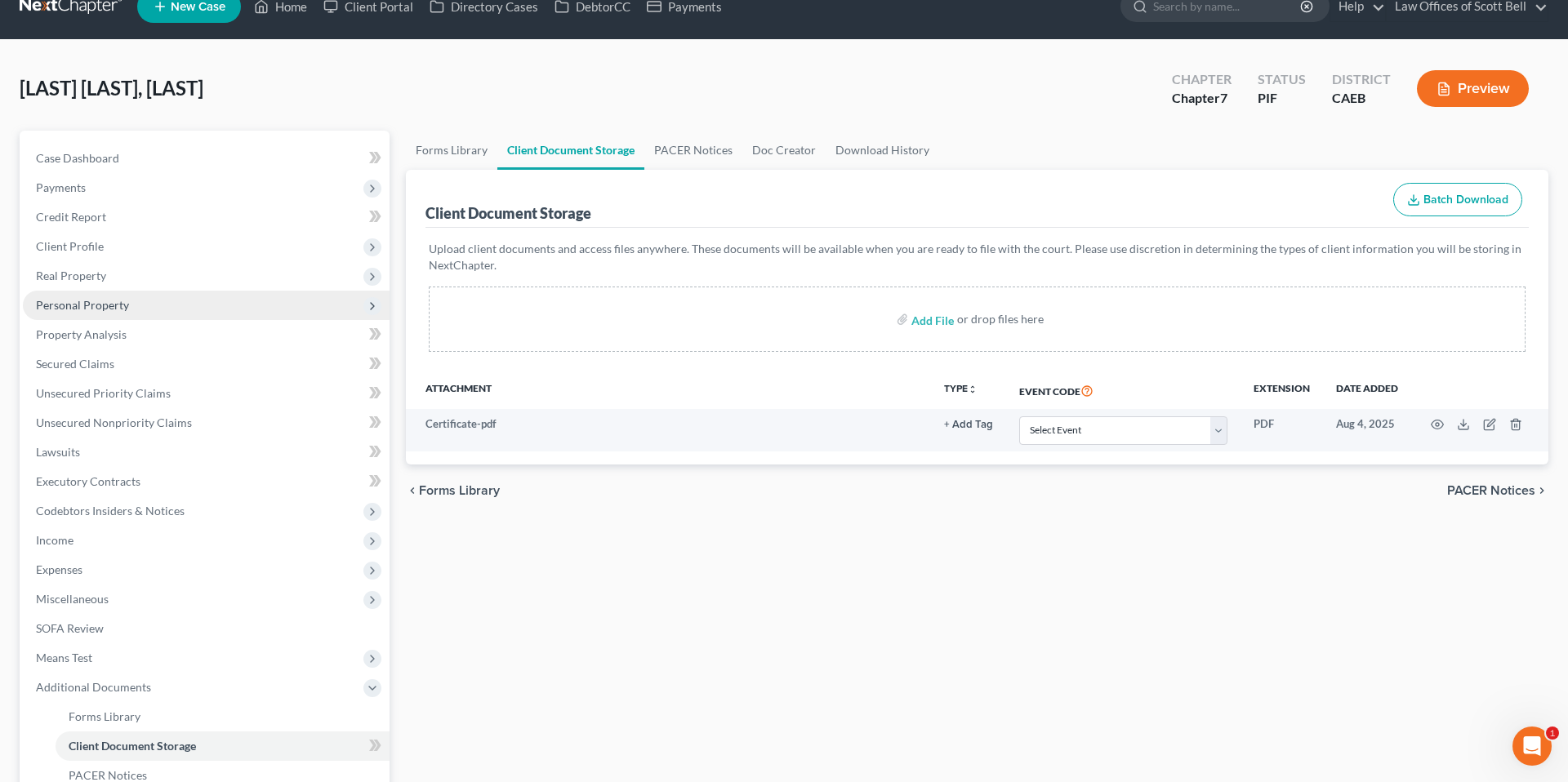 click on "Personal Property" at bounding box center [82, 304] 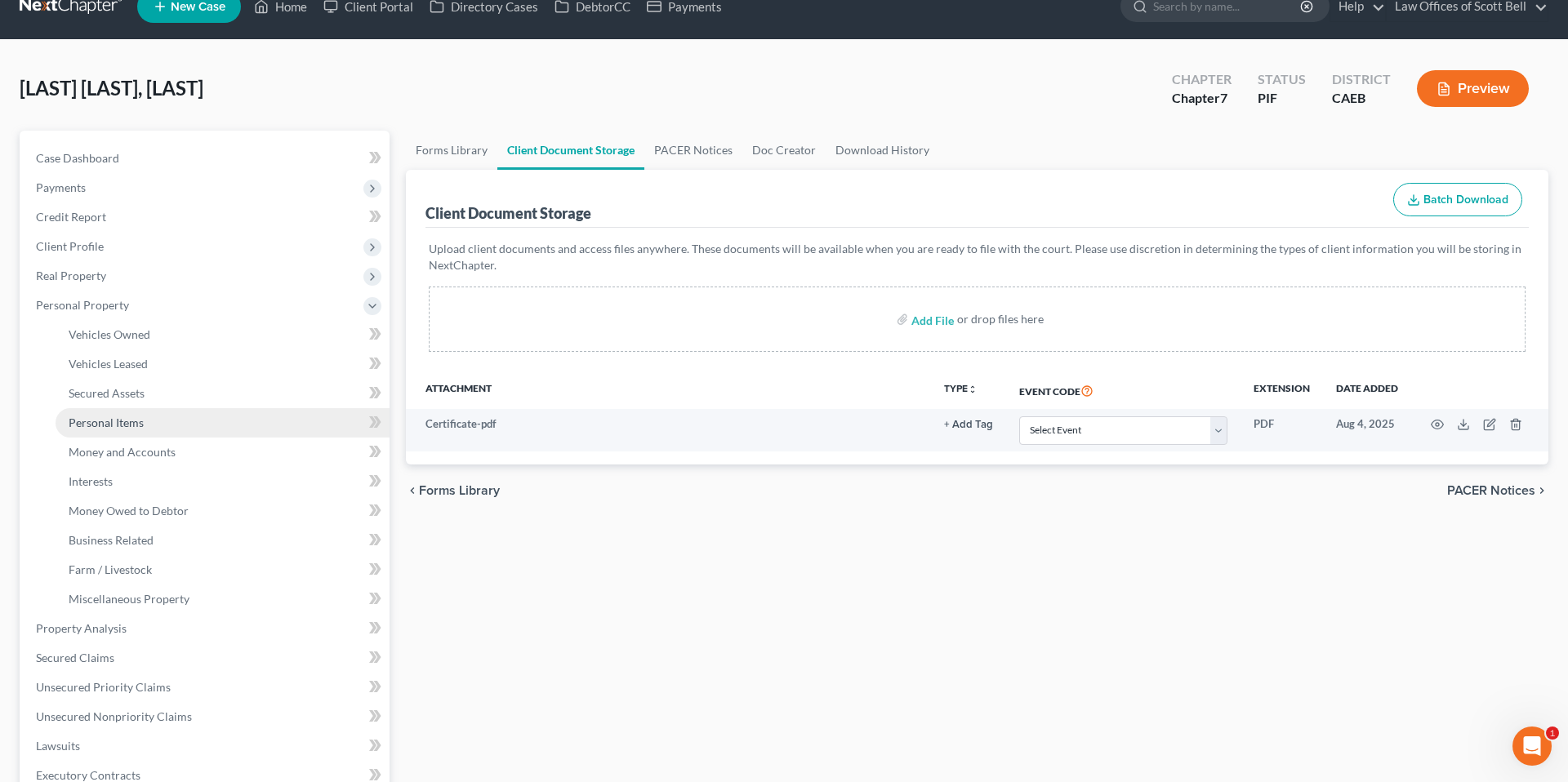 click on "Personal Items" at bounding box center (106, 422) 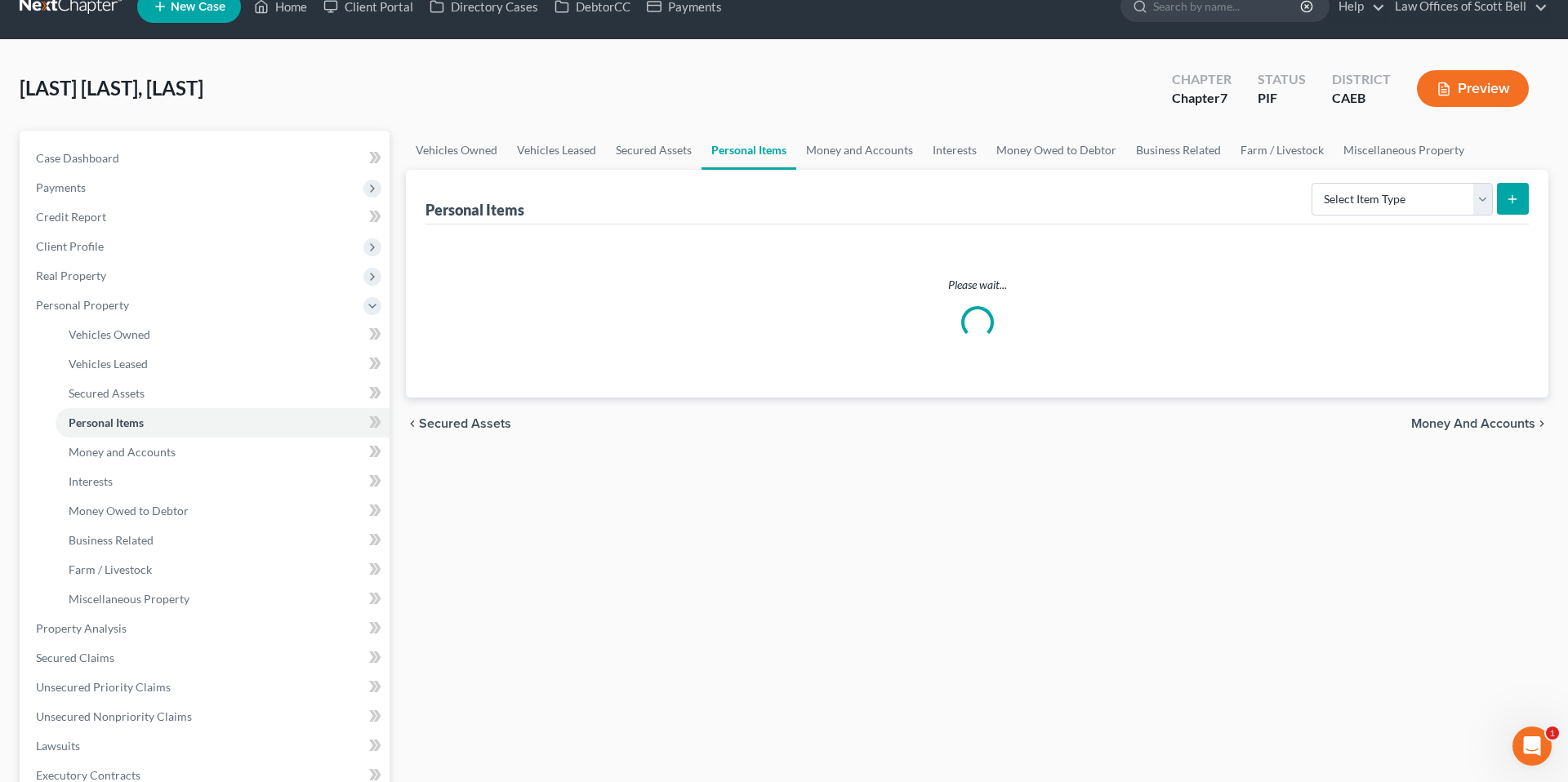 scroll, scrollTop: 0, scrollLeft: 0, axis: both 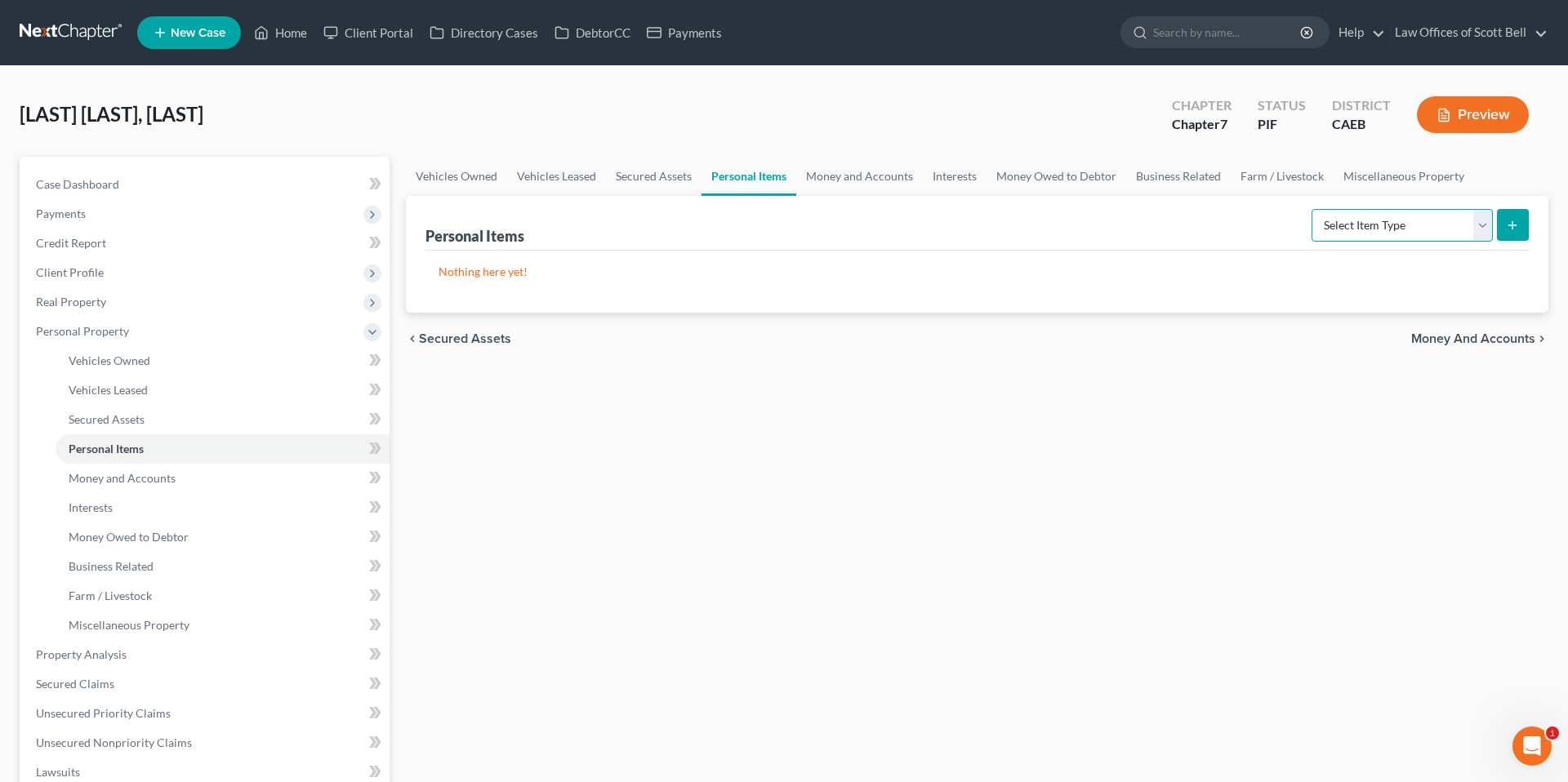 click on "Select Item Type Clothing Collectibles Of Value Electronics Firearms Household Goods Jewelry Other Pet(s) Sports & Hobby Equipment" at bounding box center (1402, 225) 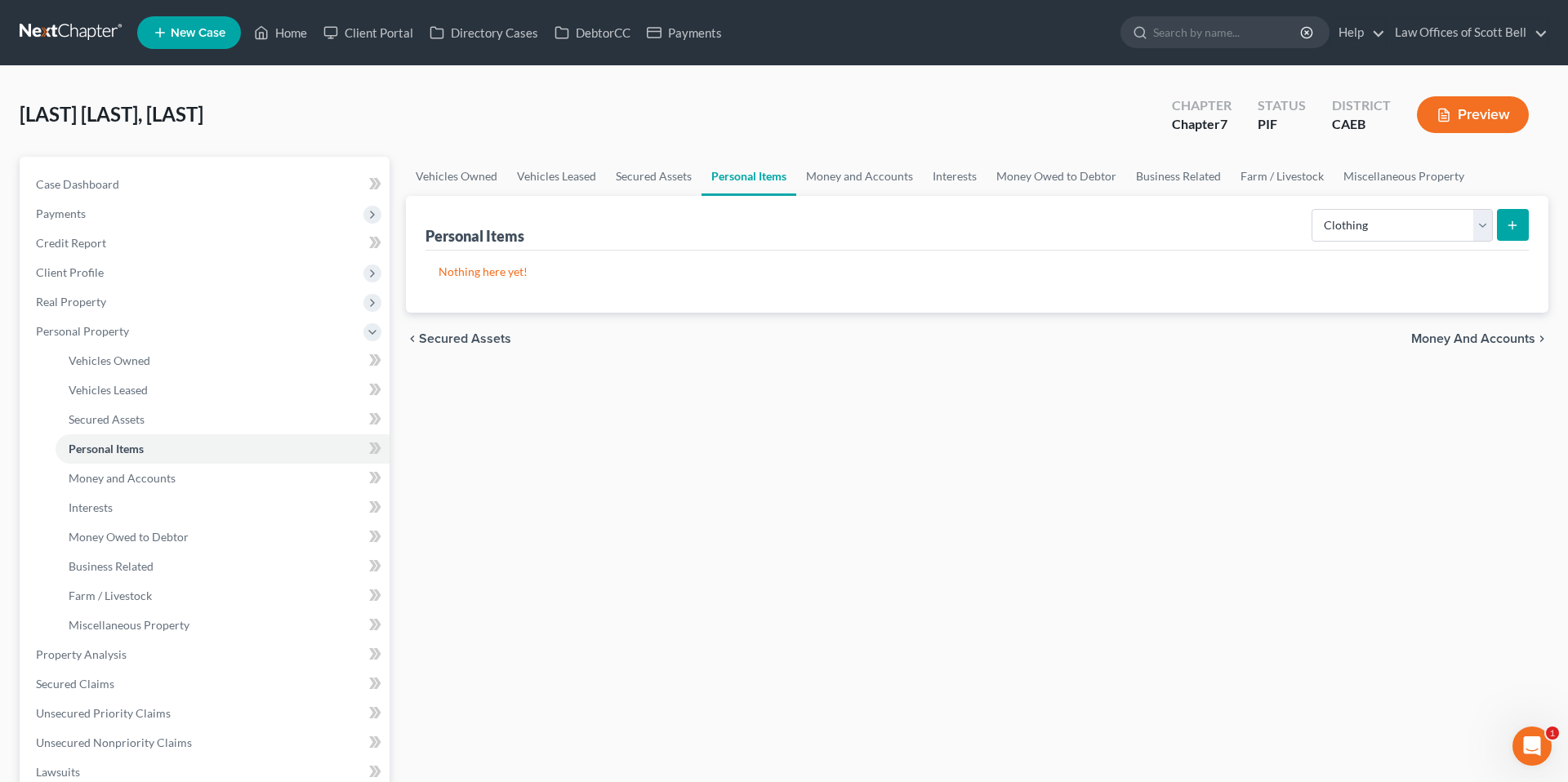 click at bounding box center (1512, 224) 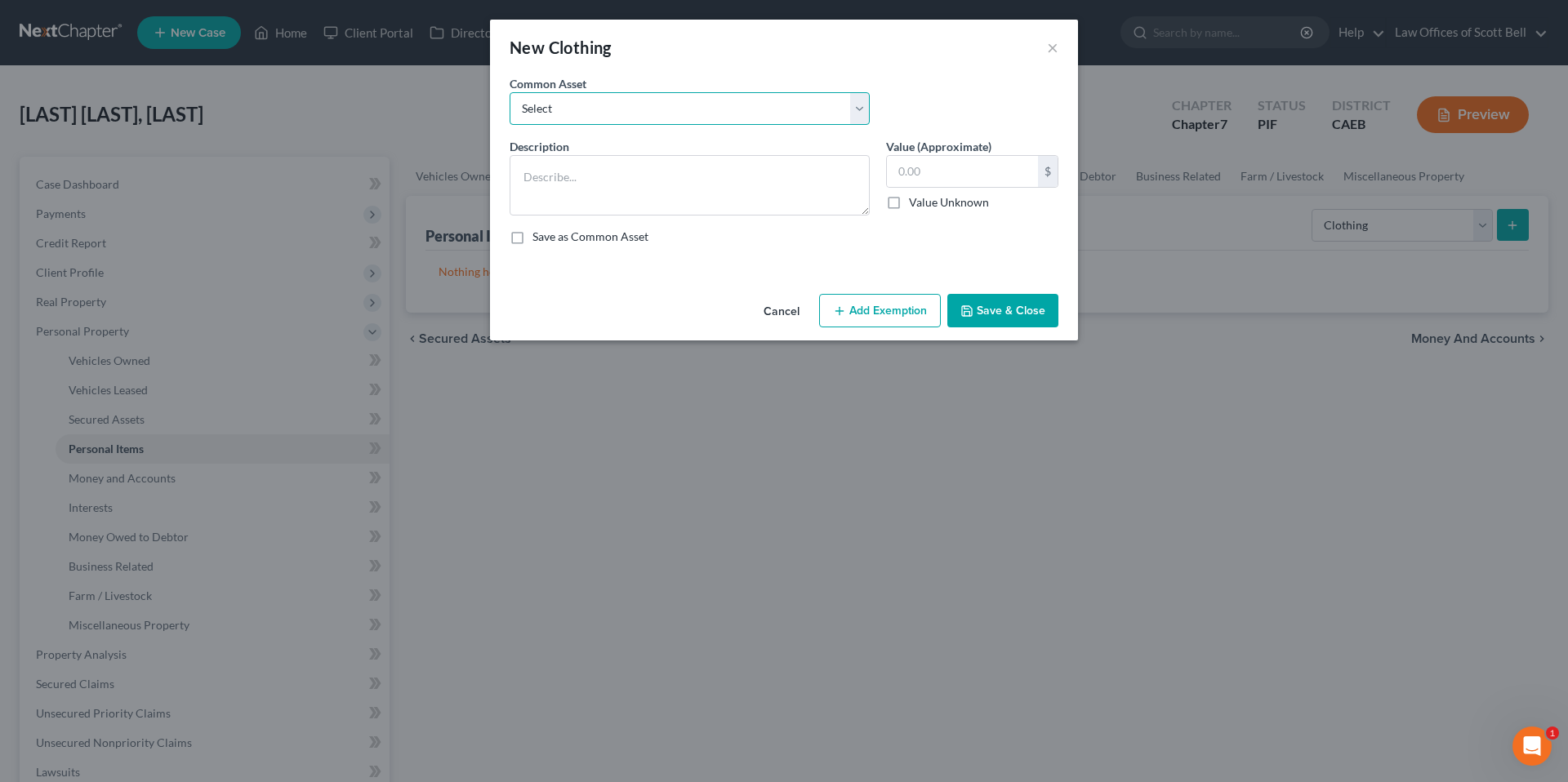 click on "Select Wardrobe" at bounding box center (689, 109) 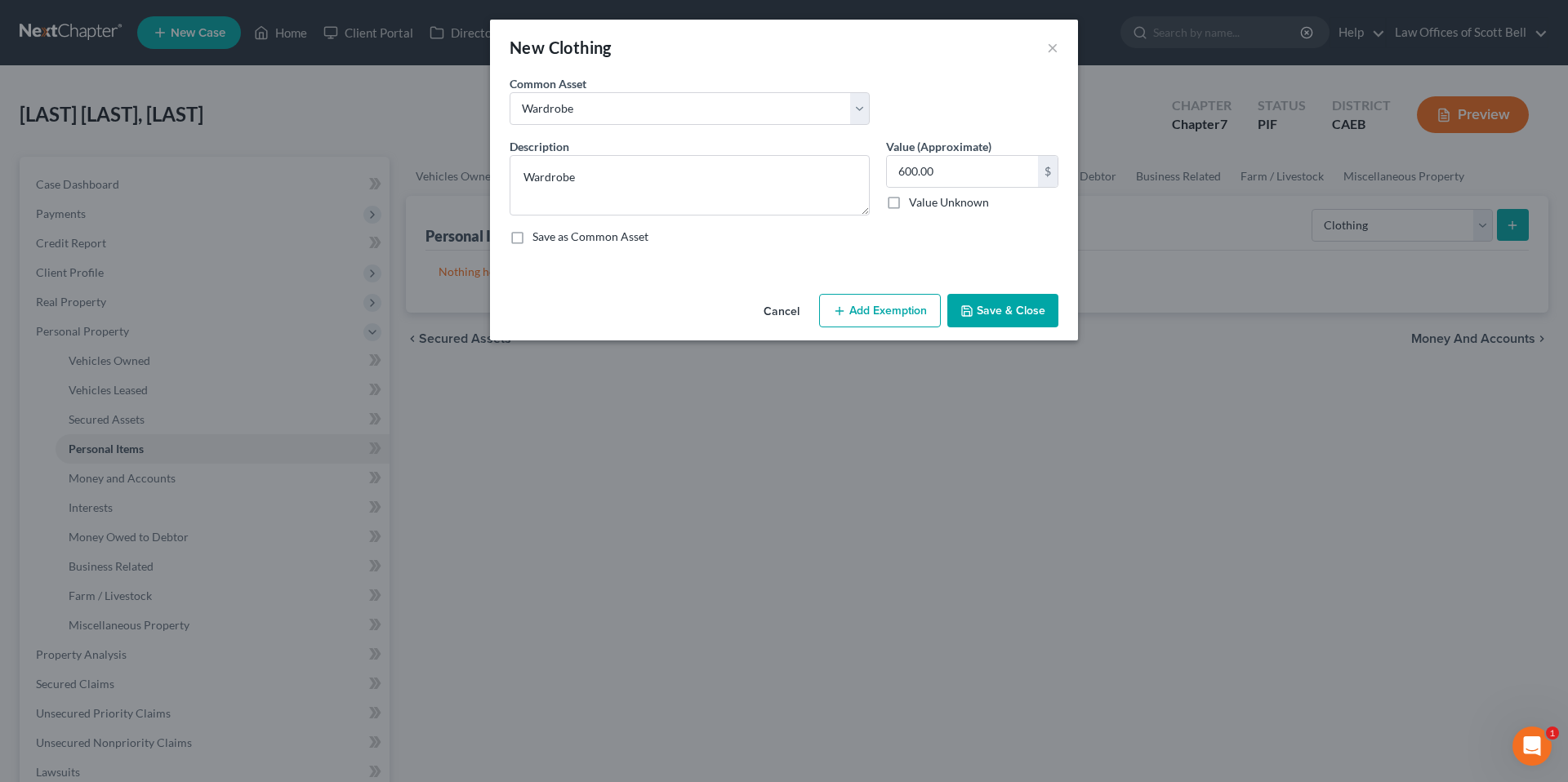 click on "Add Exemption" at bounding box center [880, 311] 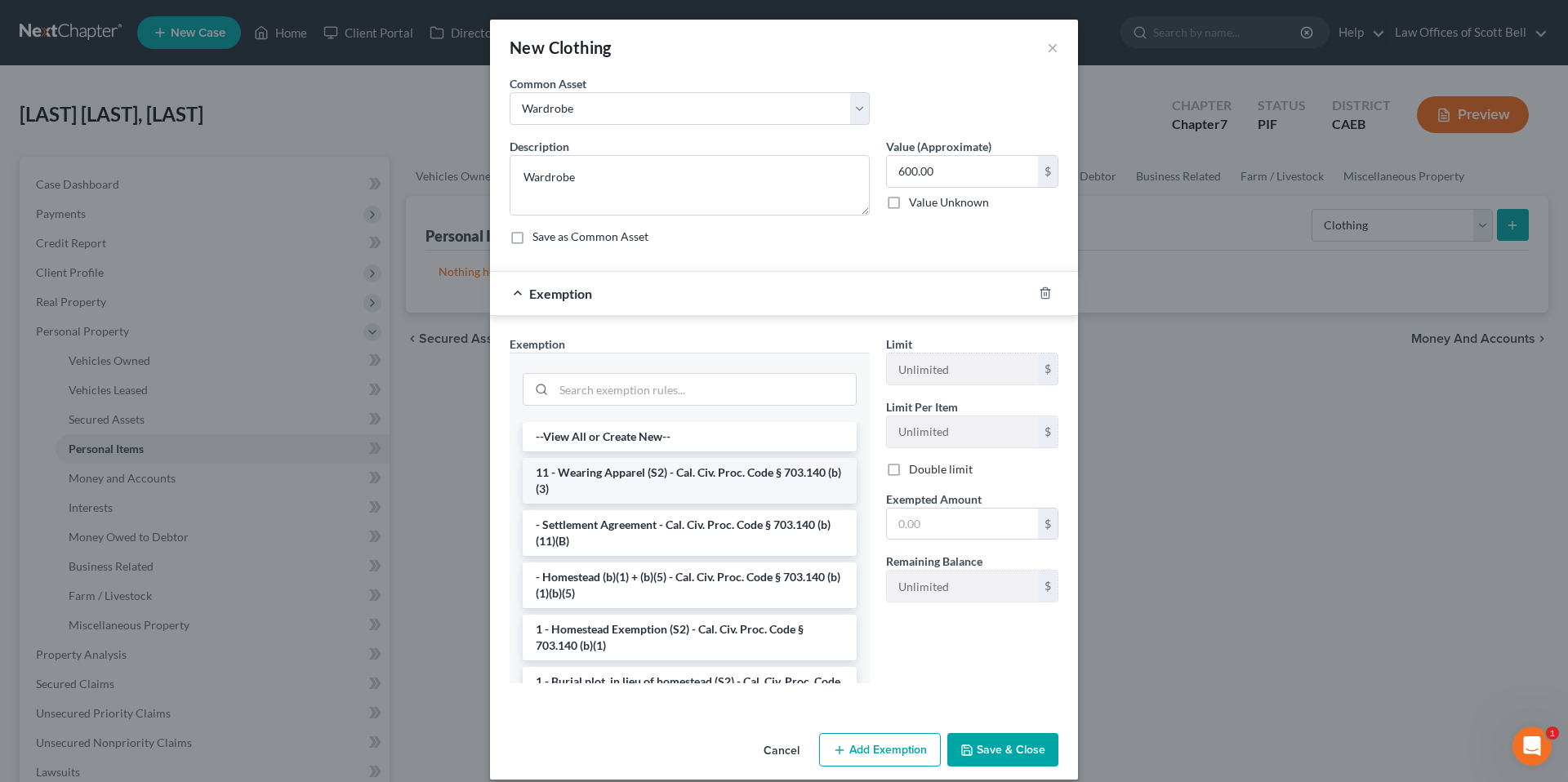 click on "11 - Wearing Apparel (S2)  - Cal. Civ. Proc. Code § 703.140 (b)(3)" at bounding box center (689, 481) 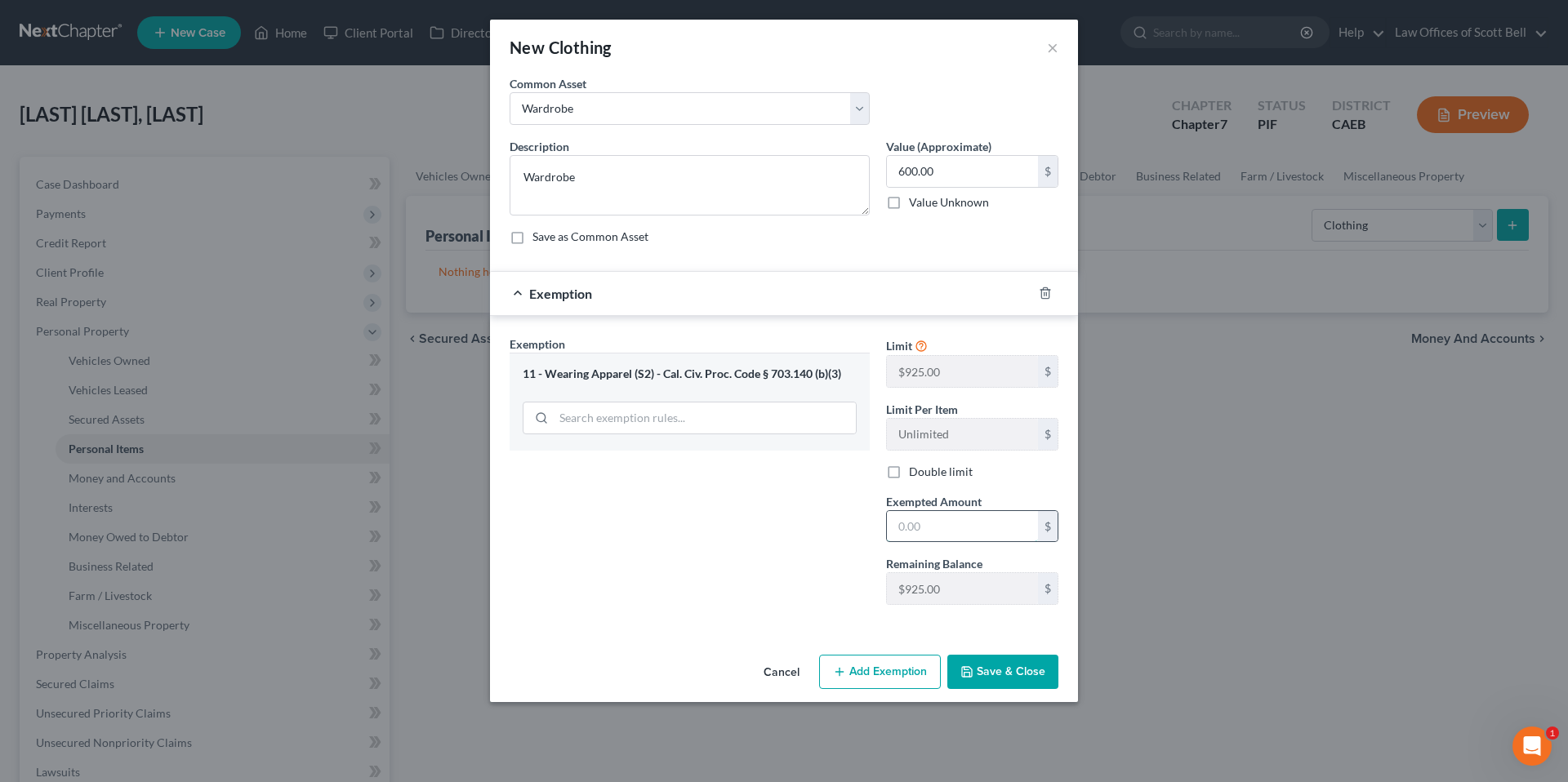 click at bounding box center (962, 527) 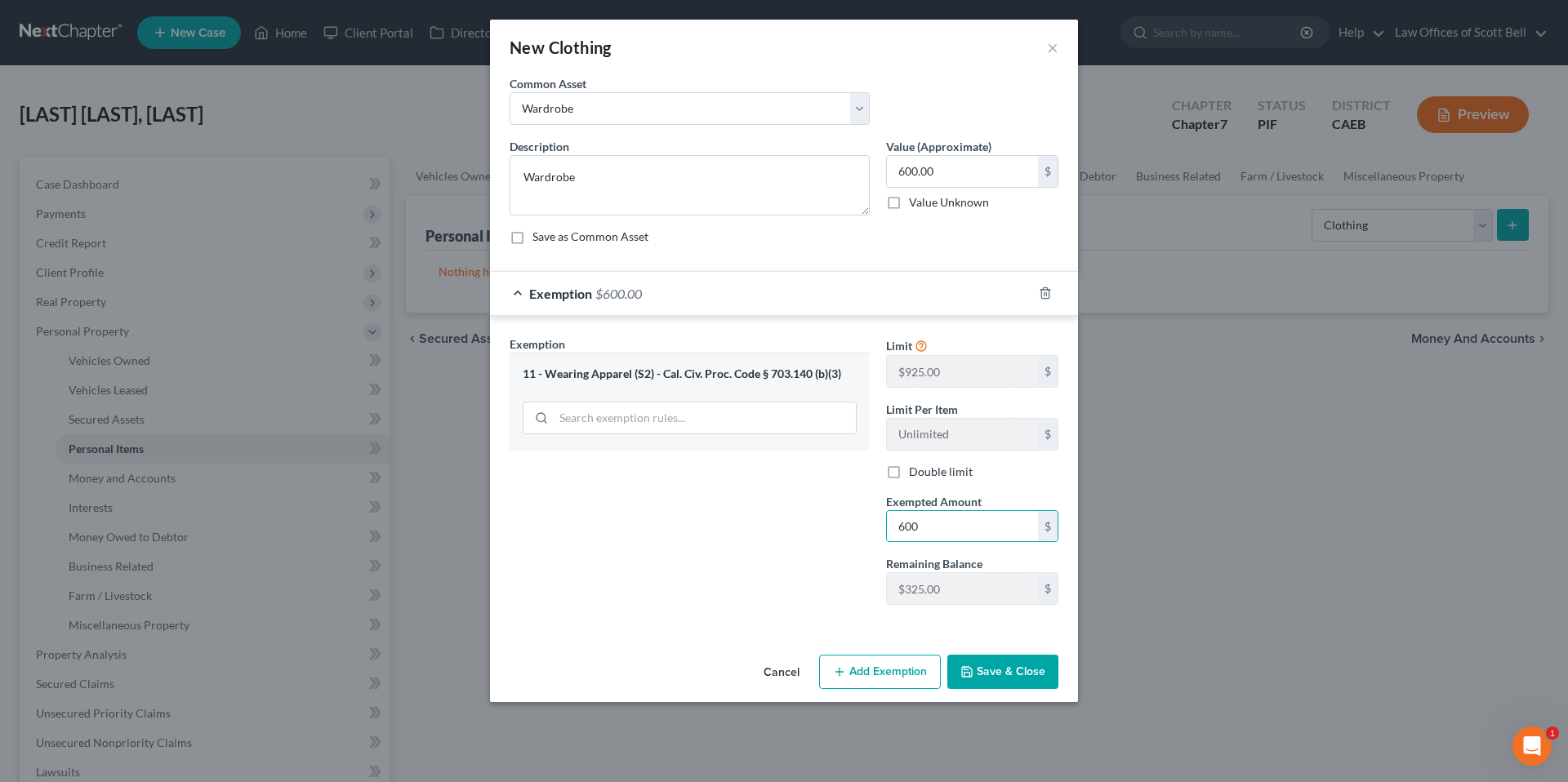 click on "Exemption Set must be selected for CA.
Exemption
*
11 - Wearing Apparel (S2)  - Cal. Civ. Proc. Code § 703.140 (b)(3)" at bounding box center [689, 477] 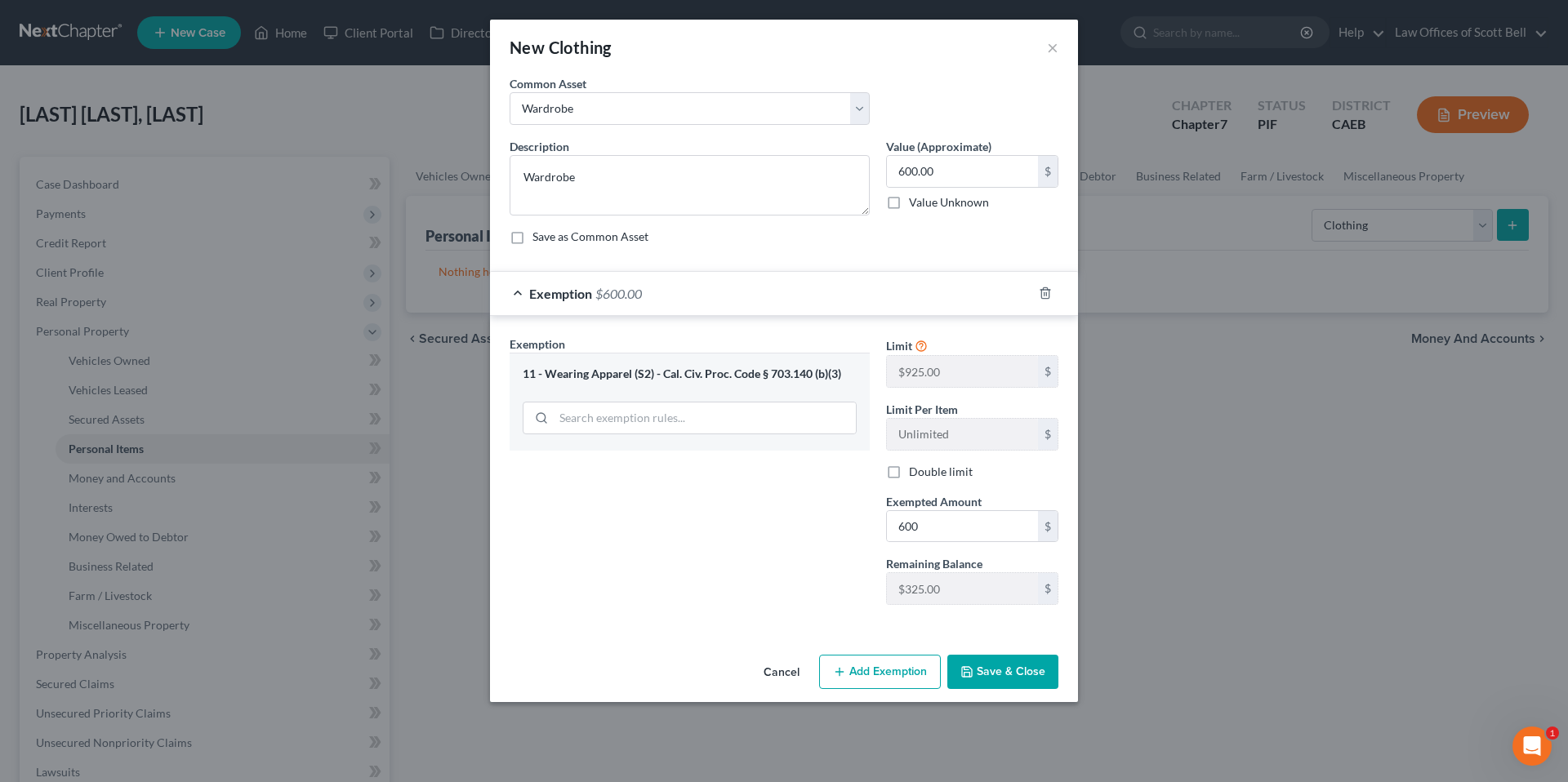 click on "Save & Close" at bounding box center [1003, 672] 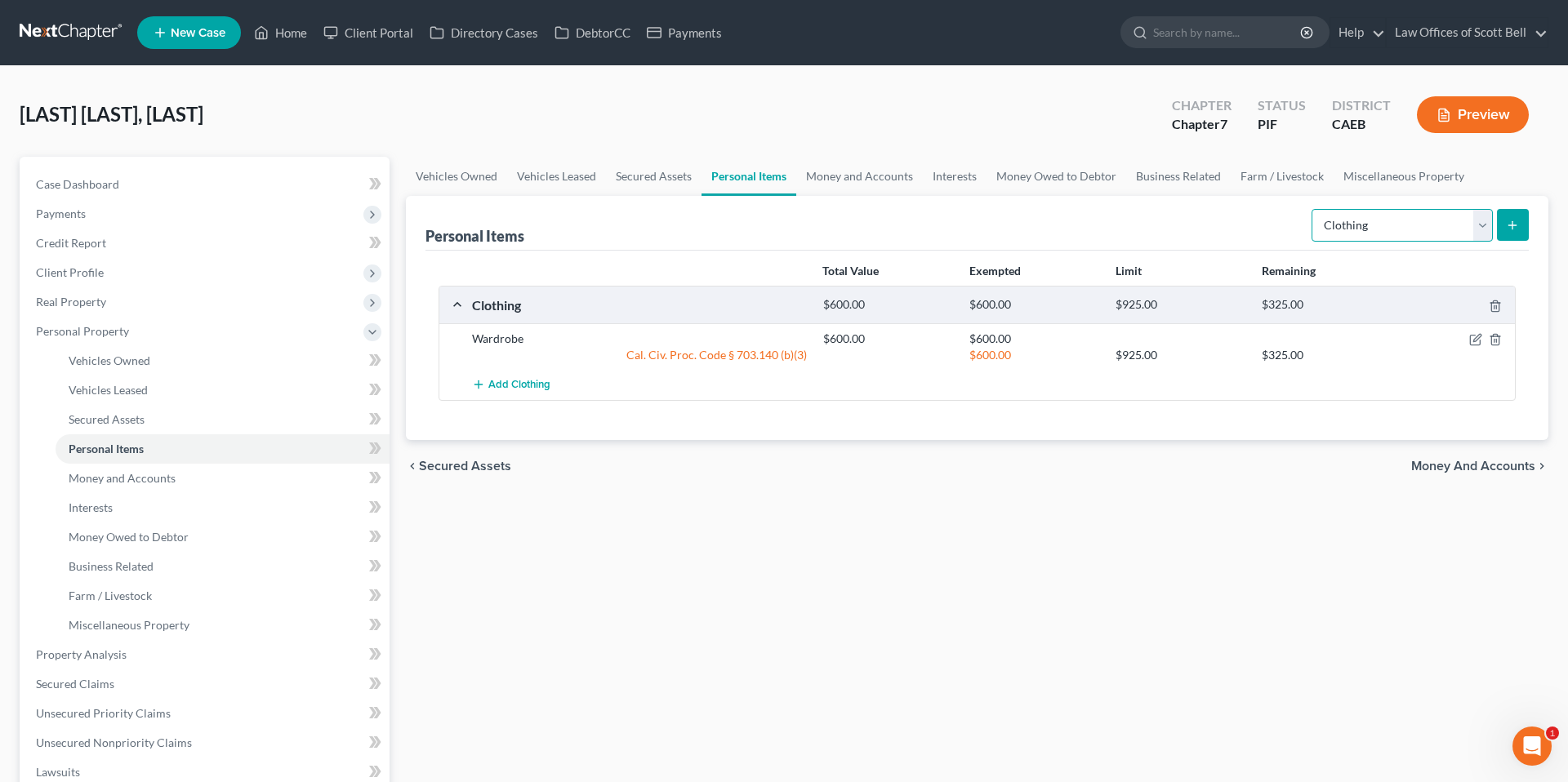 click on "Select Item Type Clothing Collectibles Of Value Electronics Firearms Household Goods Jewelry Other Pet(s) Sports & Hobby Equipment" at bounding box center [1402, 225] 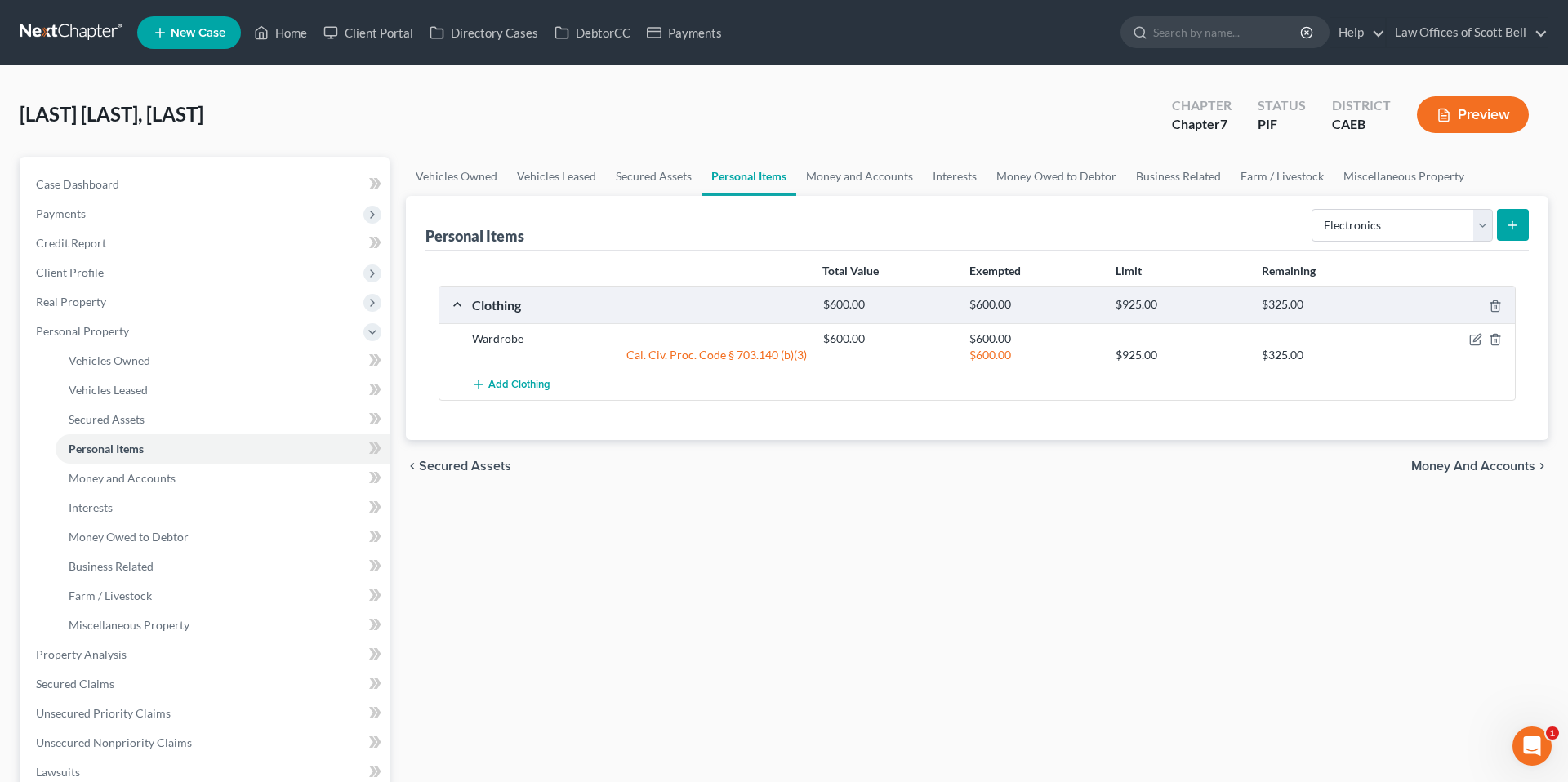 click at bounding box center [1512, 224] 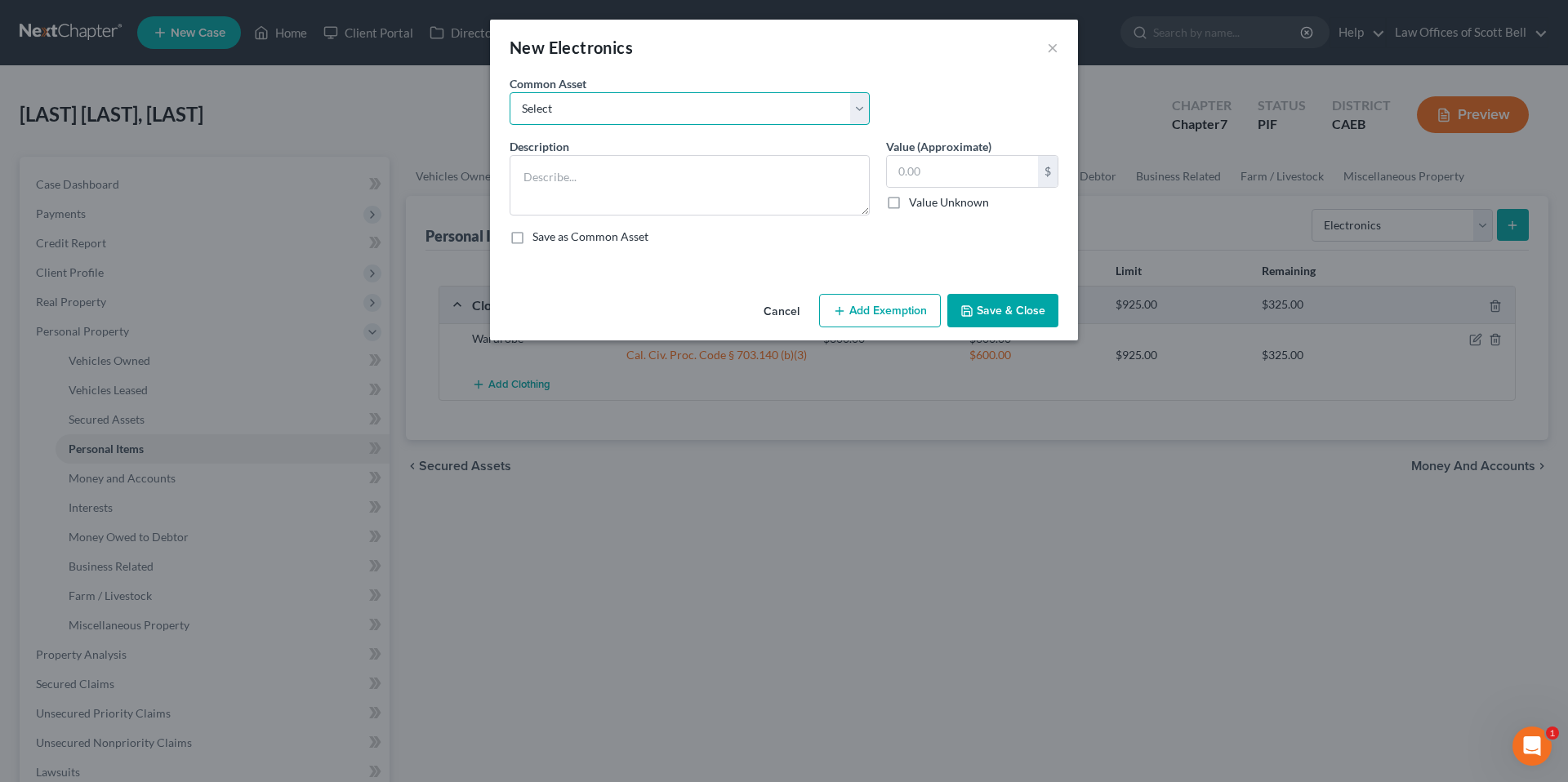 click on "Select Miscellaneous Electronic Items" at bounding box center [689, 109] 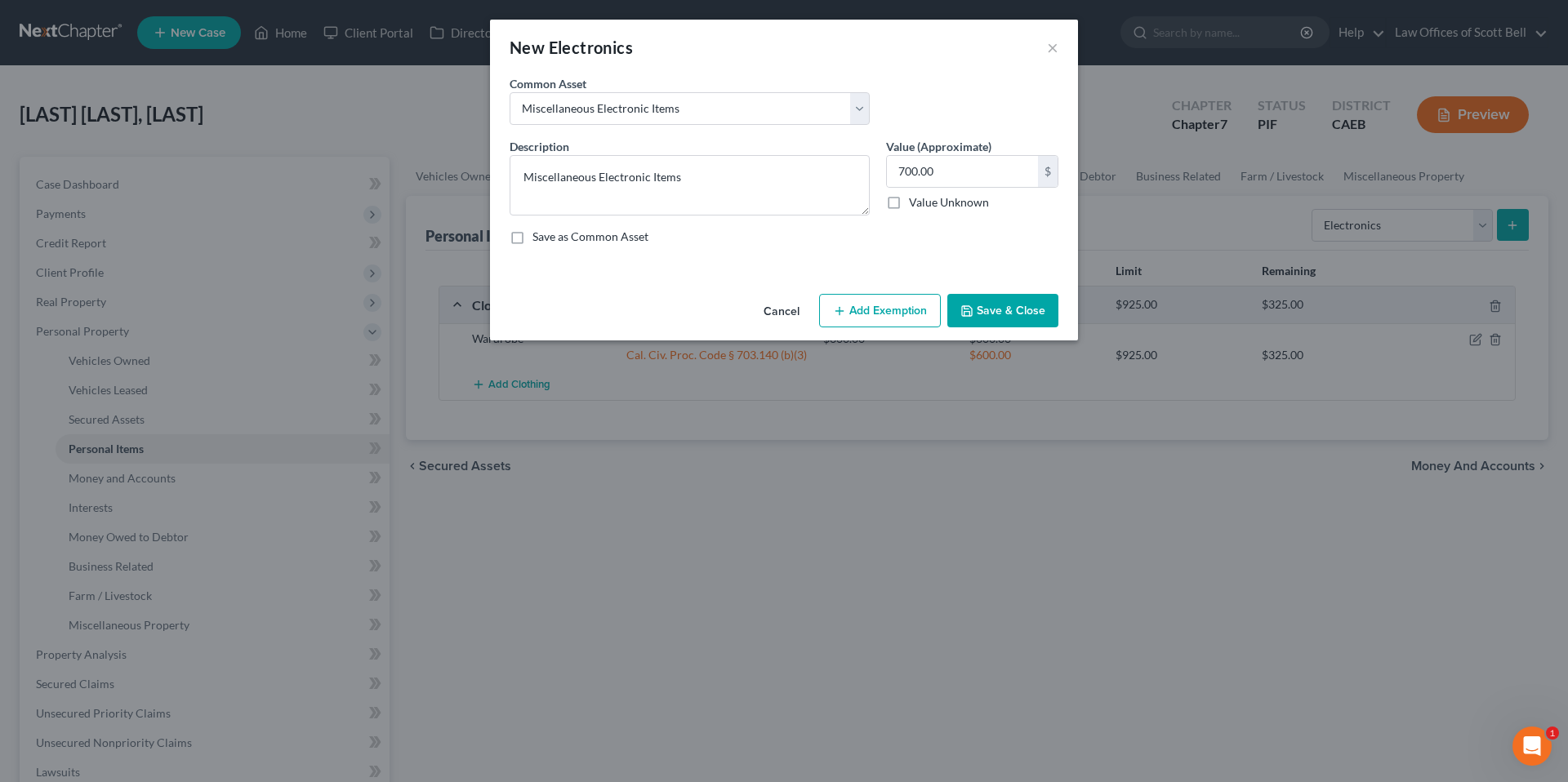 click on "Add Exemption" at bounding box center [880, 311] 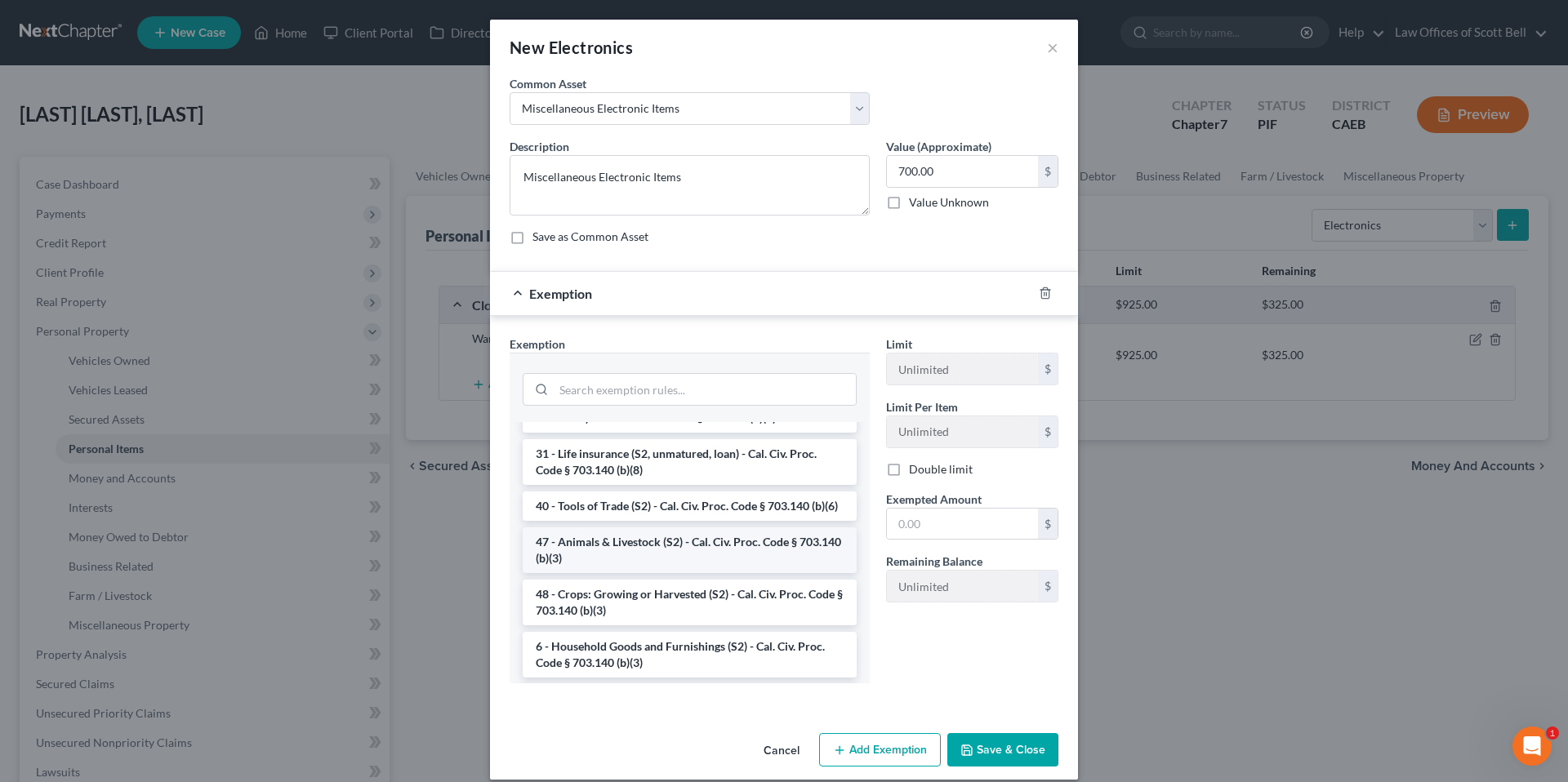 scroll, scrollTop: 1300, scrollLeft: 0, axis: vertical 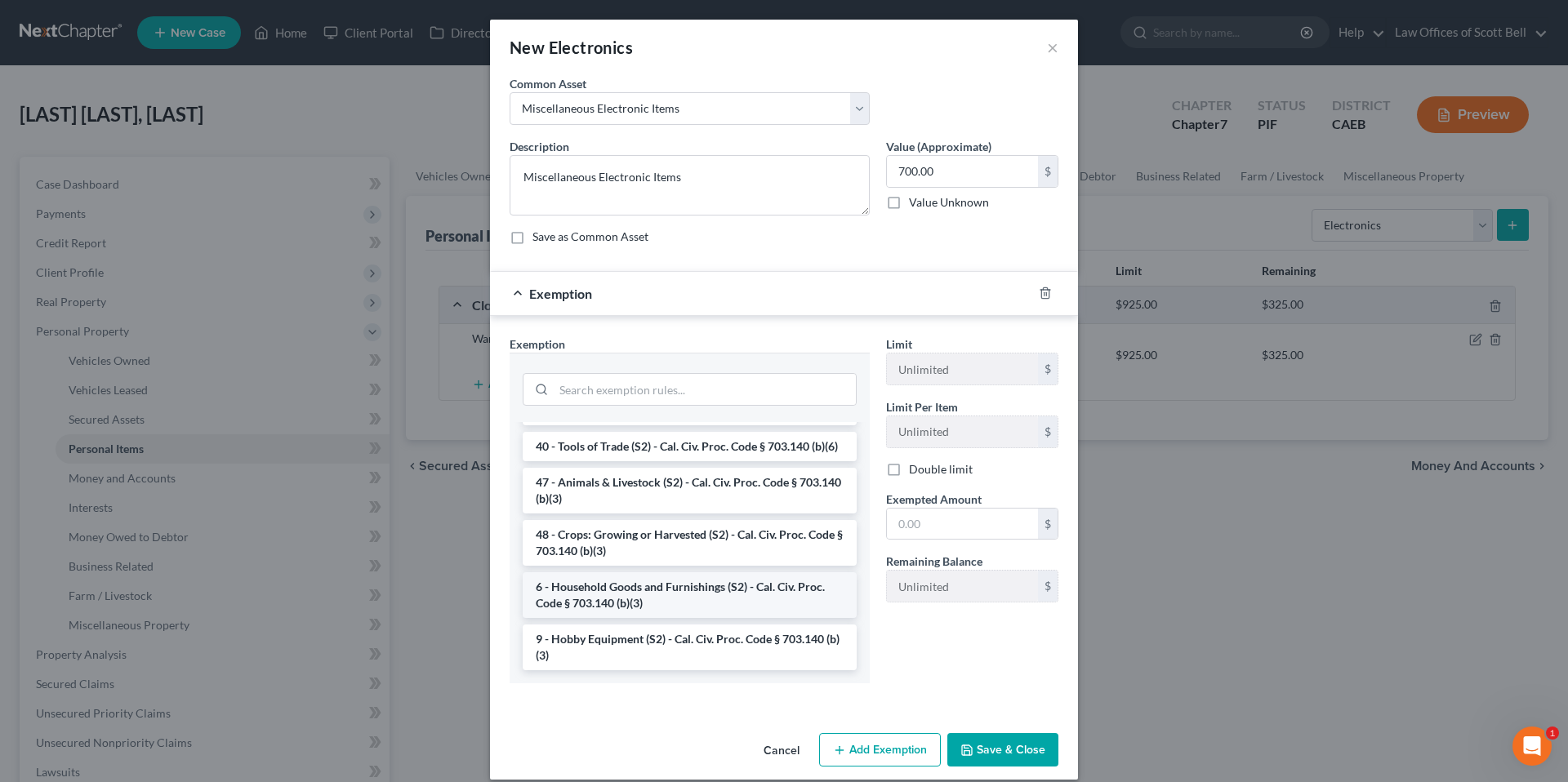 click on "6 - Household Goods and Furnishings (S2) - Cal. Civ. Proc. Code § 703.140 (b)(3)" at bounding box center [689, 595] 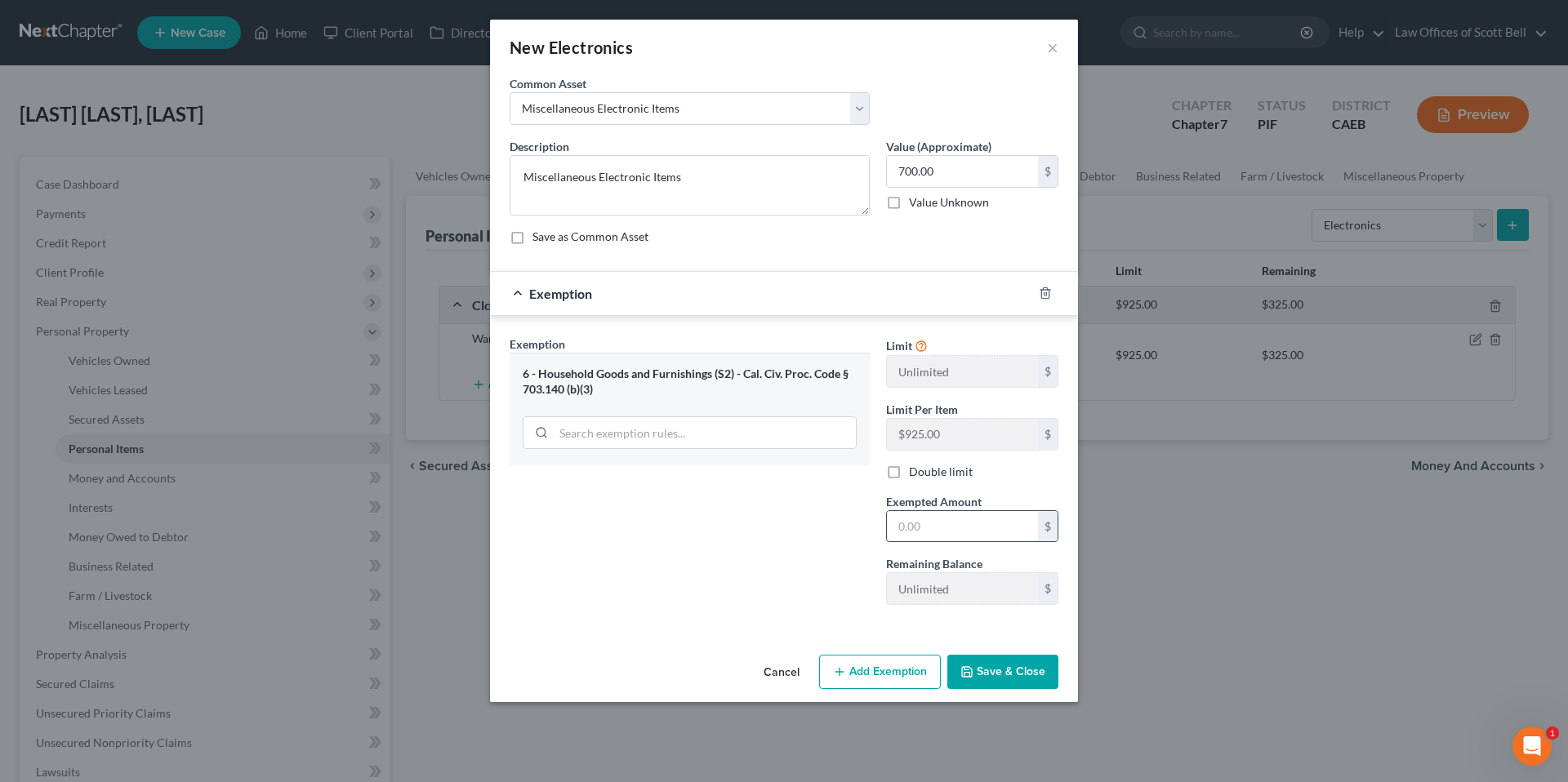 click at bounding box center (962, 527) 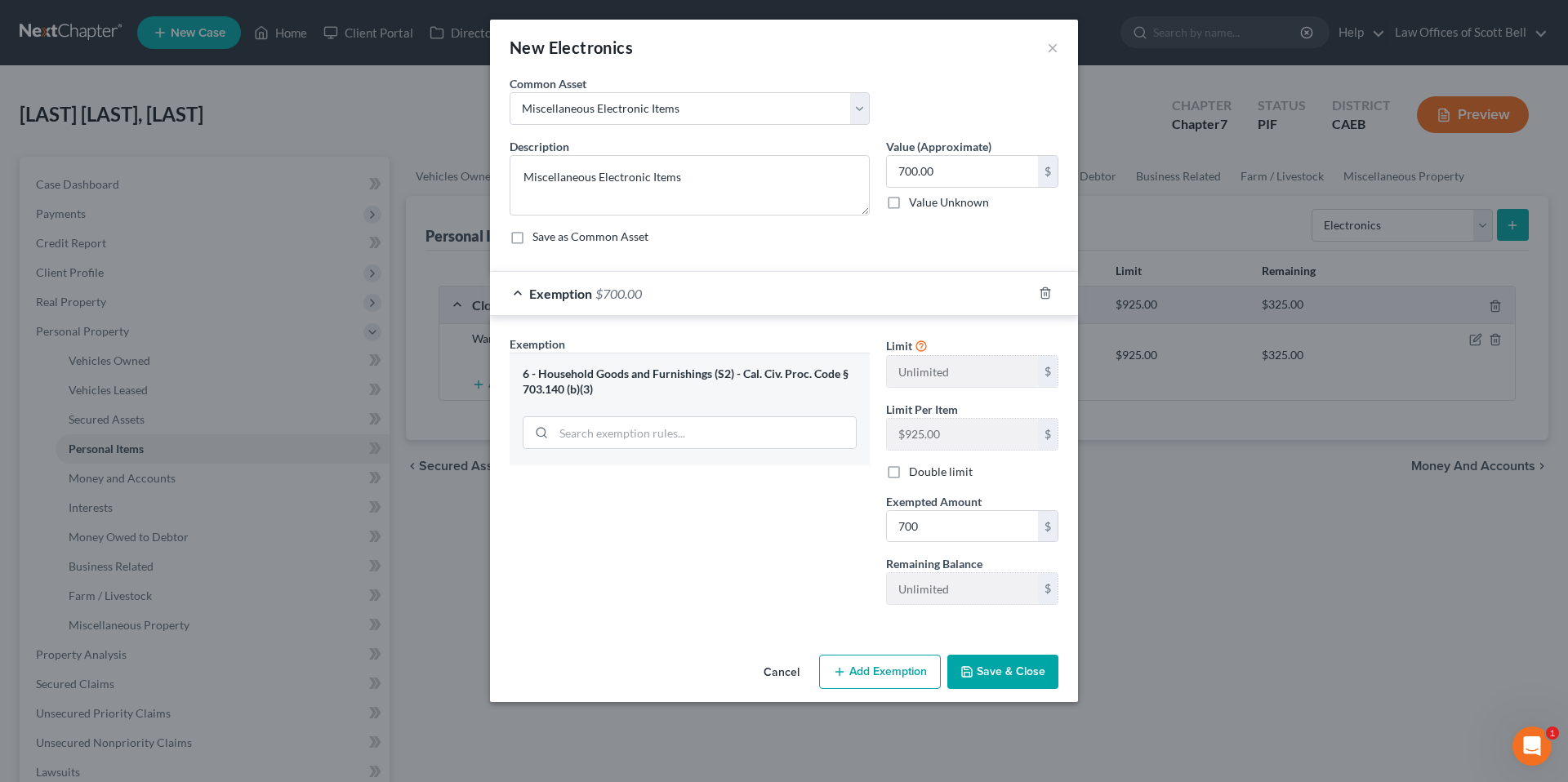 click on "Exemption Set must be selected for CA.
Exemption
*
6 - Household Goods and Furnishings (S2) - Cal. Civ. Proc. Code § 703.140 (b)(3)" at bounding box center [689, 477] 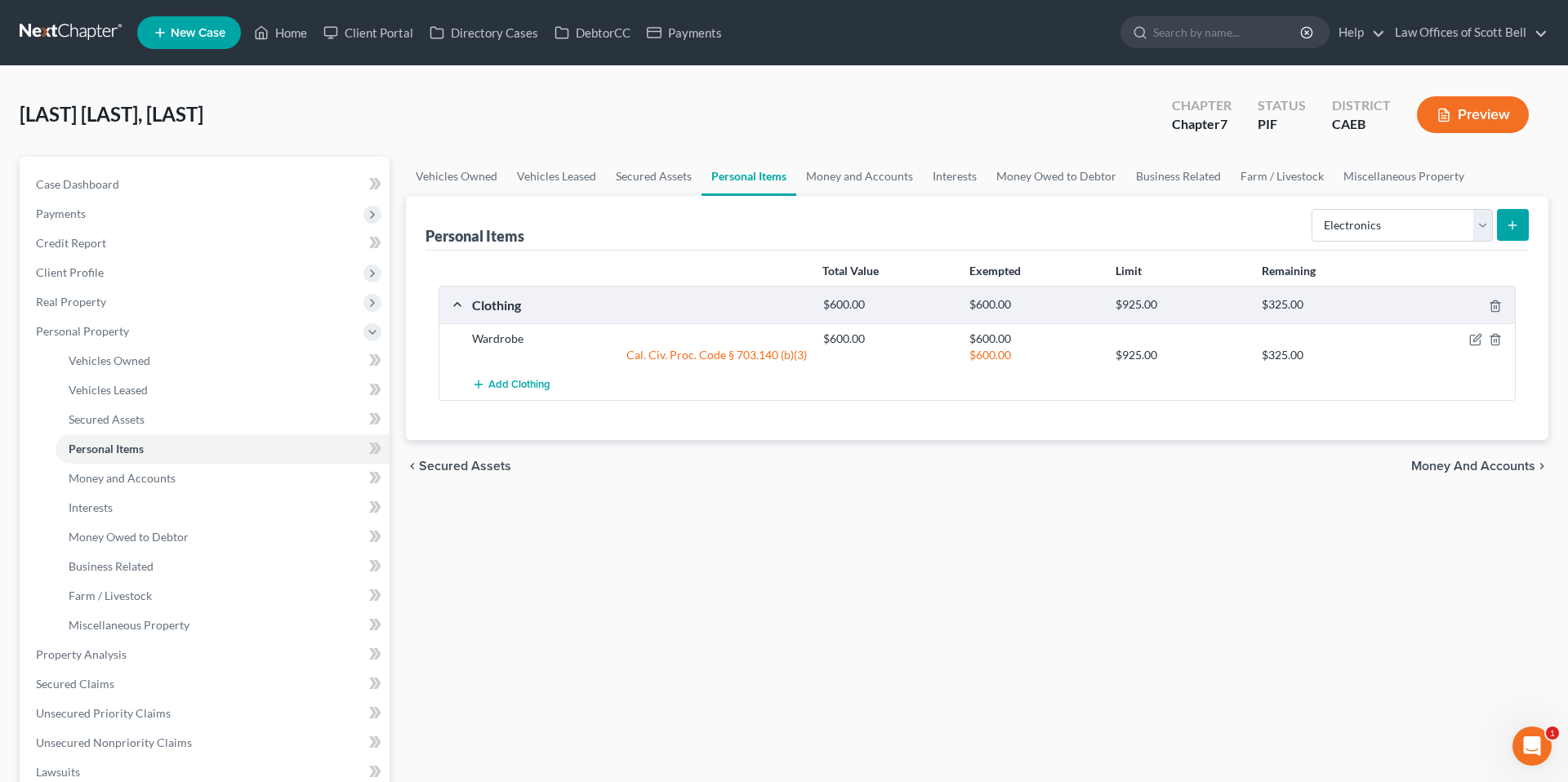 click on "Select Item Type Clothing Collectibles Of Value Electronics Firearms Household Goods Jewelry Other Pet(s) Sports & Hobby Equipment" at bounding box center [1417, 224] 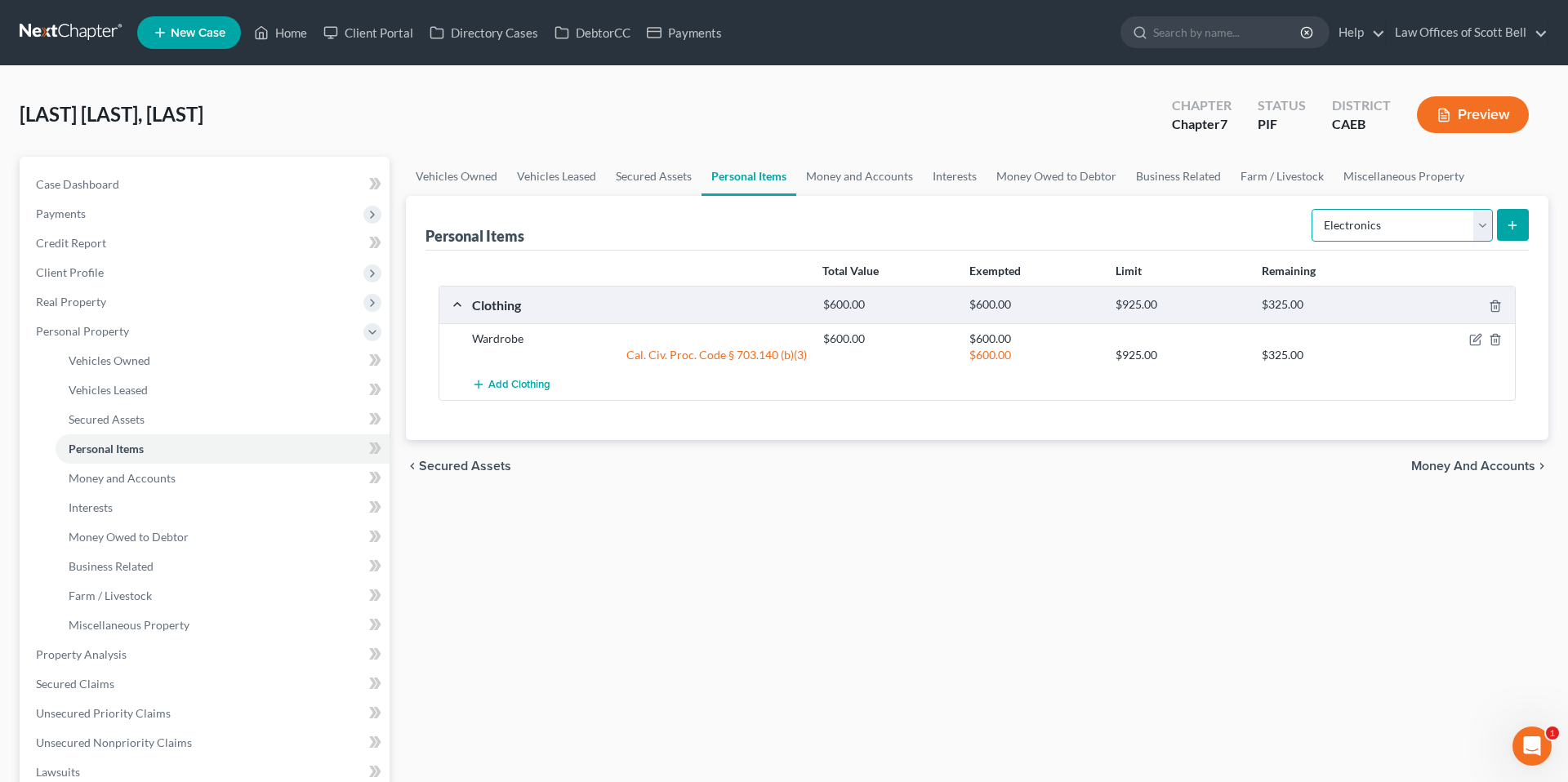 click on "Select Item Type Clothing Collectibles Of Value Electronics Firearms Household Goods Jewelry Other Pet(s) Sports & Hobby Equipment" at bounding box center (1402, 225) 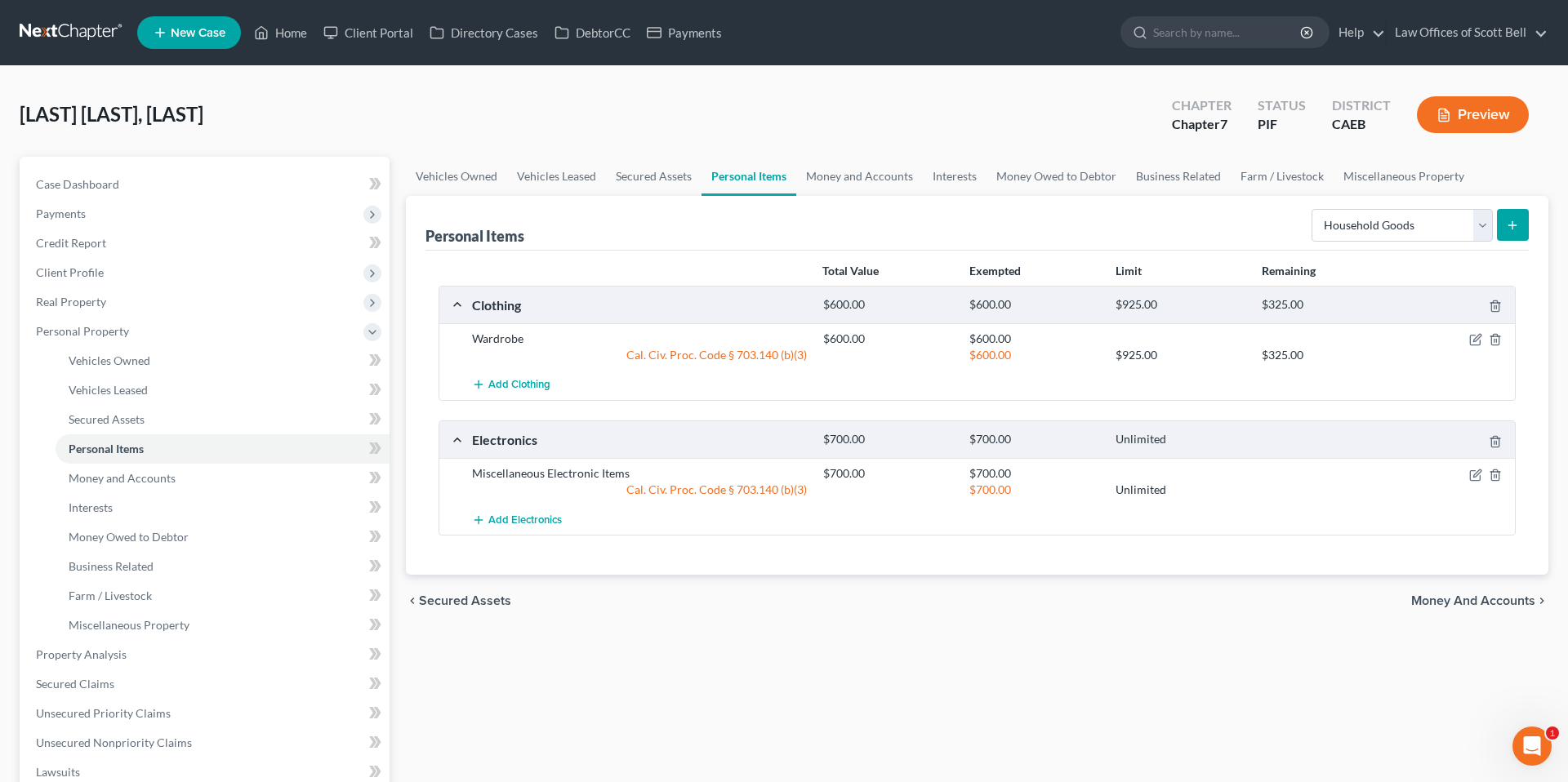 click at bounding box center [1512, 224] 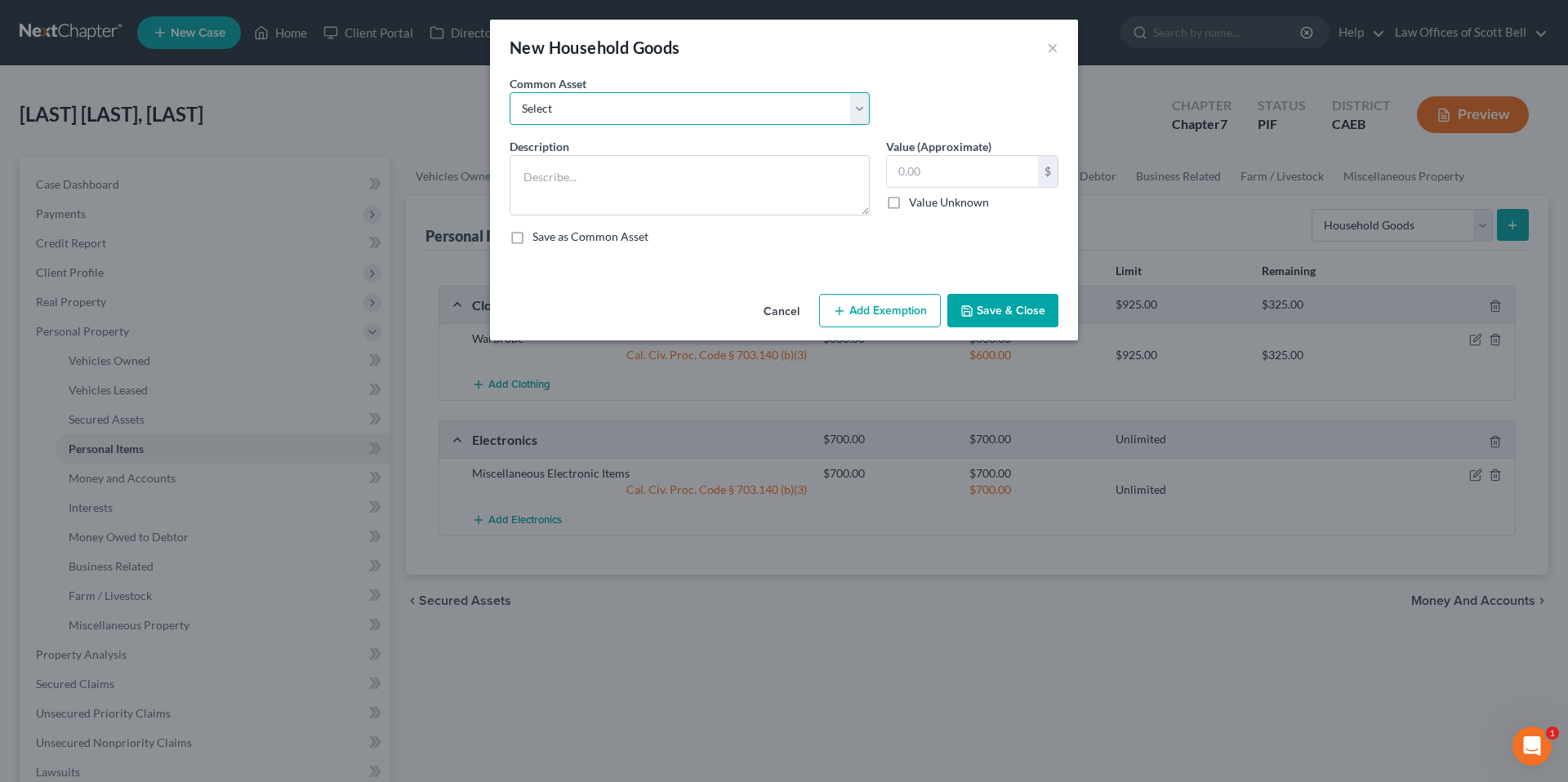 click on "Select Furniture and furnishings" at bounding box center (689, 109) 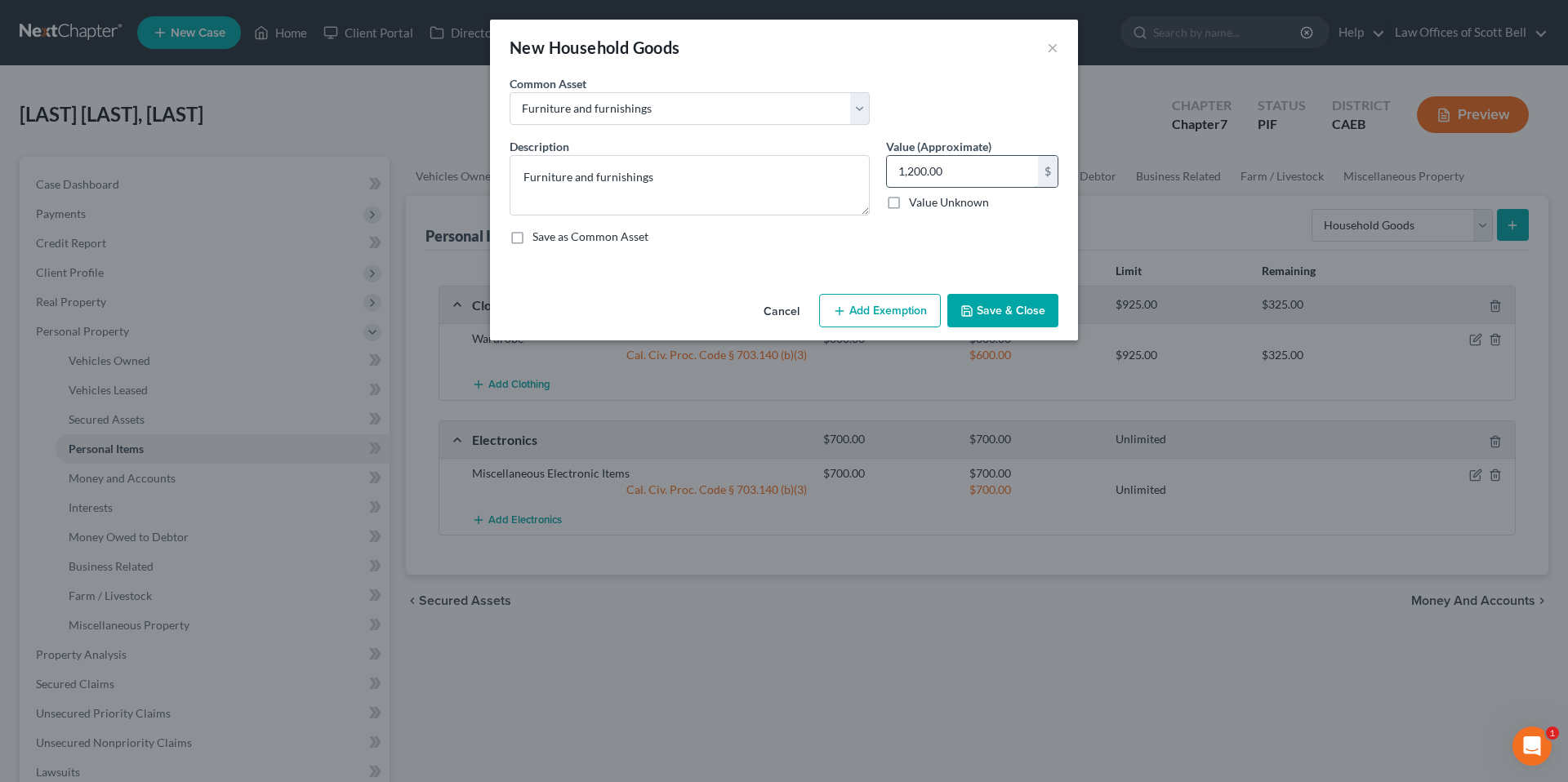 click on "1,200.00" at bounding box center (962, 171) 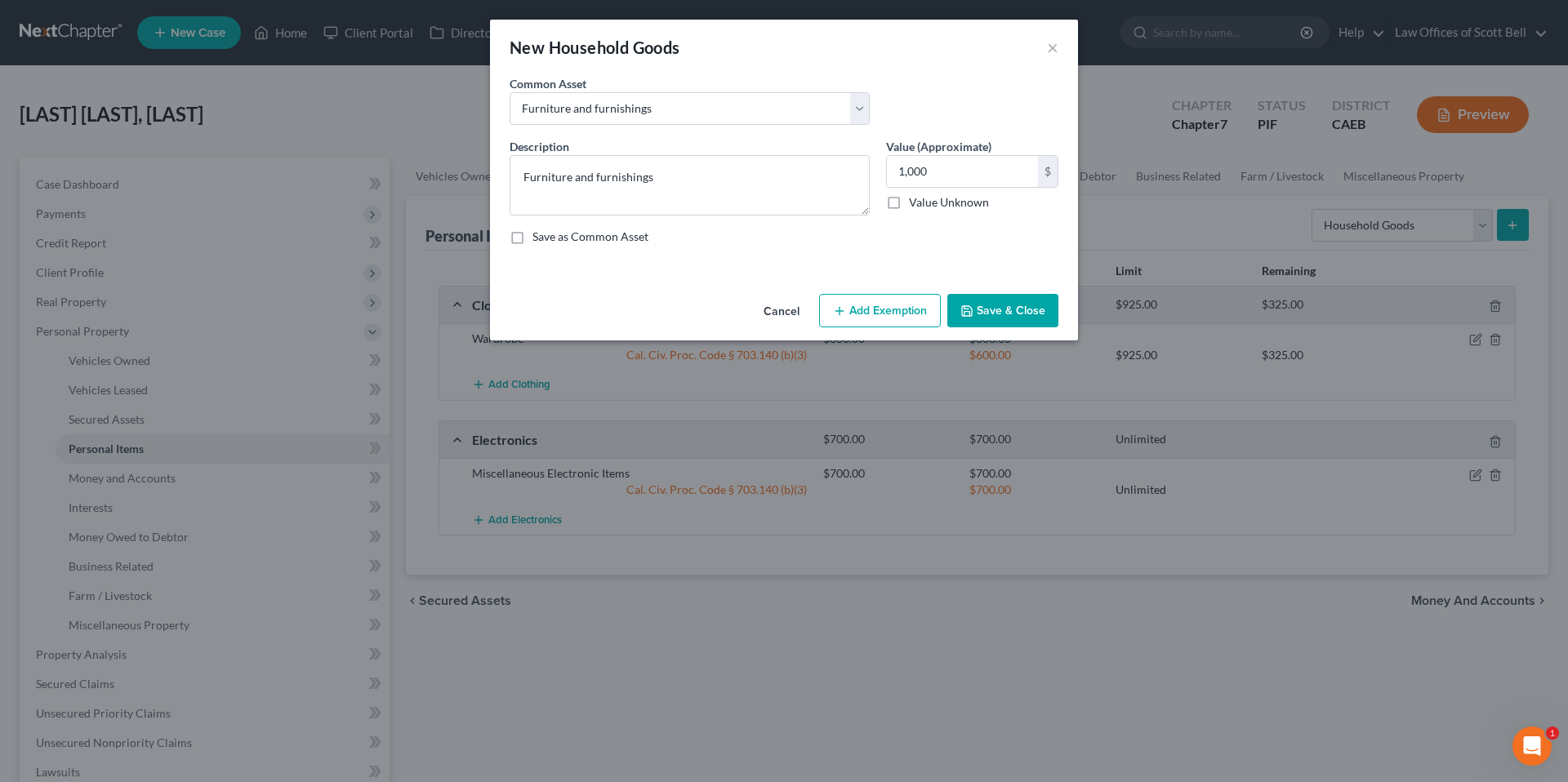 click on "Add Exemption" at bounding box center (880, 311) 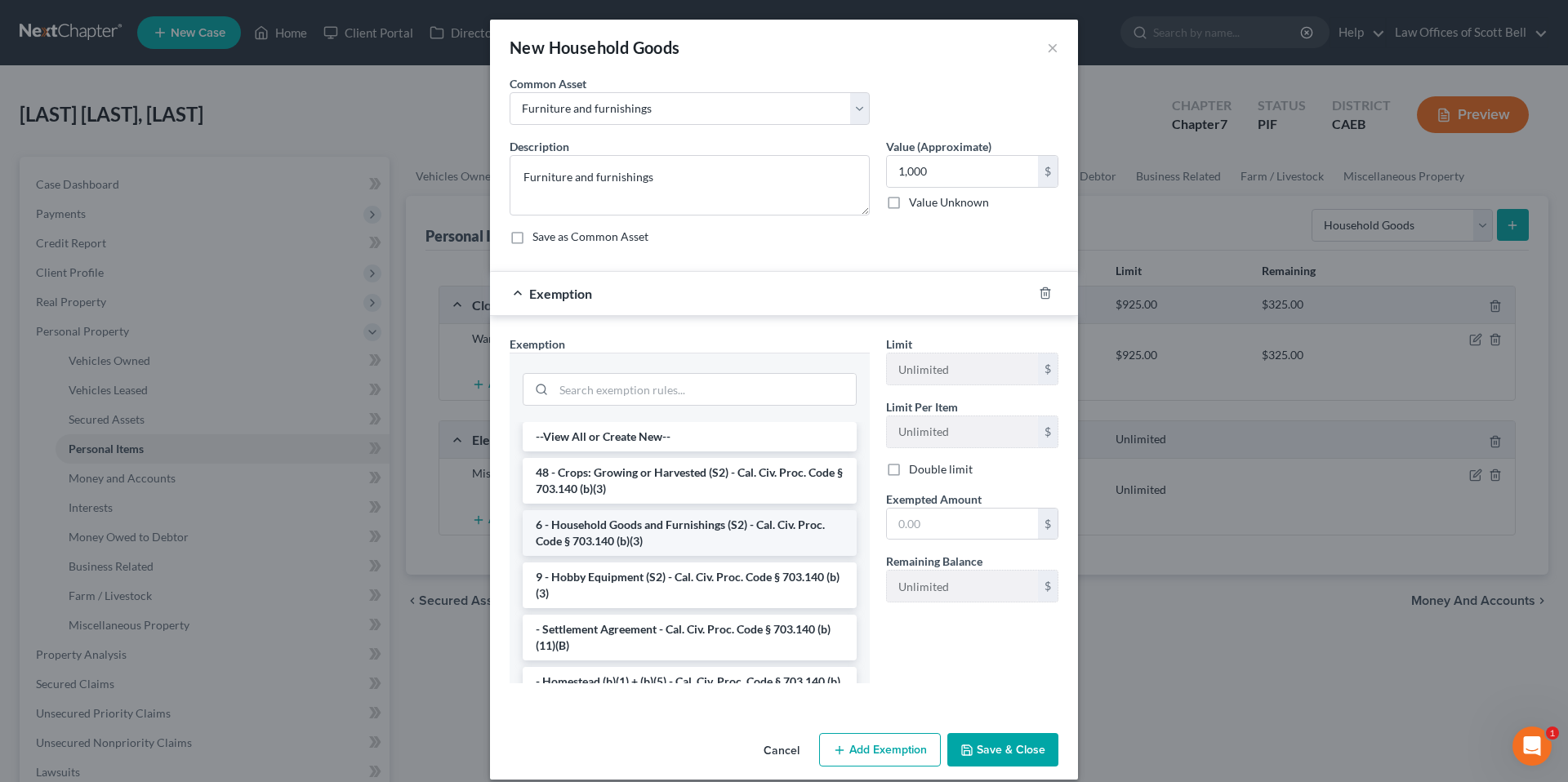 click on "6 - Household Goods and Furnishings (S2) - Cal. Civ. Proc. Code § 703.140 (b)(3)" at bounding box center [689, 533] 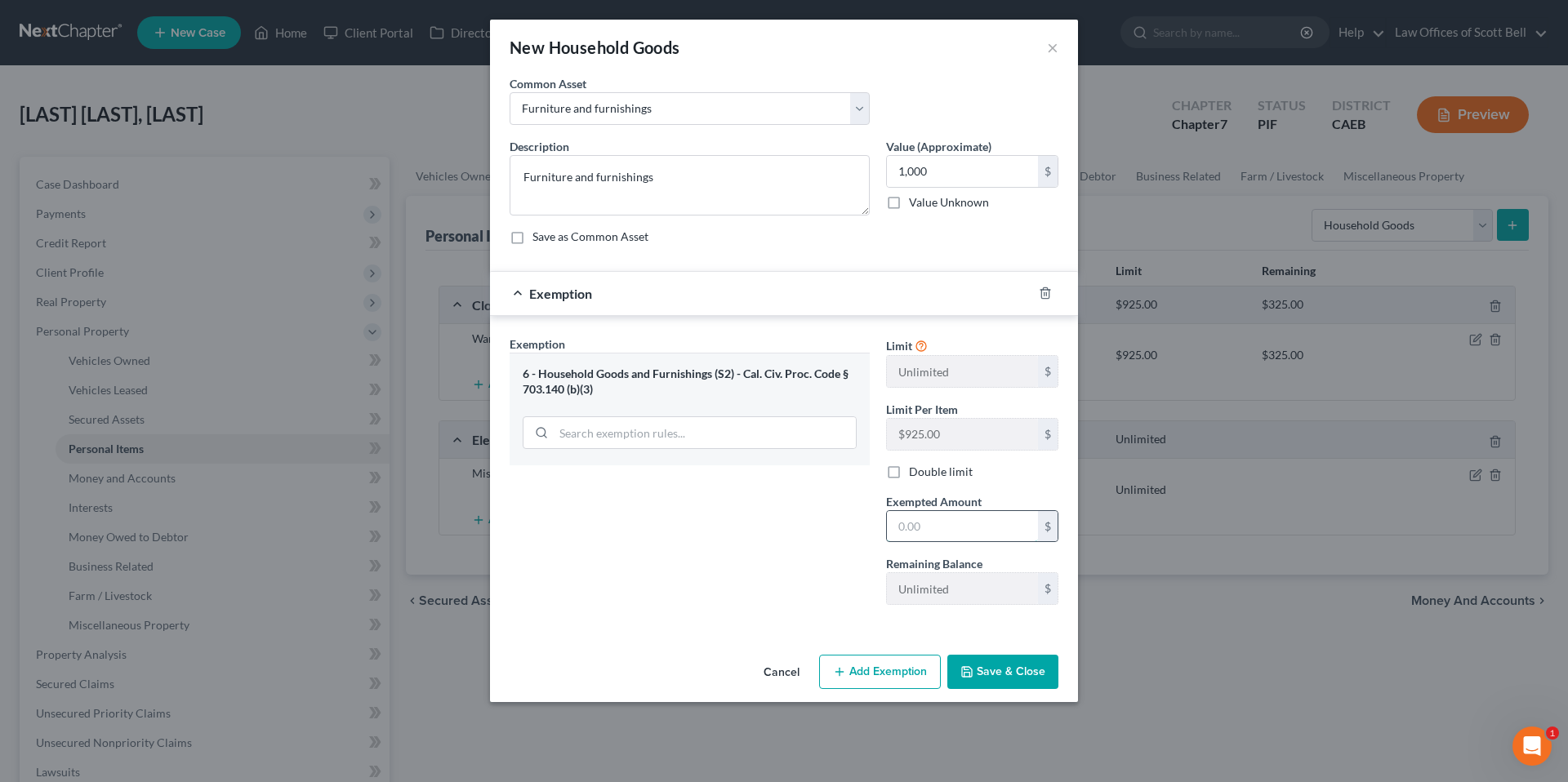 click at bounding box center (962, 527) 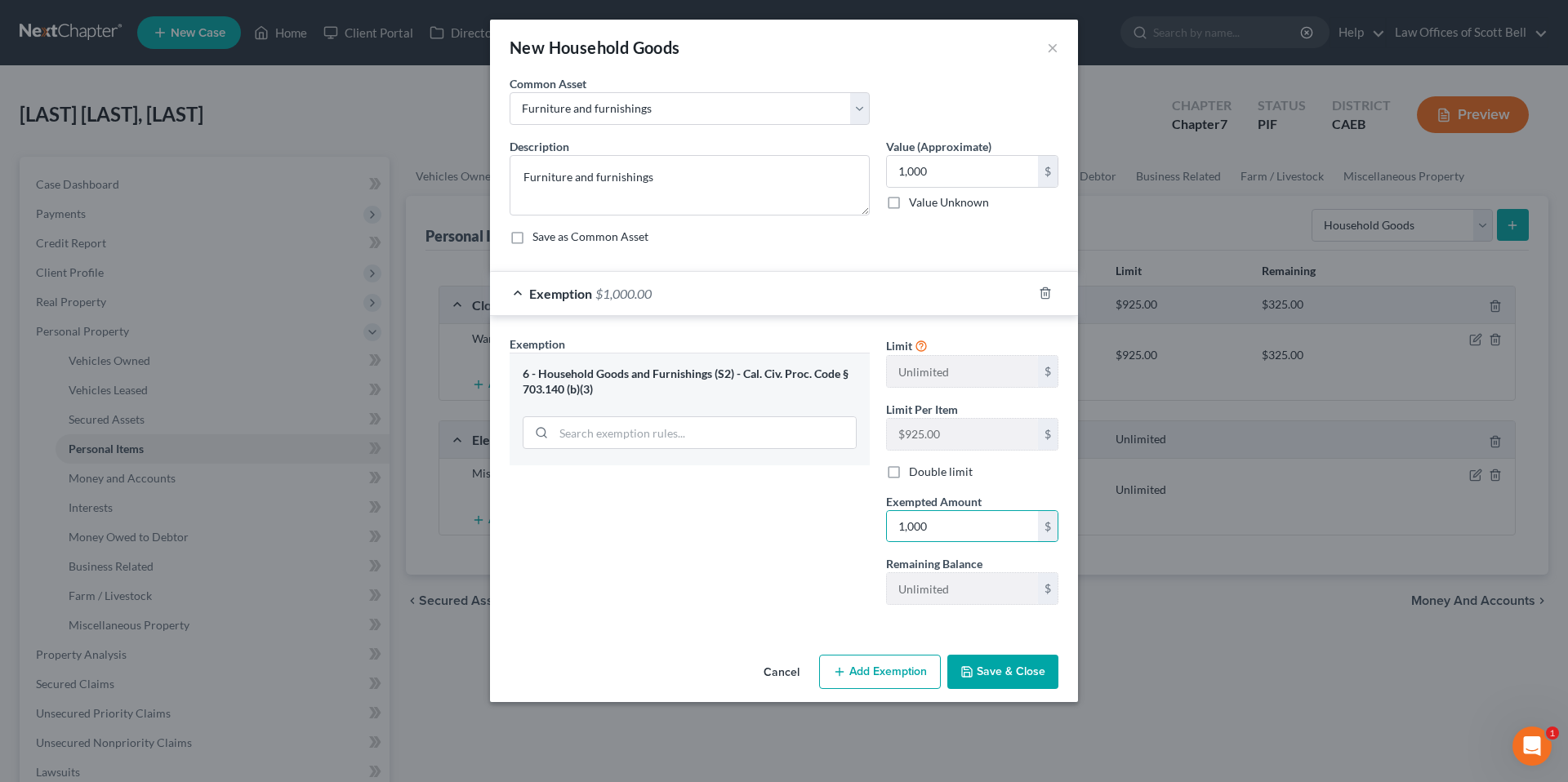 click on "Save & Close" at bounding box center [1003, 672] 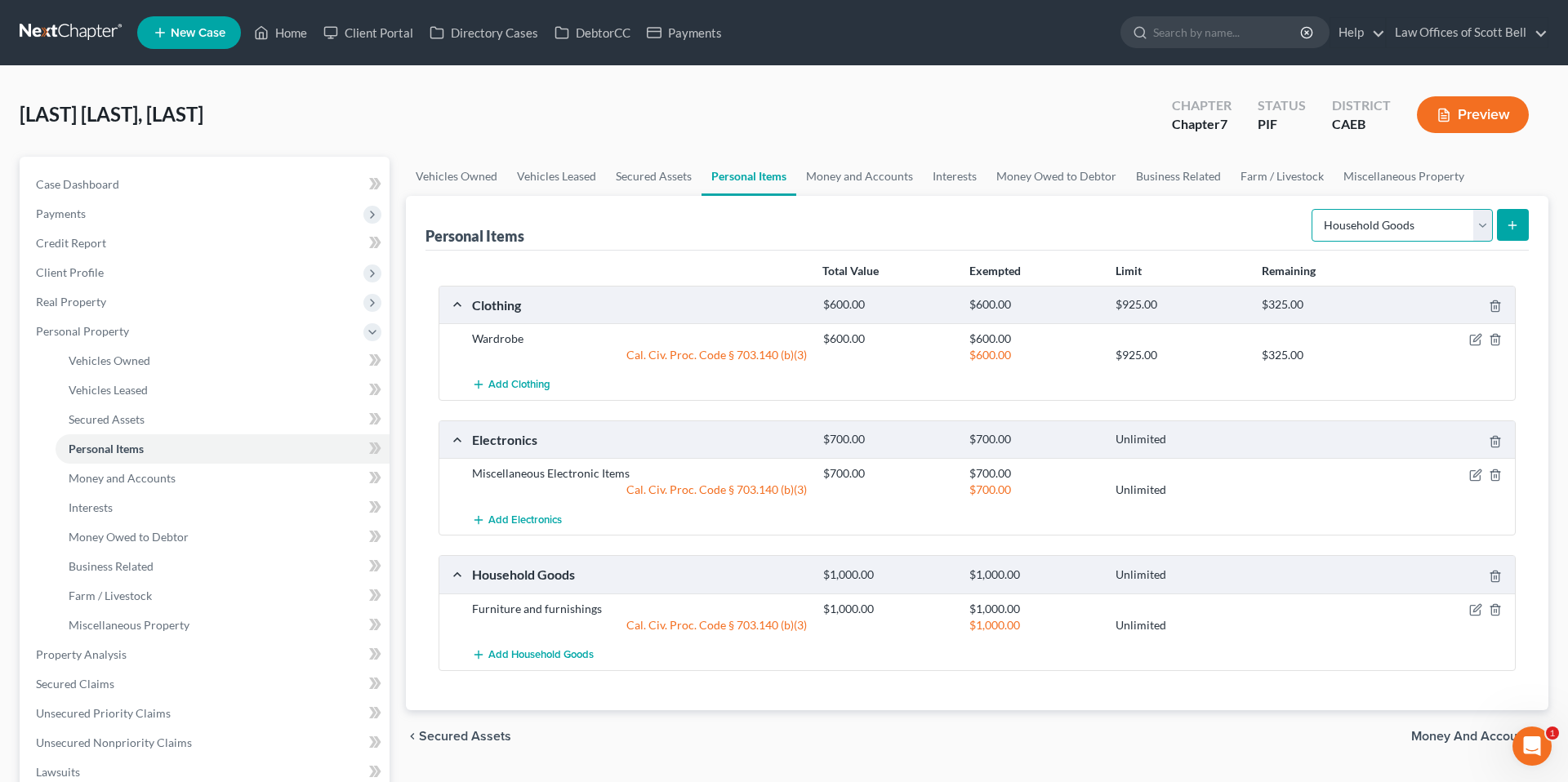 click on "Select Item Type Clothing Collectibles Of Value Electronics Firearms Household Goods Jewelry Other Pet(s) Sports & Hobby Equipment" at bounding box center (1402, 225) 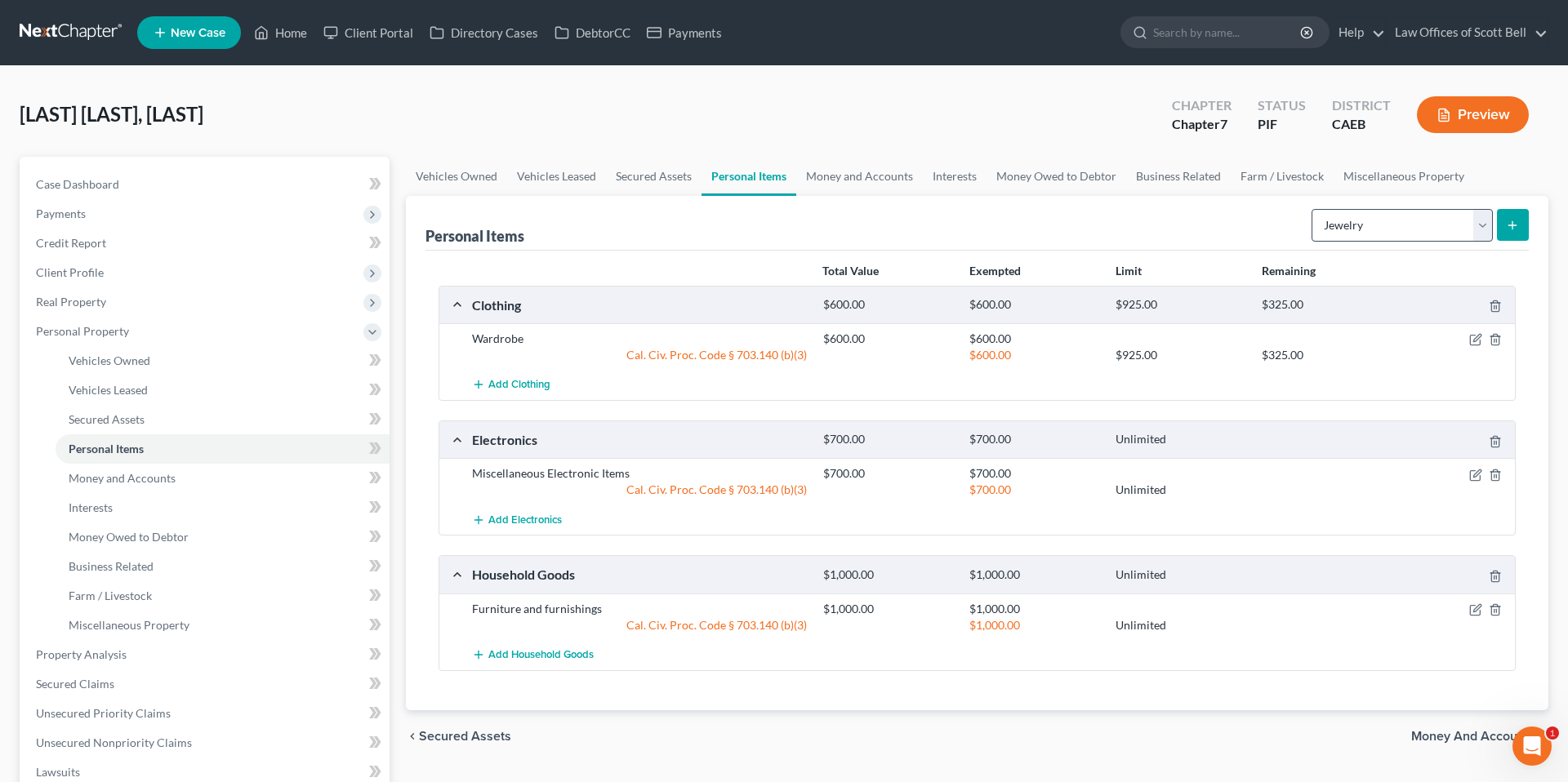click 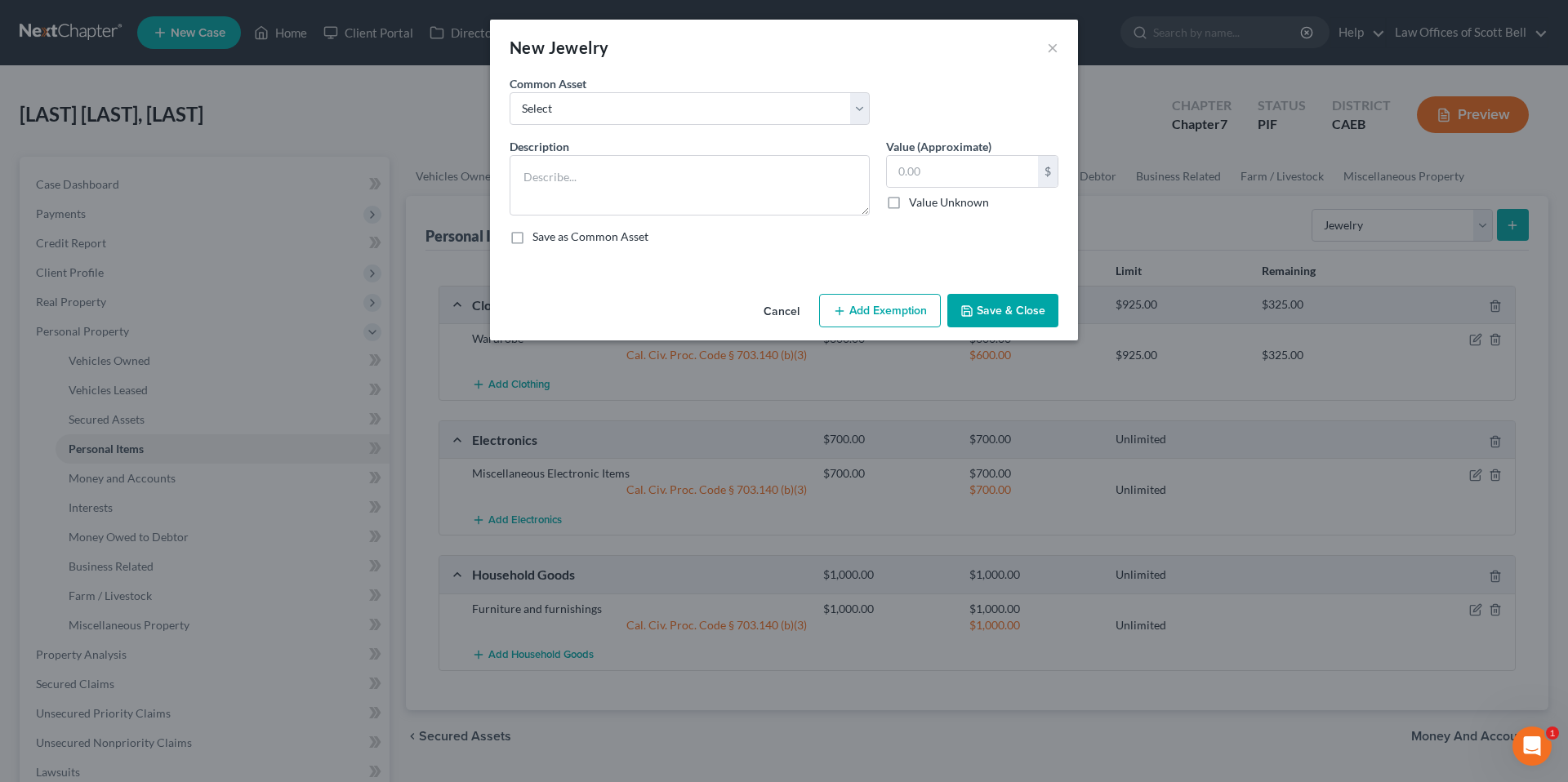 click on "Common Asset Select Miscellaneous Jewelry" at bounding box center (689, 100) 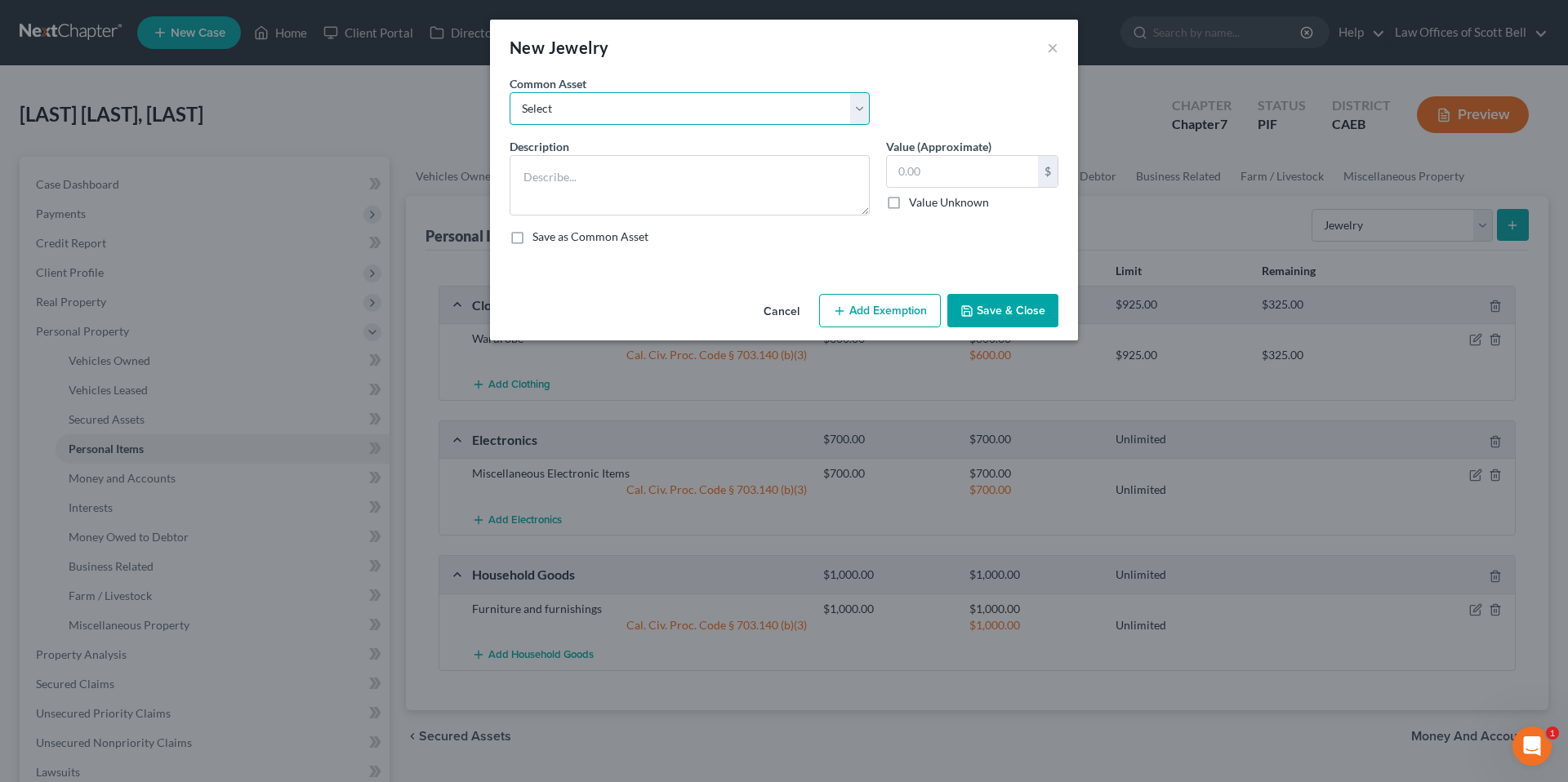 click on "Select Miscellaneous Jewelry" at bounding box center (689, 109) 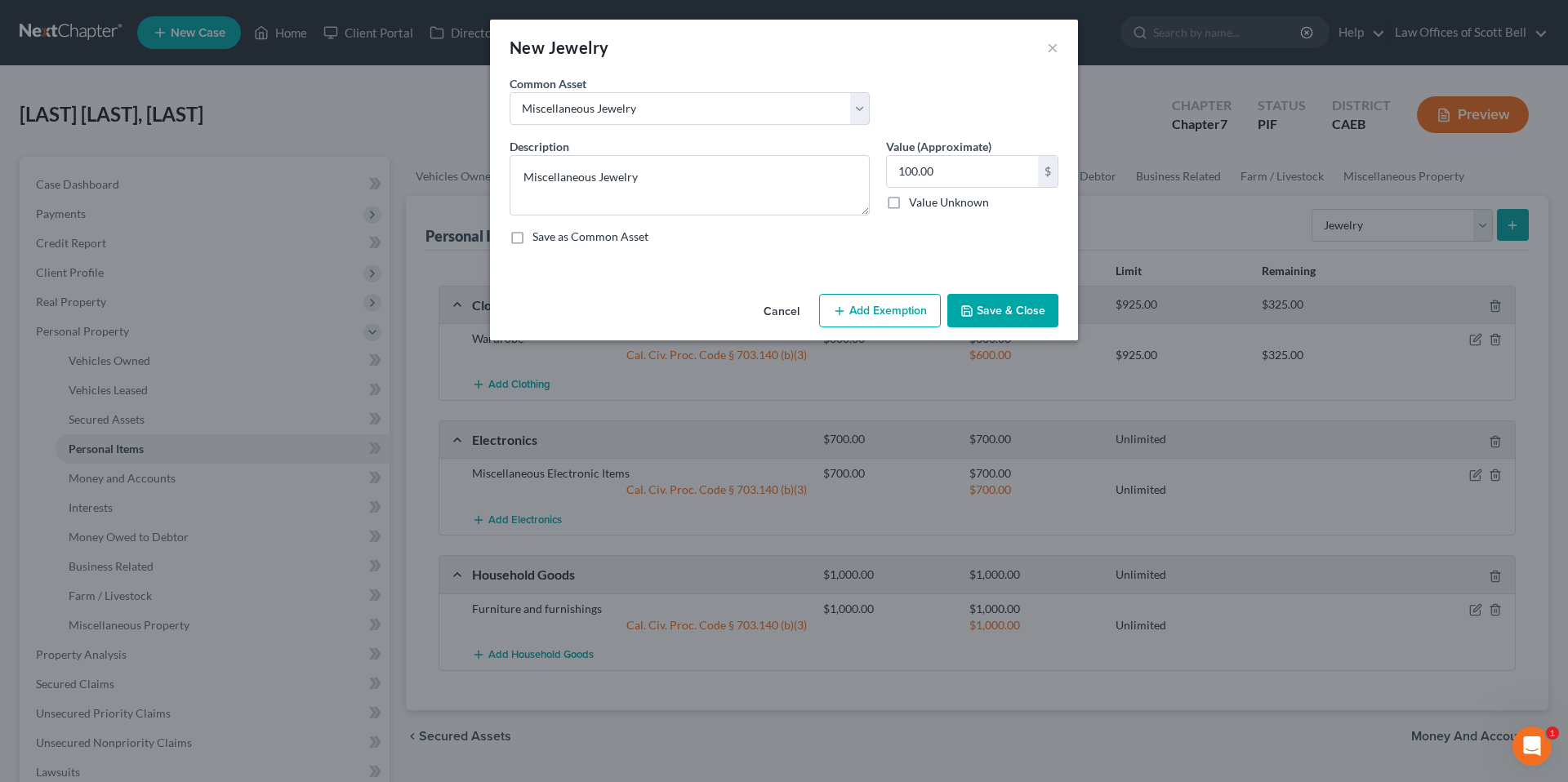click on "Add Exemption" at bounding box center [880, 311] 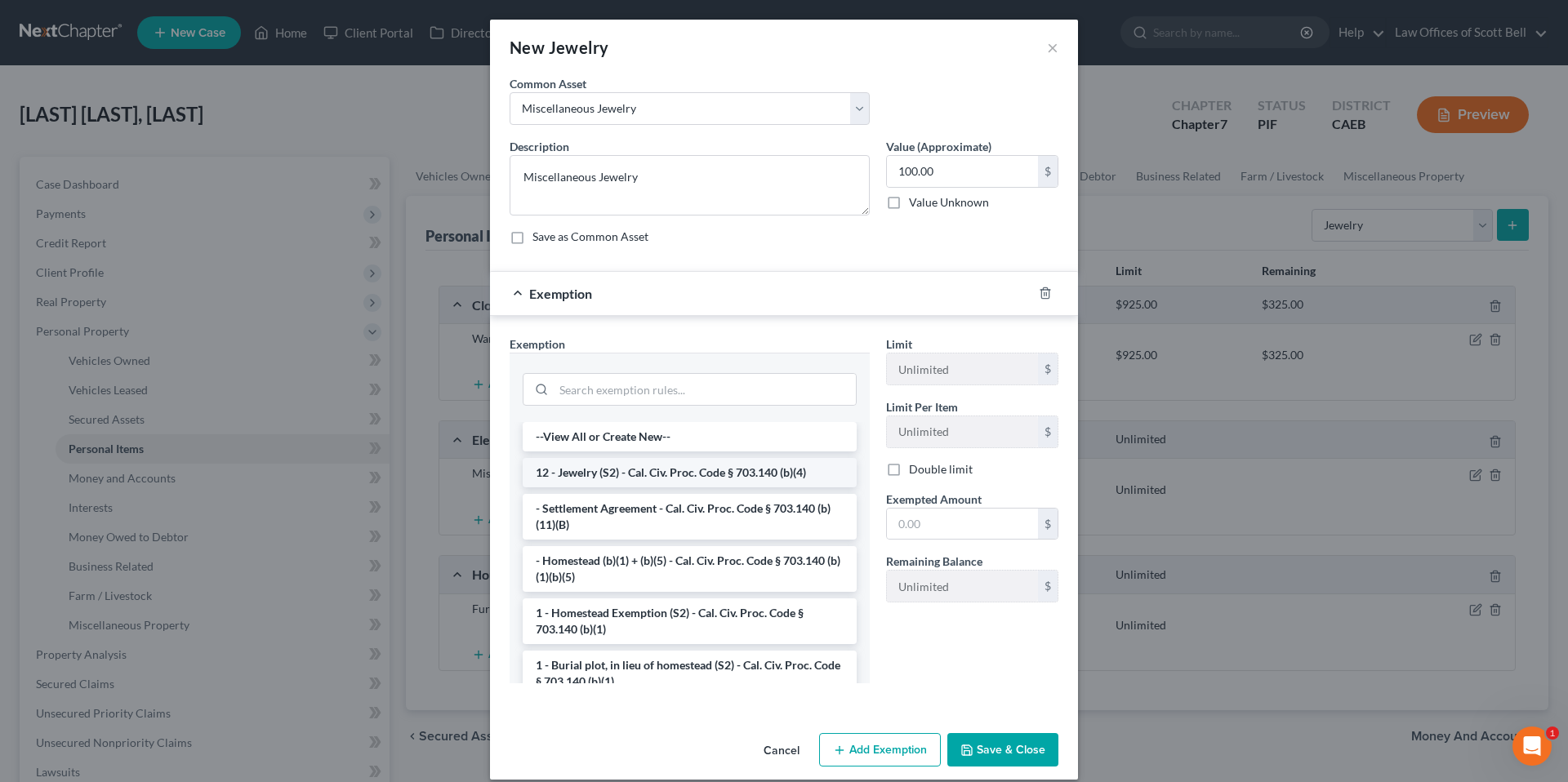 click on "12 - Jewelry (S2) - Cal. Civ. Proc. Code § 703.140 (b)(4)" at bounding box center [689, 473] 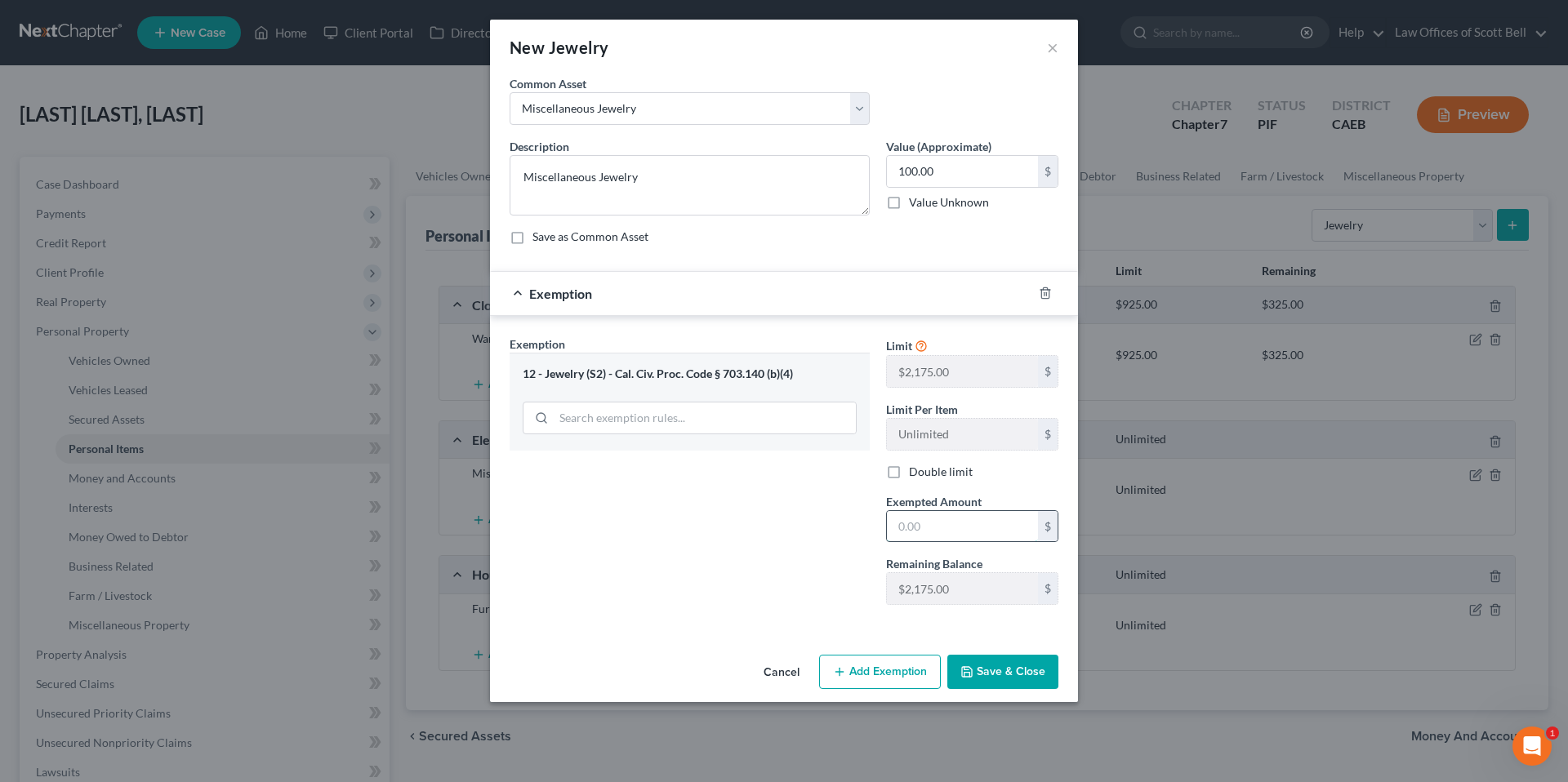 click at bounding box center (962, 527) 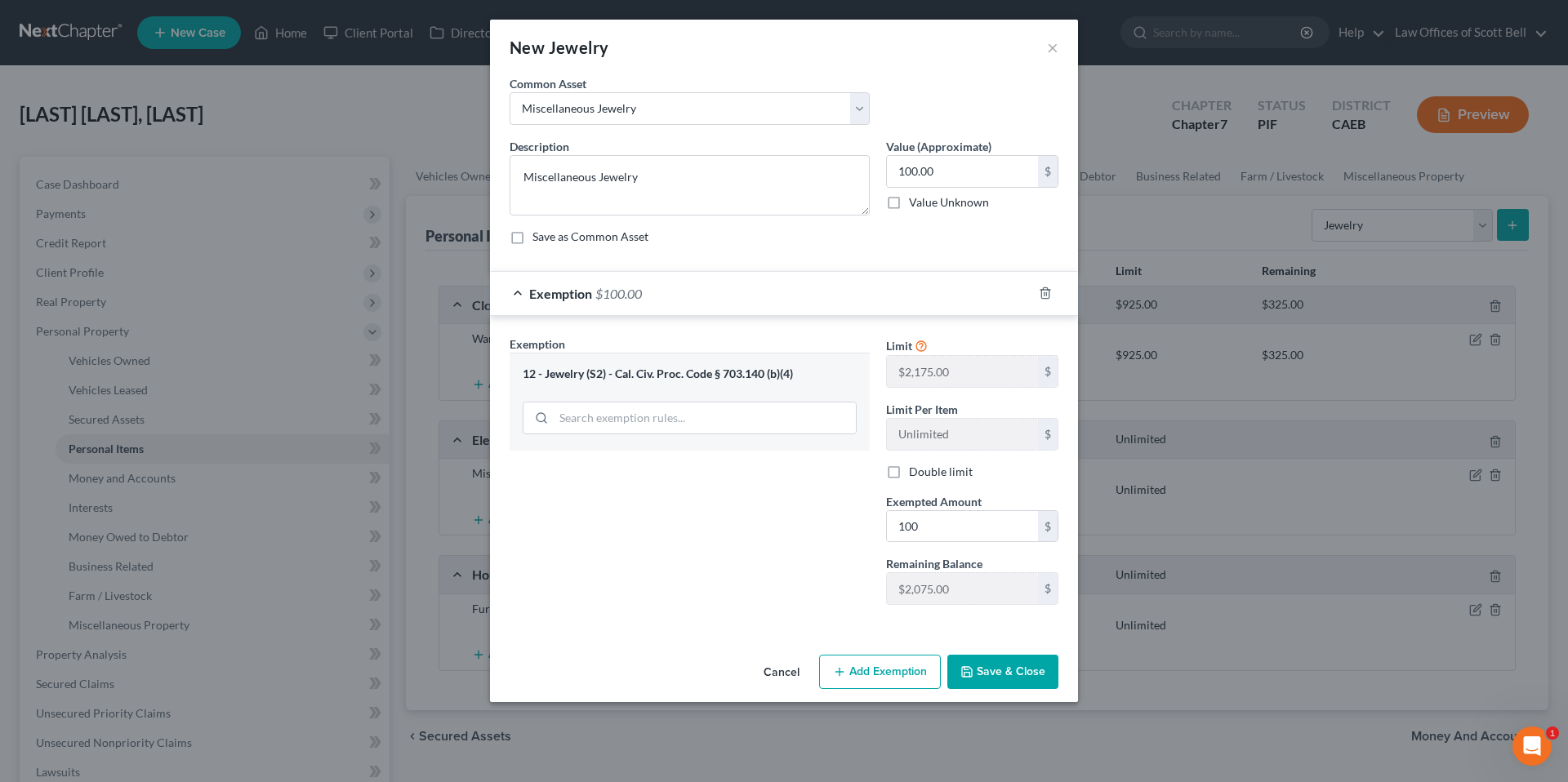 click on "Exemption Set must be selected for CA.
Exemption
*
12 - Jewelry (S2) - Cal. Civ. Proc. Code § 703.140 (b)(4)         Limit     $2,175.00 $ Limit Per Item Unlimited $ Double limit
Exempted Amount
*
100 $ Remaining Balance $2,175.00 $" at bounding box center (784, 473) 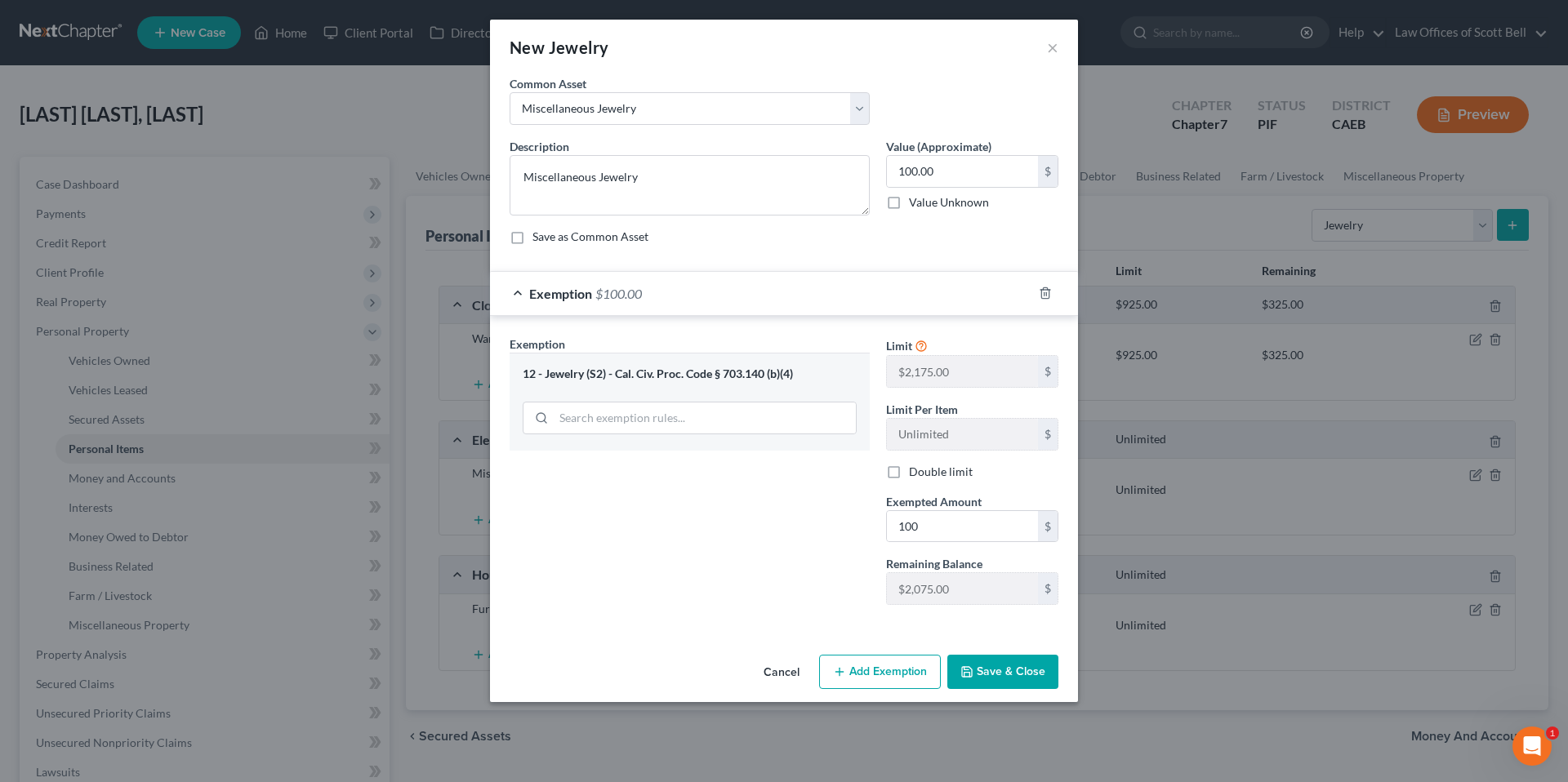 click on "Save & Close" at bounding box center (1003, 672) 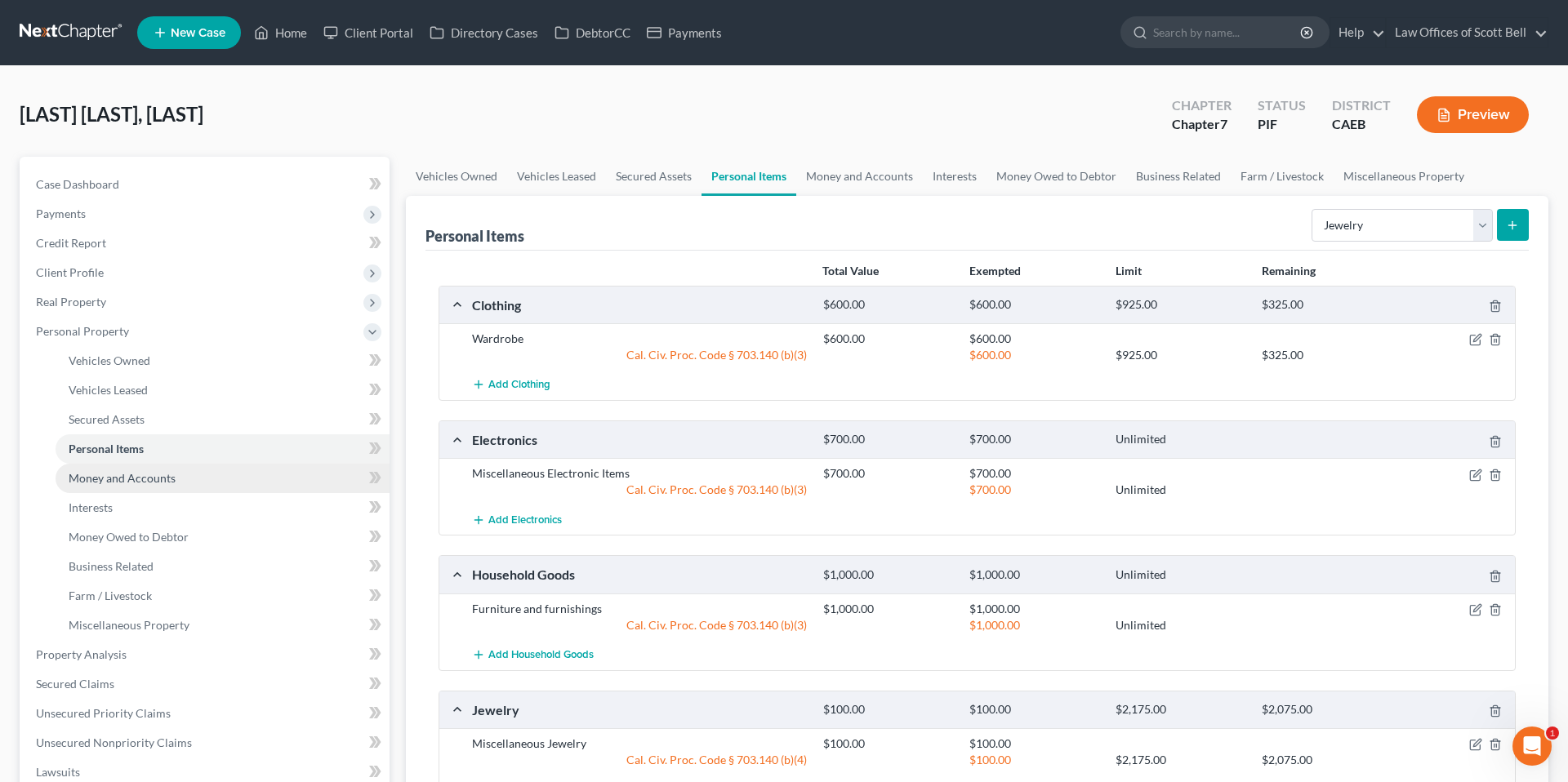 click on "Money and Accounts" at bounding box center [122, 478] 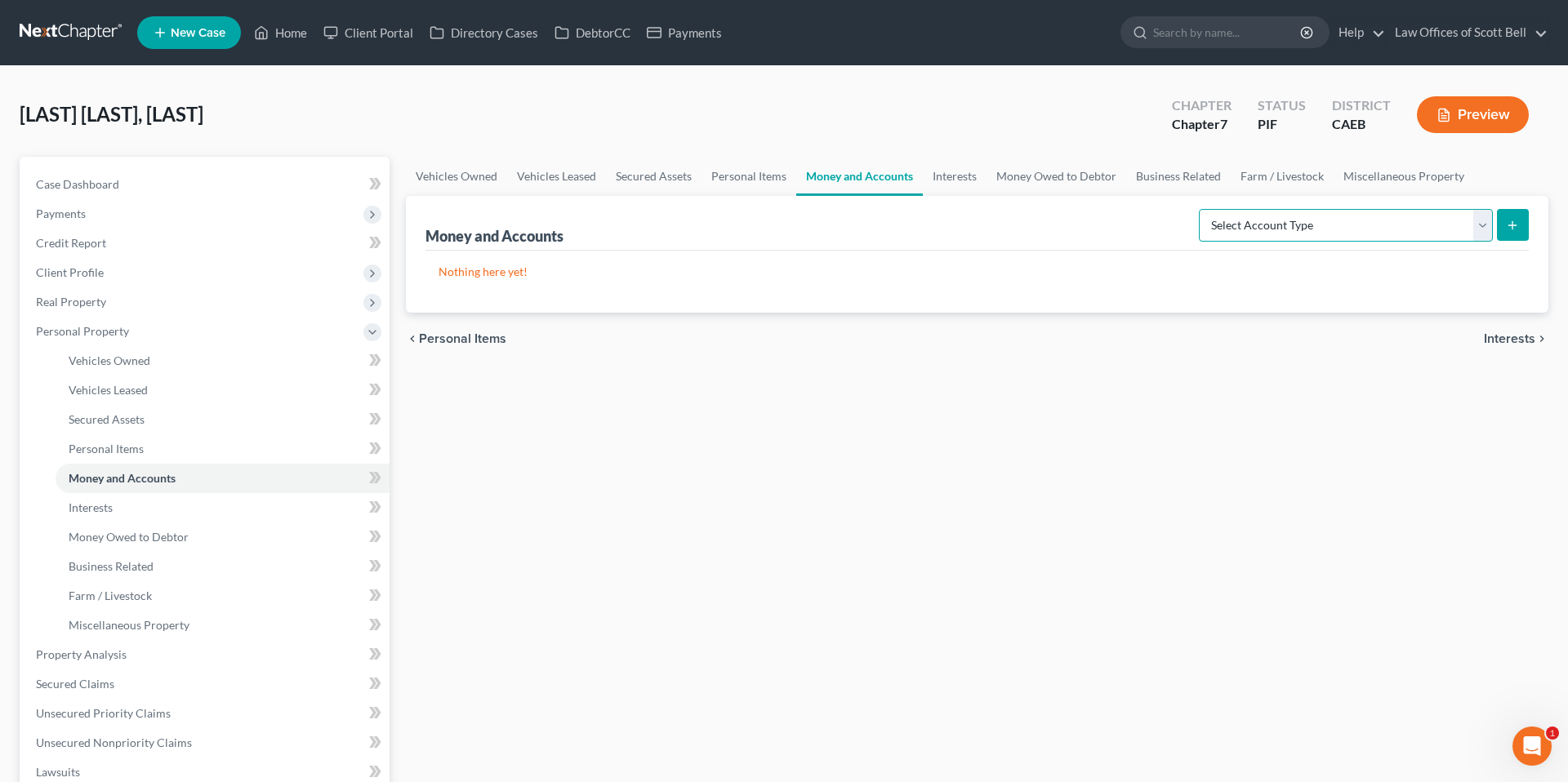 click on "Select Account Type Brokerage Cash on Hand Certificates of Deposit Checking Account Money Market Other (Credit Union, Health Savings Account, etc) Safe Deposit Box Savings Account Security Deposits or Prepayments" at bounding box center [1346, 225] 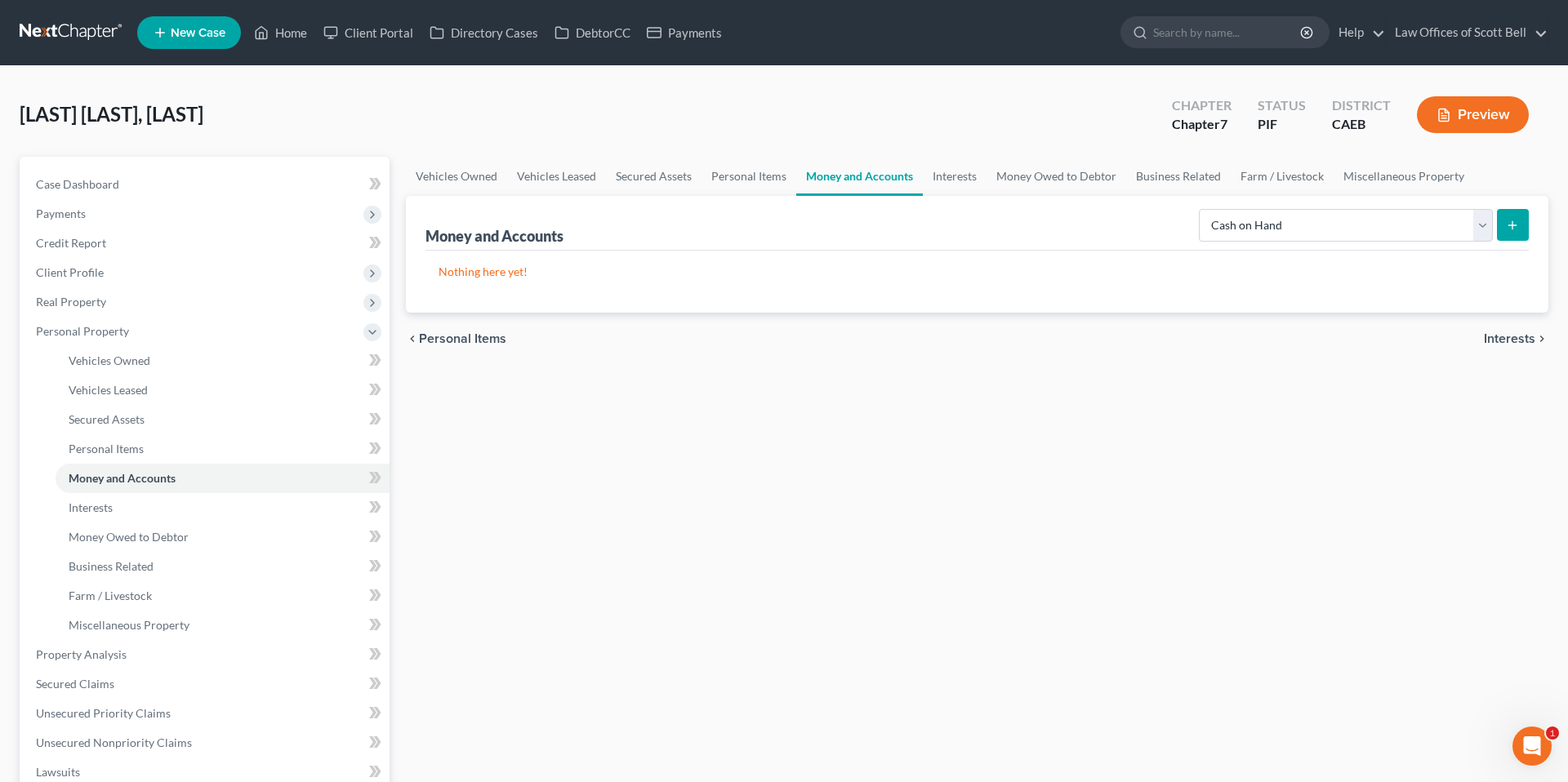click 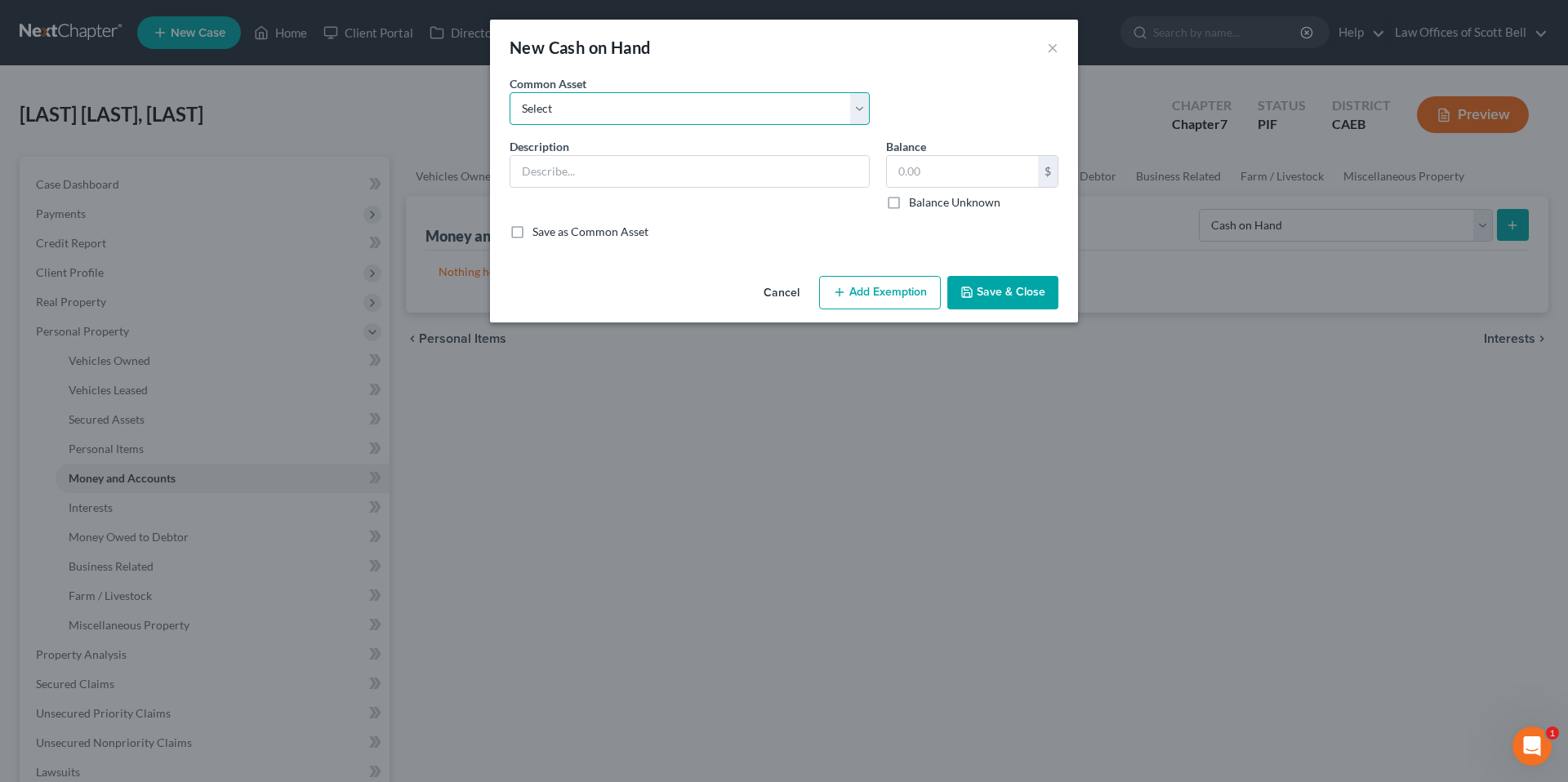 click on "Select Cash on Hand" at bounding box center [689, 109] 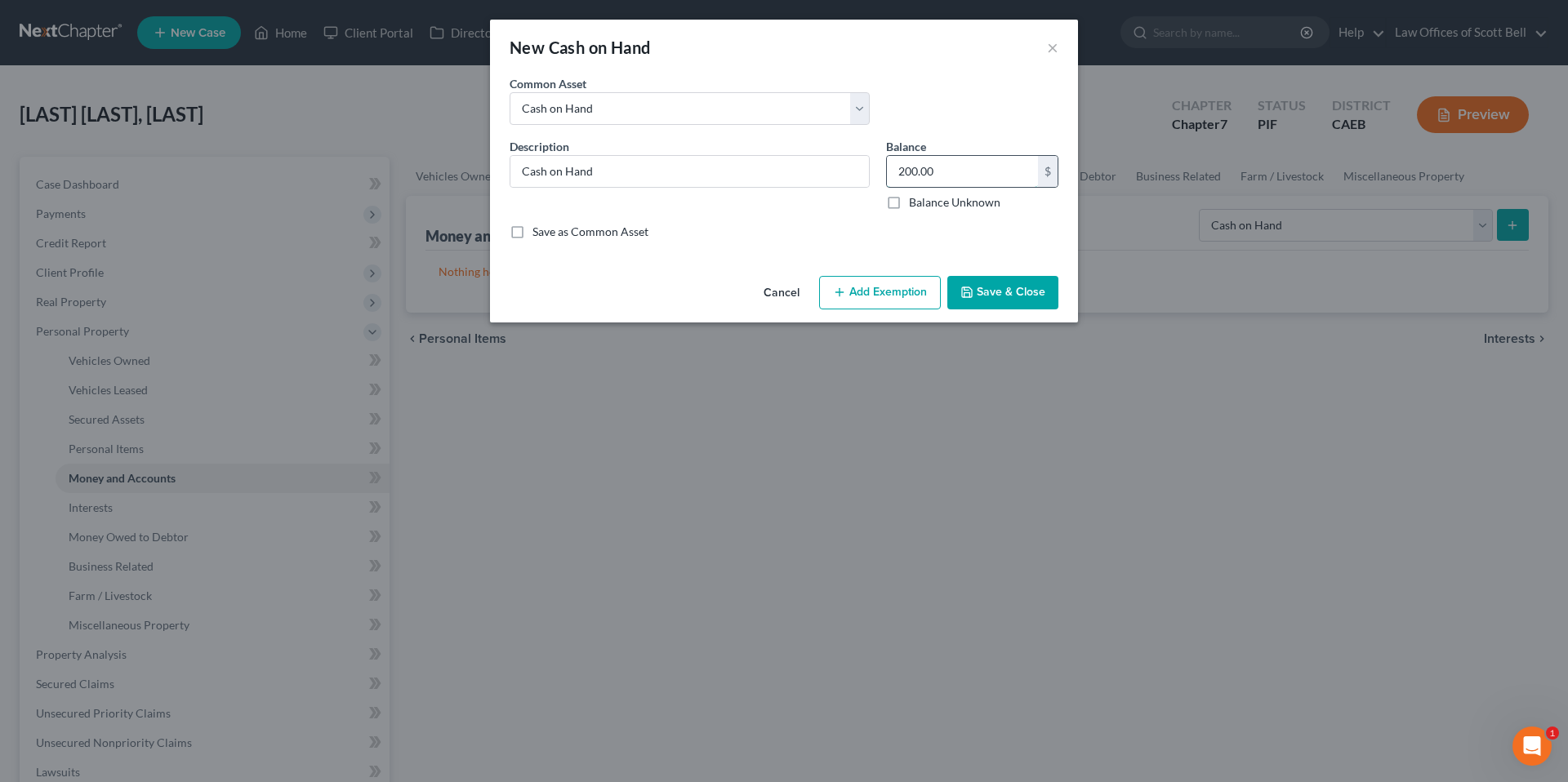 click on "200.00" at bounding box center [962, 171] 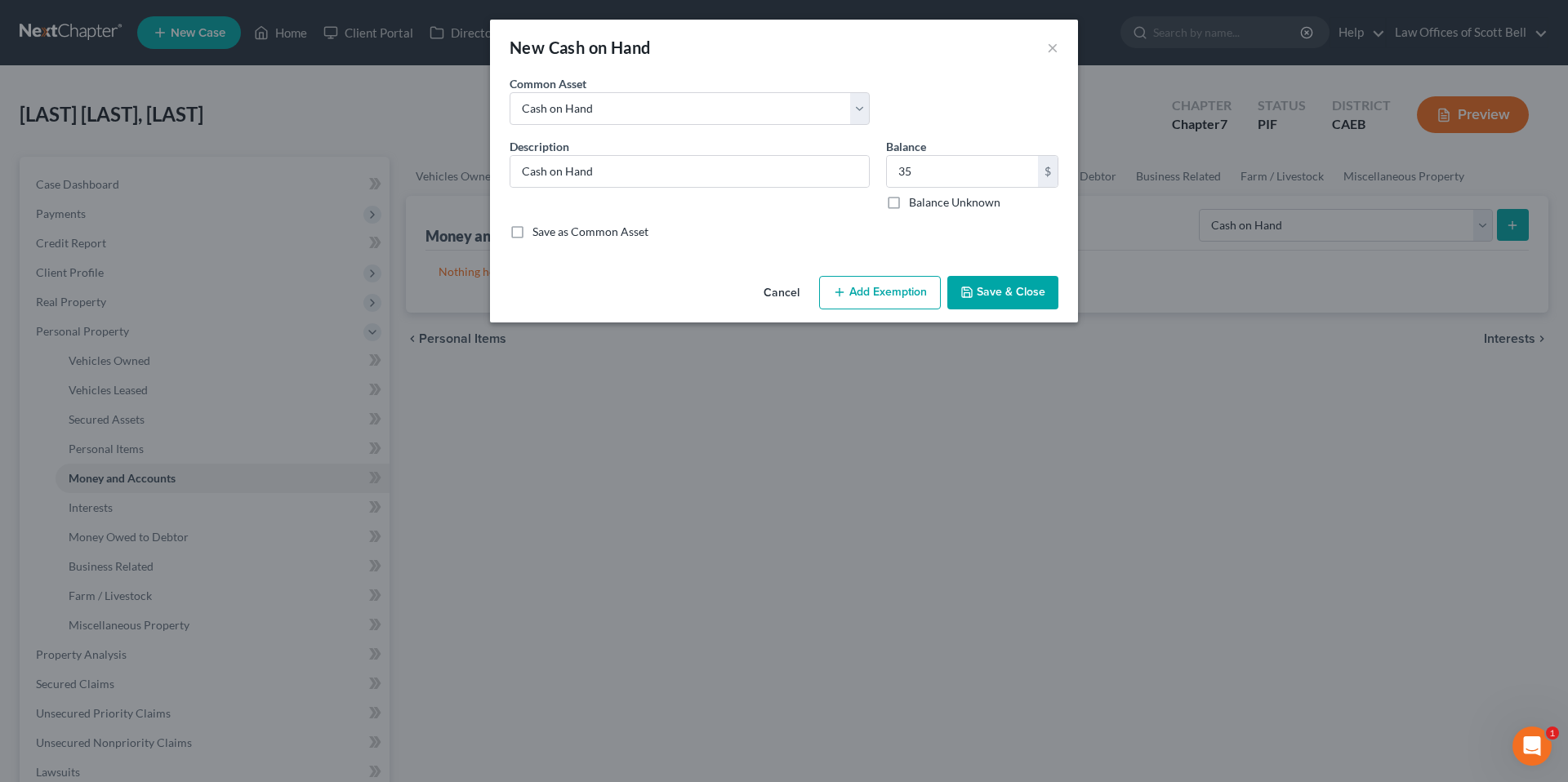 click on "Add Exemption" at bounding box center [880, 293] 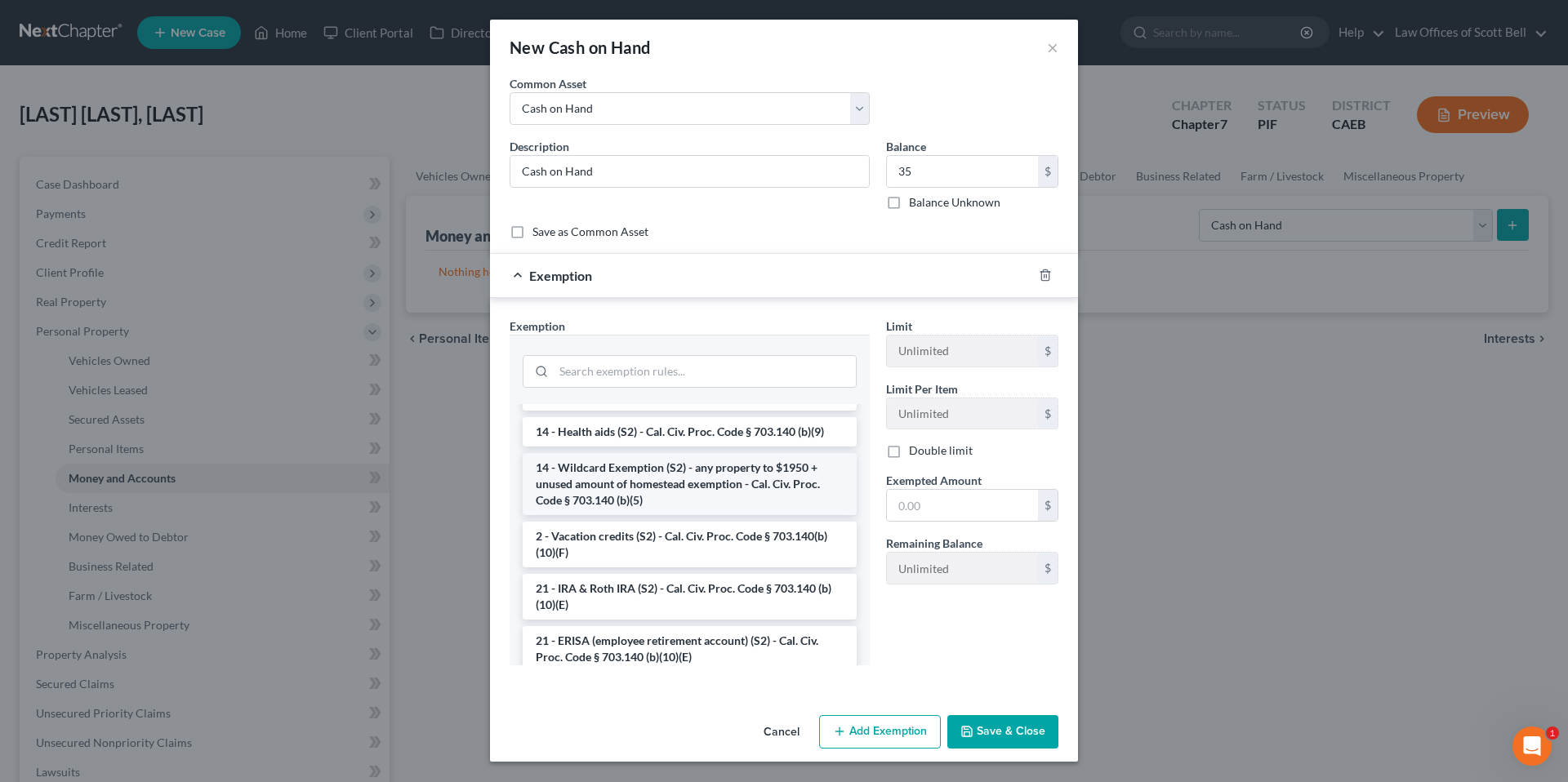 scroll, scrollTop: 330, scrollLeft: 0, axis: vertical 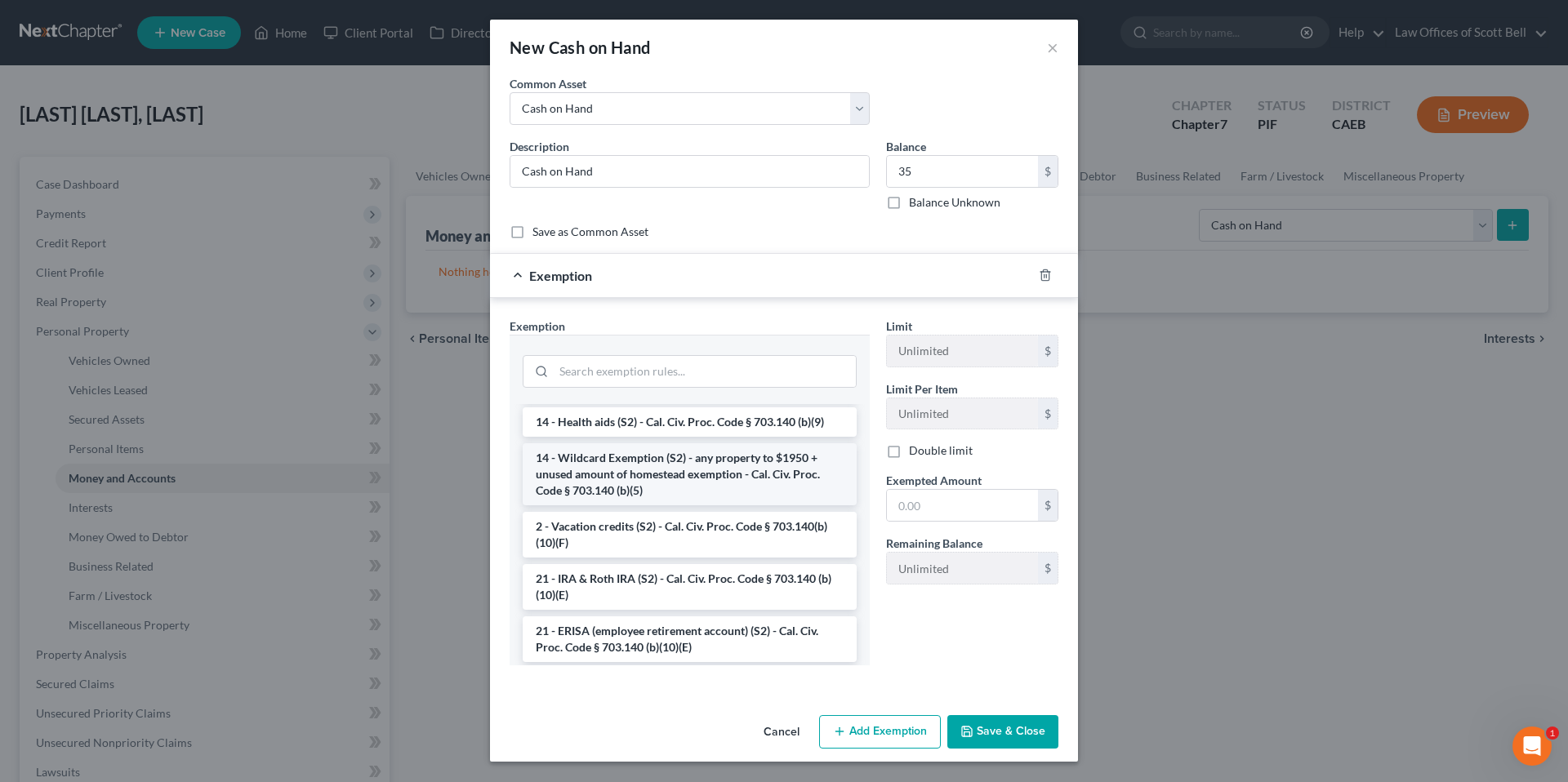 click on "14 - Wildcard Exemption (S2) - any property to $1950 + unused amount of homestead exemption  - Cal. Civ. Proc. Code § 703.140 (b)(5)" at bounding box center (689, 474) 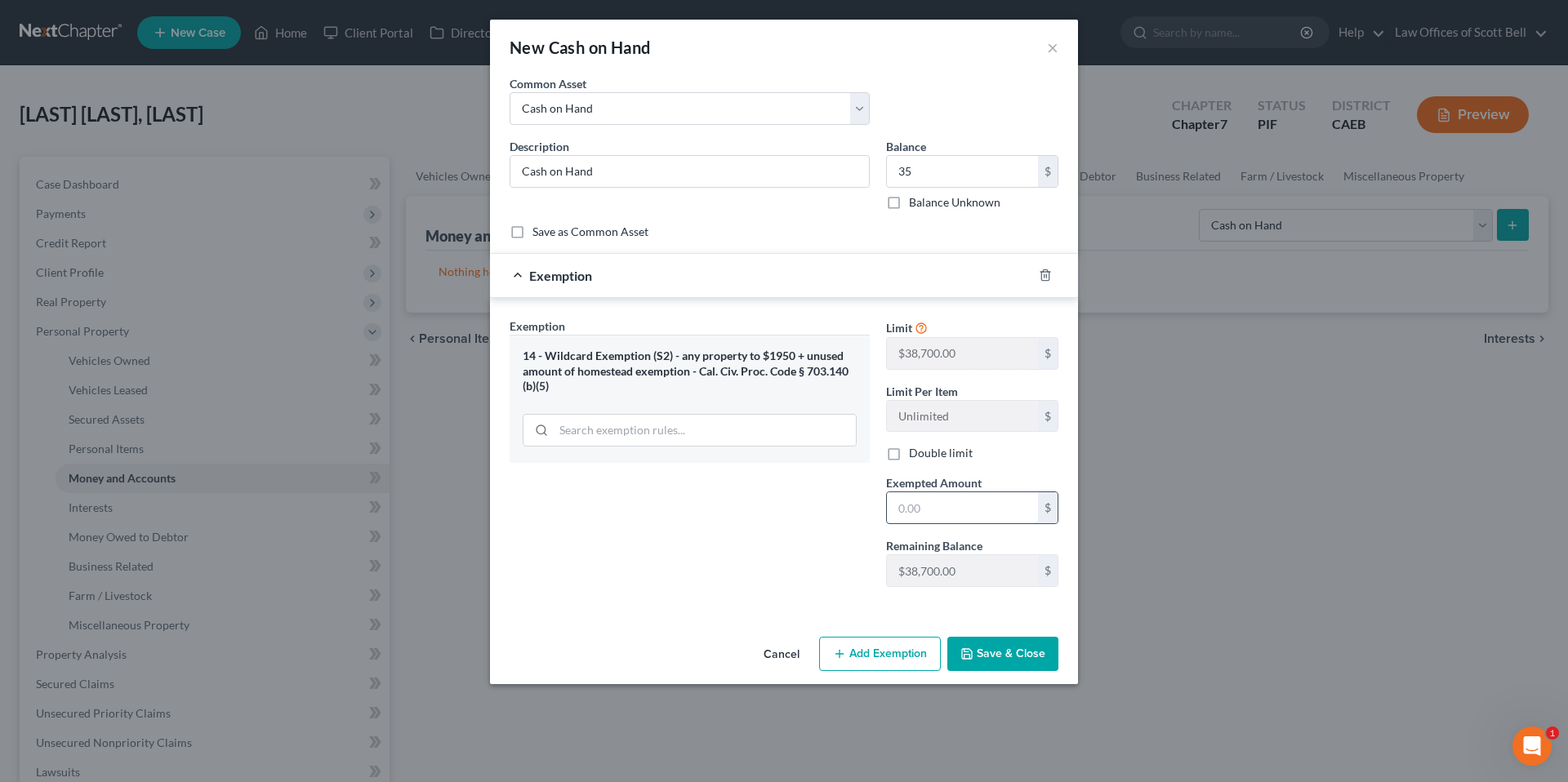 click at bounding box center (962, 508) 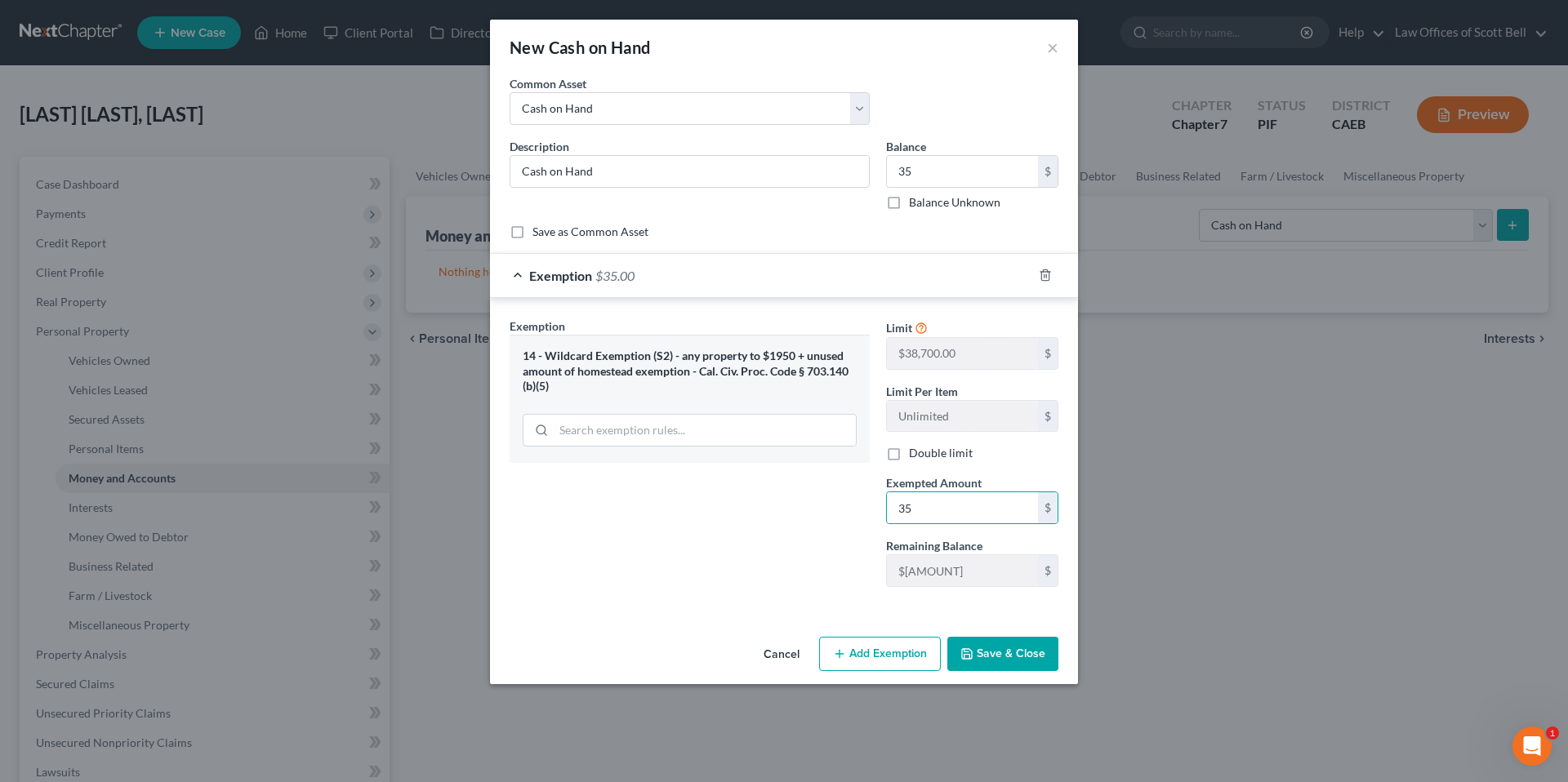 click on "Exemption Set must be selected for CA.
Exemption
*
14 - Wildcard Exemption (S2) - any property to $1950 + unused amount of homestead exemption  - Cal. Civ. Proc. Code § 703.140 (b)(5)" at bounding box center [689, 459] 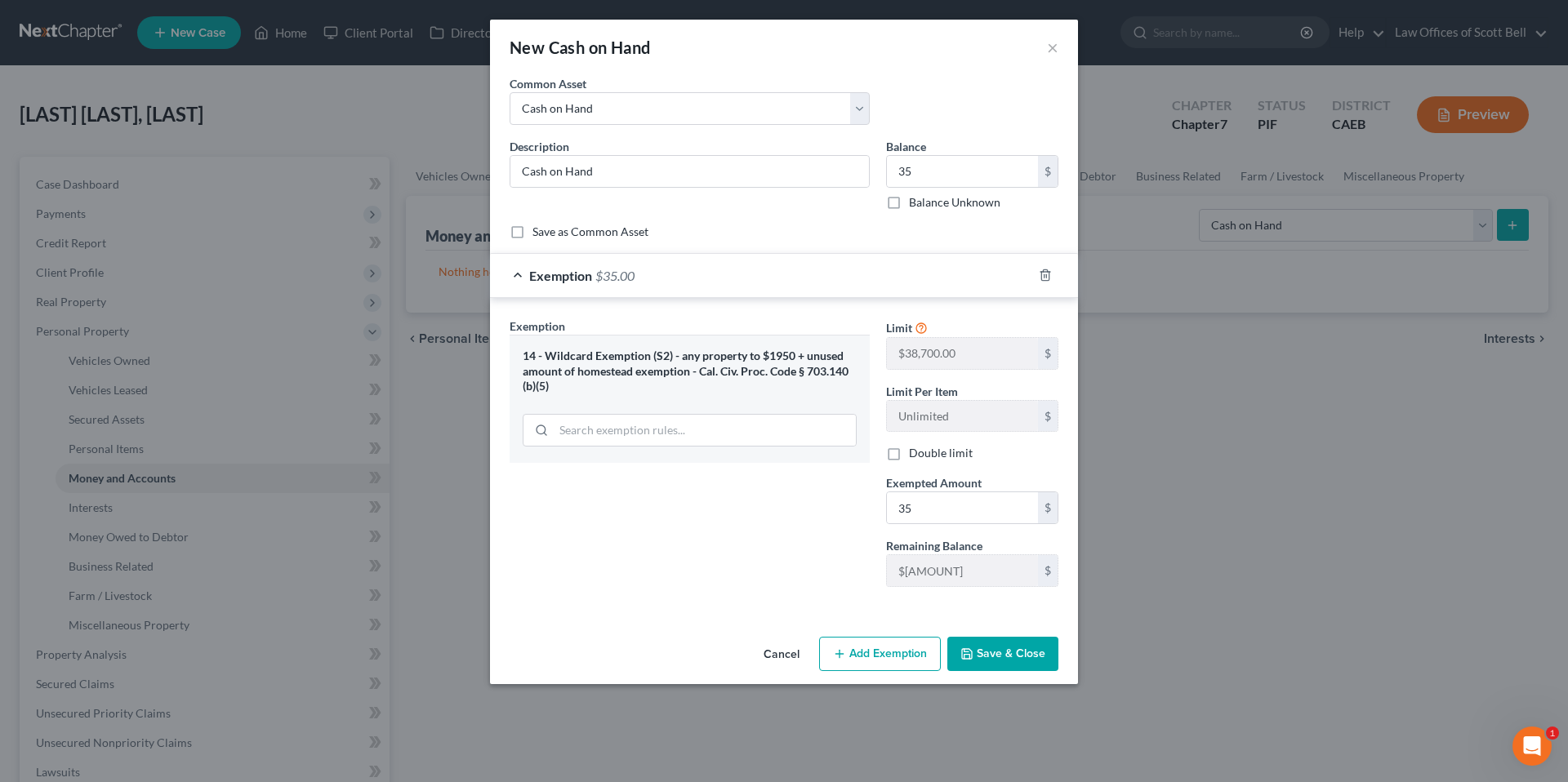 click on "Save & Close" at bounding box center [1003, 654] 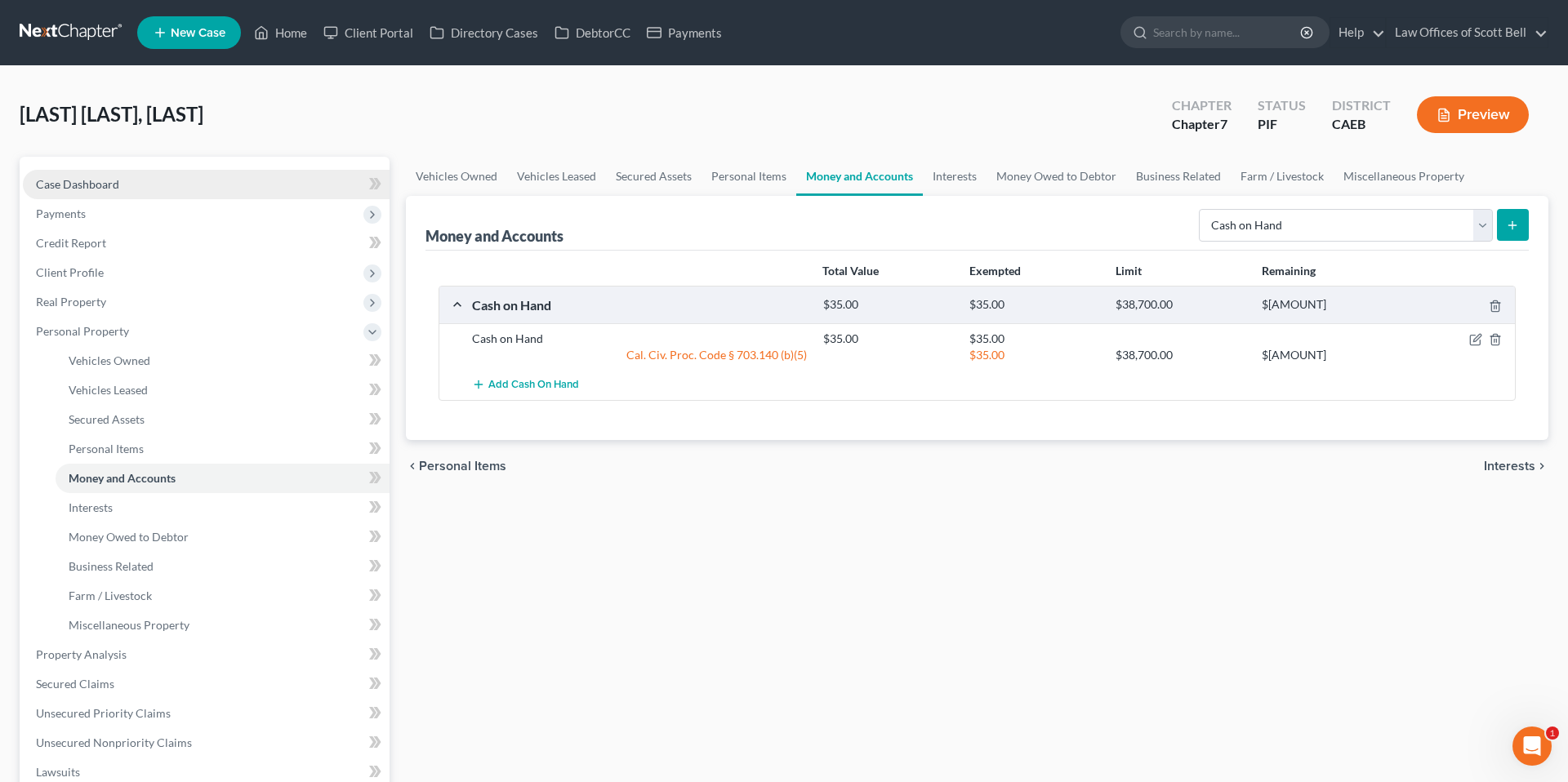 click on "Case Dashboard" at bounding box center [78, 184] 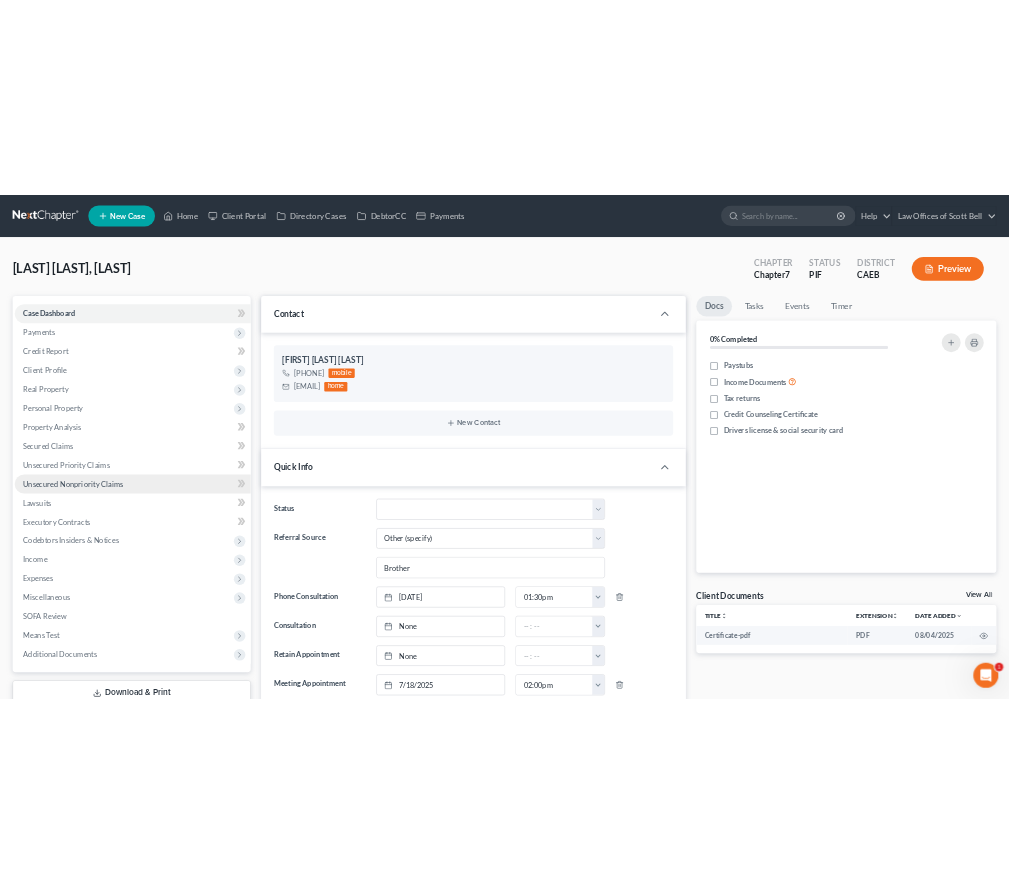 scroll, scrollTop: 2532, scrollLeft: 0, axis: vertical 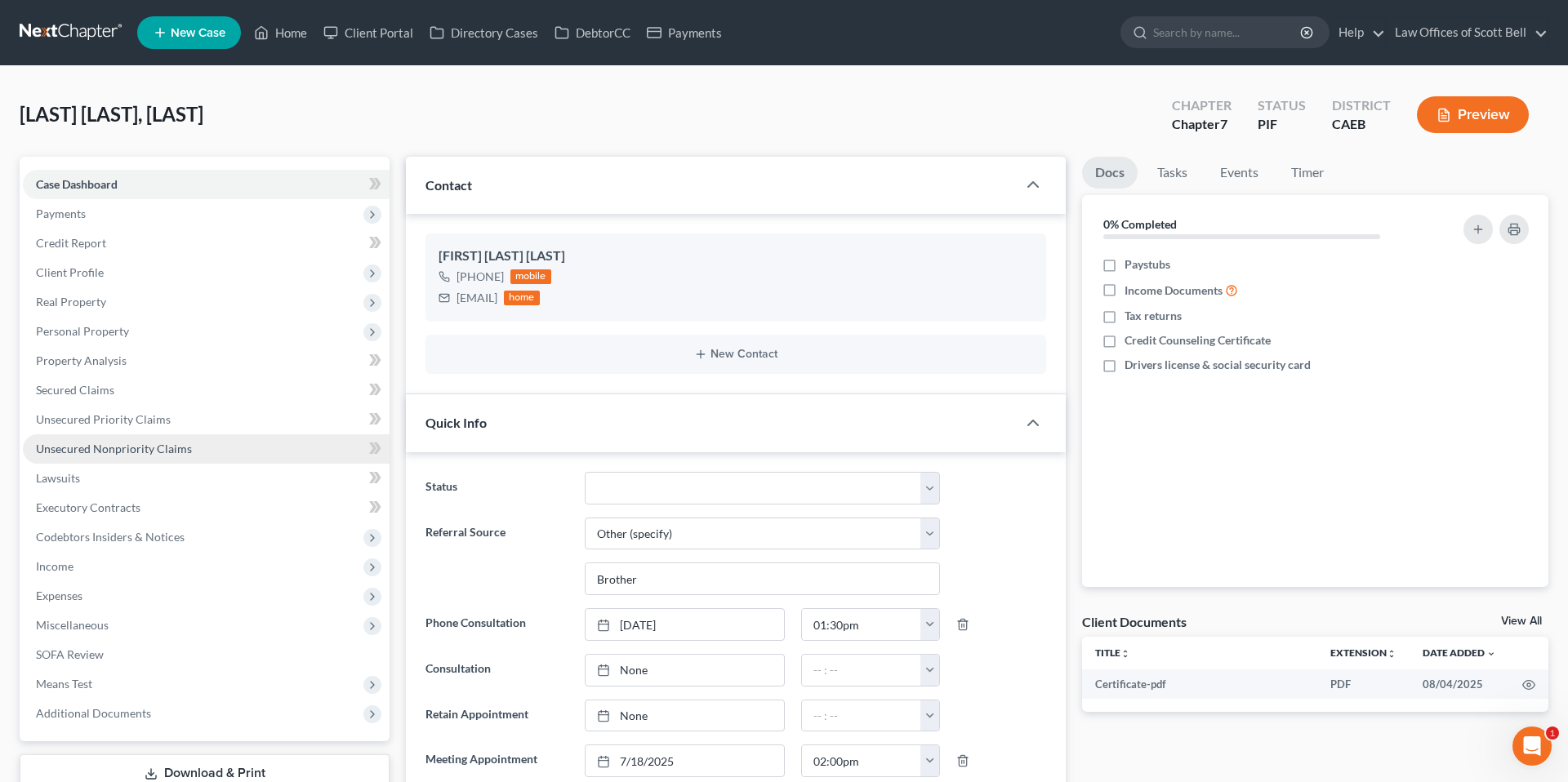 click on "Unsecured Nonpriority Claims" at bounding box center (206, 449) 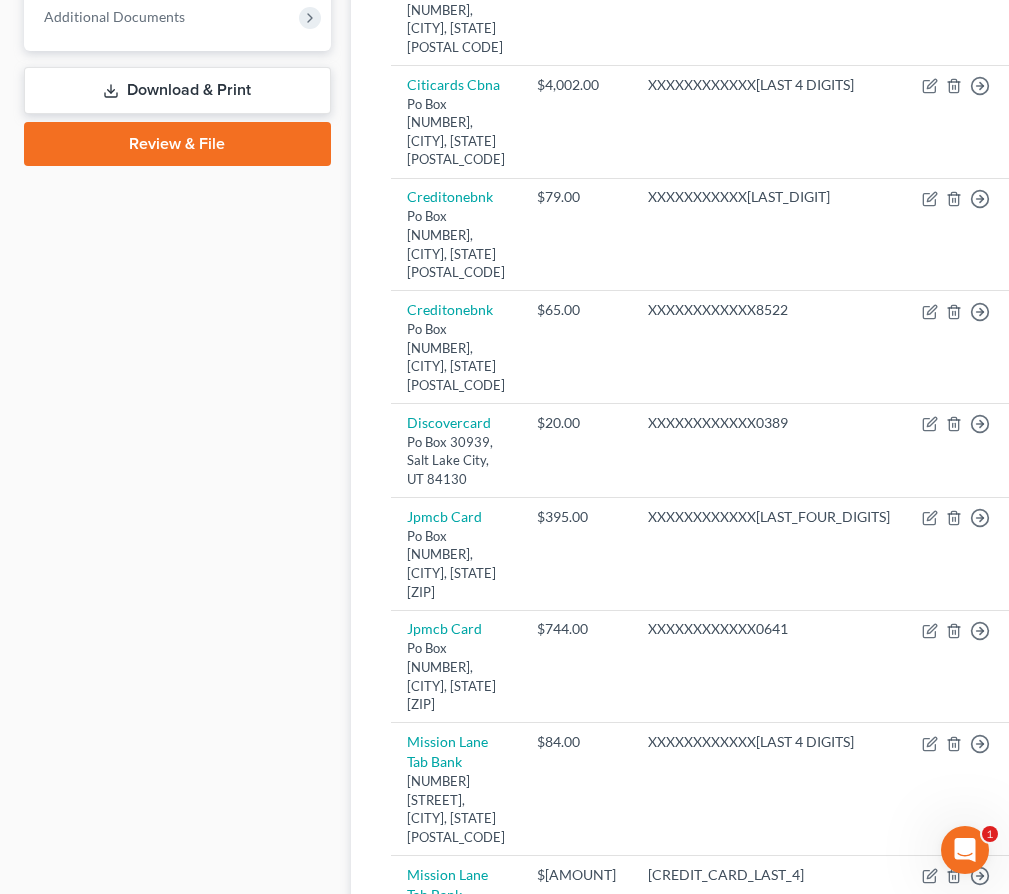 scroll, scrollTop: 908, scrollLeft: 0, axis: vertical 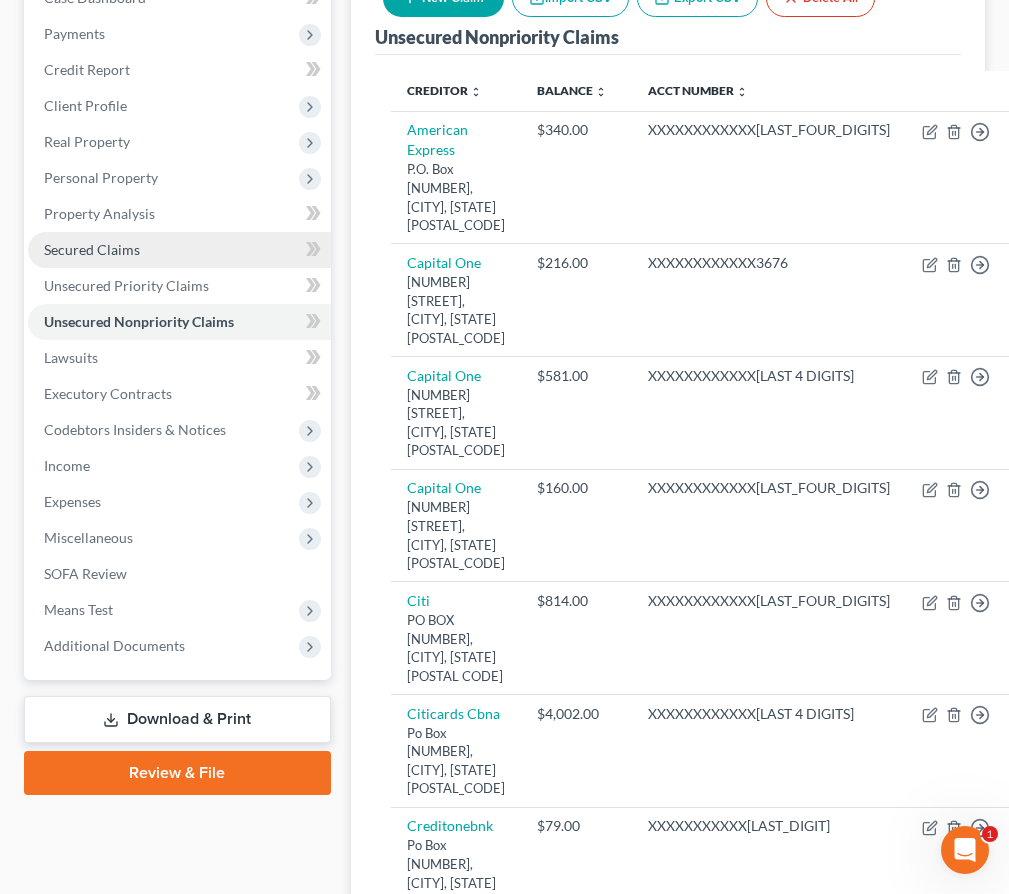 click on "Secured Claims" at bounding box center [92, 249] 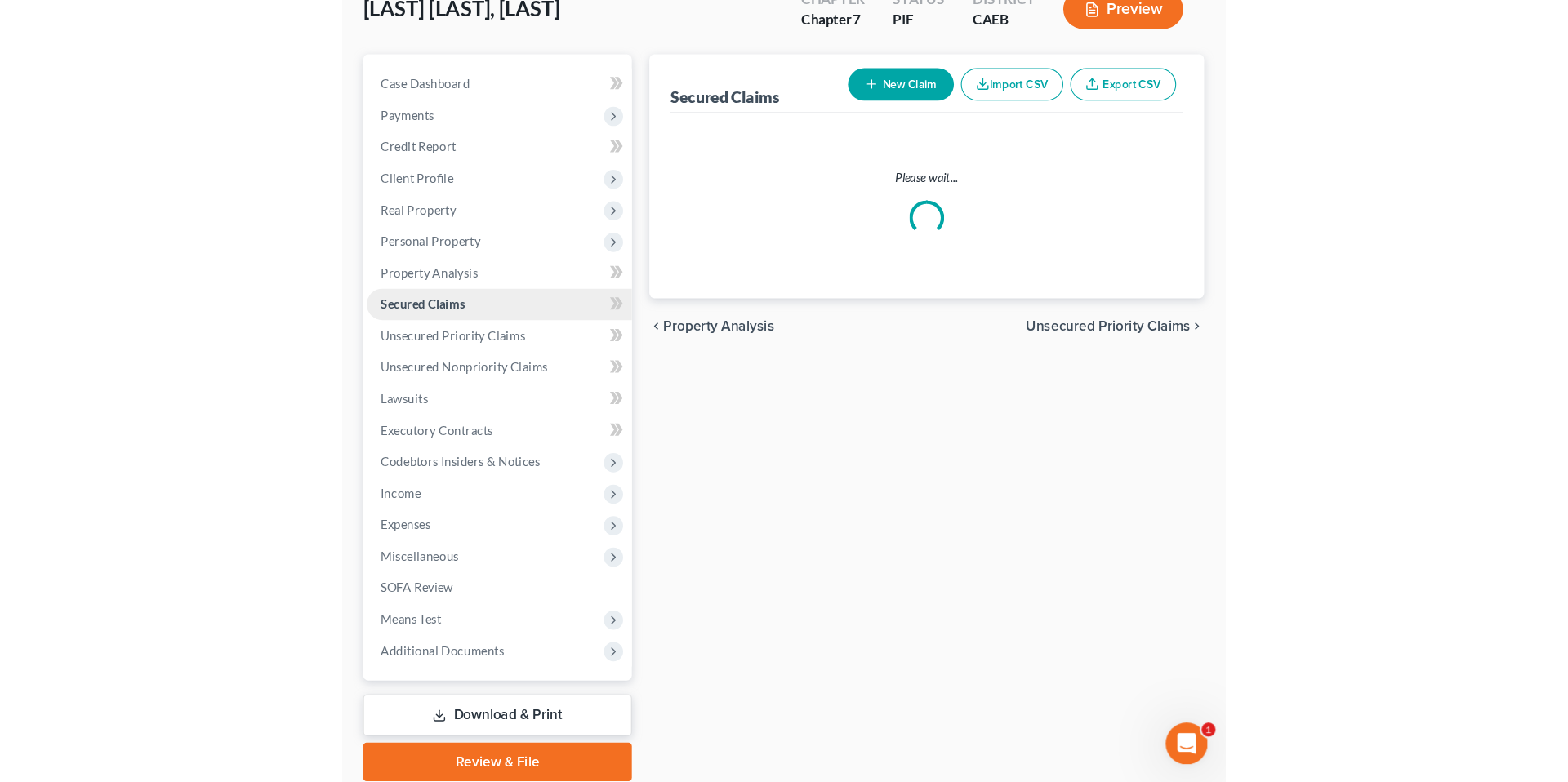 scroll, scrollTop: 0, scrollLeft: 0, axis: both 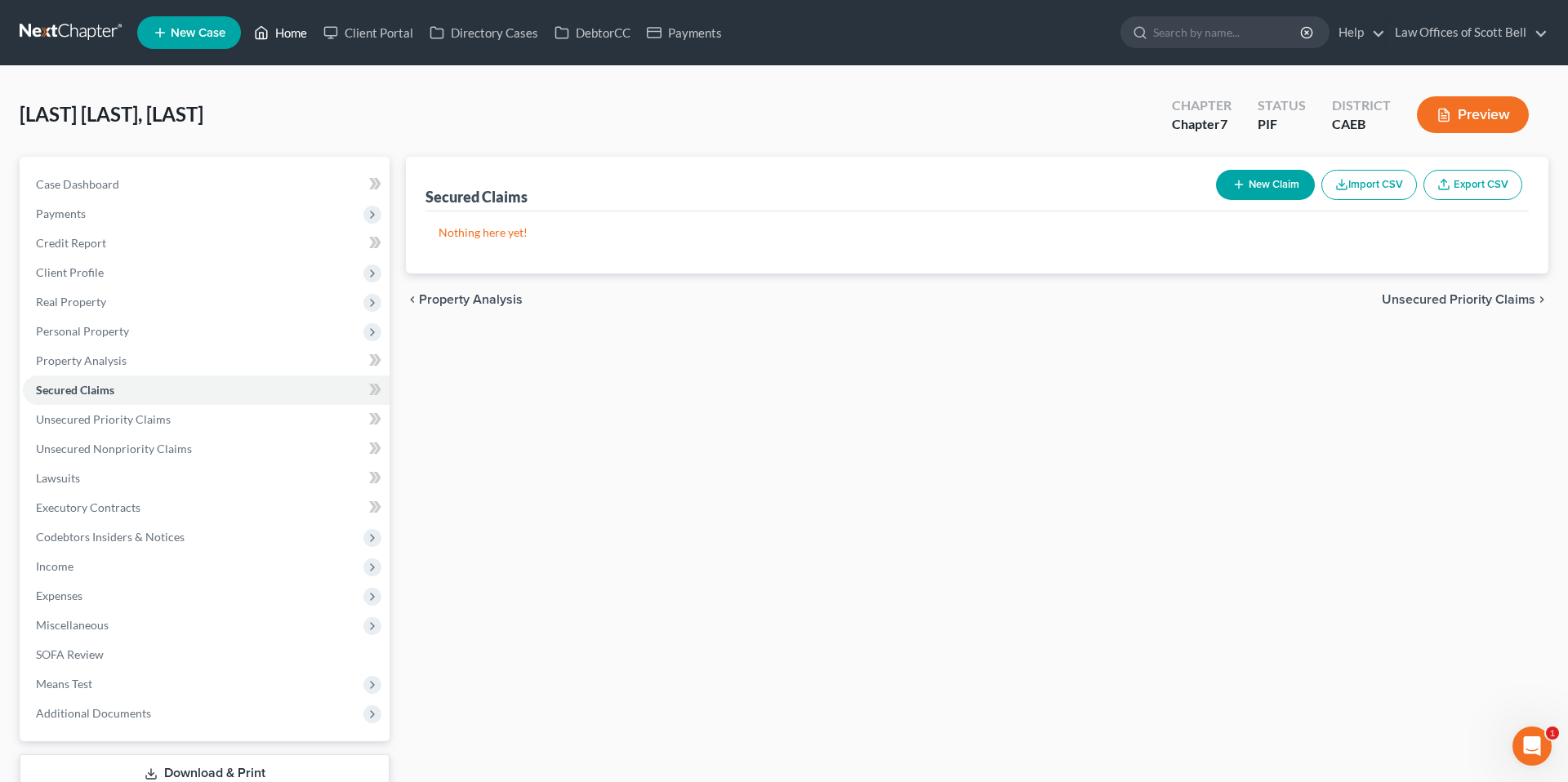 click on "Home" at bounding box center [280, 33] 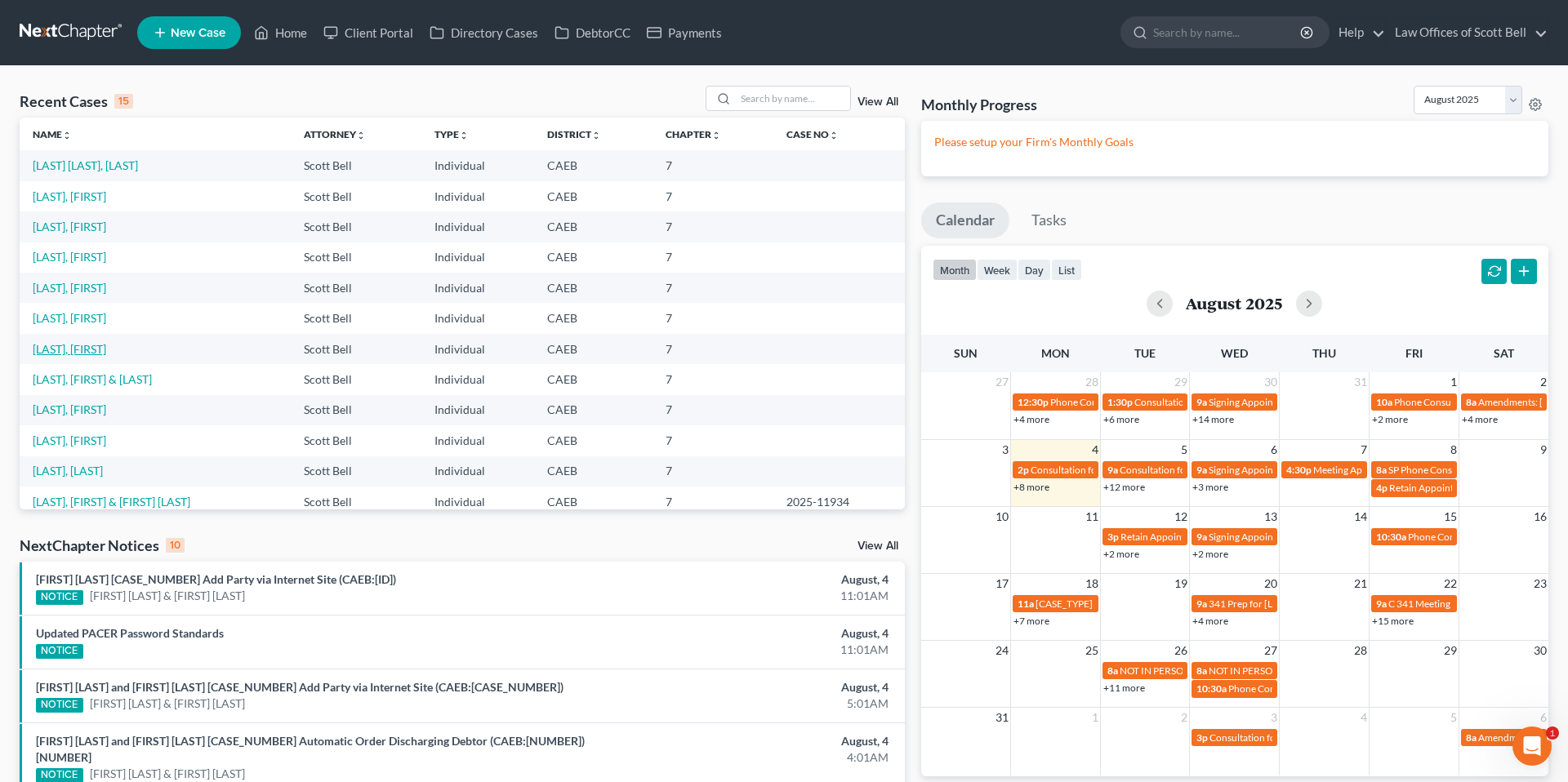 click on "[LAST], [FIRST]" at bounding box center [69, 349] 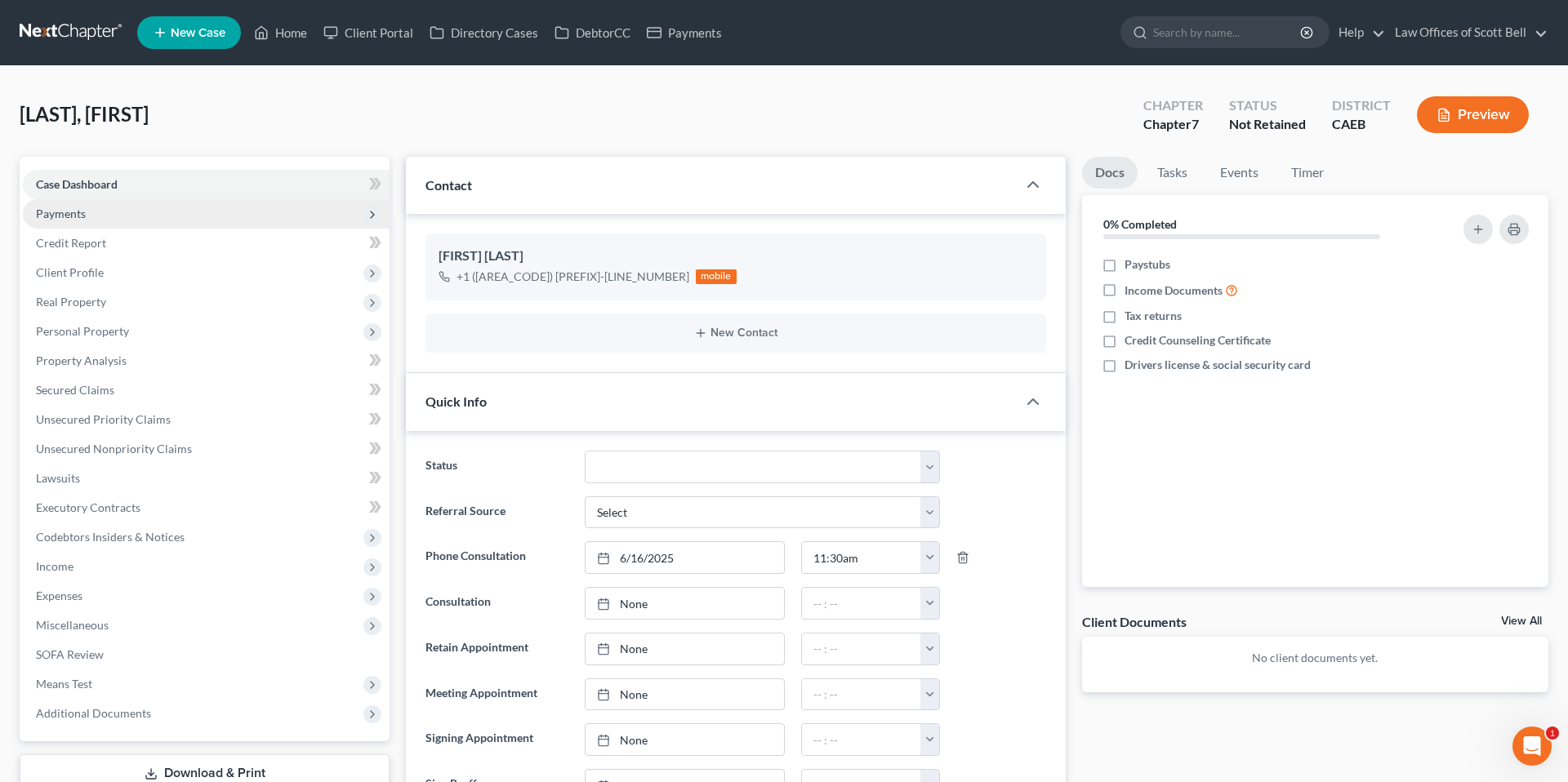 scroll, scrollTop: 574, scrollLeft: 0, axis: vertical 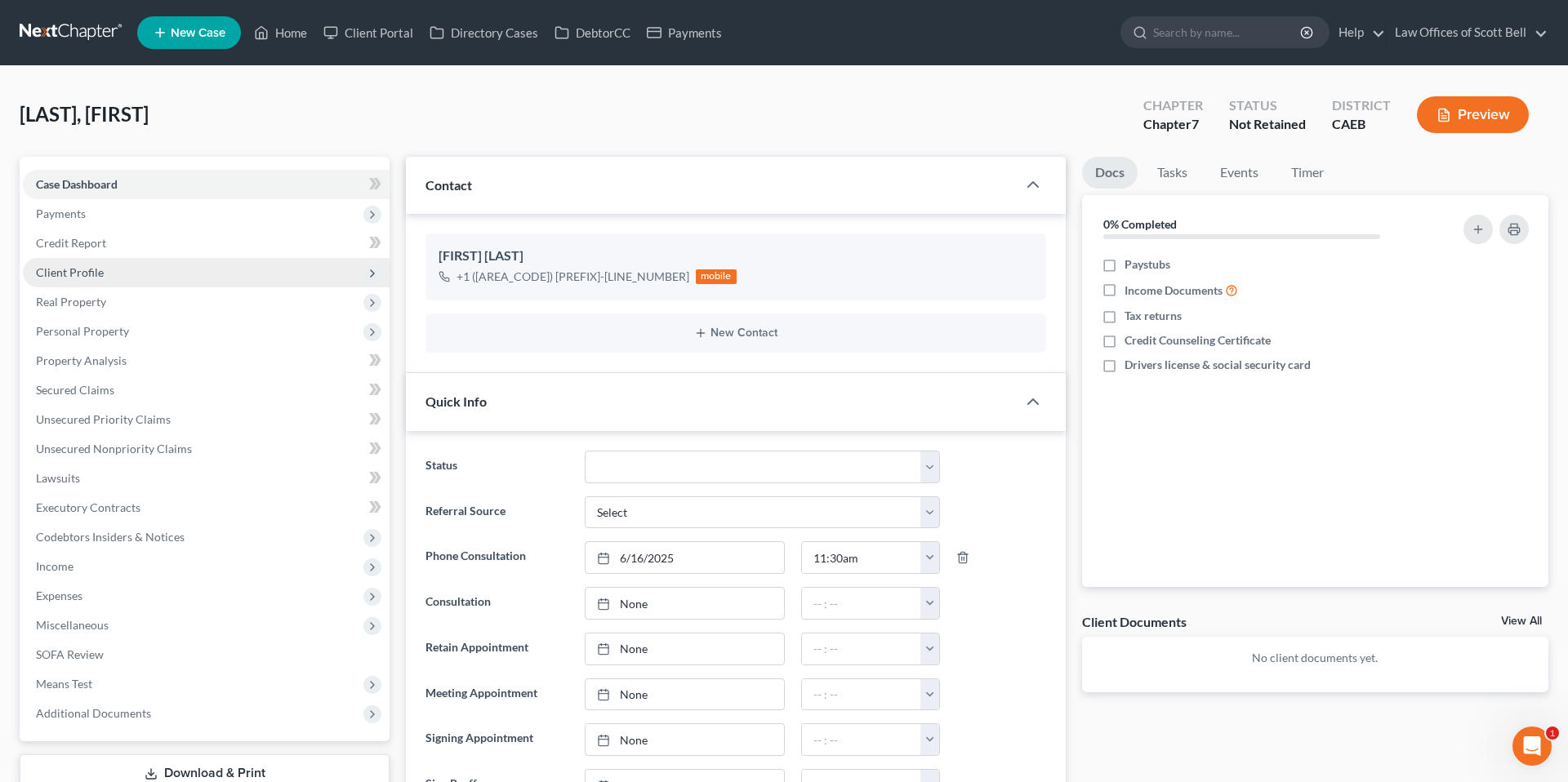 click on "Client Profile" at bounding box center [69, 272] 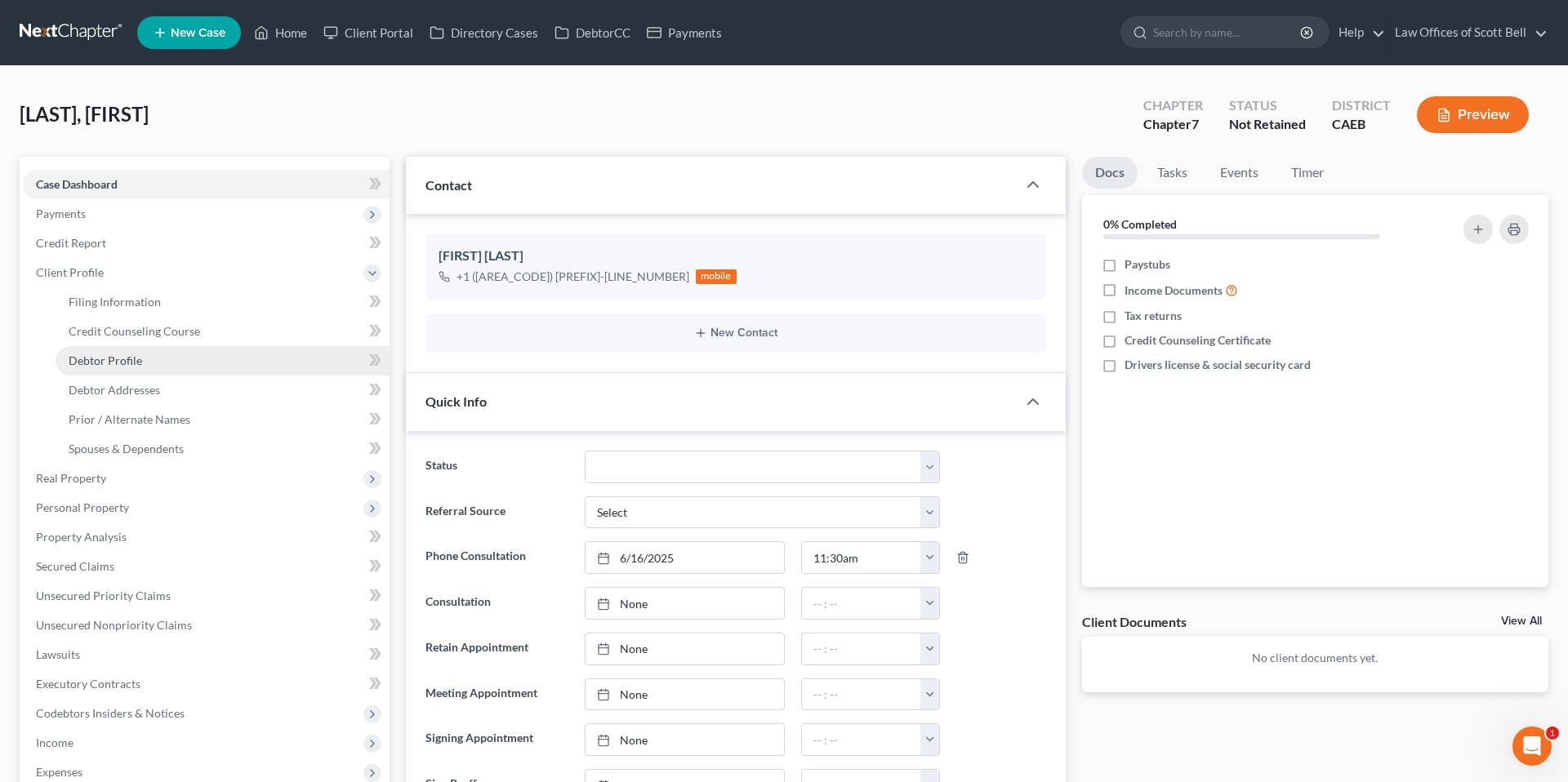 click on "Debtor Profile" at bounding box center [105, 360] 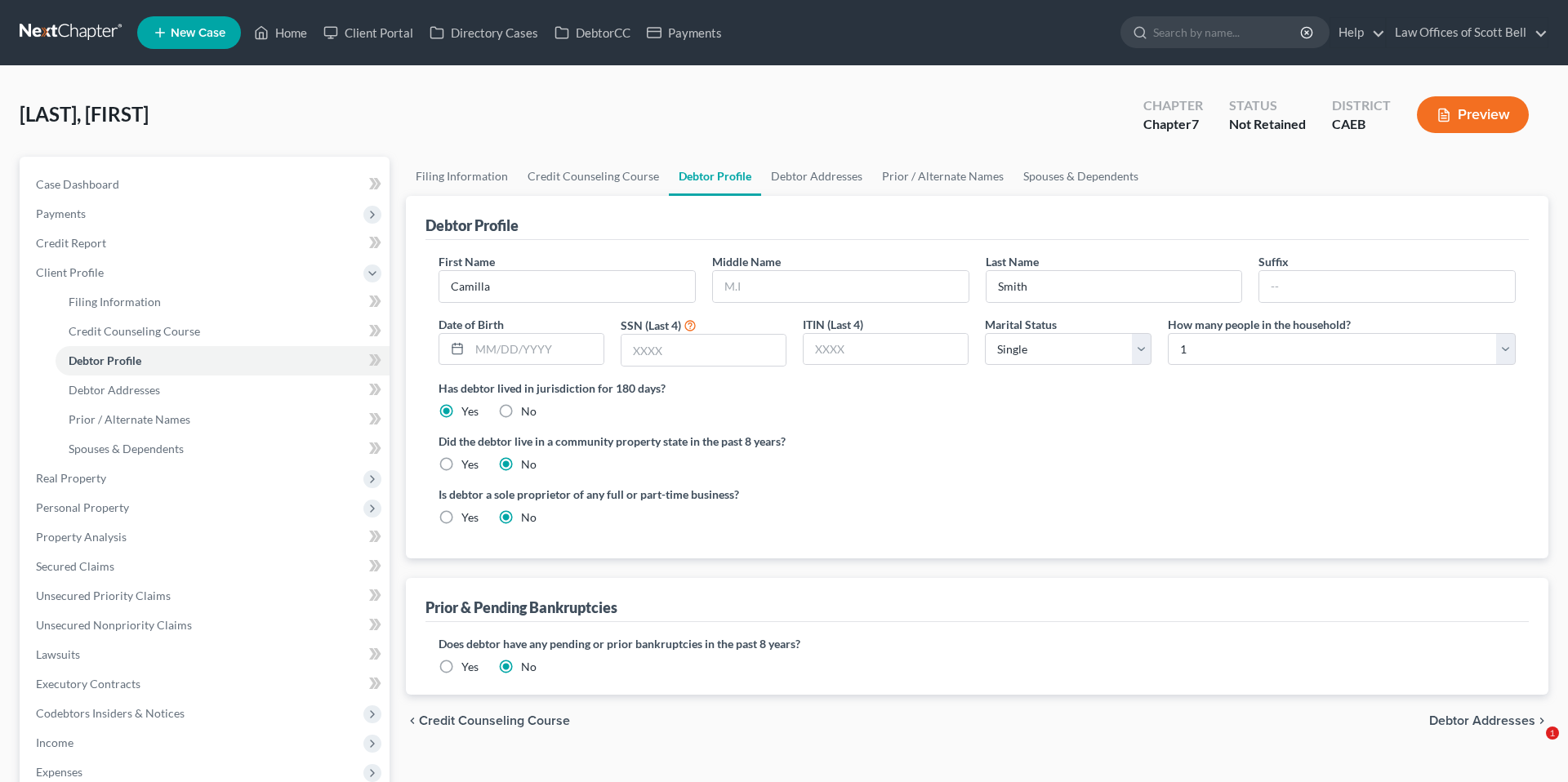 select on "0" 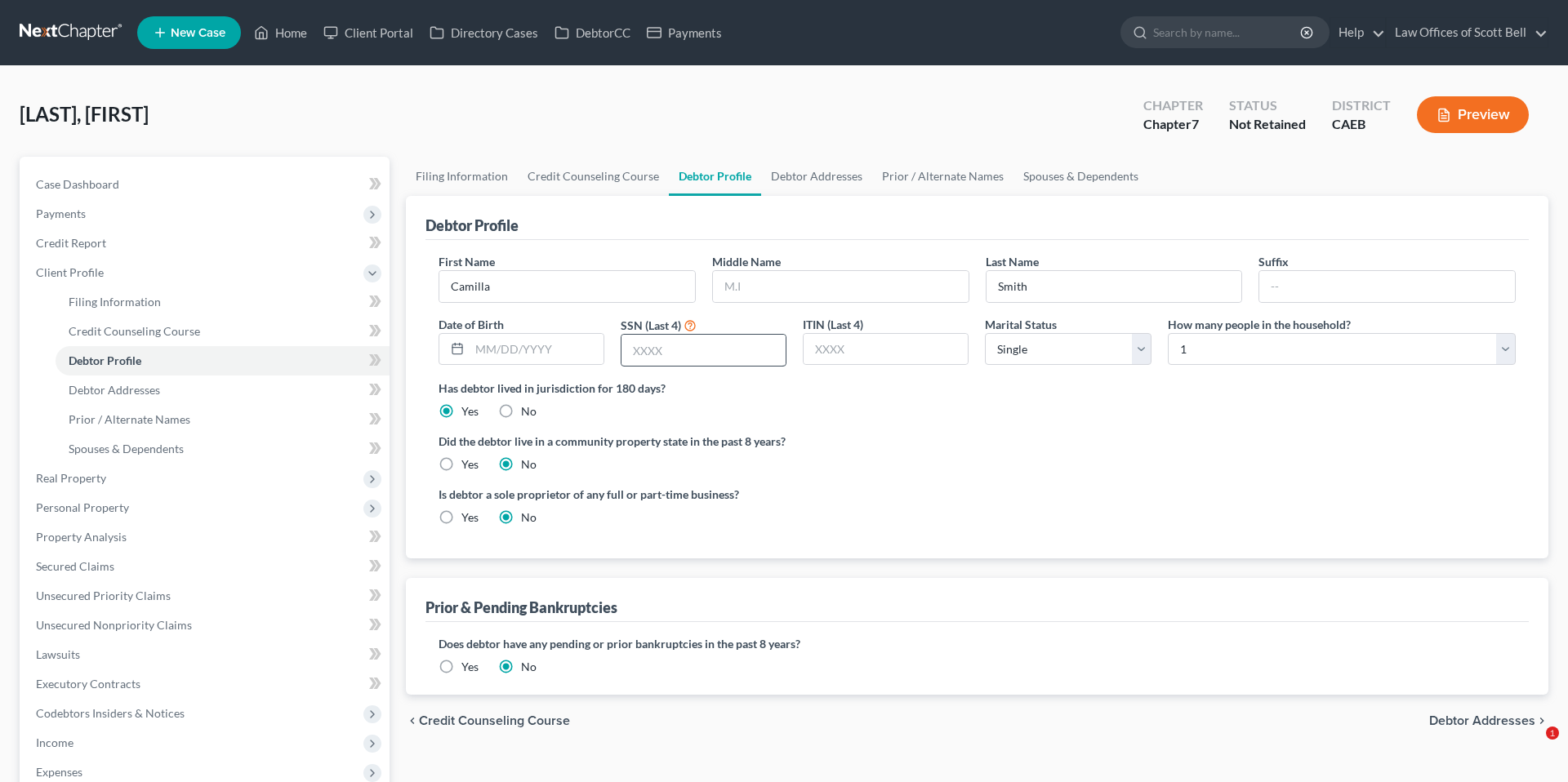 scroll, scrollTop: 0, scrollLeft: 0, axis: both 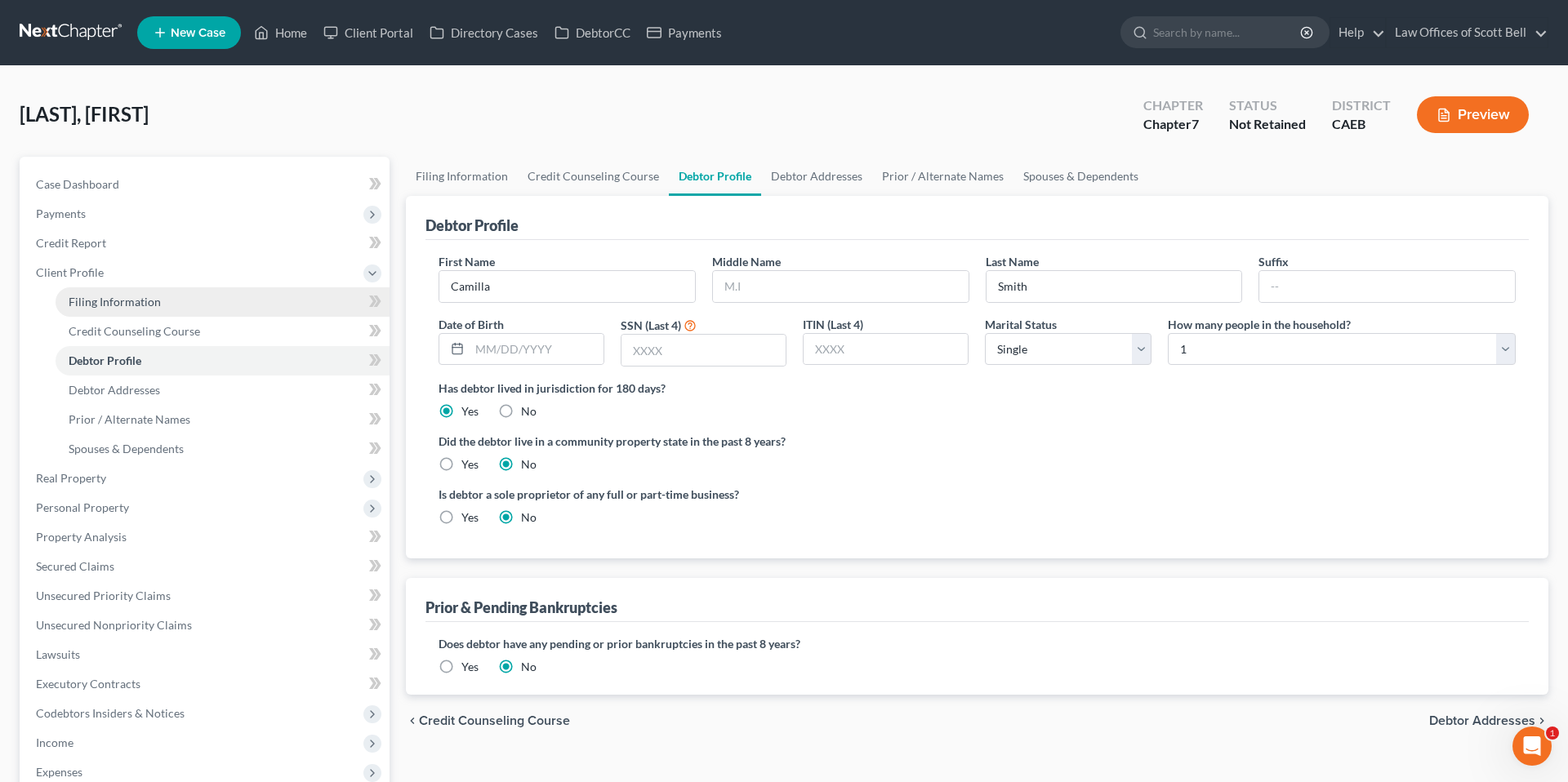 click on "Filing Information" at bounding box center (114, 301) 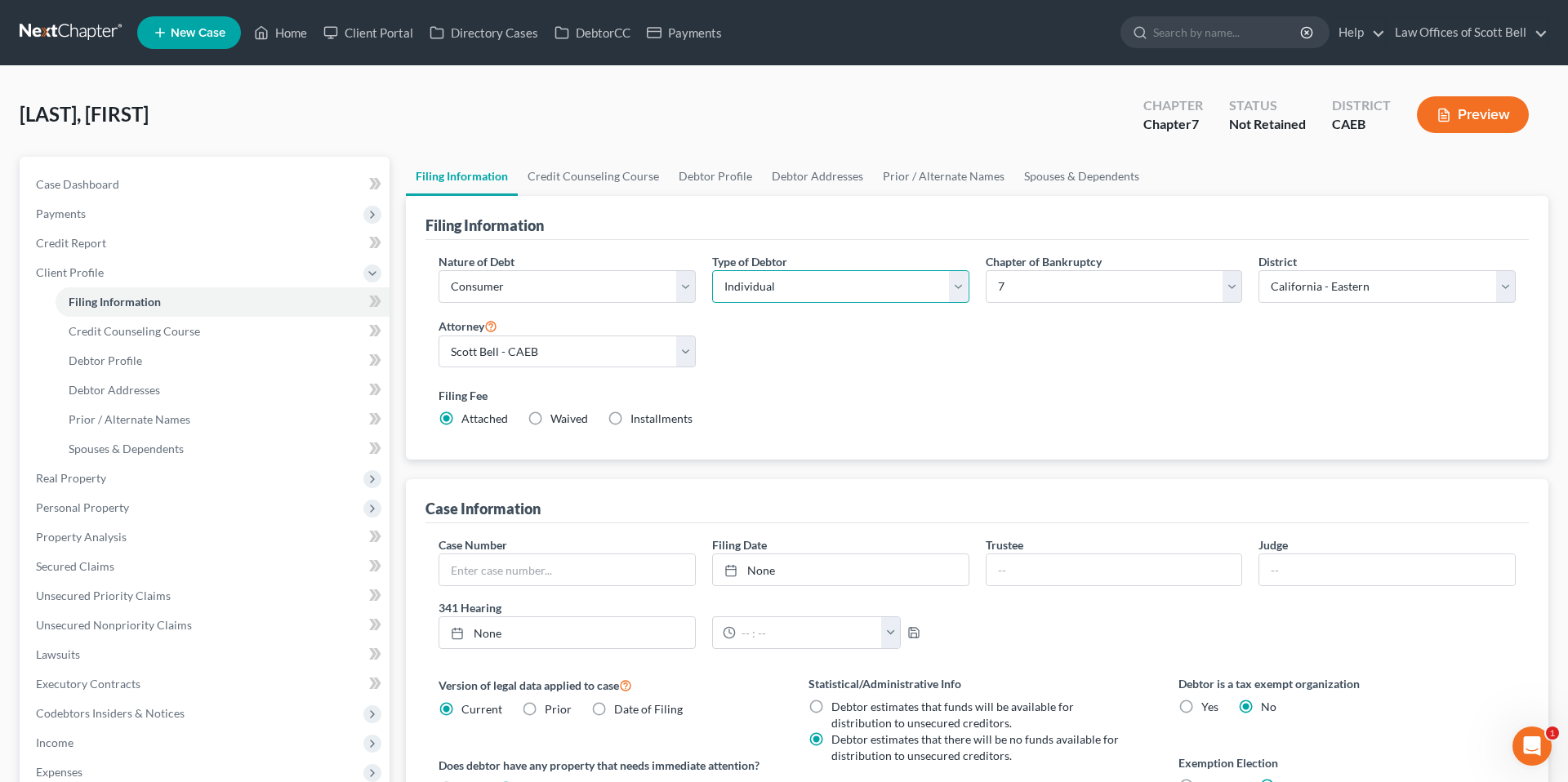 click on "Select Individual Joint" at bounding box center [840, 287] 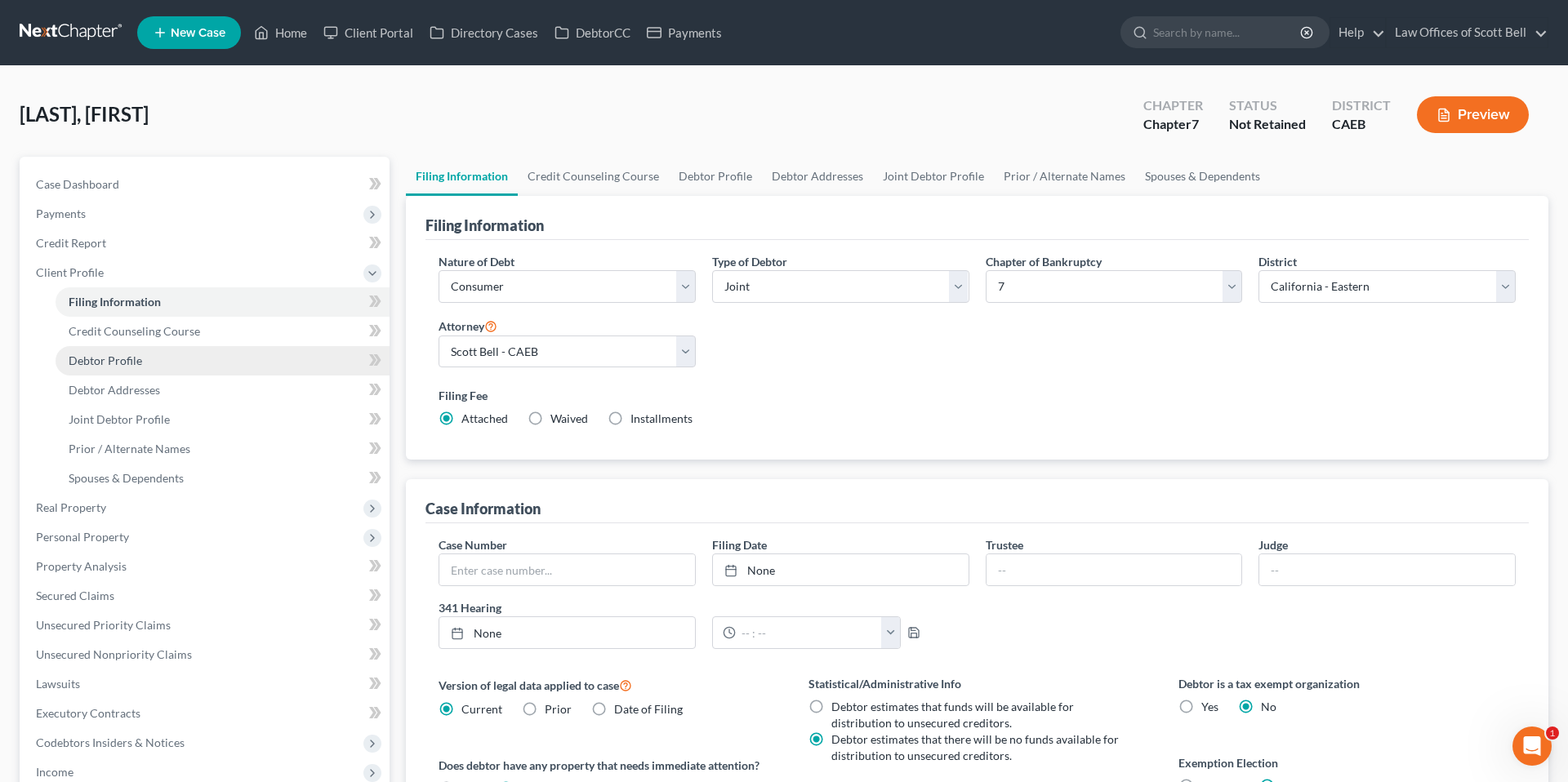click on "Debtor Profile" at bounding box center (105, 360) 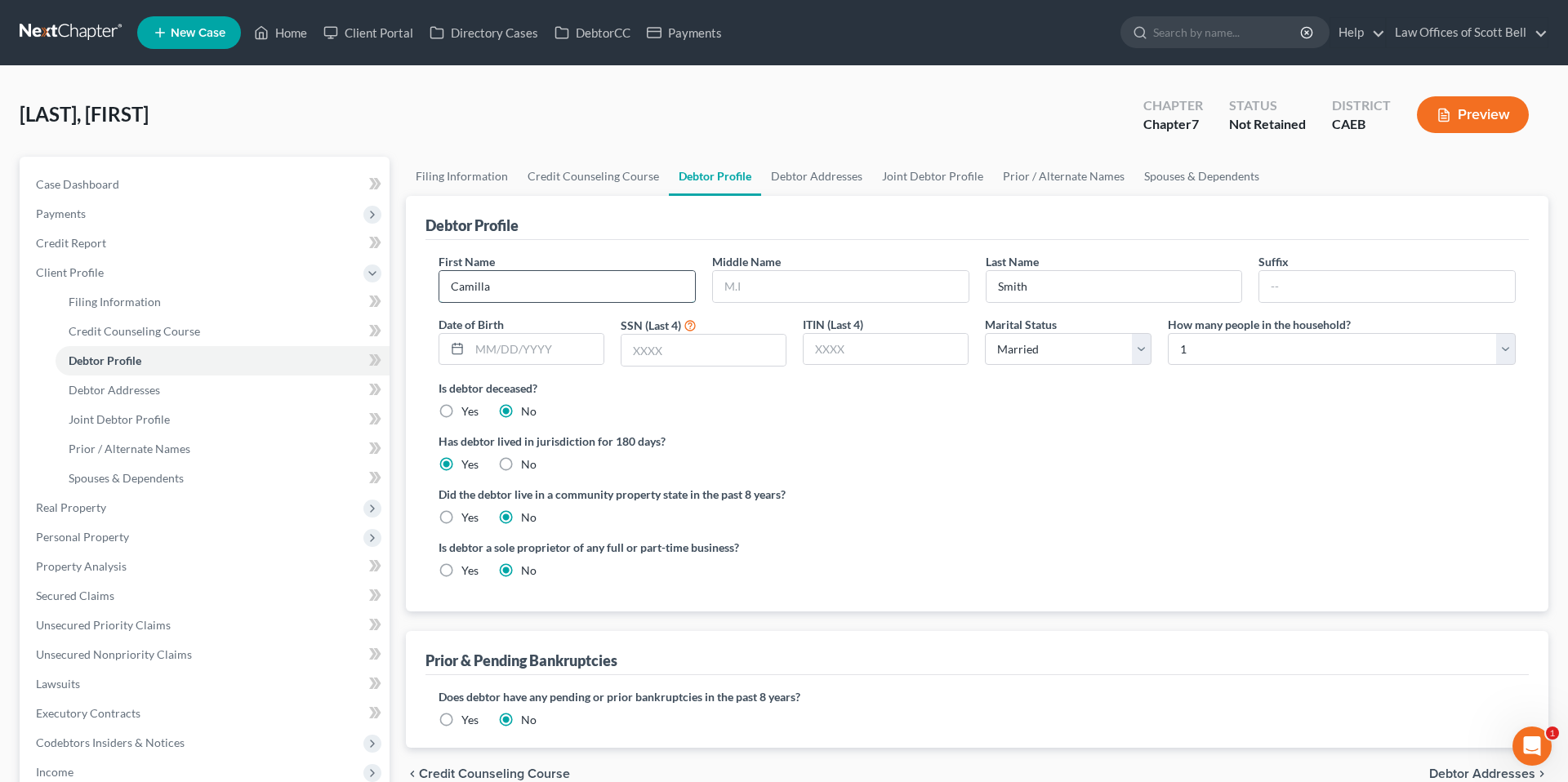 click on "Camilla" at bounding box center (567, 287) 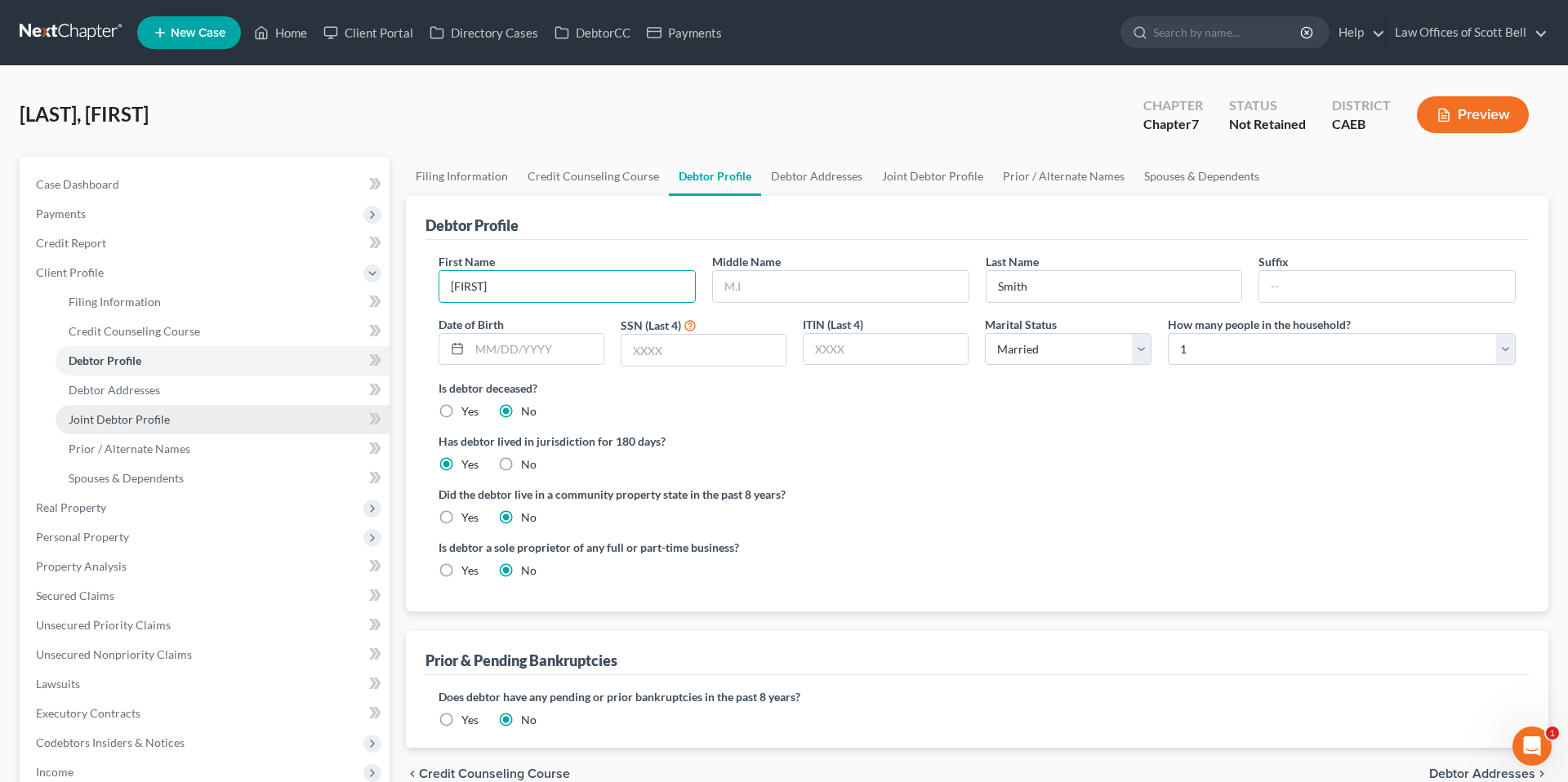 type on "Michael" 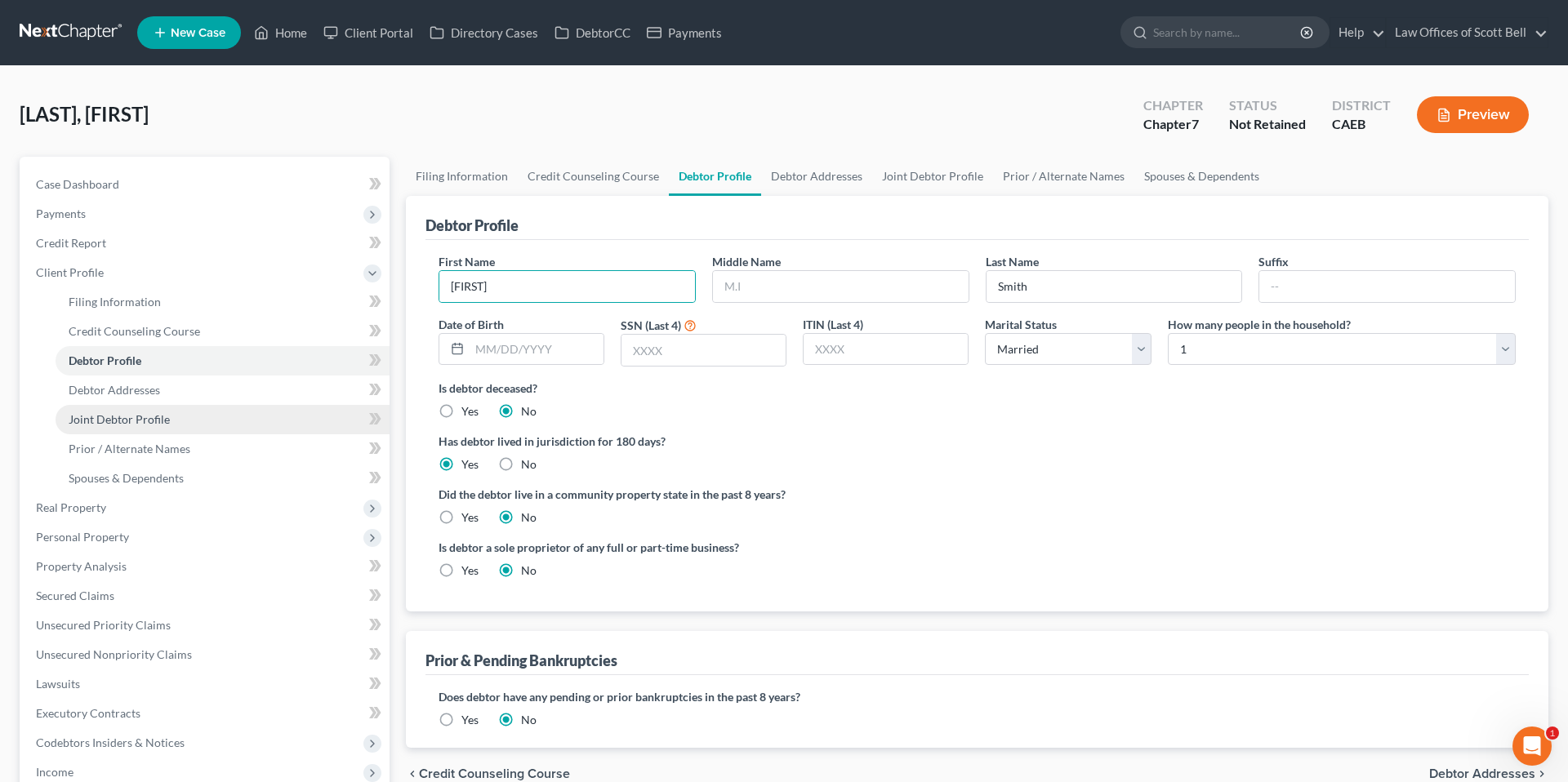 click on "Joint Debtor Profile" at bounding box center [222, 420] 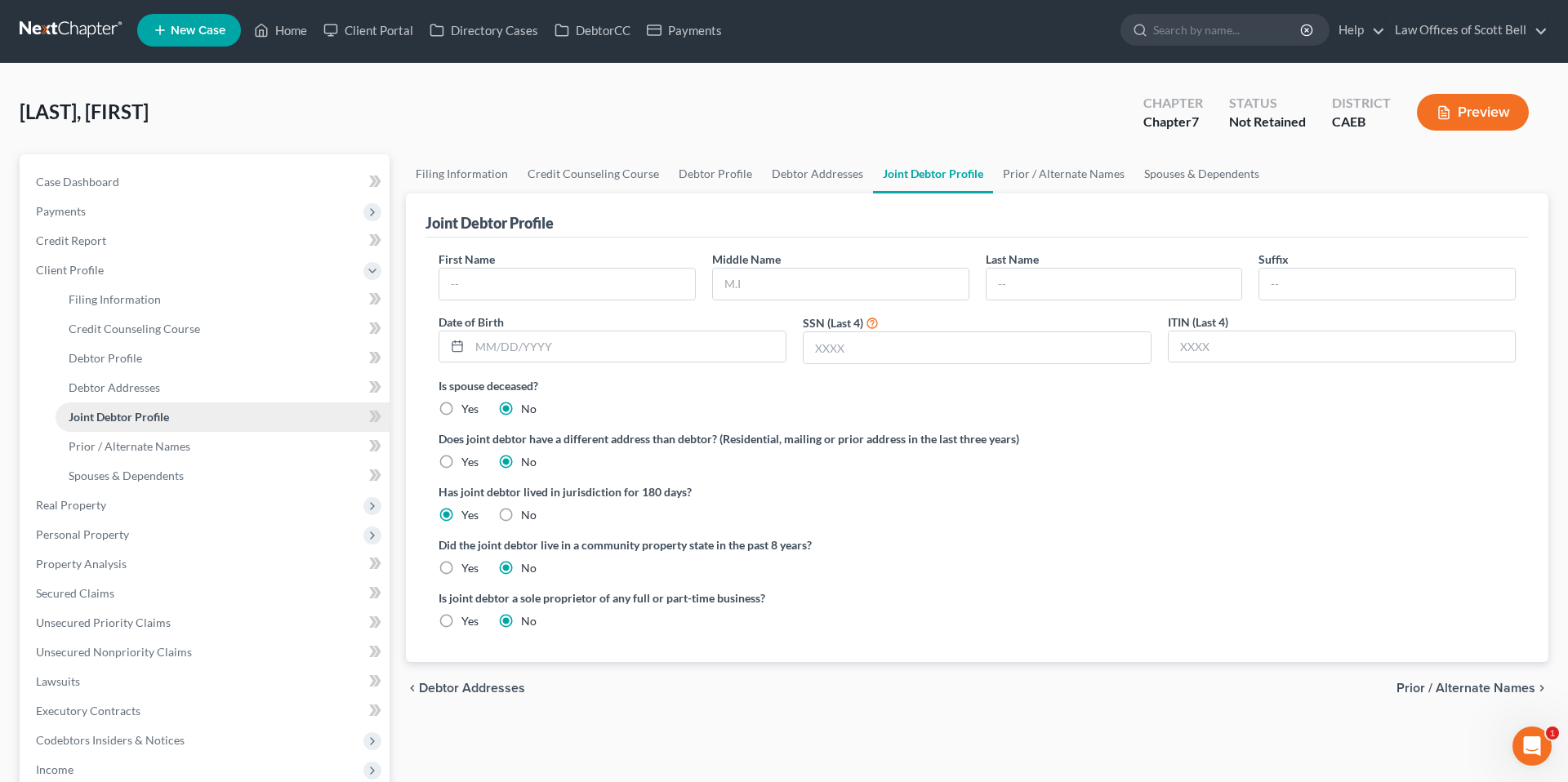 scroll, scrollTop: 0, scrollLeft: 0, axis: both 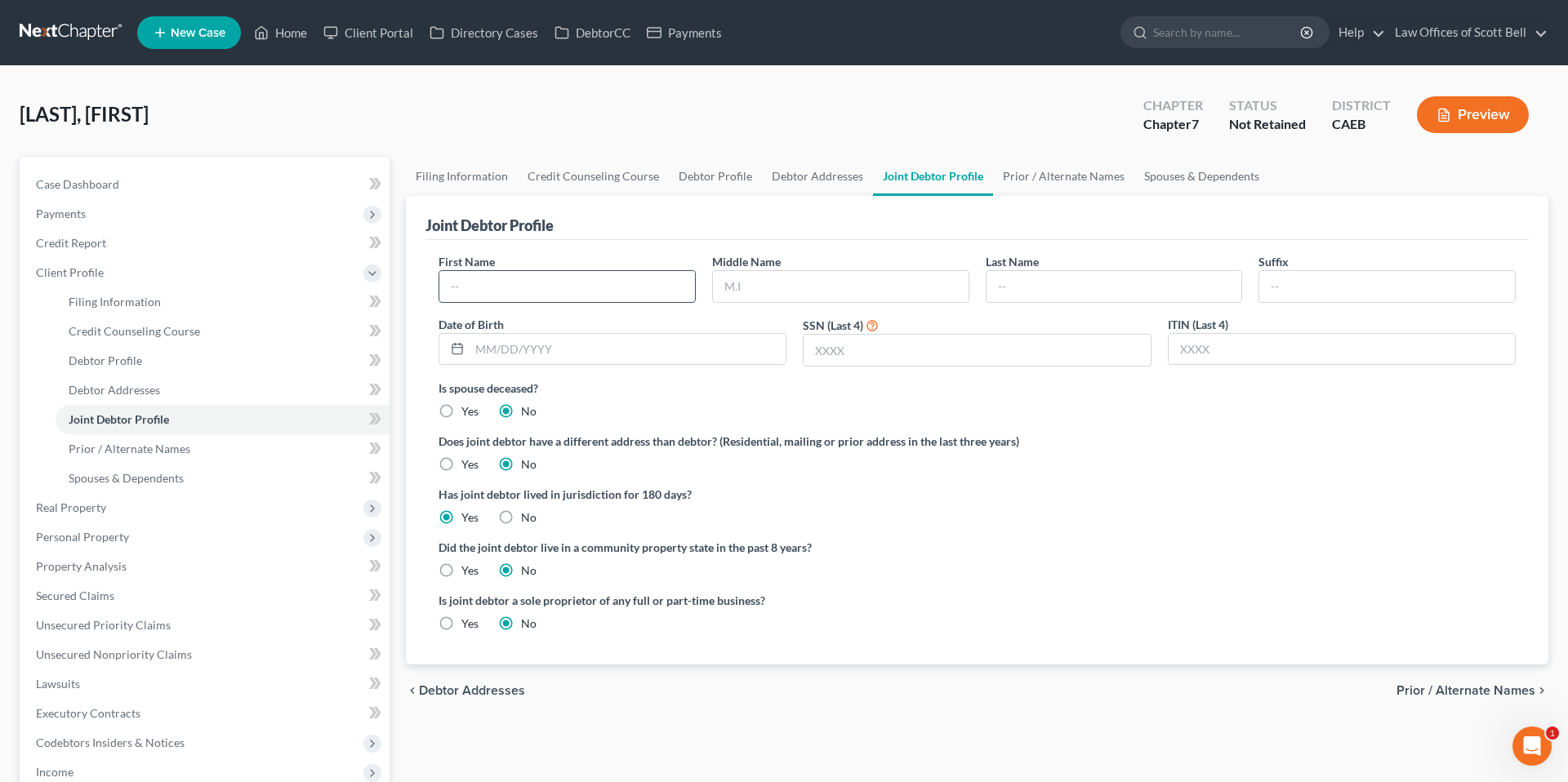 click at bounding box center (567, 287) 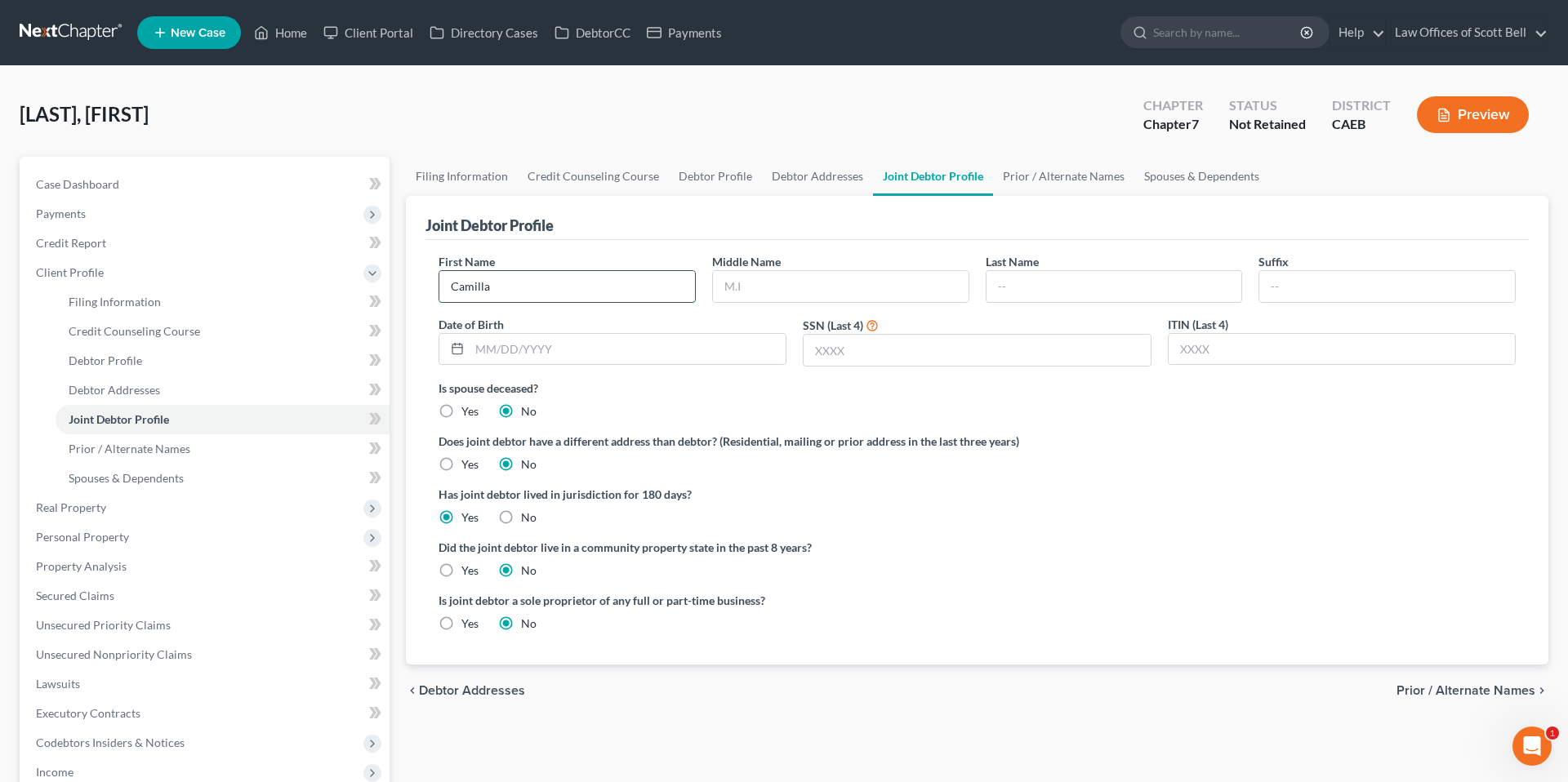 type on "Camilla" 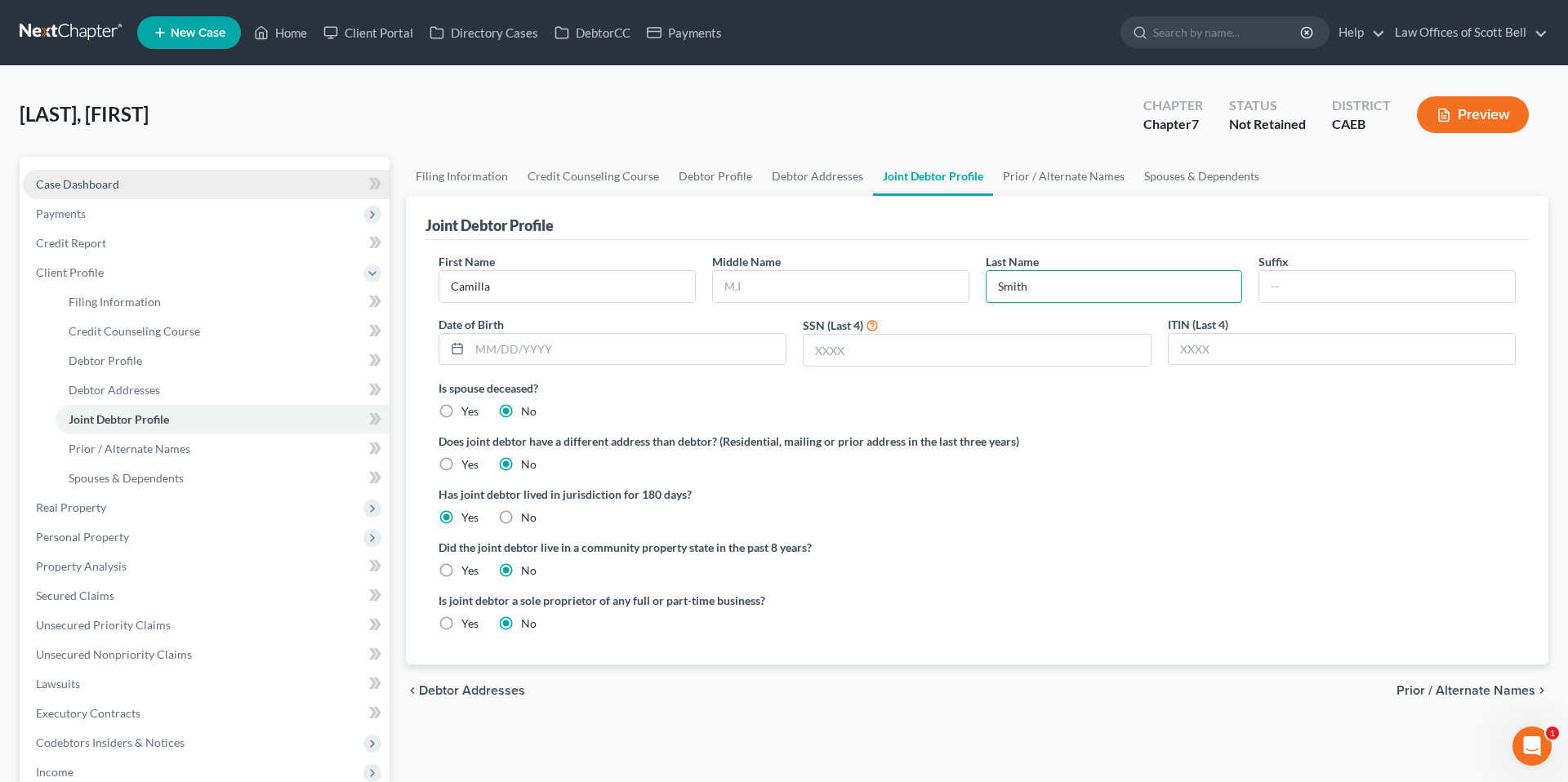 type on "Smith" 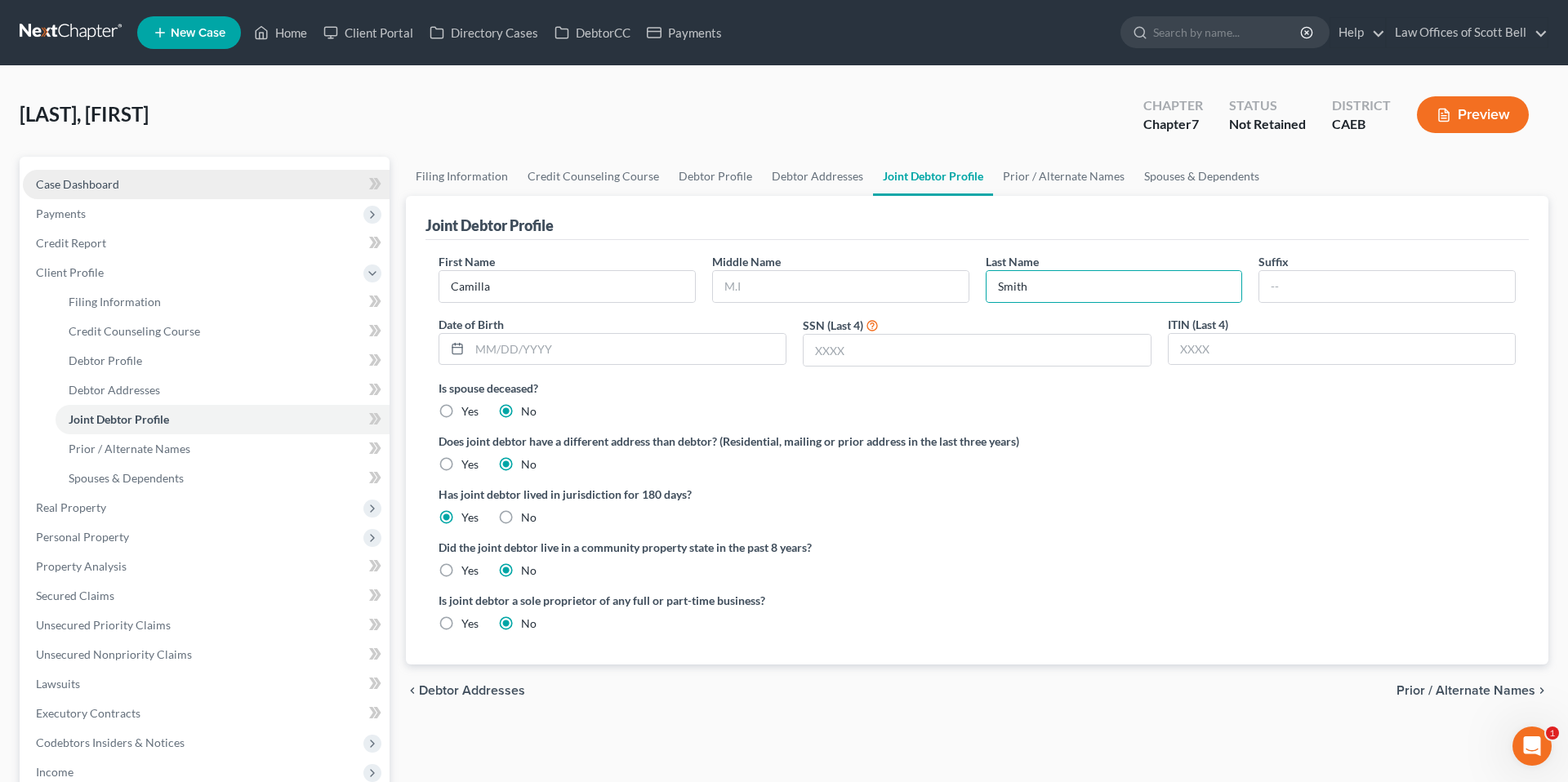click on "Case Dashboard" at bounding box center (78, 184) 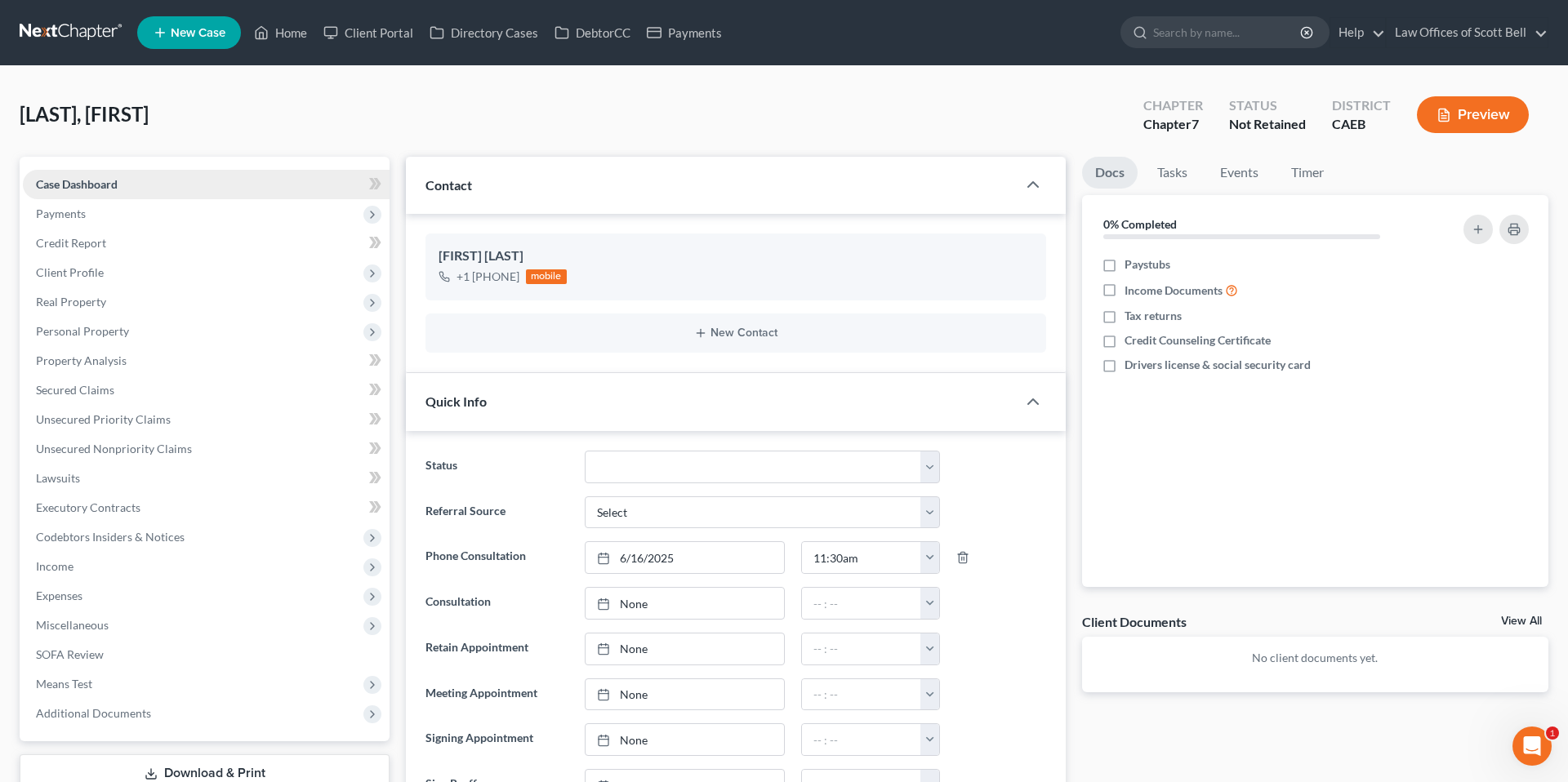 scroll, scrollTop: 574, scrollLeft: 0, axis: vertical 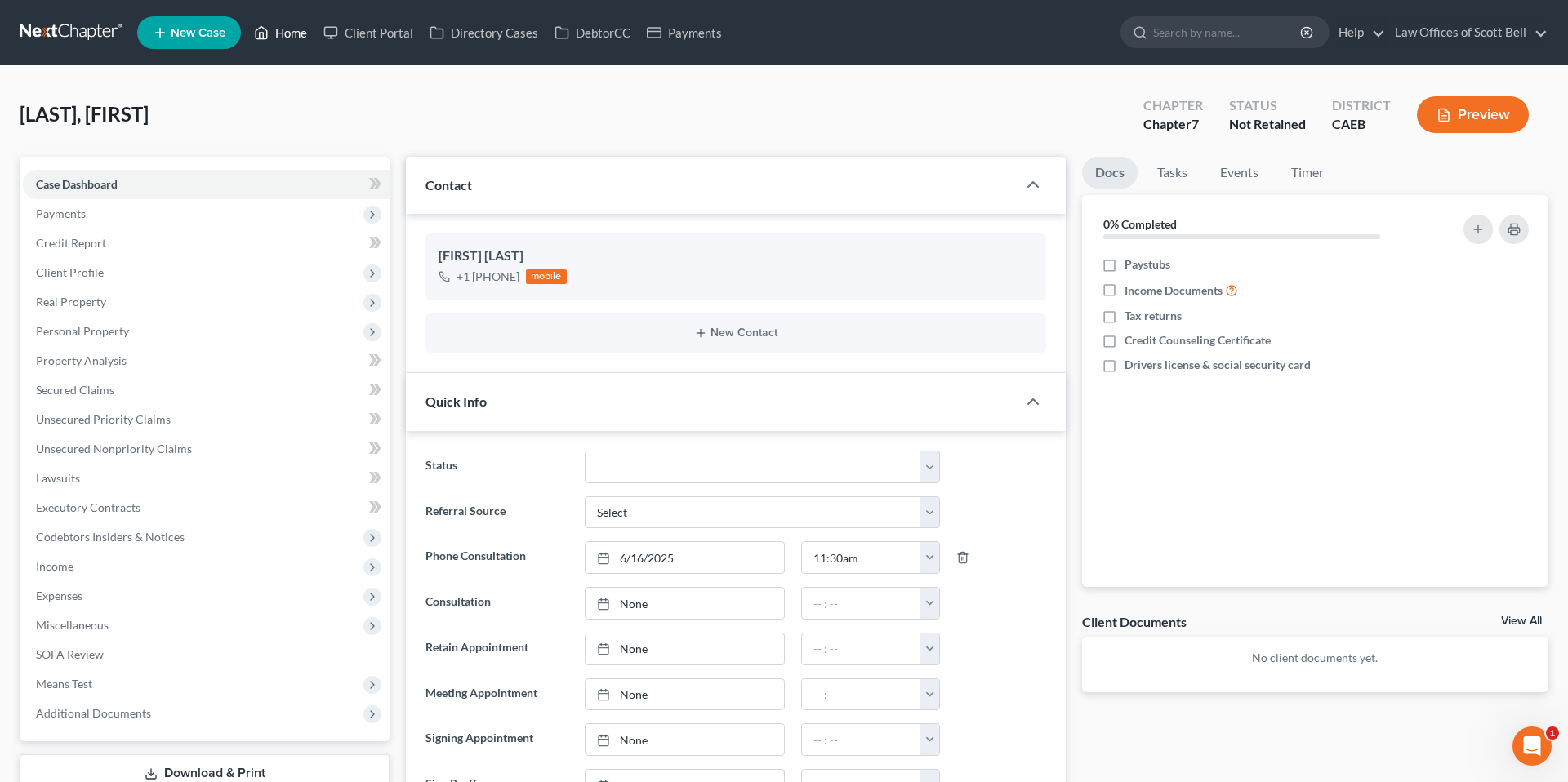 click on "Home" at bounding box center [280, 33] 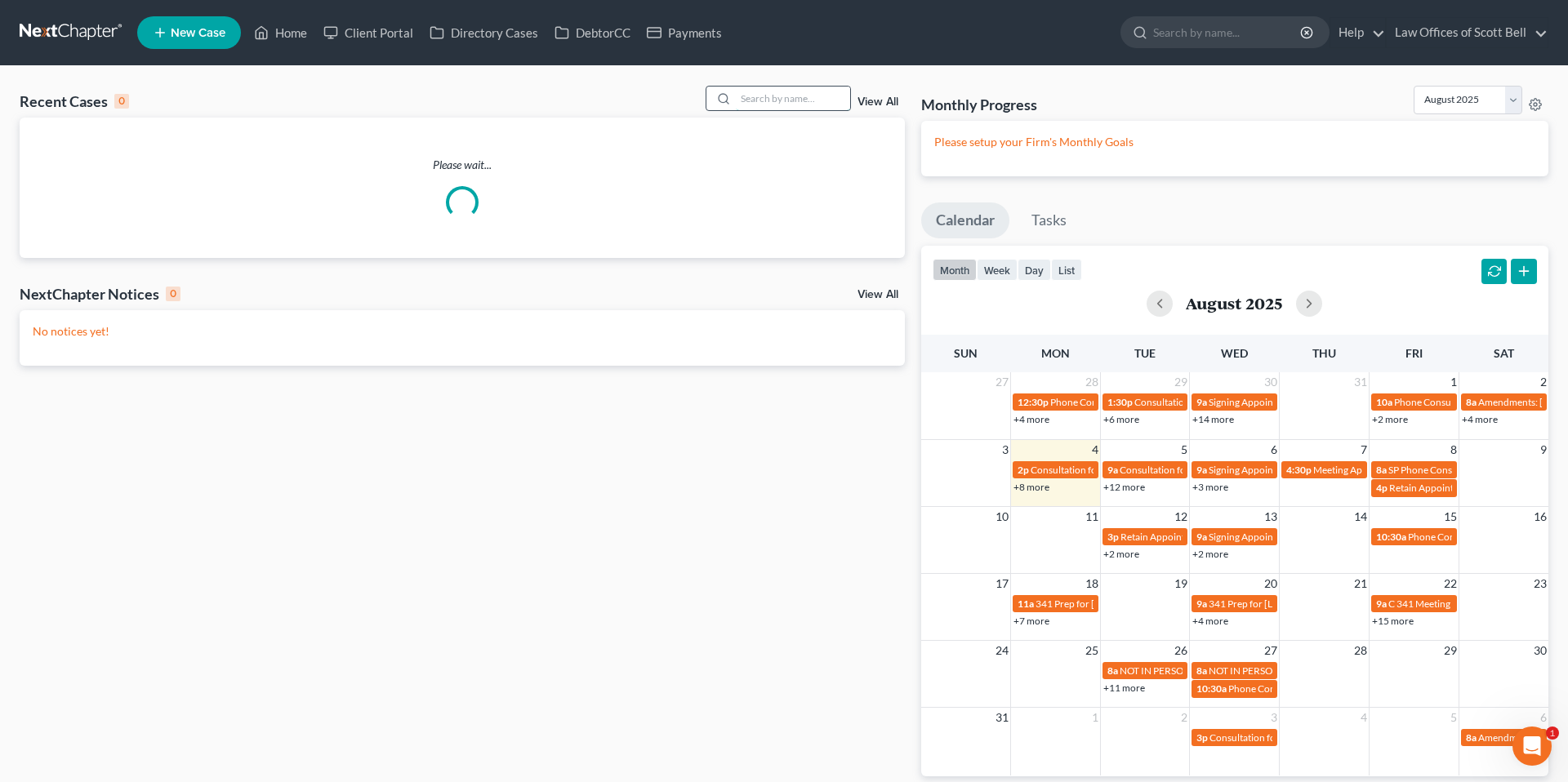 click at bounding box center [793, 98] 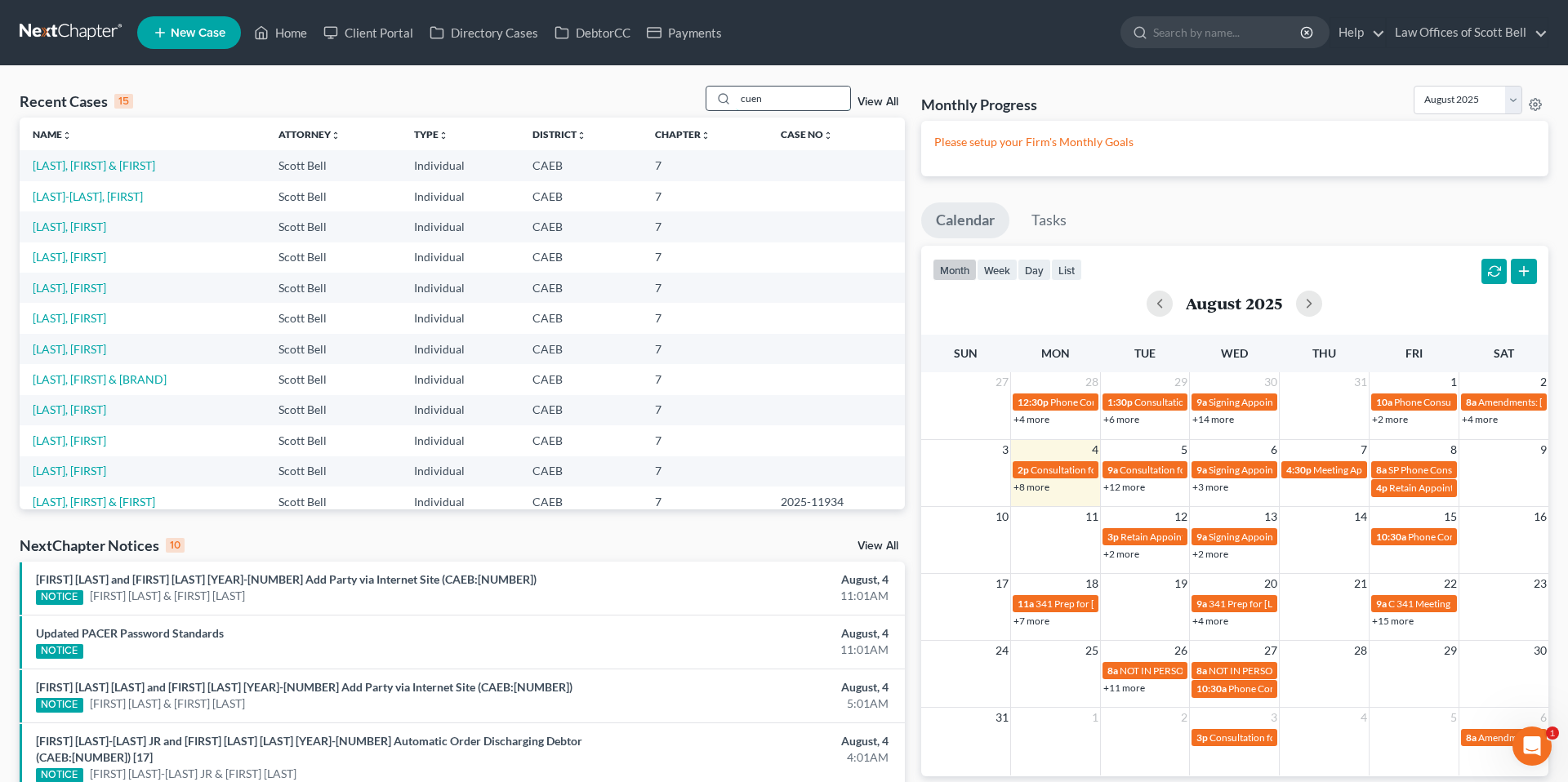 click on "cuen" at bounding box center (793, 98) 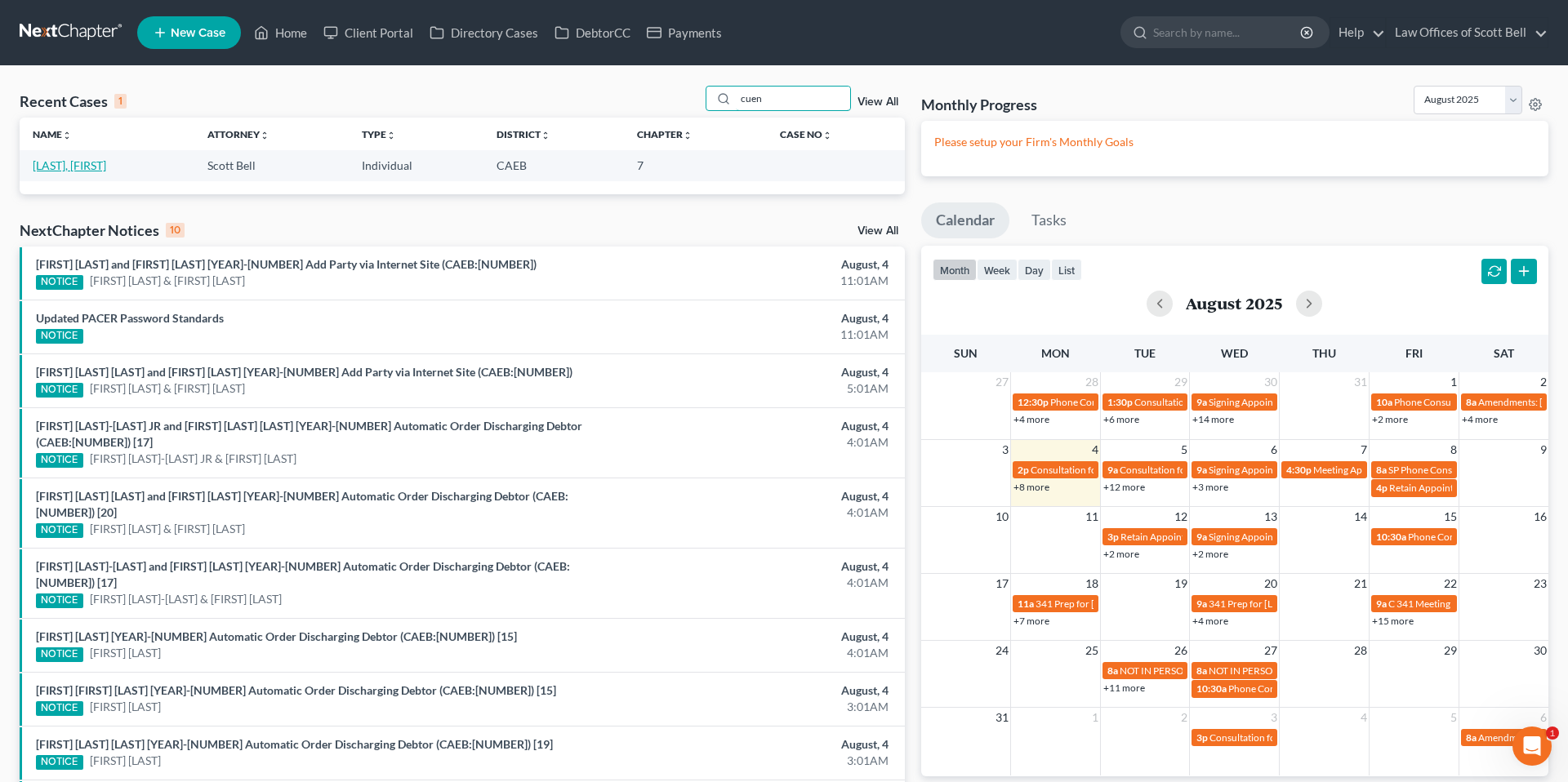 type on "cuen" 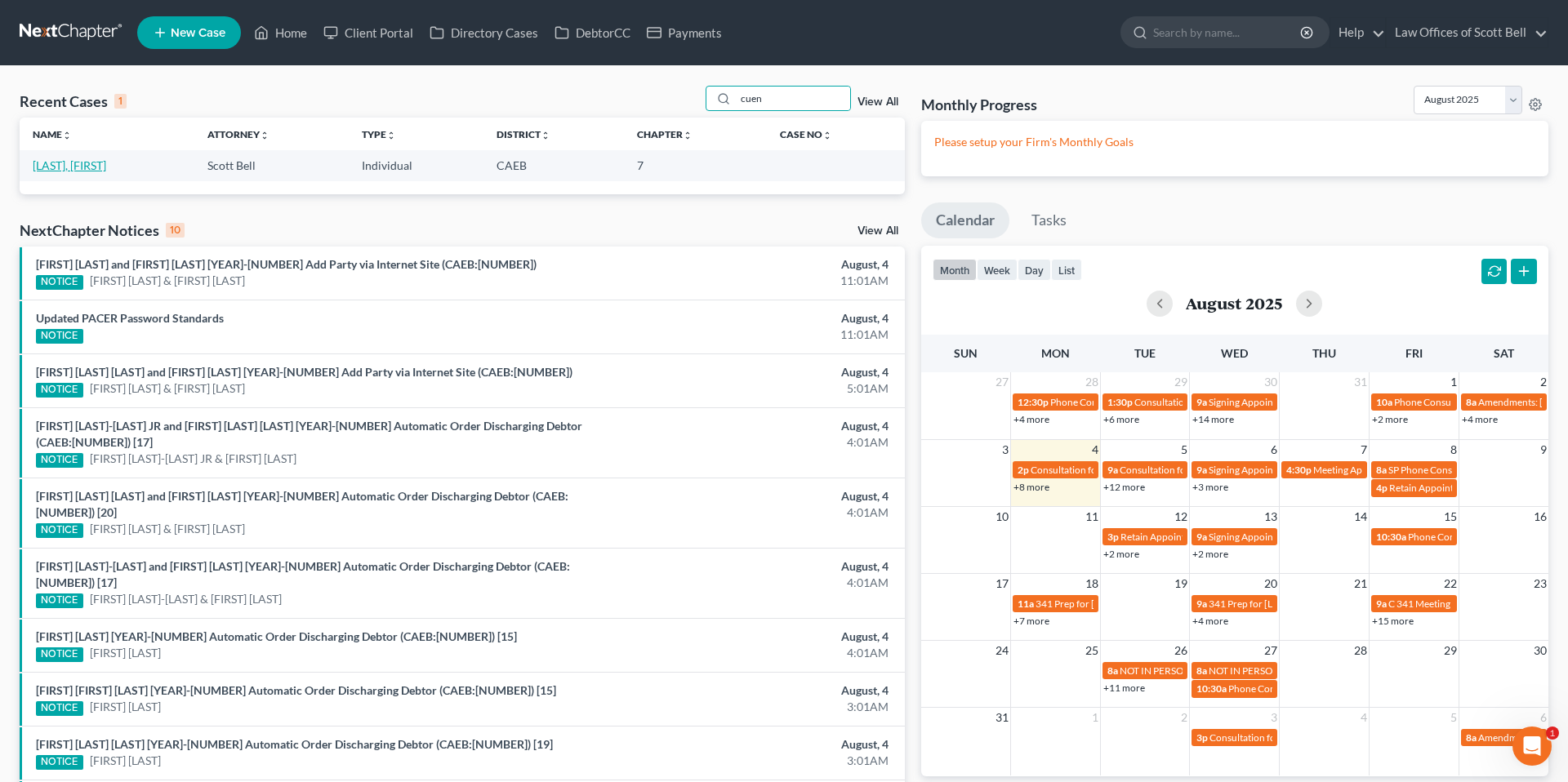 click on "Cuen, Mia" at bounding box center [69, 165] 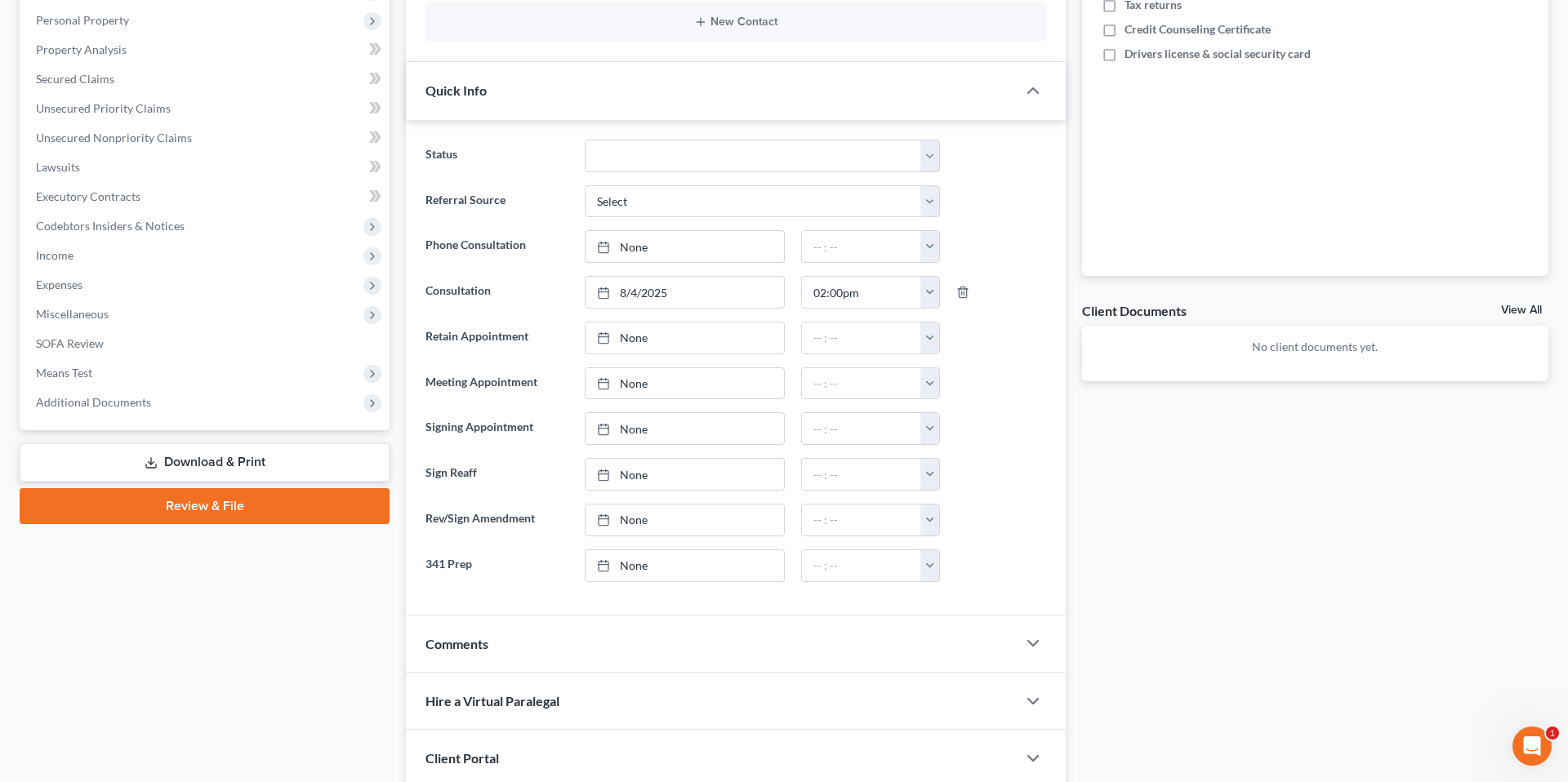 scroll, scrollTop: 493, scrollLeft: 0, axis: vertical 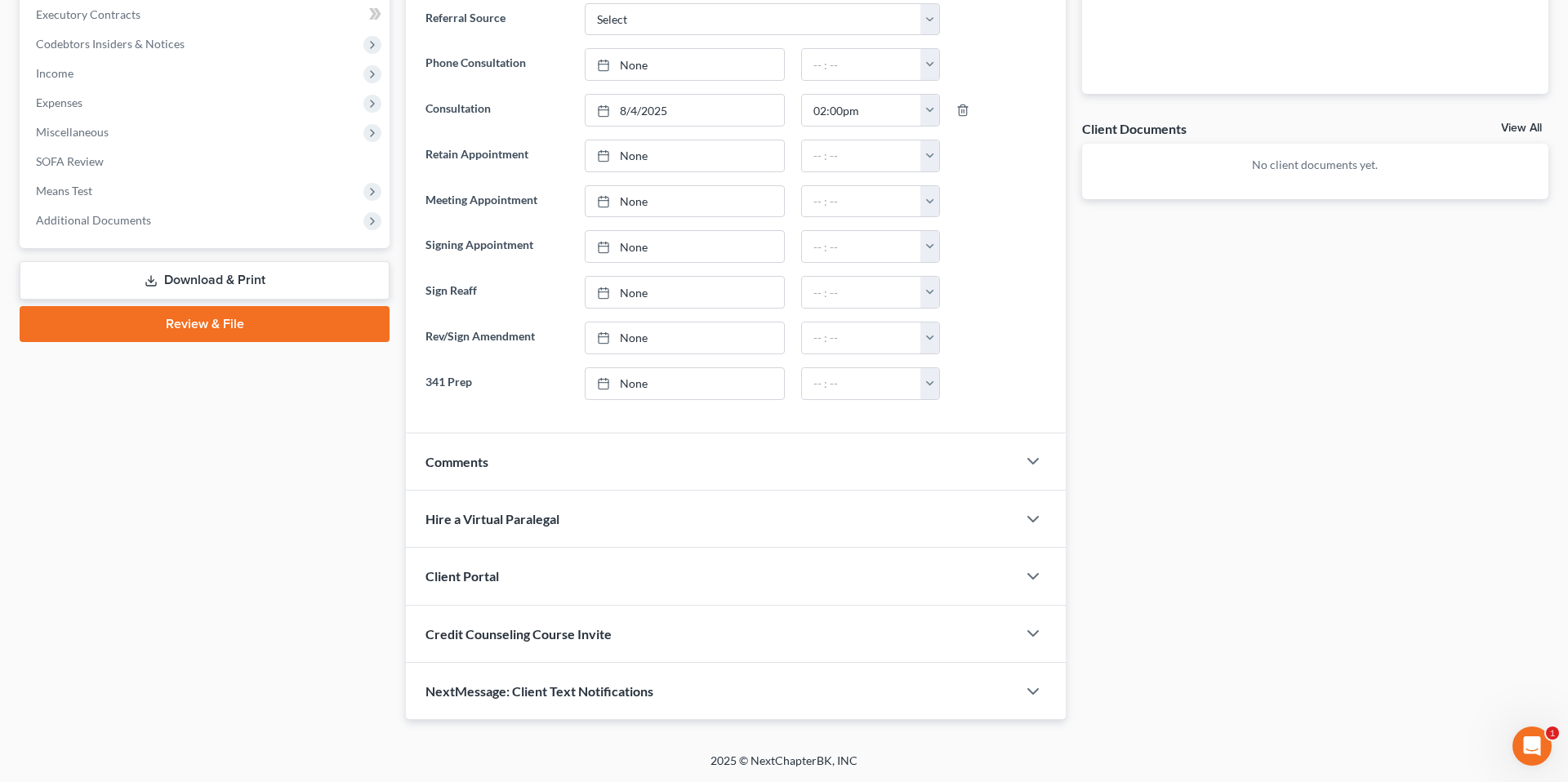 click on "NextMessage: Client Text Notifications" at bounding box center (711, 691) 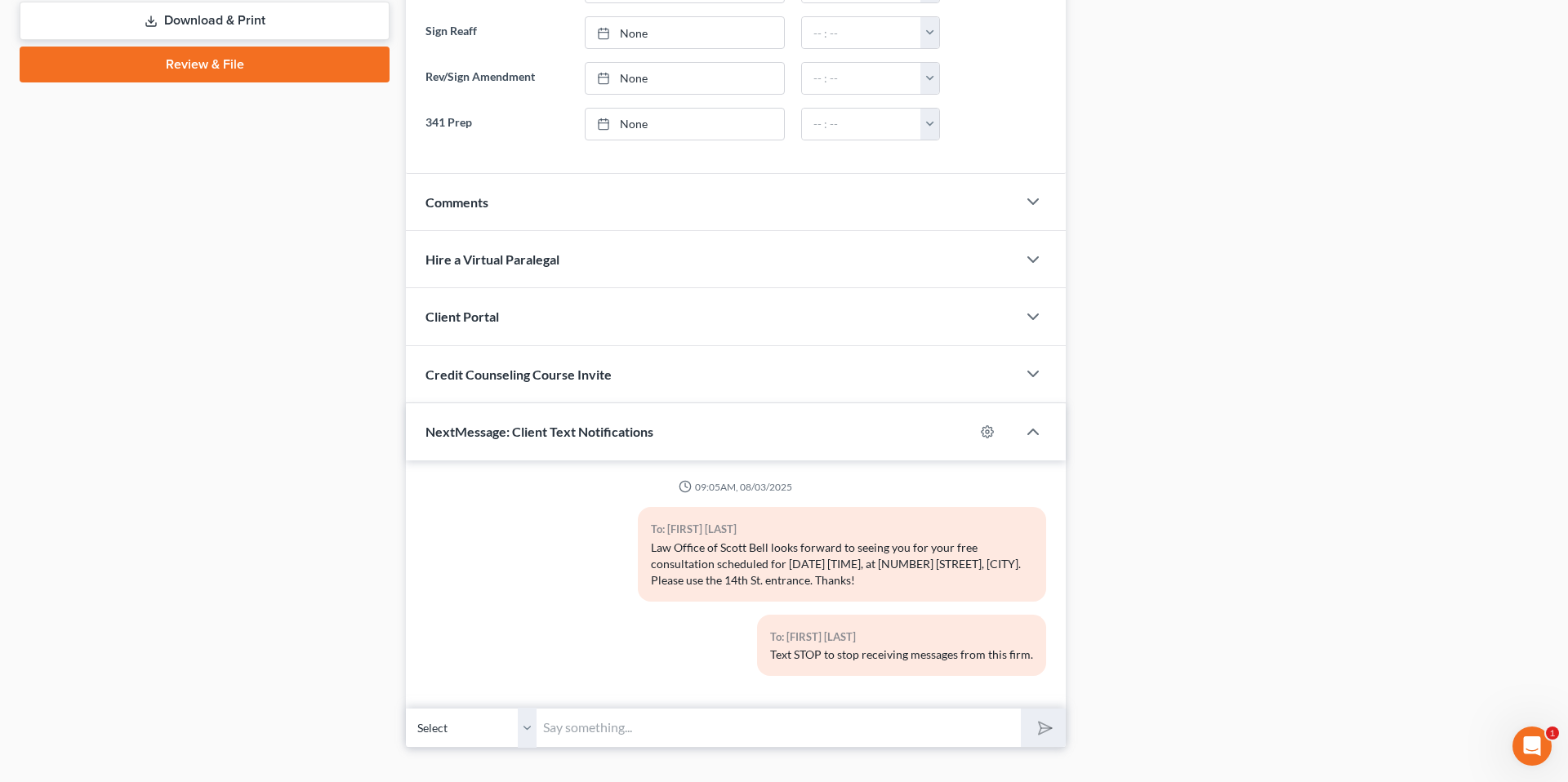 scroll, scrollTop: 754, scrollLeft: 0, axis: vertical 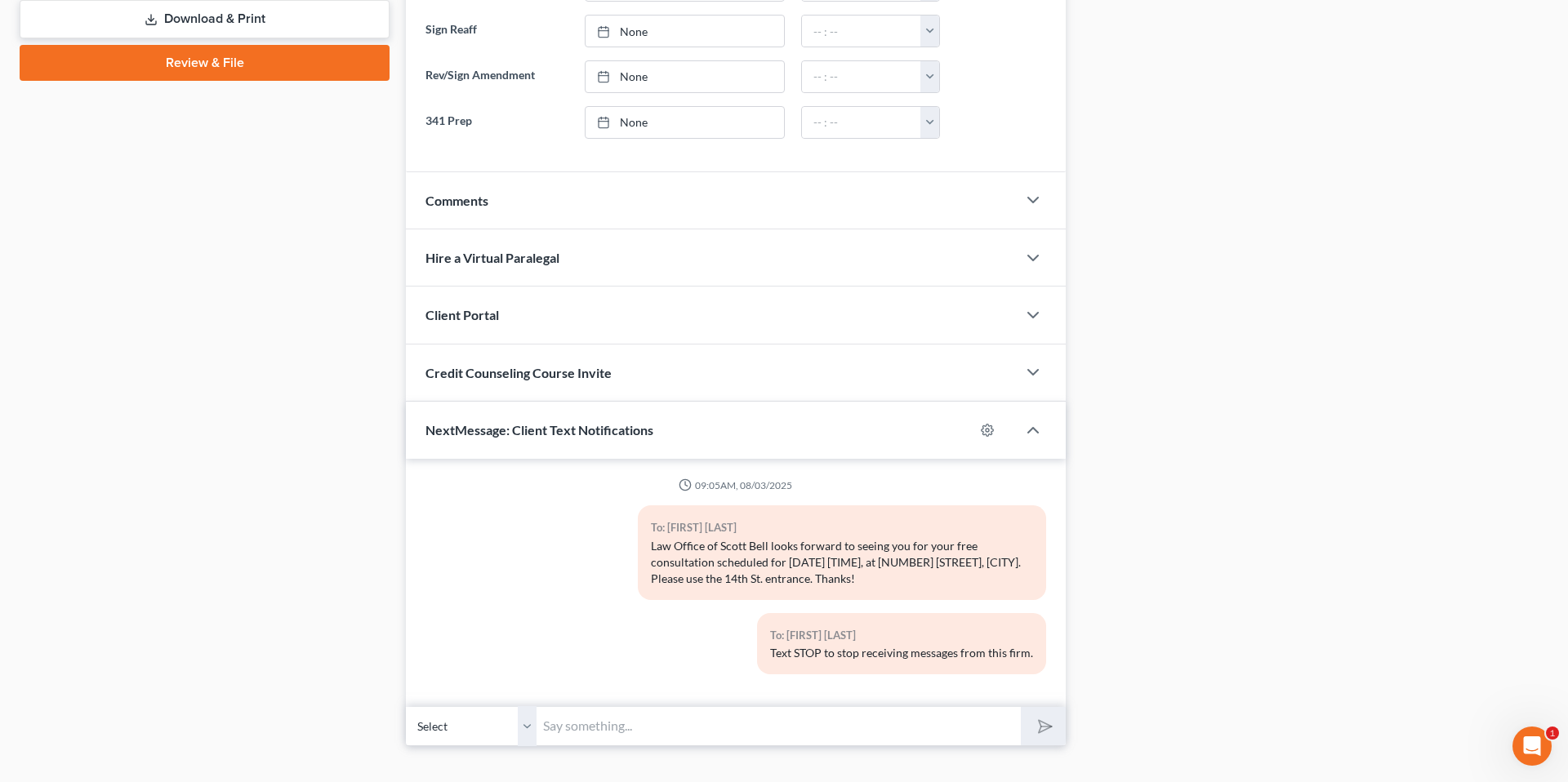 click at bounding box center [778, 726] 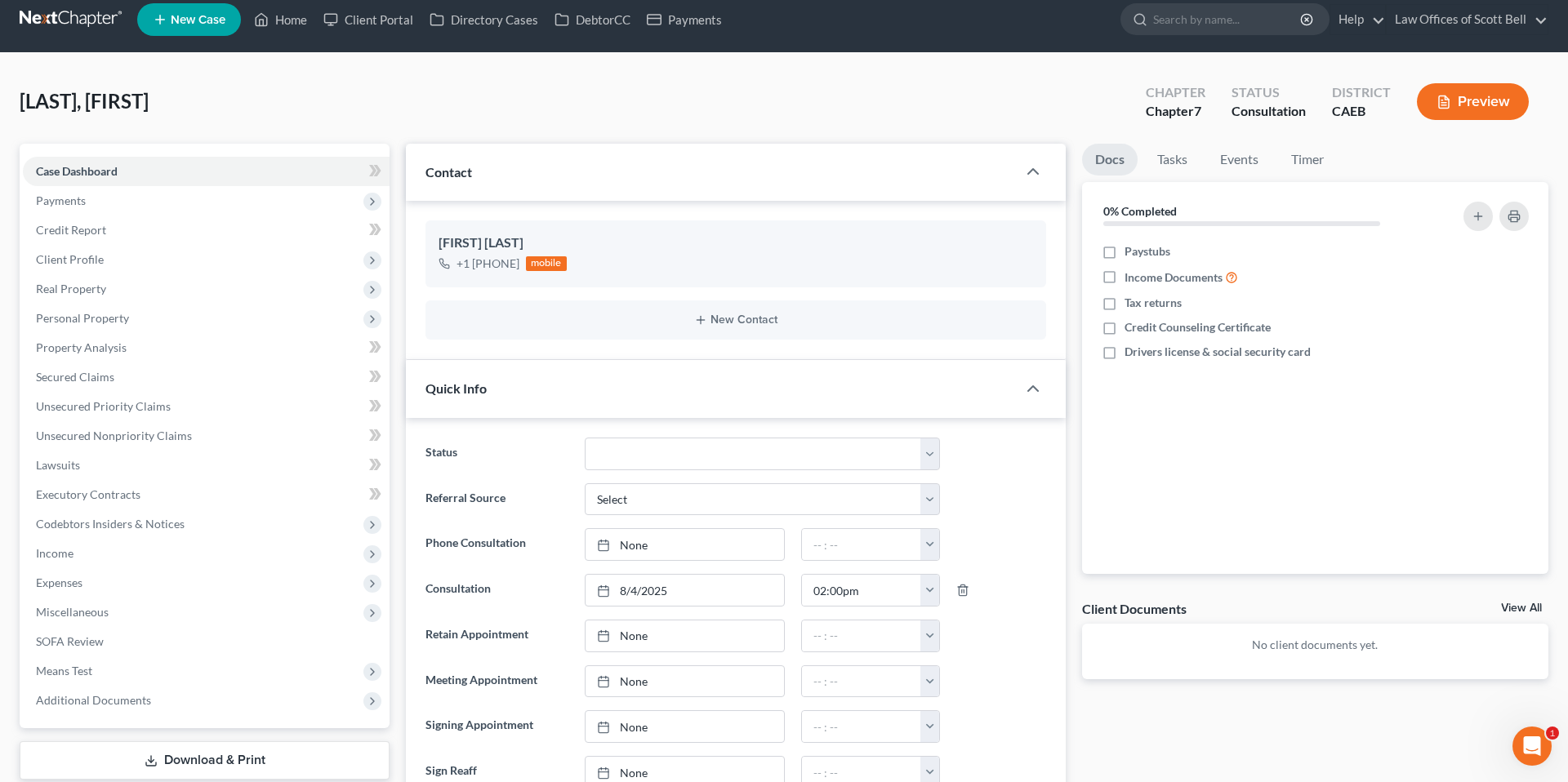 scroll, scrollTop: 2, scrollLeft: 0, axis: vertical 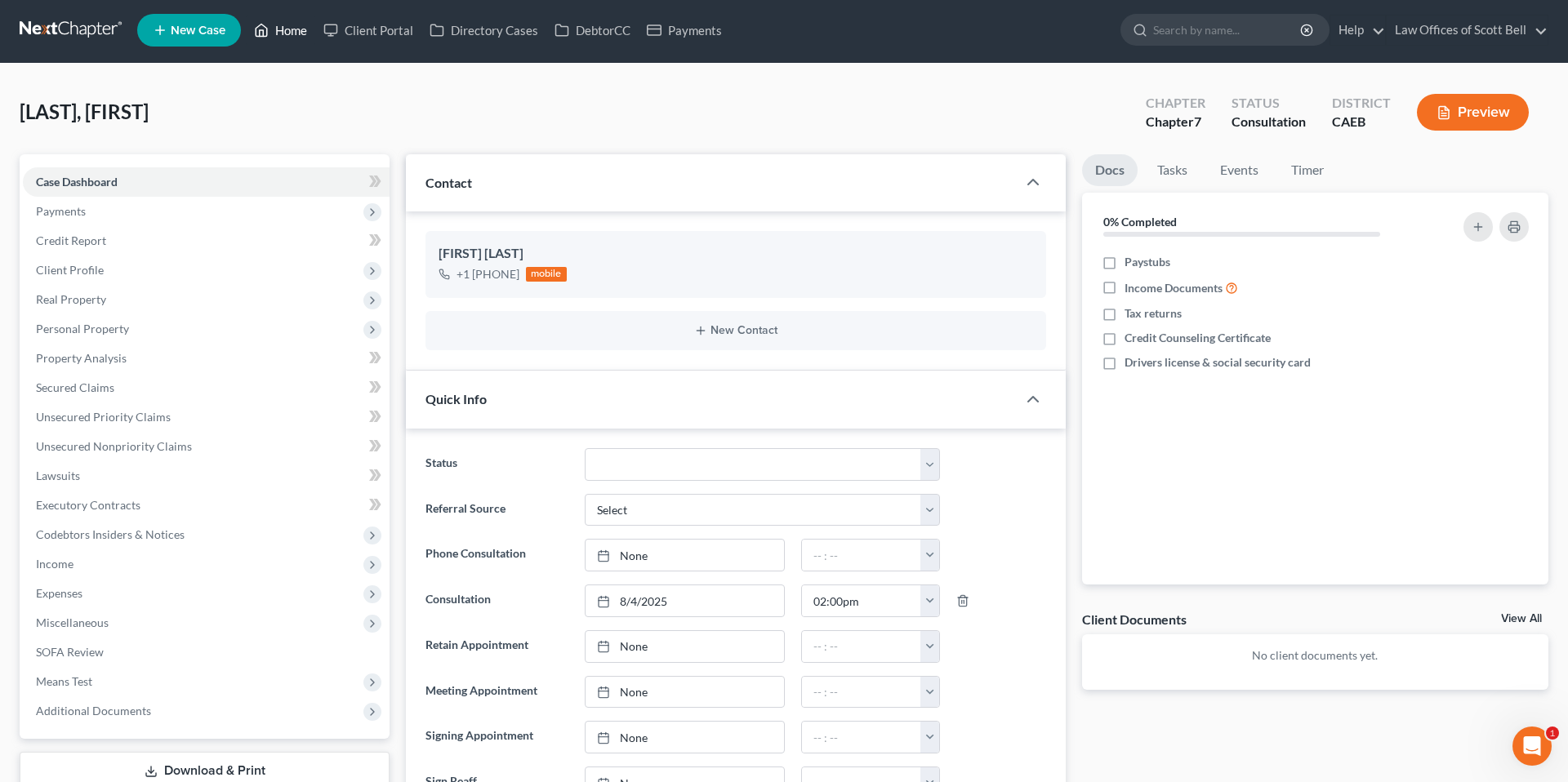 click on "Home" at bounding box center [280, 30] 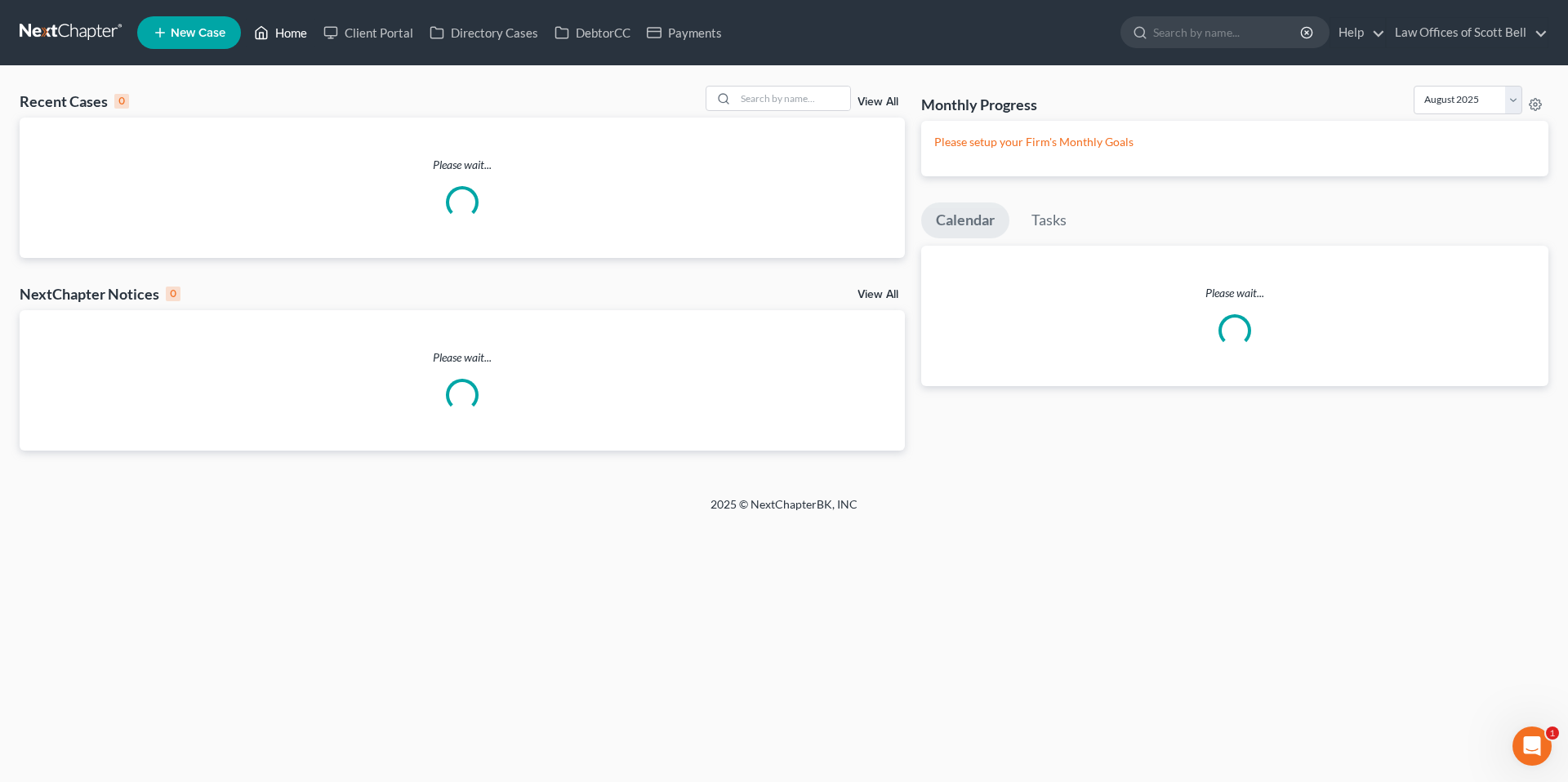 scroll, scrollTop: 0, scrollLeft: 0, axis: both 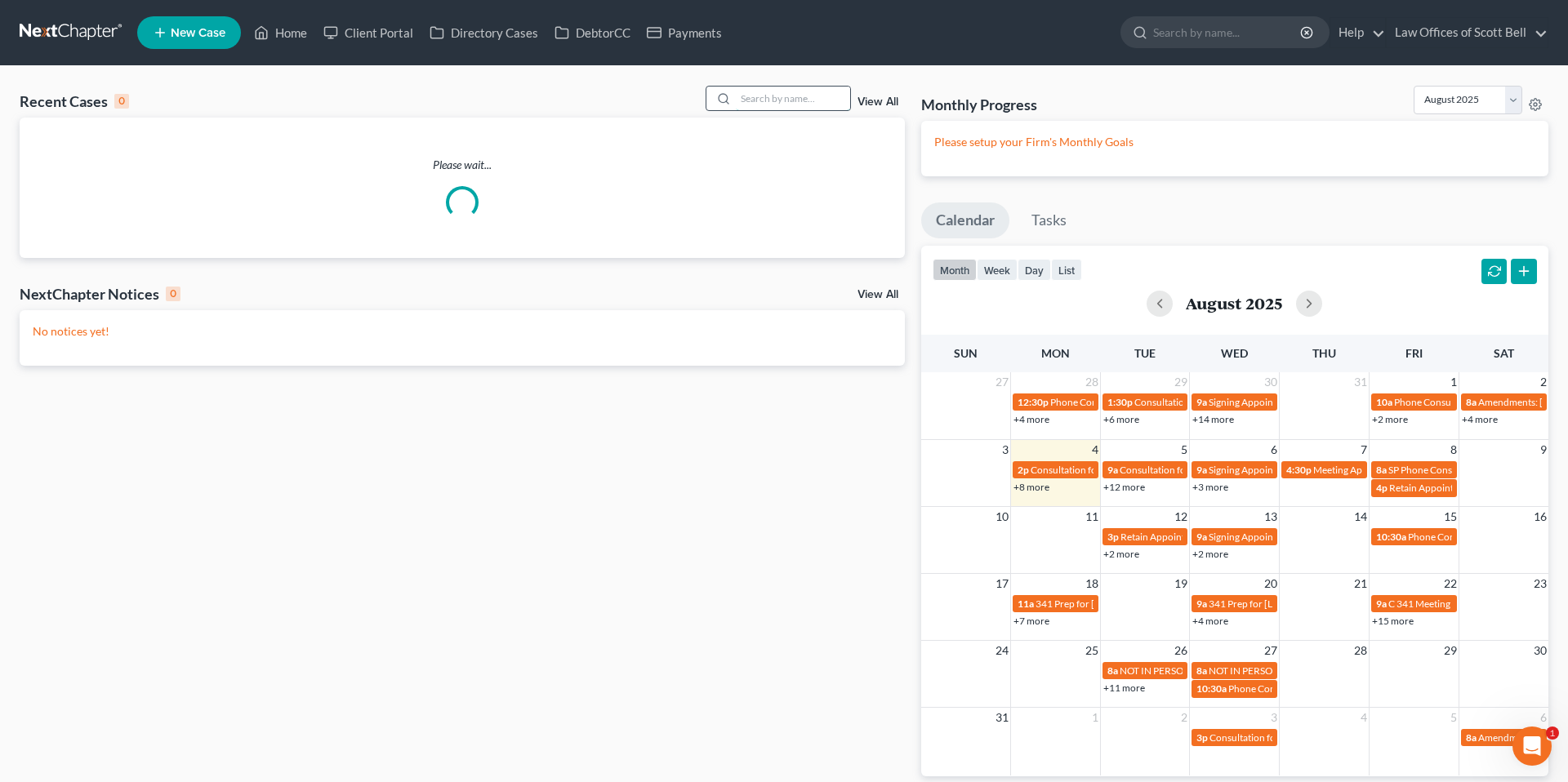 click at bounding box center (793, 98) 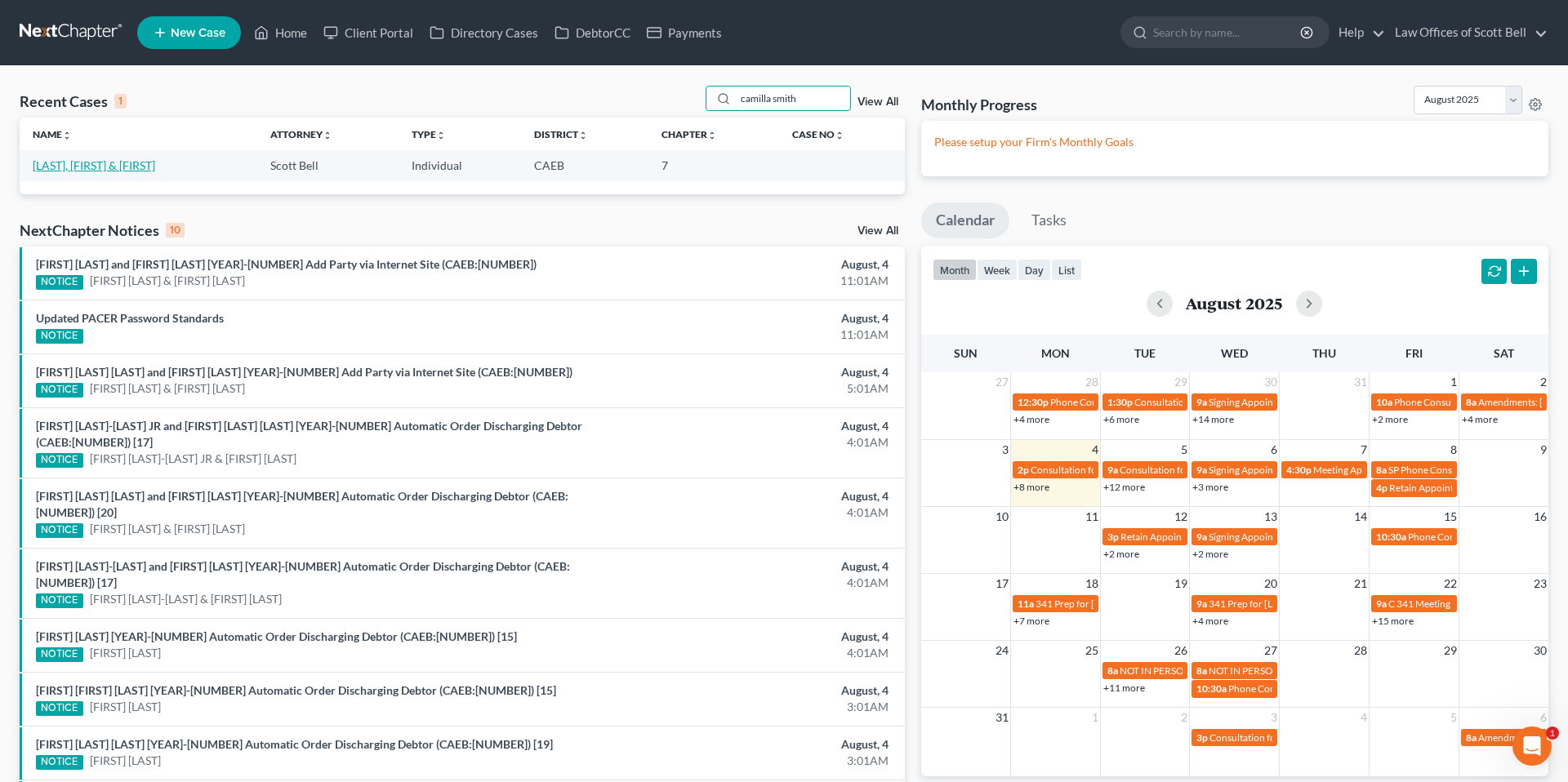 type on "camilla smith" 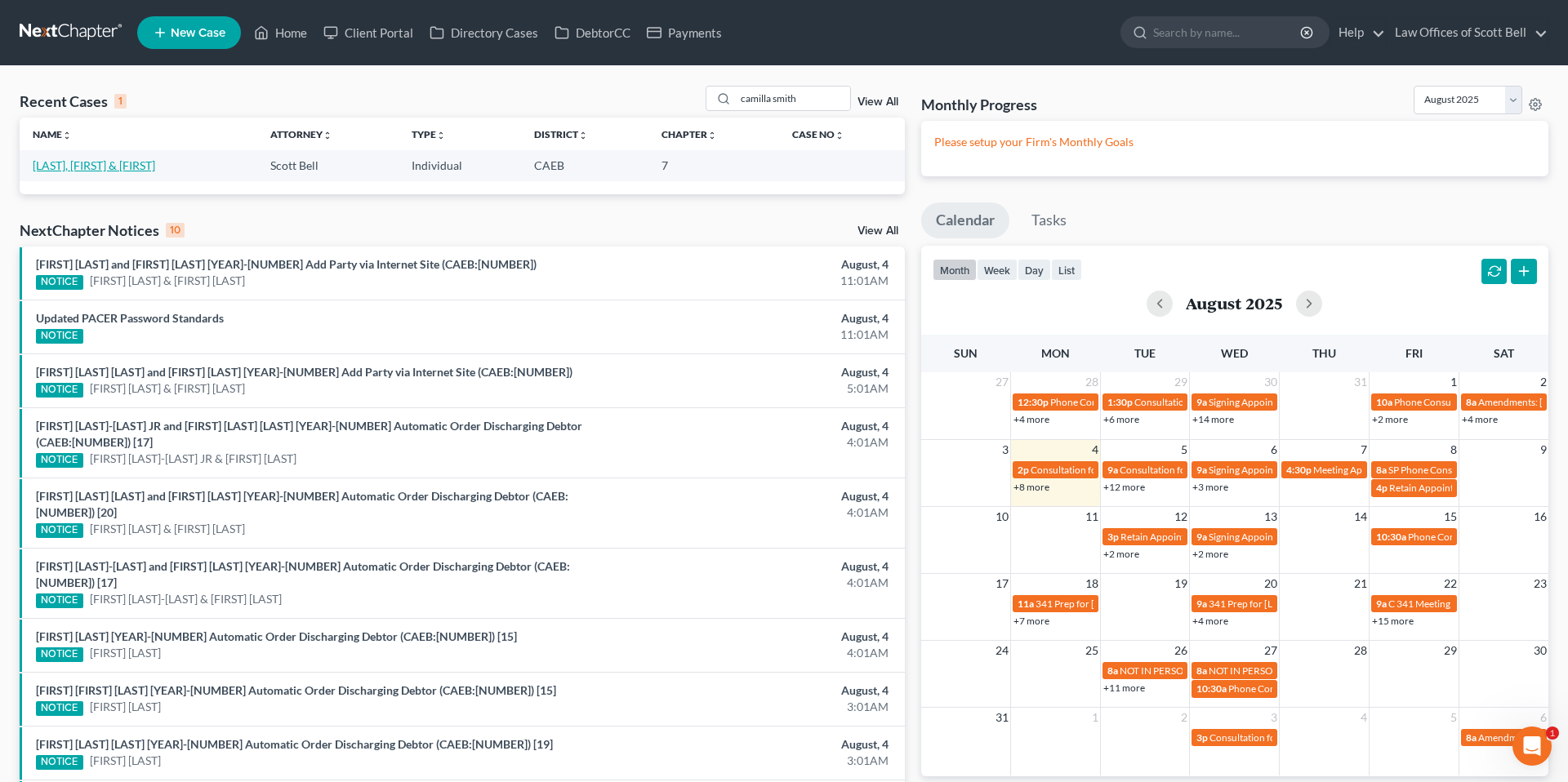 click on "Smith, Michael & Camilla" at bounding box center (94, 165) 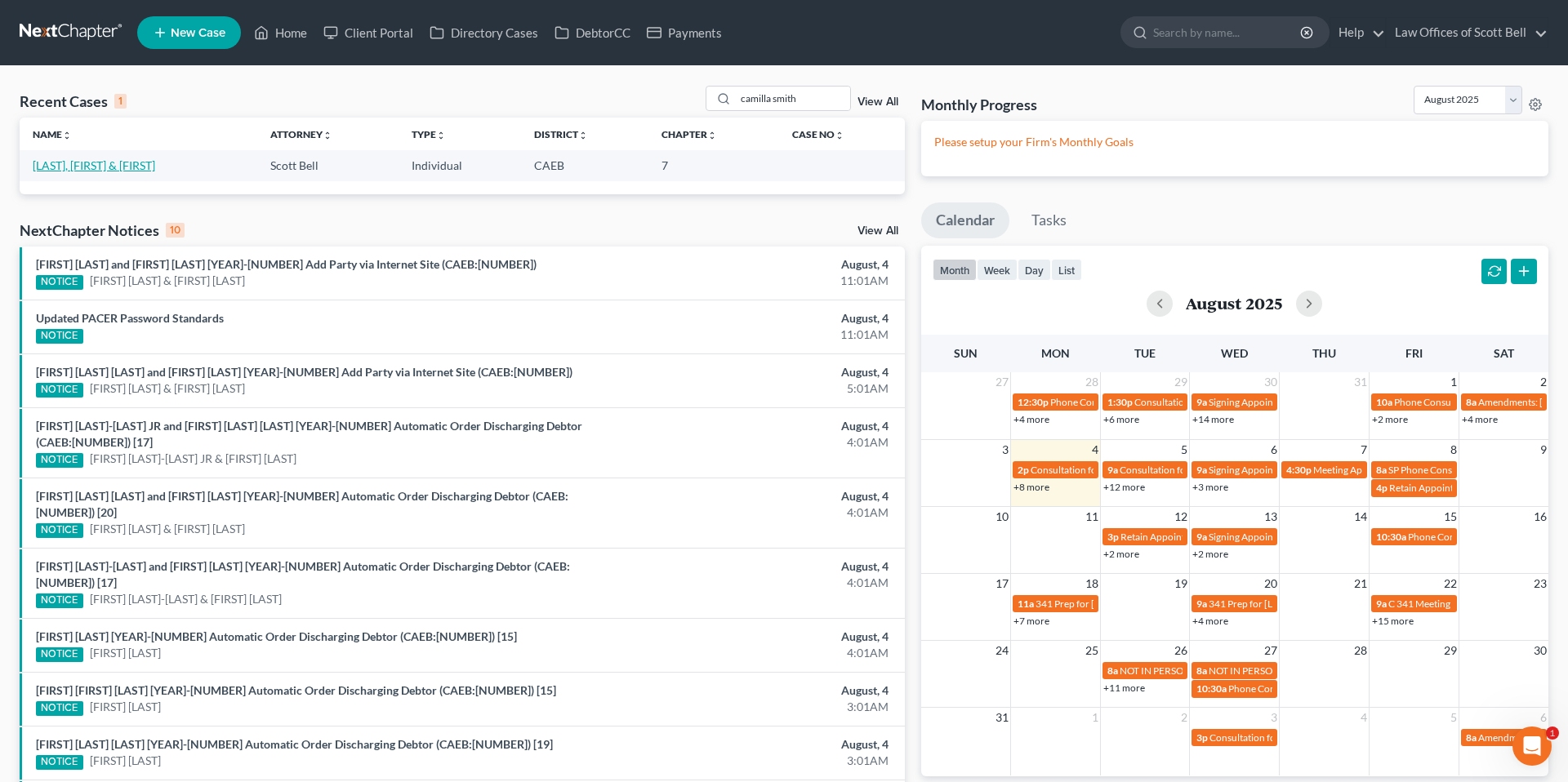 select on "10" 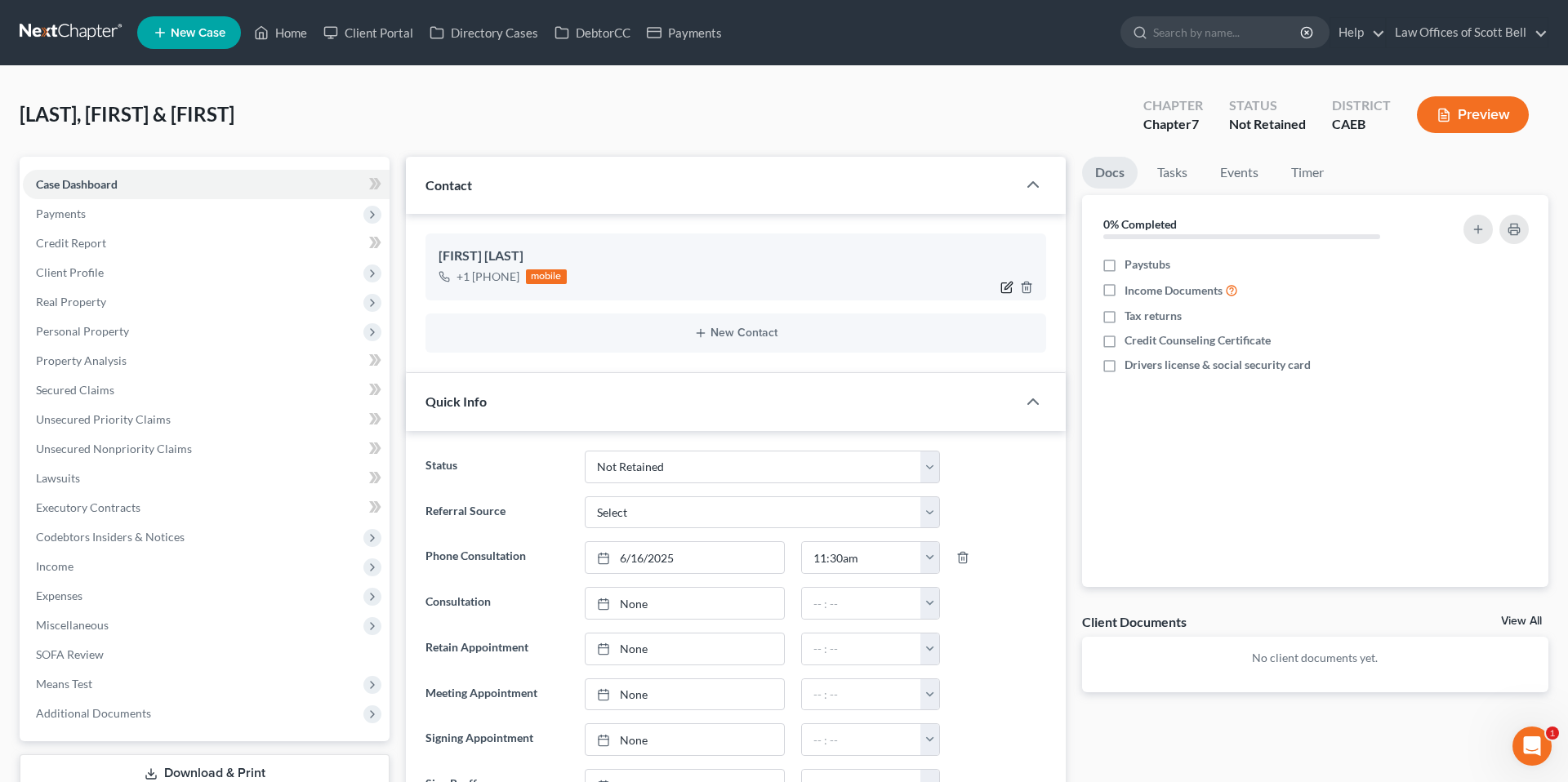 scroll, scrollTop: 574, scrollLeft: 0, axis: vertical 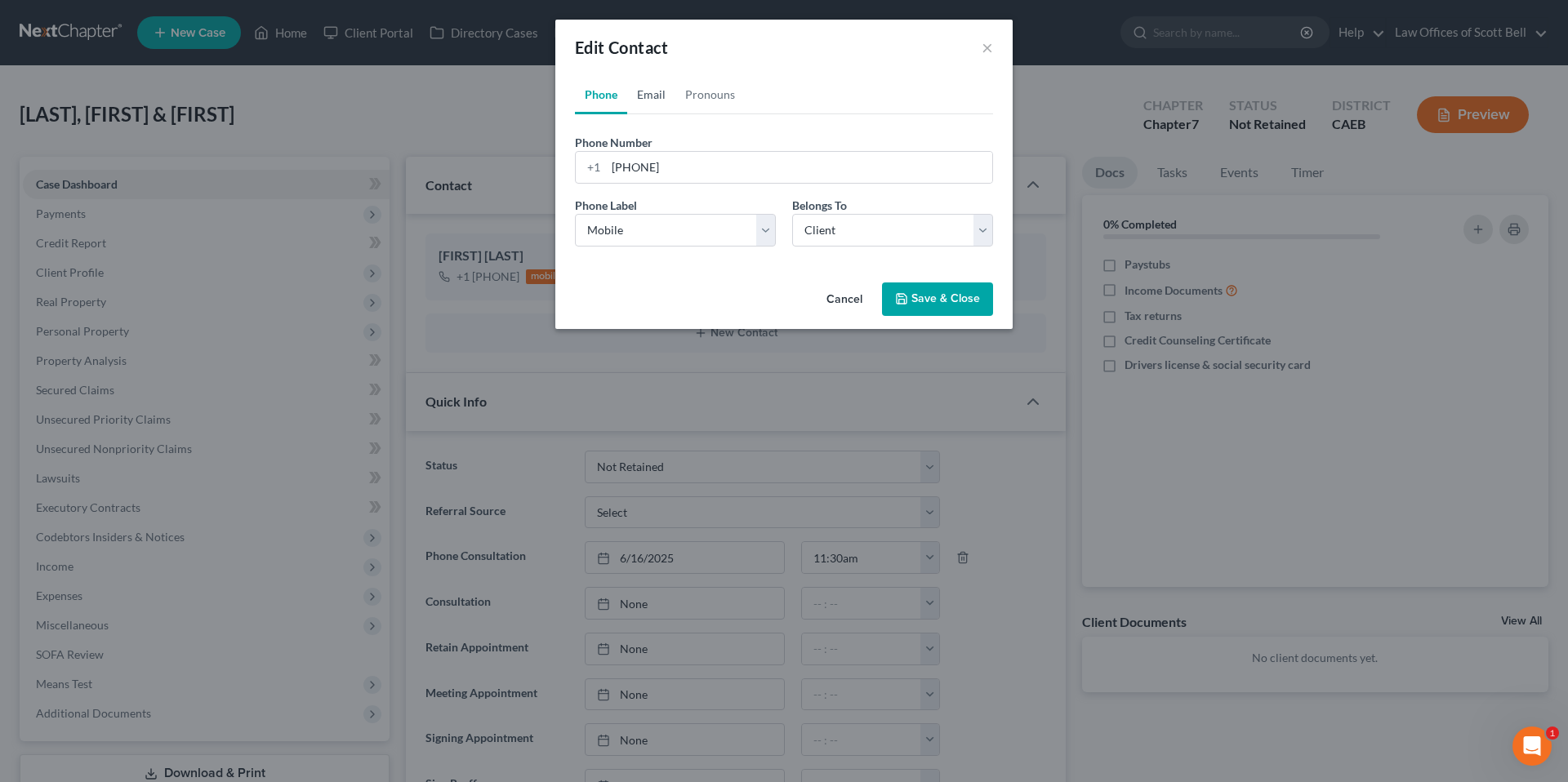 drag, startPoint x: 636, startPoint y: 104, endPoint x: 698, endPoint y: 149, distance: 76.609399 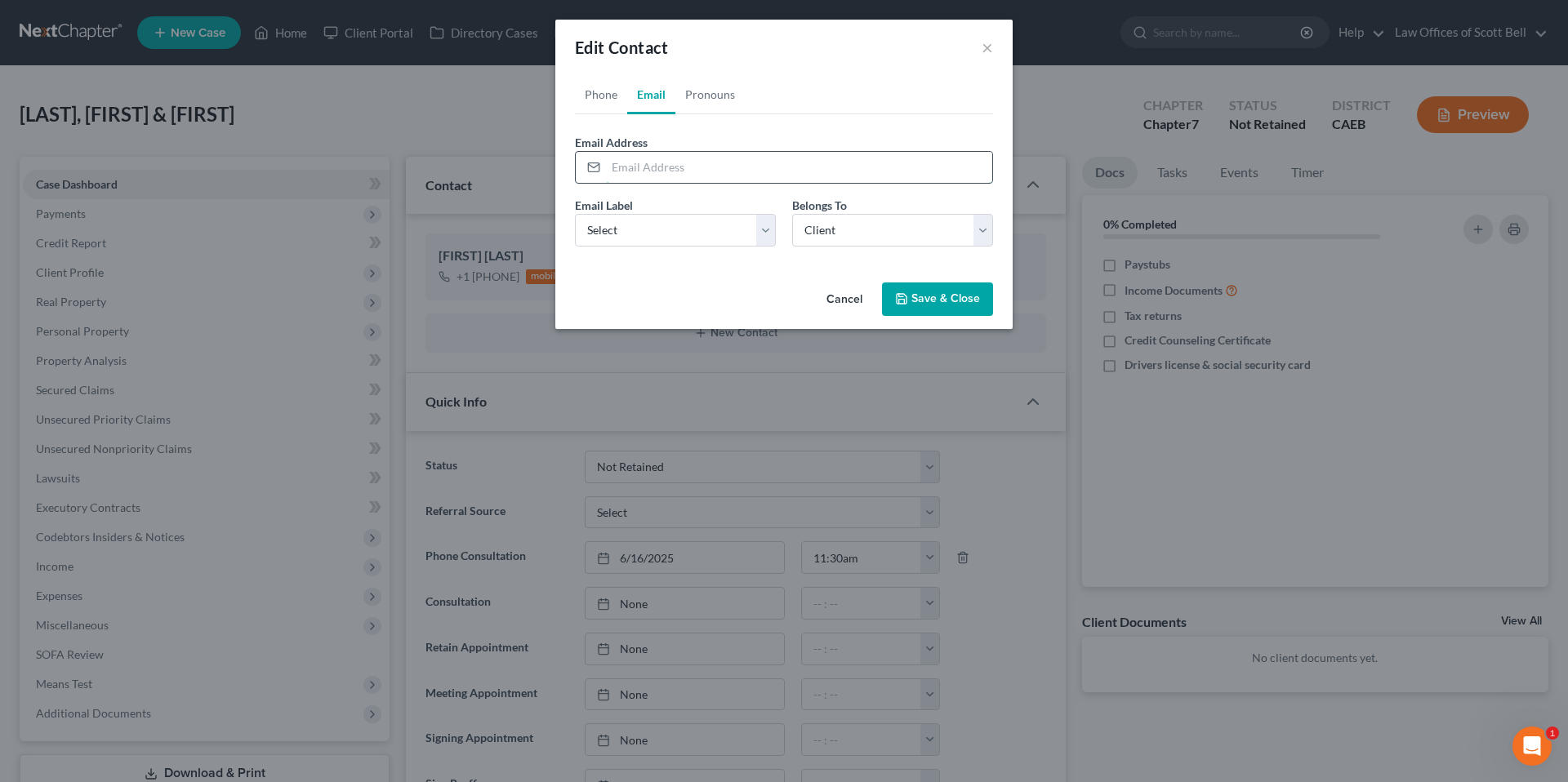 click at bounding box center (799, 167) 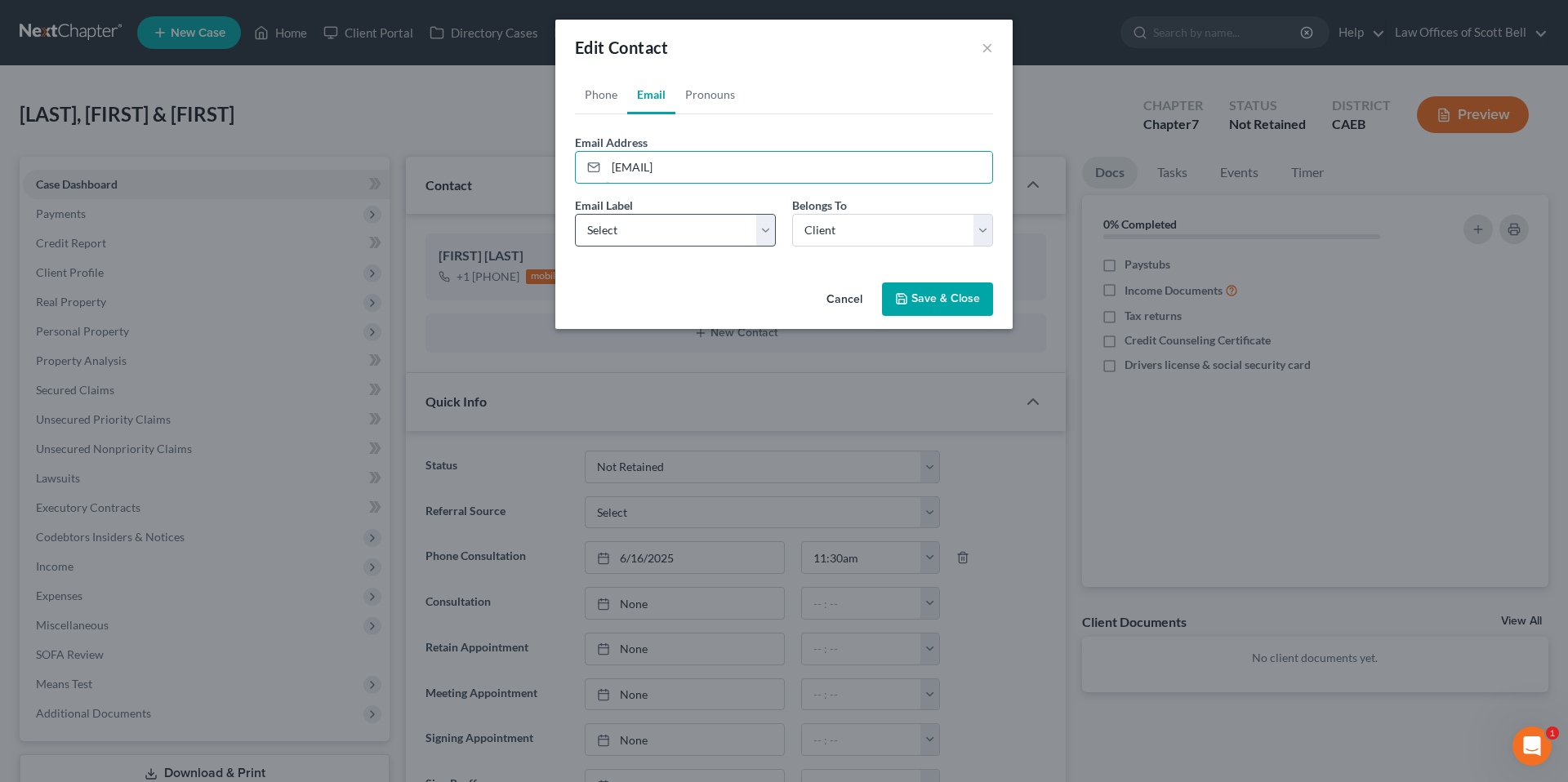 type on "caranda2@att.net" 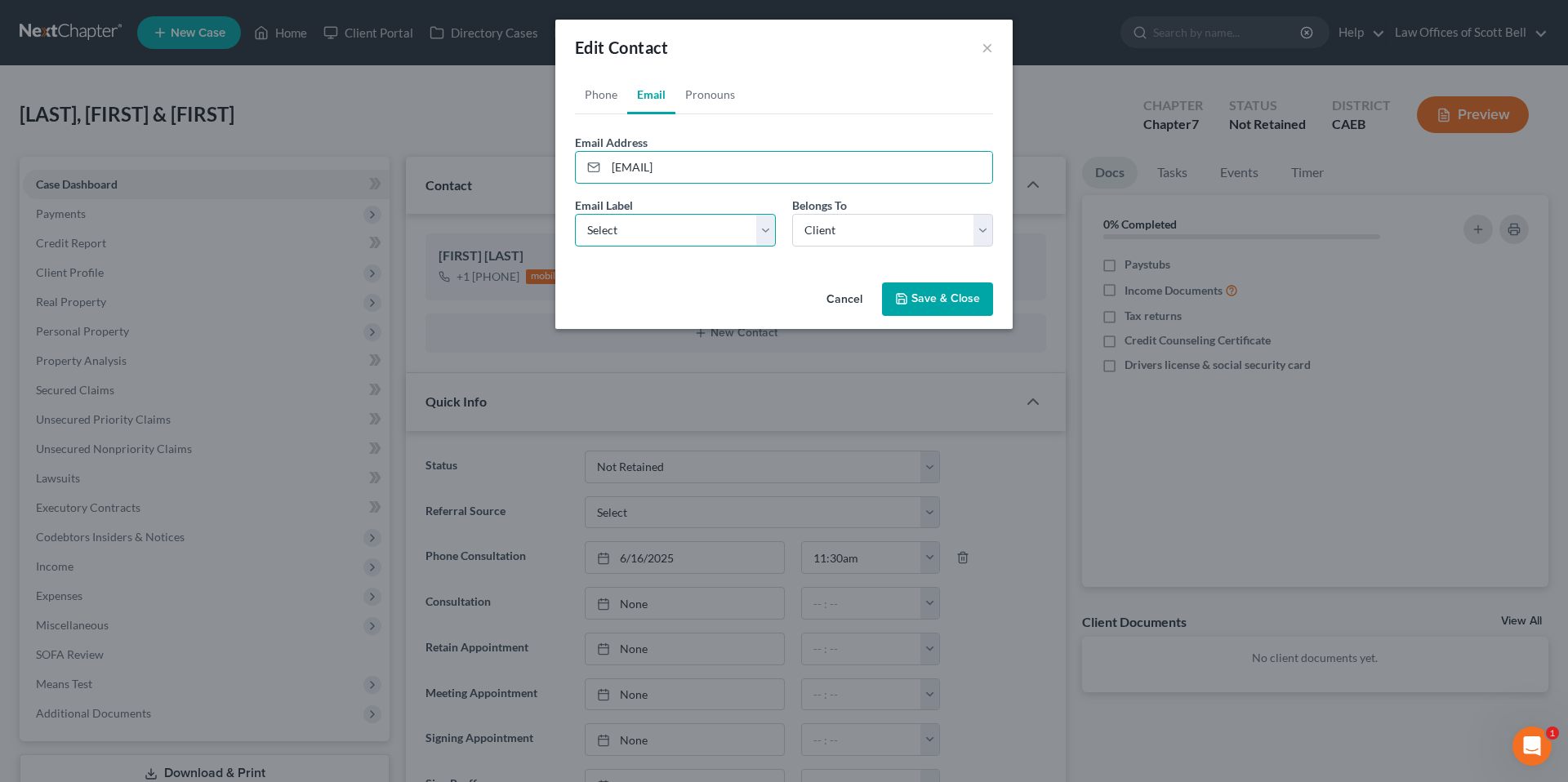 click on "Select Home Work Other" at bounding box center [675, 230] 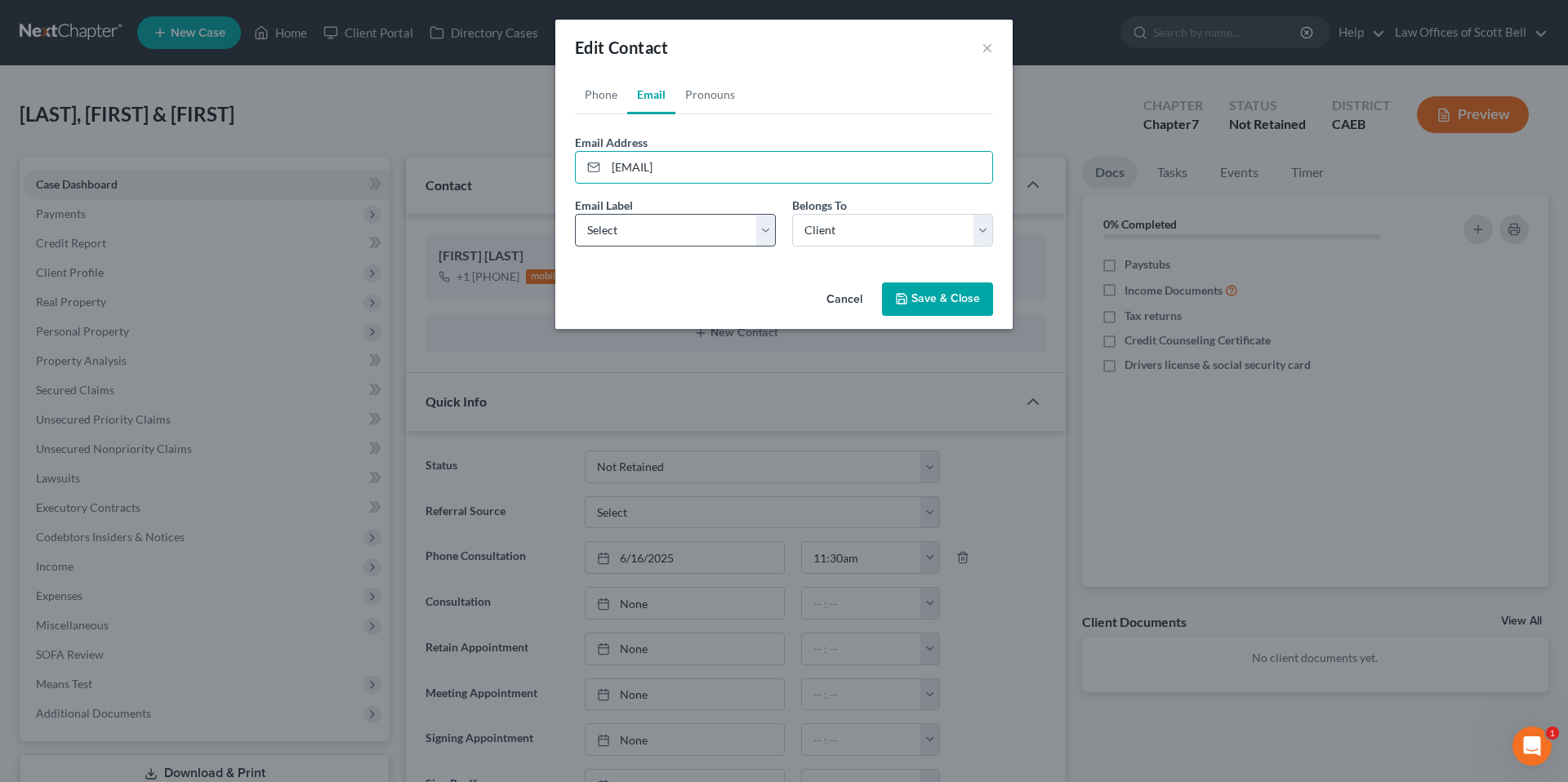 click on "Save & Close" at bounding box center [938, 300] 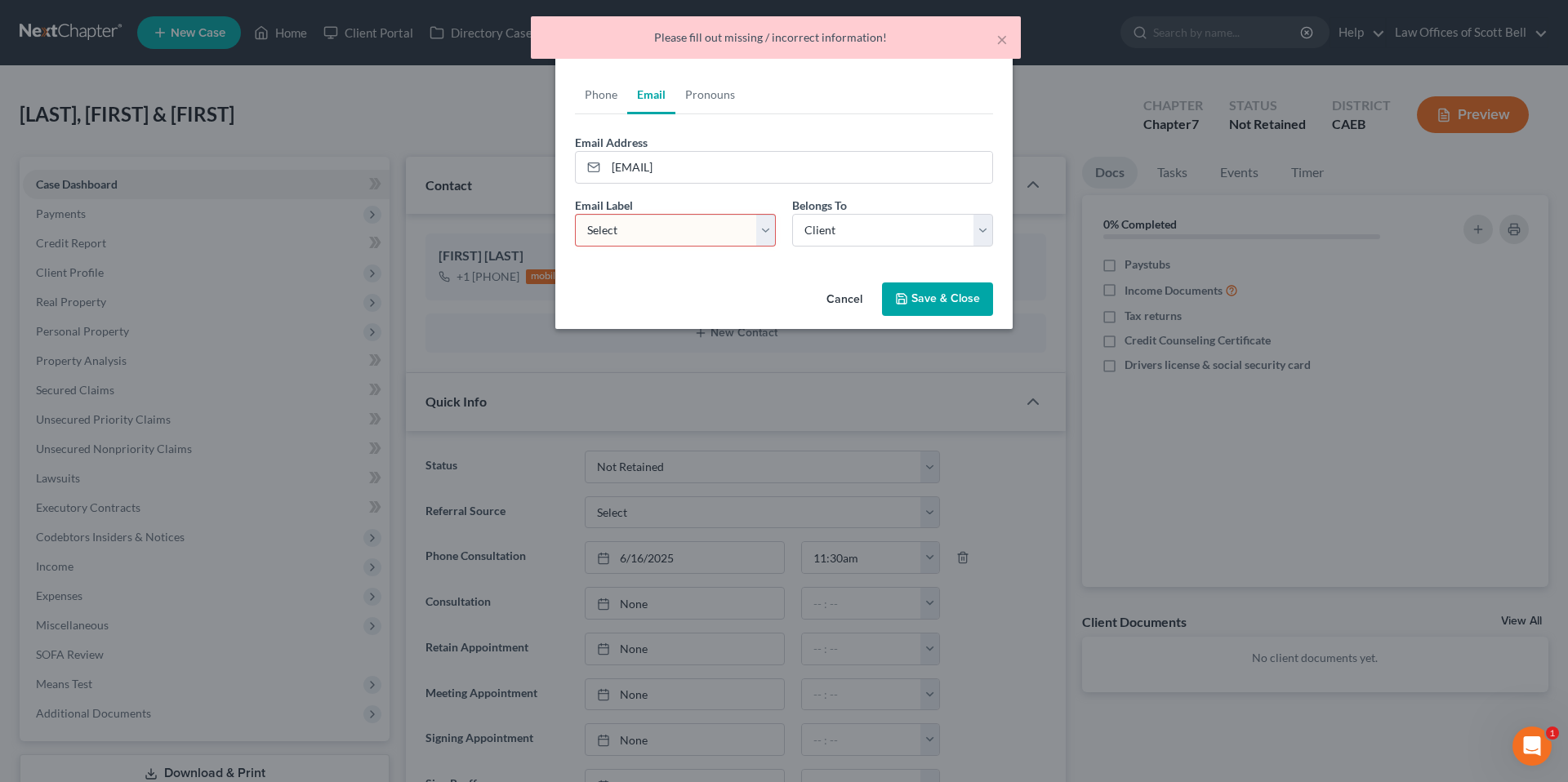 click on "Save & Close" at bounding box center [938, 300] 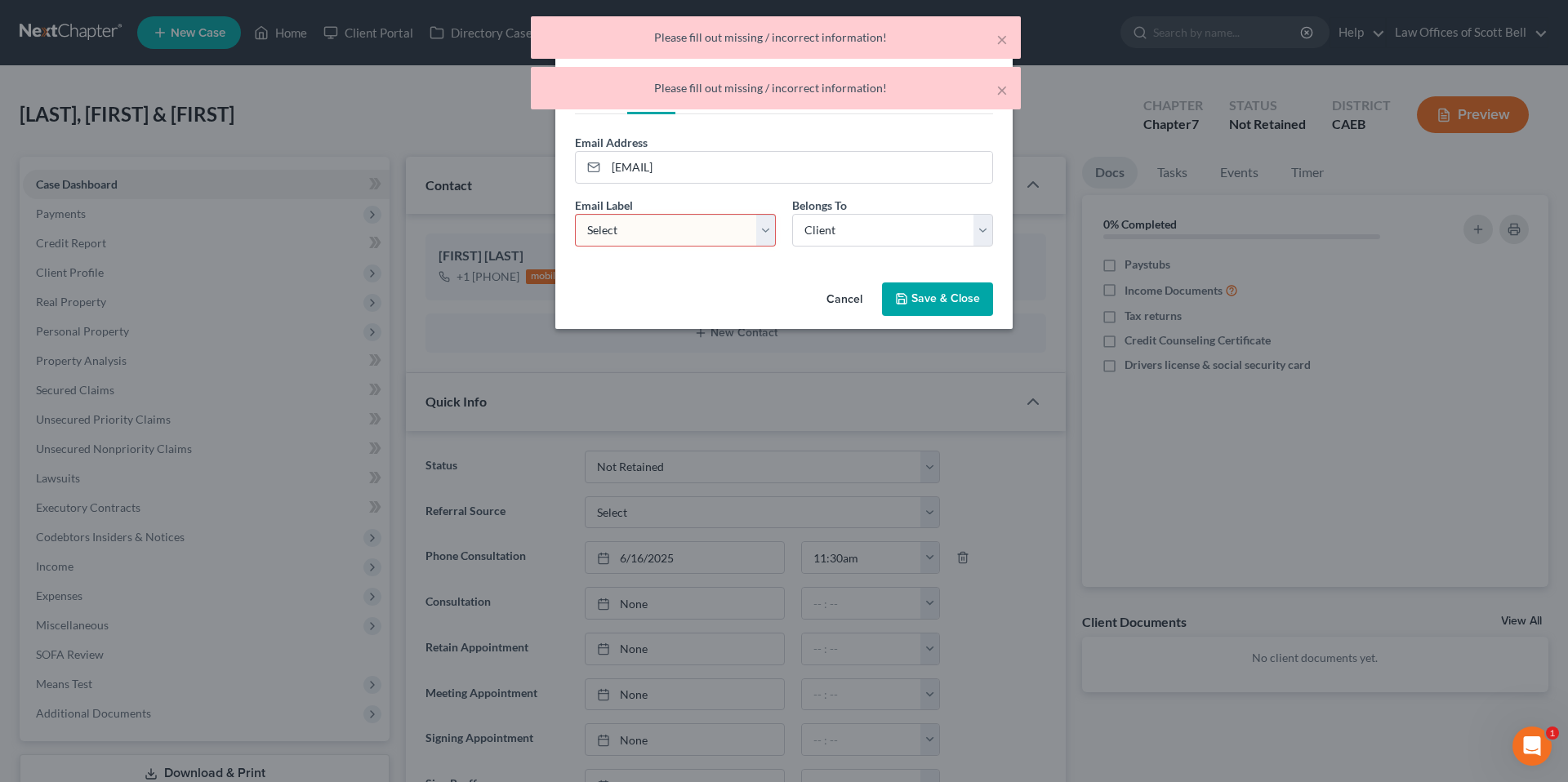 click on "Select Home Work Other" at bounding box center [675, 230] 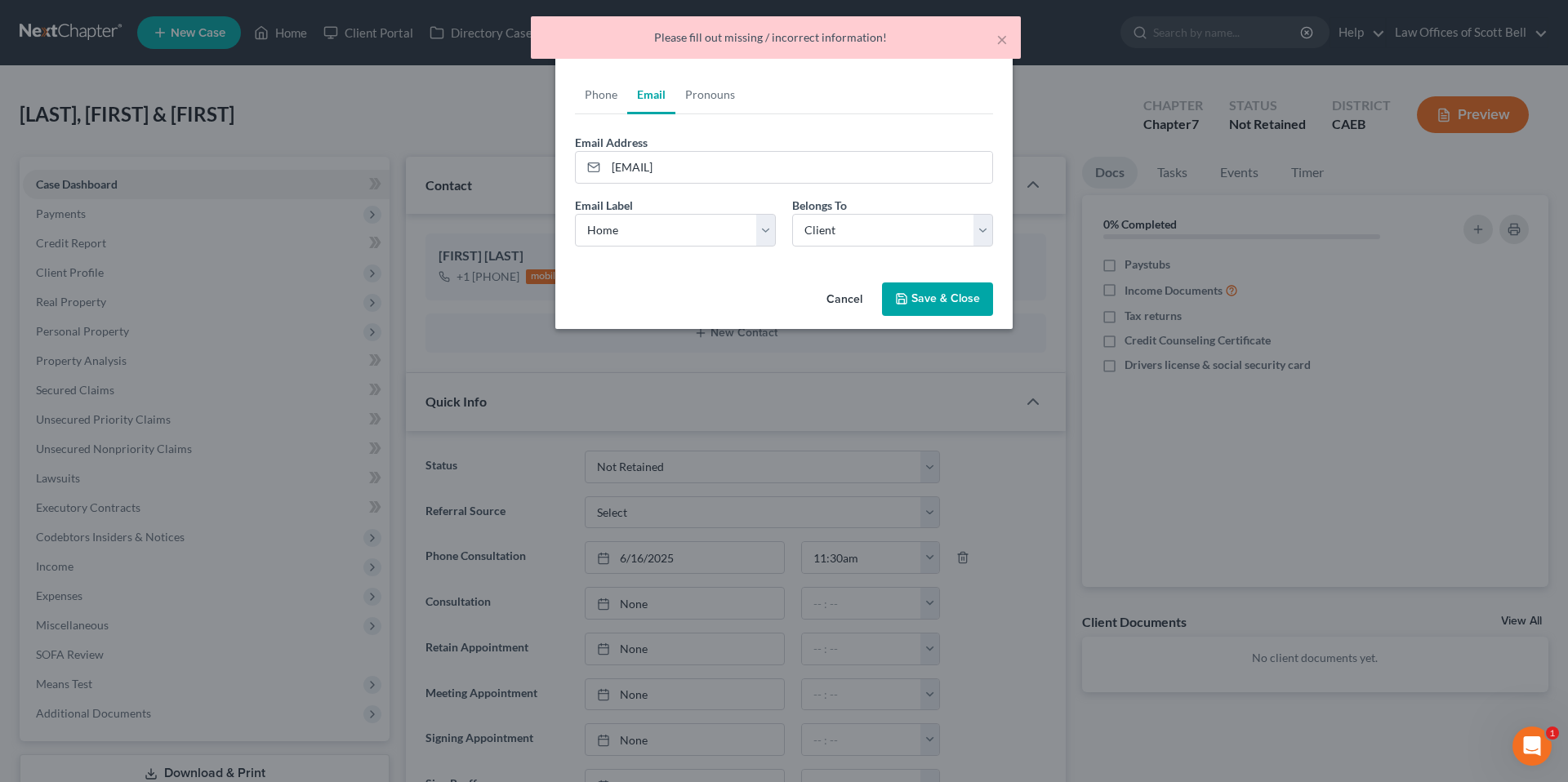 click on "Save & Close" at bounding box center (938, 300) 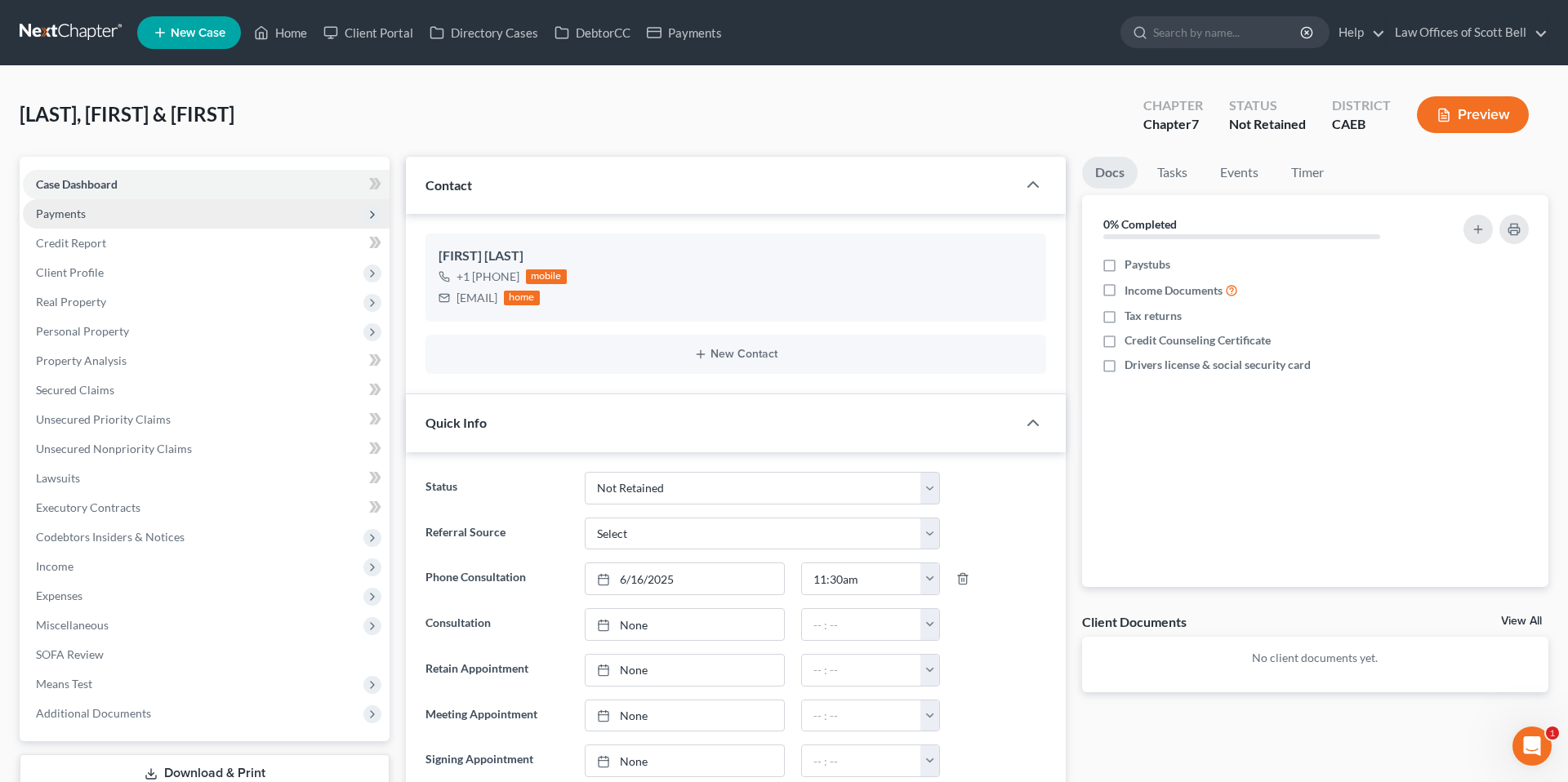 click on "Payments" at bounding box center [206, 214] 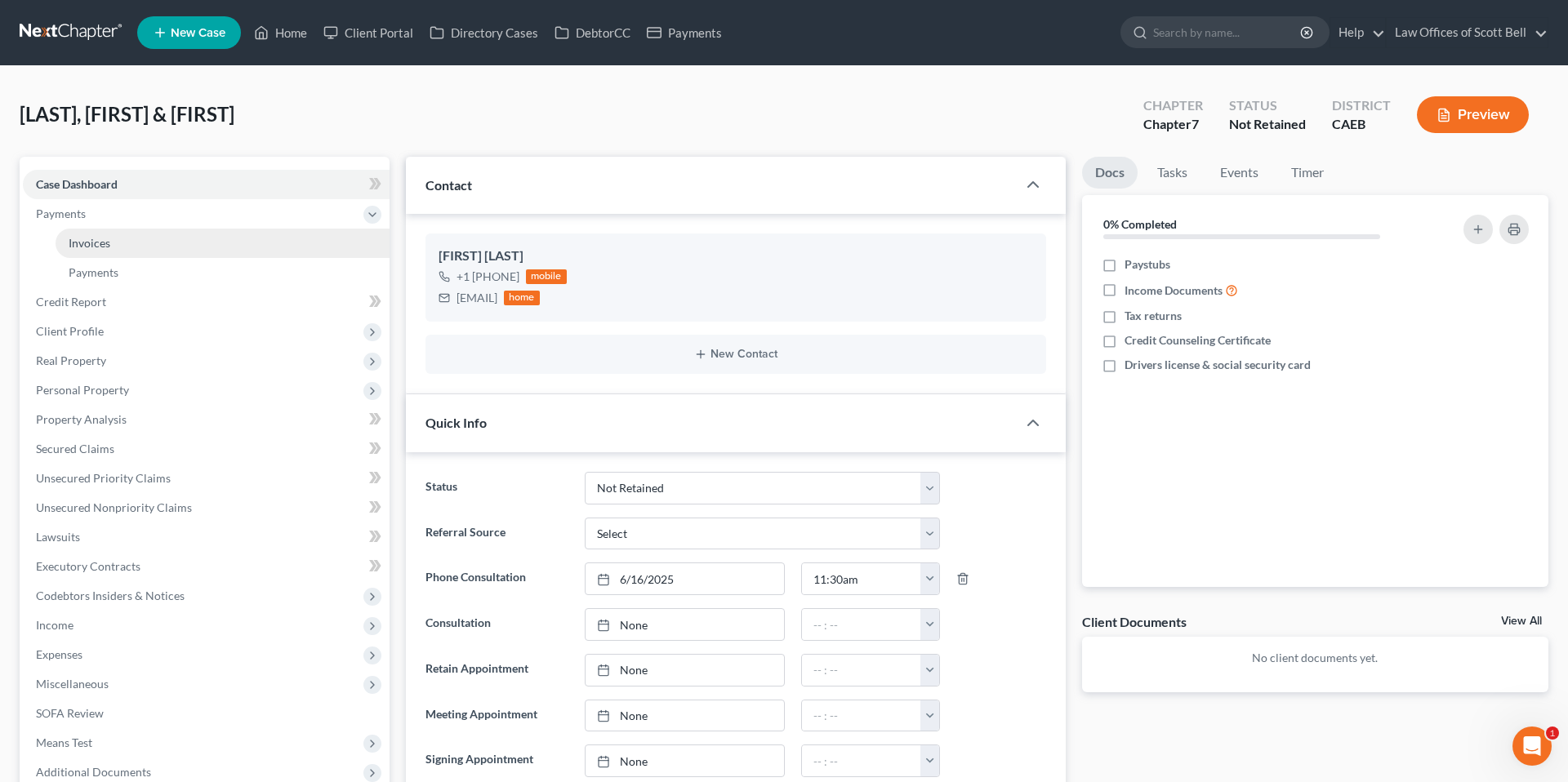 click on "Invoices" at bounding box center [89, 242] 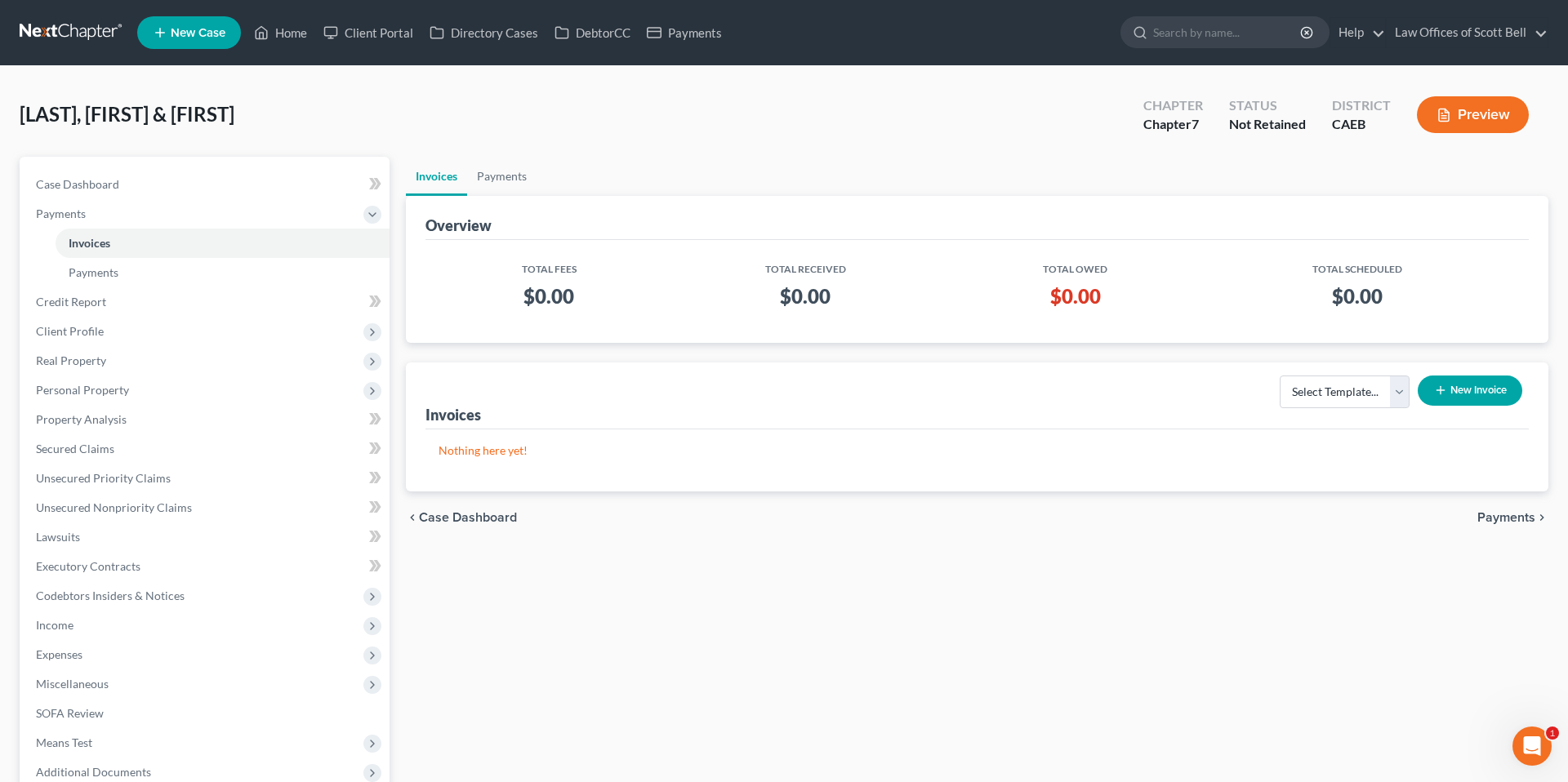 click on "New Invoice" at bounding box center (1470, 390) 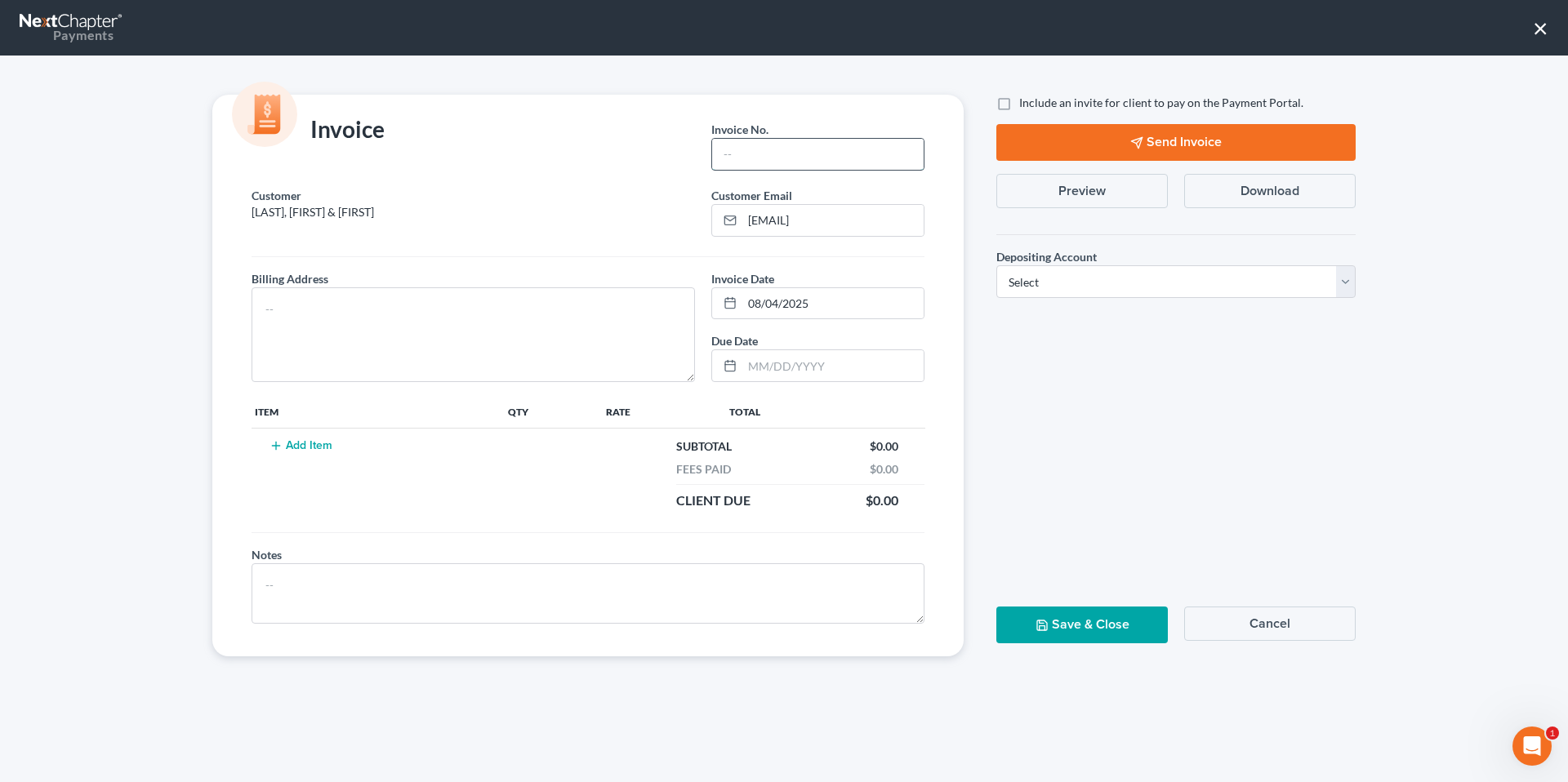 click at bounding box center (817, 154) 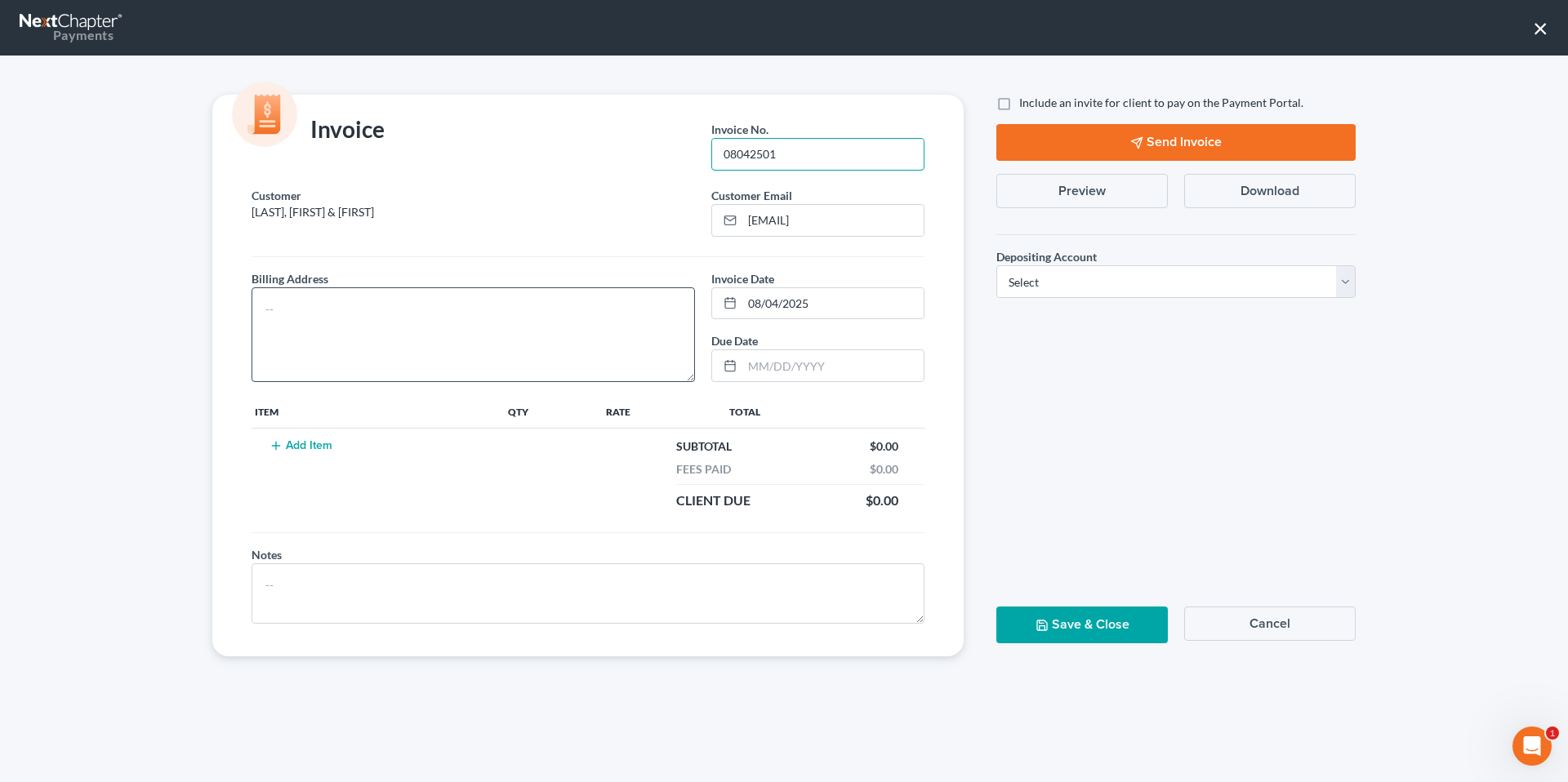 type on "08042501" 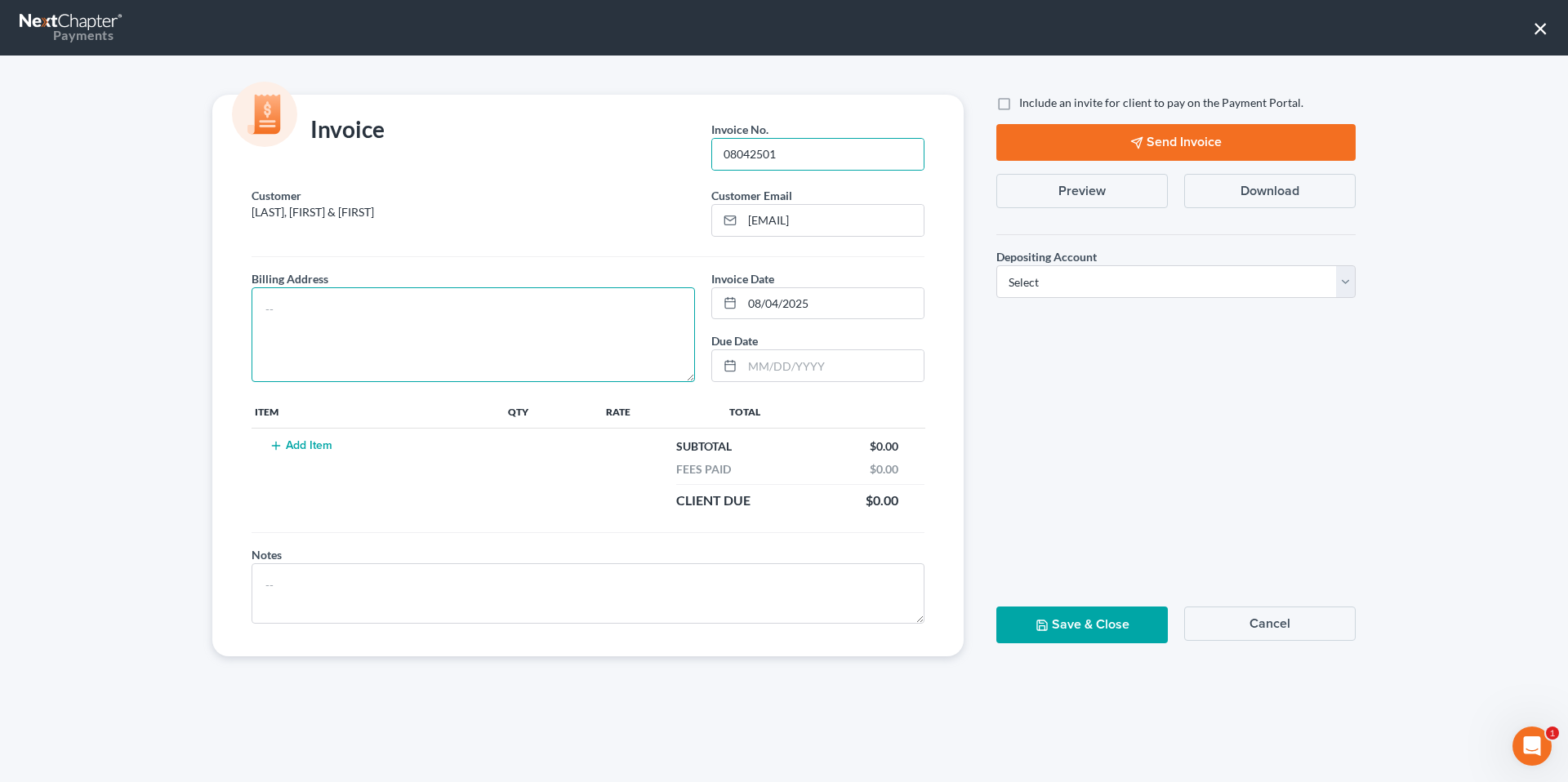 click at bounding box center (473, 335) 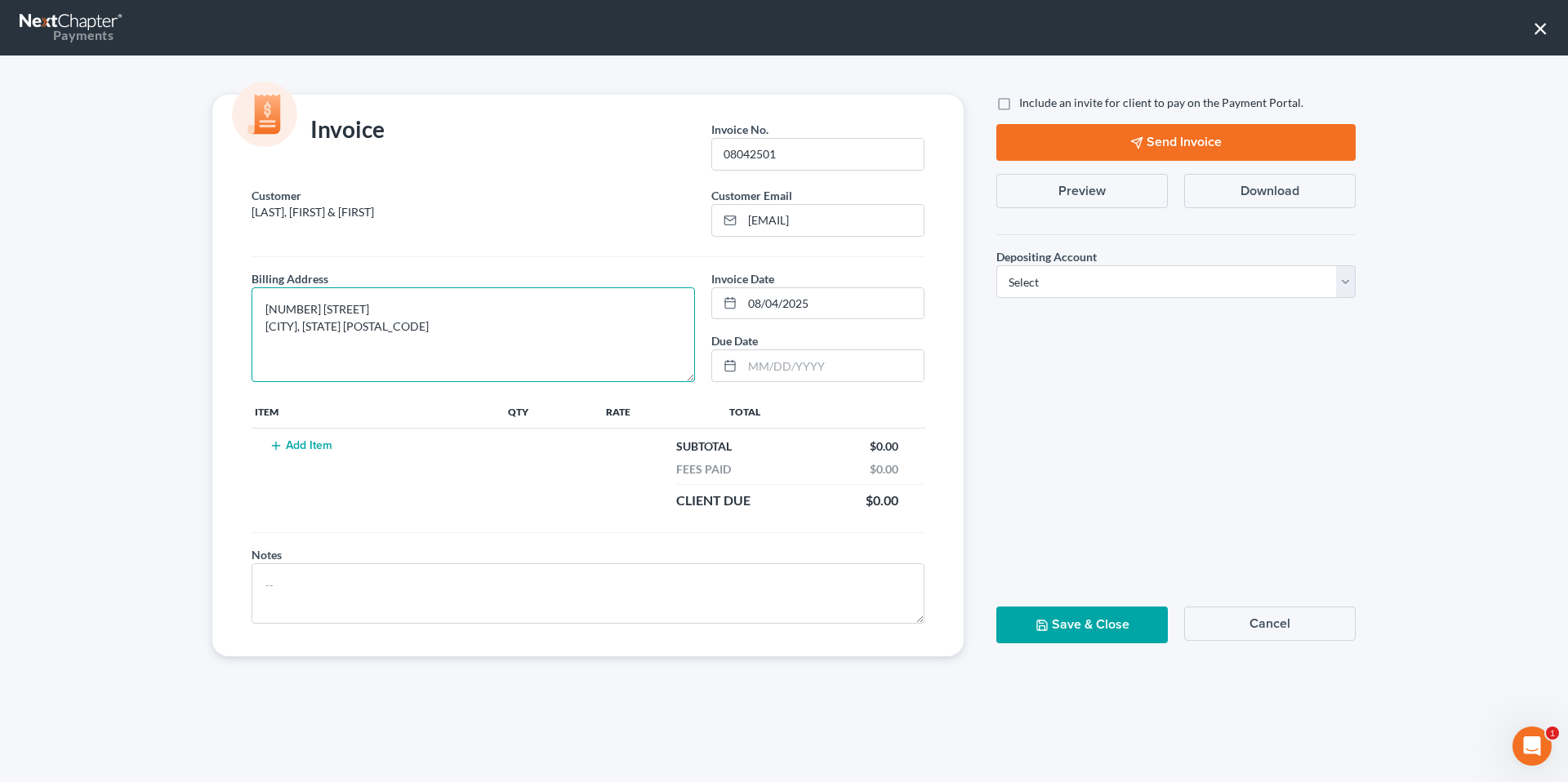 type on "1331 L St.
Bakersfield, CA 93301" 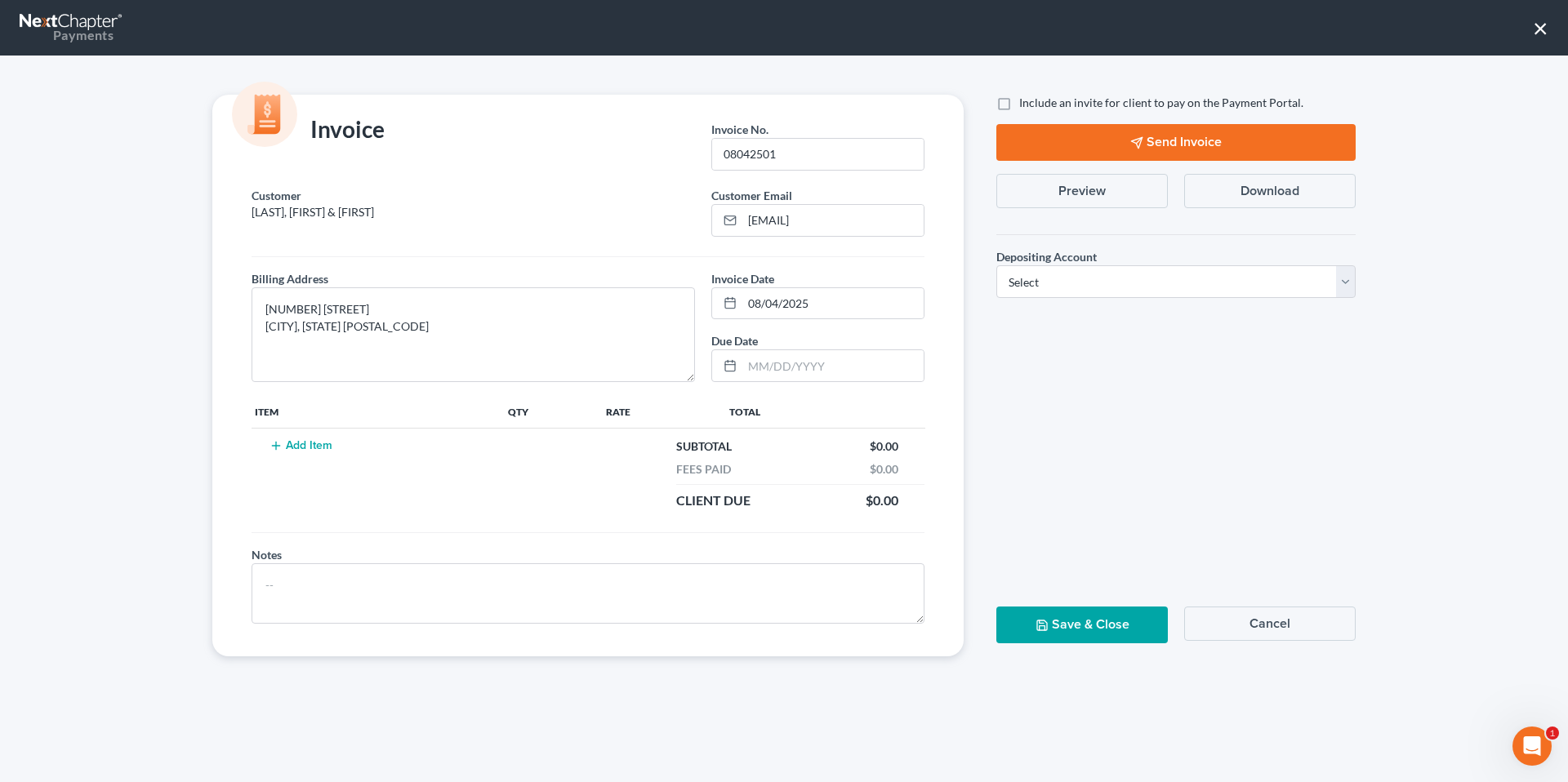 click on "Add Item" at bounding box center (301, 446) 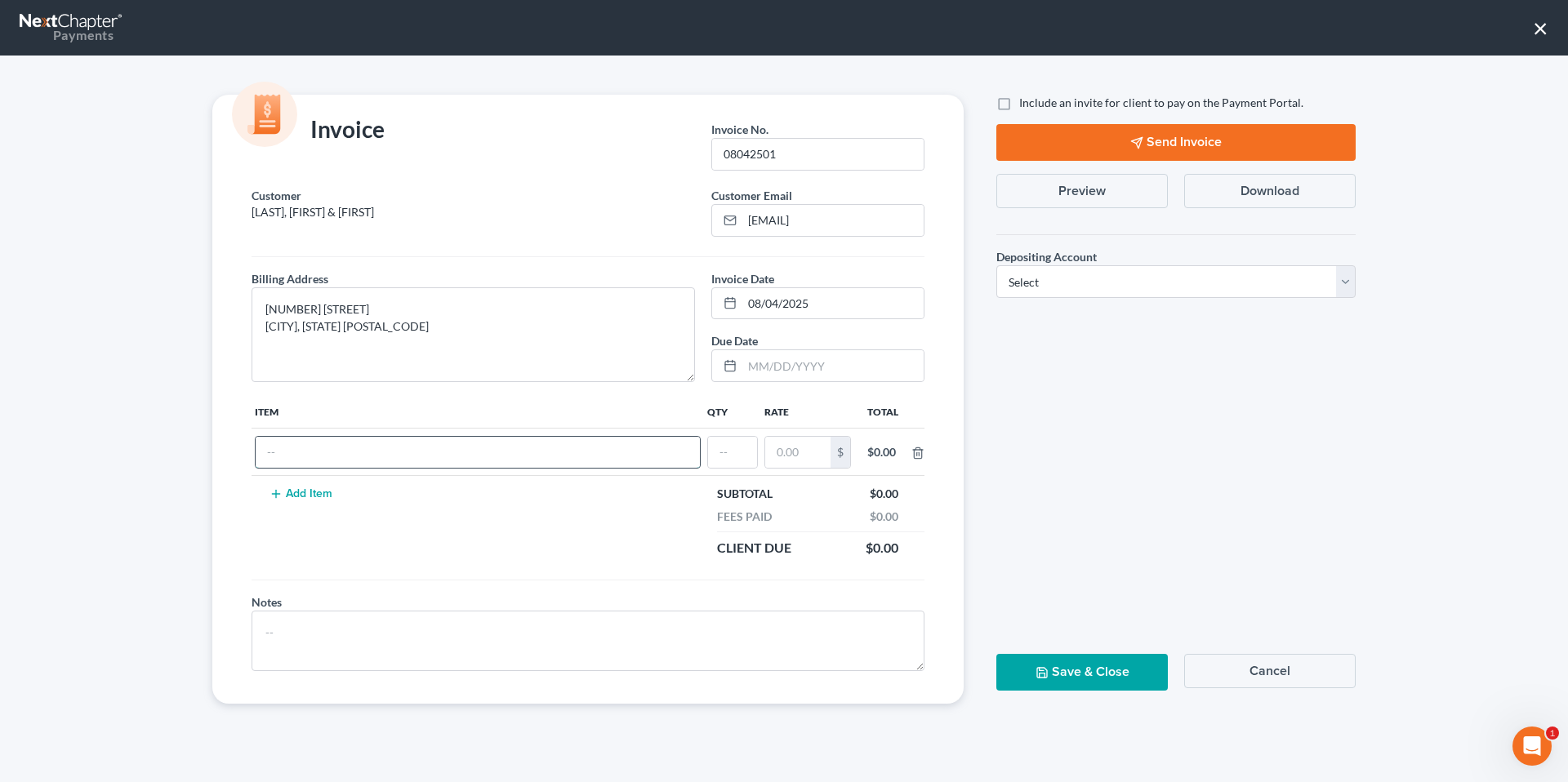 click at bounding box center (478, 452) 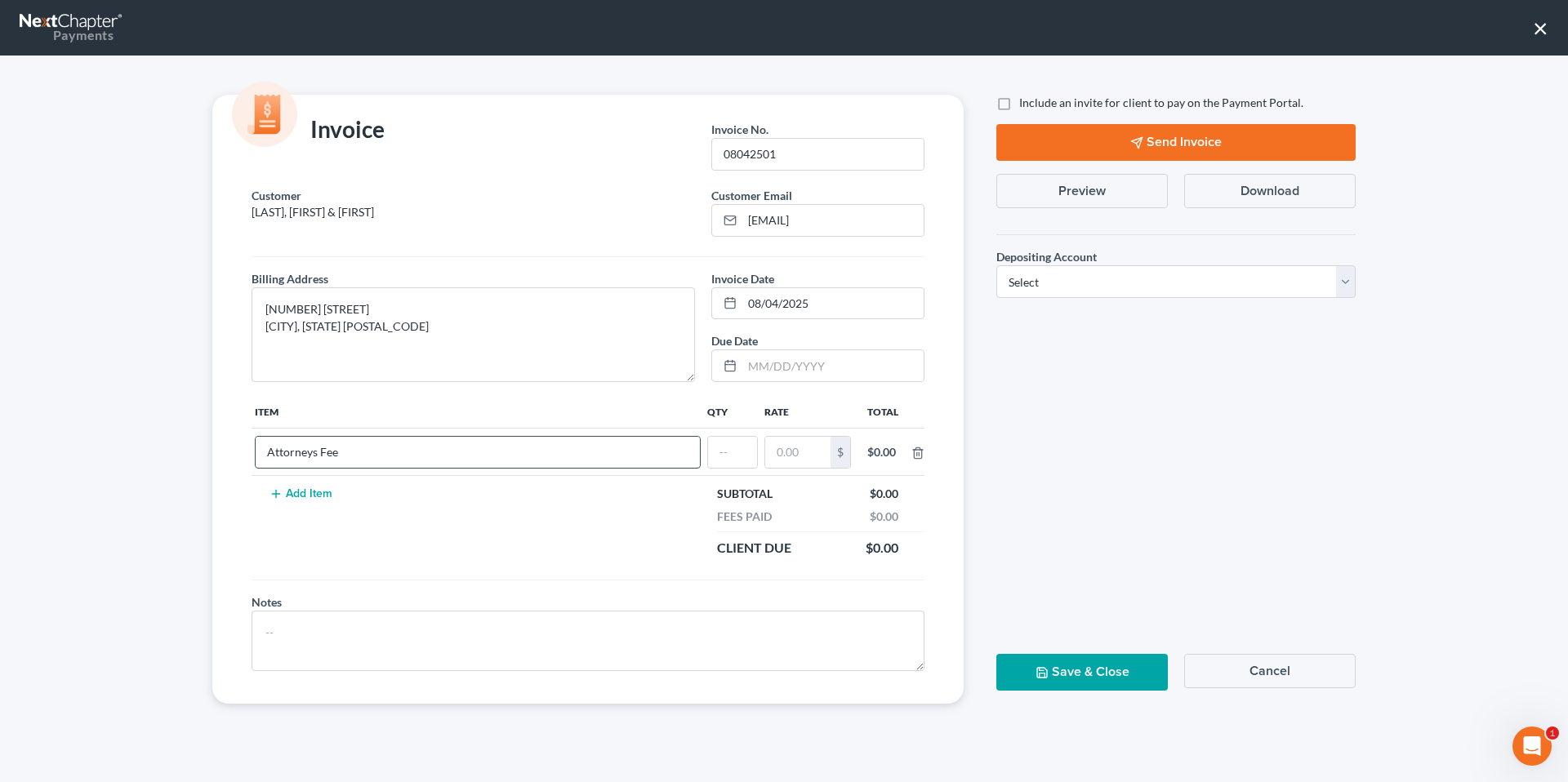 type on "Attorneys Fee" 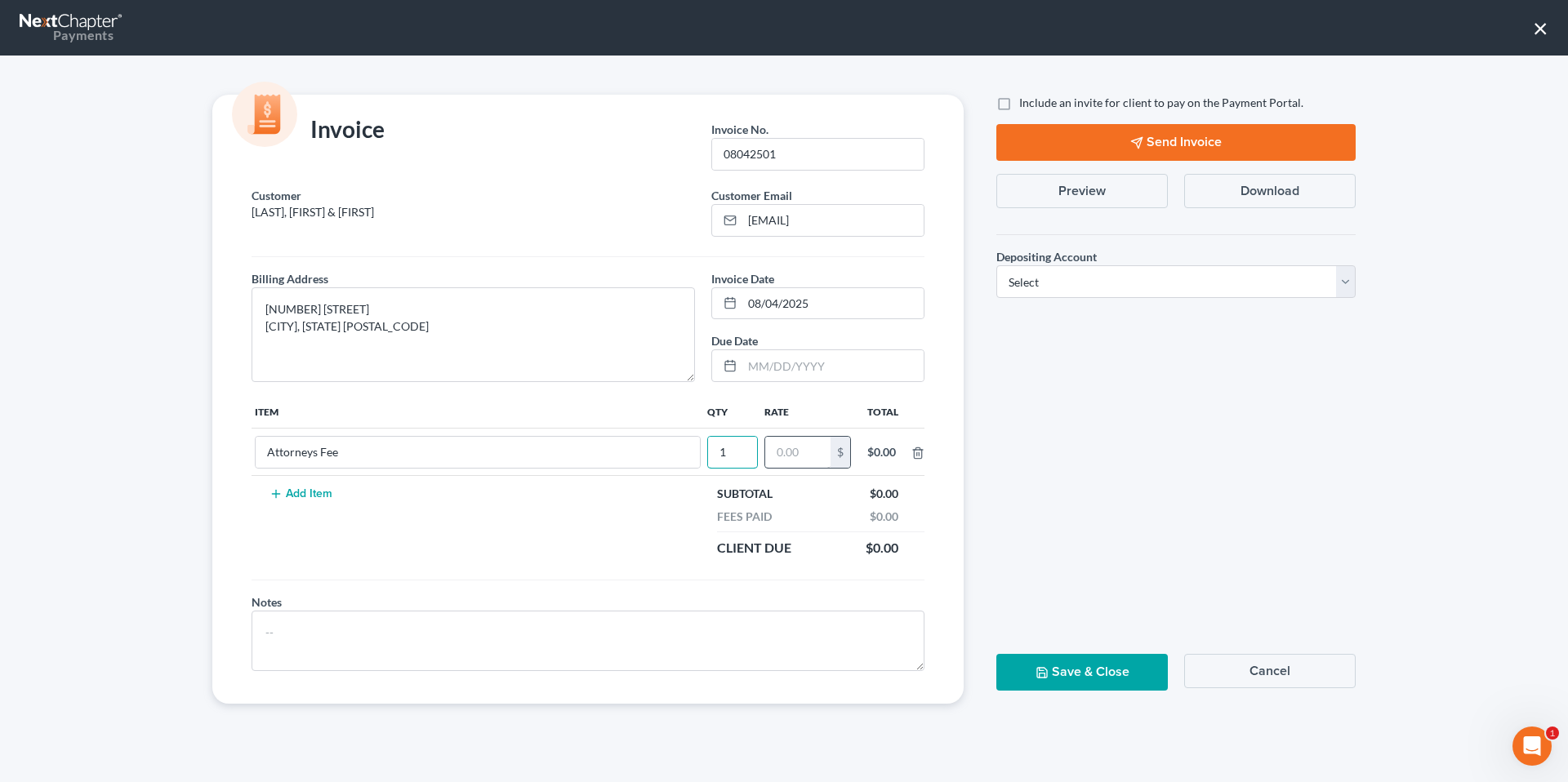 type on "1" 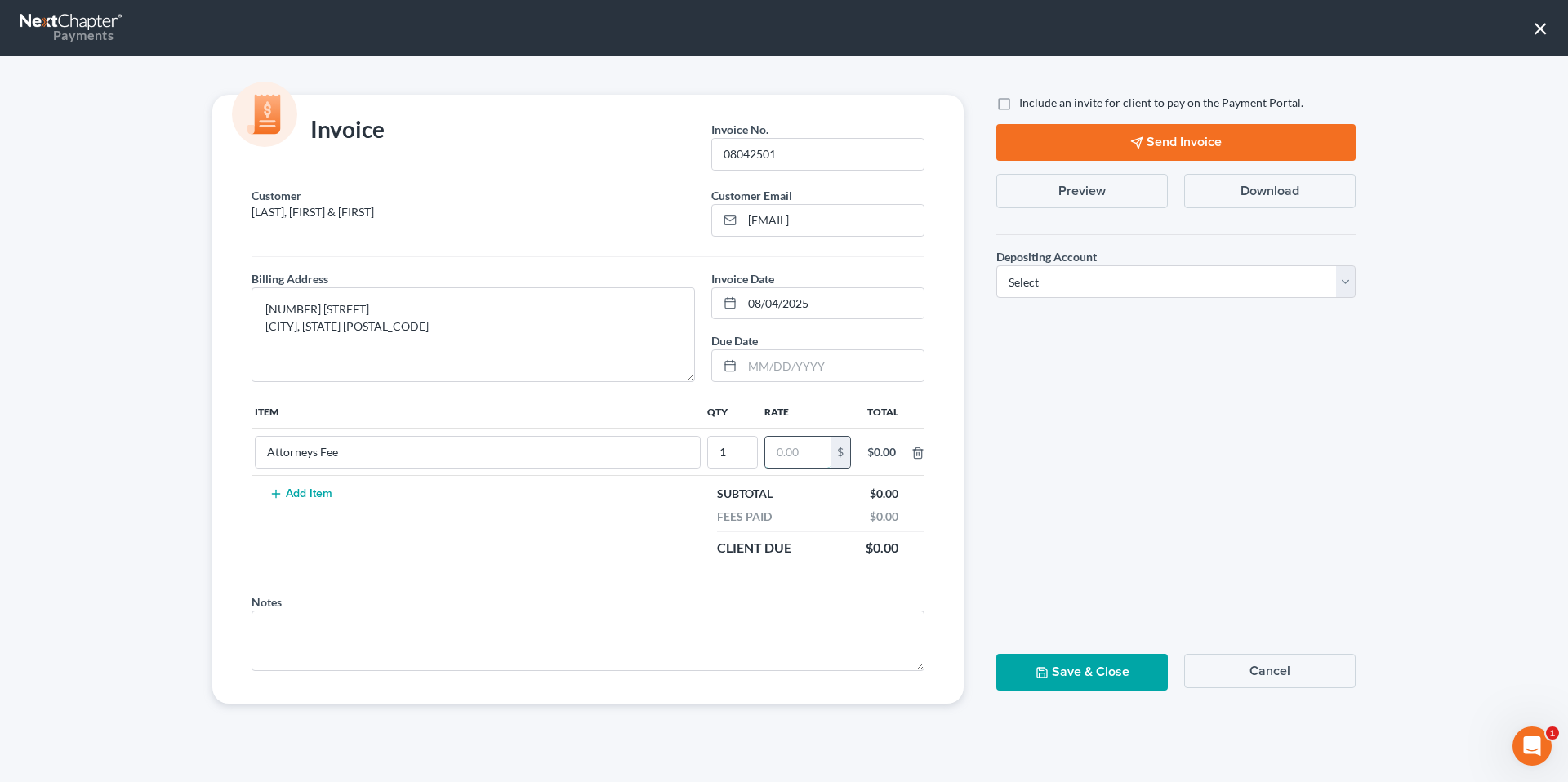 click at bounding box center (798, 452) 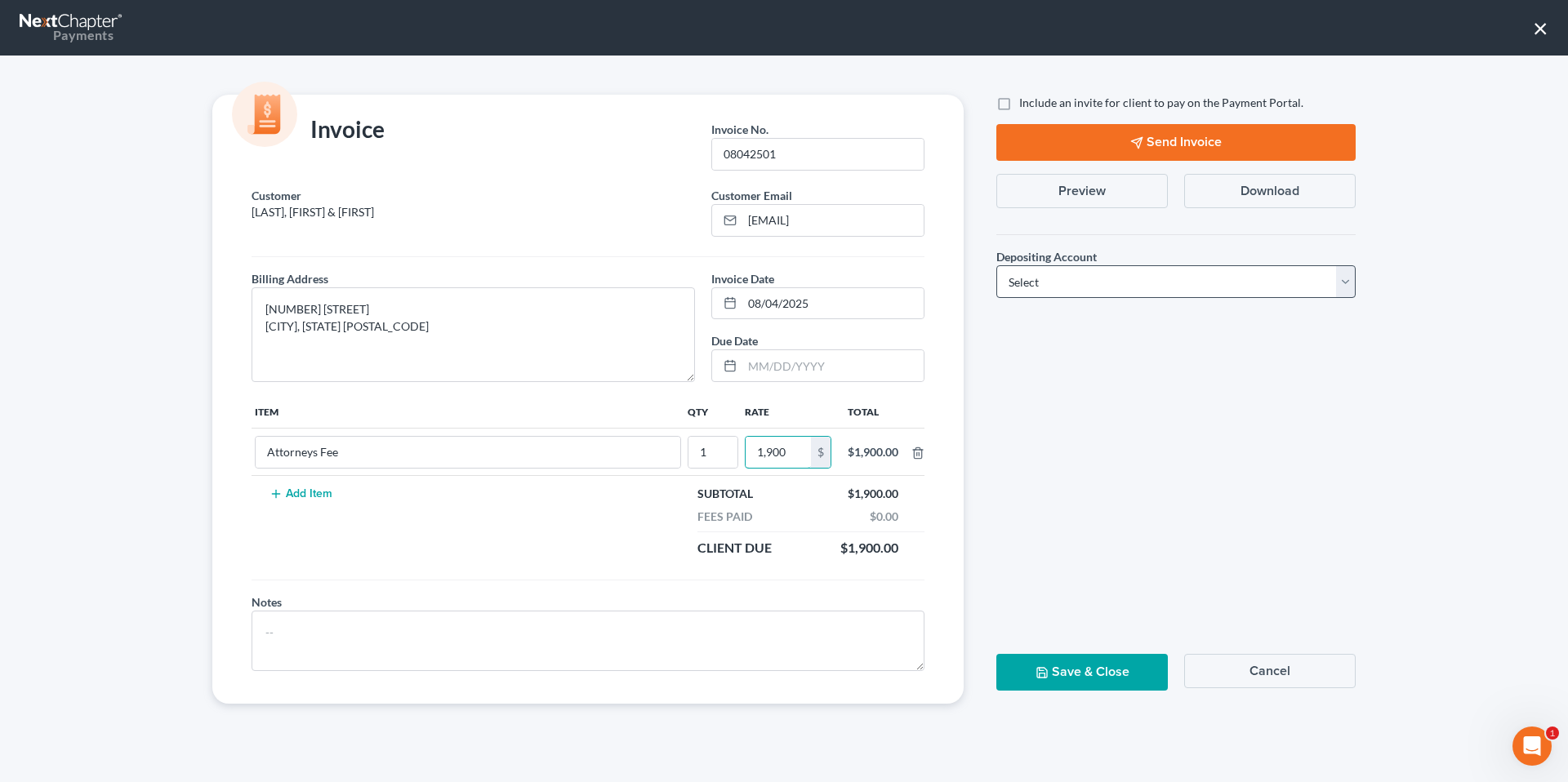 type on "1,900" 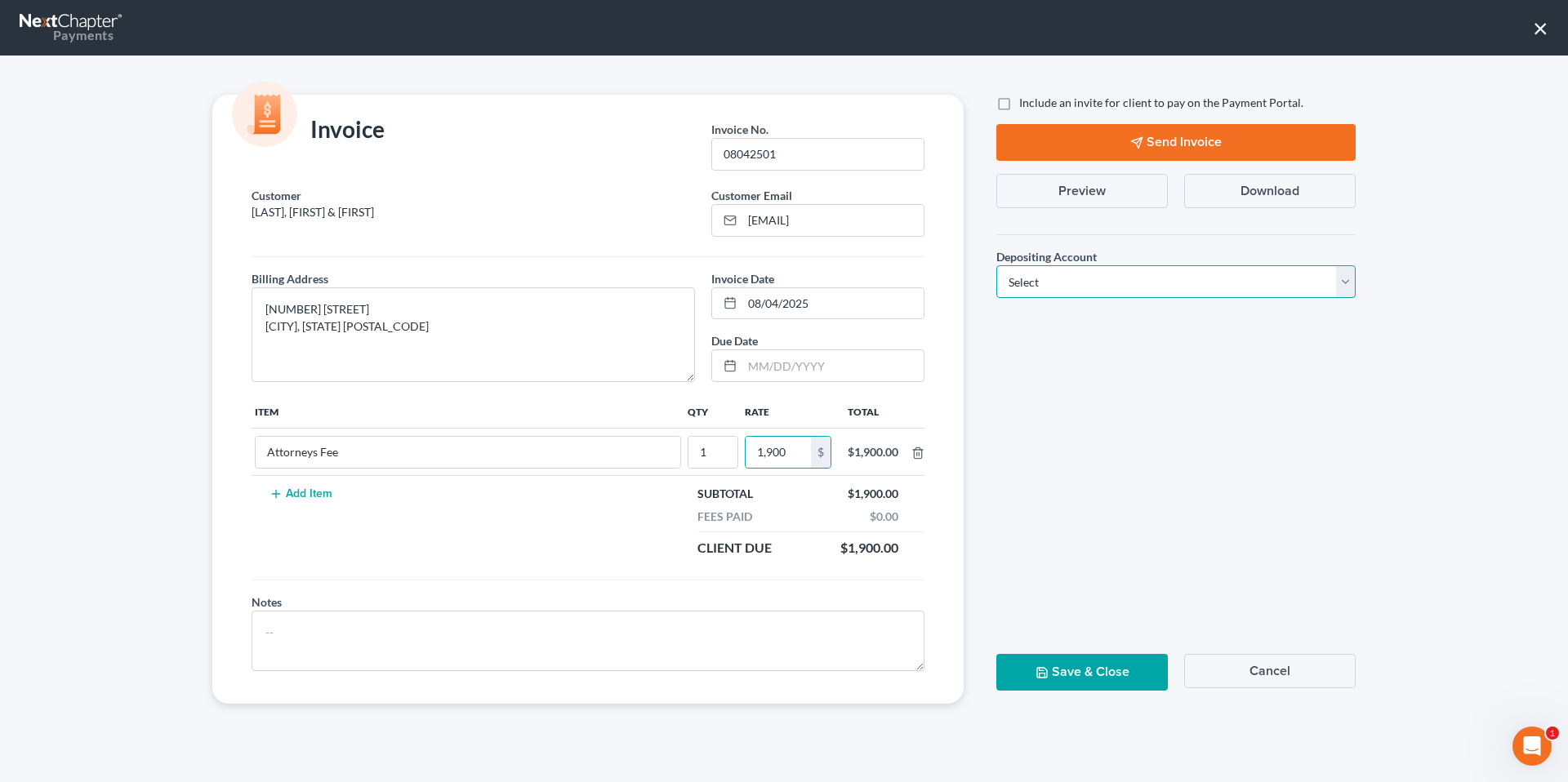 click on "Select Operation Trust" at bounding box center (1176, 282) 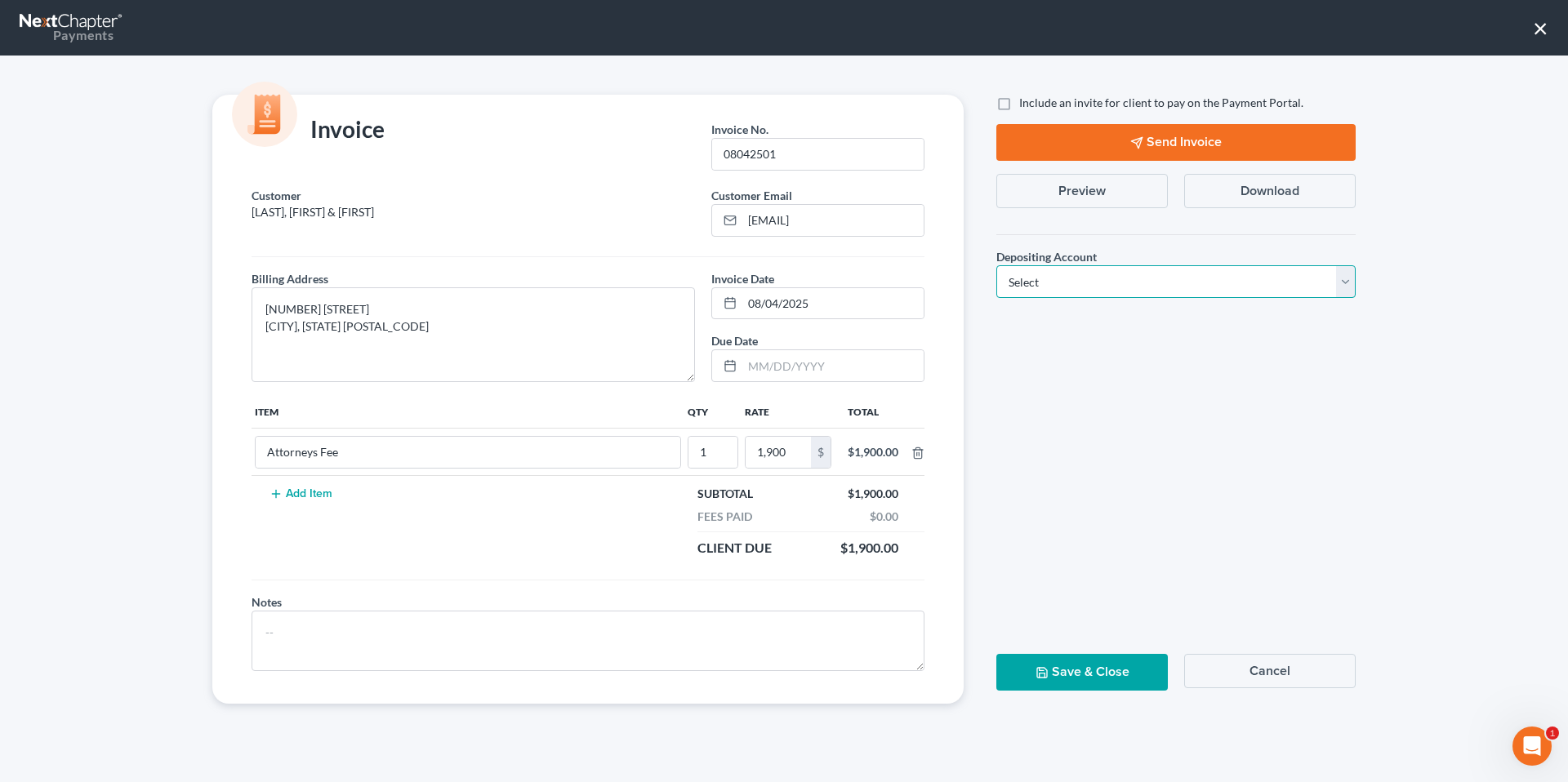 select on "0" 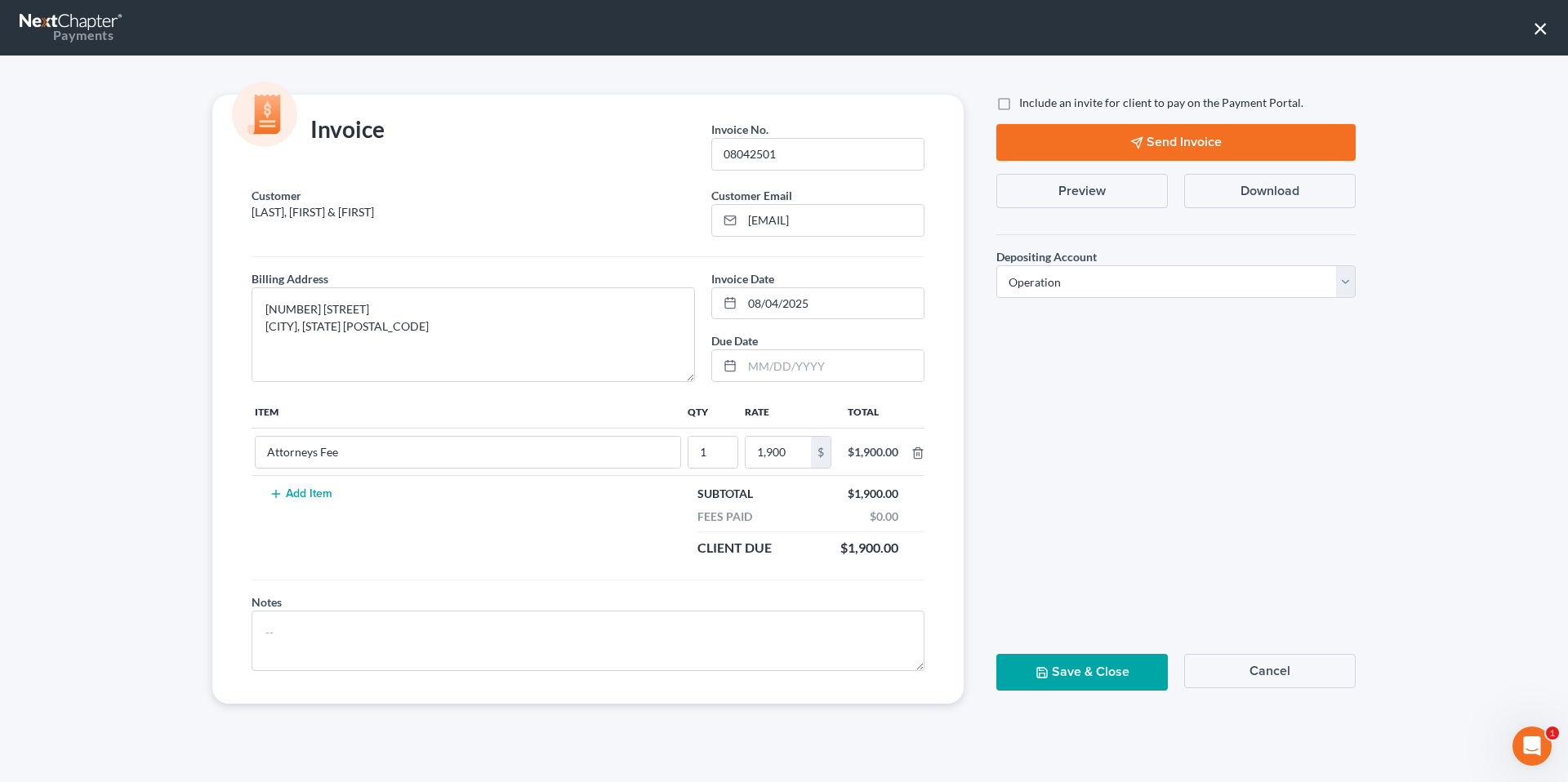 click on "Save & Close" at bounding box center (1082, 672) 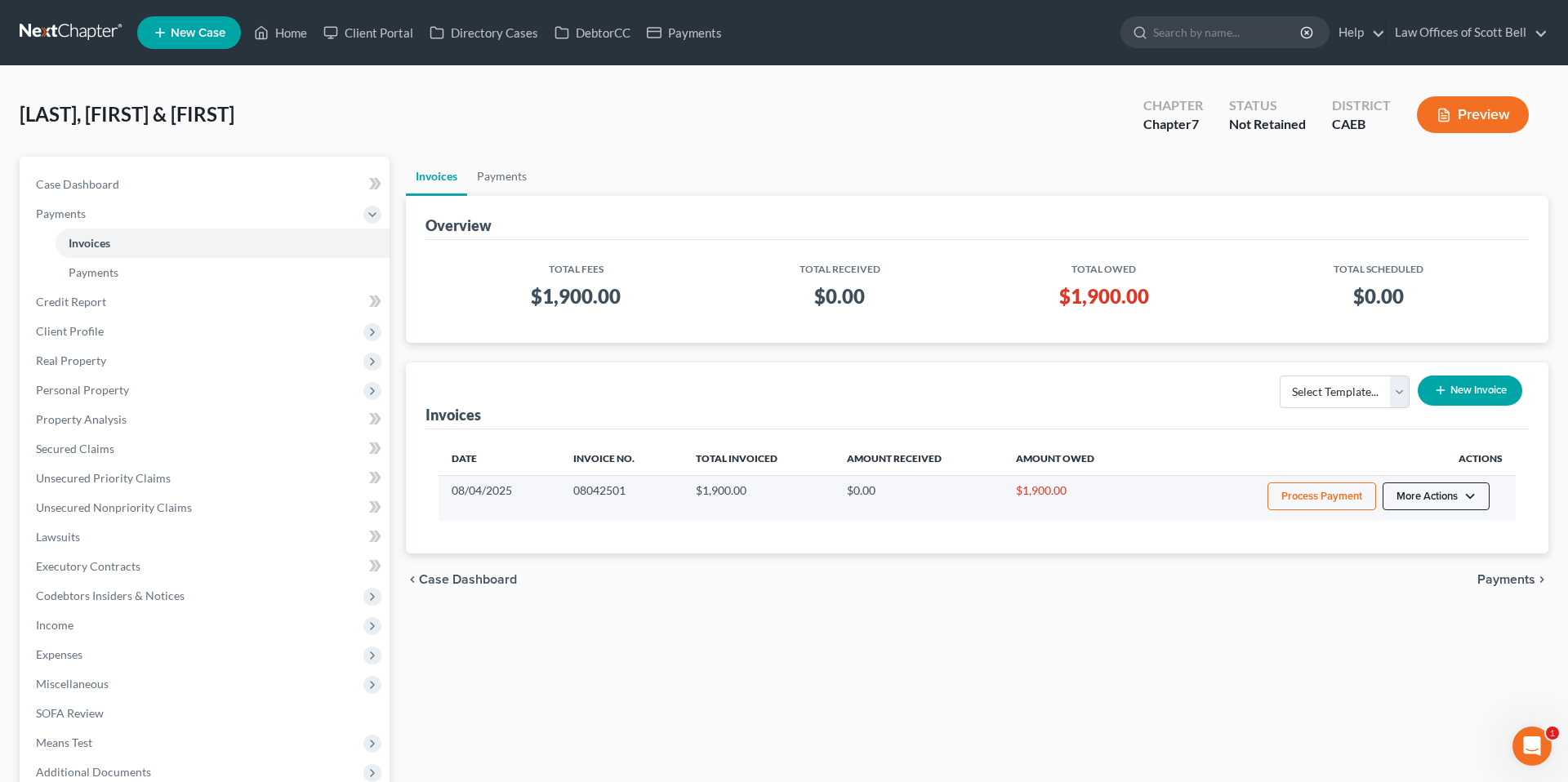 click on "More Actions" at bounding box center (1436, 496) 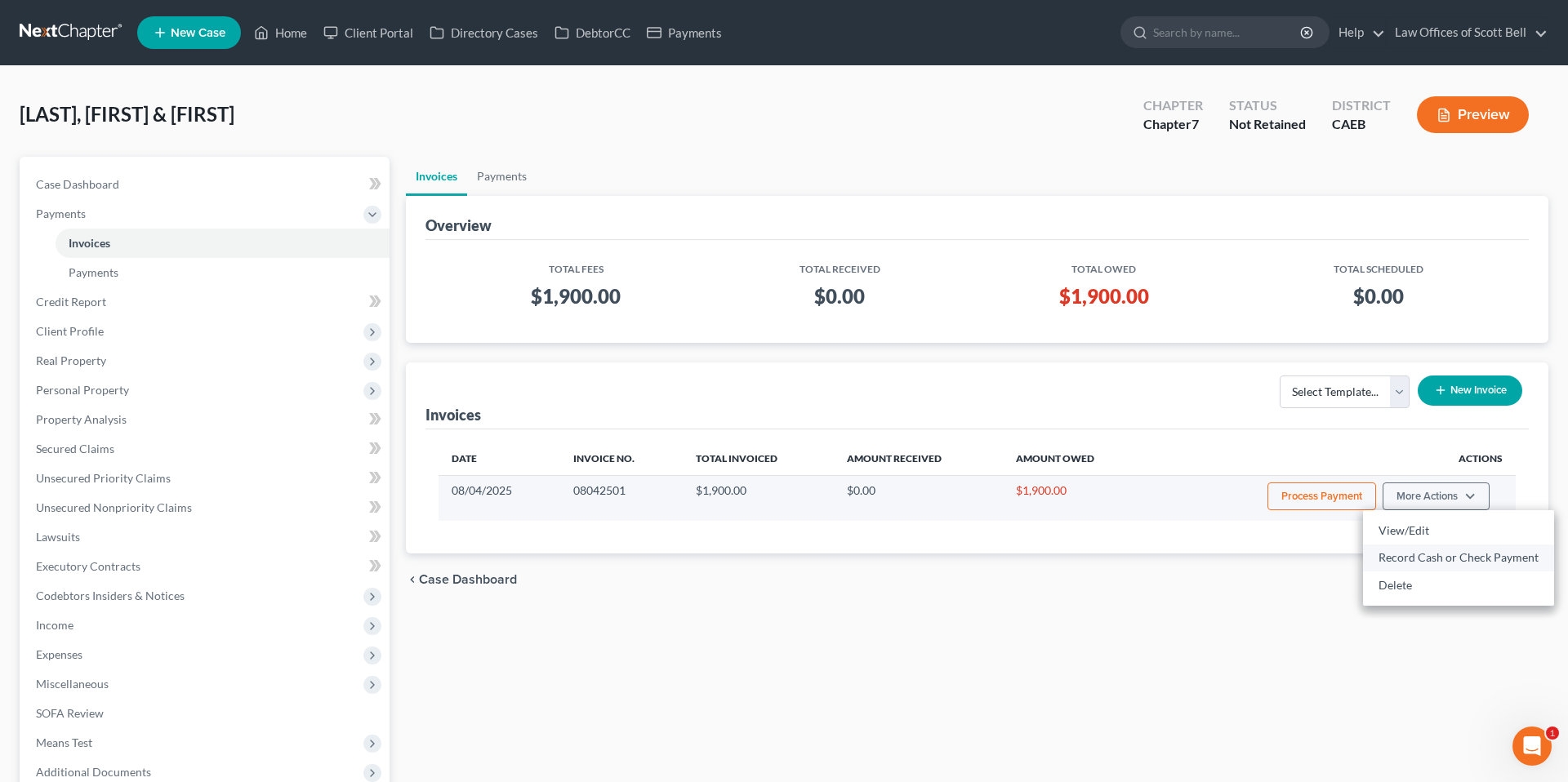 click on "Record Cash or Check Payment" at bounding box center [1459, 558] 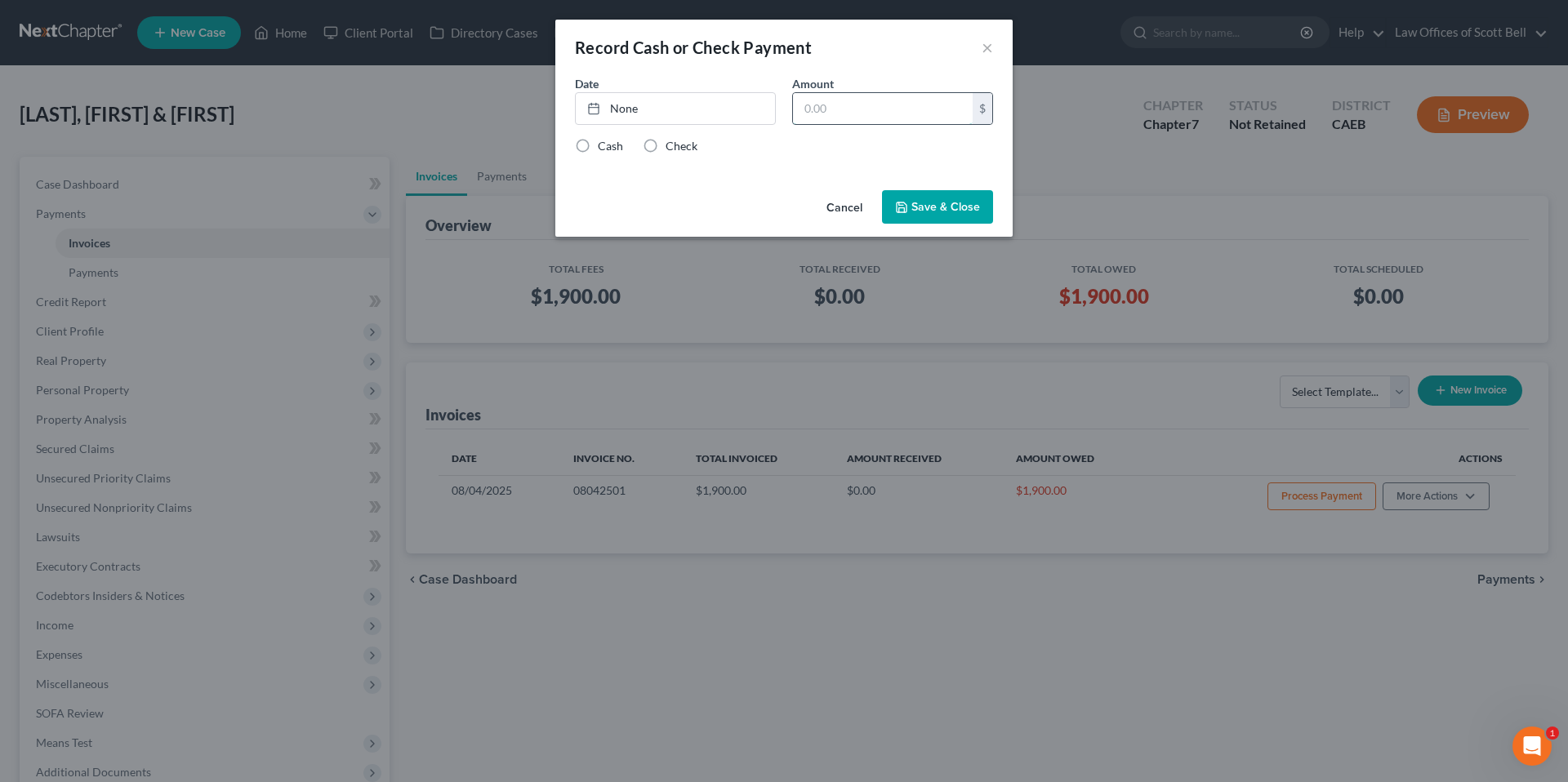click at bounding box center (883, 109) 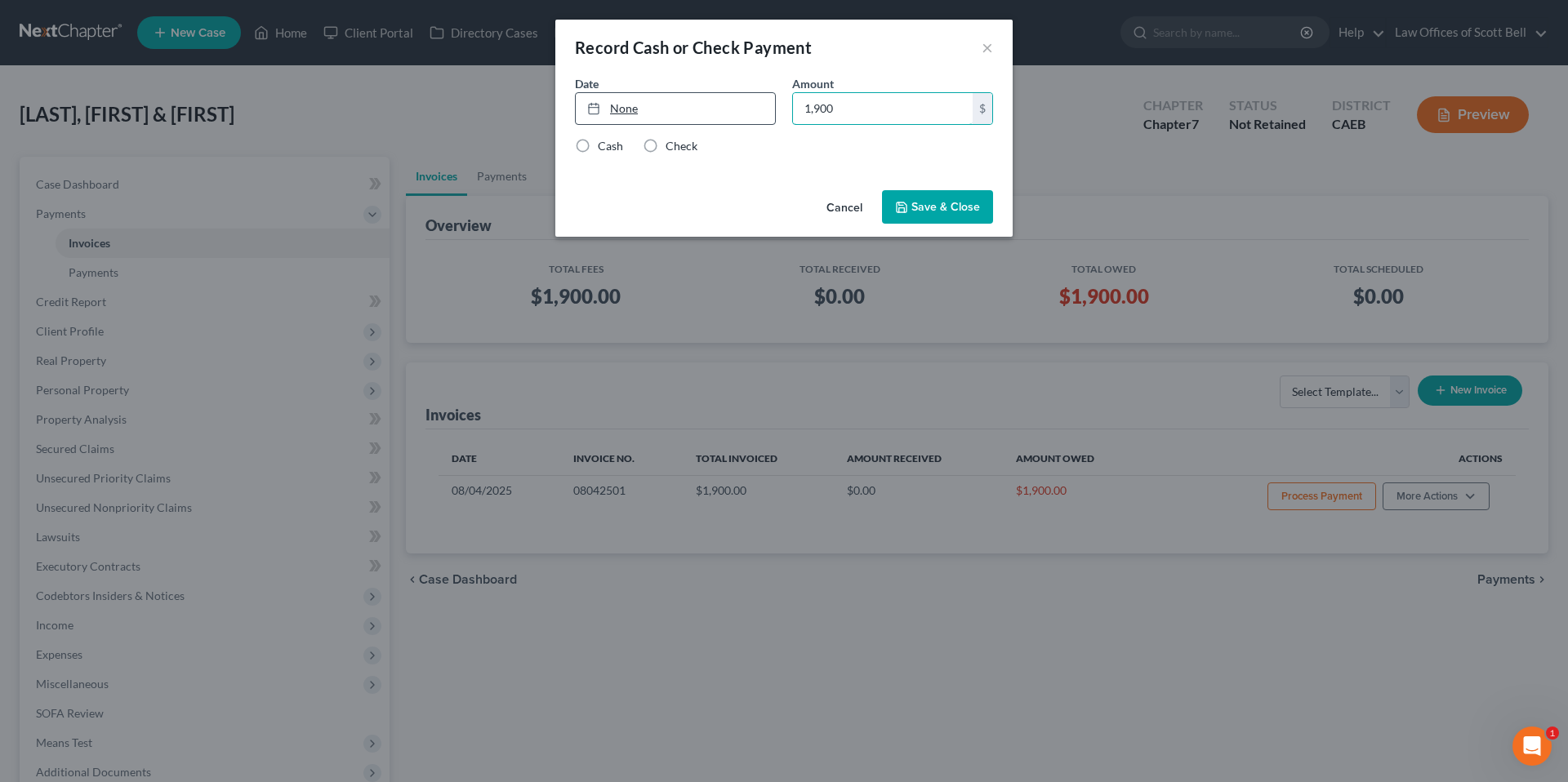 type on "1,900" 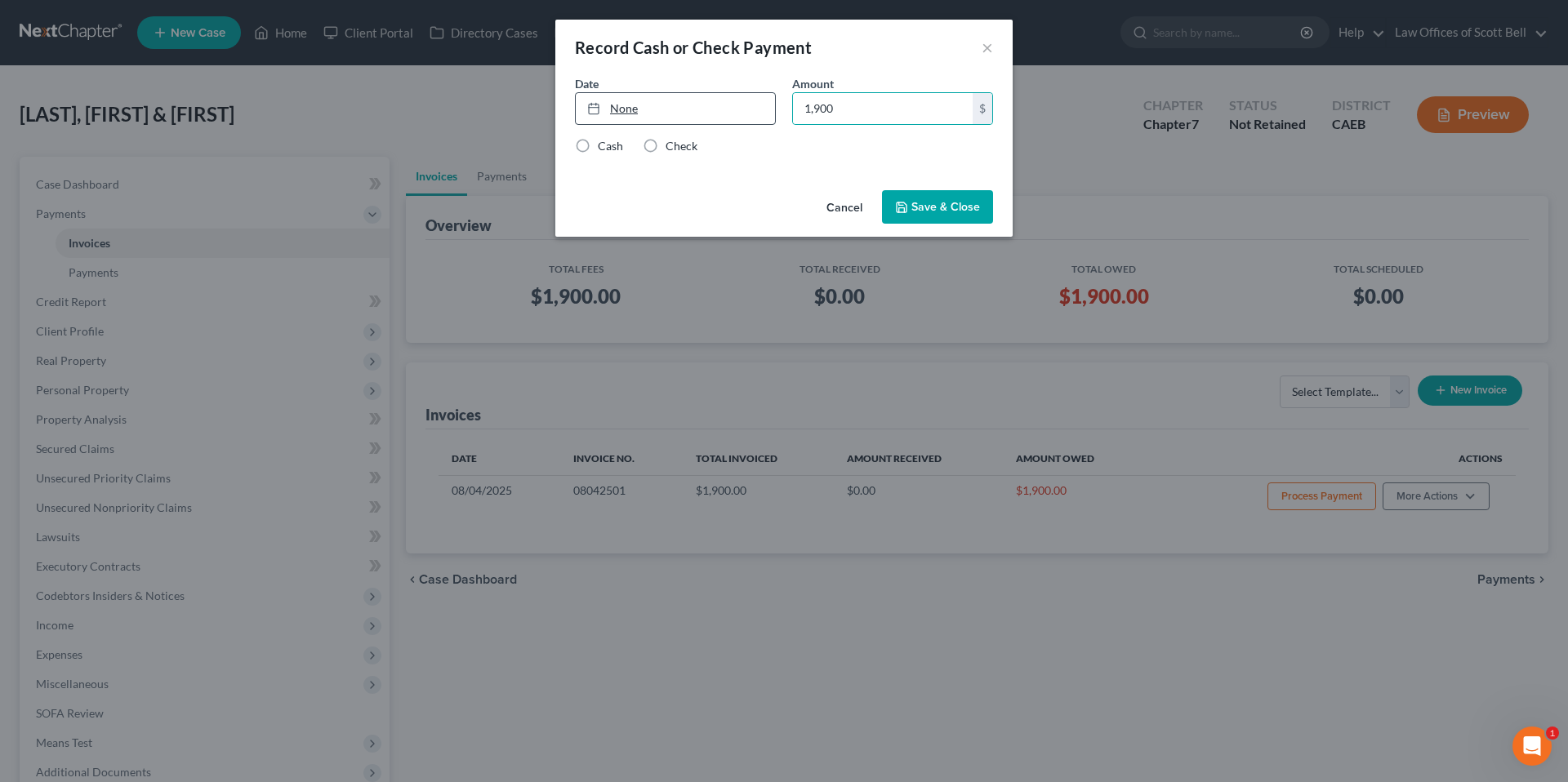 click on "None" at bounding box center [675, 109] 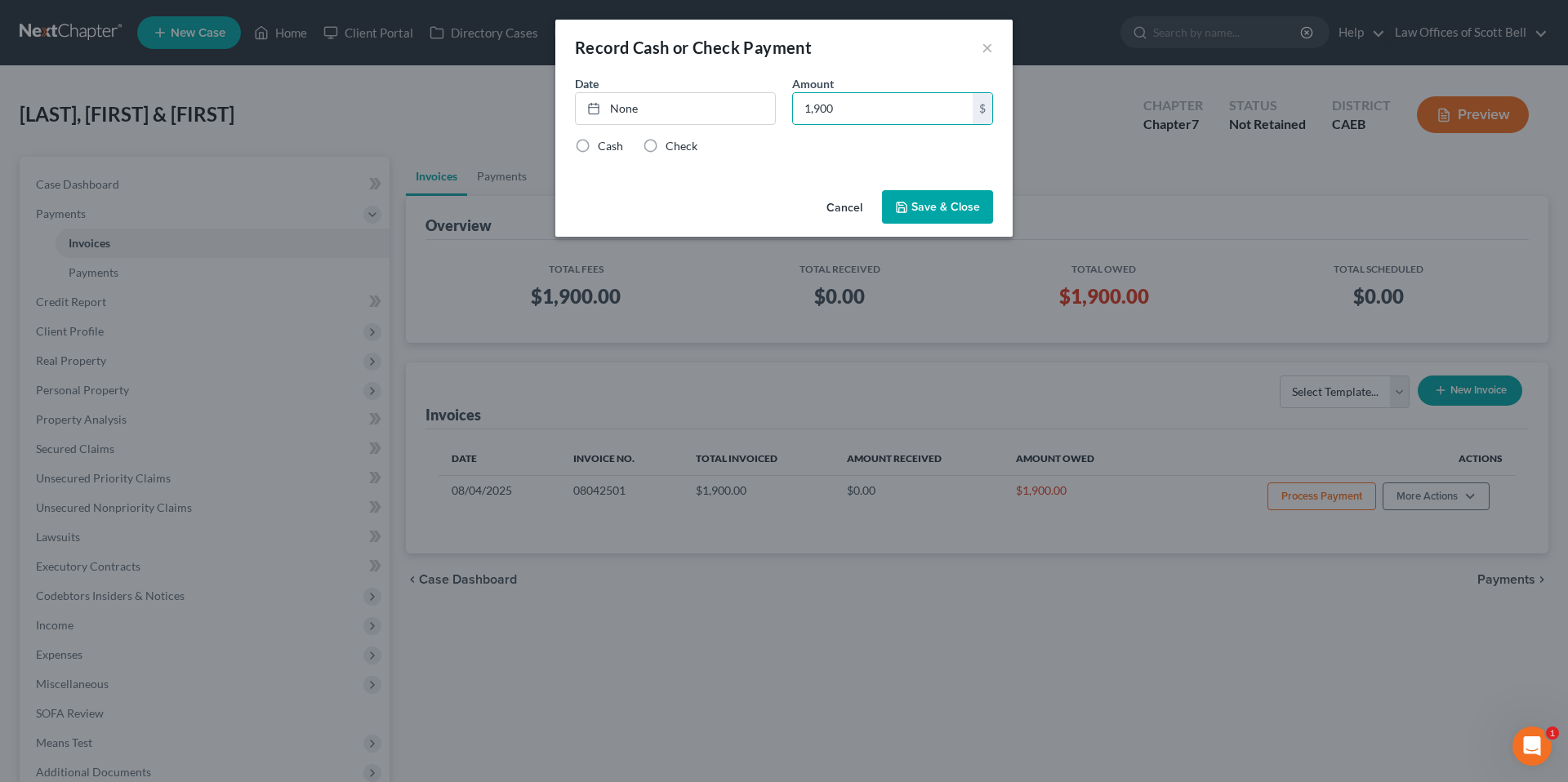 type on "8/4/2025" 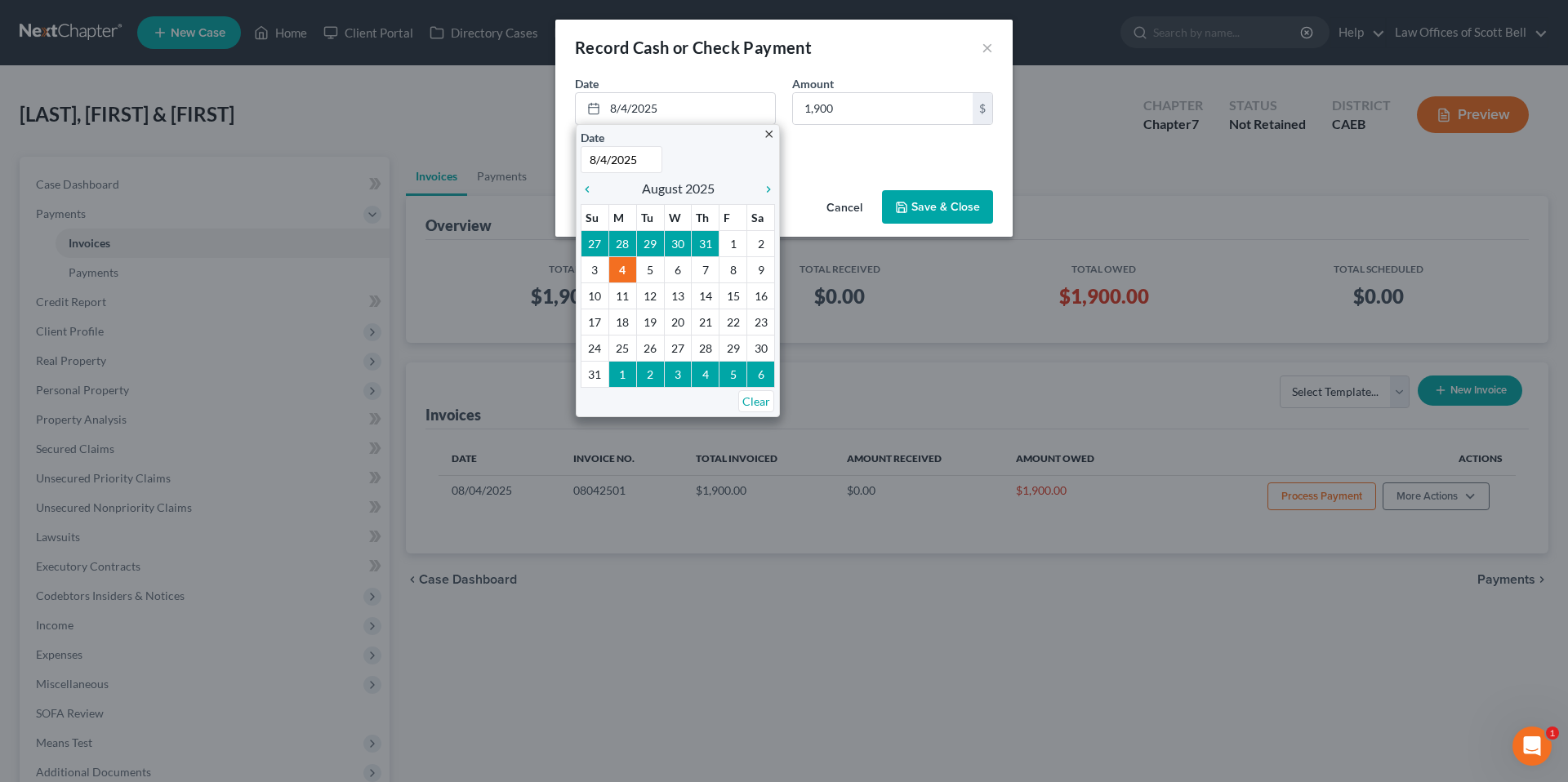 click on "Cash Check" at bounding box center [784, 146] 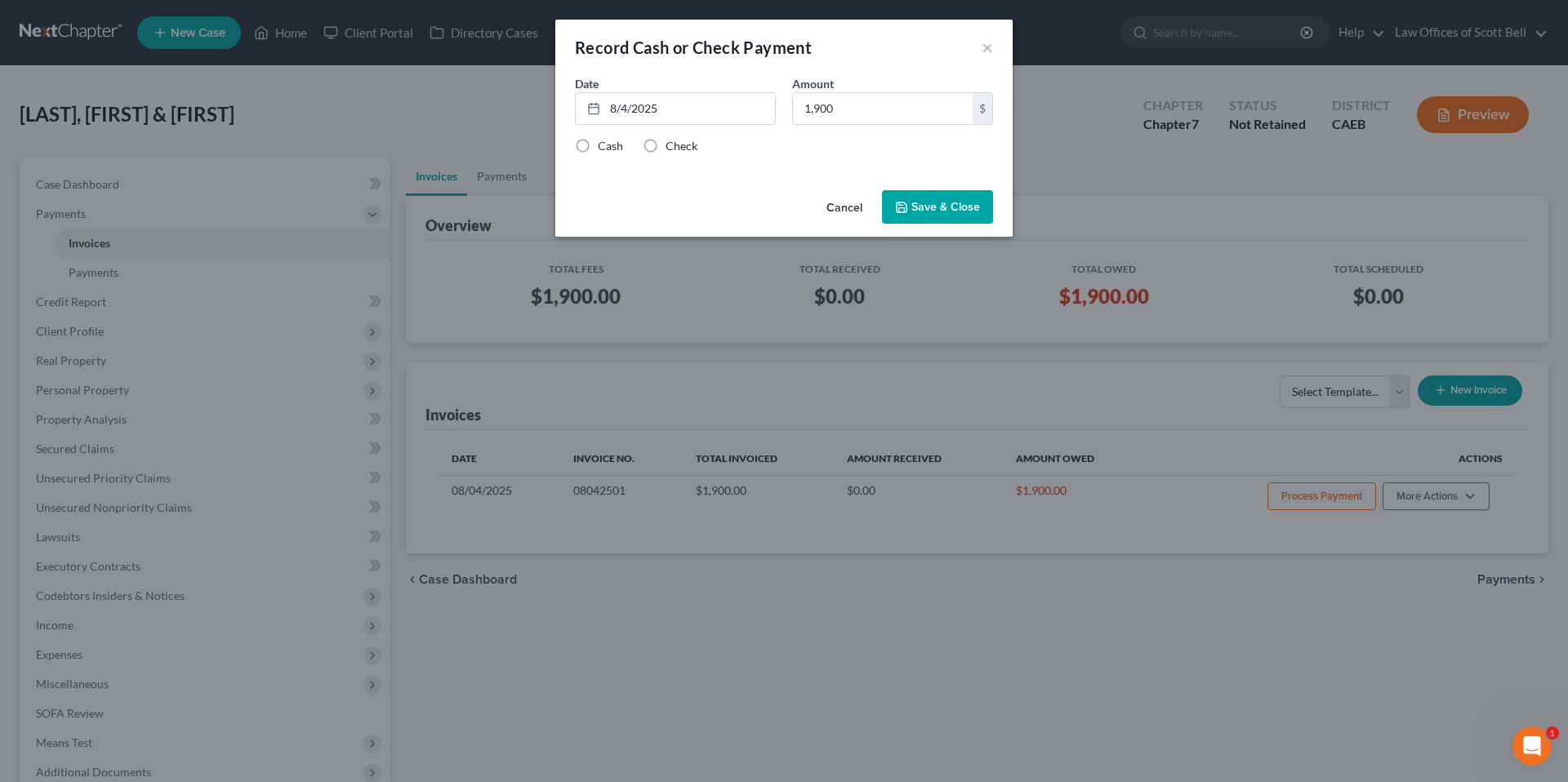 click on "Check" at bounding box center (670, 146) 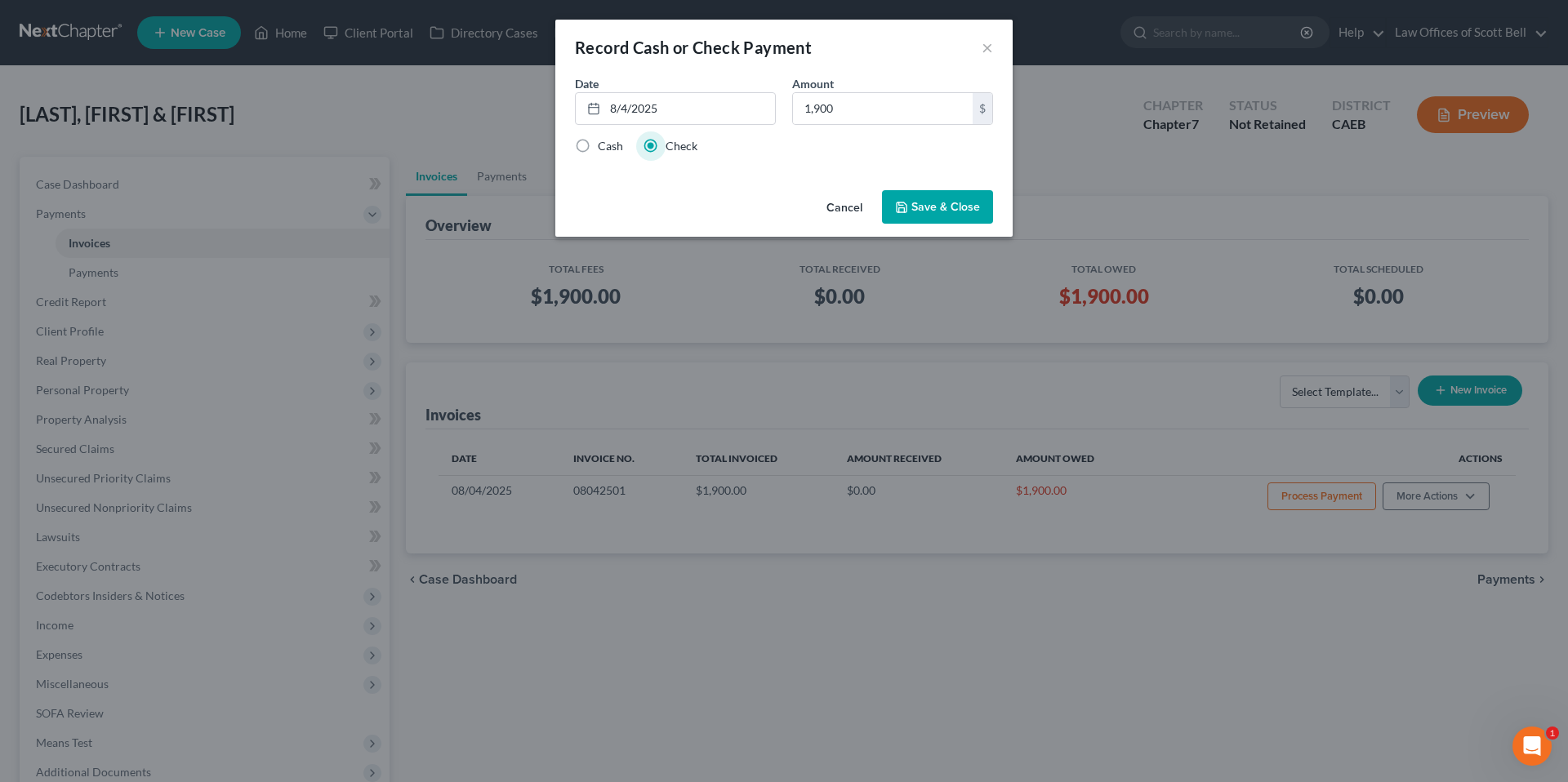click on "Save & Close" at bounding box center [938, 207] 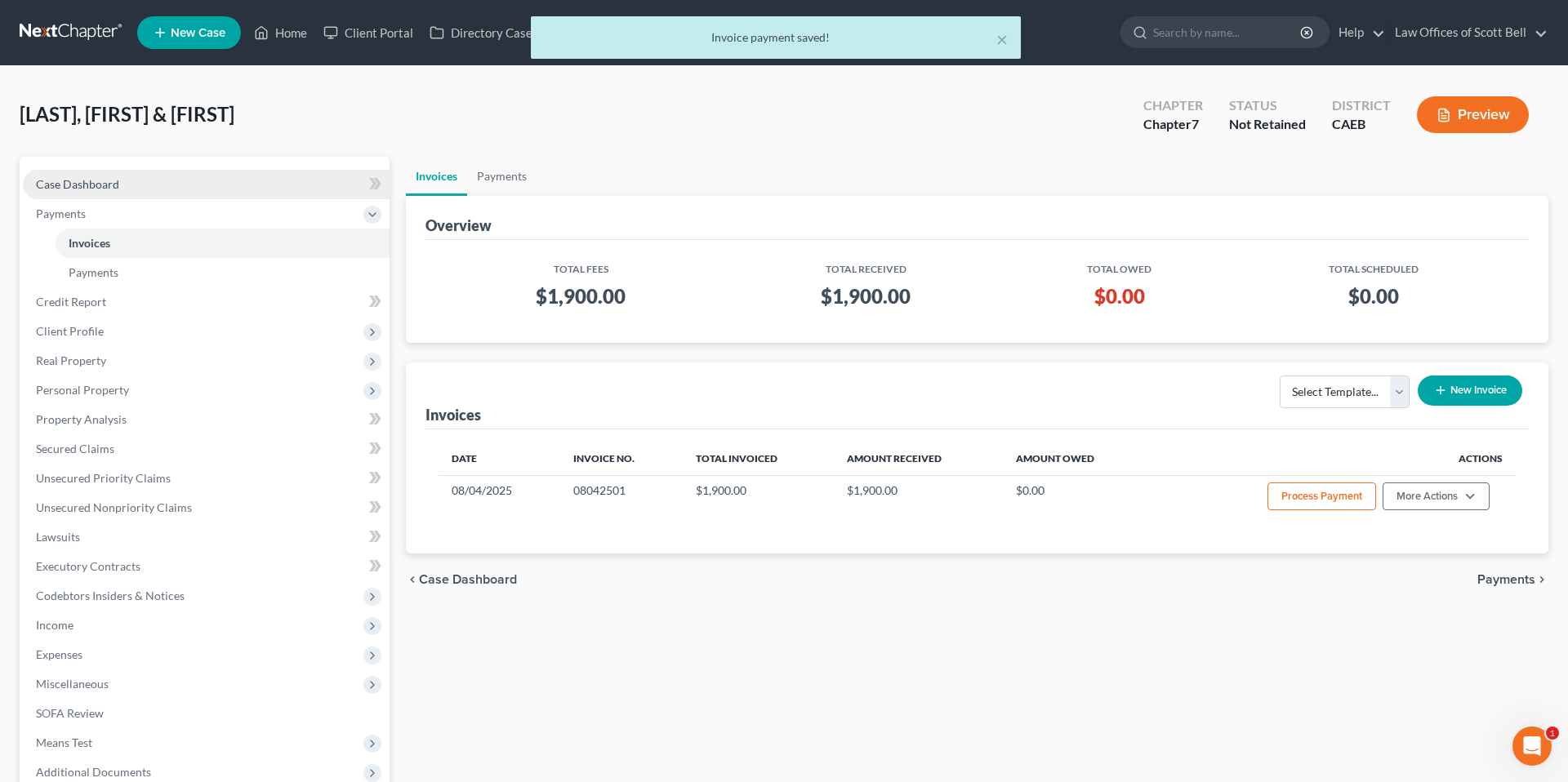 click on "Case Dashboard" at bounding box center [78, 184] 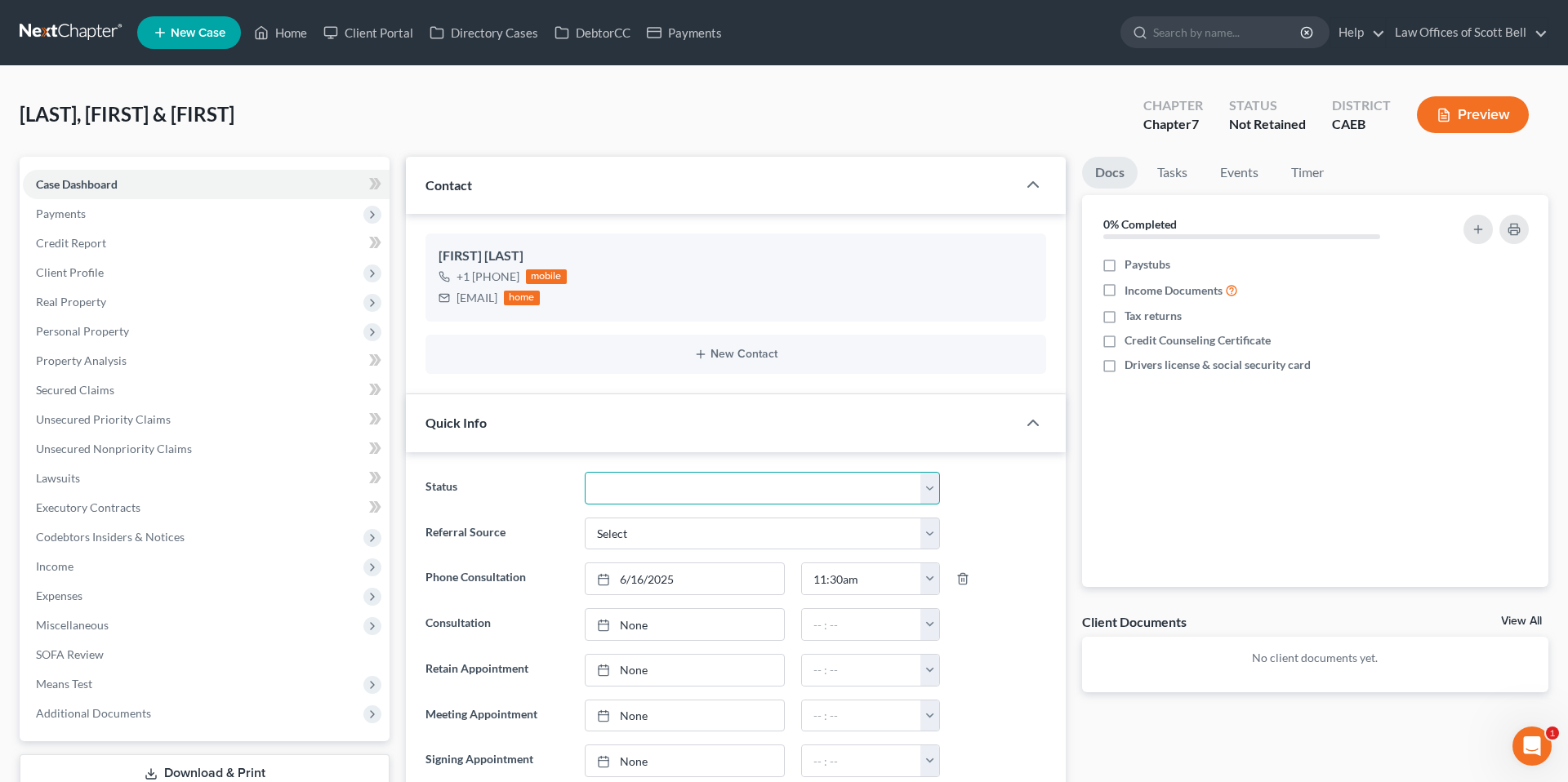 click on "Cancelled/Refund Closed Consultation Declined Discharged Filed Income Check In Progress Lead No Show Not Retained PIF Ready to File Referred Out Retained To Review" at bounding box center (762, 488) 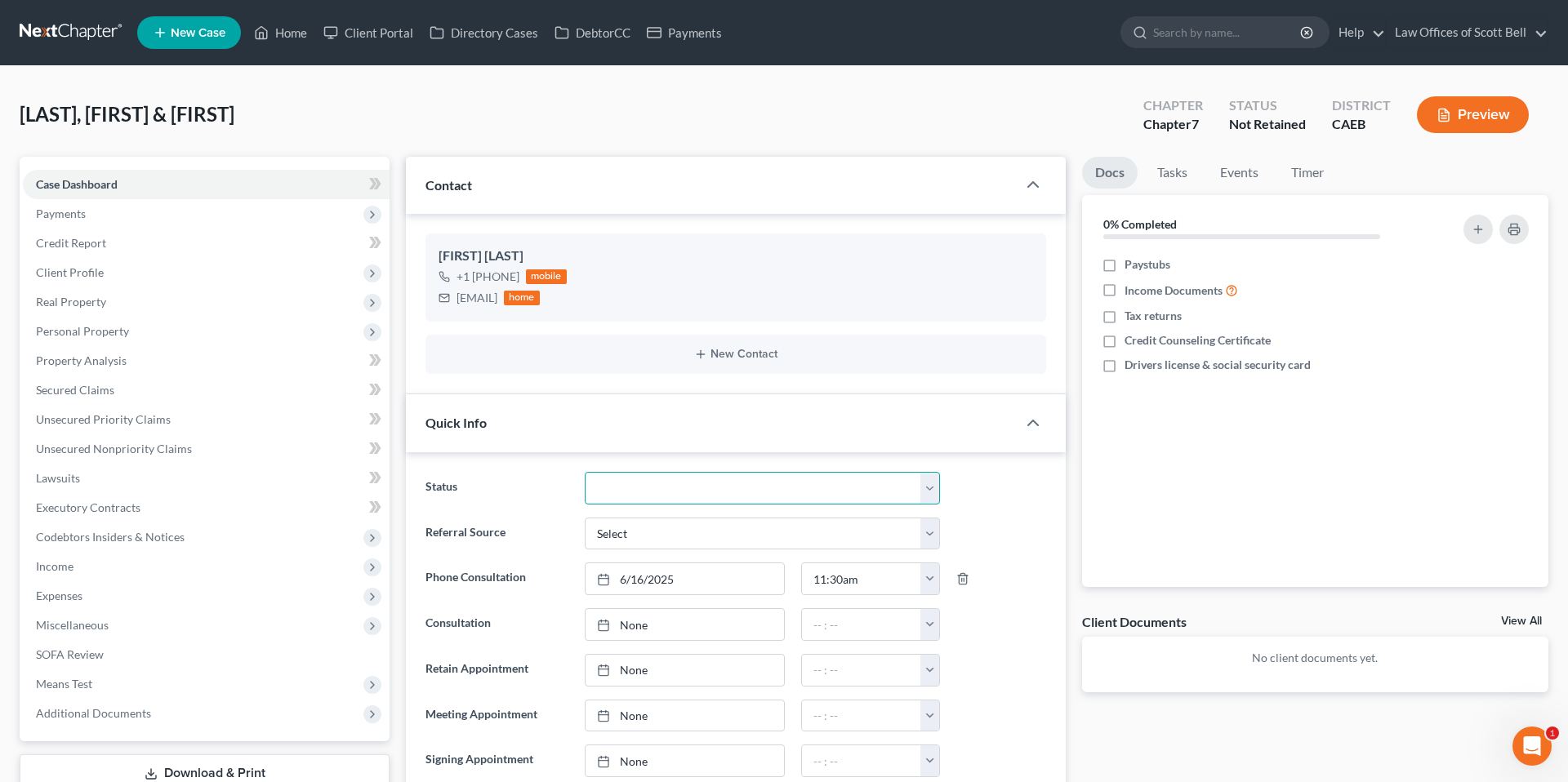 scroll, scrollTop: 574, scrollLeft: 0, axis: vertical 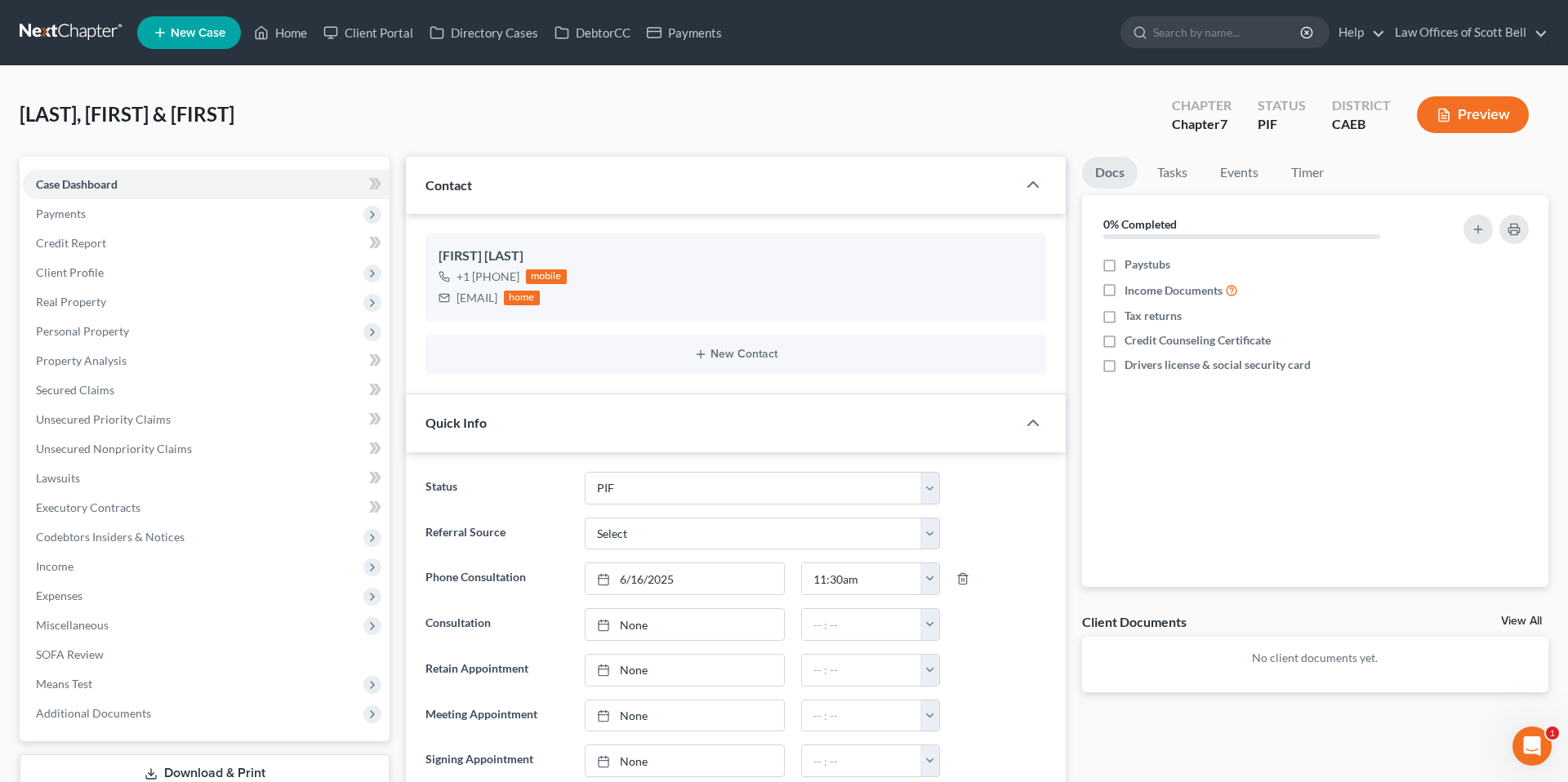 click on "Status Cancelled/Refund Closed Consultation Declined Discharged Filed Income Check In Progress Lead No Show Not Retained PIF Ready to File Referred Out Retained To Review" at bounding box center (736, 488) 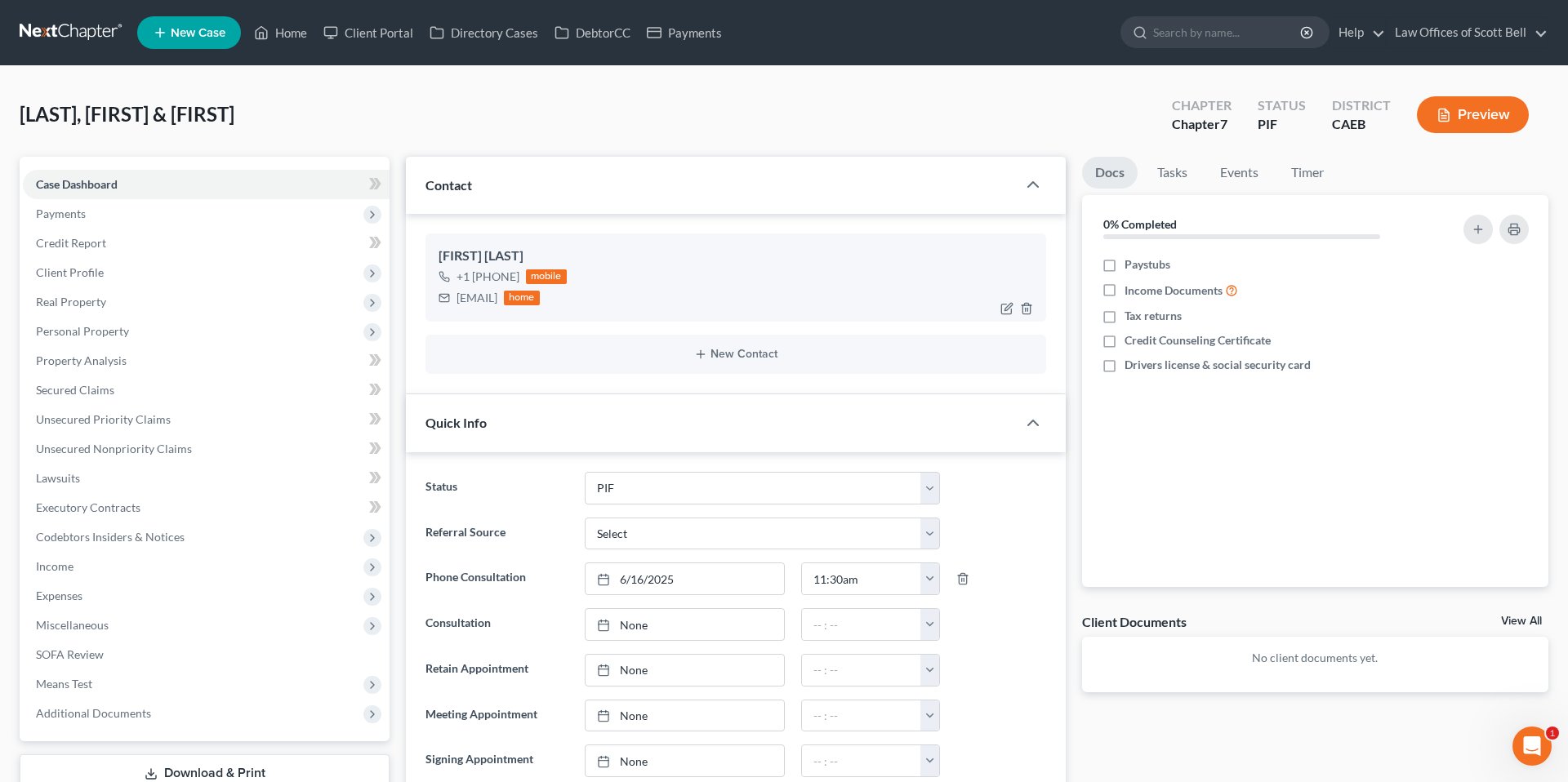 drag, startPoint x: 457, startPoint y: 299, endPoint x: 543, endPoint y: 297, distance: 86.02325 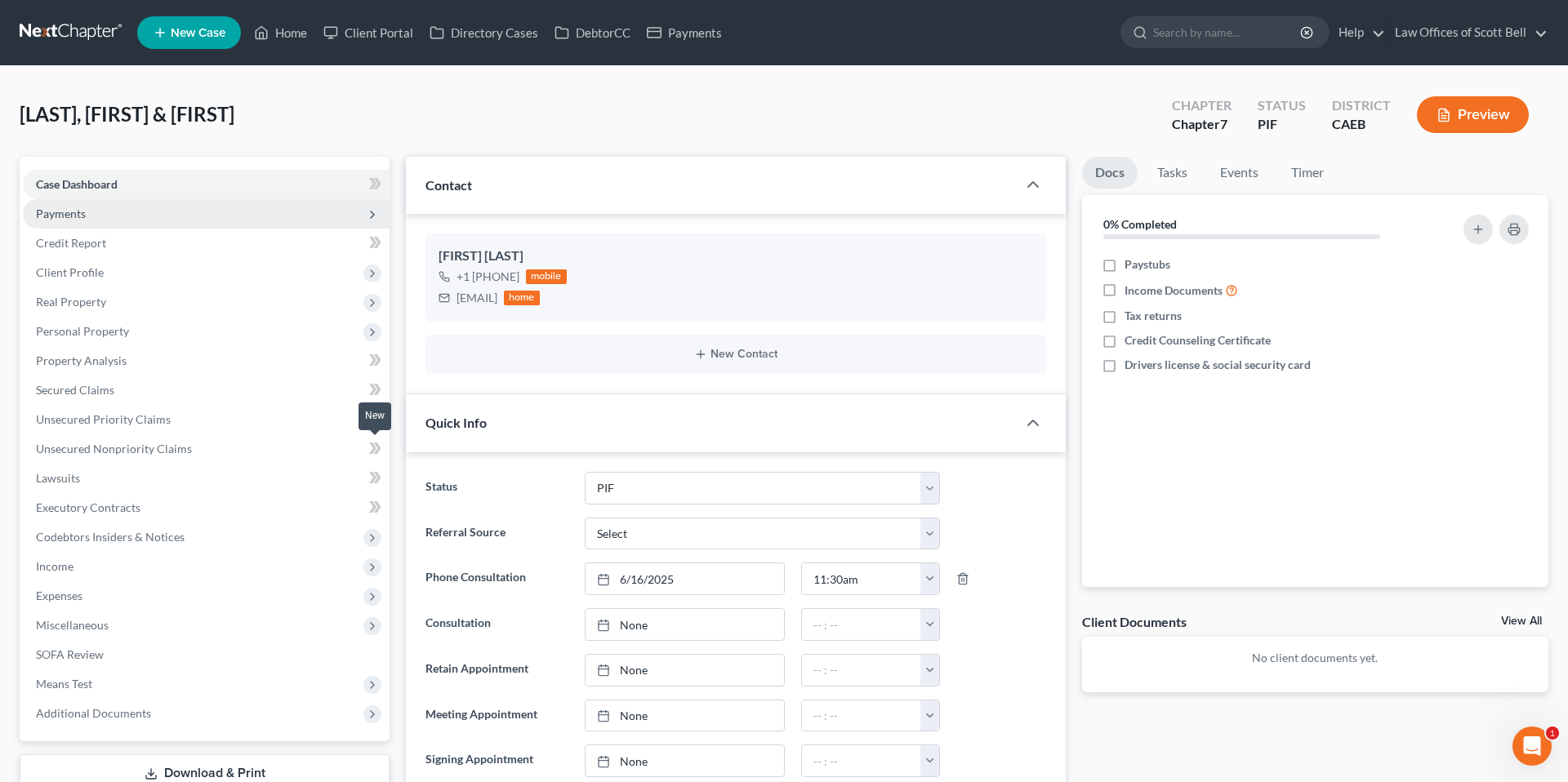 click on "Payments" at bounding box center [60, 213] 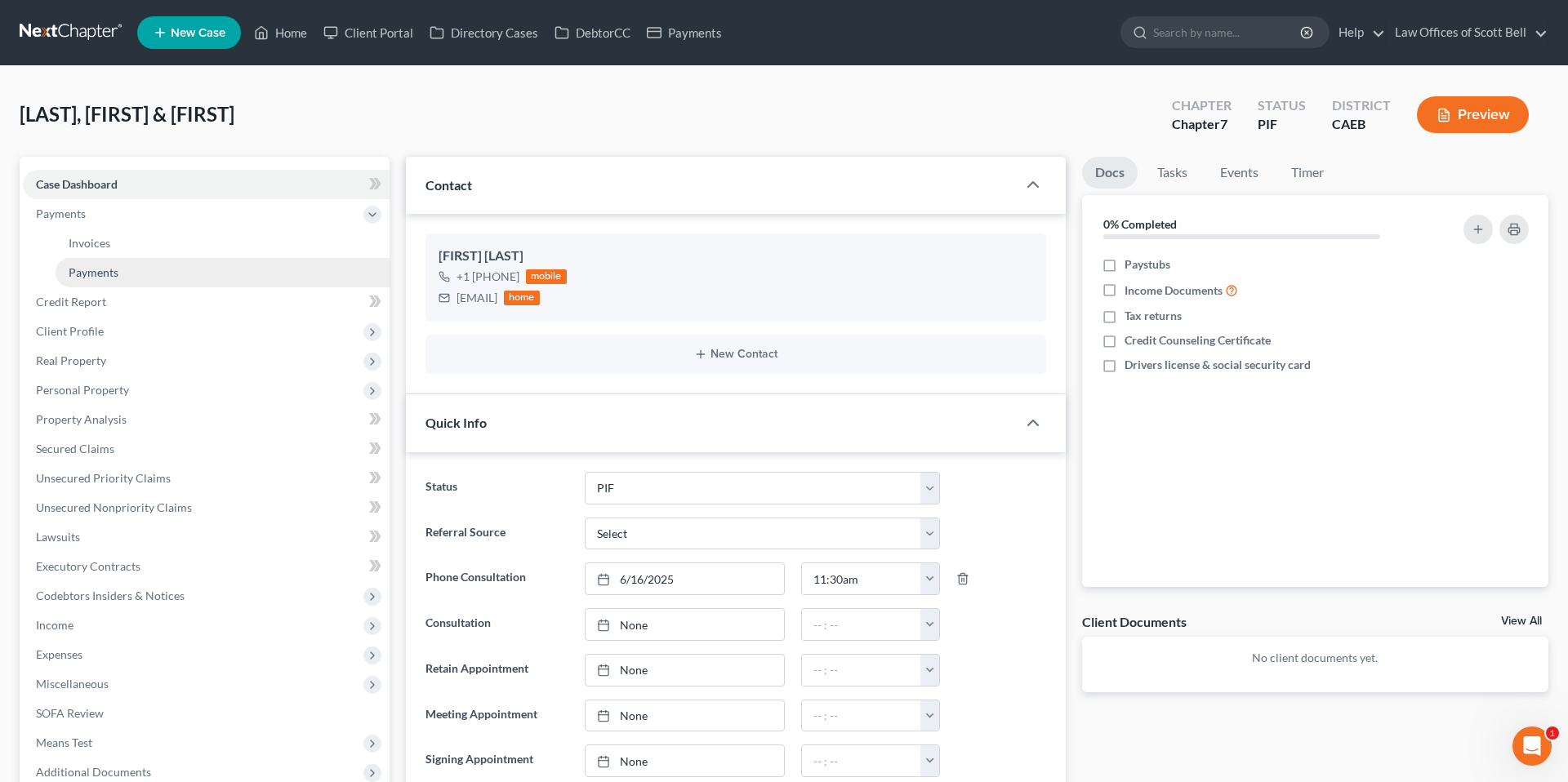 click on "Payments" at bounding box center [93, 272] 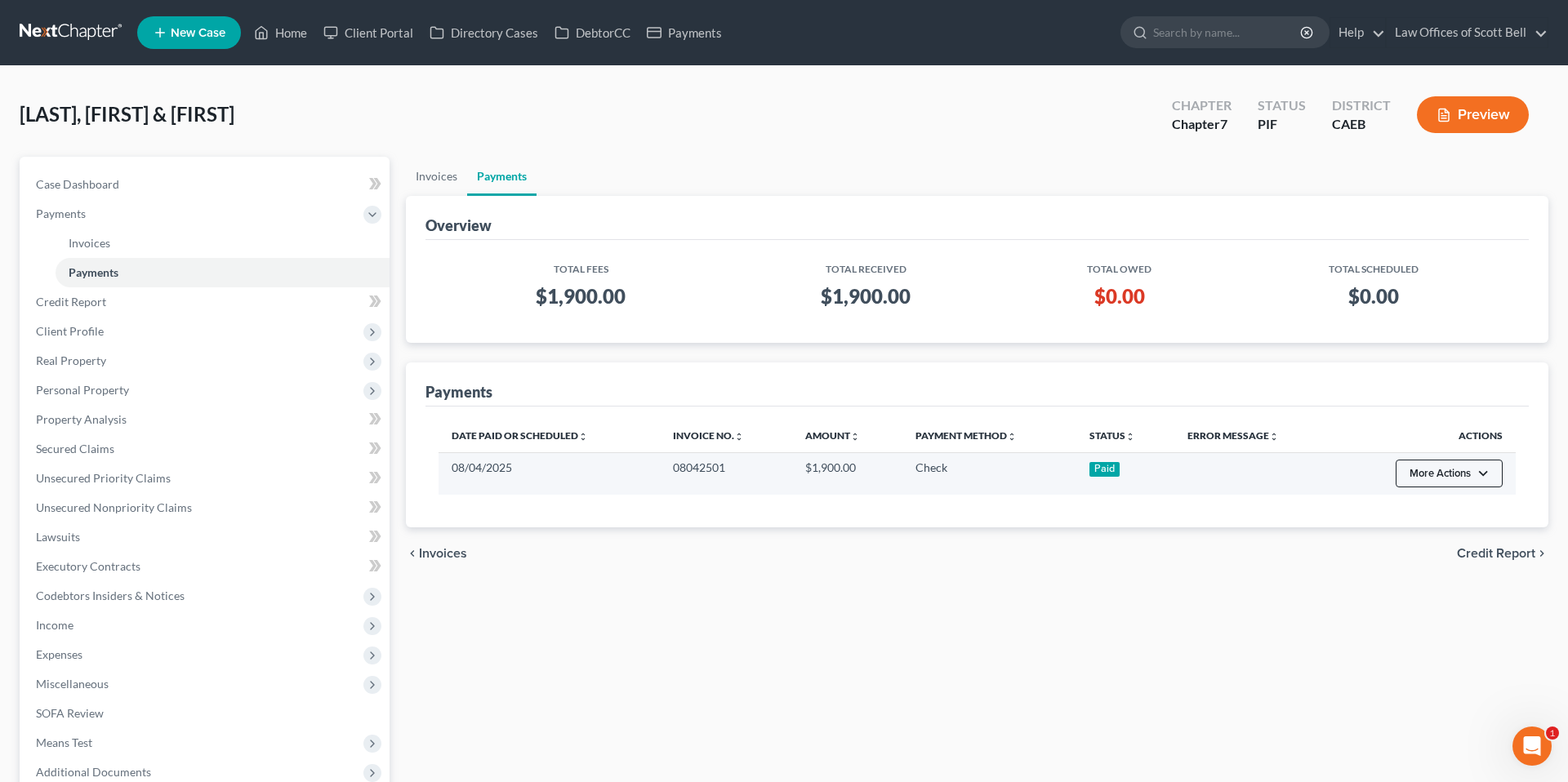 click on "More Actions" at bounding box center [1449, 473] 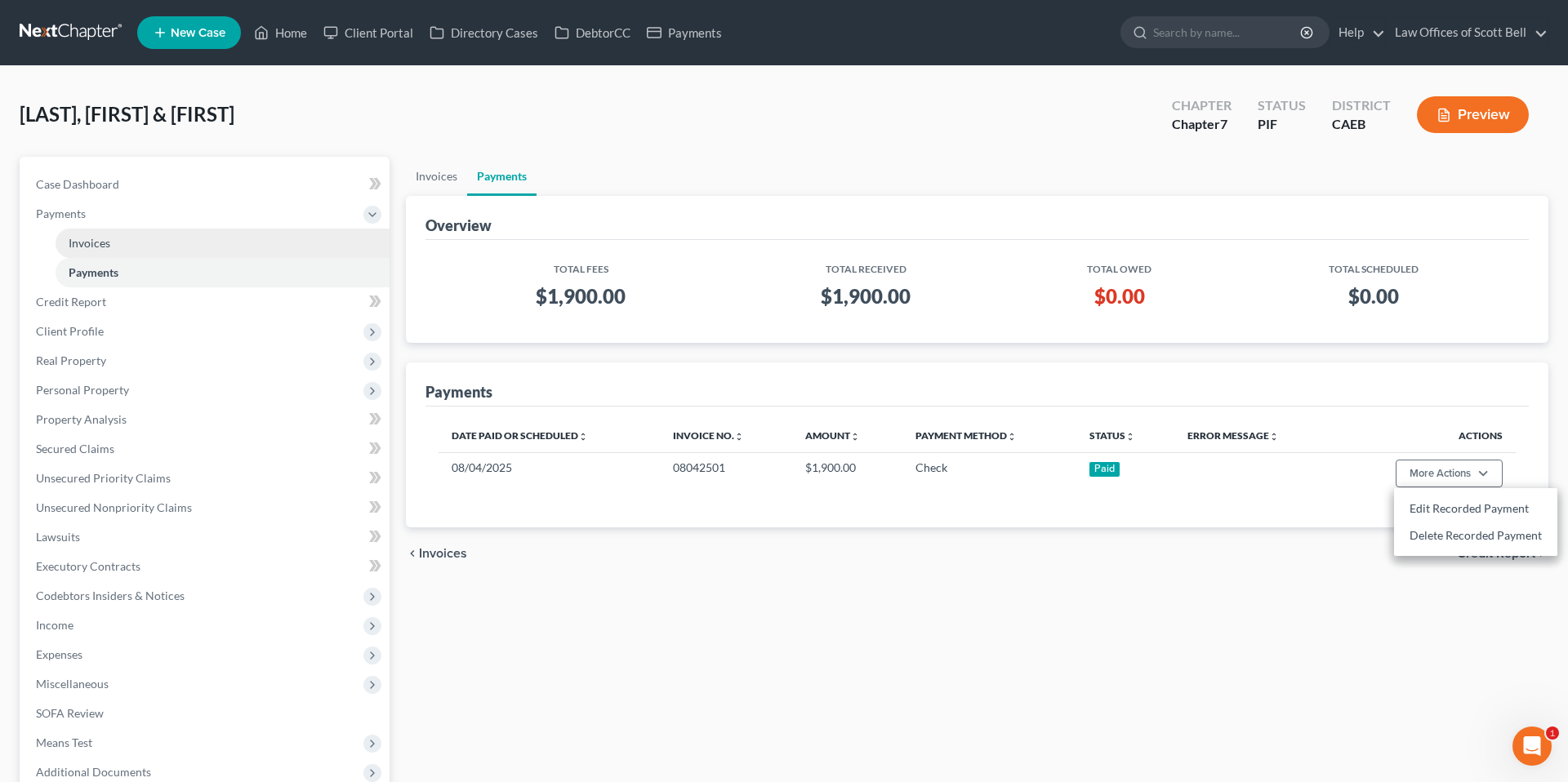 click on "Invoices" at bounding box center [89, 242] 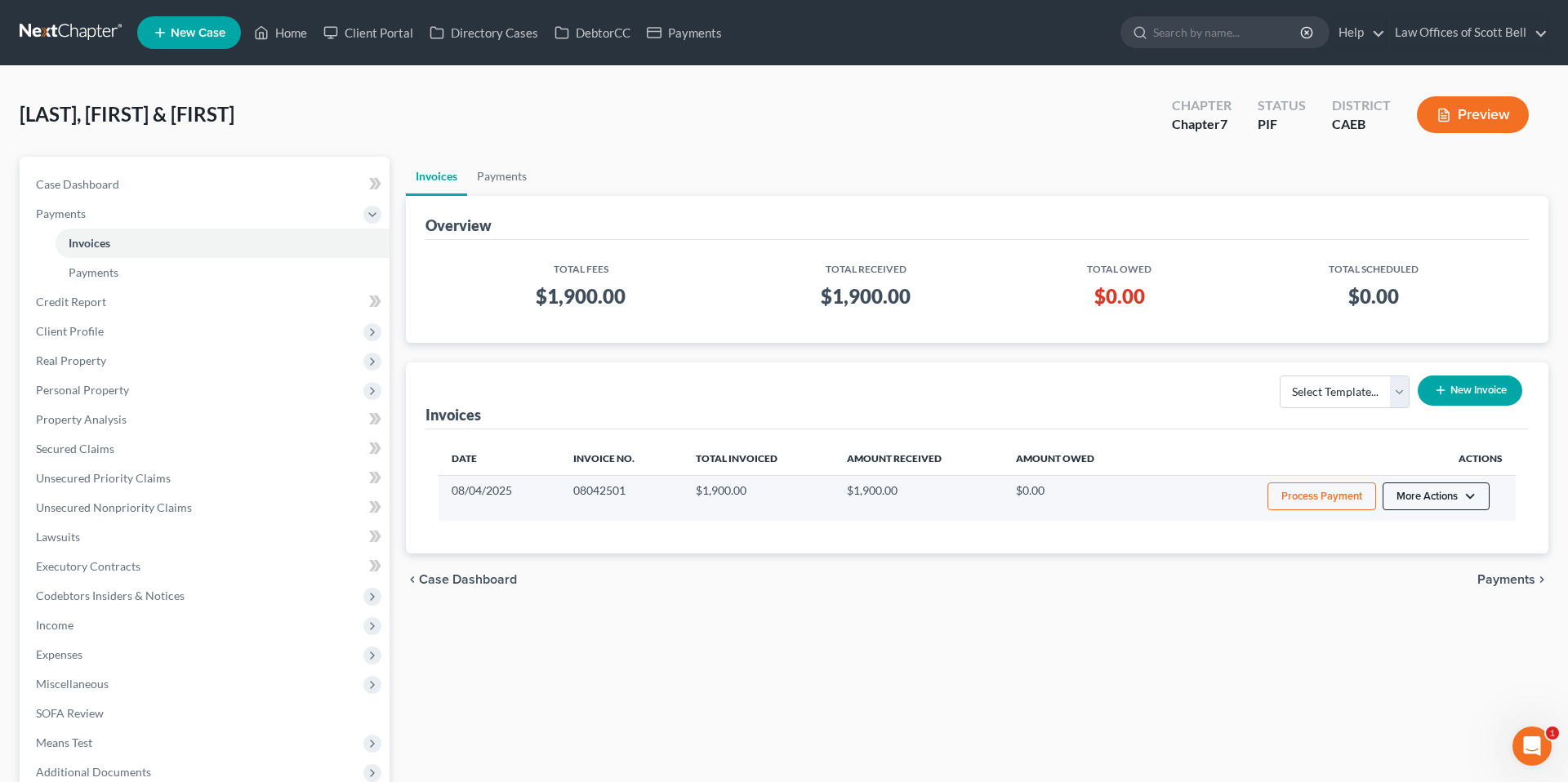 click on "More Actions" at bounding box center [1436, 496] 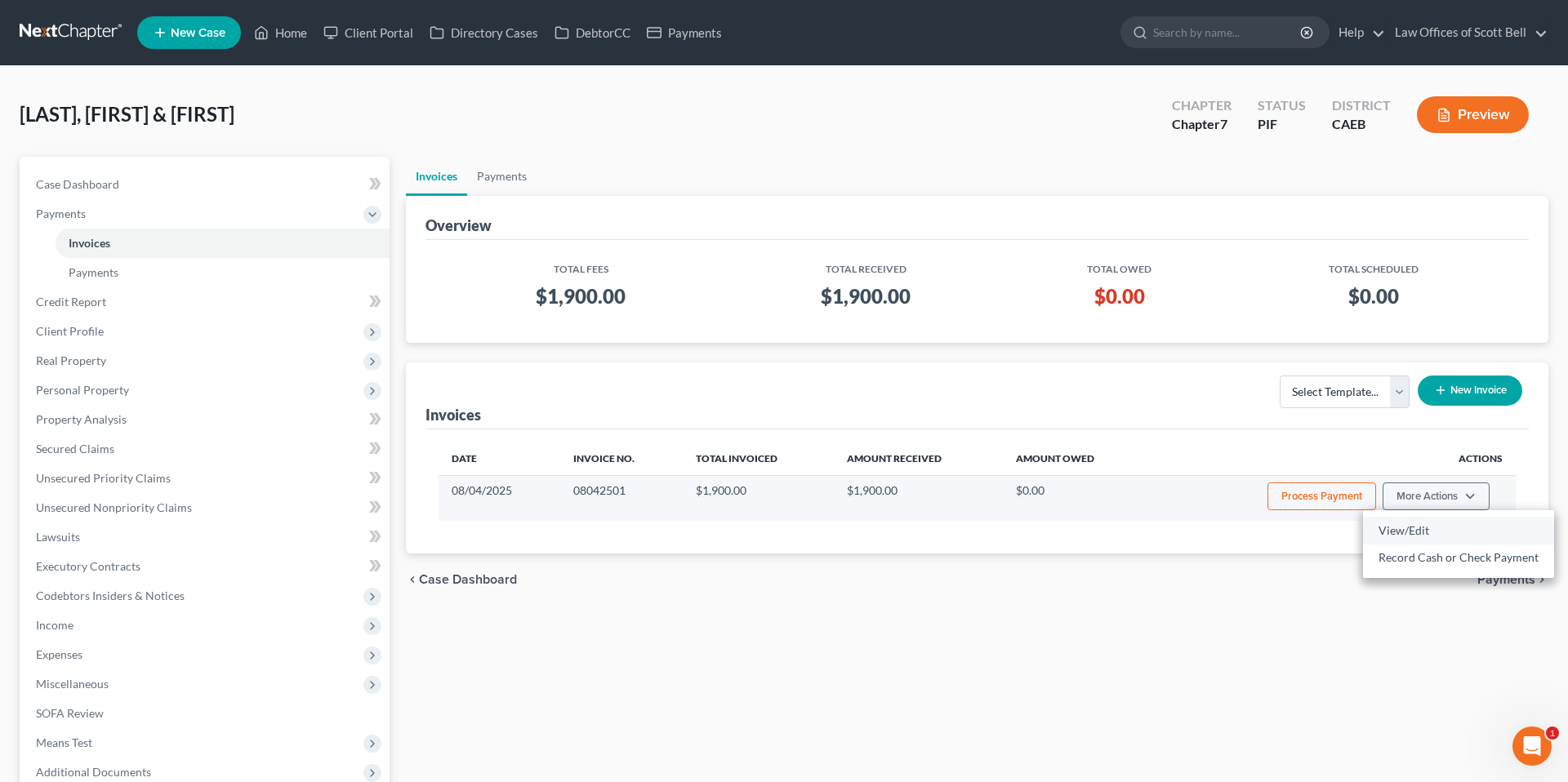 click on "View/Edit" at bounding box center [1459, 531] 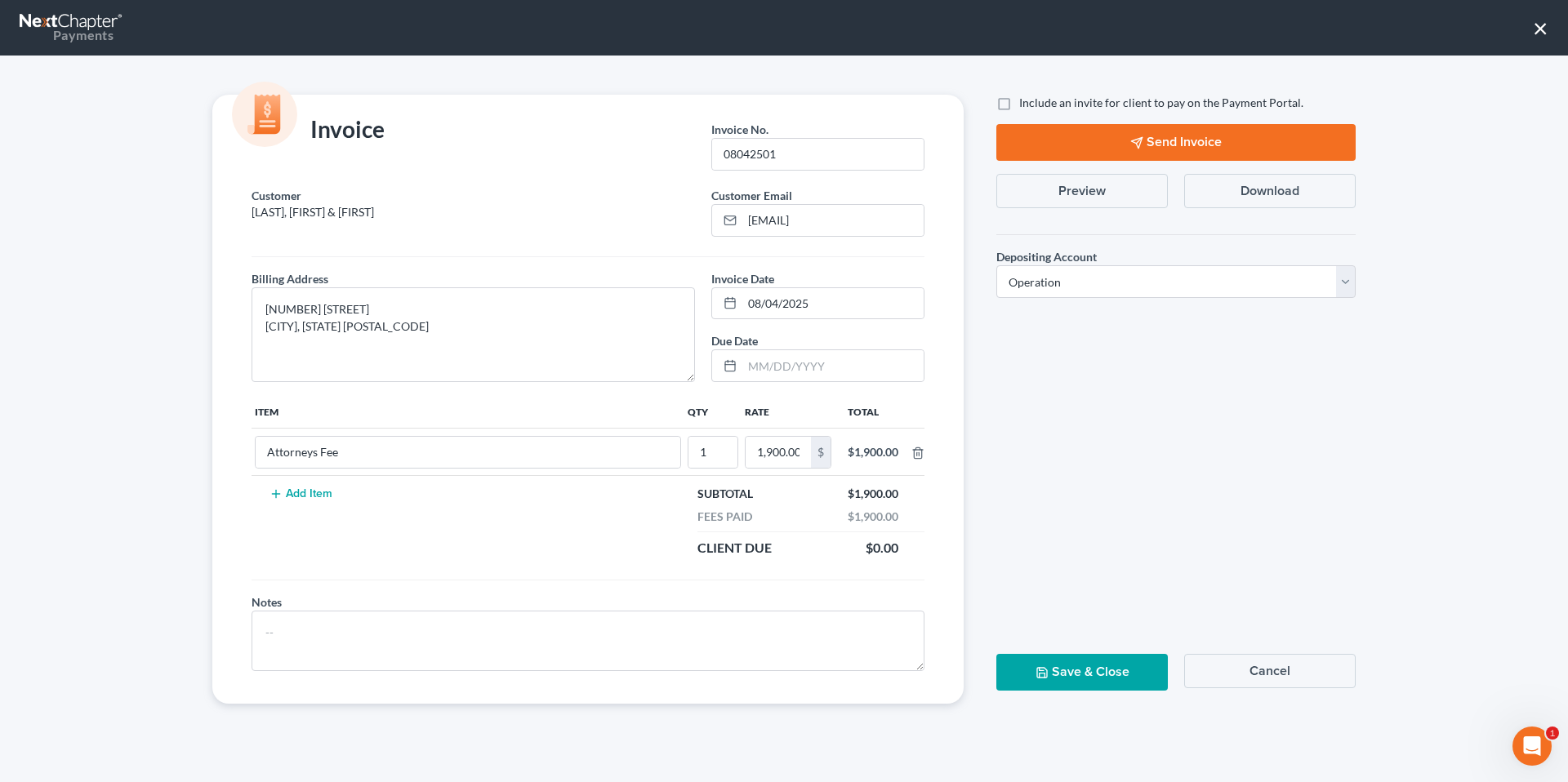 drag, startPoint x: 1129, startPoint y: 141, endPoint x: 1547, endPoint y: 104, distance: 419.63436 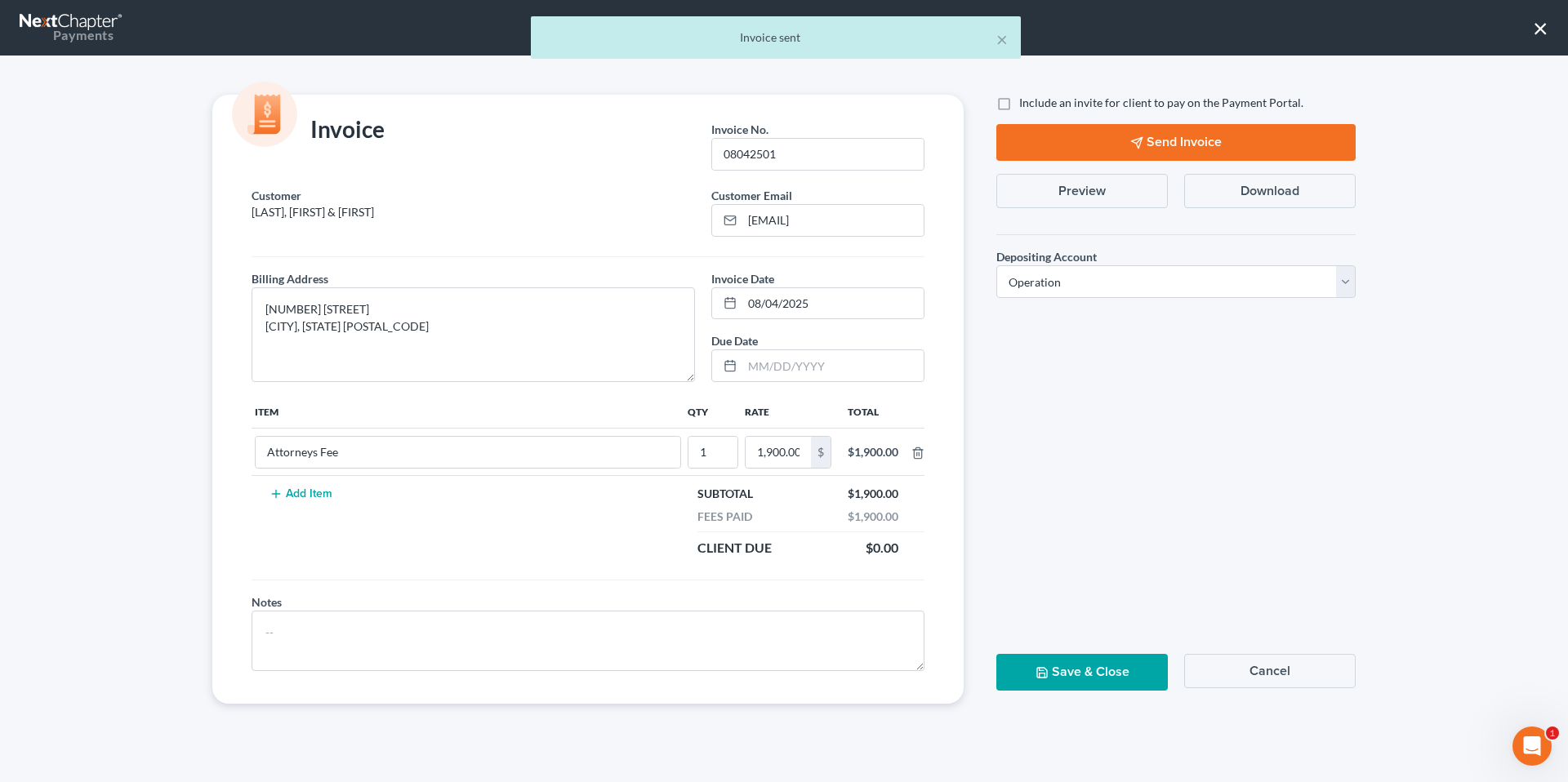 click on "×                     Invoice sent" at bounding box center (776, 42) 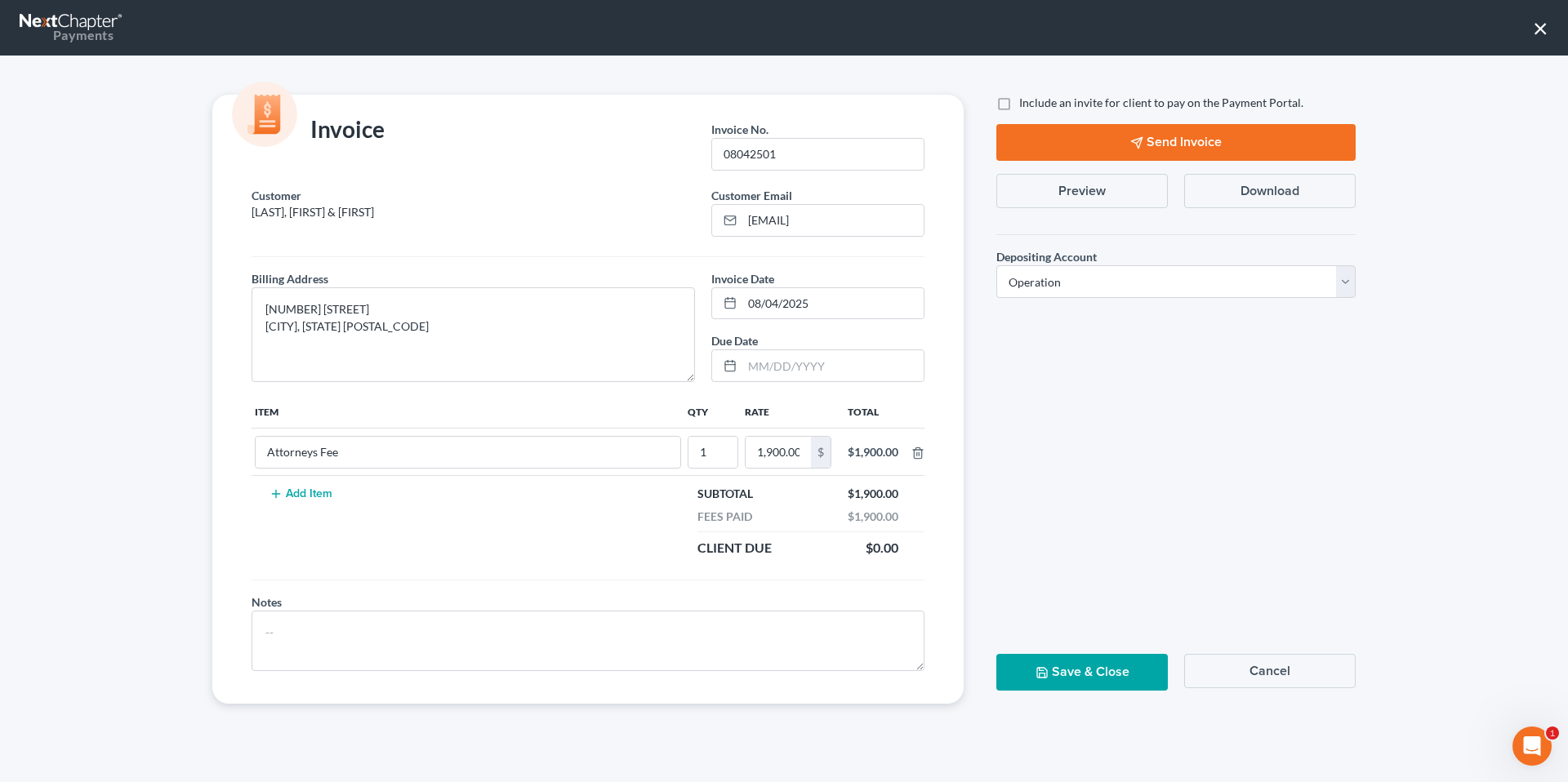 click on "×" at bounding box center [1540, 28] 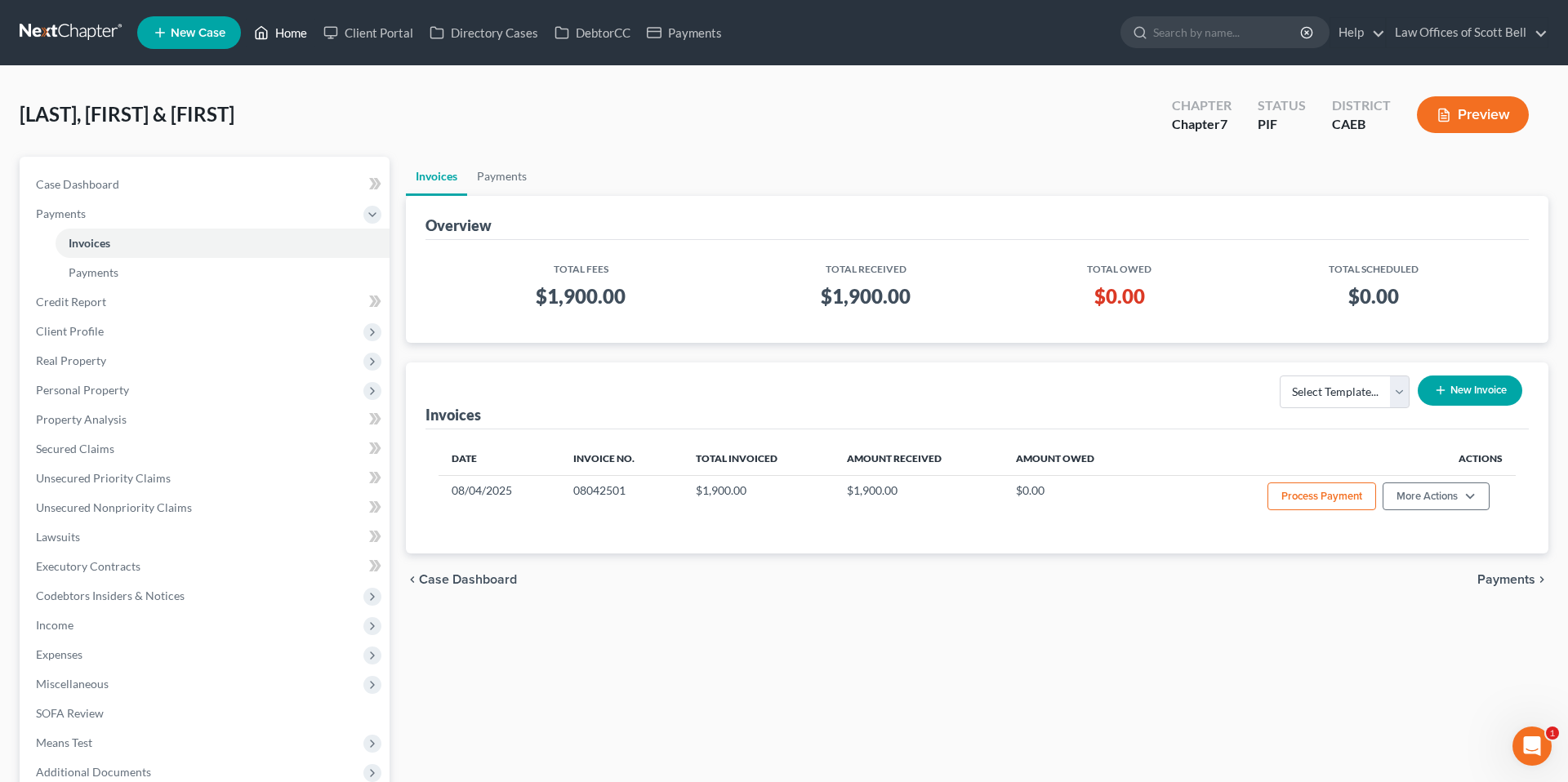 click on "Home" at bounding box center (280, 33) 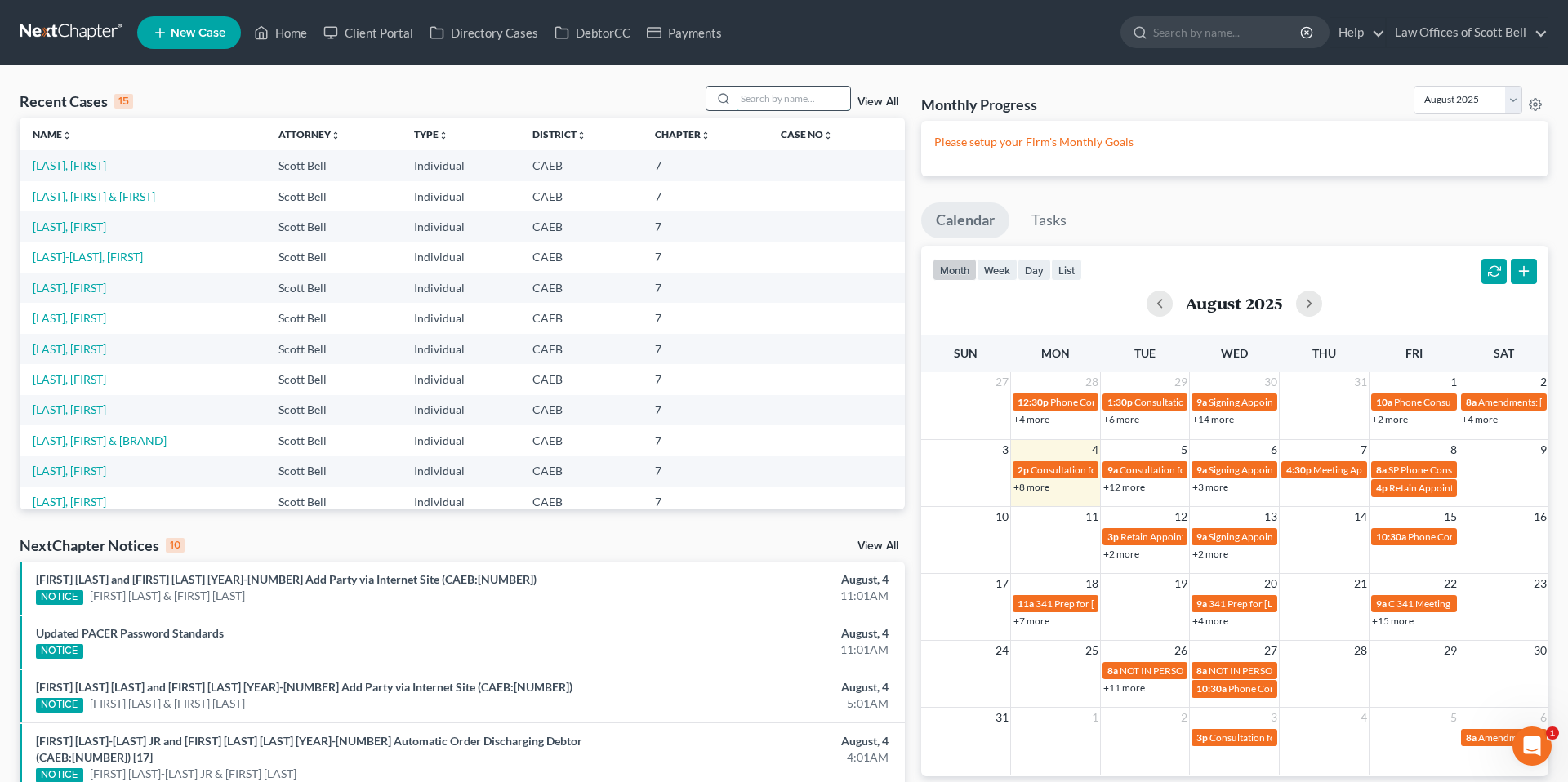 click at bounding box center [793, 98] 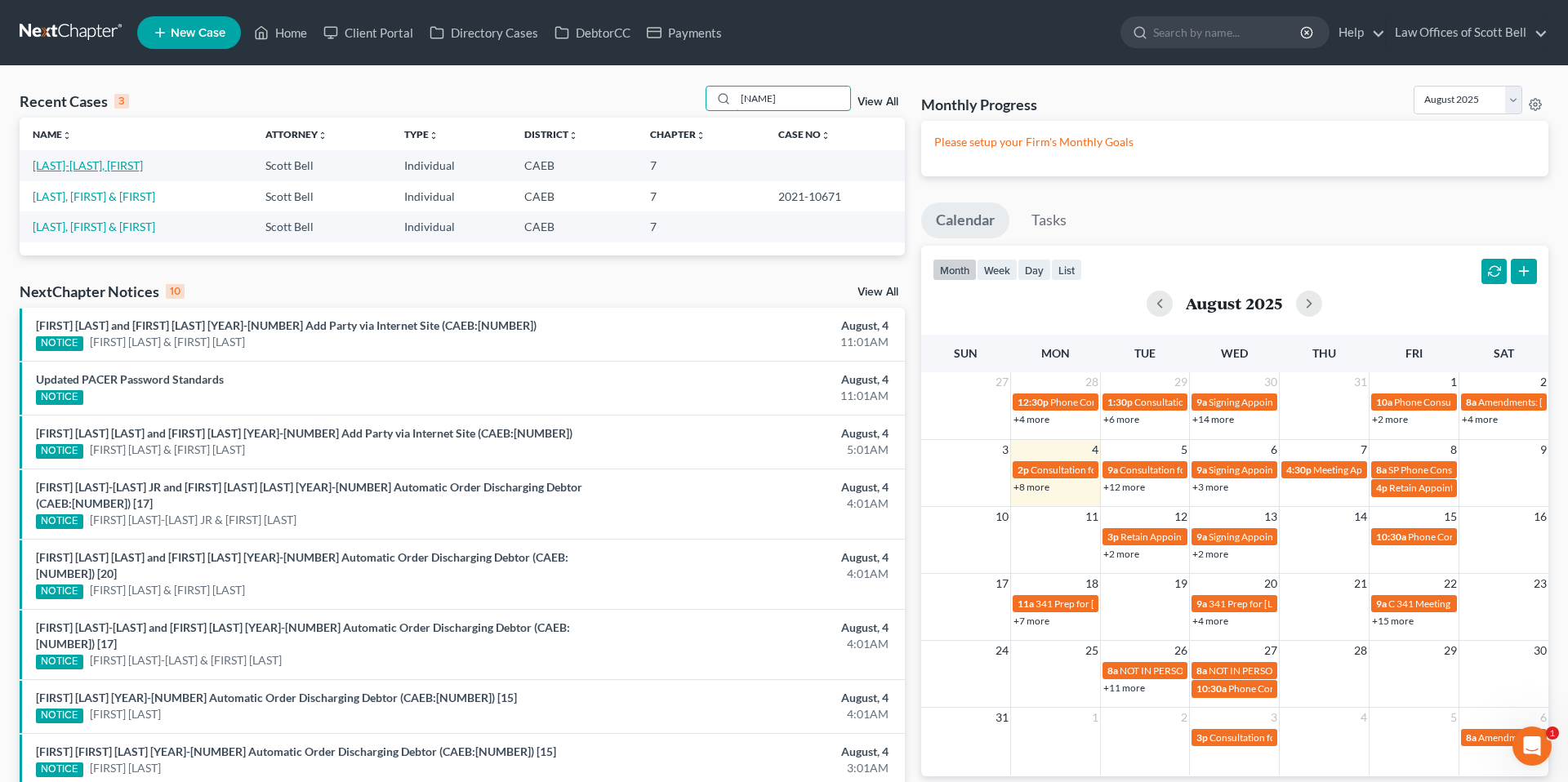 type on "zacarias" 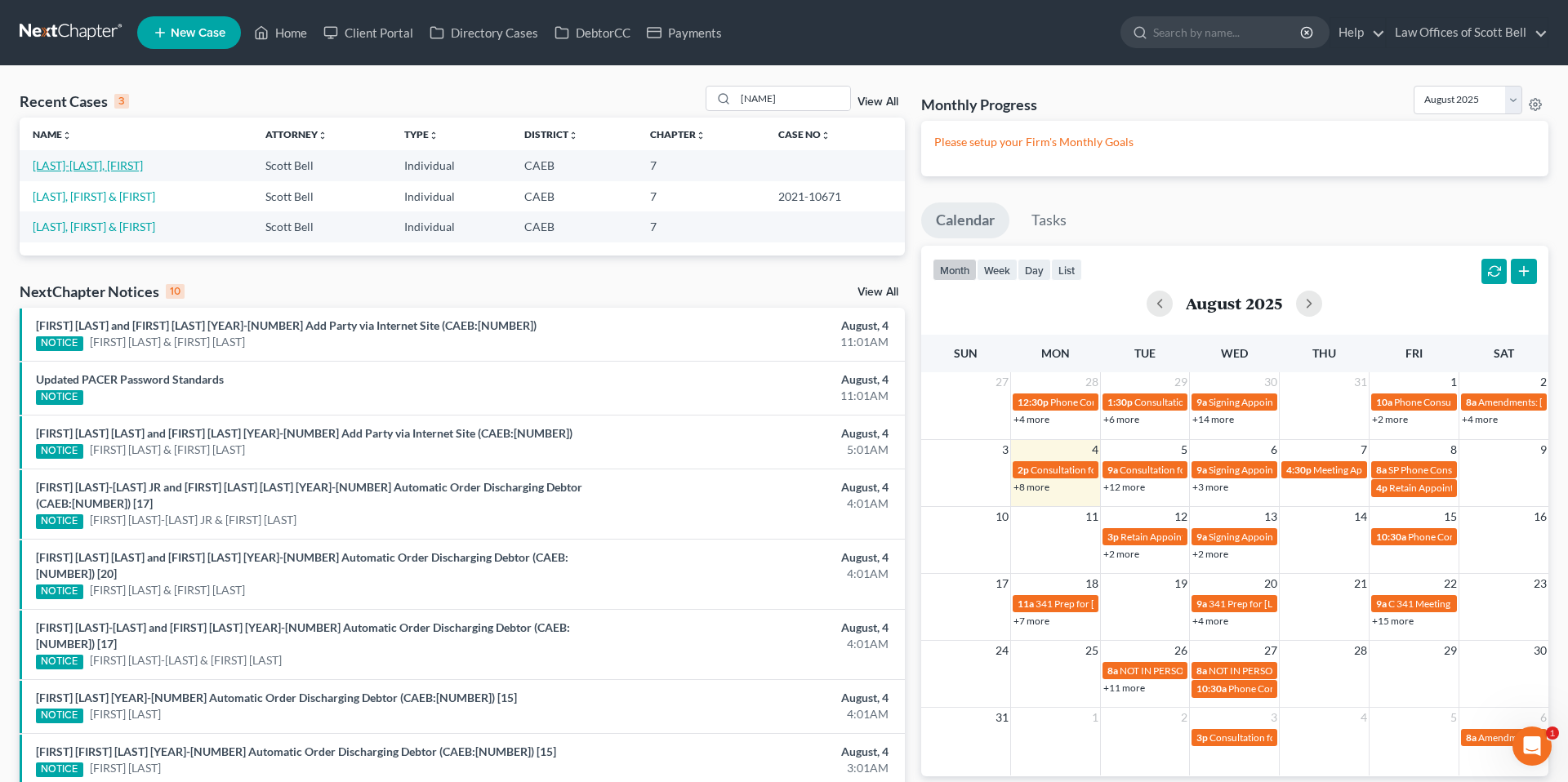 click on "Zacarias-Gomez, Marcos" at bounding box center [87, 165] 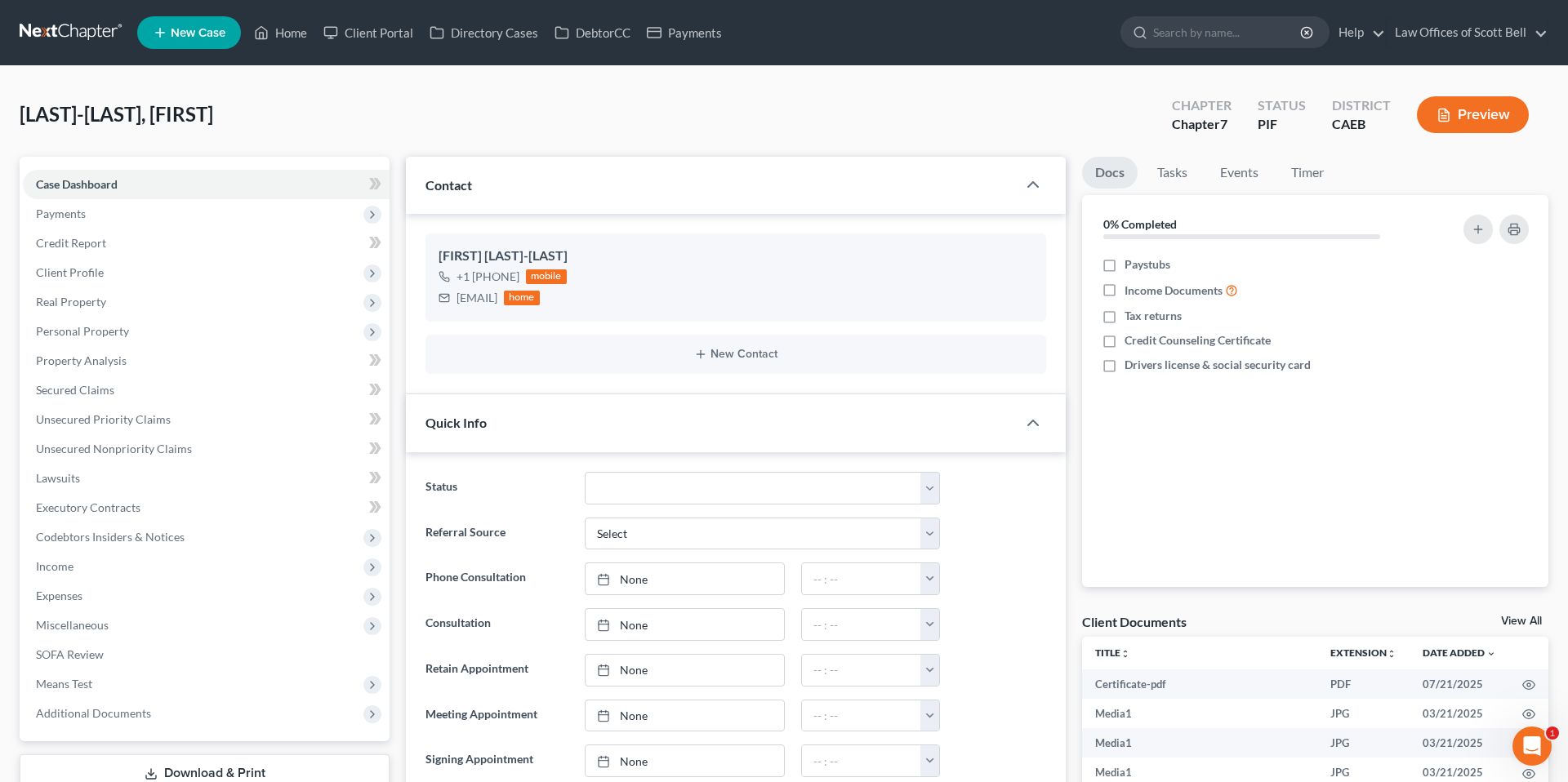 scroll, scrollTop: 1137, scrollLeft: 0, axis: vertical 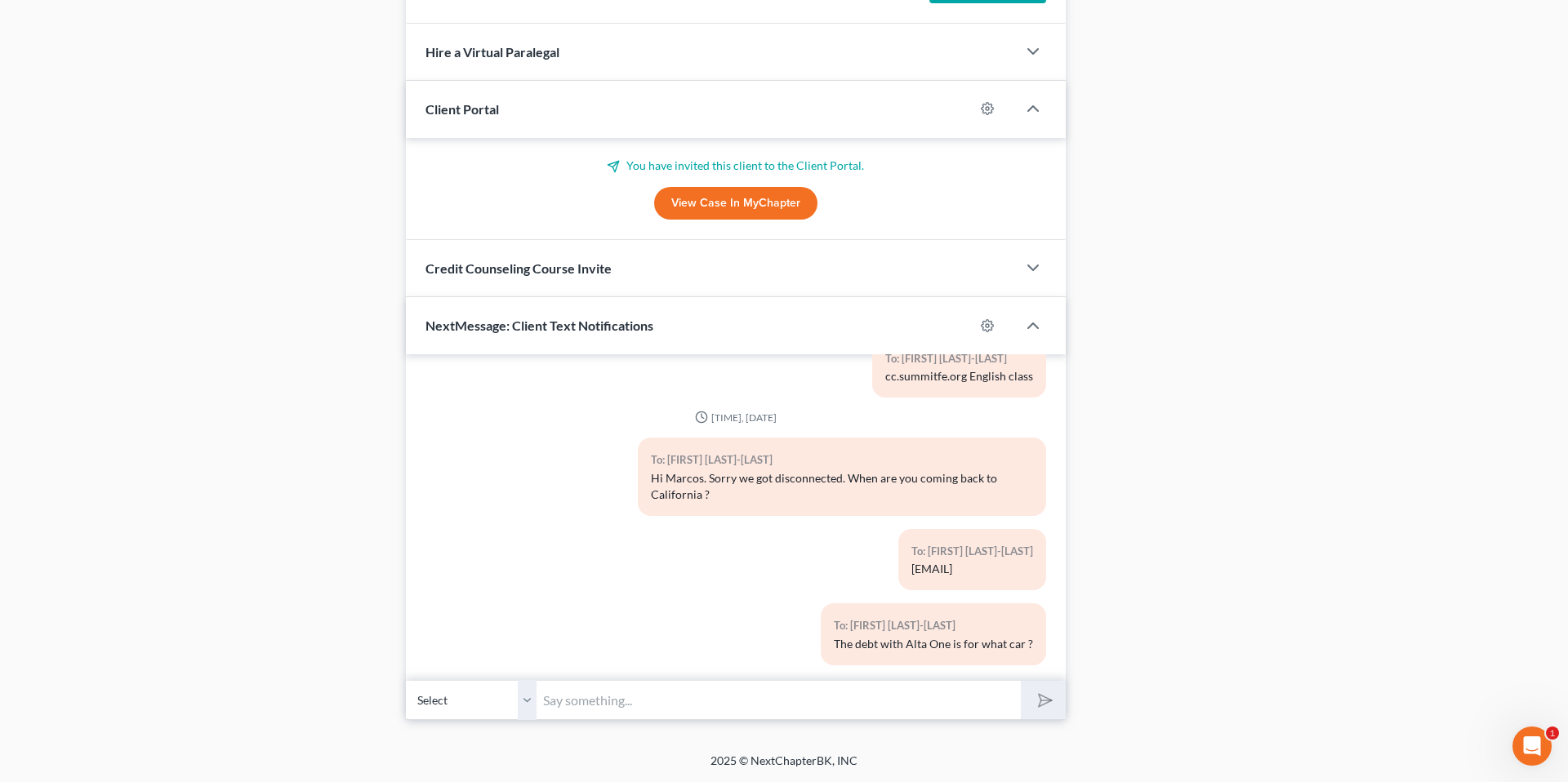 click at bounding box center (778, 700) 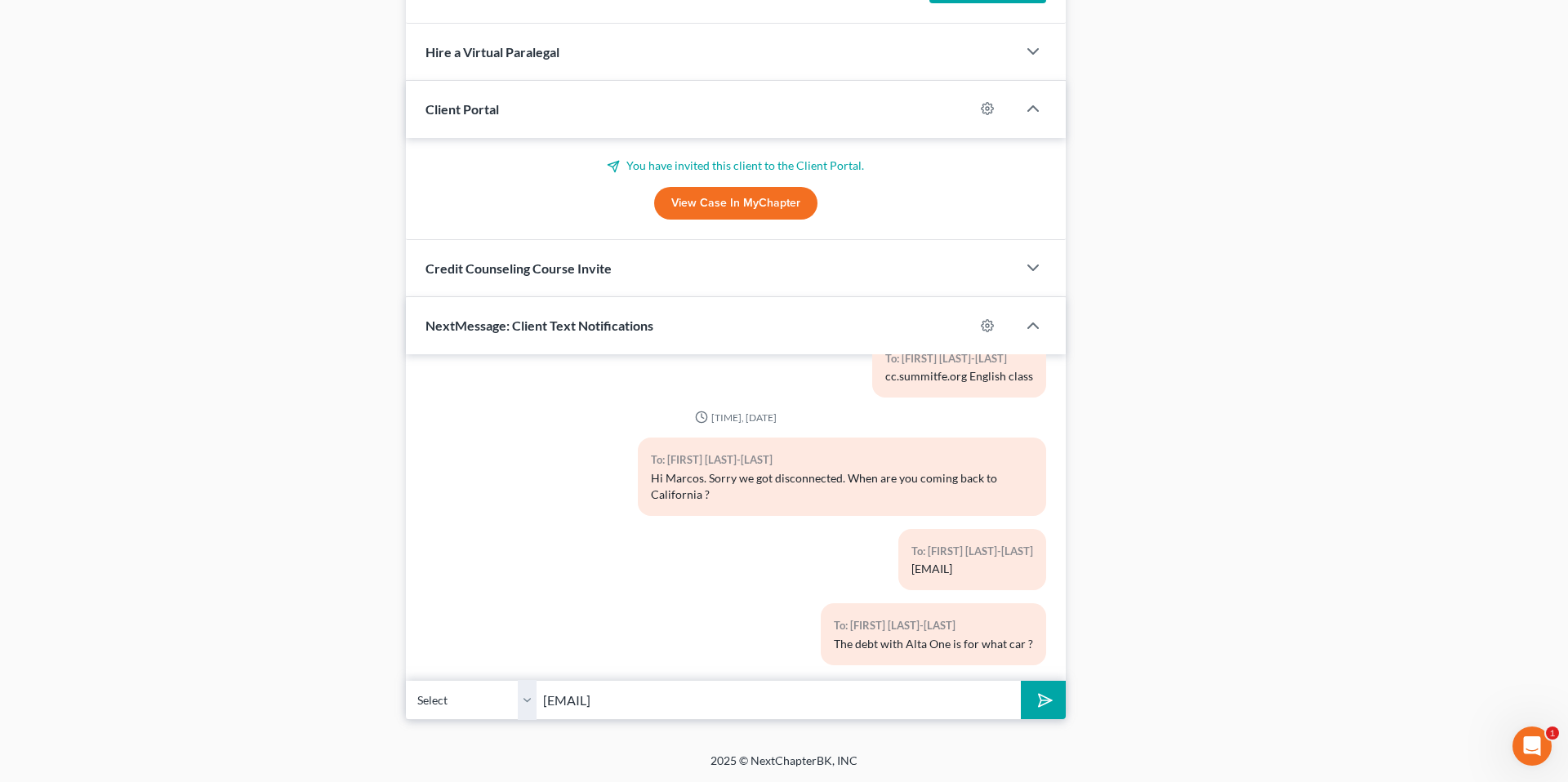 type on "info@bell-law.net" 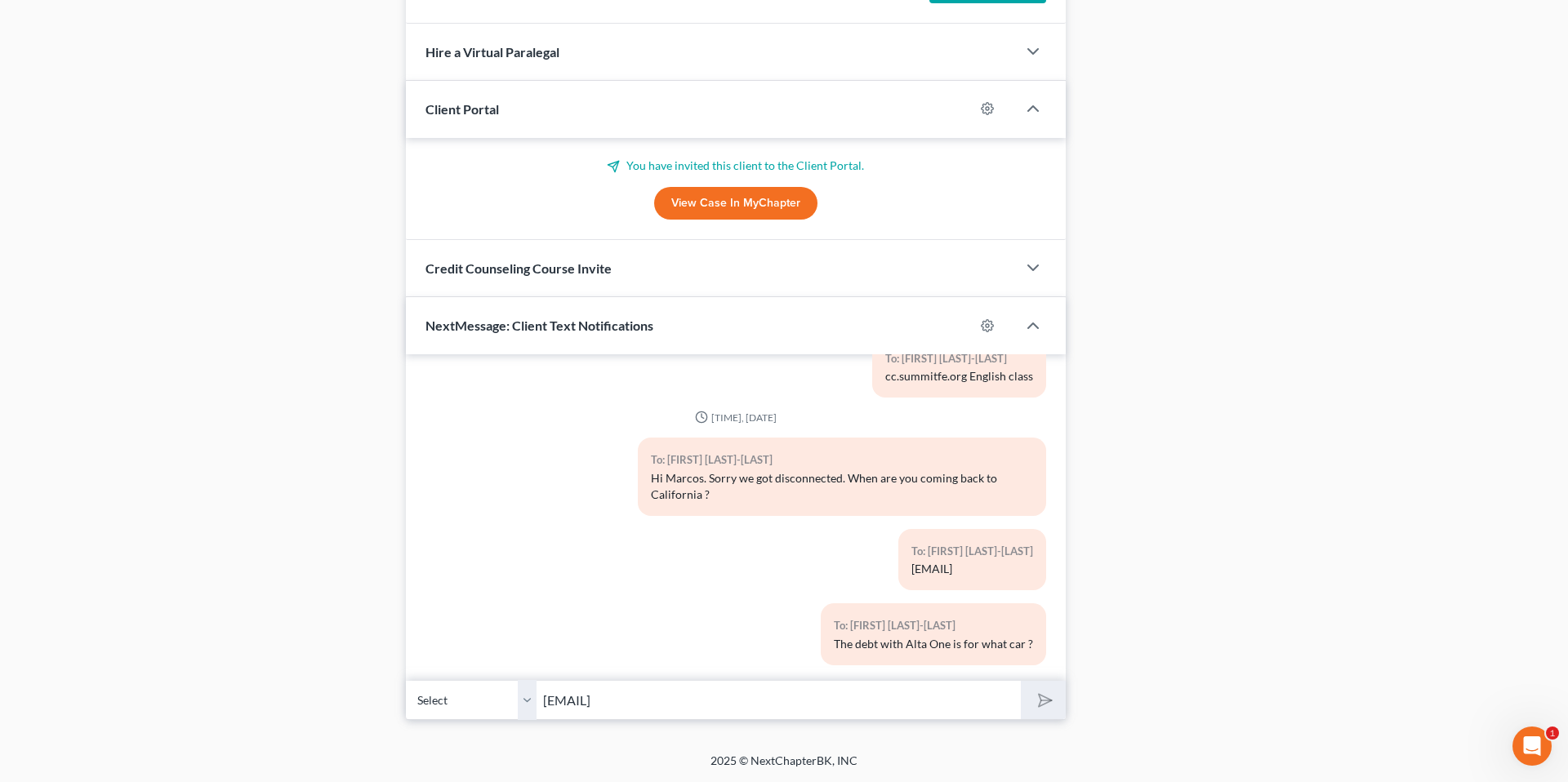 type 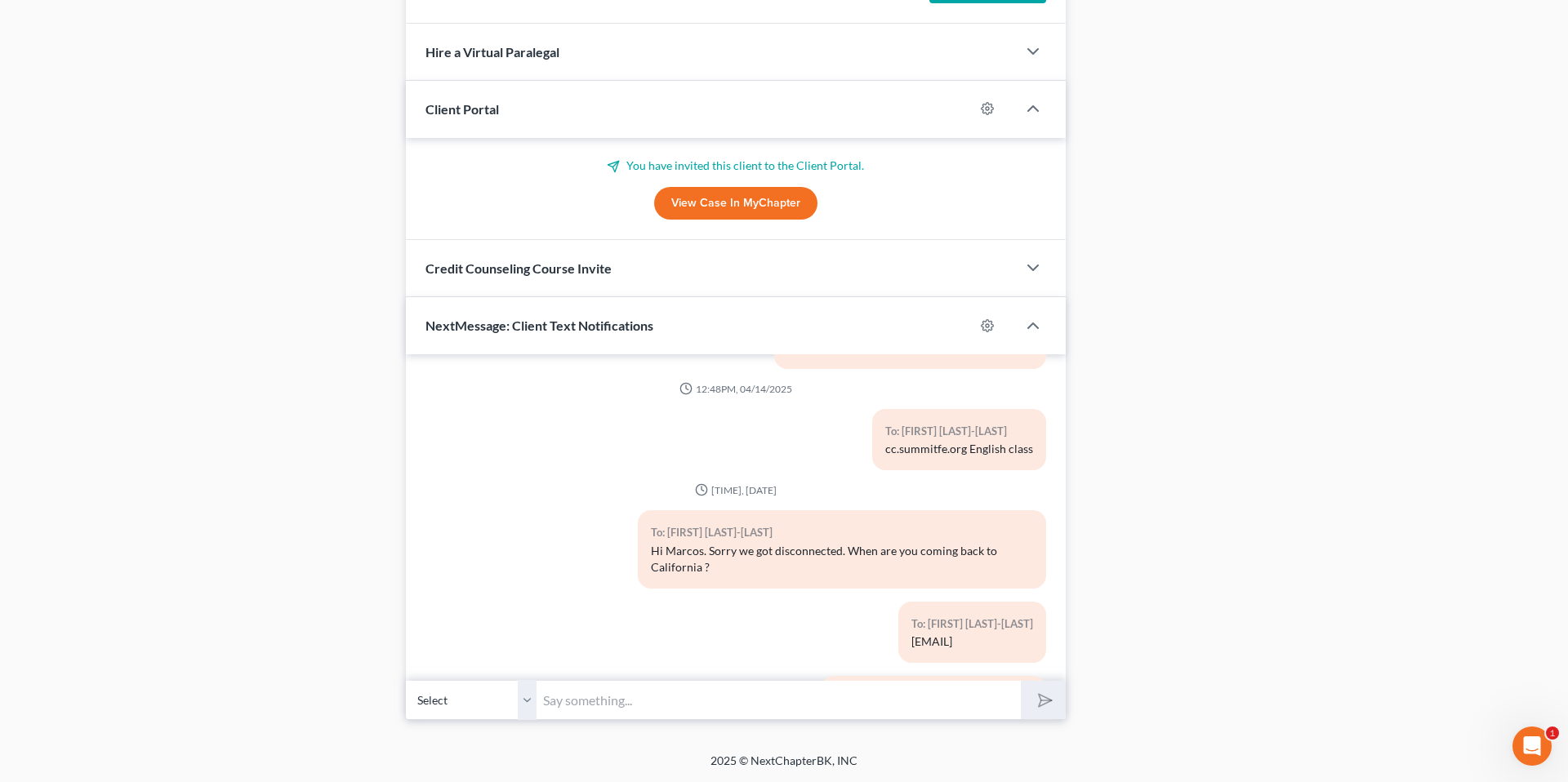 scroll, scrollTop: 861, scrollLeft: 0, axis: vertical 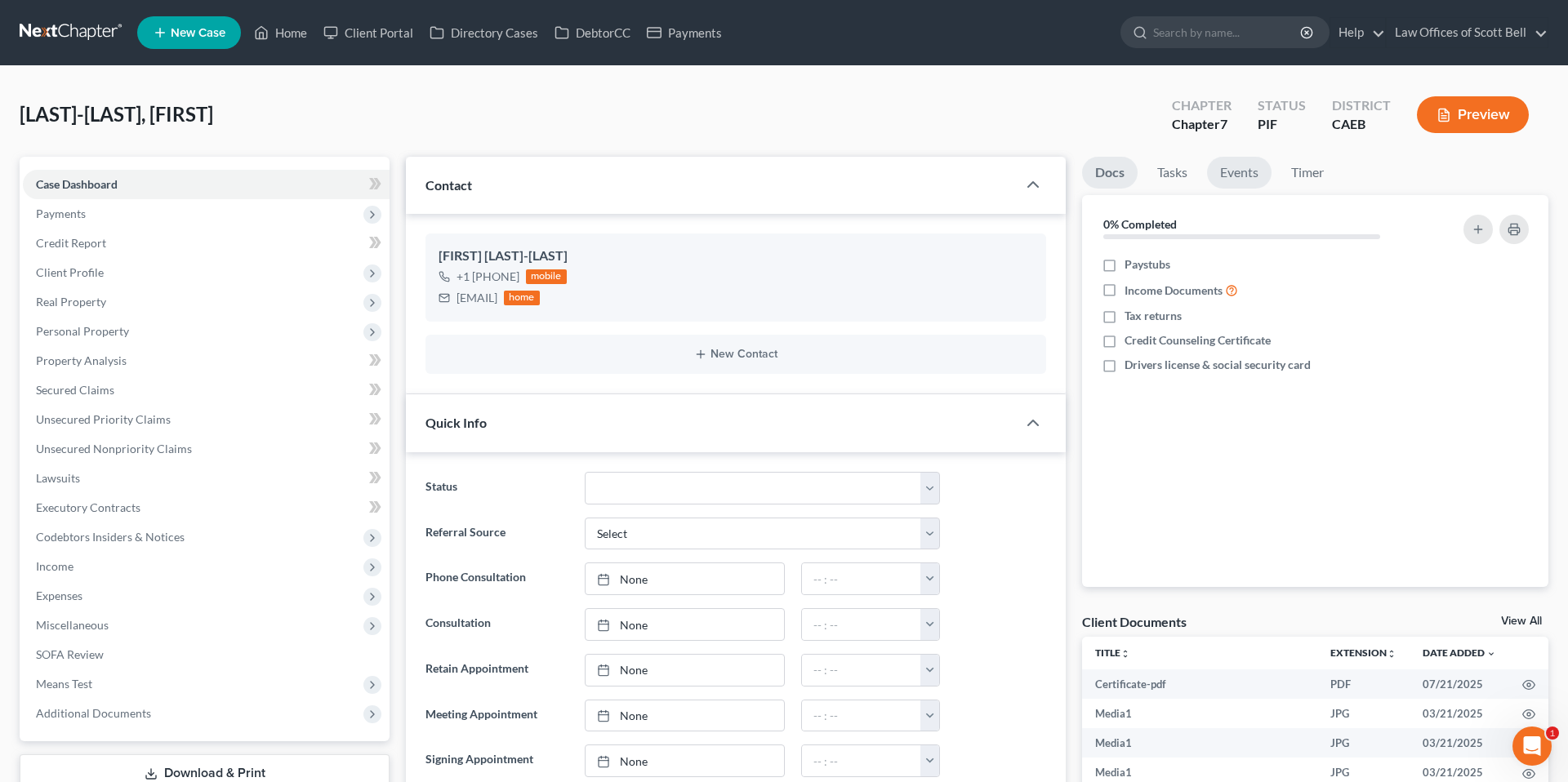 click on "Events" at bounding box center (1239, 172) 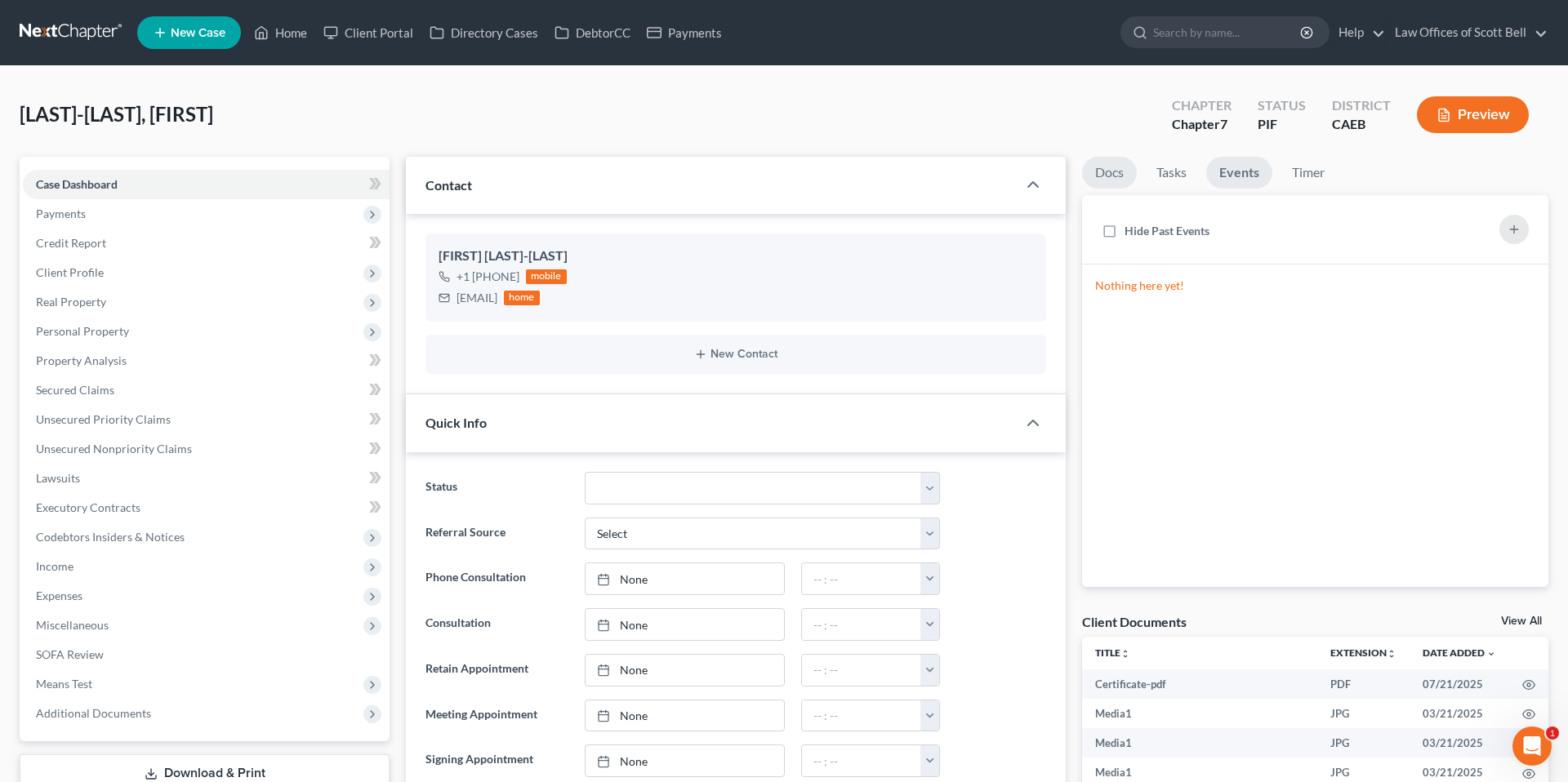 click on "Docs" at bounding box center (1109, 172) 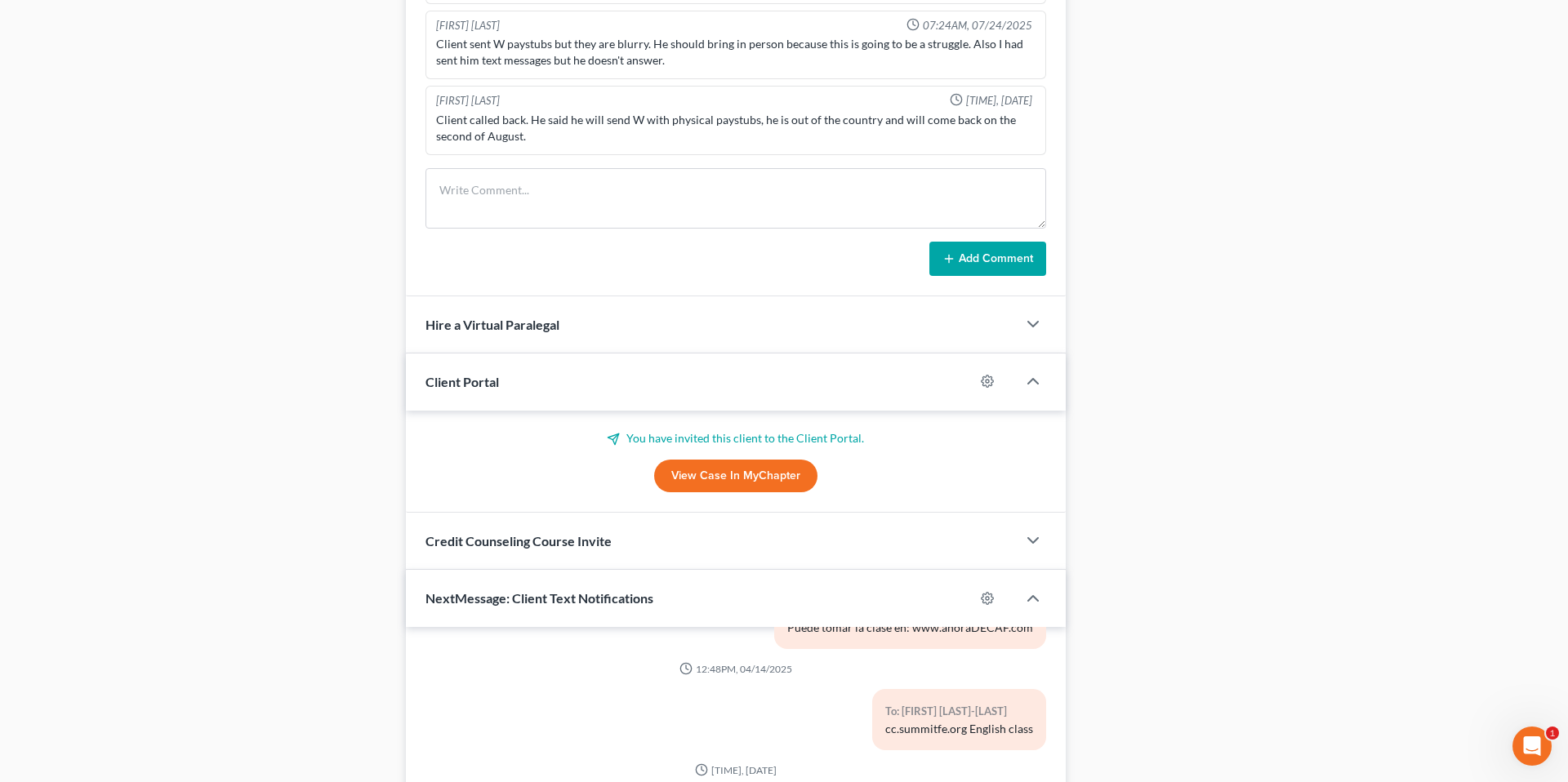 scroll, scrollTop: 1403, scrollLeft: 0, axis: vertical 